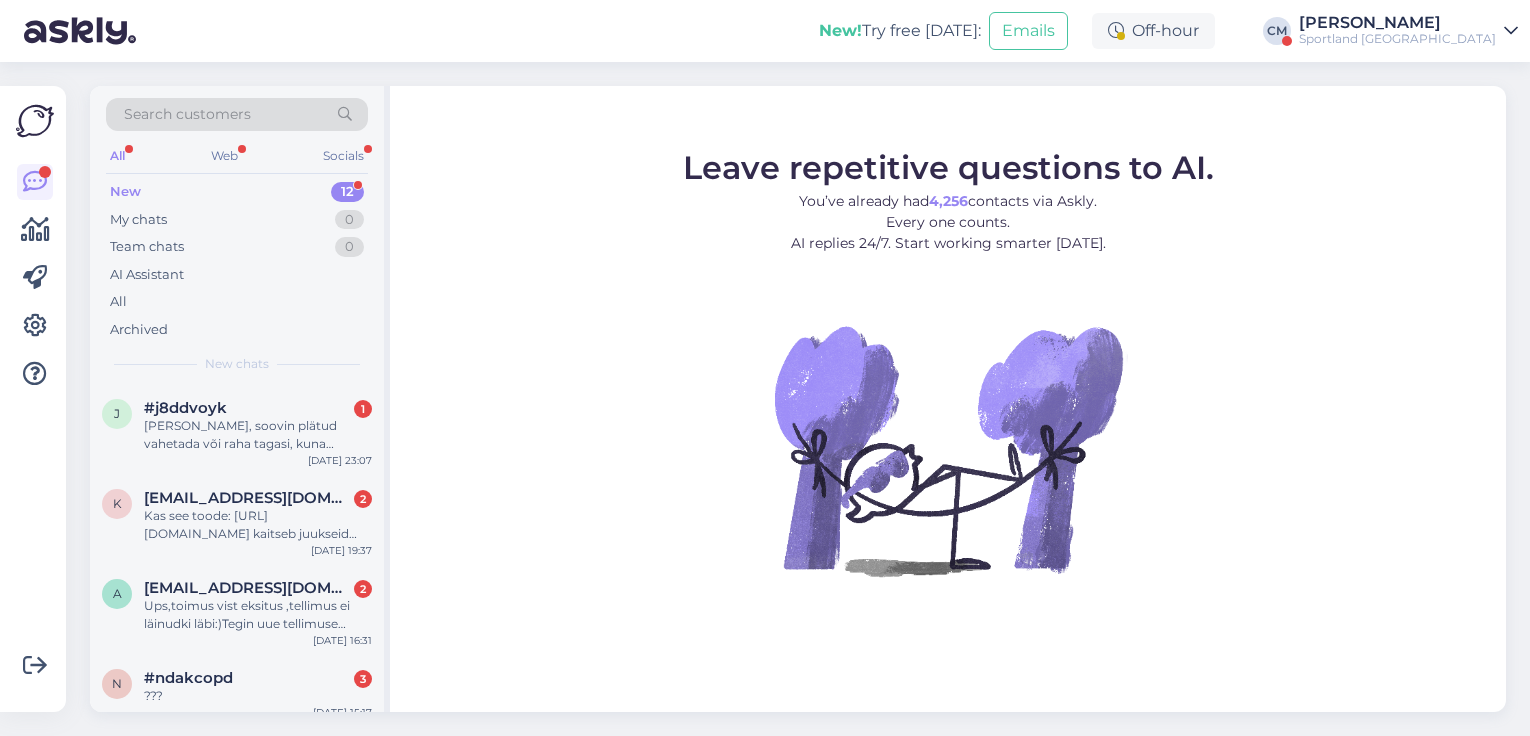 scroll, scrollTop: 0, scrollLeft: 0, axis: both 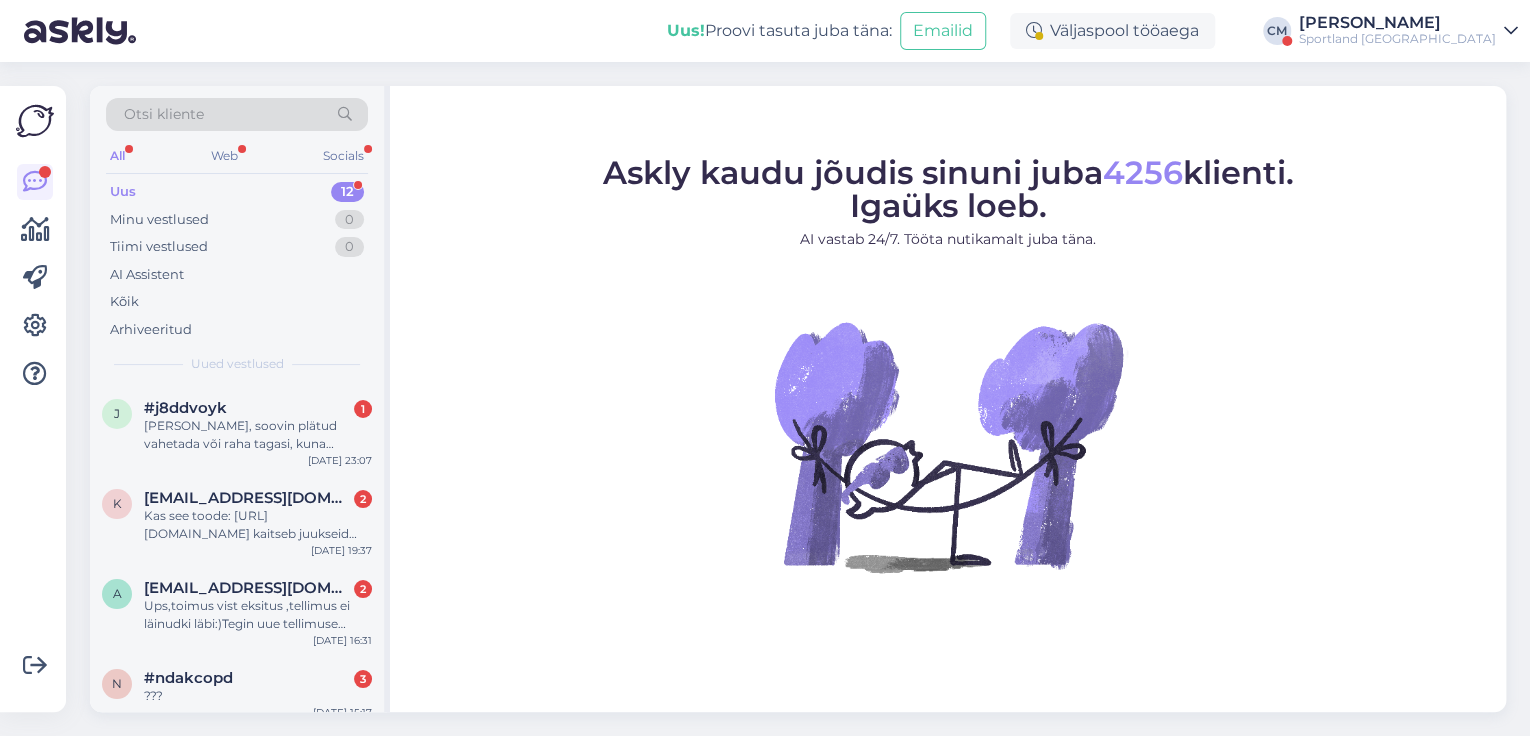 click on "[PERSON_NAME]" at bounding box center [1397, 23] 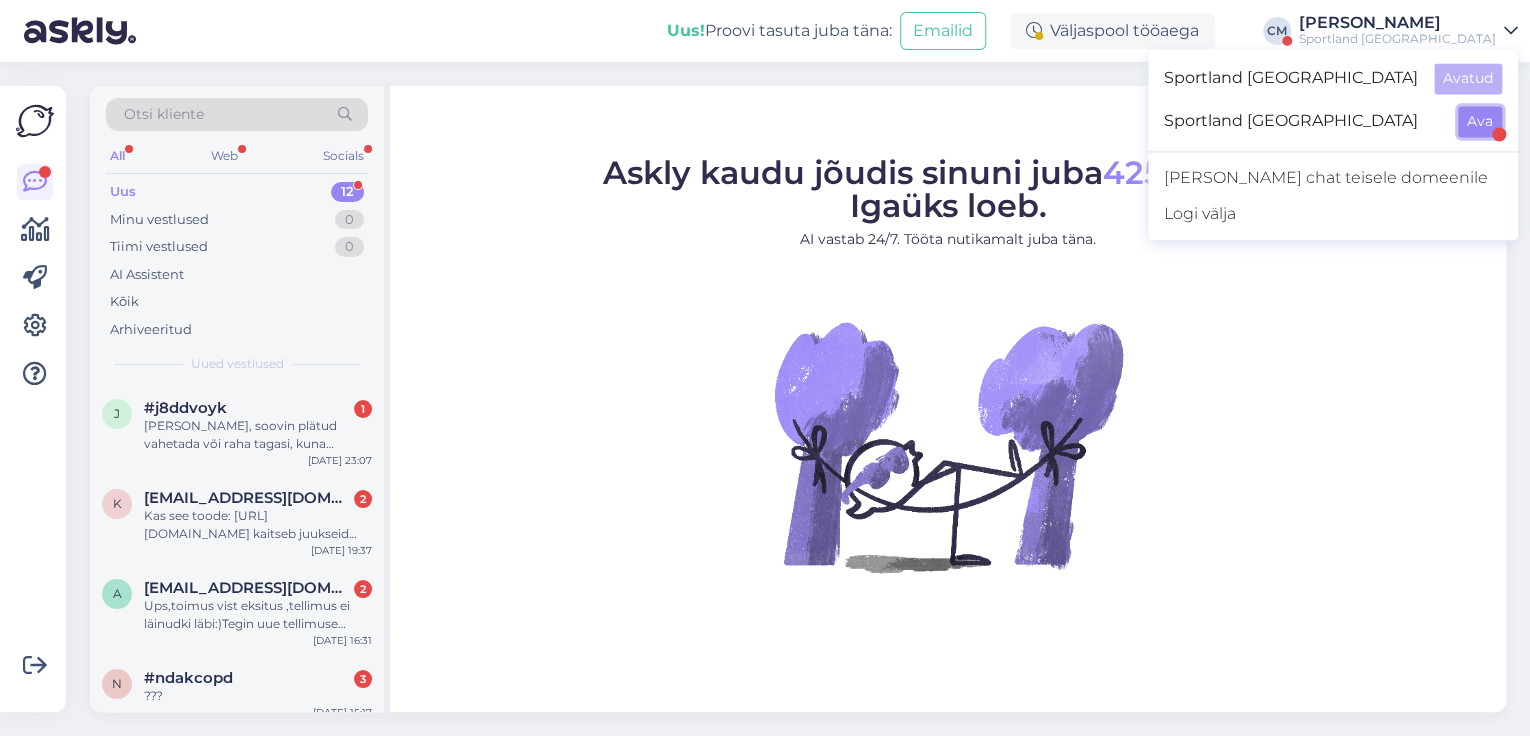 click on "Ava" at bounding box center [1480, 121] 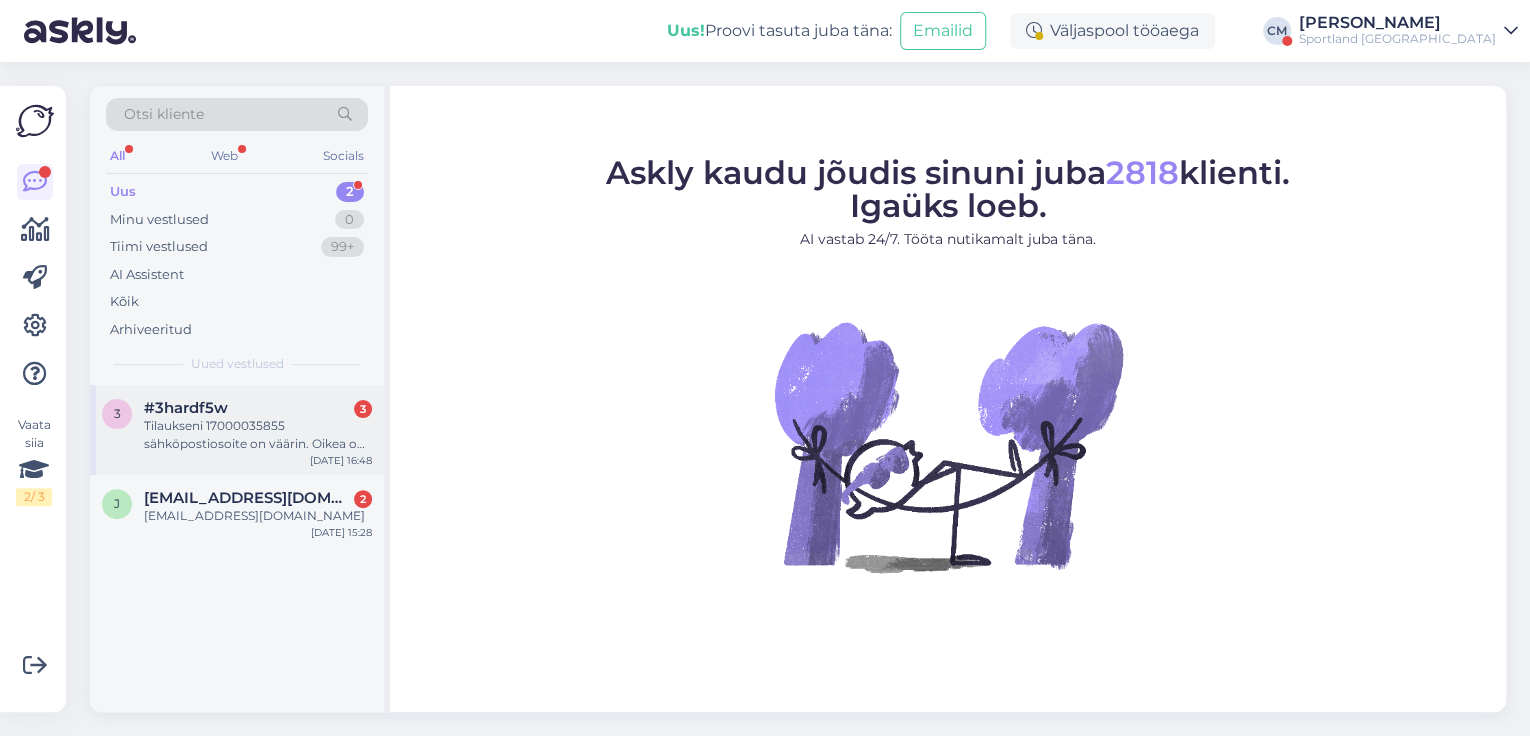click on "3 #3hardf5w 3 Tilaukseni 17000035855 sähköpostiosoite on väärin. Oikea on [DOMAIN_NAME][EMAIL_ADDRESS][PERSON_NAME][DOMAIN_NAME]. Korjaisitteko, [PERSON_NAME] saan tilausvahvistuksen kiitos. Yt, [PERSON_NAME] [DATE] 16:48" at bounding box center (237, 430) 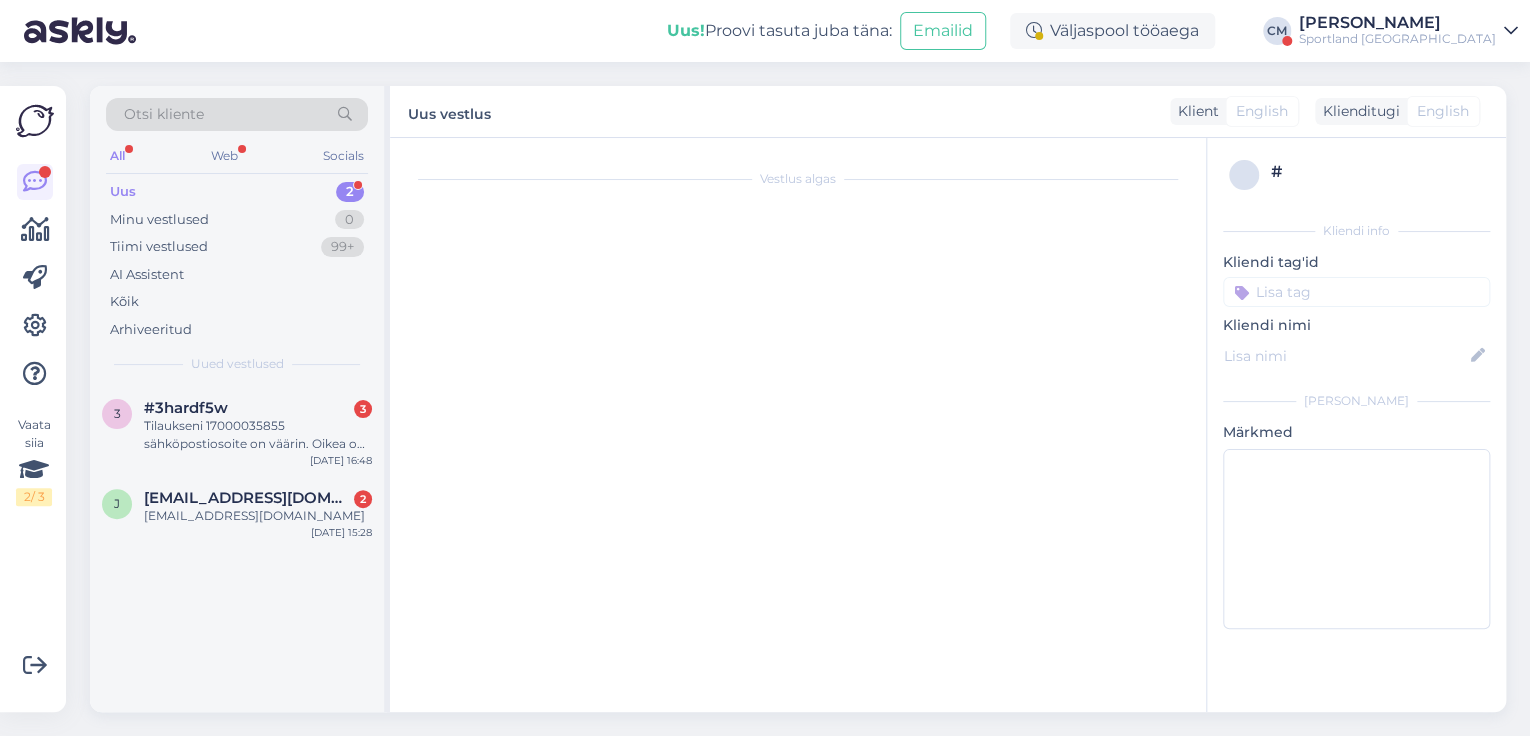 scroll, scrollTop: 7, scrollLeft: 0, axis: vertical 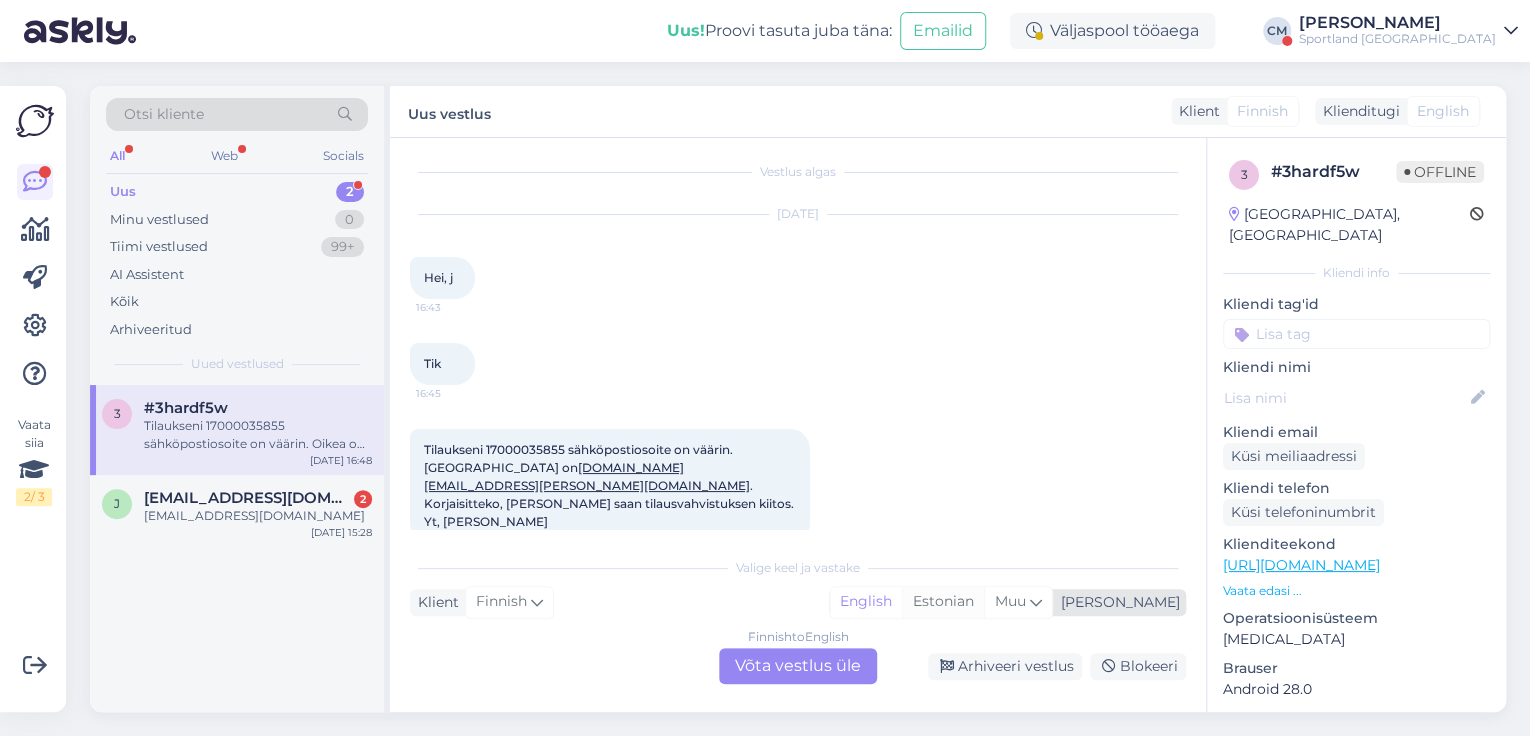 click on "Estonian" at bounding box center (943, 602) 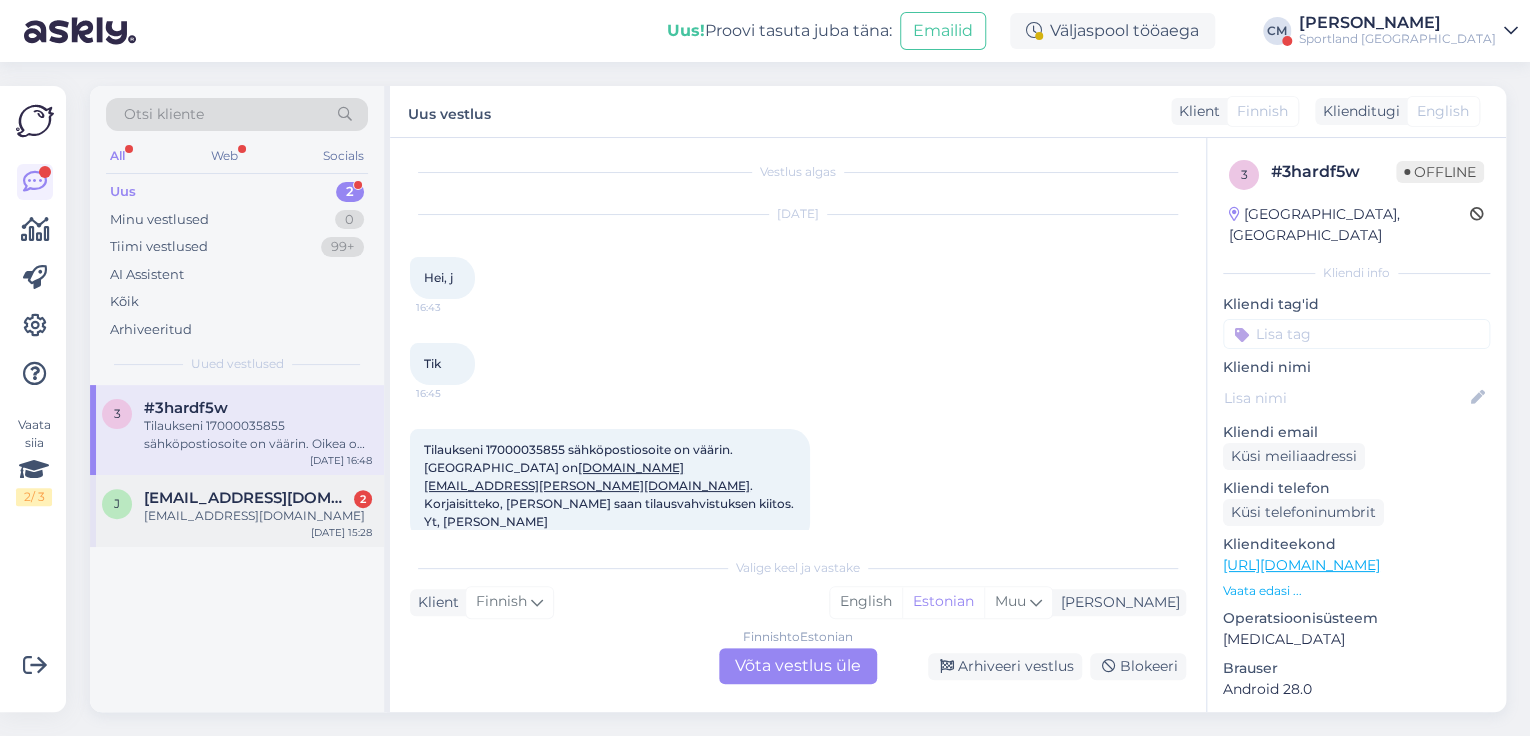 click on "j [EMAIL_ADDRESS][DOMAIN_NAME] 2 [EMAIL_ADDRESS][DOMAIN_NAME] [DATE] 15:28" at bounding box center [237, 511] 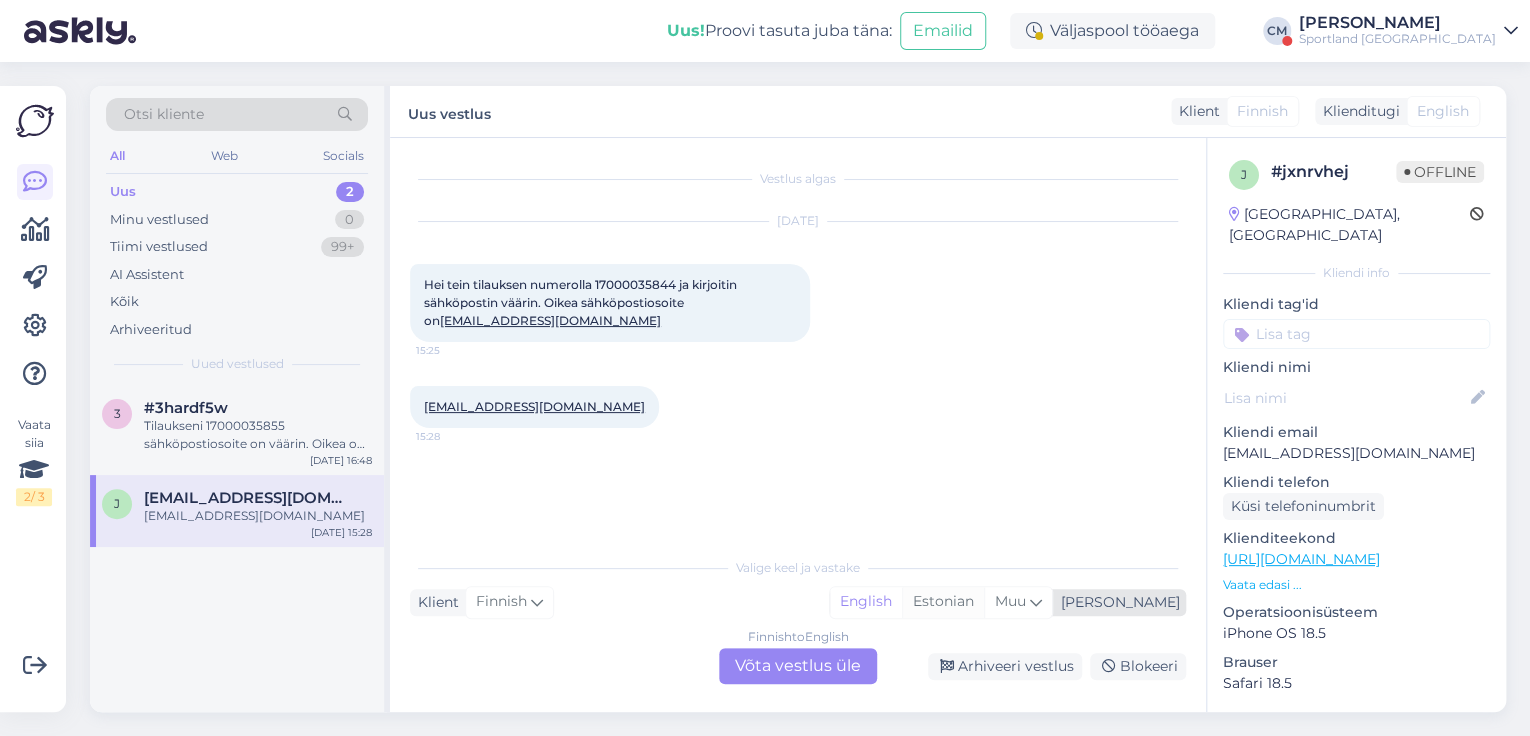 click on "Estonian" at bounding box center [943, 602] 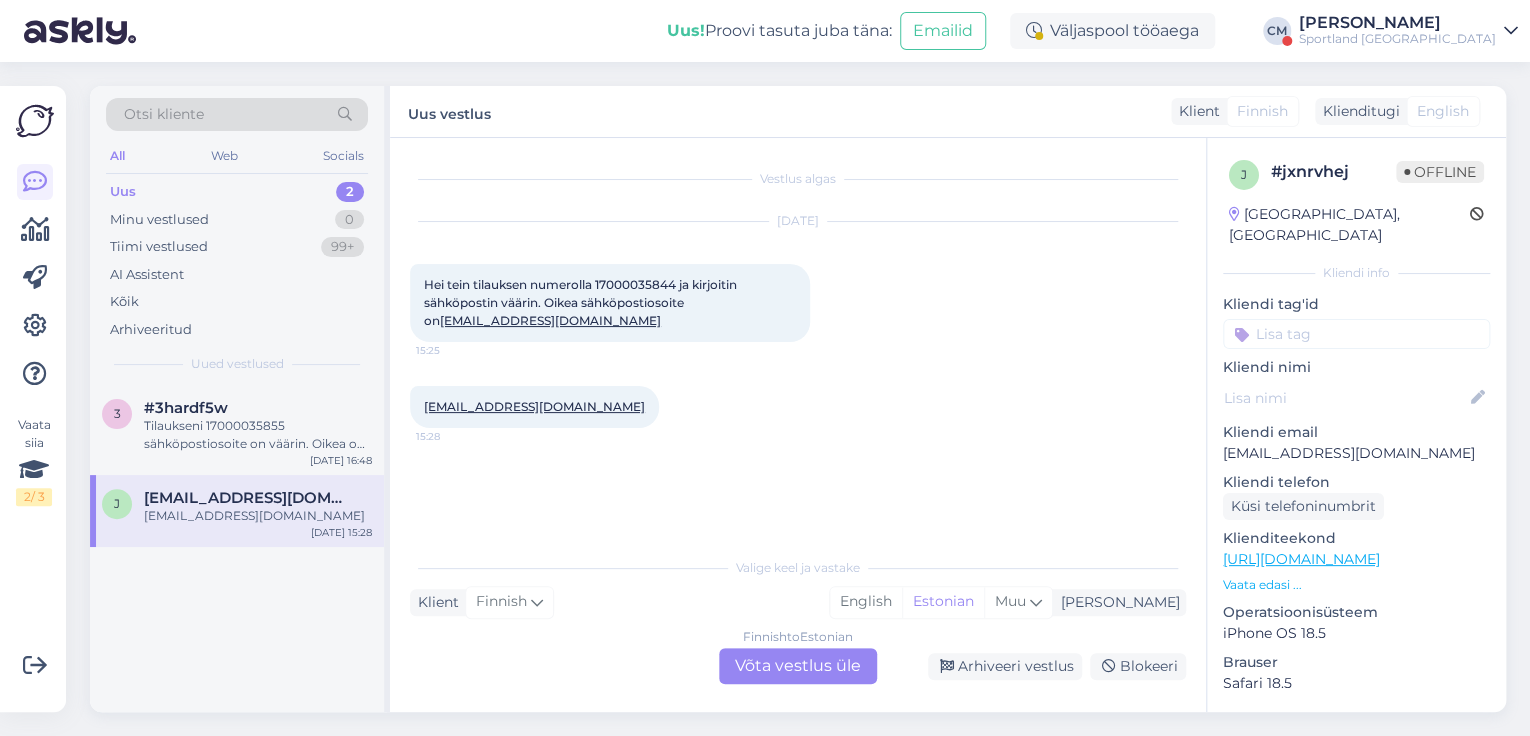click on "Finnish  to  Estonian Võta vestlus üle" at bounding box center (798, 666) 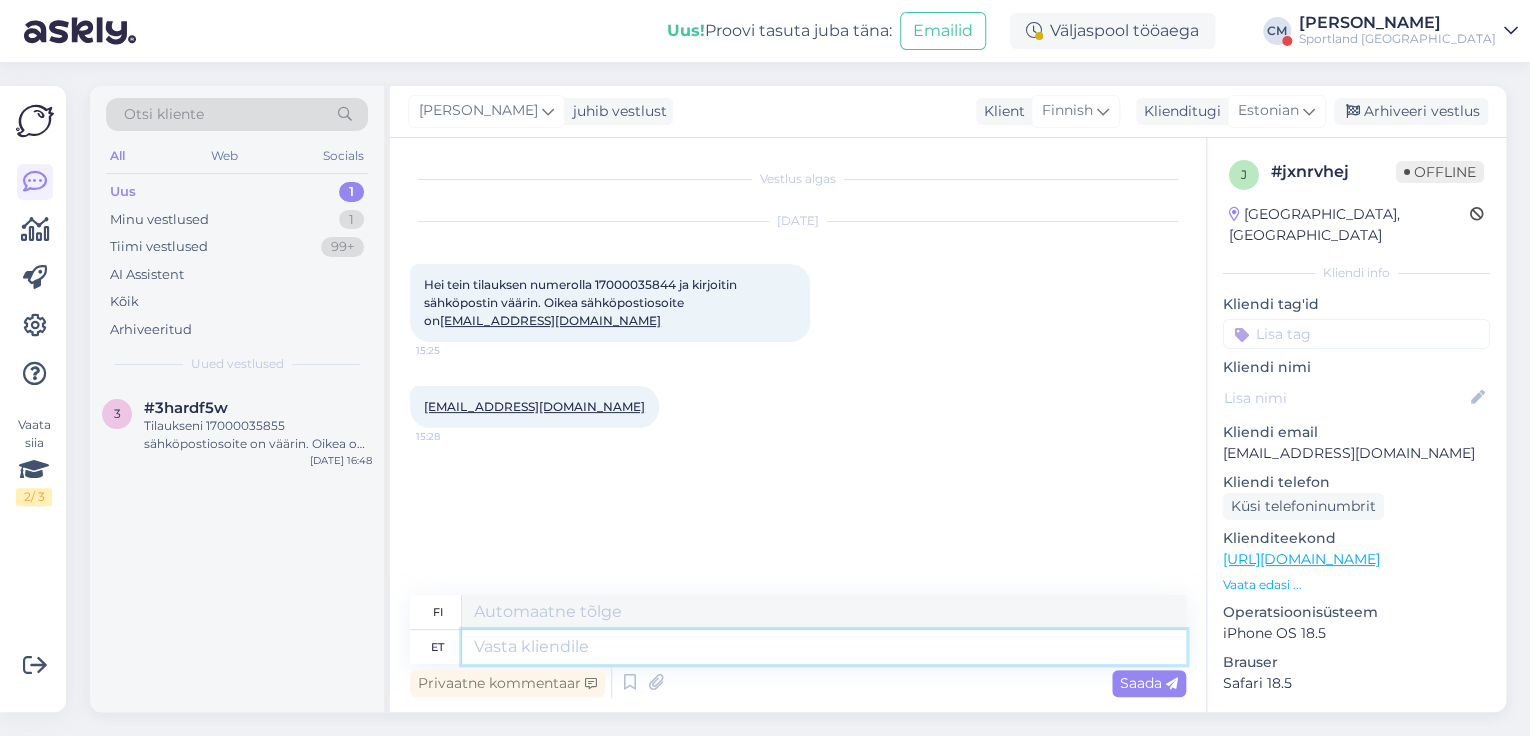 click at bounding box center (824, 647) 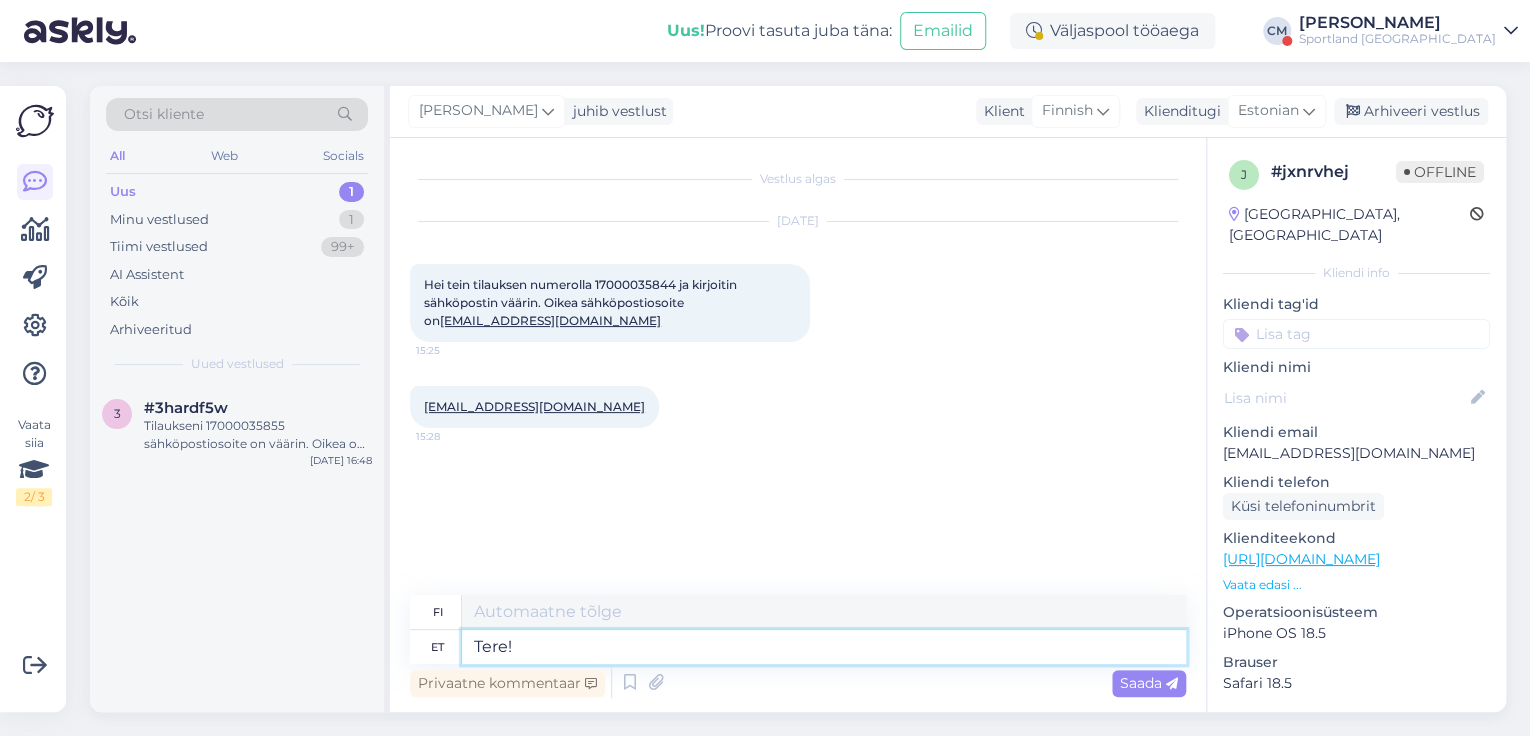 type on "Tere! O" 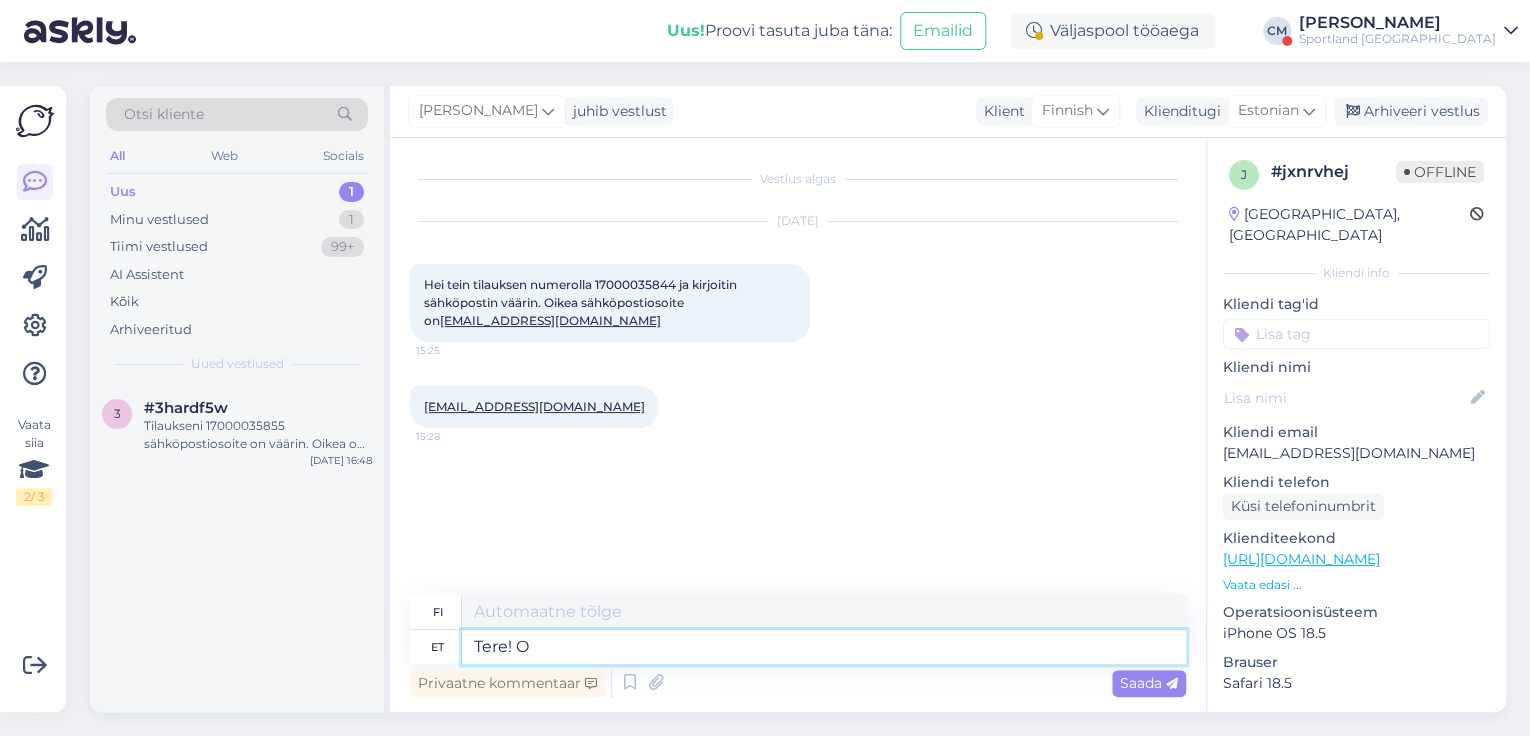type on "Hei!" 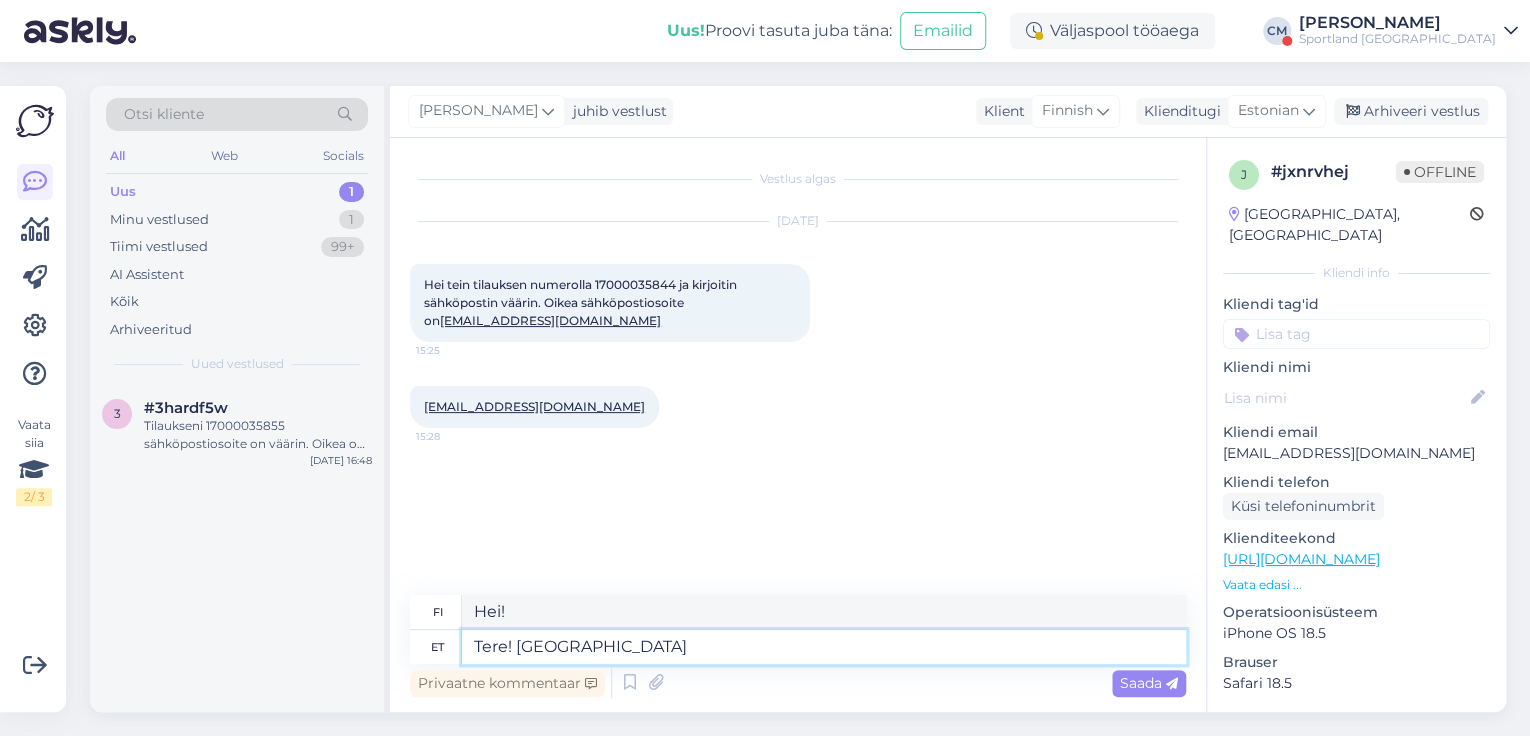 type on "Tere! [PERSON_NAME] C" 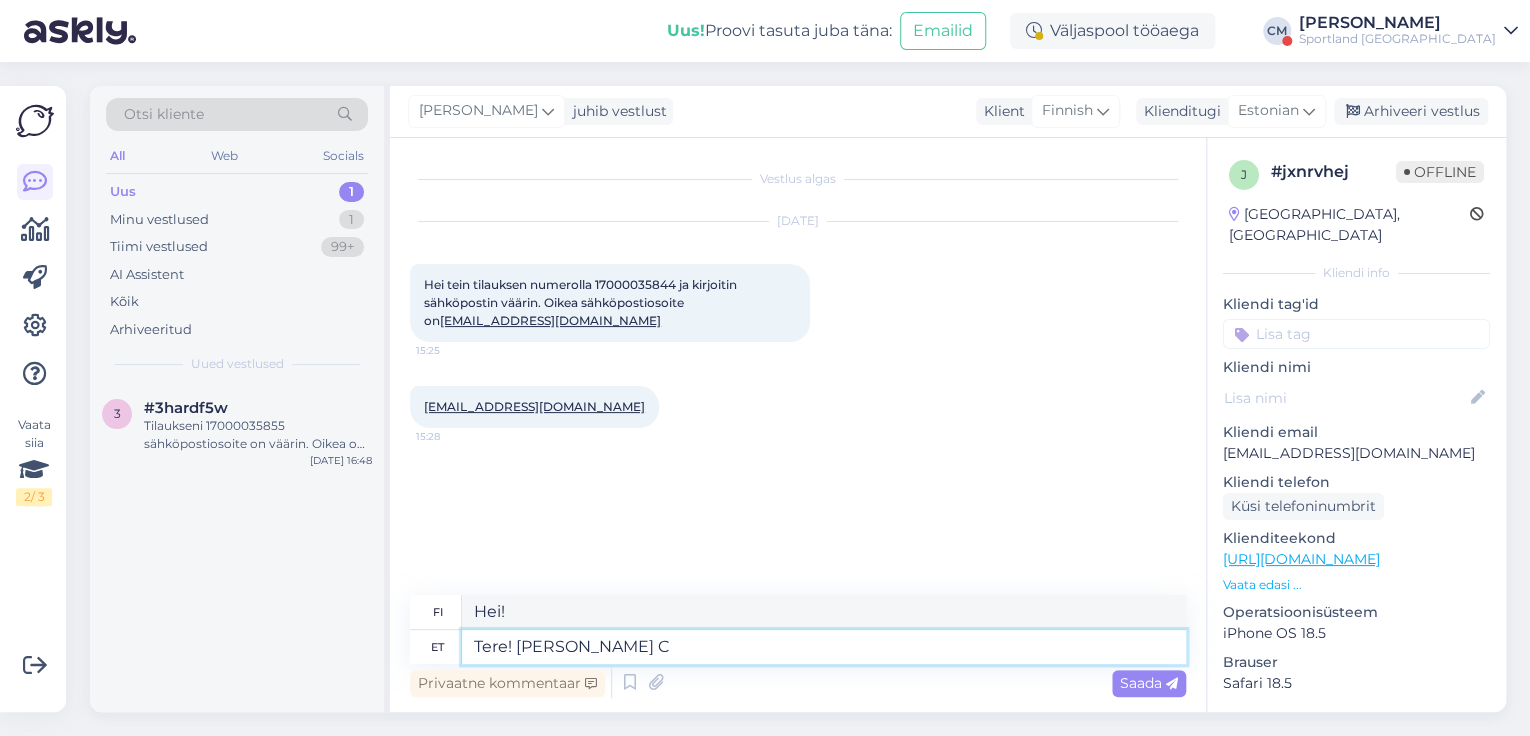 type on "Hei! [GEOGRAPHIC_DATA]" 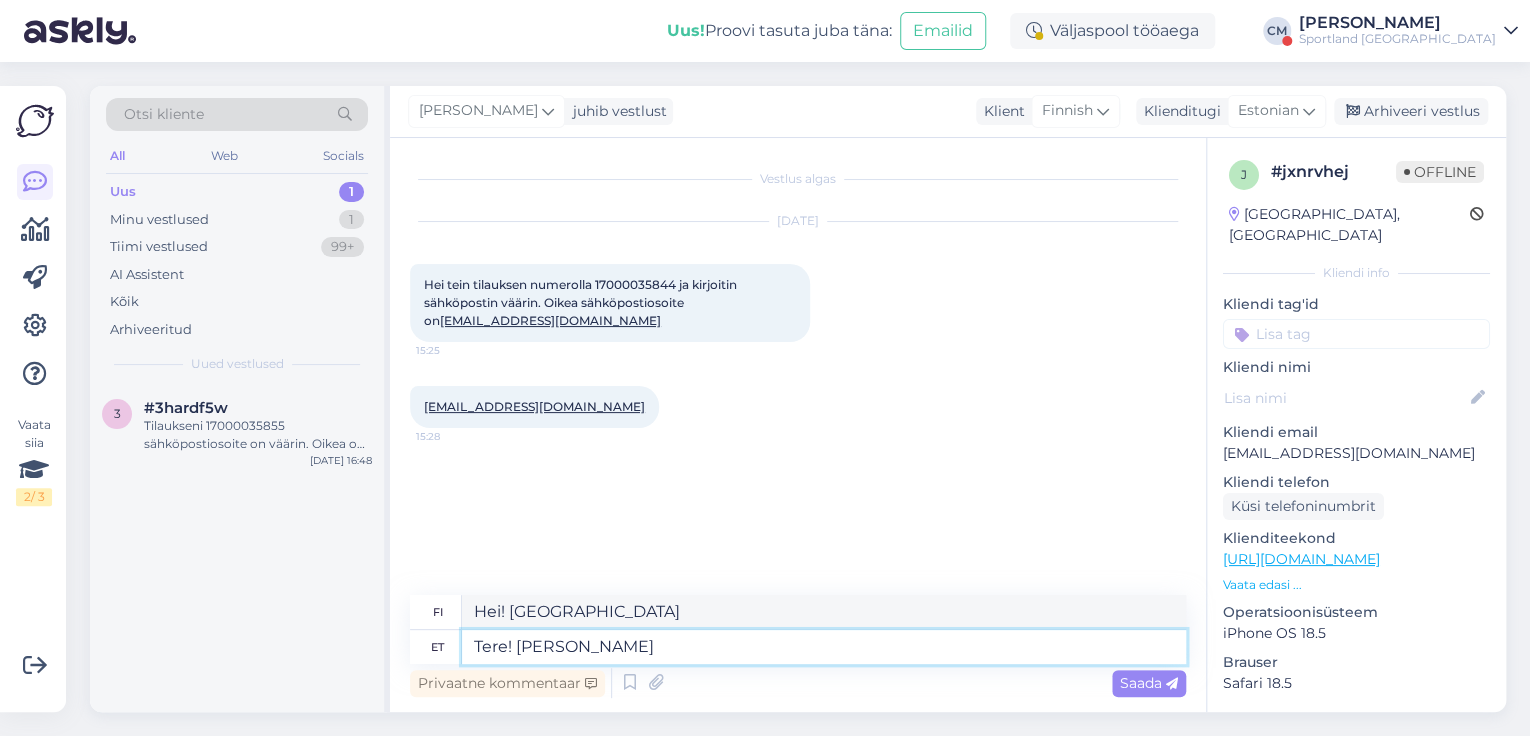 type on "Tere! [PERSON_NAME]" 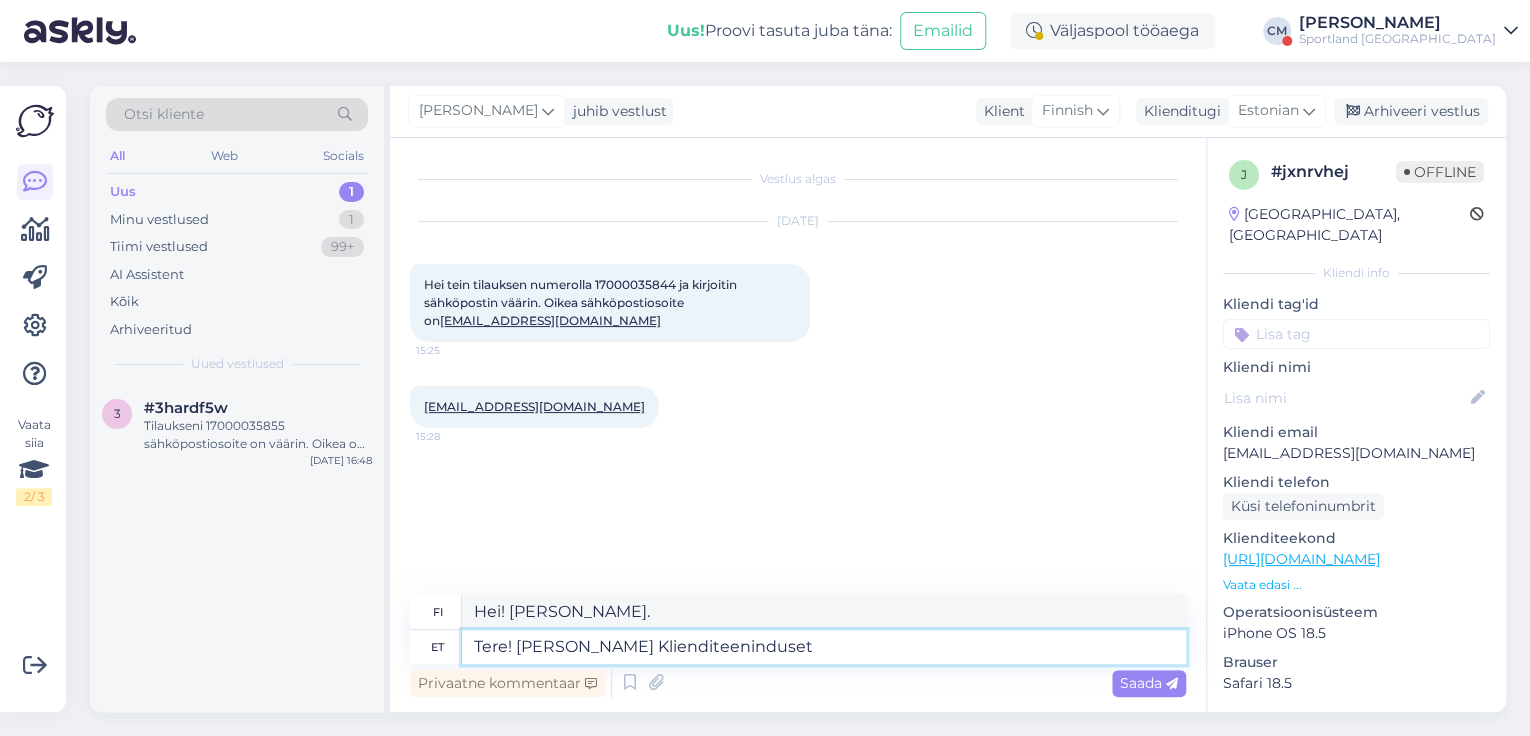 type on "Tere! [PERSON_NAME] Klienditeeninduse" 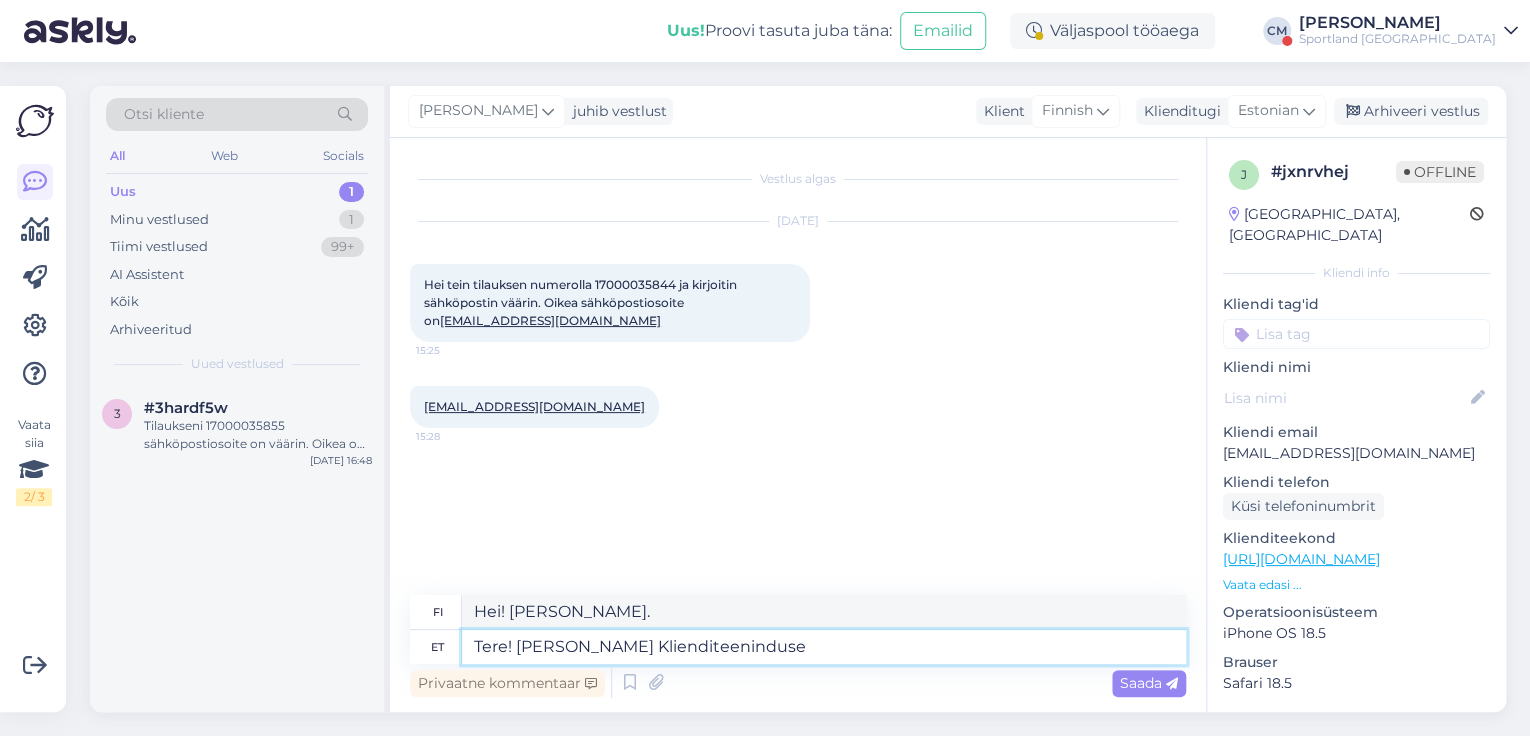 type on "Hei! [PERSON_NAME], asiakaspalvelusta." 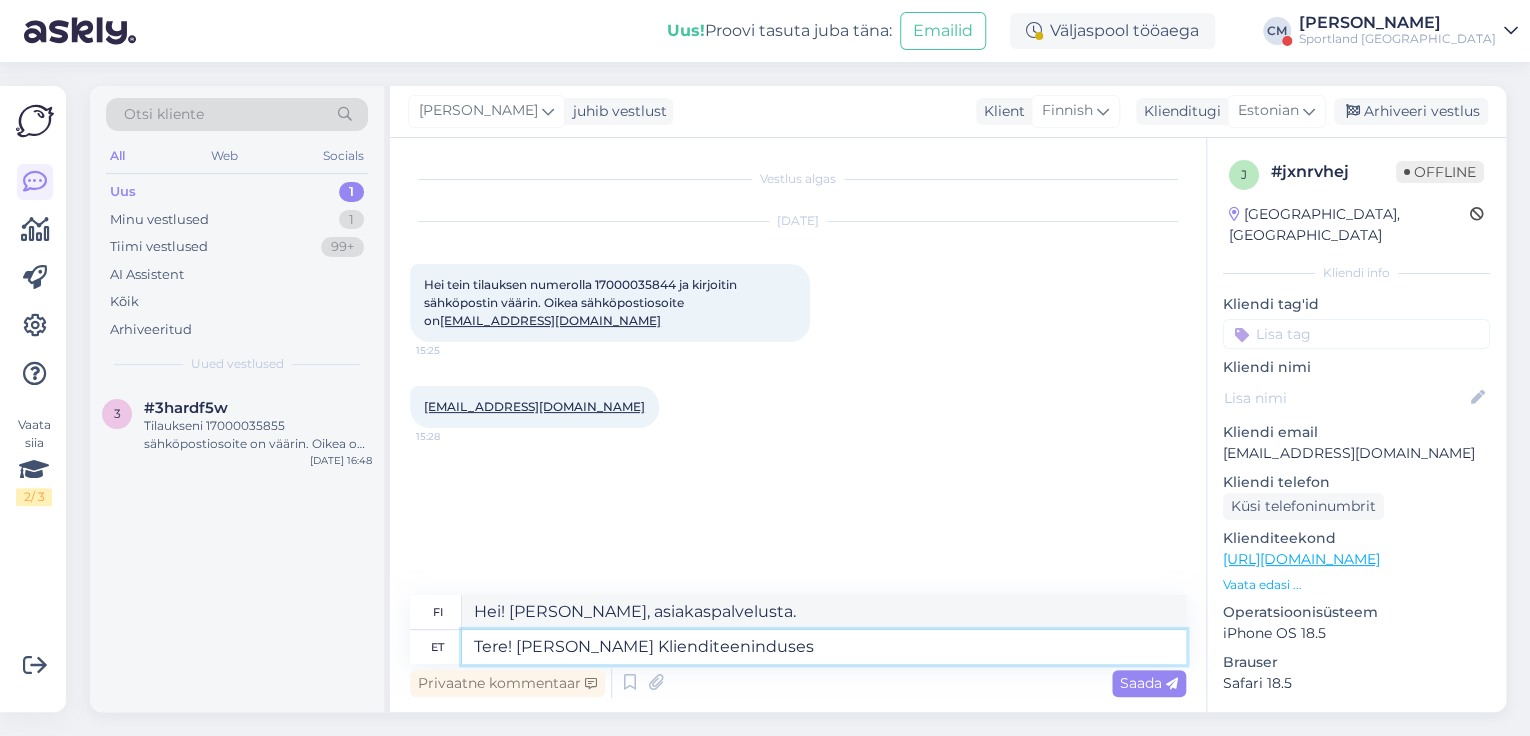 type on "Tere! [PERSON_NAME] Klienditeenindusest" 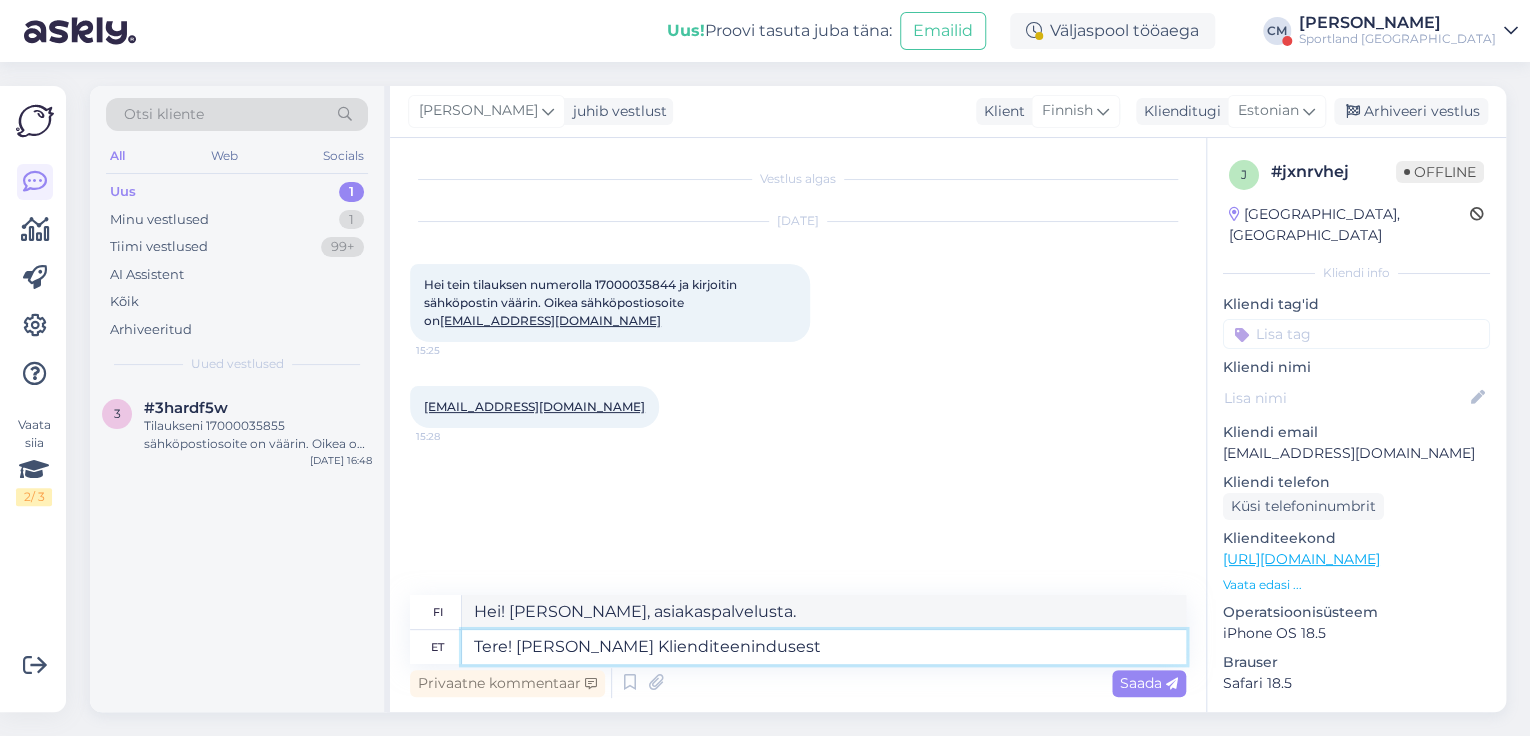 type on "Hei! [PERSON_NAME] asiakaspalvelusta." 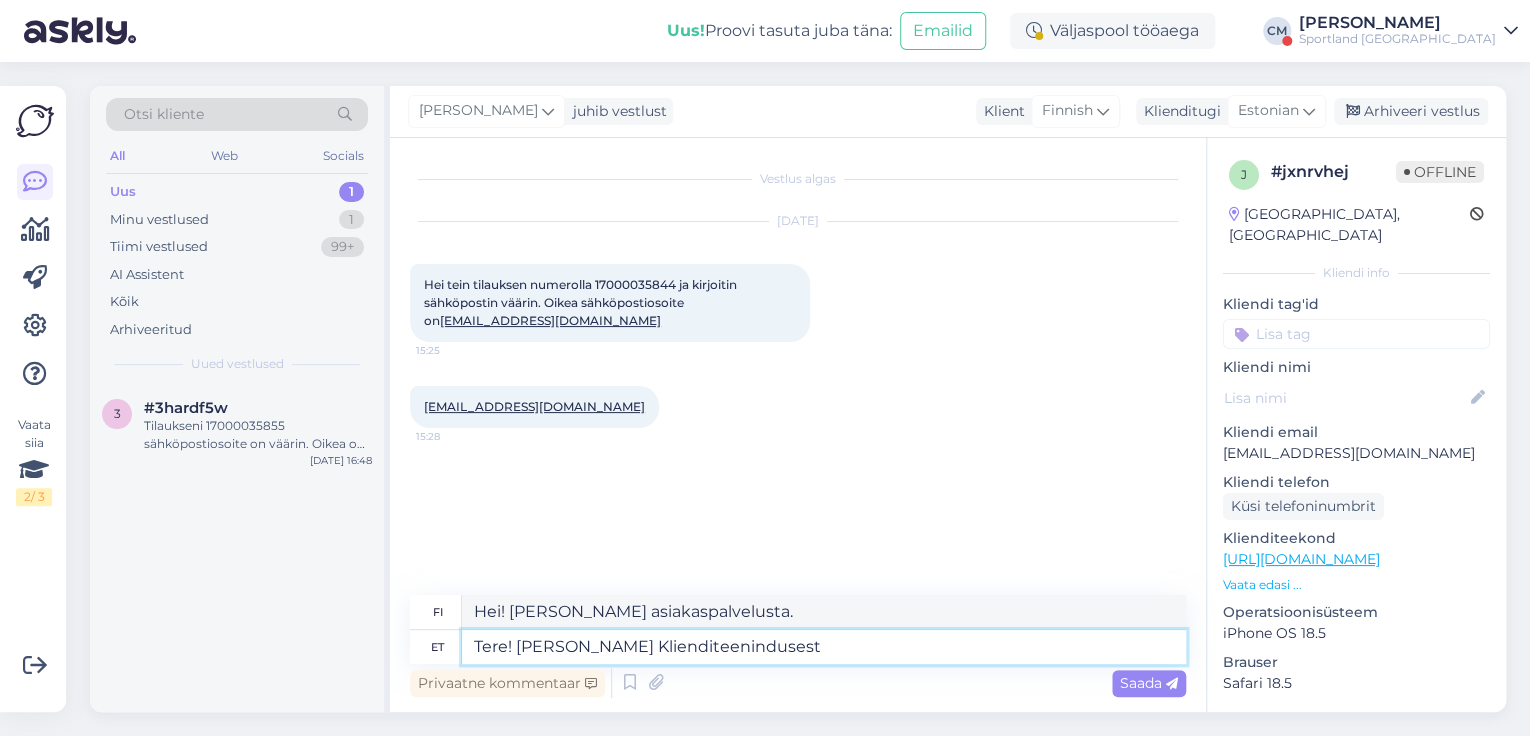 drag, startPoint x: 840, startPoint y: 641, endPoint x: 427, endPoint y: 636, distance: 413.03027 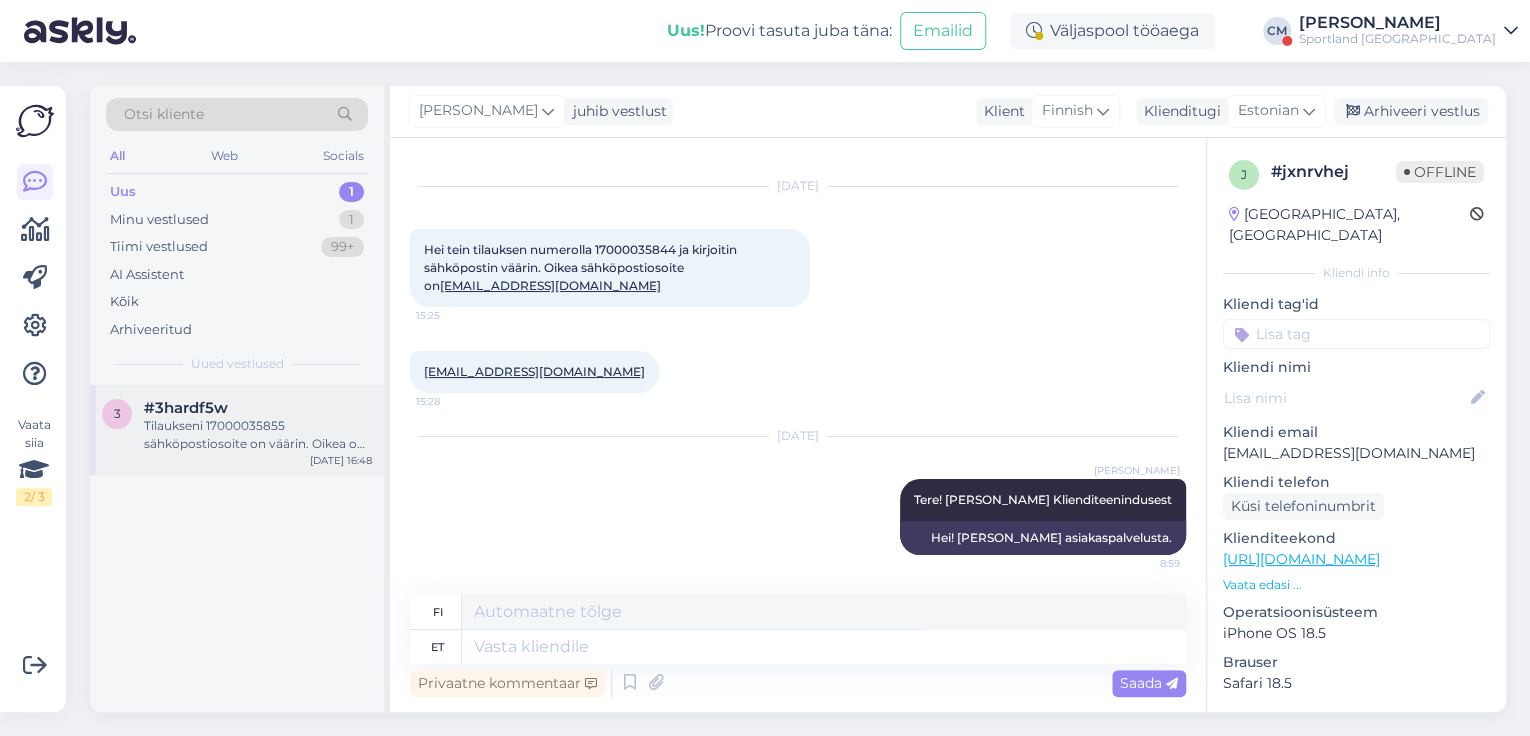 click on "#3hardf5w" at bounding box center [258, 408] 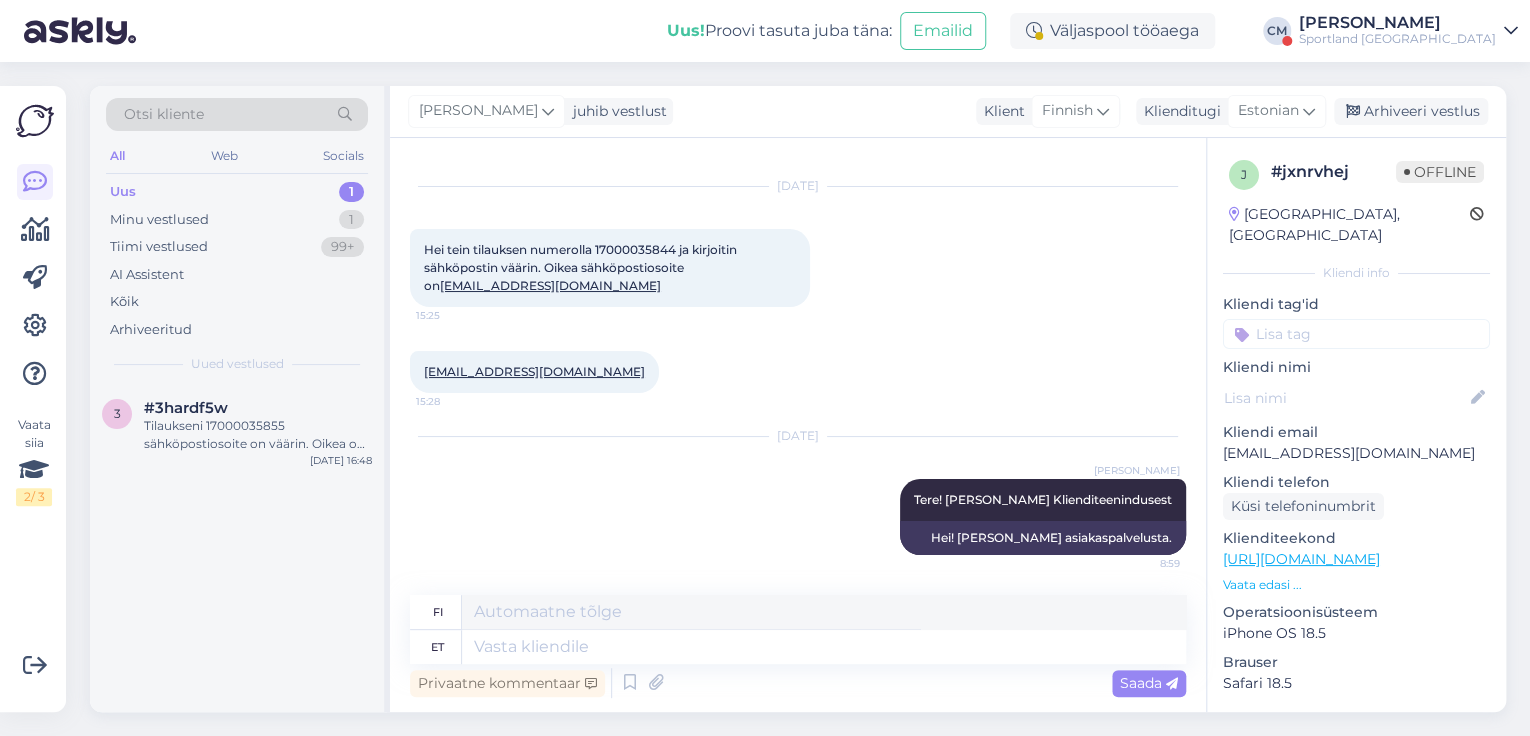 scroll, scrollTop: 7, scrollLeft: 0, axis: vertical 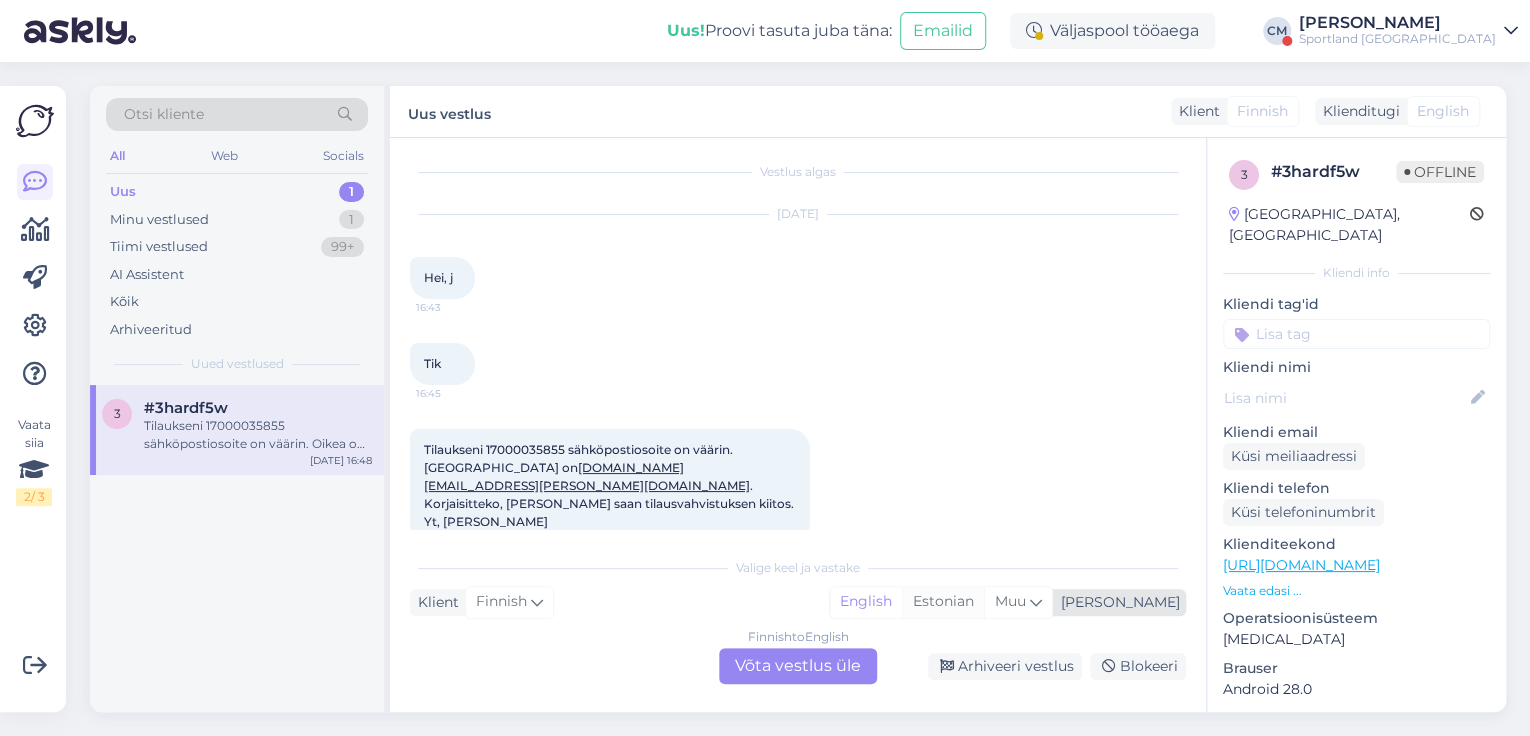 click on "Estonian" at bounding box center [943, 602] 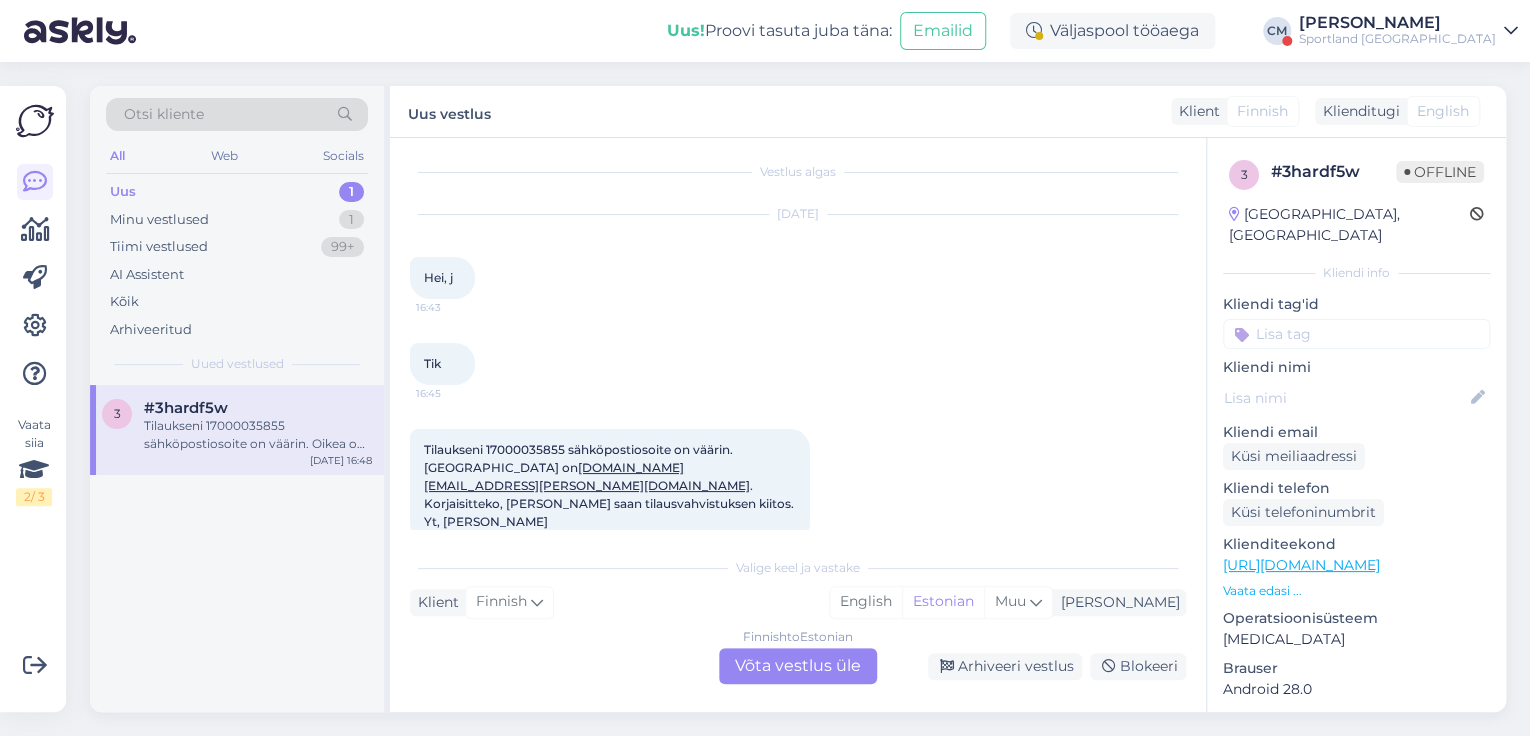 click on "Finnish  to  Estonian Võta vestlus üle Arhiveeri vestlus Blokeeri" at bounding box center [798, 666] 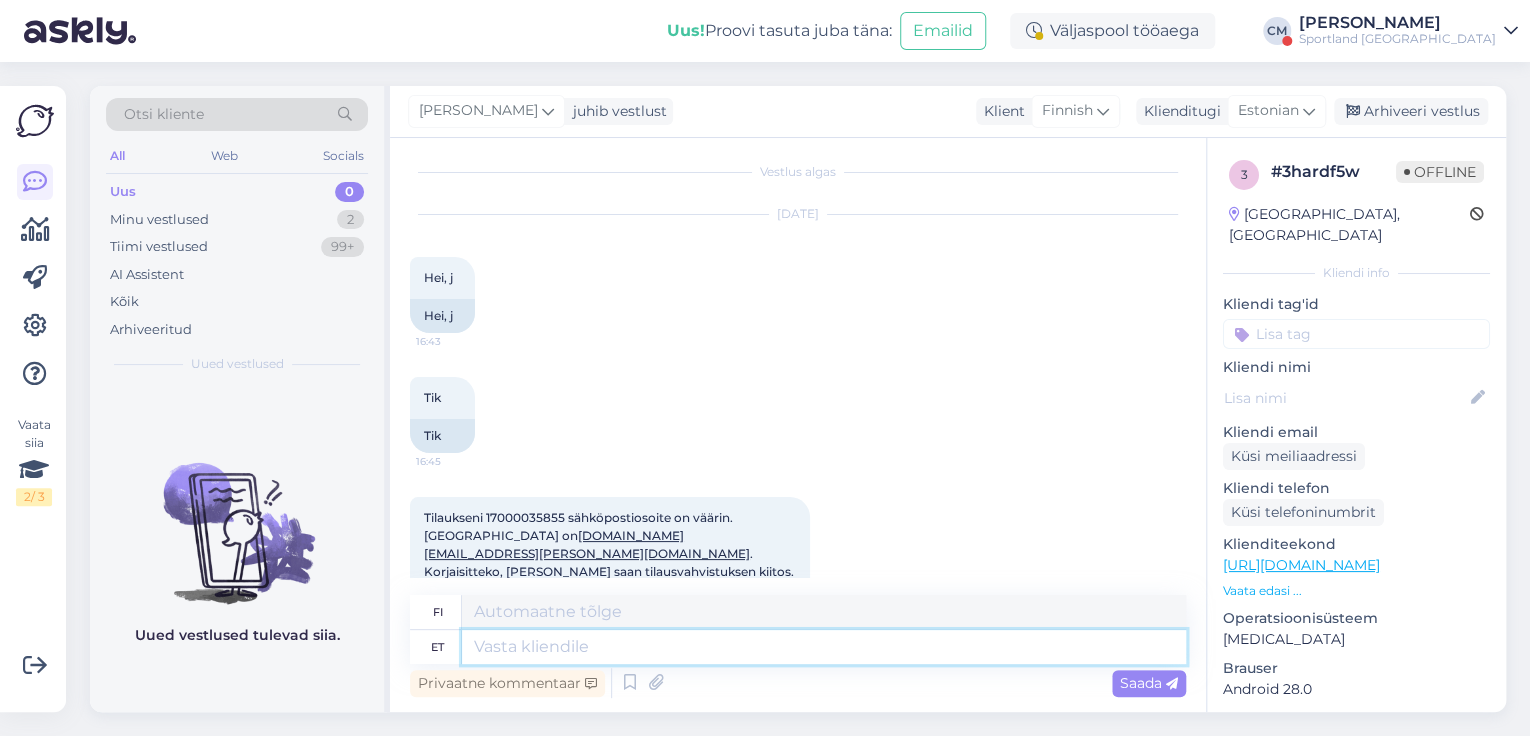 click at bounding box center [824, 647] 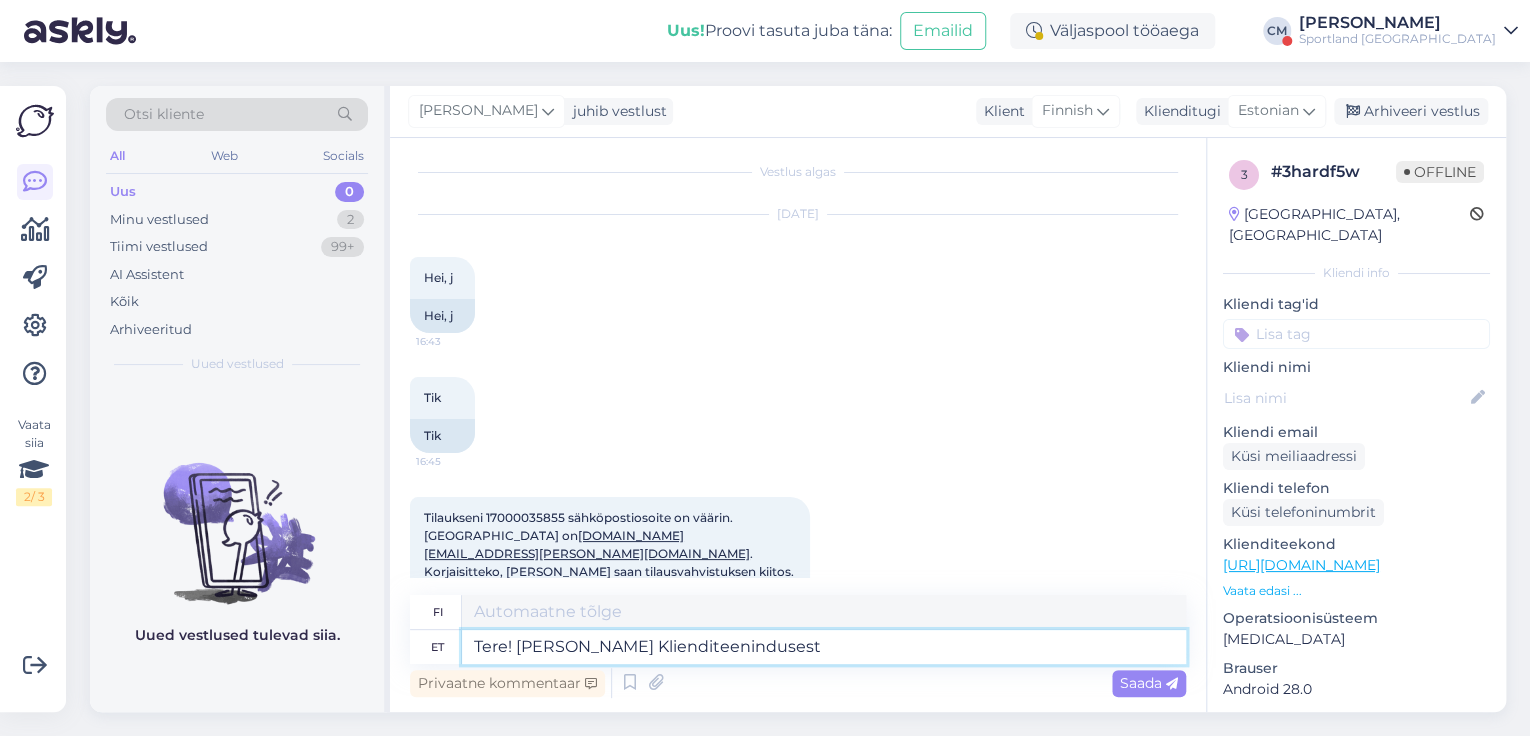 type on "Hei! [PERSON_NAME] asiakaspalvelusta." 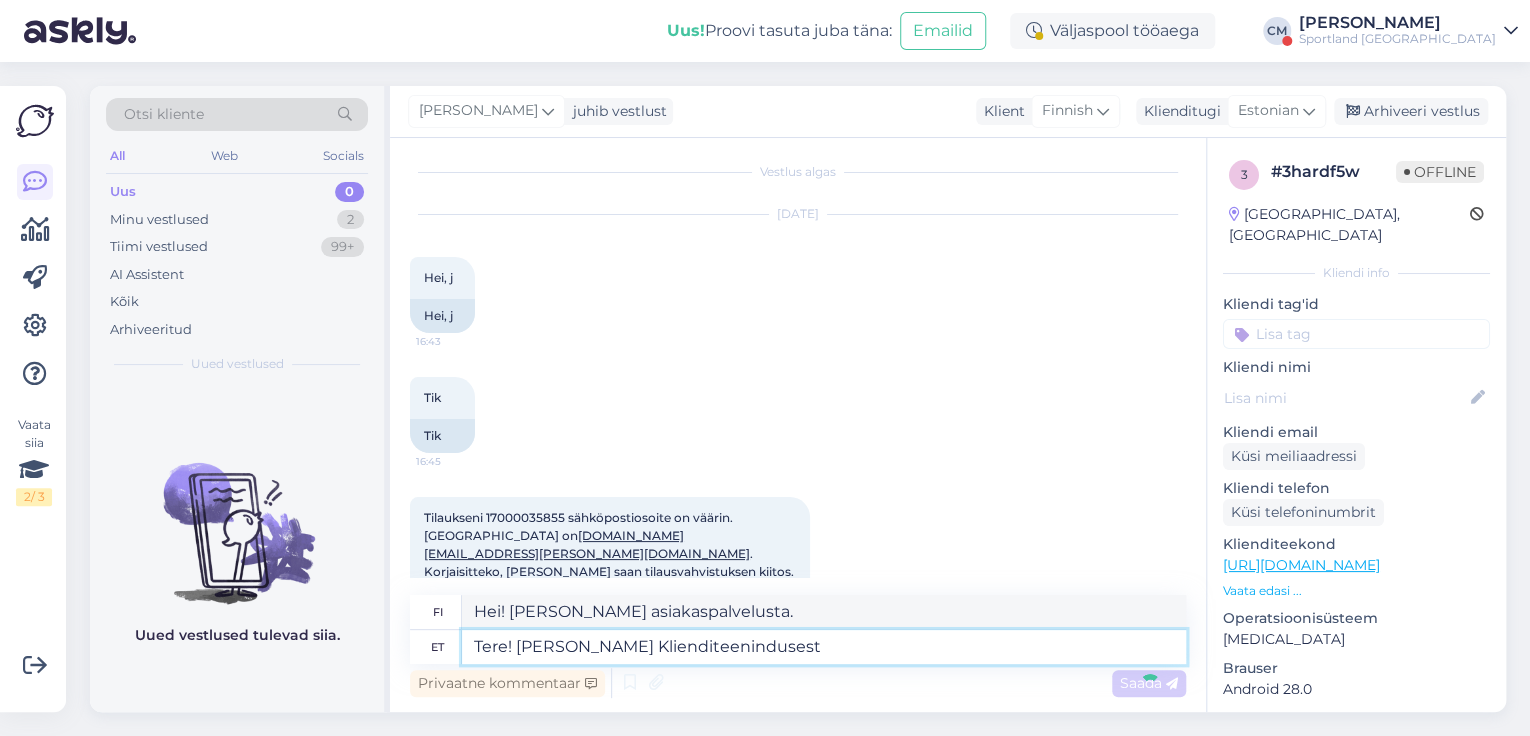type 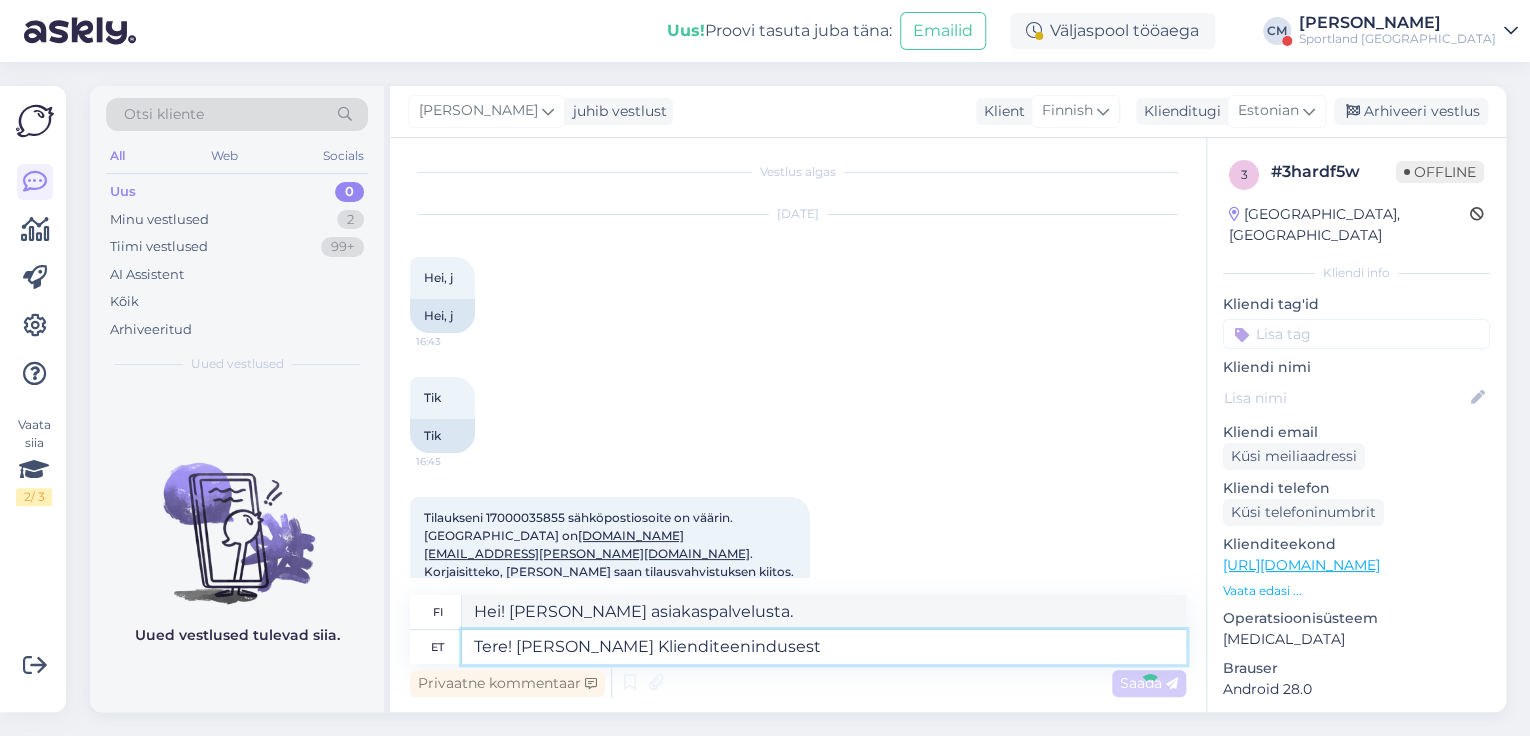 type 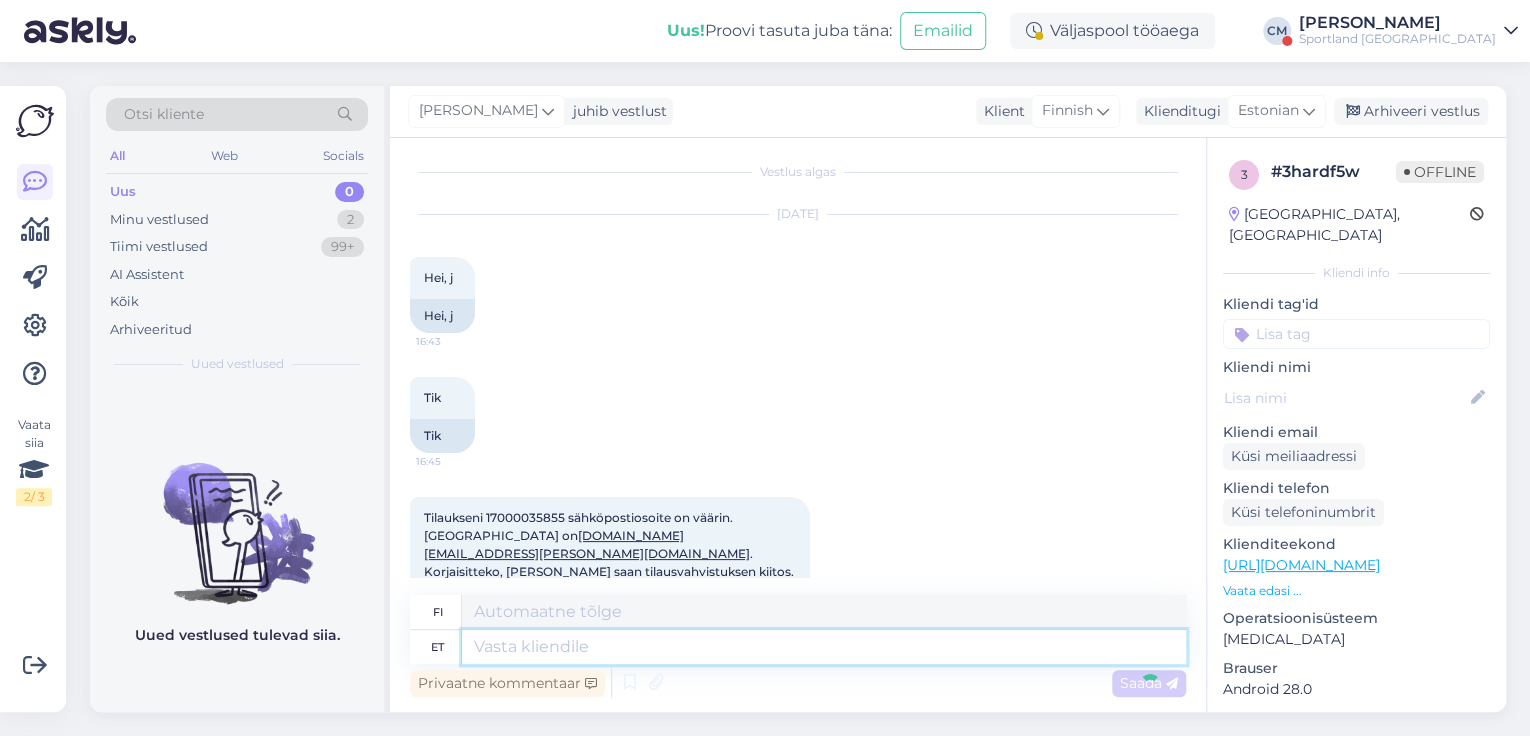 scroll, scrollTop: 276, scrollLeft: 0, axis: vertical 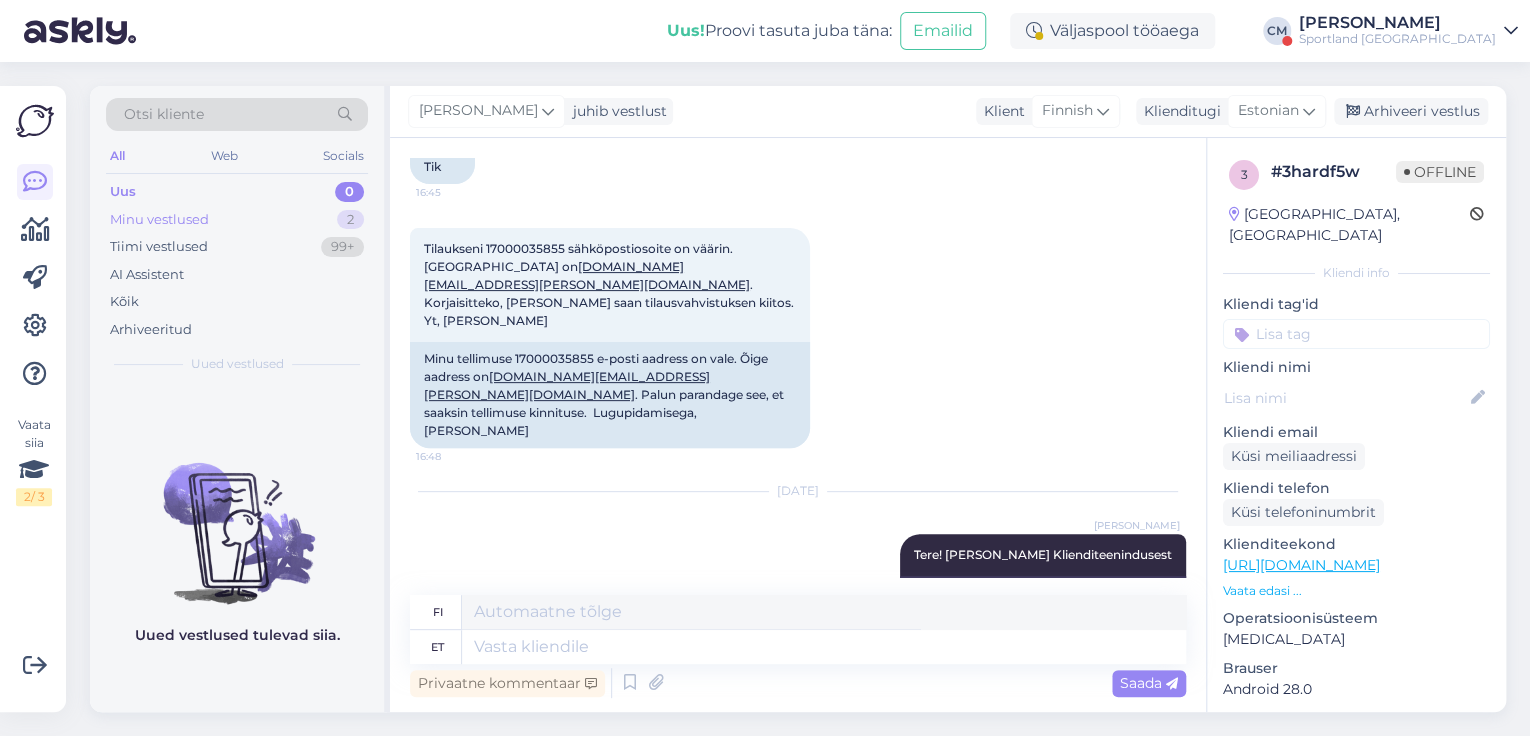 click on "Minu vestlused 2" at bounding box center (237, 220) 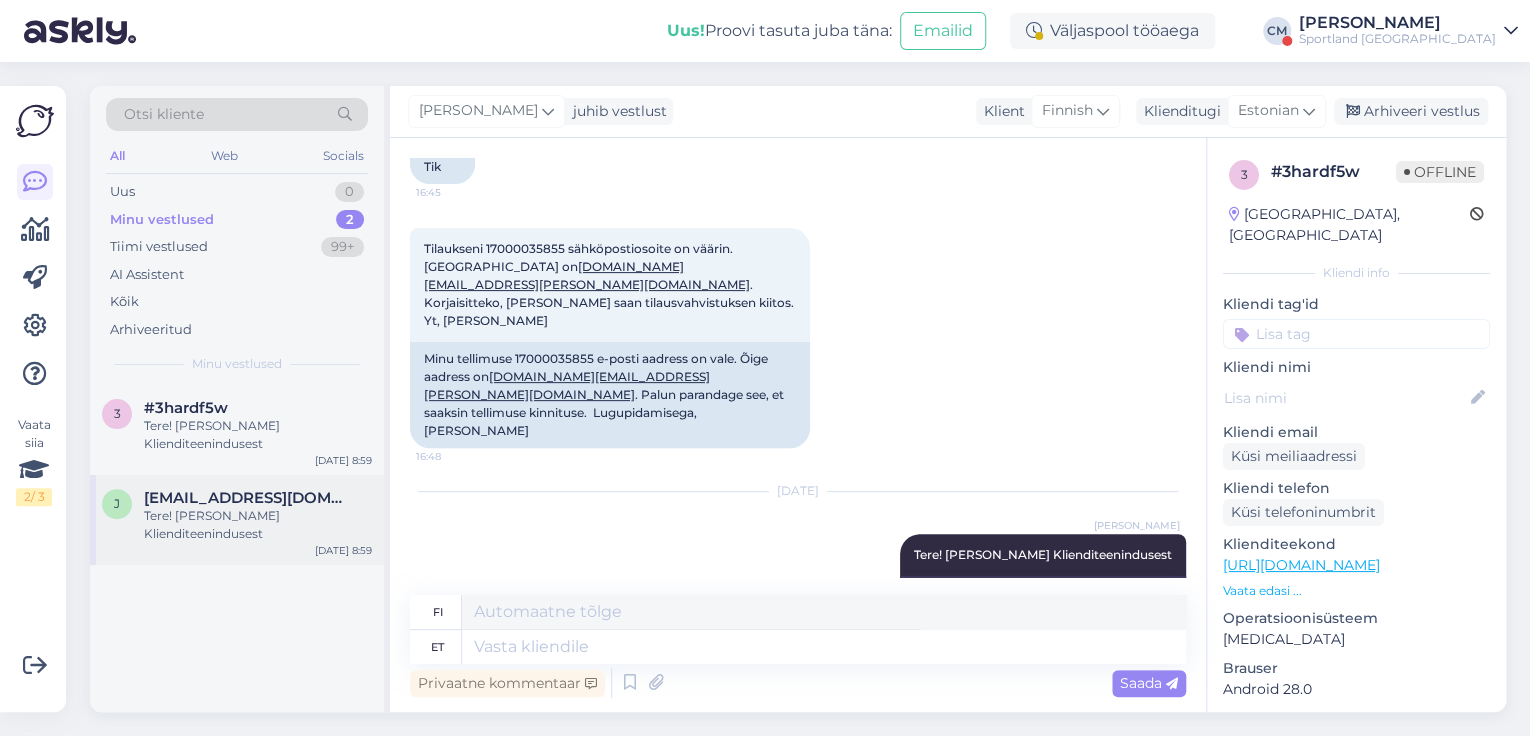 click on "Tere! [PERSON_NAME] Klienditeenindusest" at bounding box center (258, 525) 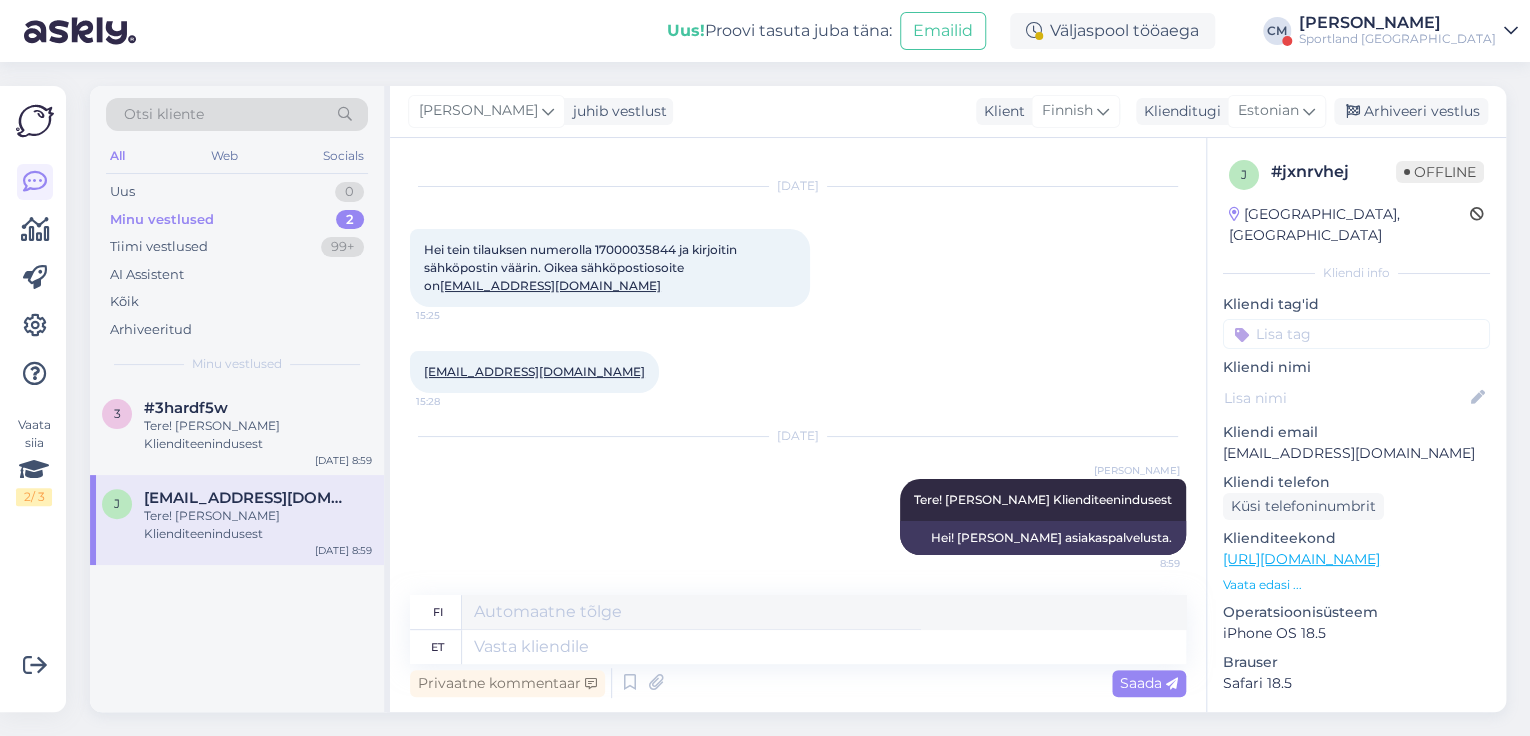 scroll, scrollTop: 34, scrollLeft: 0, axis: vertical 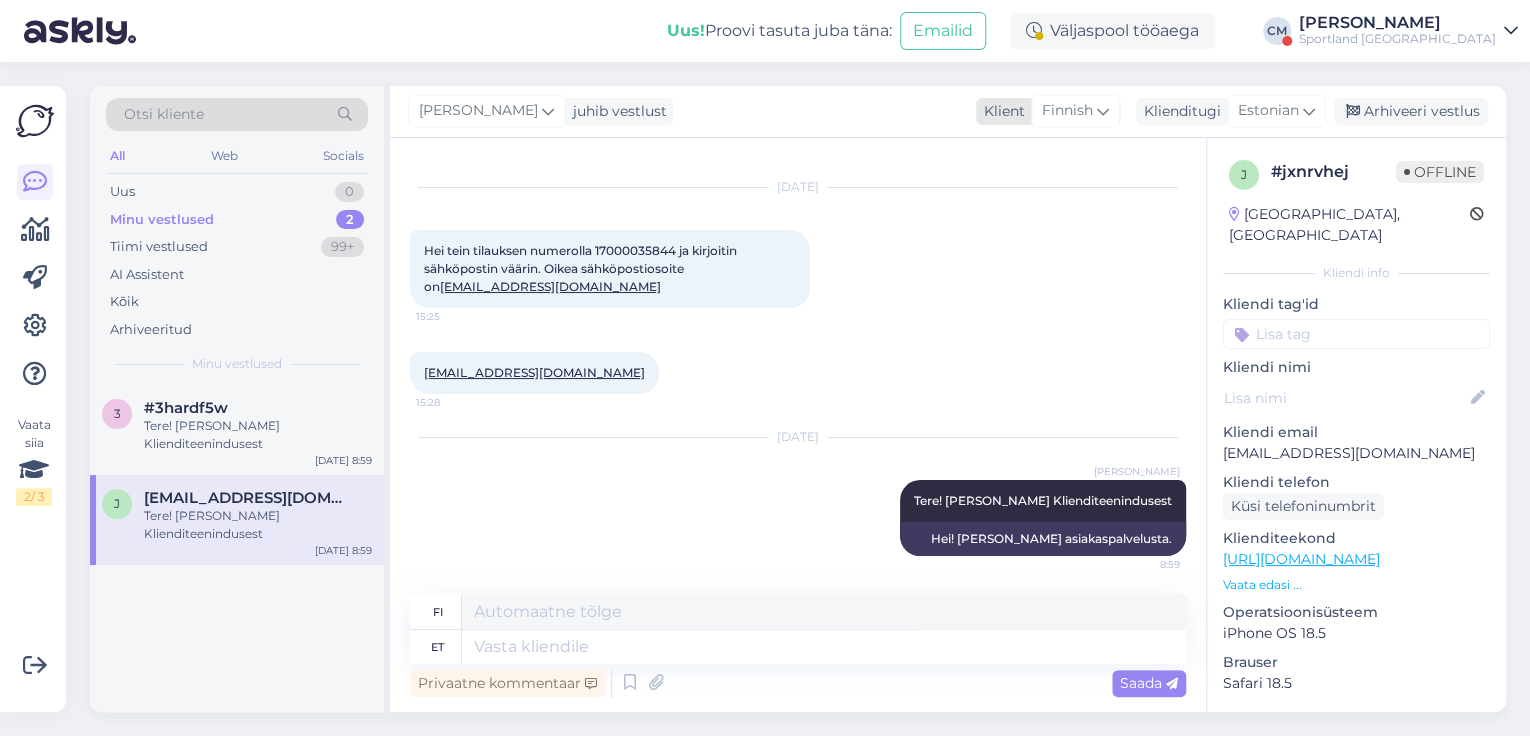 click on "Finnish" at bounding box center [1067, 111] 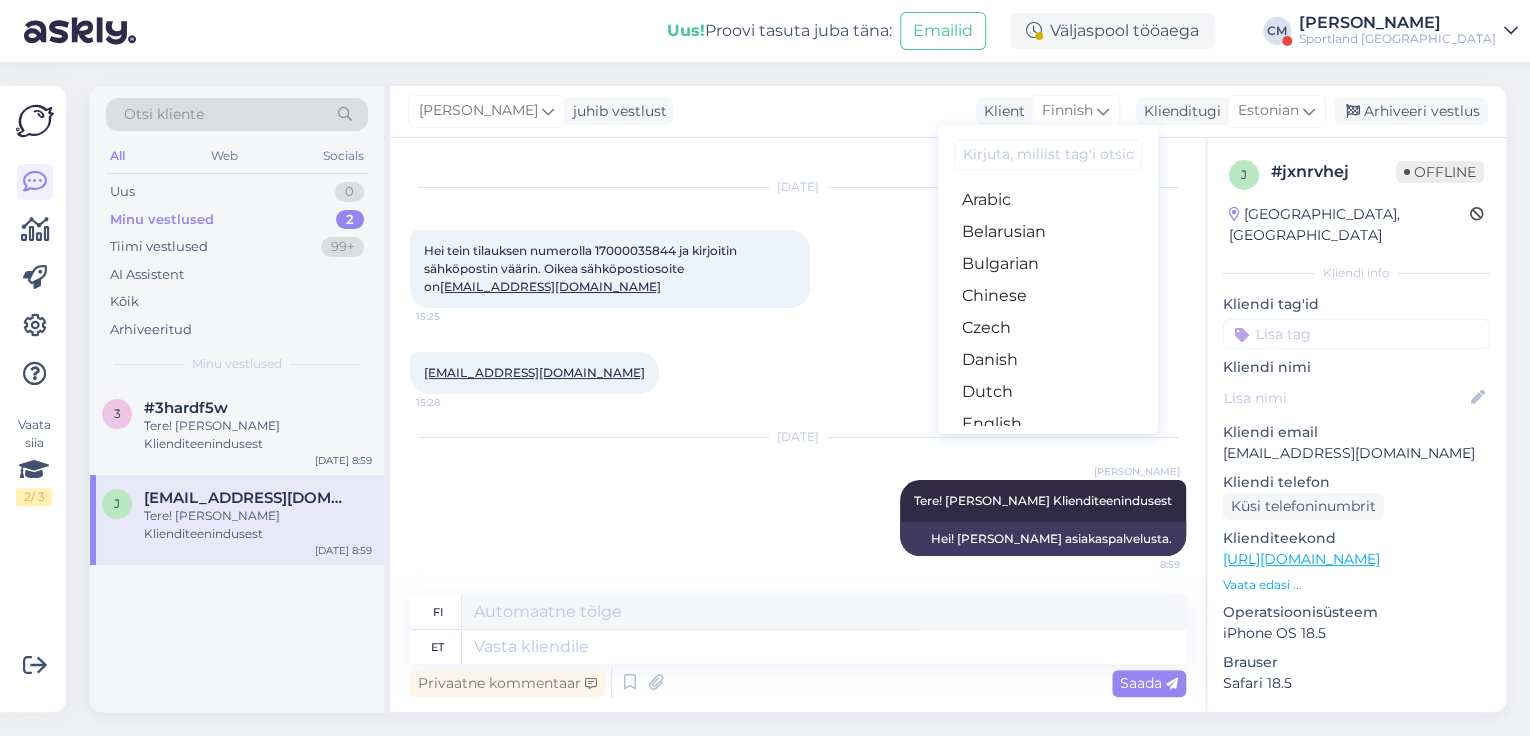 type on "e" 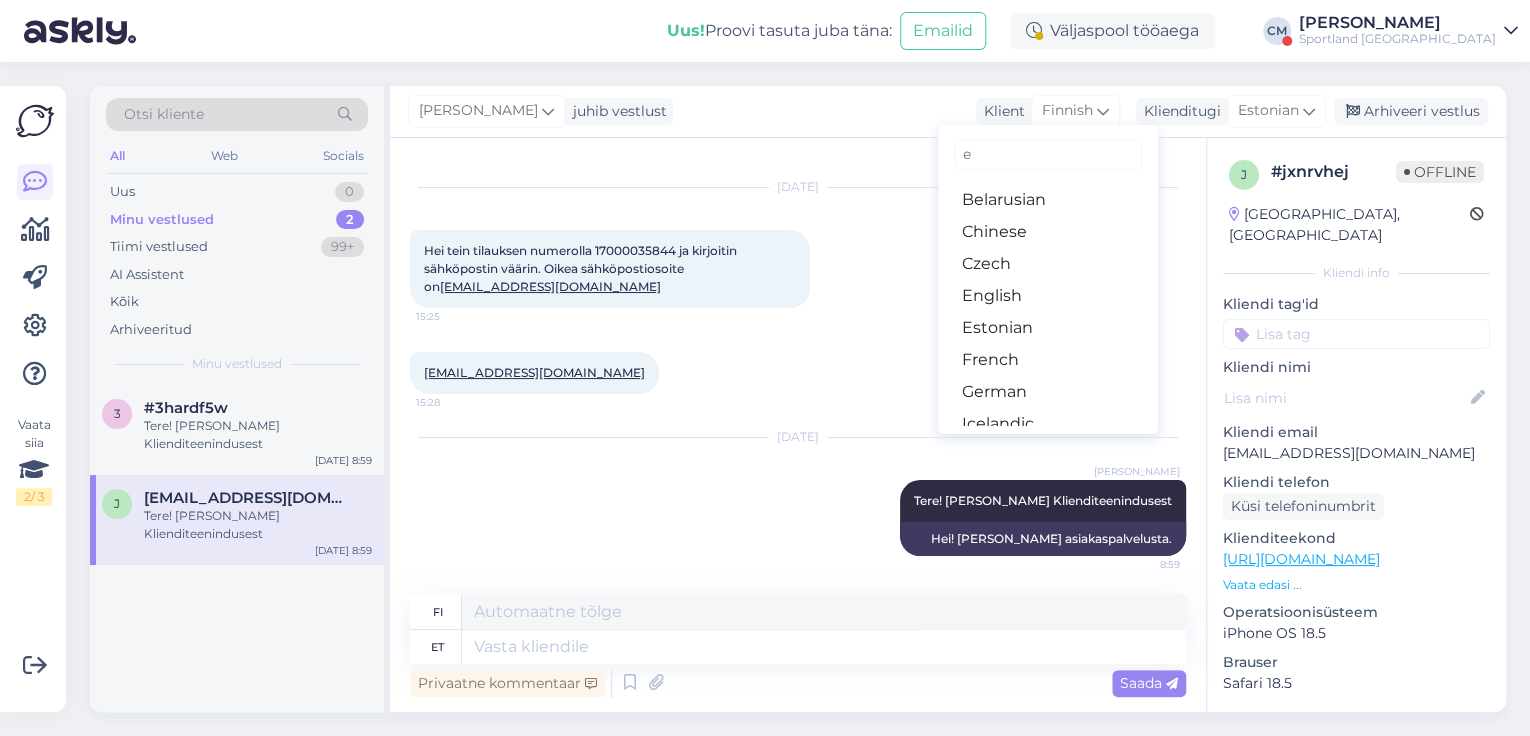 type 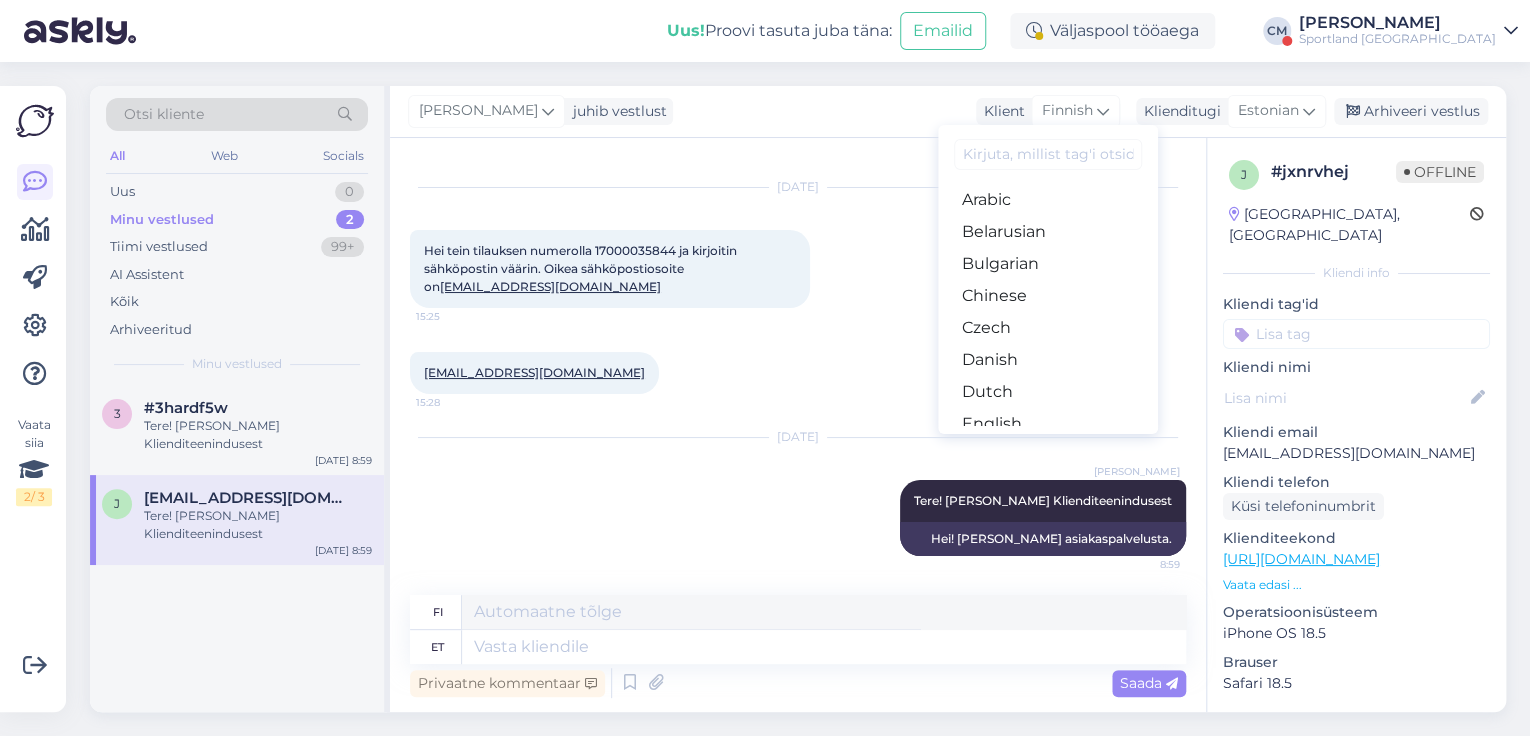 click at bounding box center [819, 269] 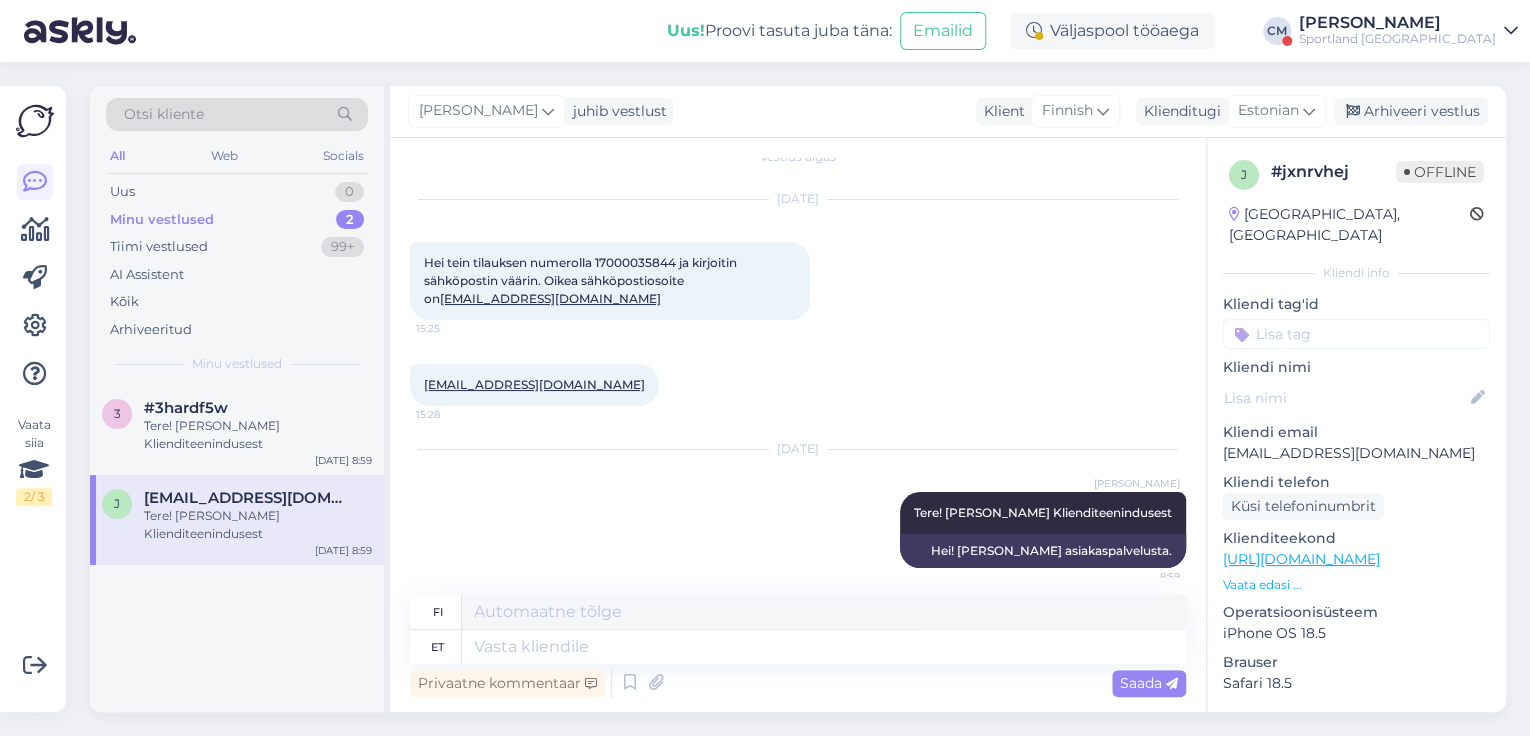 scroll, scrollTop: 34, scrollLeft: 0, axis: vertical 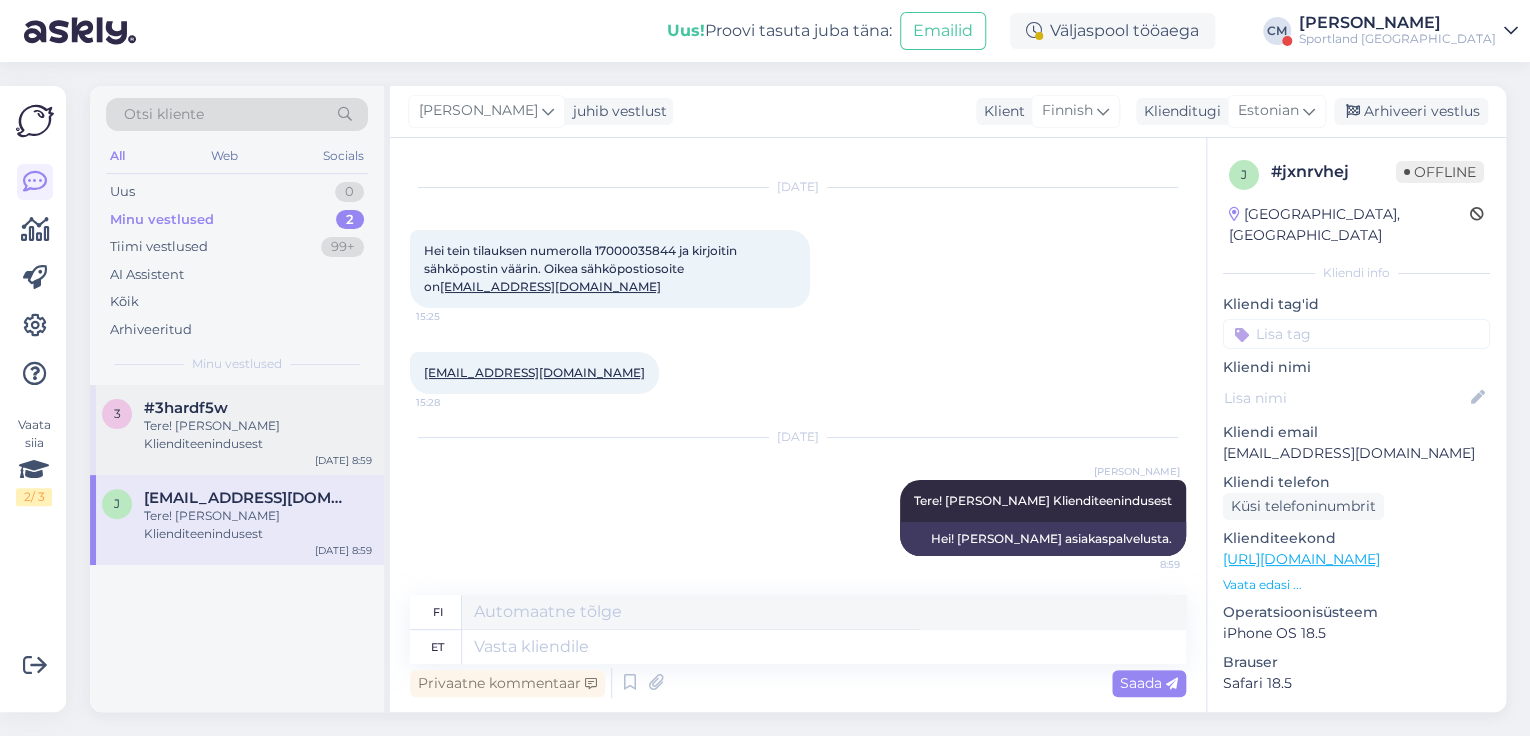 click on "#3hardf5w" at bounding box center (258, 408) 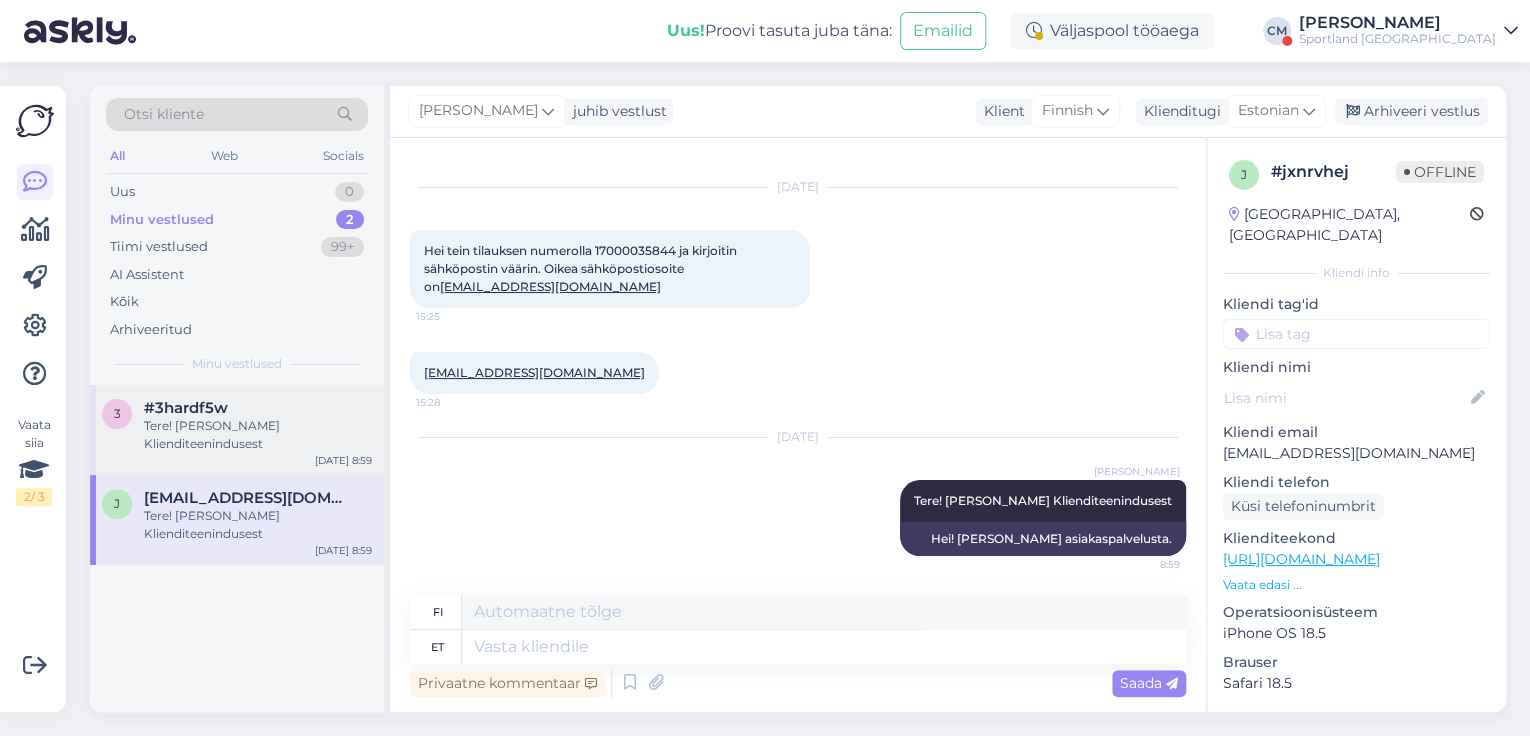scroll, scrollTop: 276, scrollLeft: 0, axis: vertical 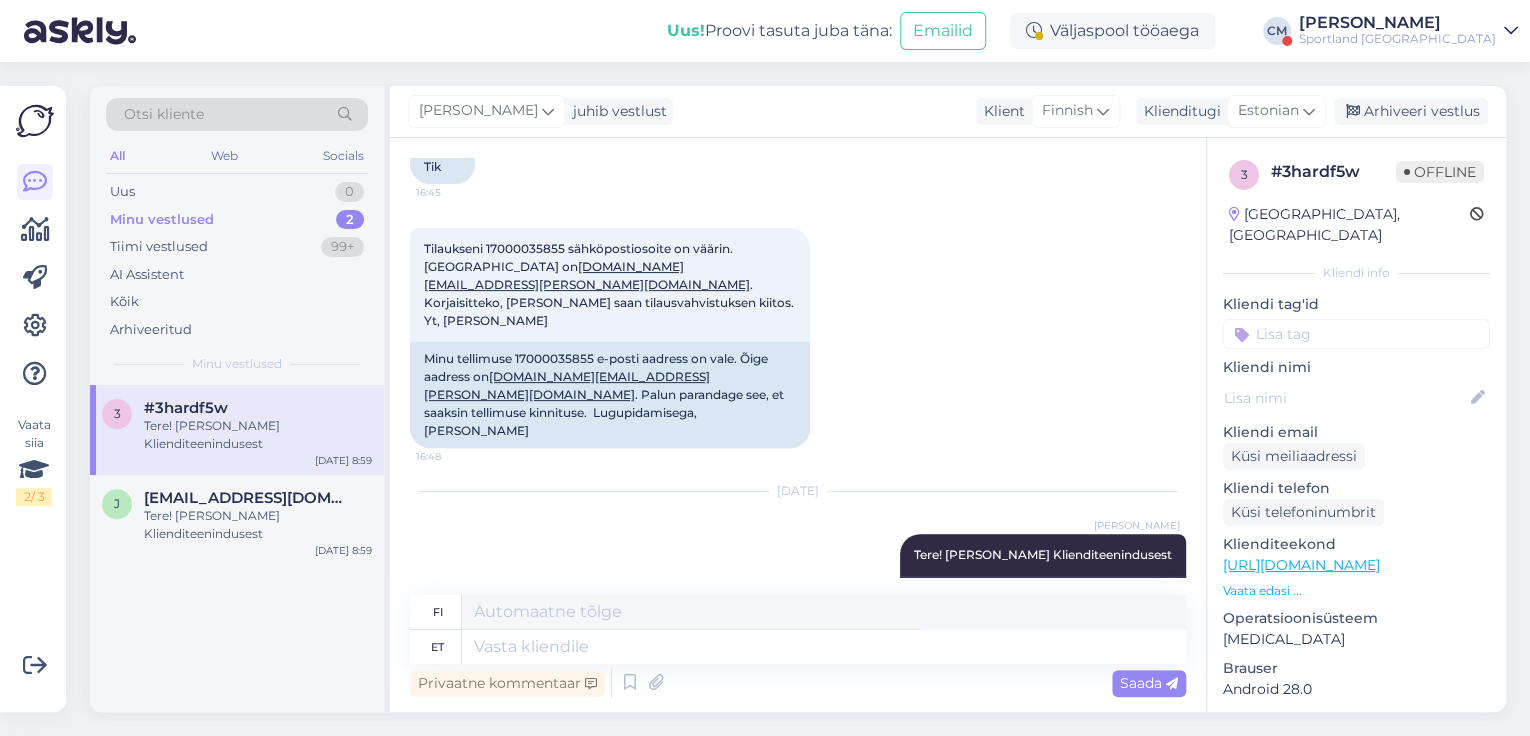 click on "Tere! [PERSON_NAME] Klienditeenindusest" at bounding box center (258, 435) 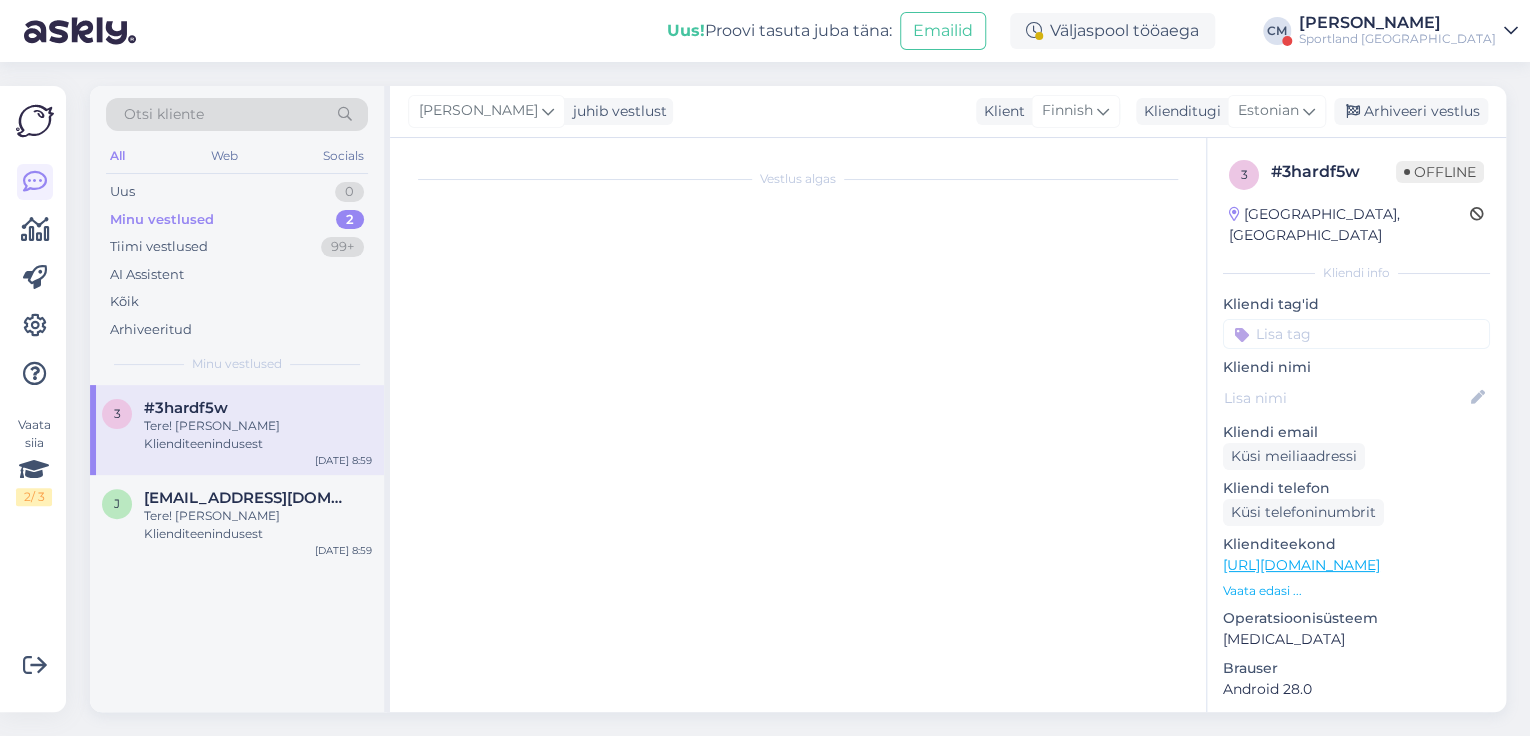 scroll, scrollTop: 0, scrollLeft: 0, axis: both 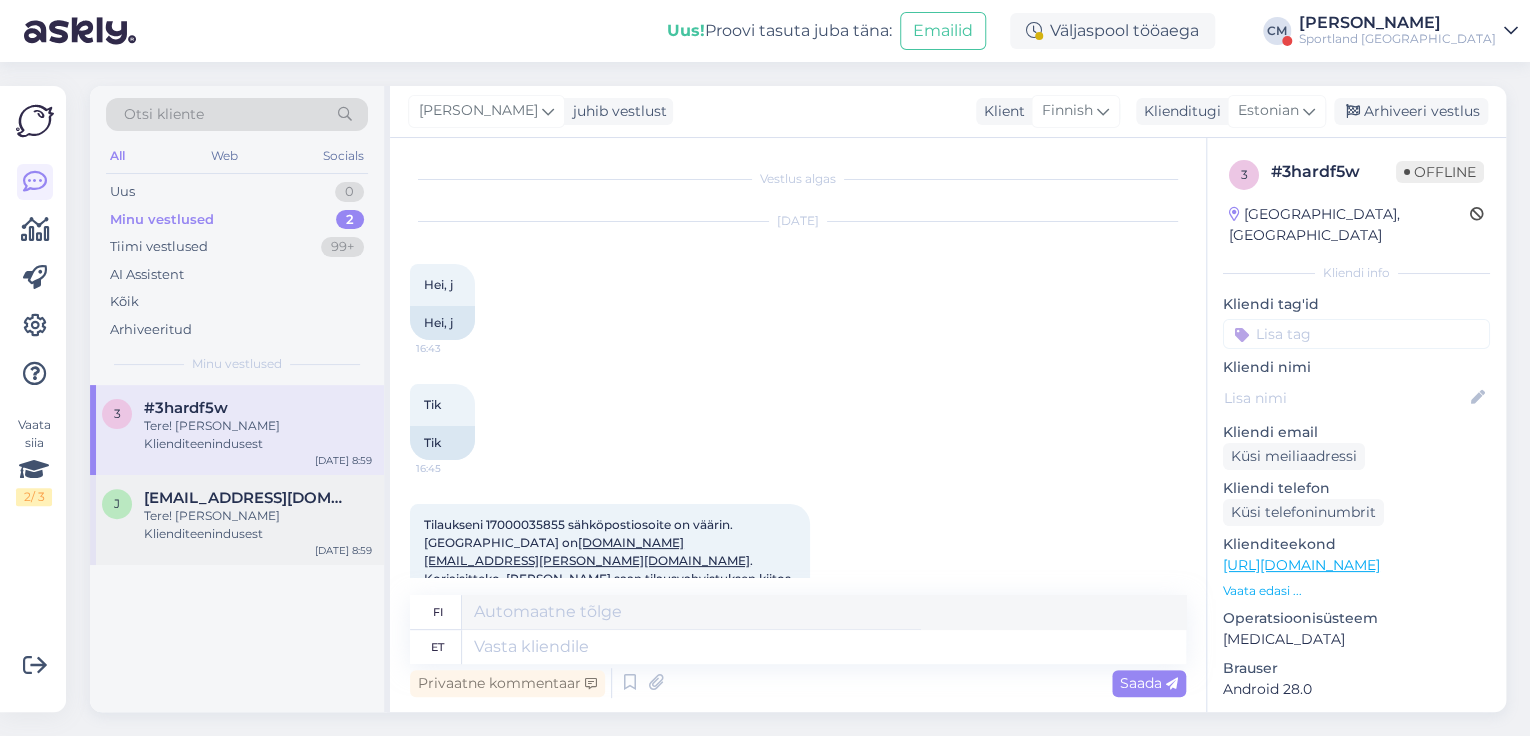 click on "Tere! [PERSON_NAME] Klienditeenindusest" at bounding box center [258, 525] 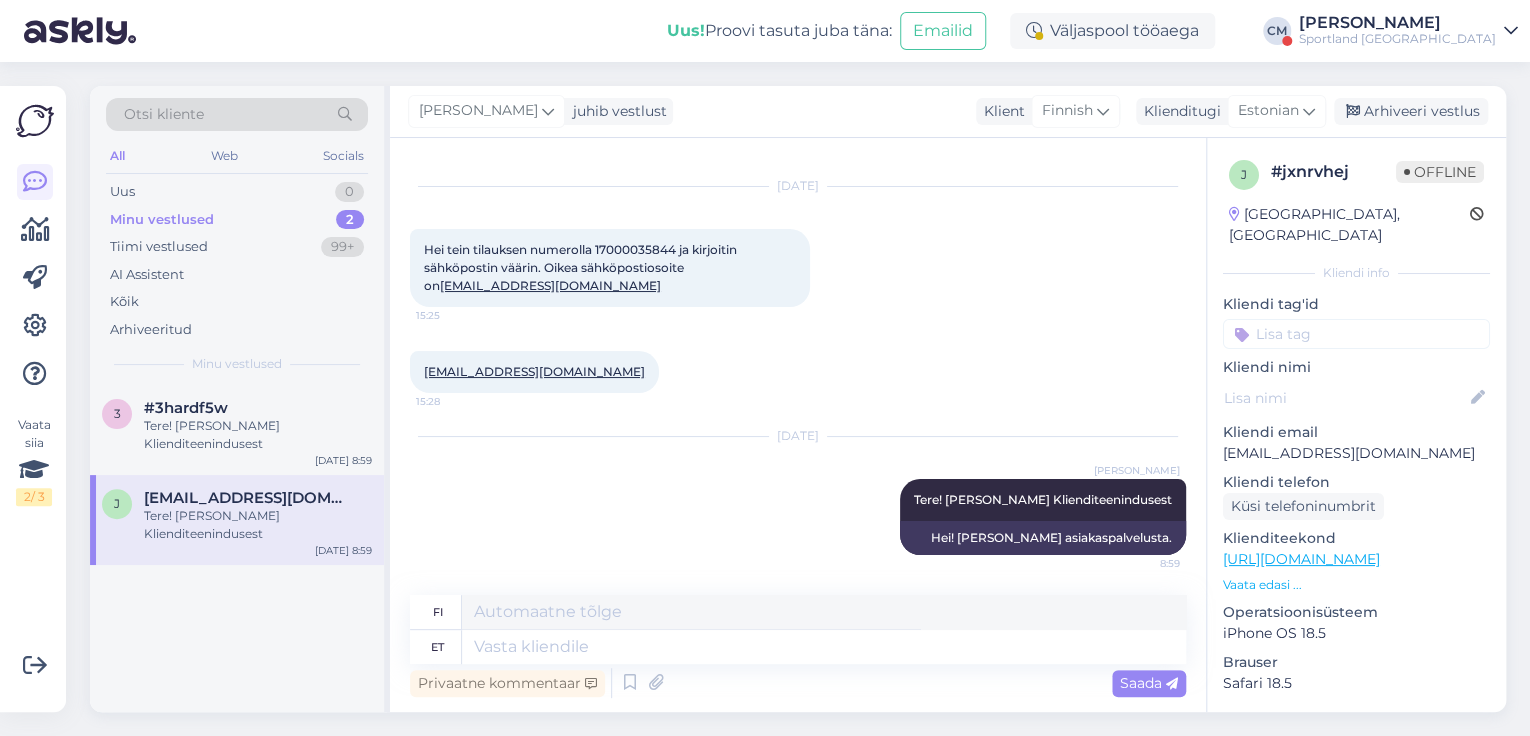 scroll, scrollTop: 34, scrollLeft: 0, axis: vertical 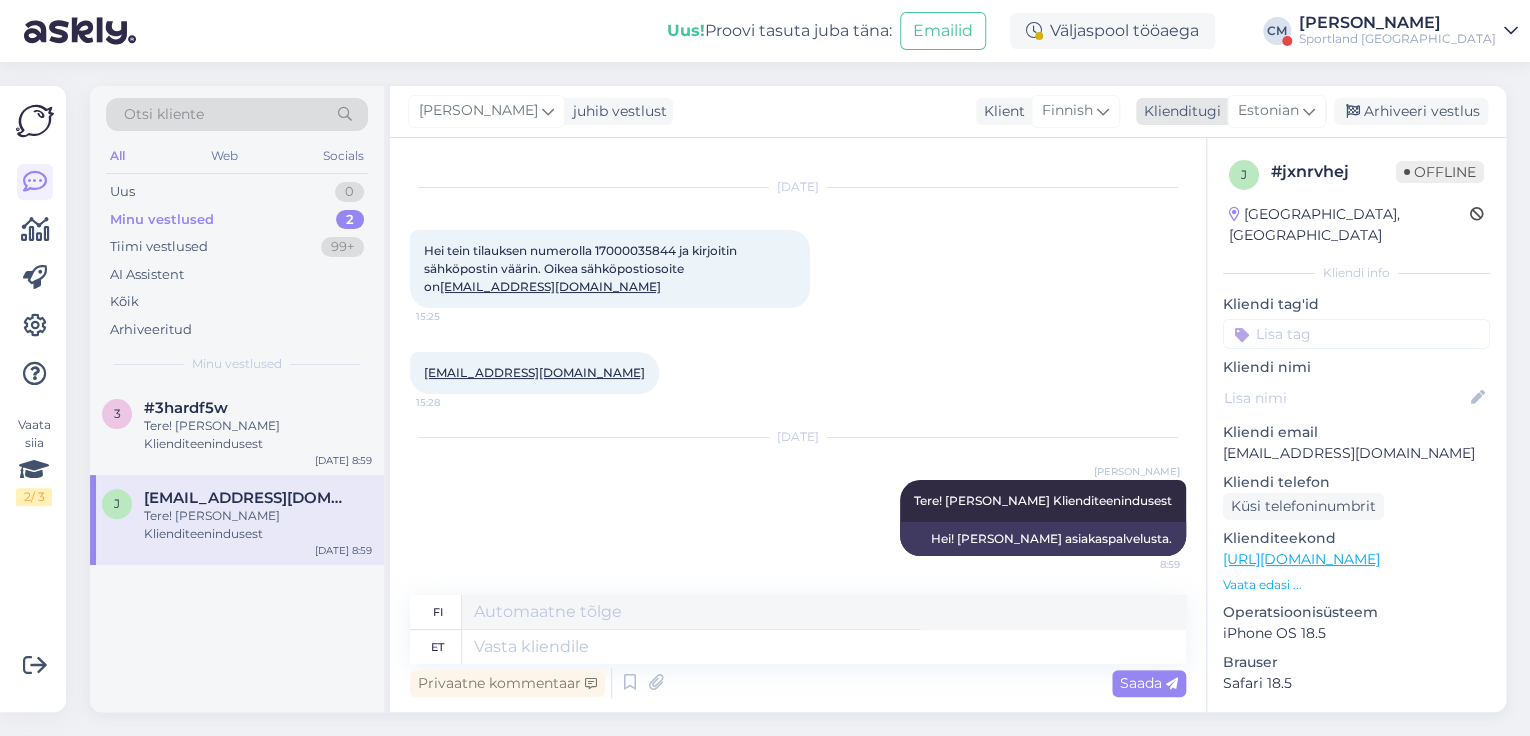 click on "Estonian" at bounding box center (1268, 111) 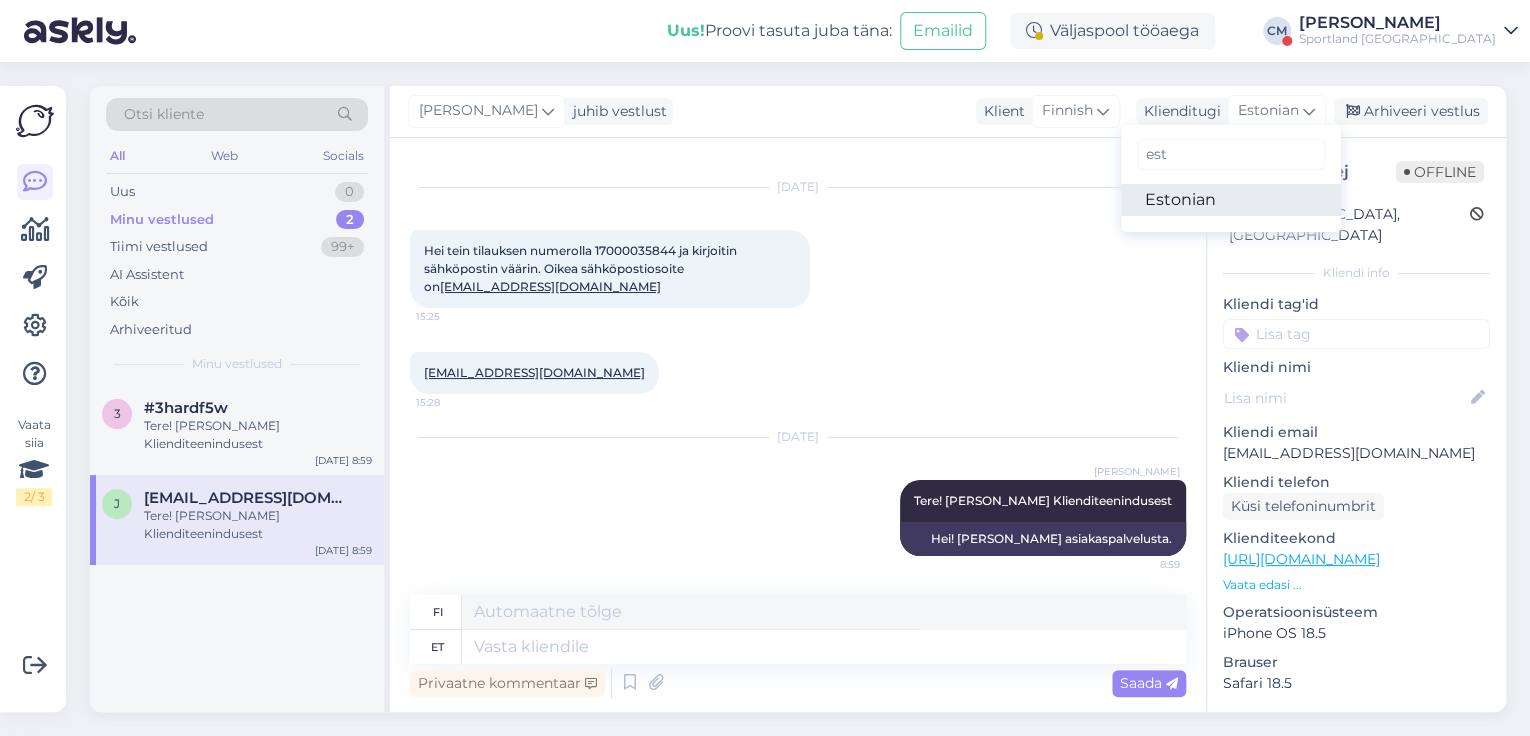 type on "est" 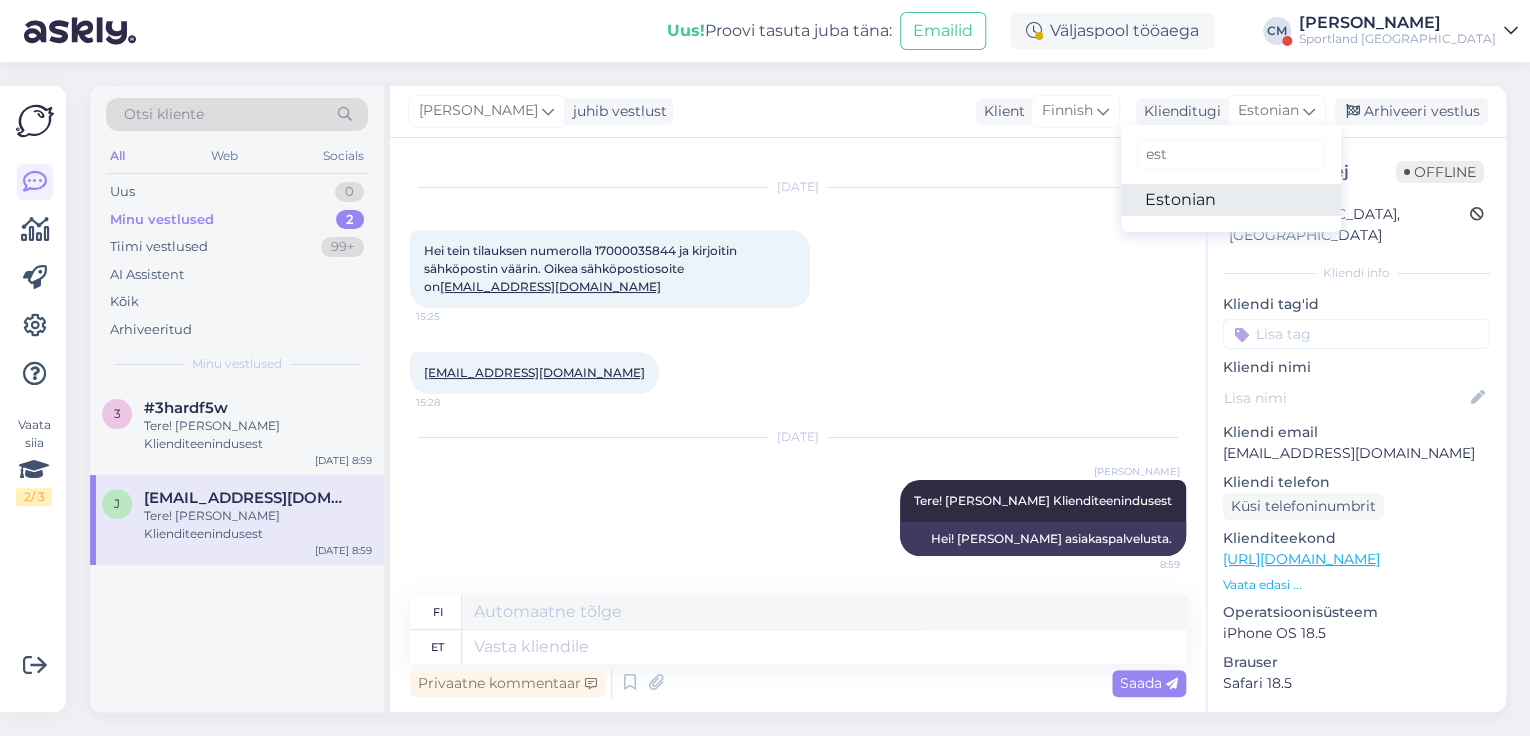 click on "Estonian" at bounding box center [1231, 200] 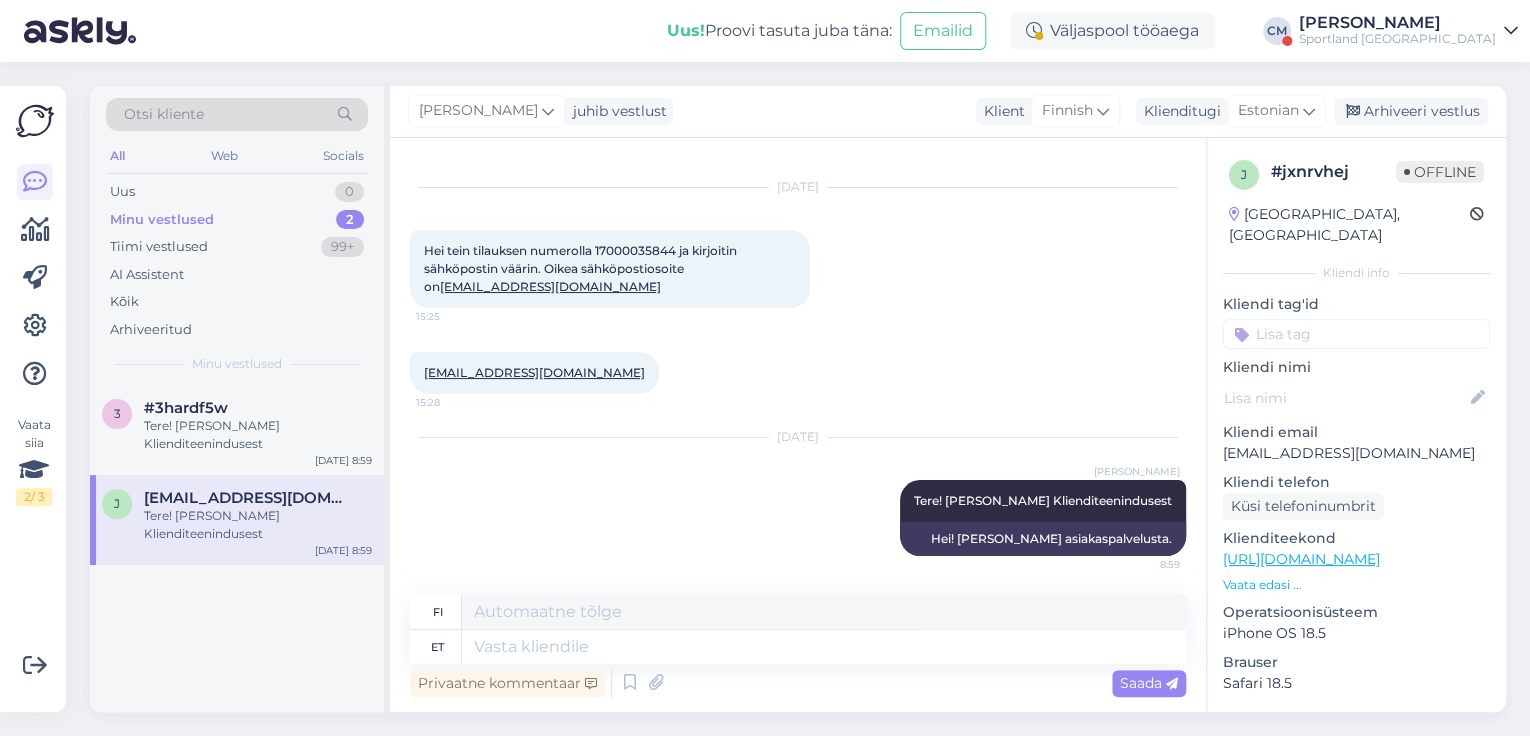 click on "[PERSON_NAME] juhib vestlust Klient Finnish Arabic Belarusian Bulgarian Chinese Czech Danish Dutch English Estonian Finnish French German Hungarian Croatian Icelandic Italian Japanese Korean Latvian Lithuanian Norwegian Bokmål Persian Polish Portuguese Romanian Russian Serbian Slovak Slovenian Spanish Swedish Turkish Ukrainian Klienditugi Estonian est Estonian Arhiveeri vestlus" at bounding box center [948, 112] 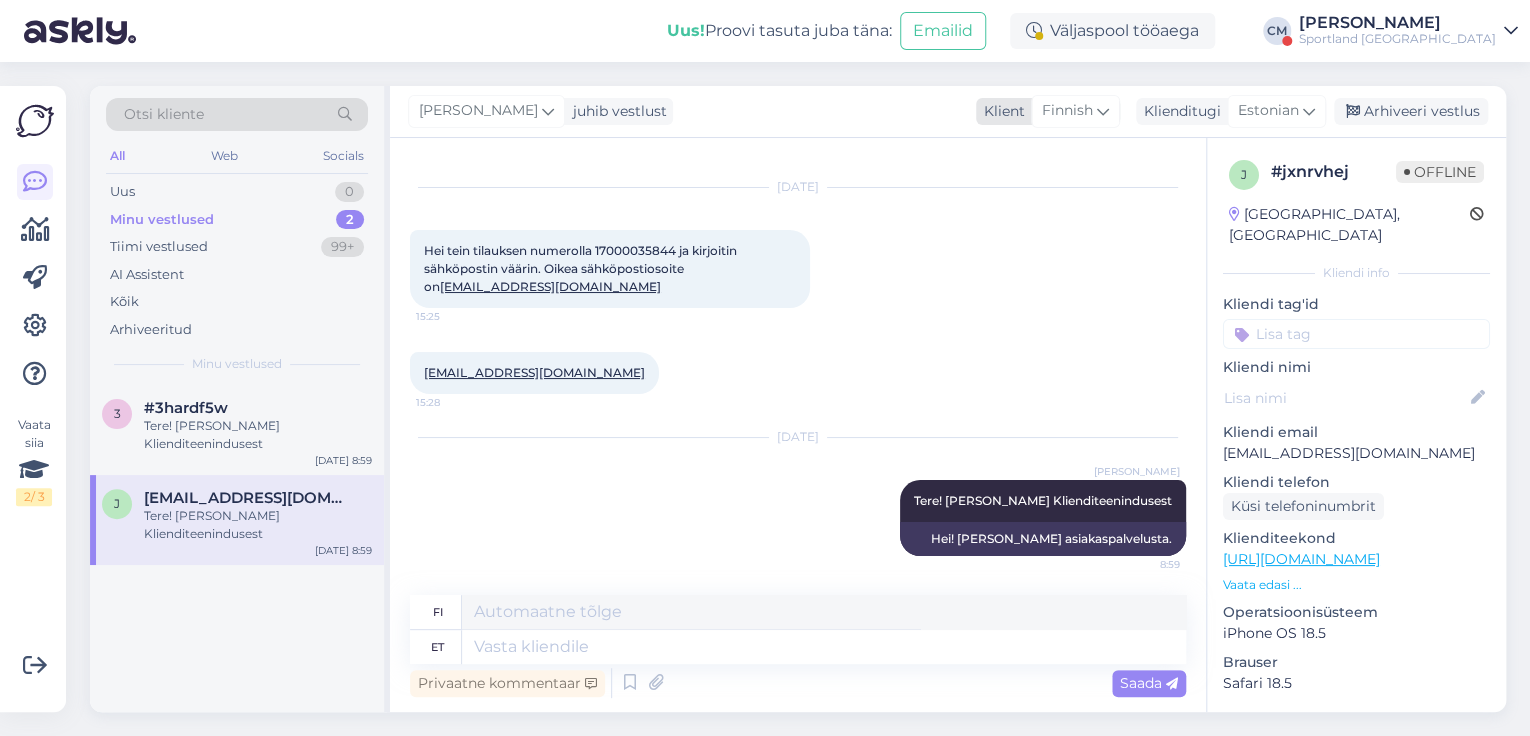 click on "Finnish" at bounding box center (1067, 111) 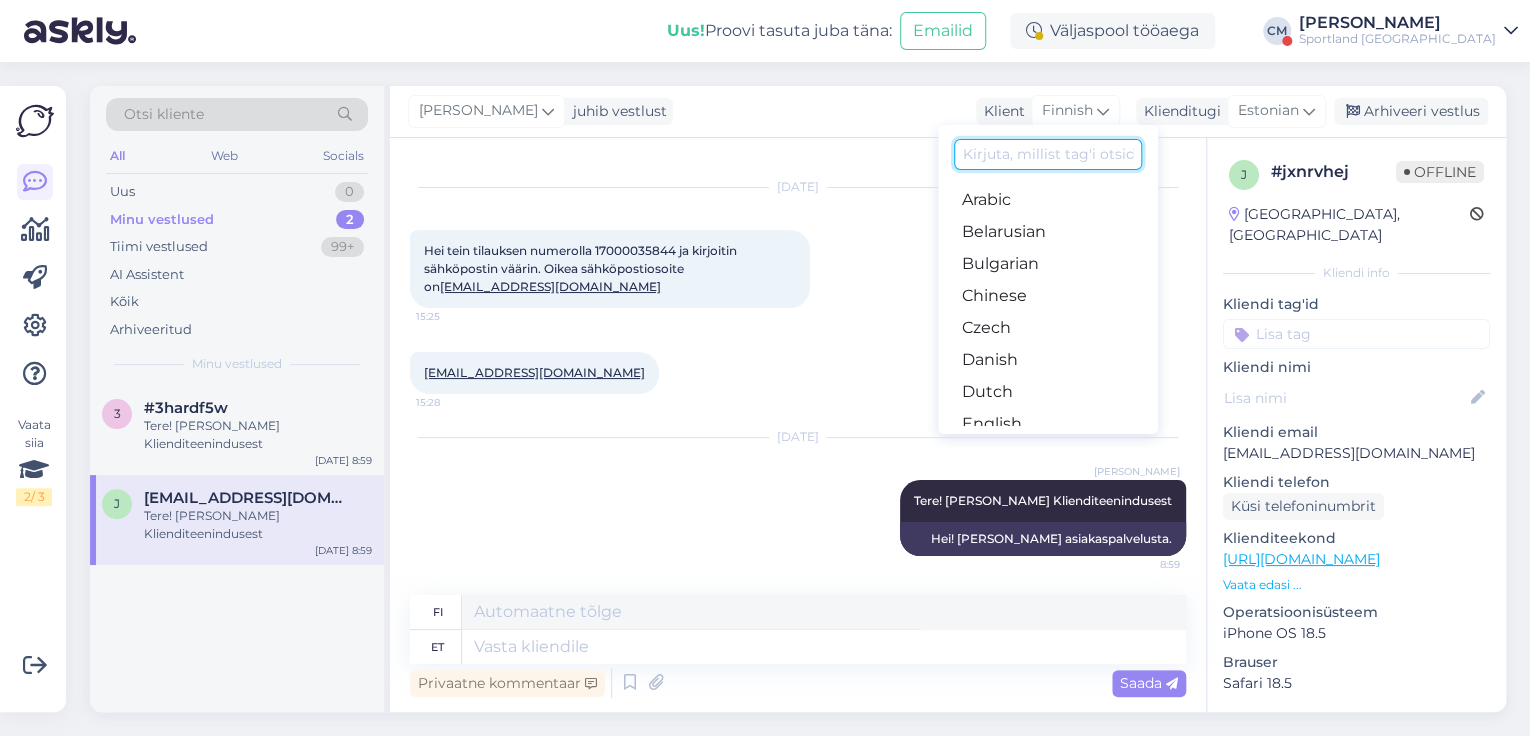 click at bounding box center [1048, 154] 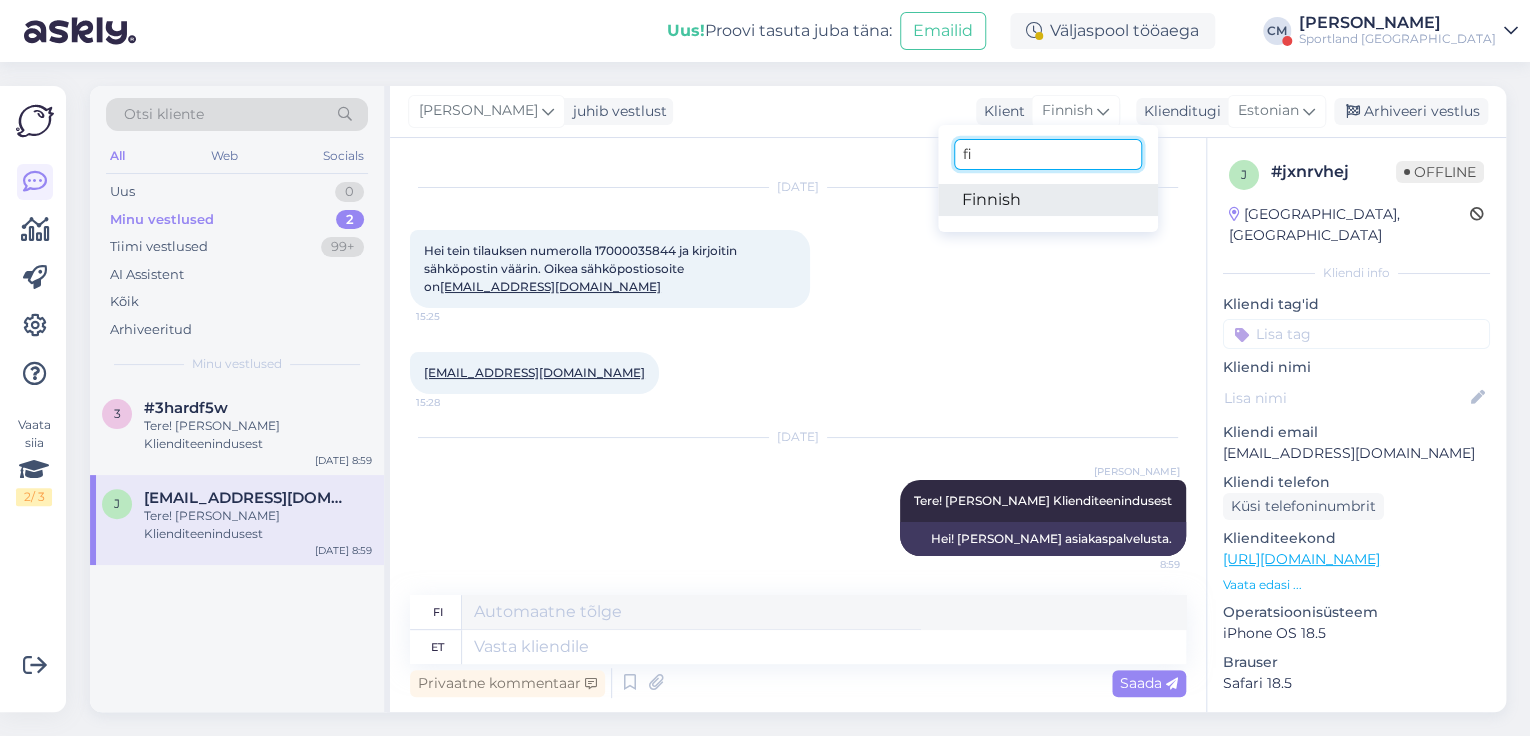 type on "fi" 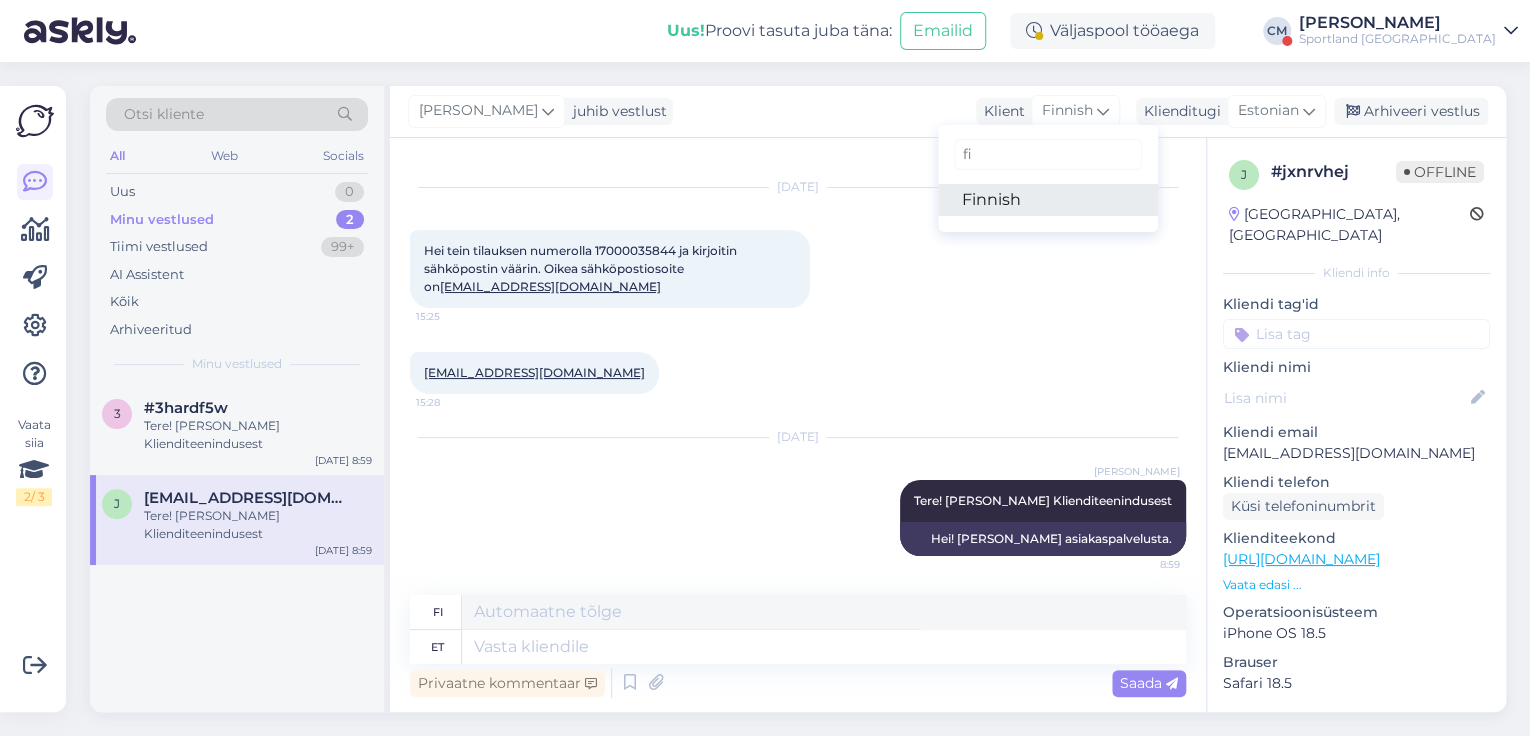 click on "Finnish" at bounding box center (1048, 200) 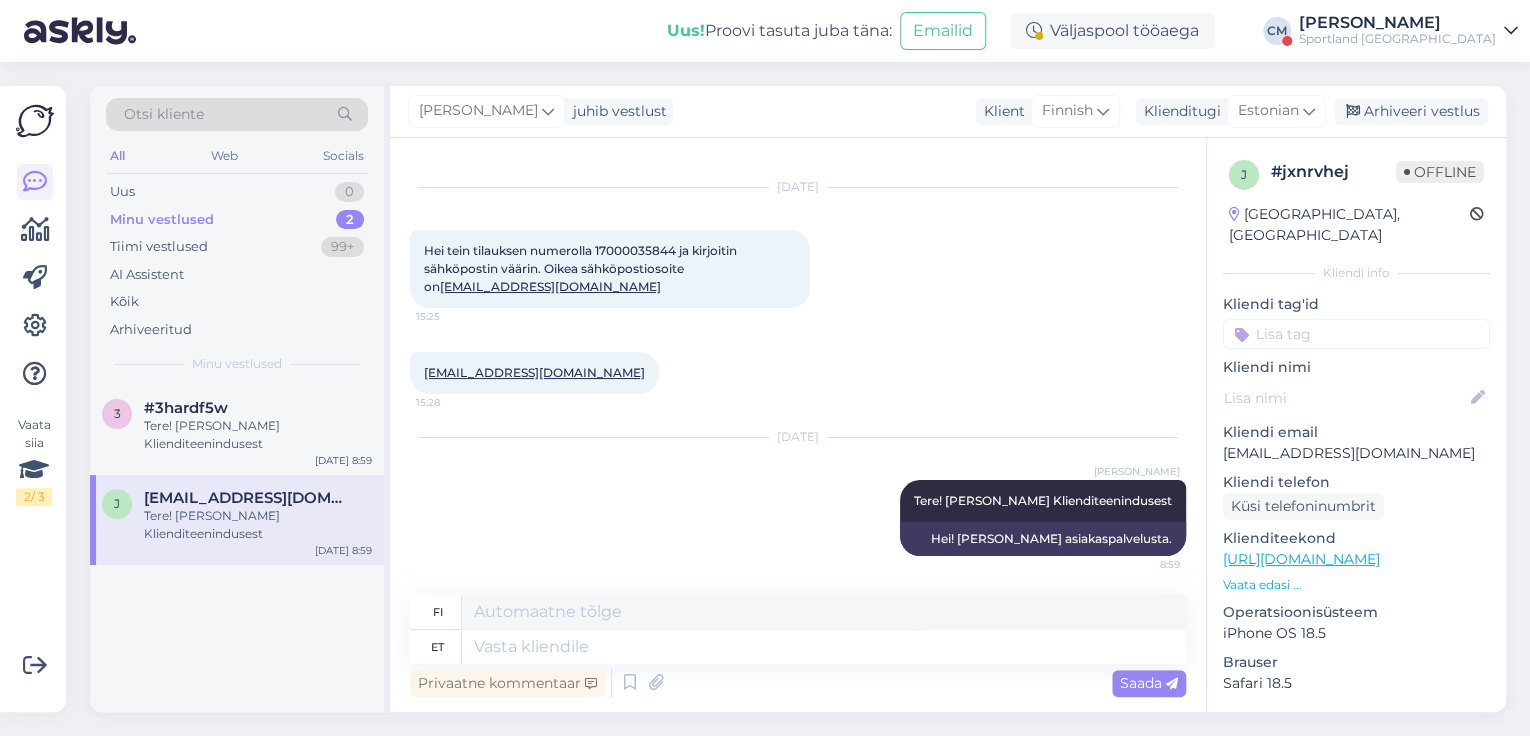 click on "[PERSON_NAME]" at bounding box center [1397, 23] 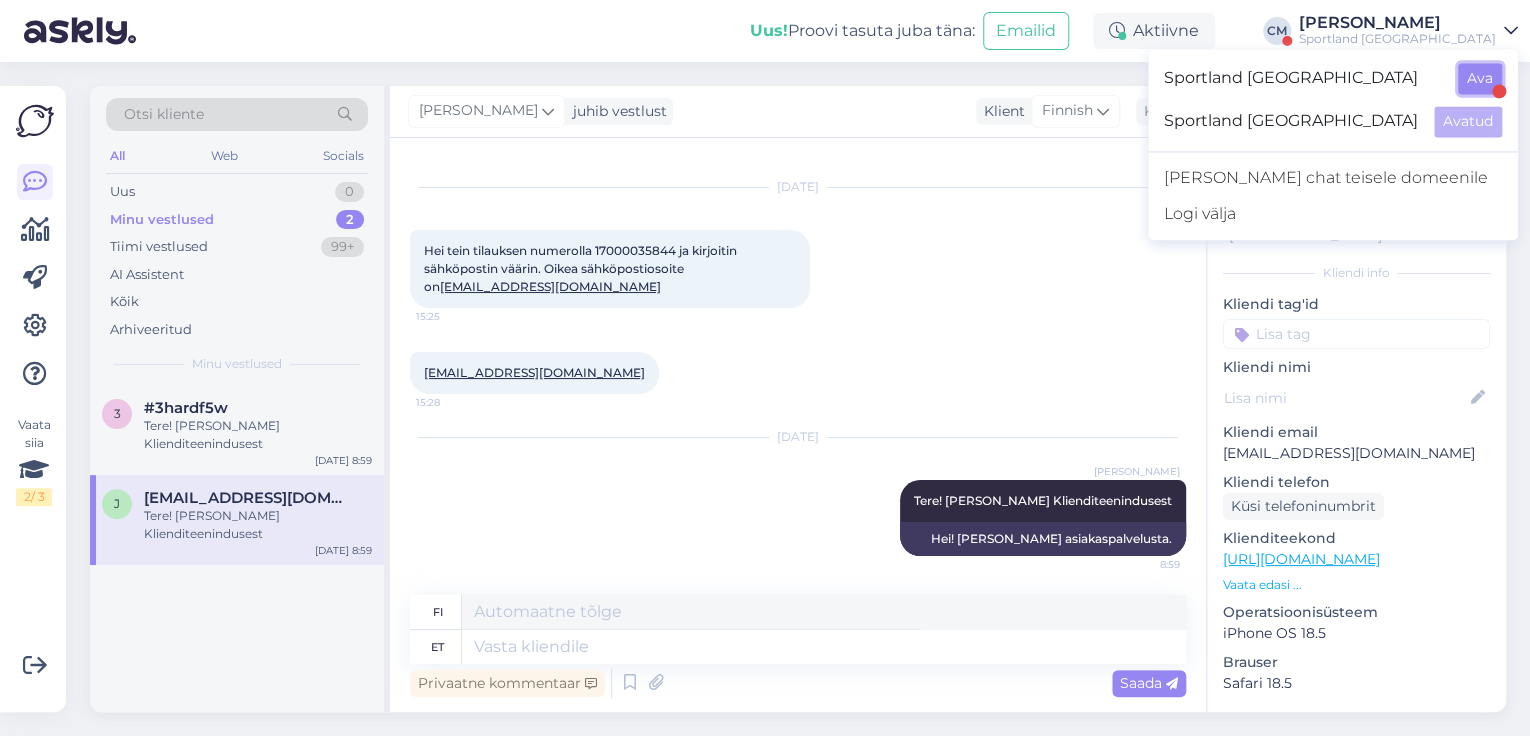 click on "Ava" at bounding box center [1480, 78] 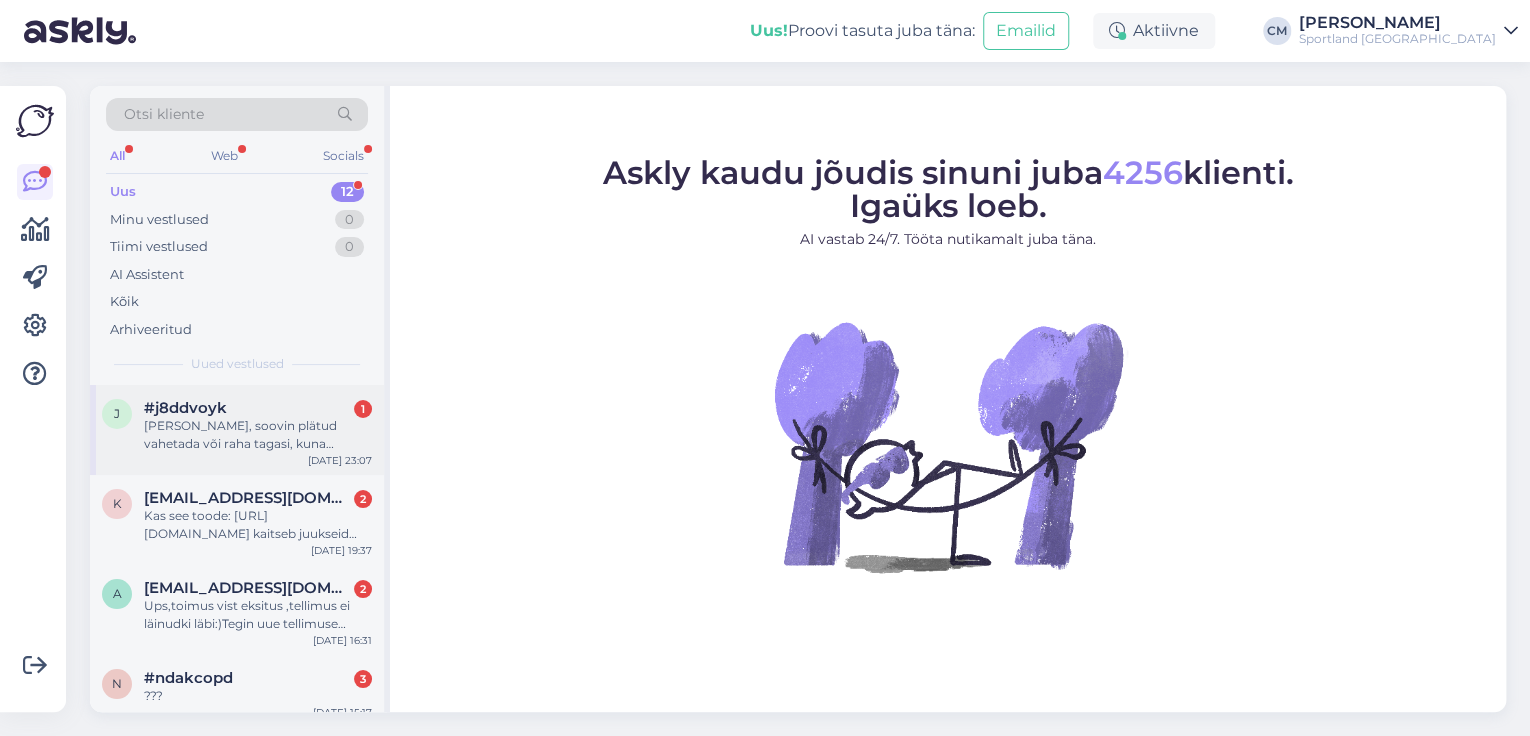 click on "[PERSON_NAME], soovin plätud vahetada või raha tagasi, kuna NorthFace plätud läksid katki esimesel kandmise korral katki? Mida peaksin tegema?" at bounding box center (258, 435) 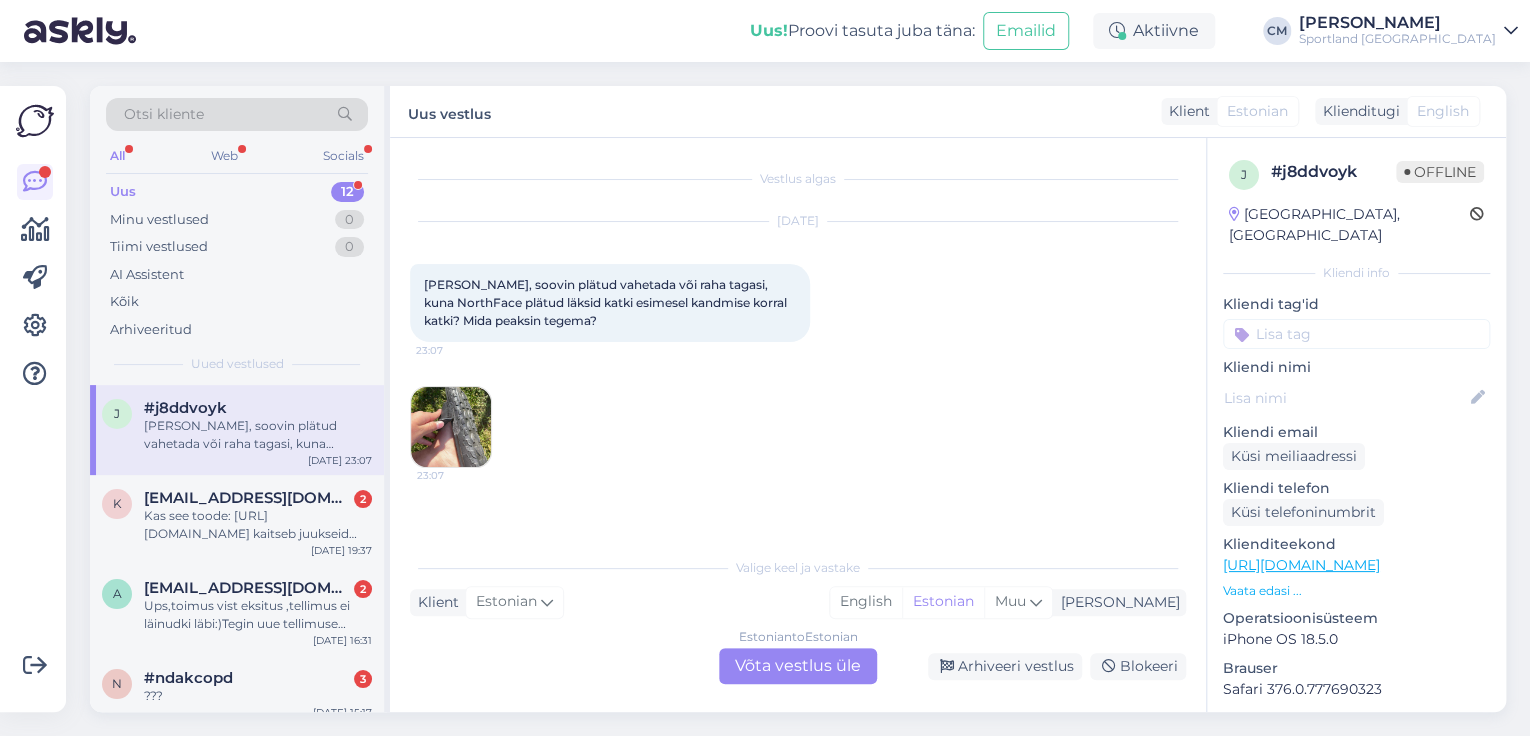 click on "Estonian  to  Estonian Võta vestlus üle" at bounding box center (798, 666) 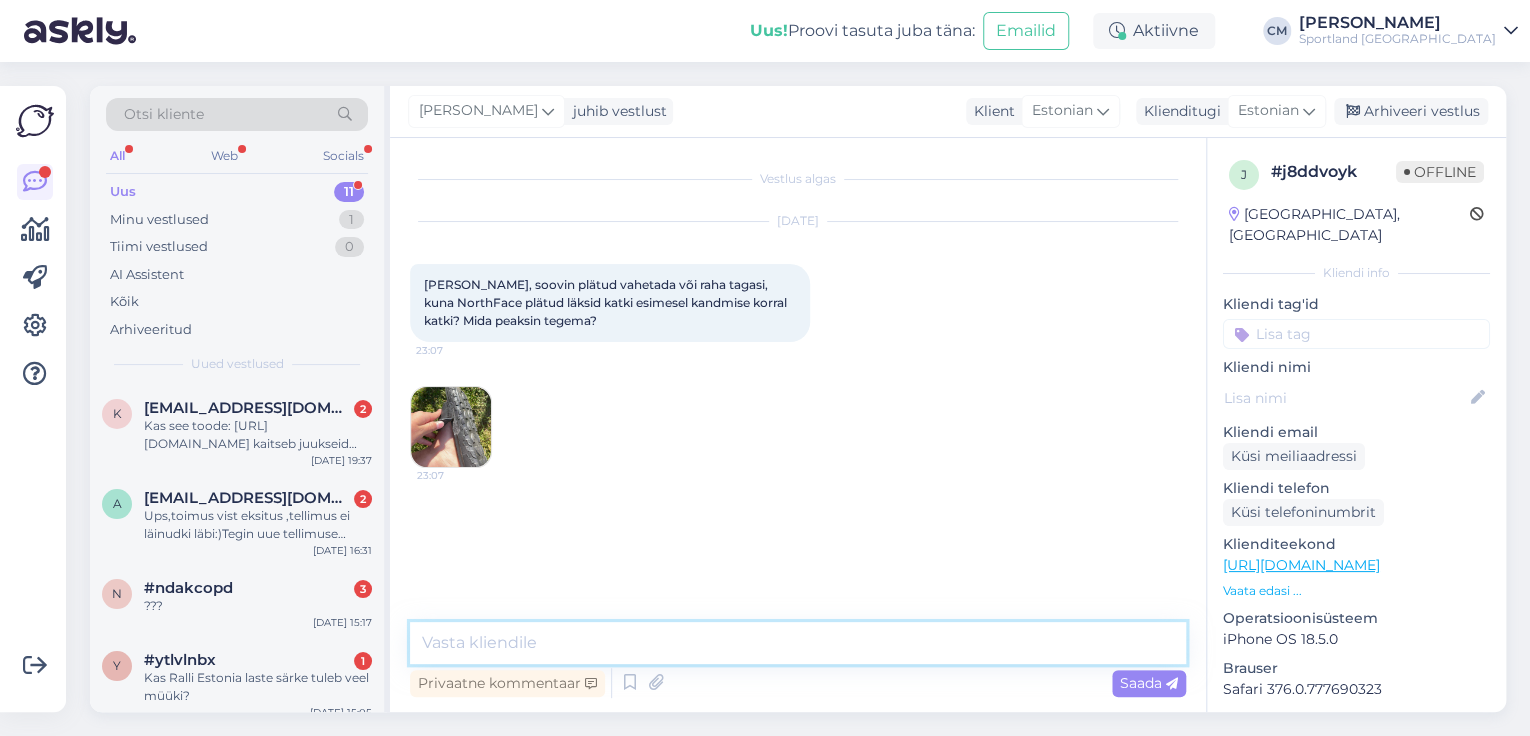 click at bounding box center [798, 643] 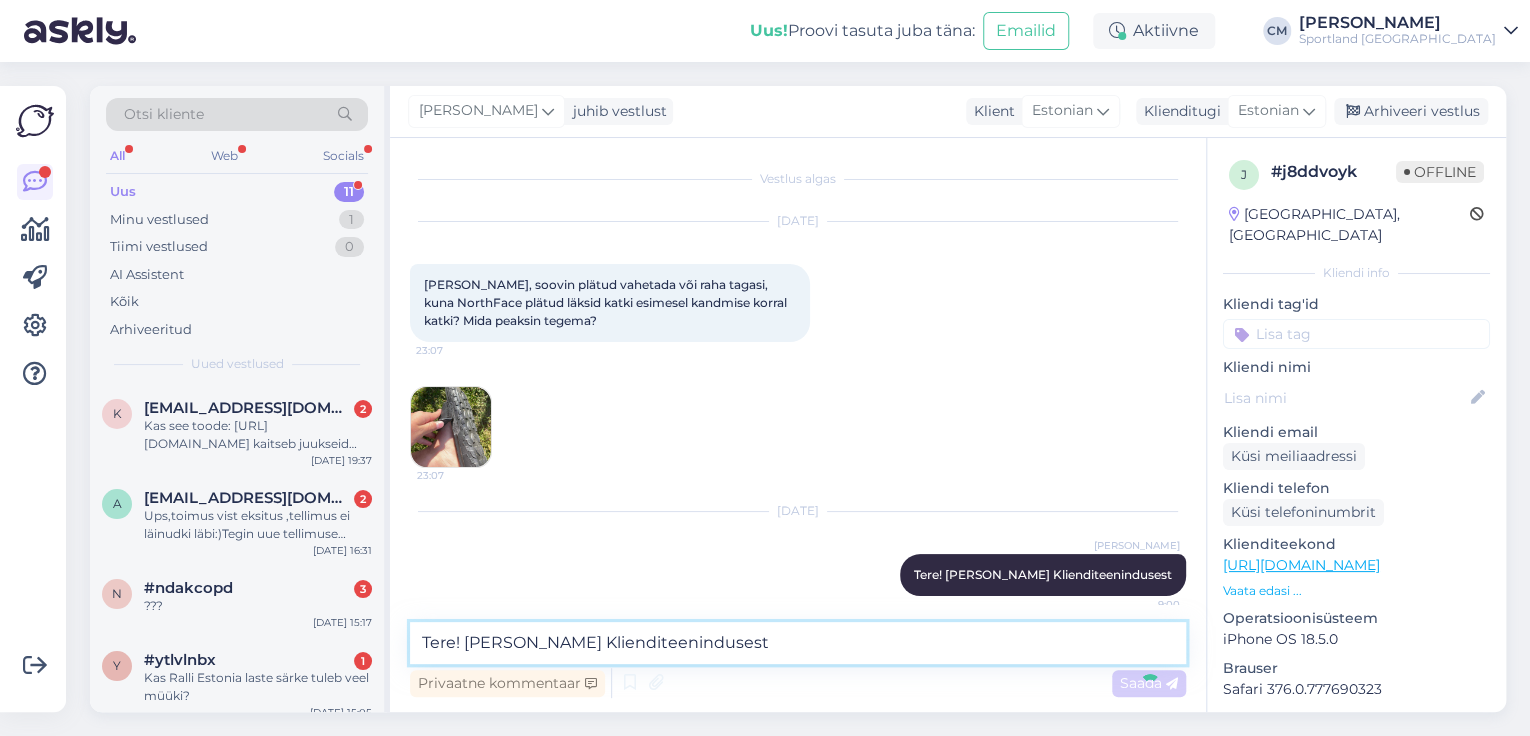 scroll, scrollTop: 13, scrollLeft: 0, axis: vertical 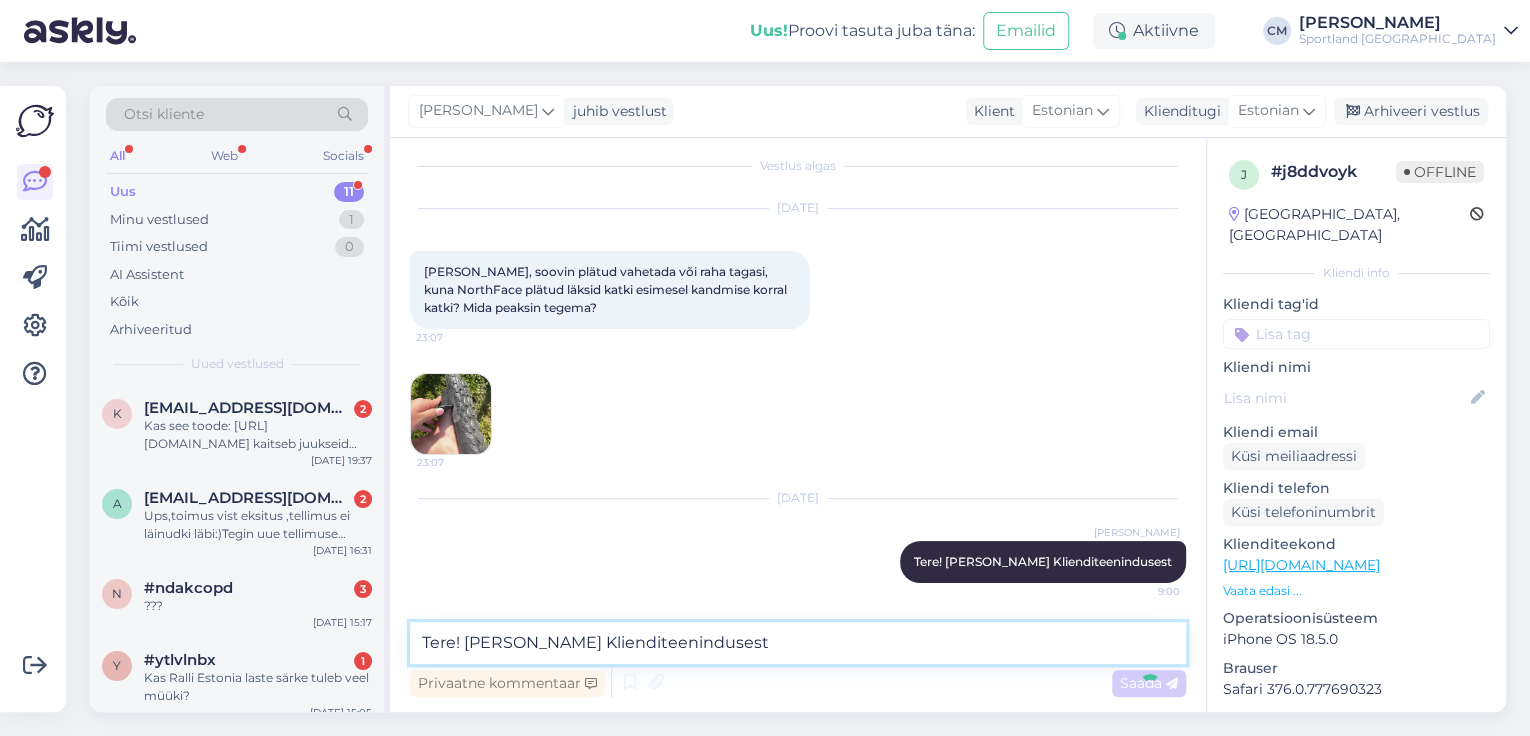 type 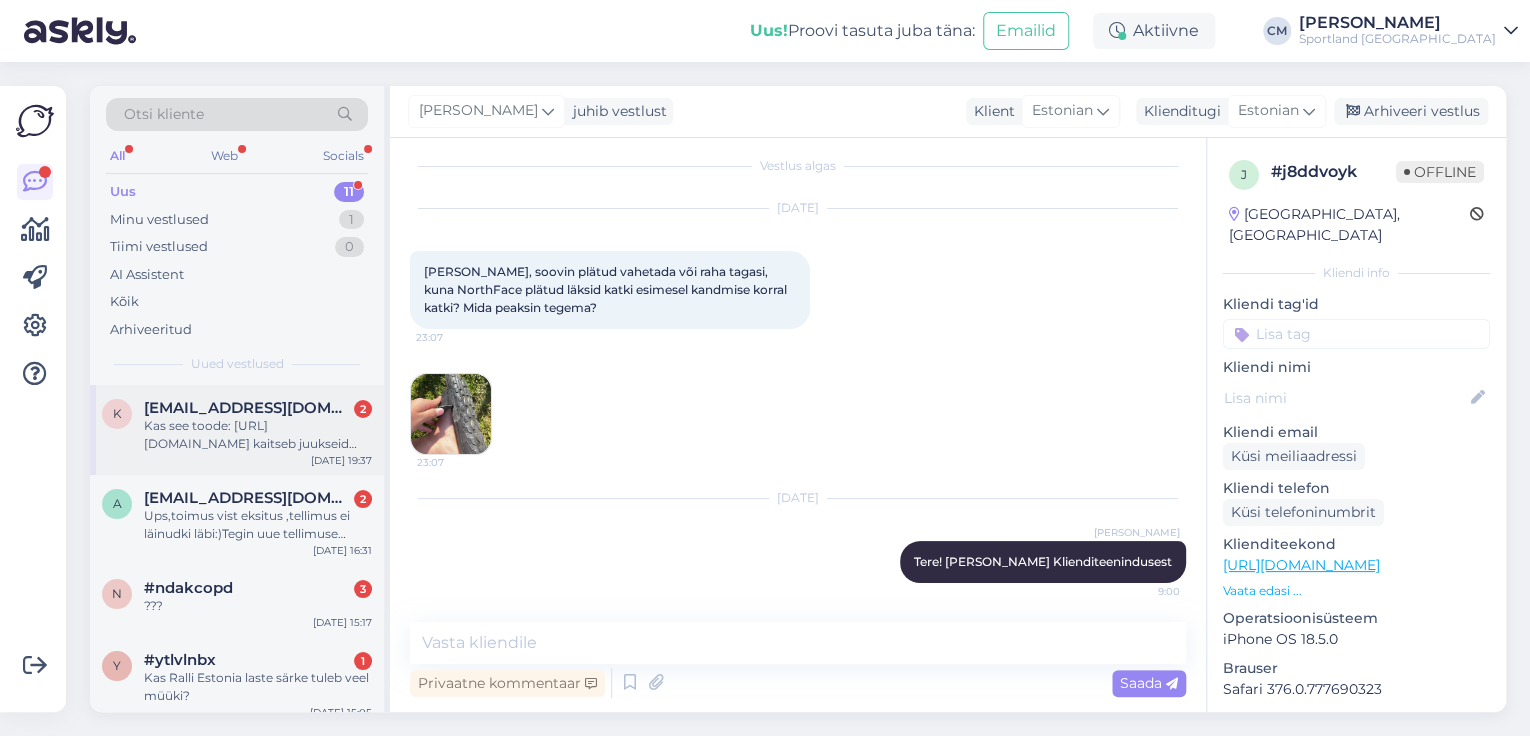click on "k [EMAIL_ADDRESS][DOMAIN_NAME] 2 Kas see toode: [URL][DOMAIN_NAME] kaitseb juukseid märjaks saamise eest? Või kui palju vett läbi tuled mütsi vahelt? [DATE] 19:37  a [EMAIL_ADDRESS][DOMAIN_NAME] 2 Ups,toimus vist eksitus ,tellimus ei läinudki läbi:)Tegin uue tellimuse teisele värvile ja numbrile [DATE] 16:31  n #ndakcopd 3 ??? [DATE] 15:17  y #ytlvlnbx 1 Kas Ralli Estonia laste särke tuleb veel müüki? [DATE] 15:05  3 #3vr0nrhy 1 Kas võib Sportlandi jalgratta hooldusesse tuua jalgrattas, mis ei ole Sportlandist? [DATE] 13:00  3 #3uiijaof 1 Tere, kas soodustoodetele kehtib ka -5% kliendikaardi soodustus? [DATE] 11:33  a #agxx0ysk 1 Kas [PERSON_NAME] on hoolduses ka keegi. [DATE] 10:08  K Kertu Koert 4 Juba korras:) [DATE] 9:39  v #vrnxnccs 1 Aga oskate mulle siis äkki soovitada [PERSON_NAME] ja mudelit mis sobiks? [DATE] 2:26  R [PERSON_NAME] 1 Attachment [DATE] 15:48  m [EMAIL_ADDRESS][DOMAIN_NAME] [EMAIL_ADDRESS][DOMAIN_NAME] [DATE] 15:01" at bounding box center (237, 844) 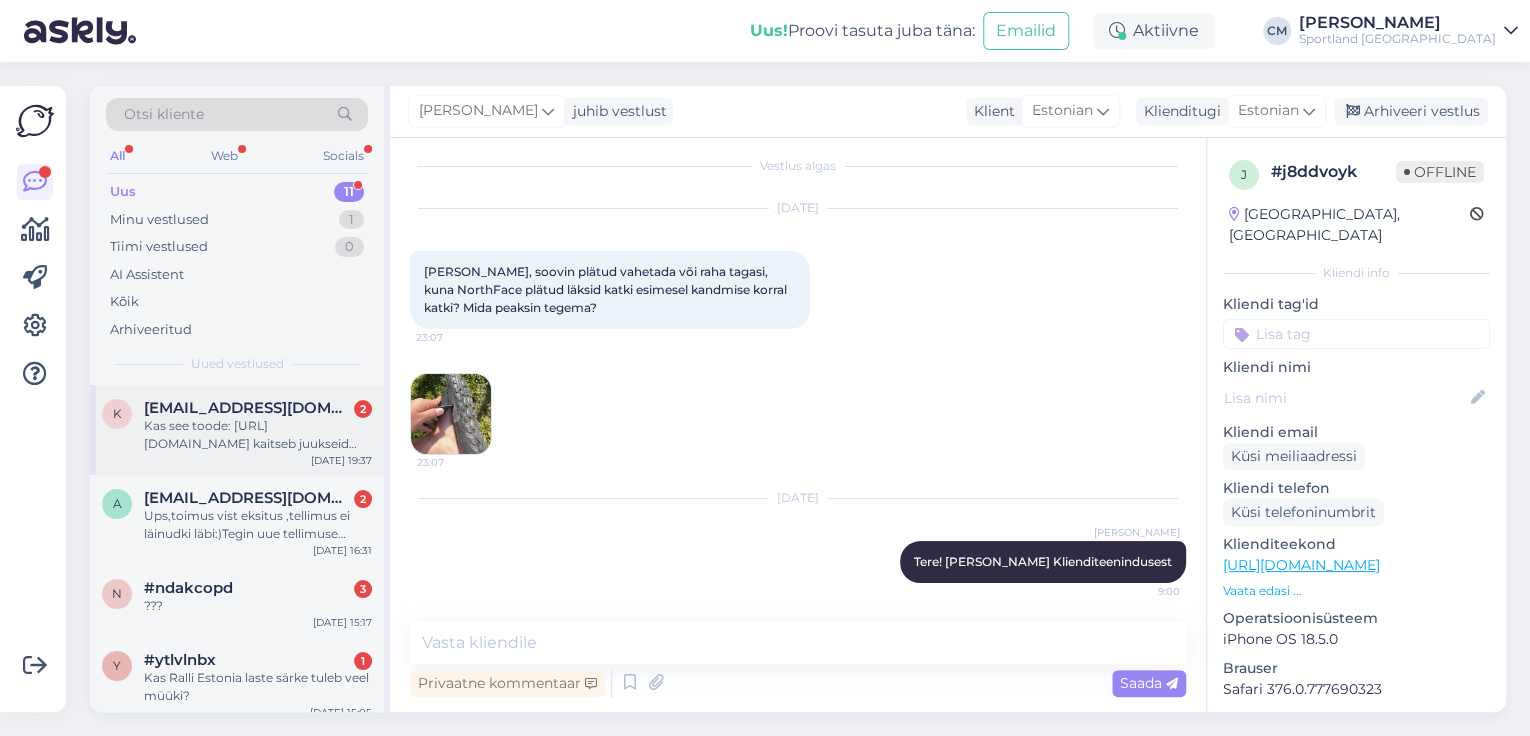 click on "Kas see toode: [URL][DOMAIN_NAME] kaitseb juukseid märjaks saamise eest? Või kui palju vett läbi tuled mütsi vahelt?" at bounding box center (258, 435) 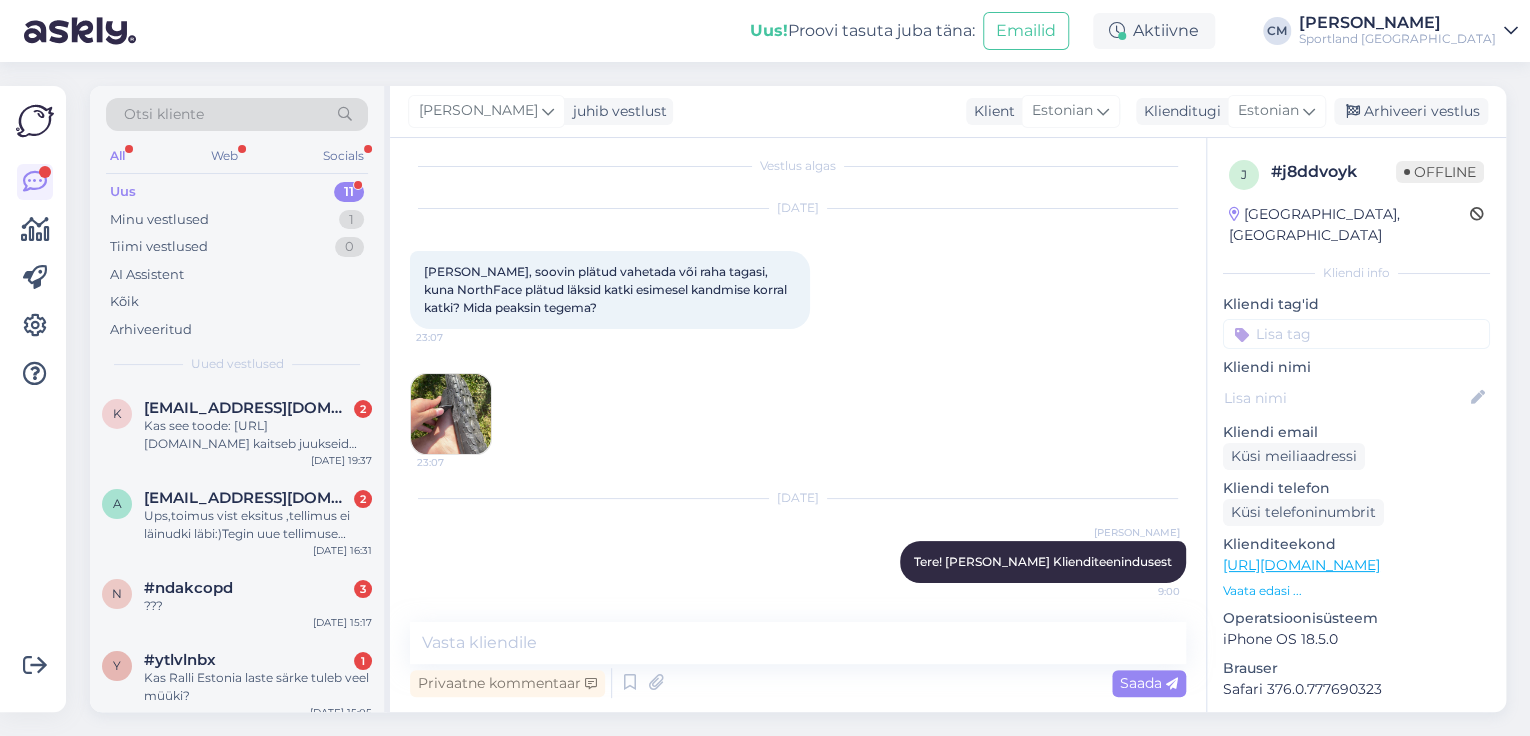 scroll, scrollTop: 0, scrollLeft: 0, axis: both 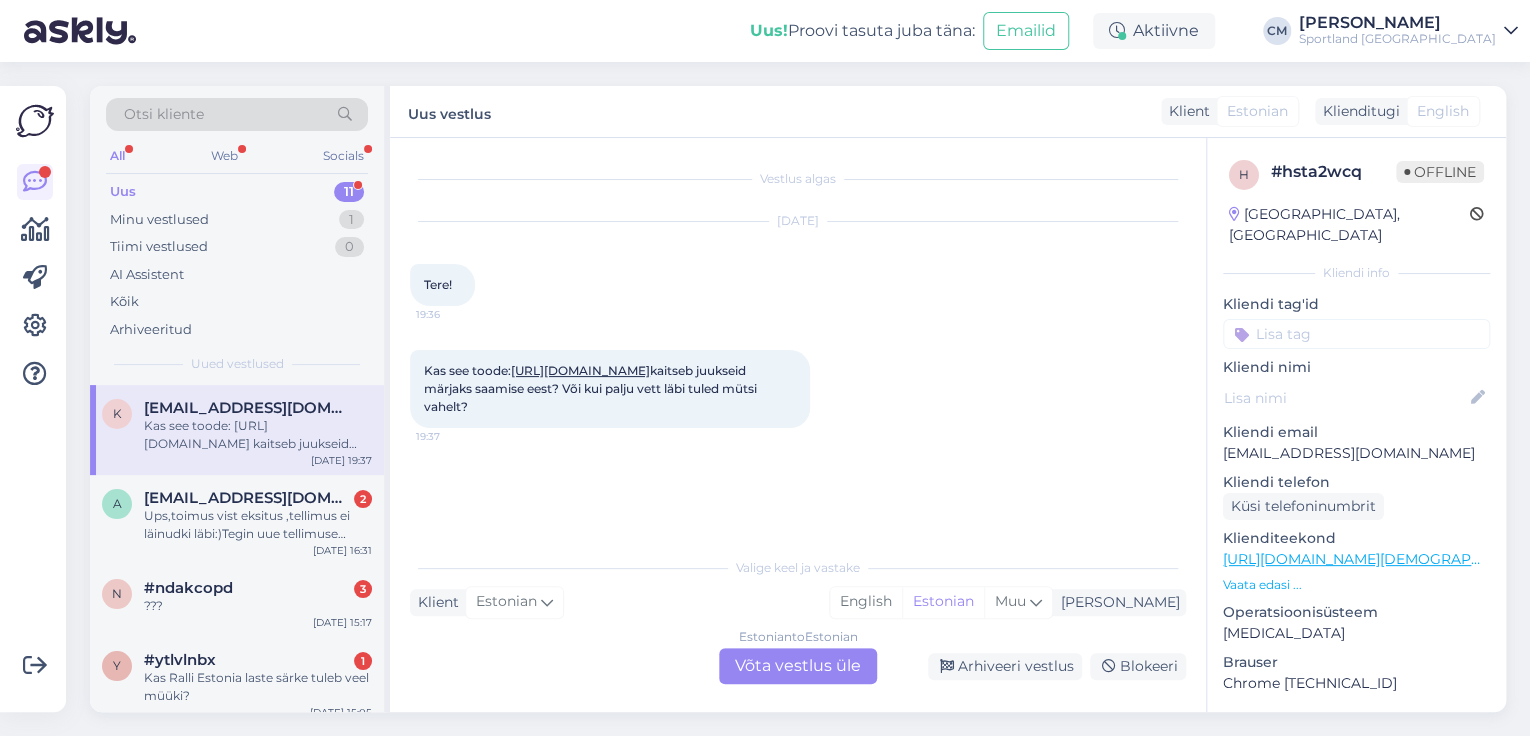 click on "Estonian  to  Estonian Võta vestlus üle" at bounding box center (798, 666) 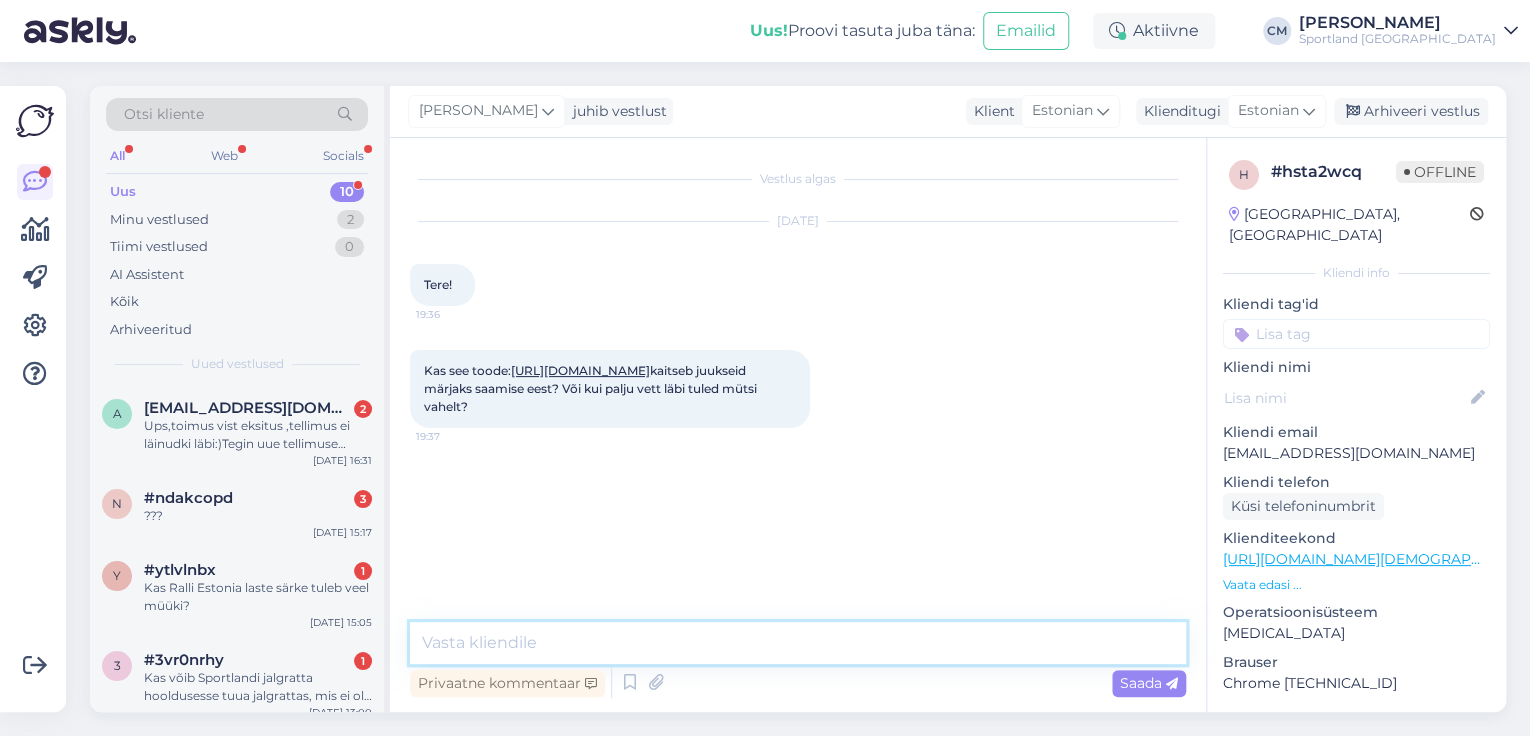 click at bounding box center (798, 643) 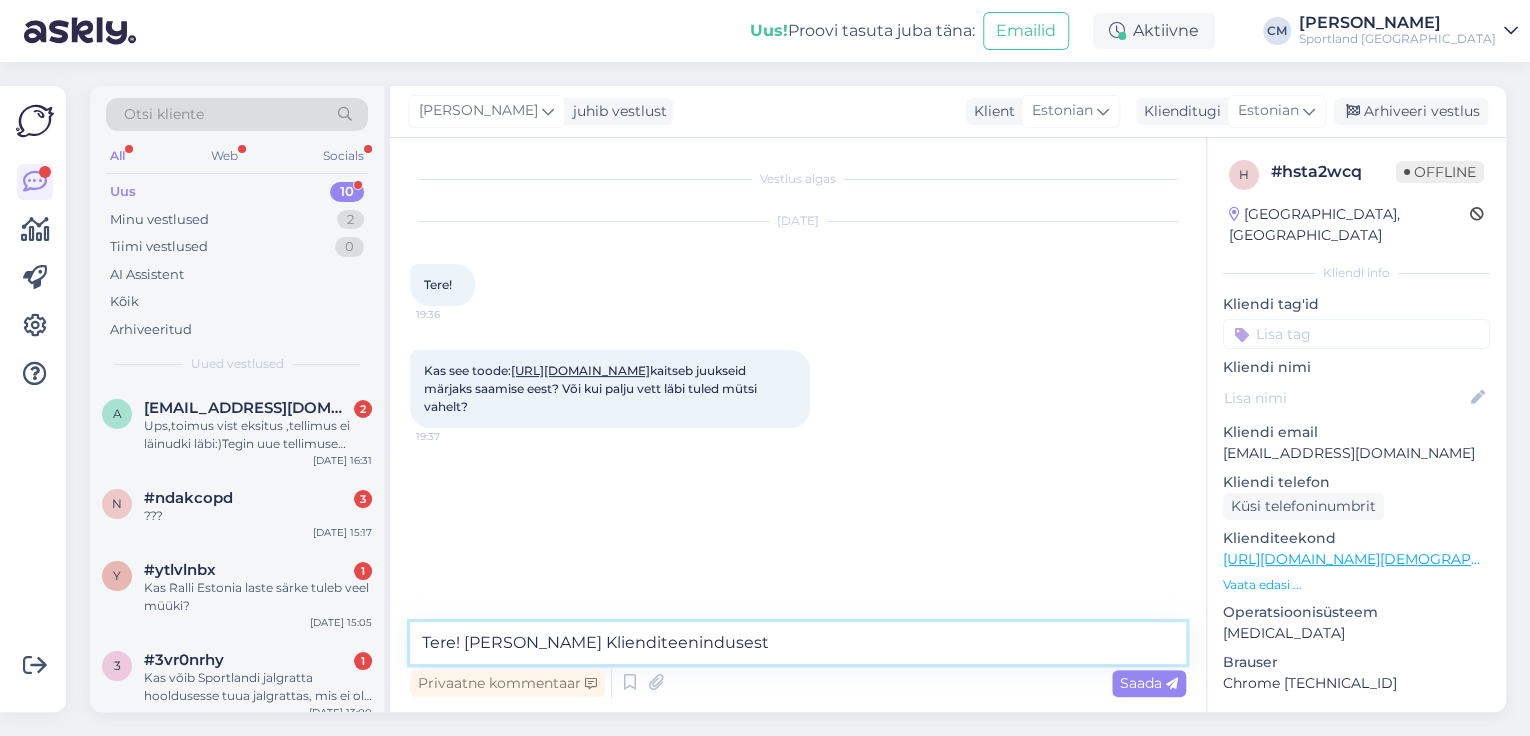 type 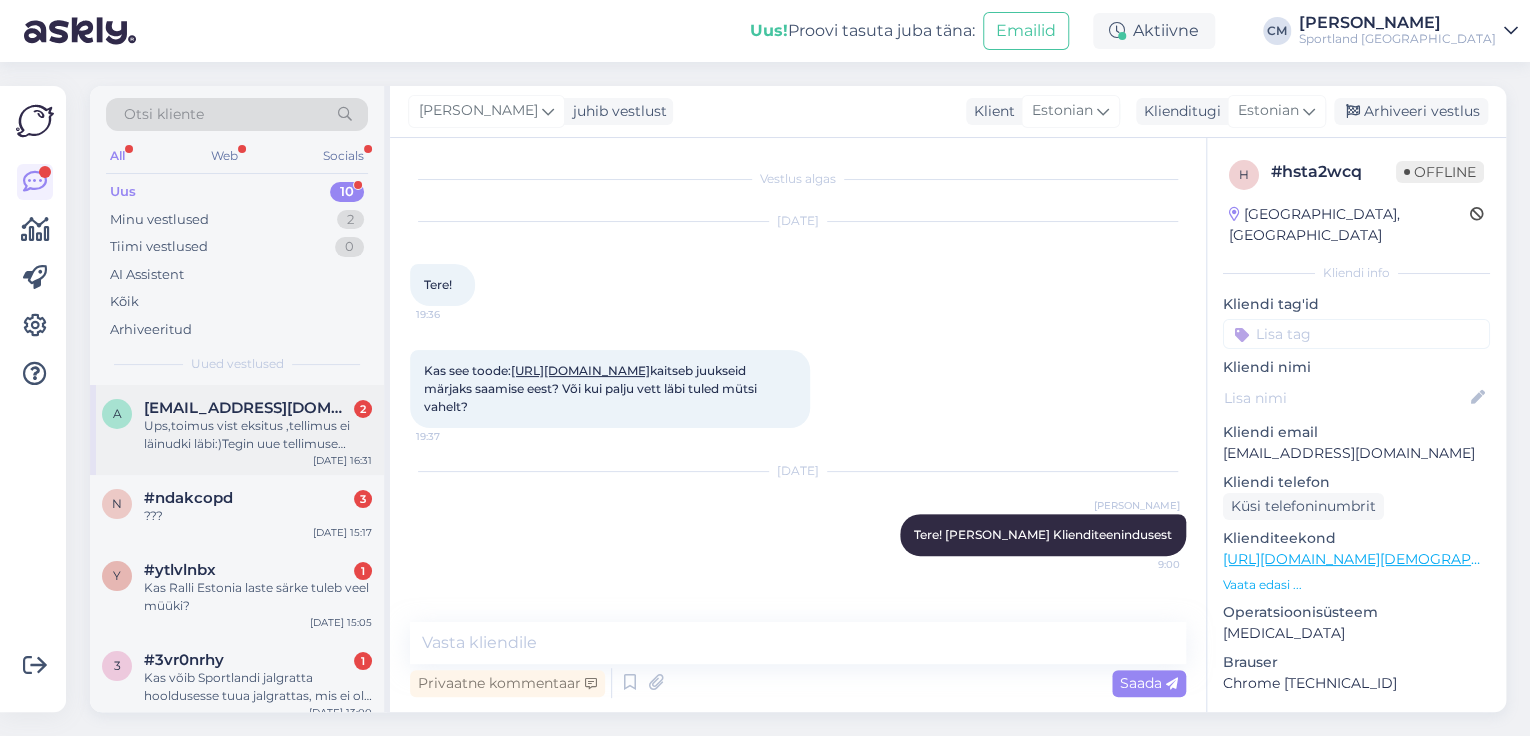 click on "a [EMAIL_ADDRESS][DOMAIN_NAME] 2 Ups,toimus vist eksitus ,tellimus ei läinudki läbi:)Tegin uue tellimuse teisele värvile ja numbrile [DATE] 16:31" at bounding box center (237, 430) 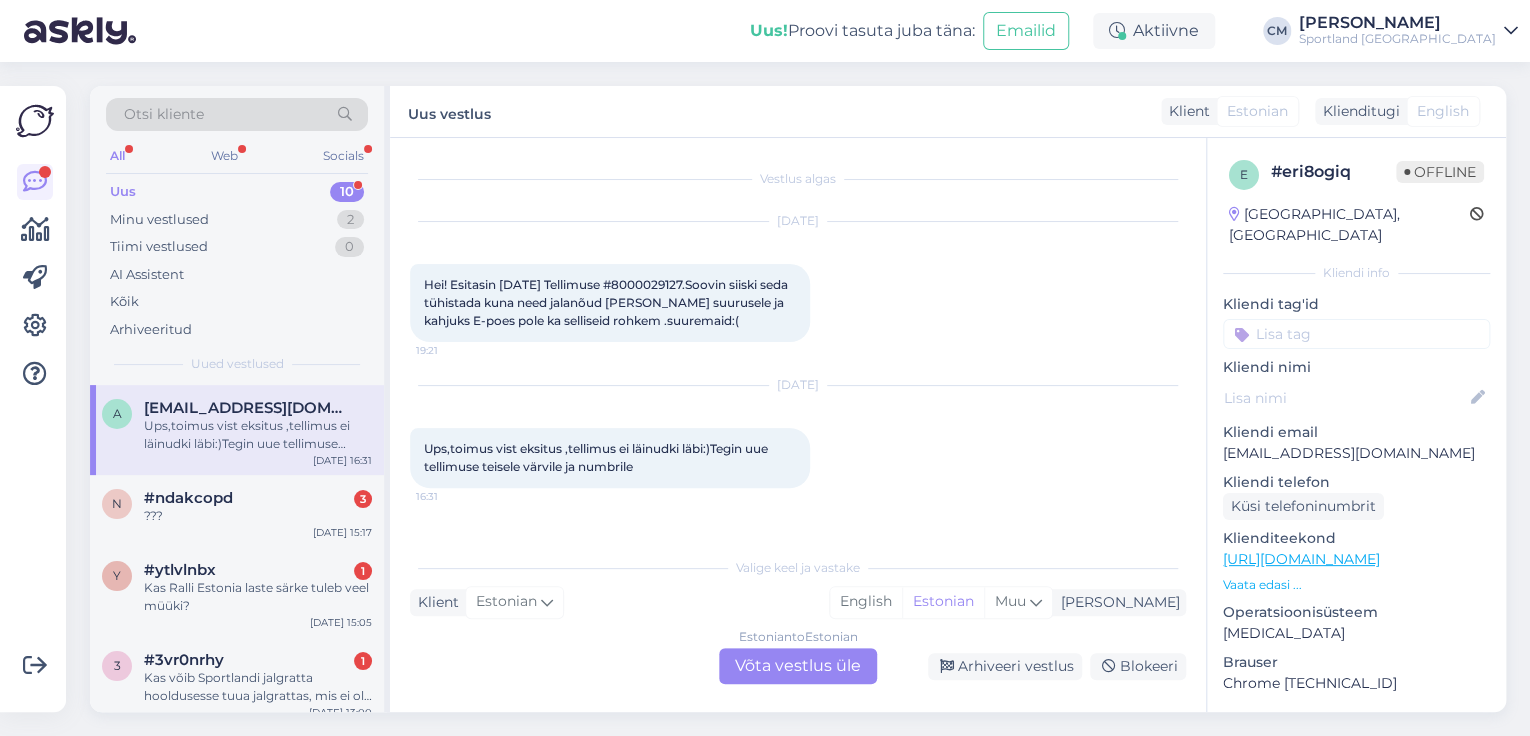 click on "Estonian  to  Estonian Võta vestlus üle" at bounding box center [798, 666] 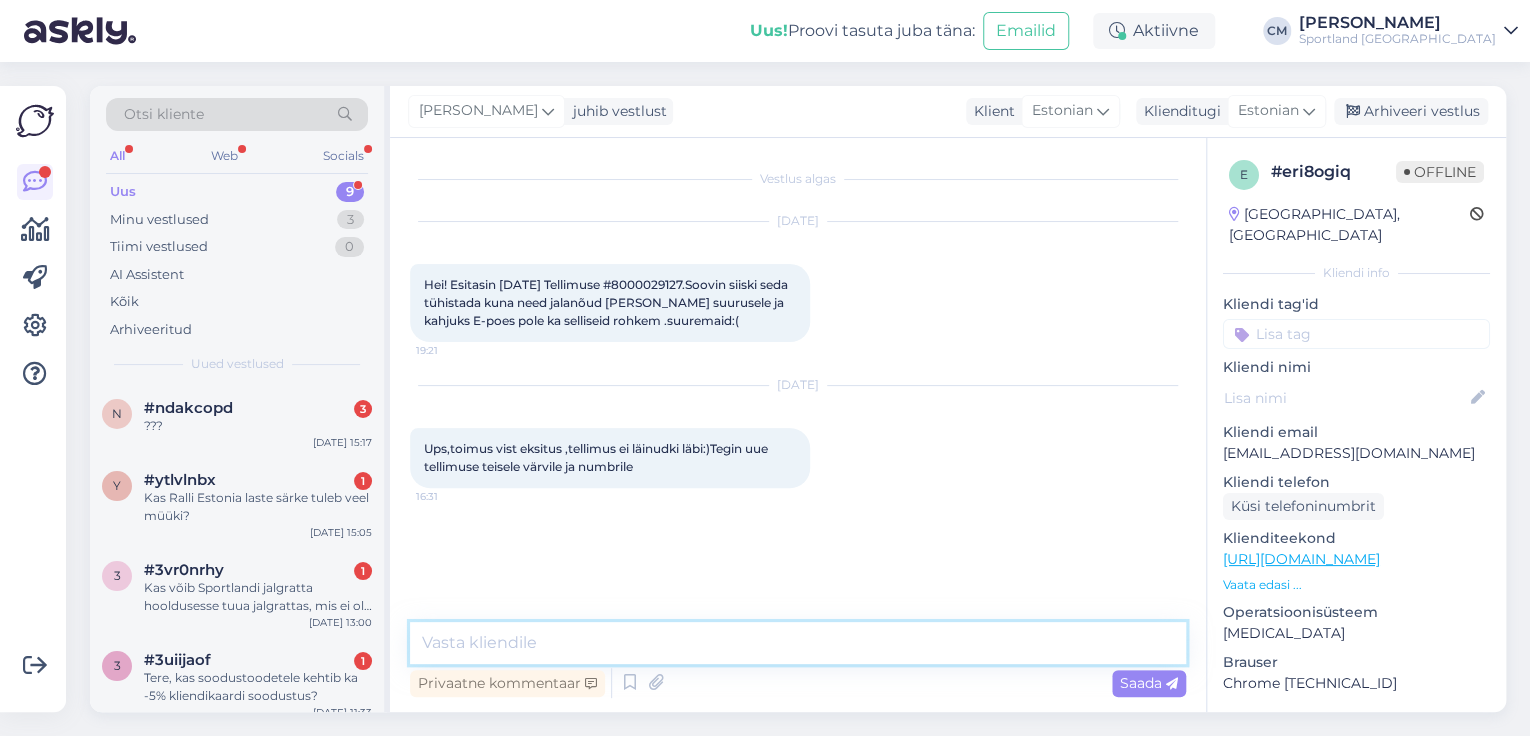 click at bounding box center (798, 643) 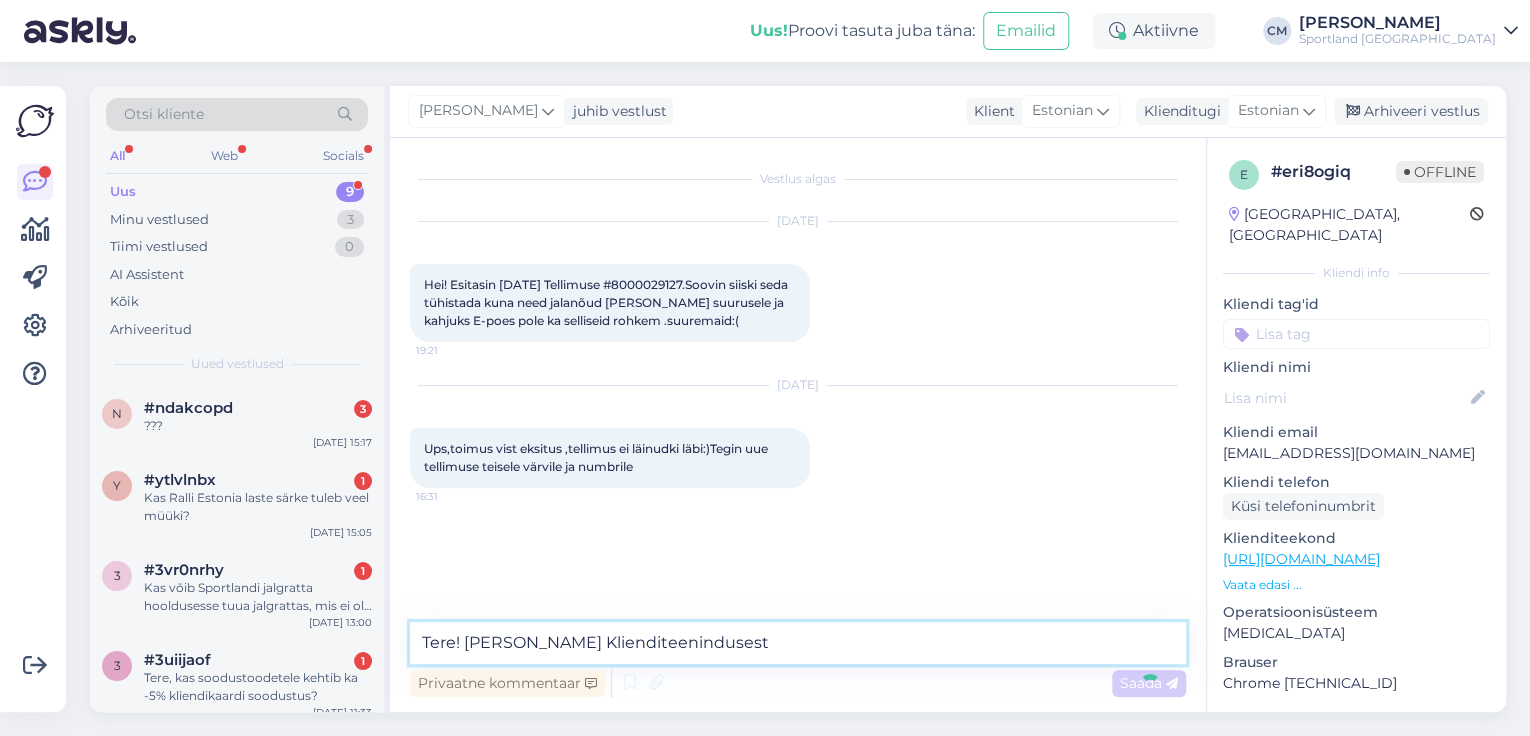 type 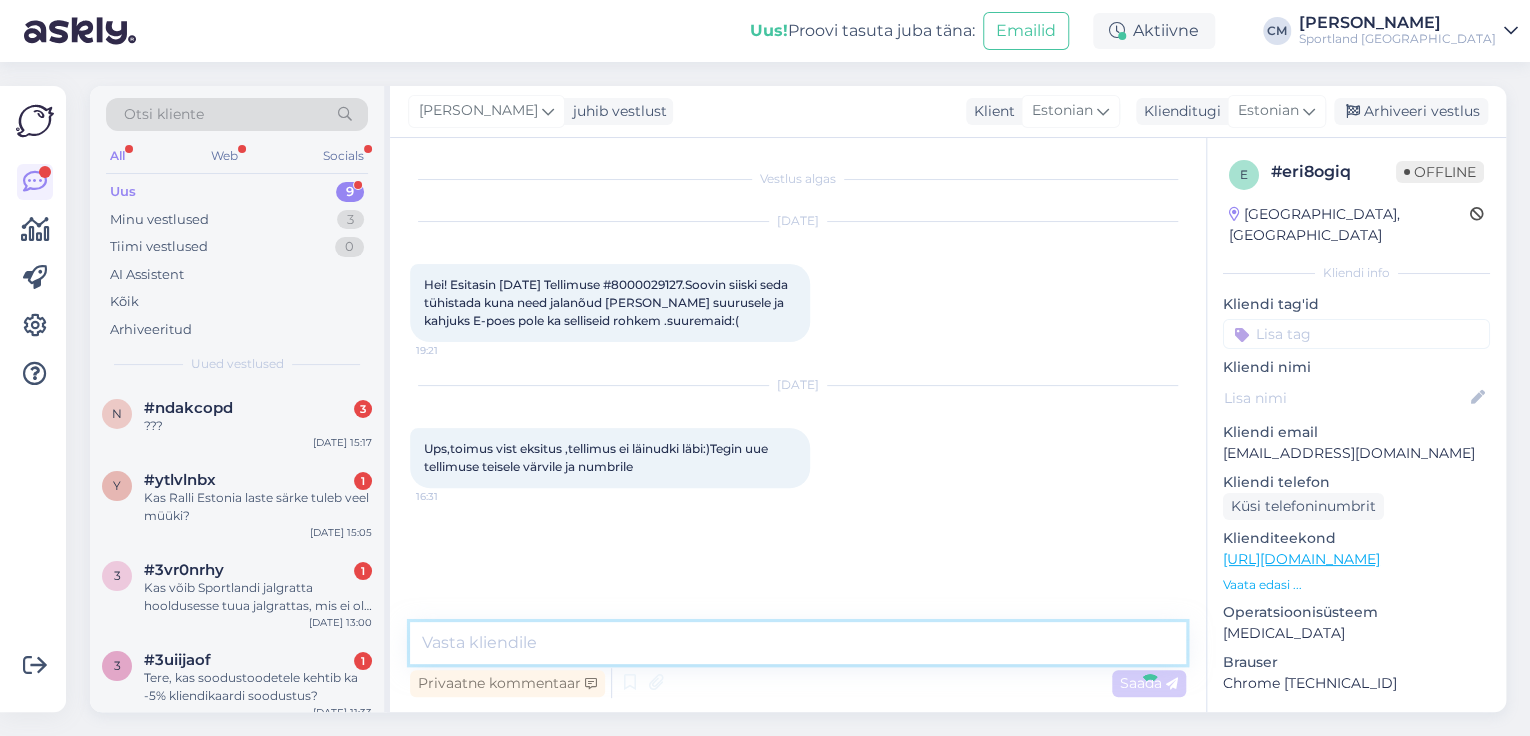 scroll, scrollTop: 33, scrollLeft: 0, axis: vertical 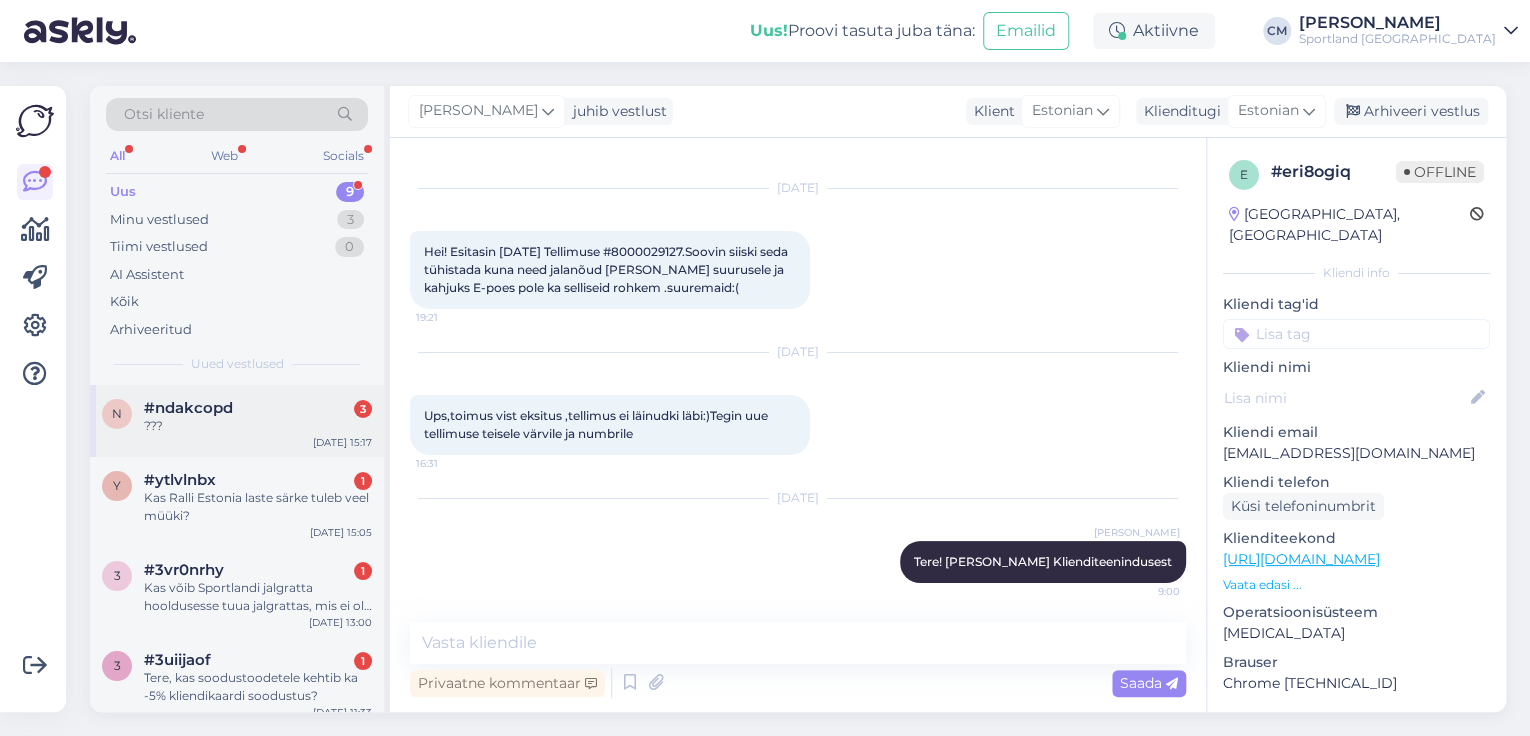 click on "n #ndakcopd 3 ??? [DATE] 15:17" at bounding box center [237, 421] 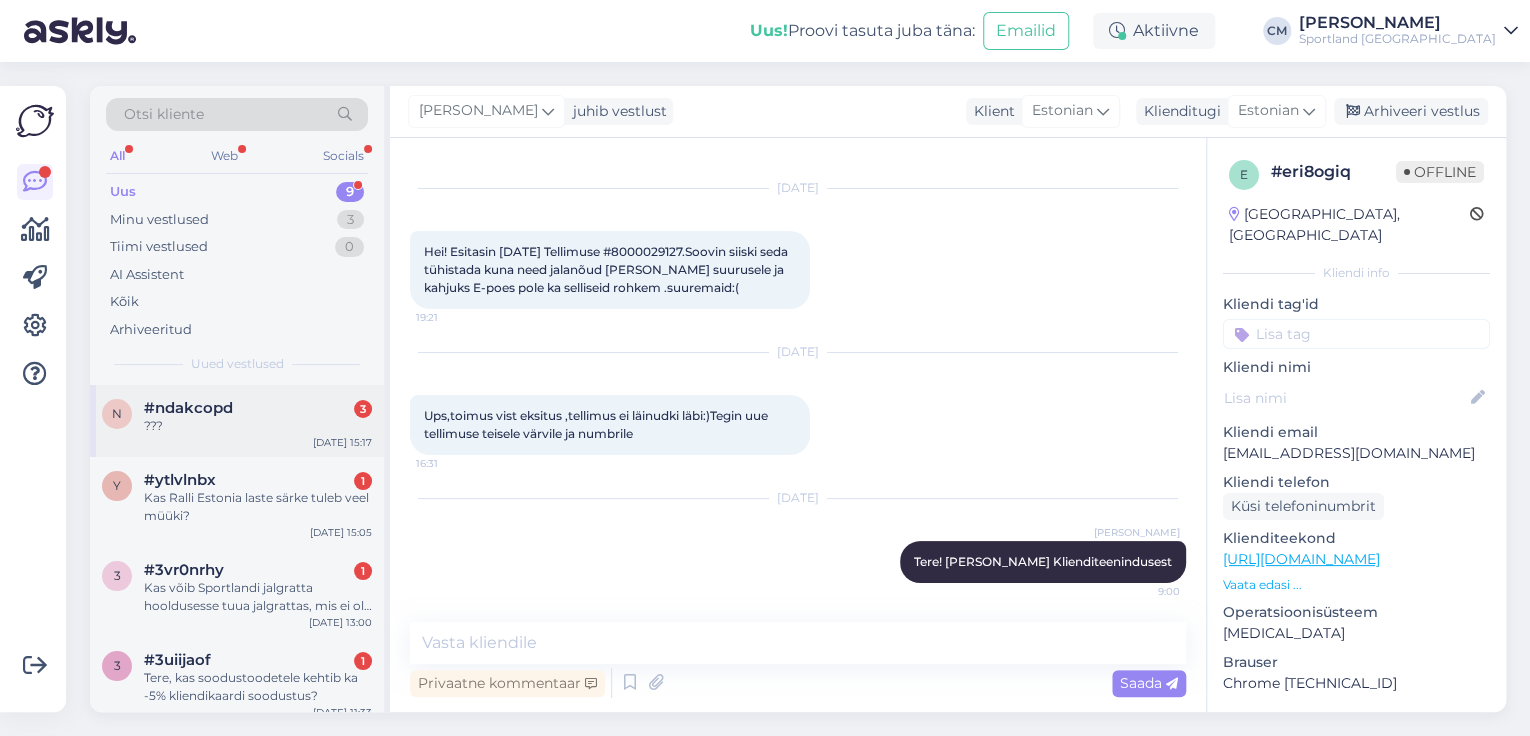 scroll, scrollTop: 2263, scrollLeft: 0, axis: vertical 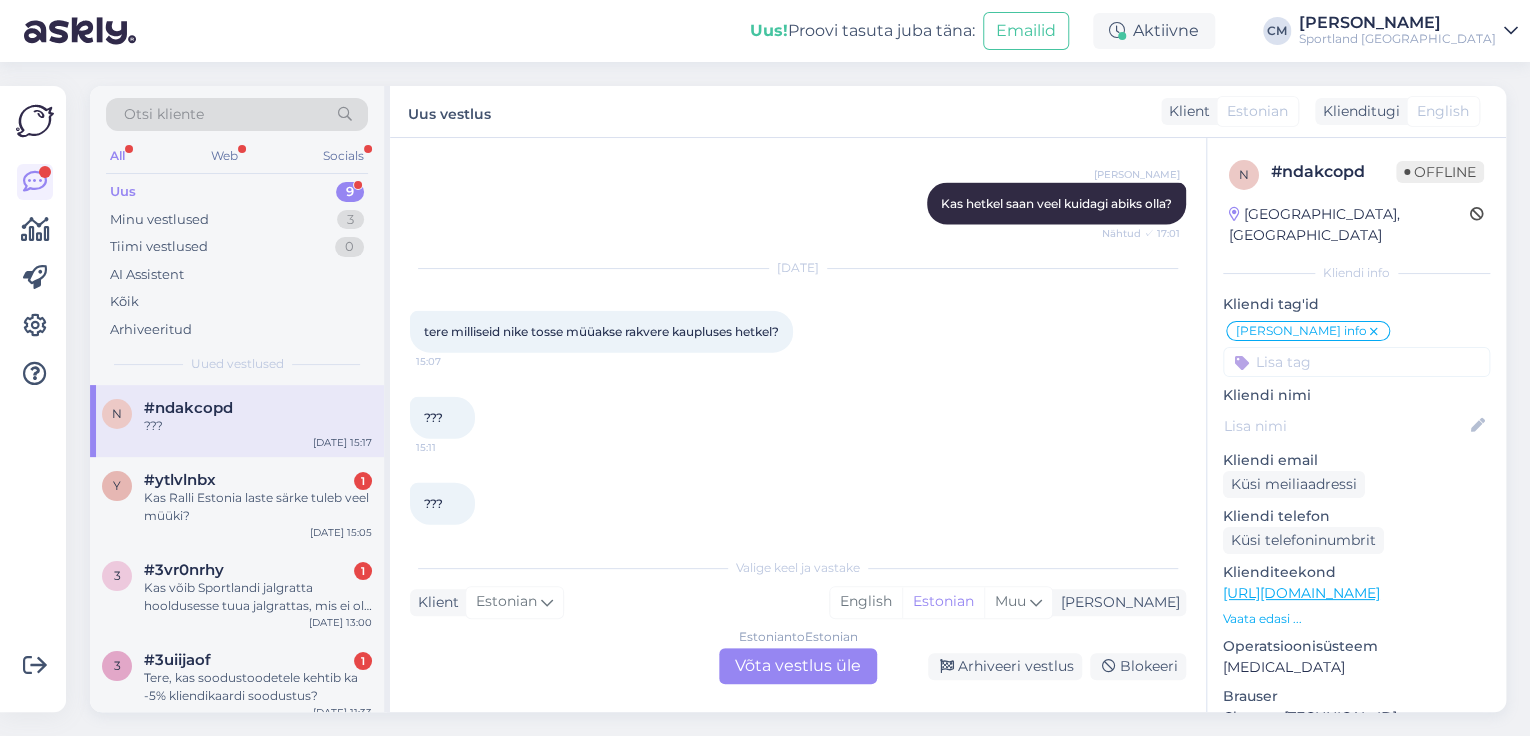click on "Estonian  to  Estonian Võta vestlus üle" at bounding box center (798, 666) 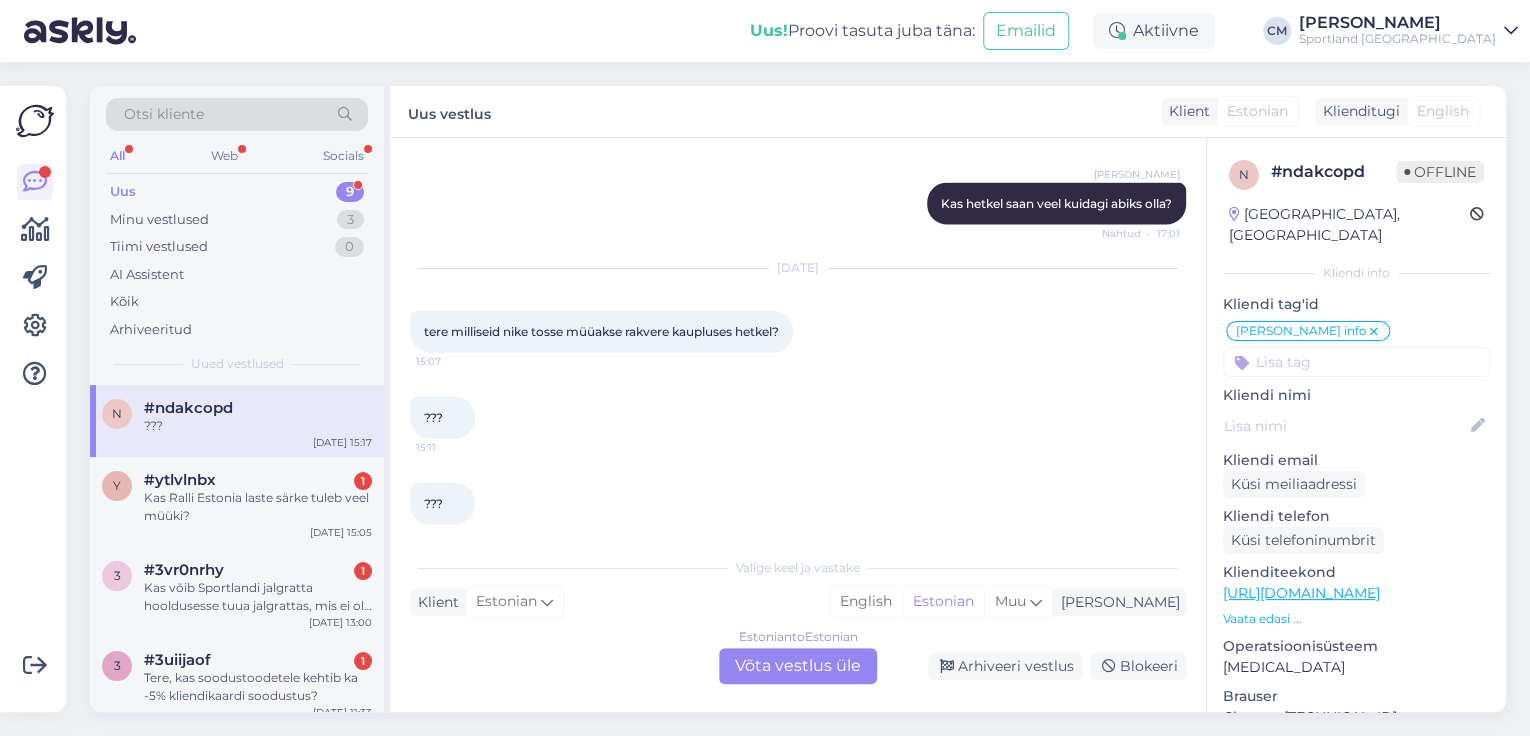 click on "Estonian  to  Estonian Võta vestlus üle" at bounding box center [798, 666] 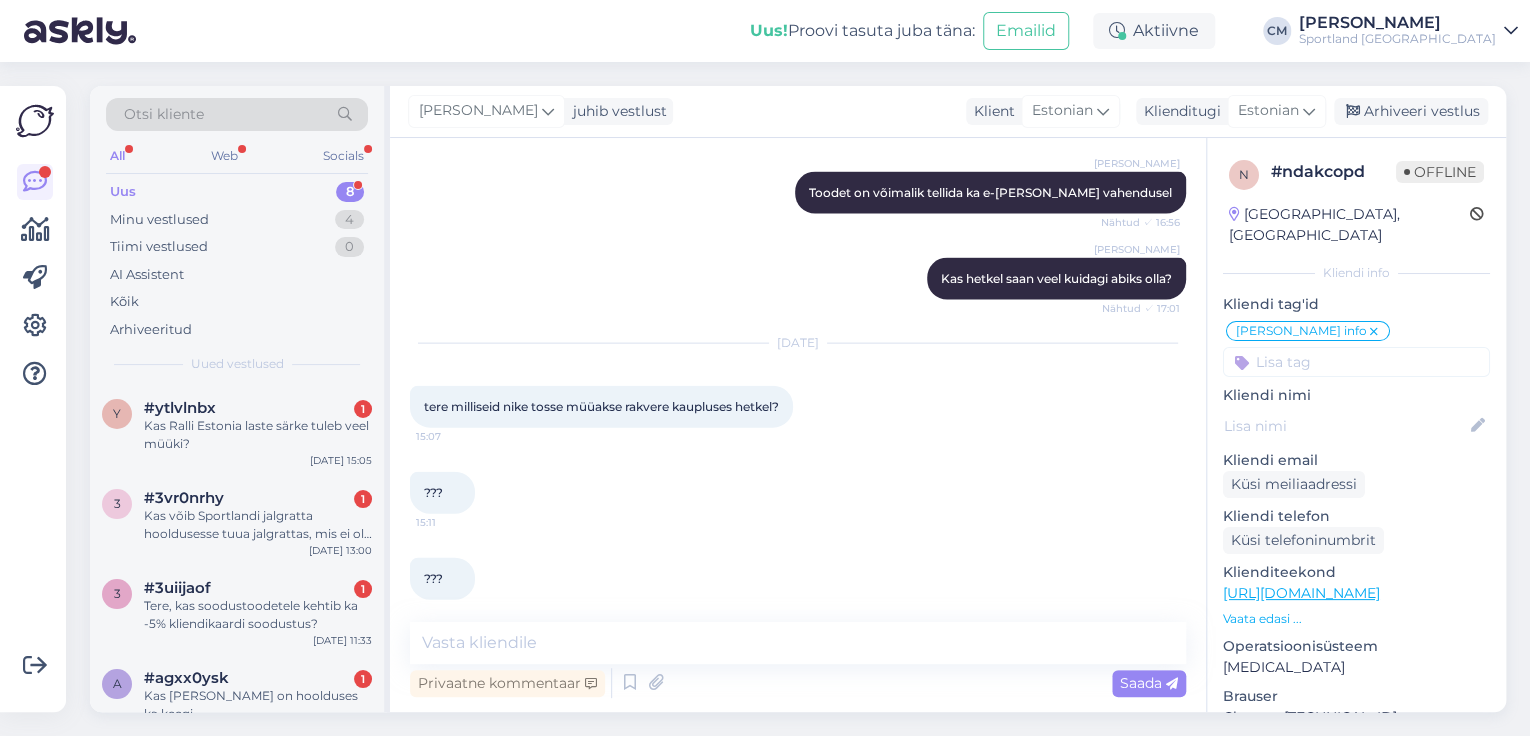 click on "Privaatne kommentaar Saada" at bounding box center [798, 683] 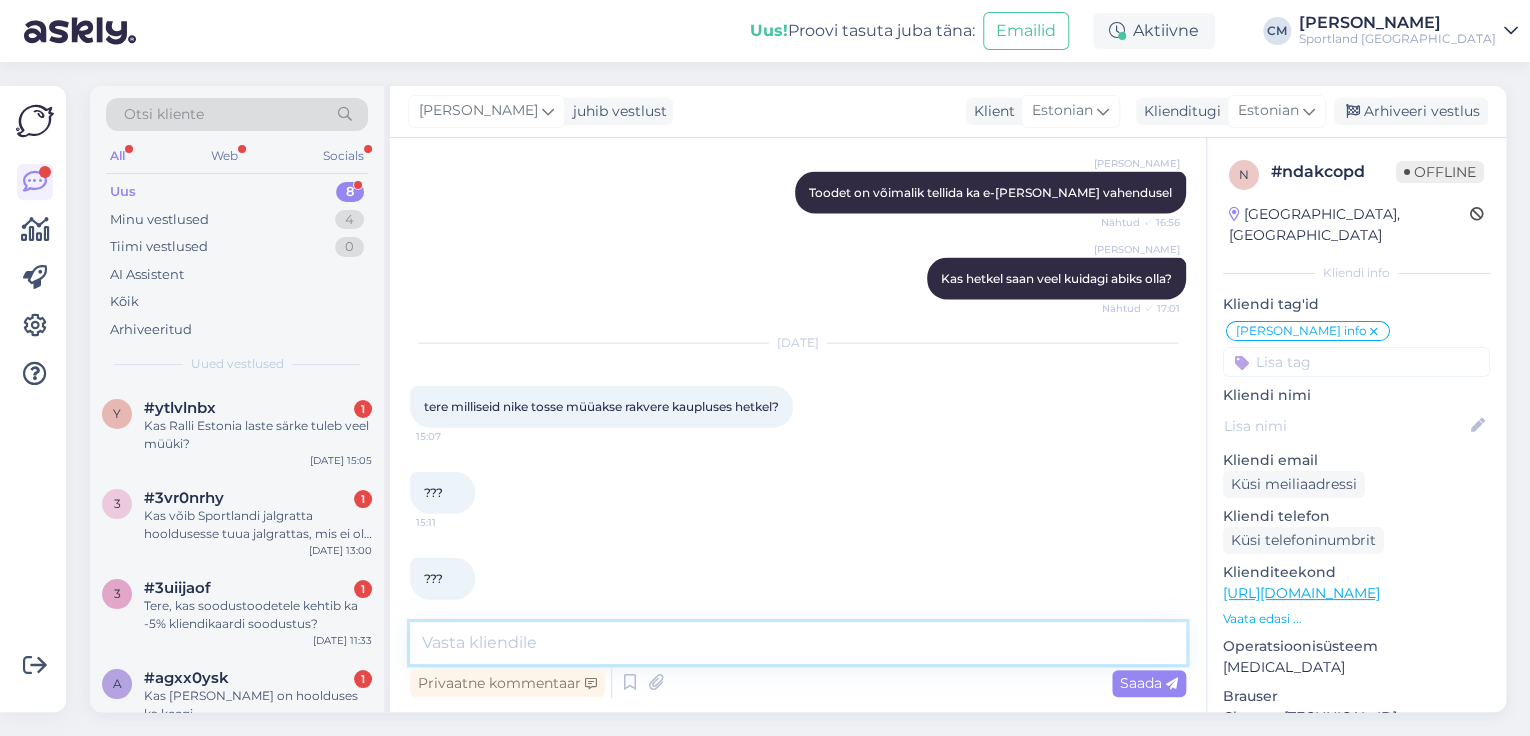 click at bounding box center (798, 643) 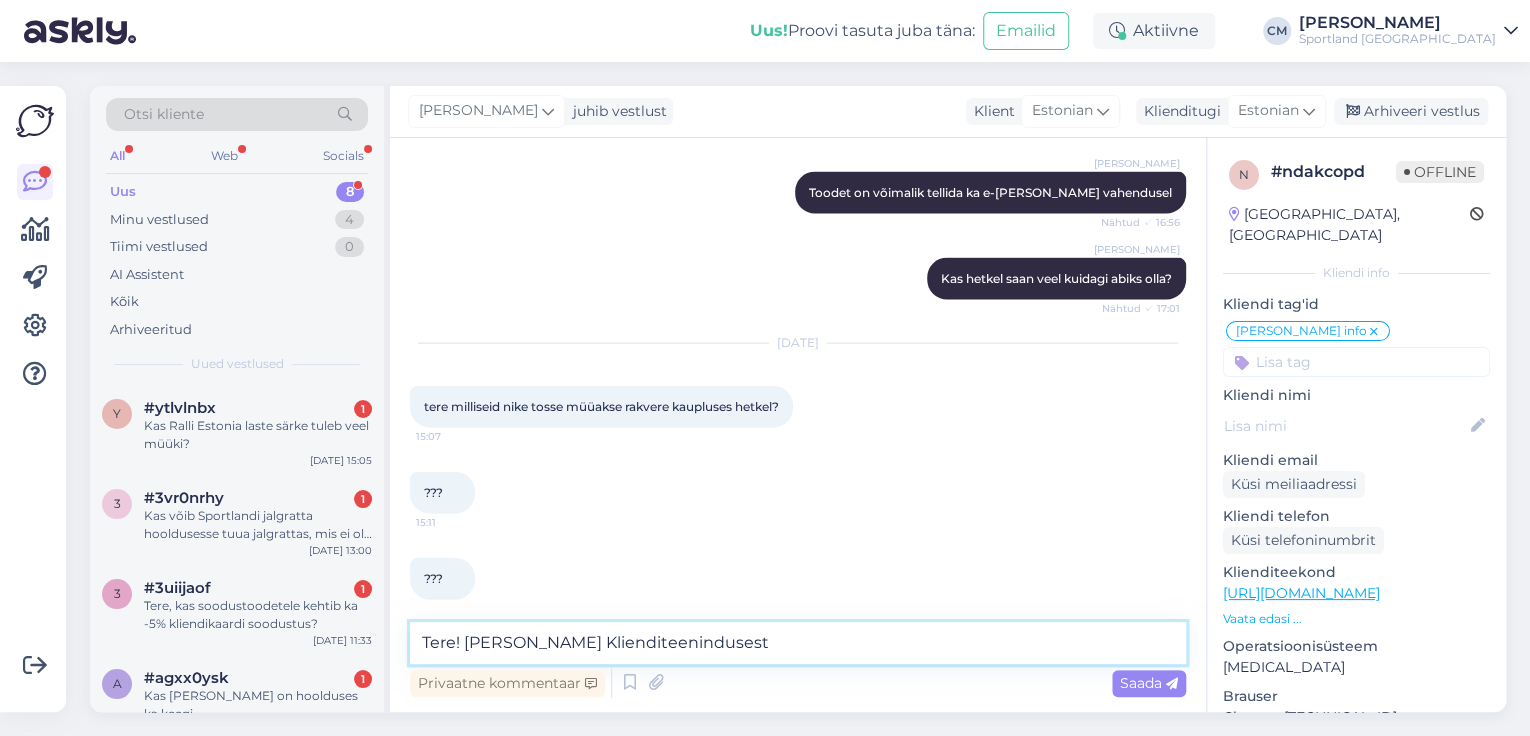 type 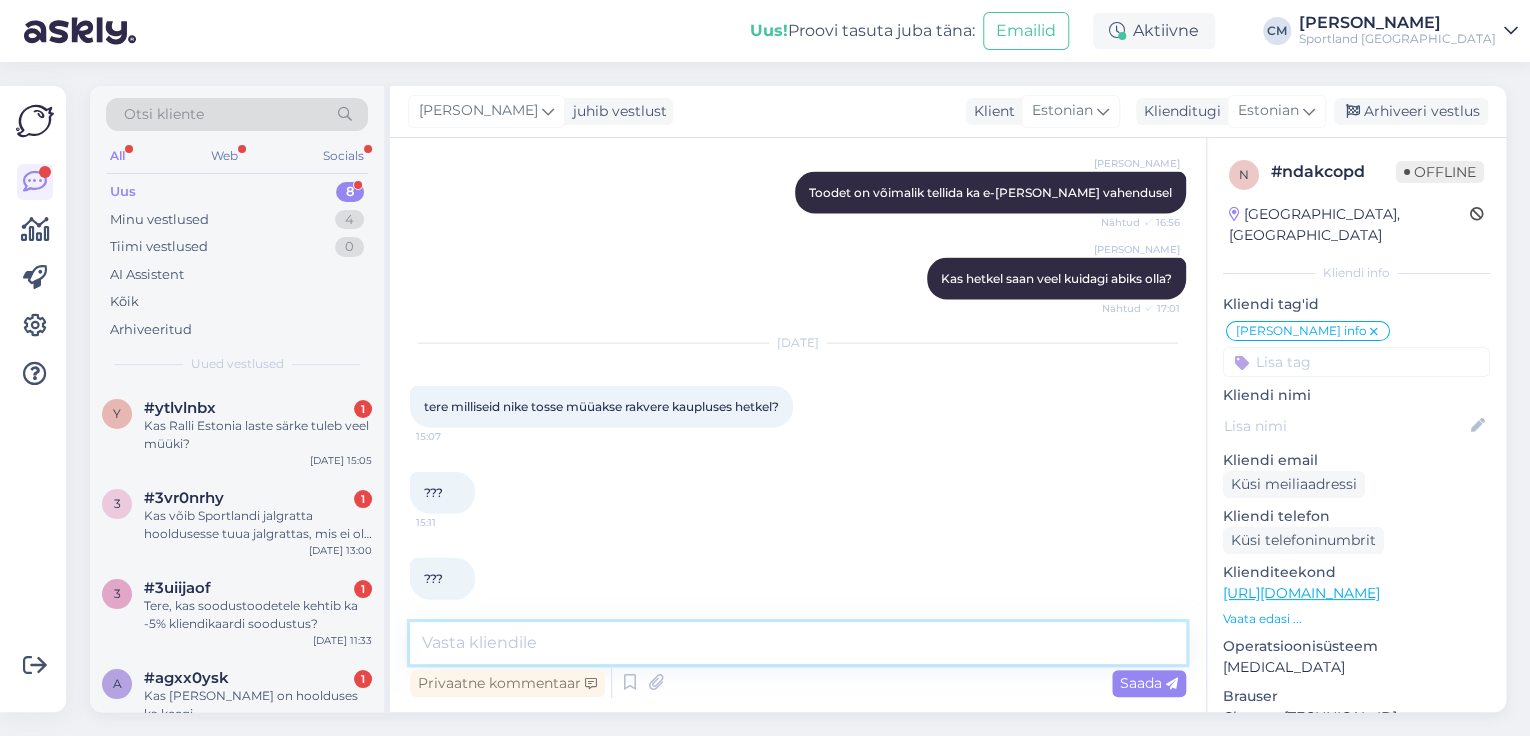 scroll, scrollTop: 2316, scrollLeft: 0, axis: vertical 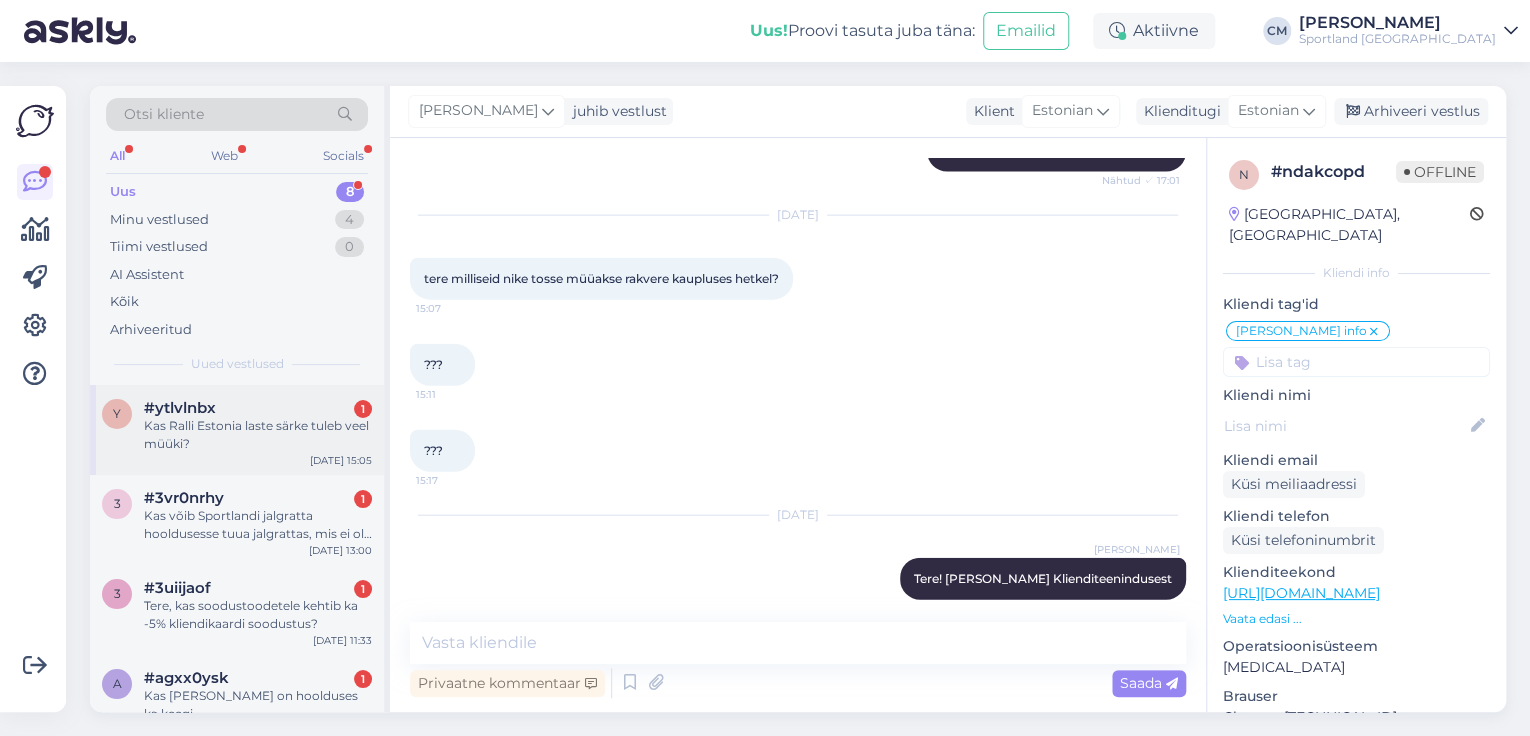 click on "#ytlvlnbx 1" at bounding box center [258, 408] 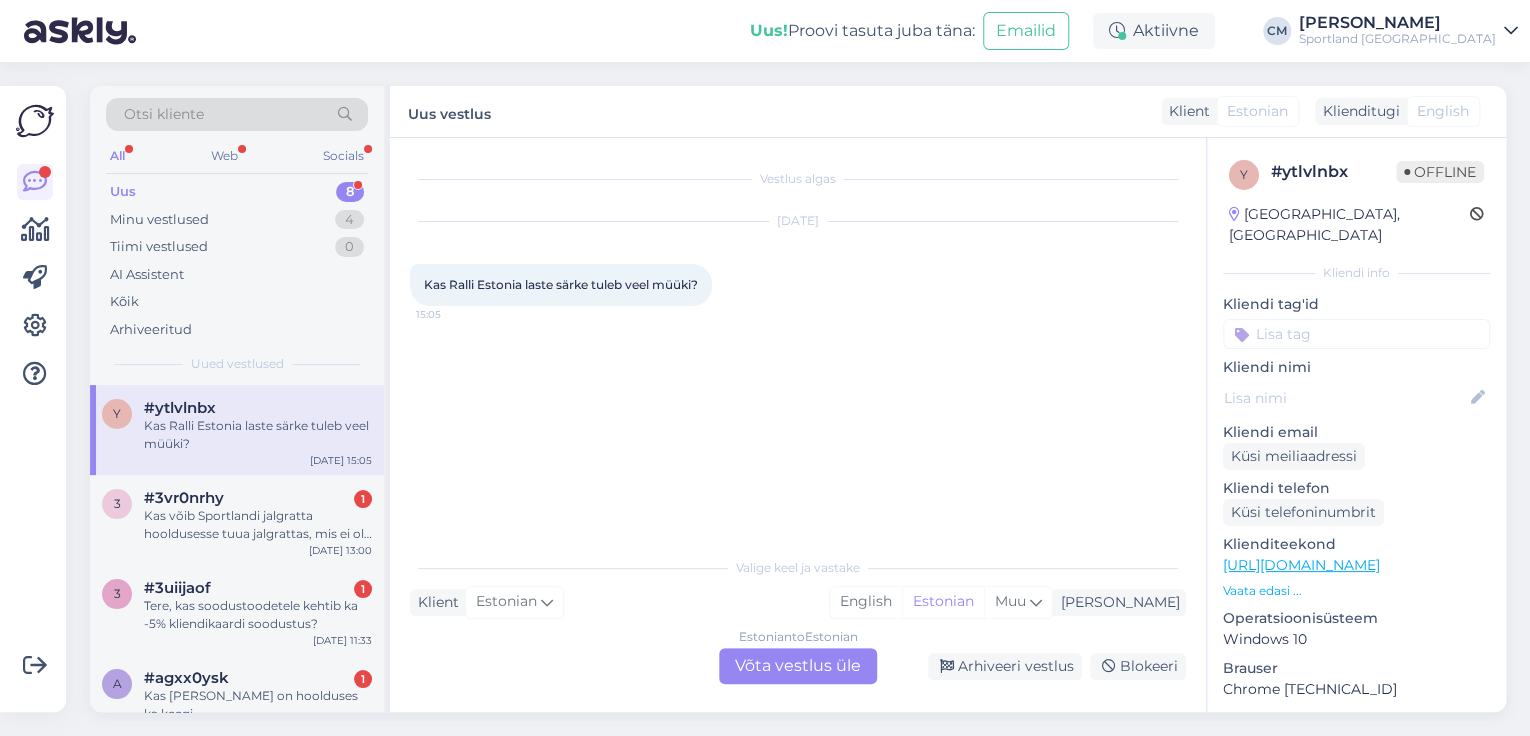 scroll, scrollTop: 0, scrollLeft: 0, axis: both 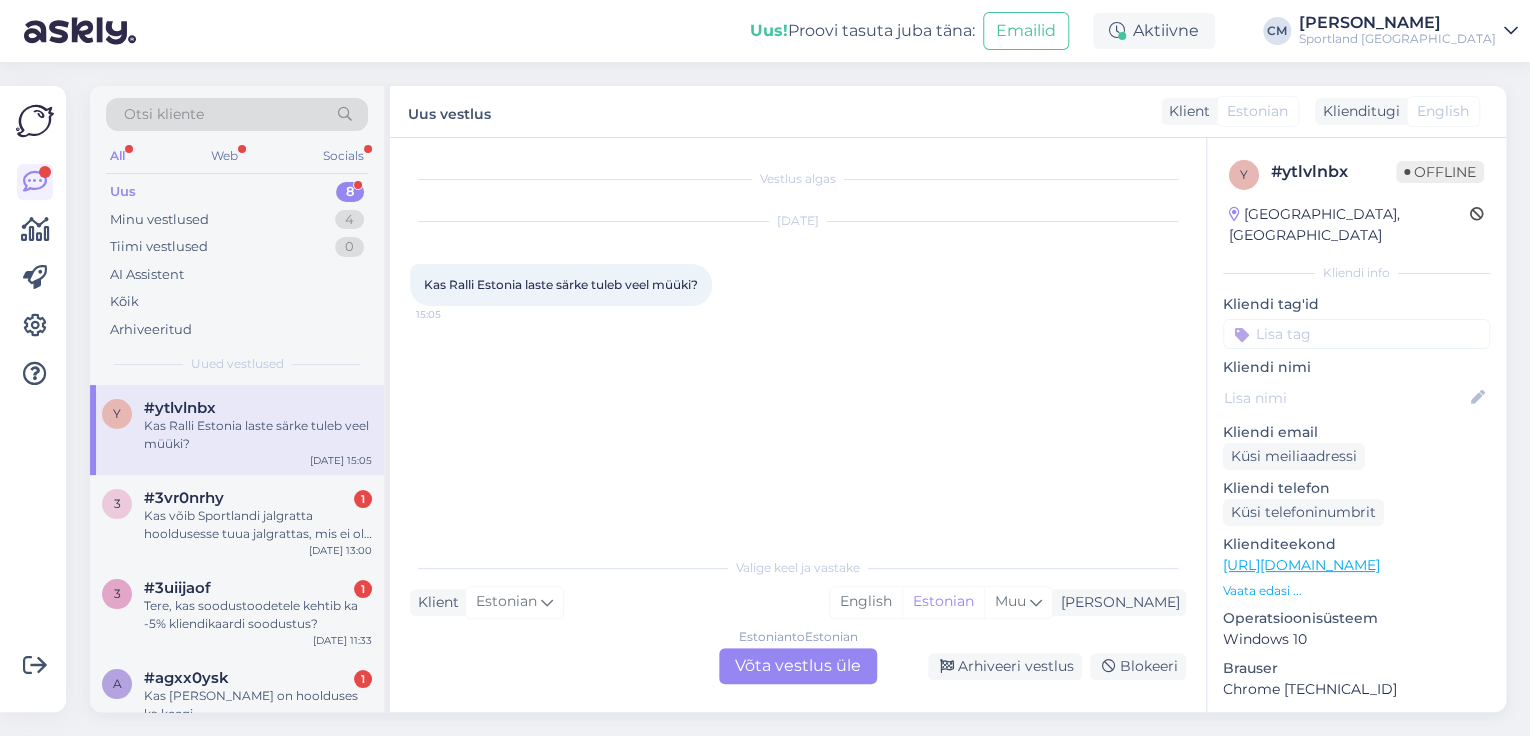 click on "Estonian  to  Estonian Võta vestlus üle" at bounding box center (798, 666) 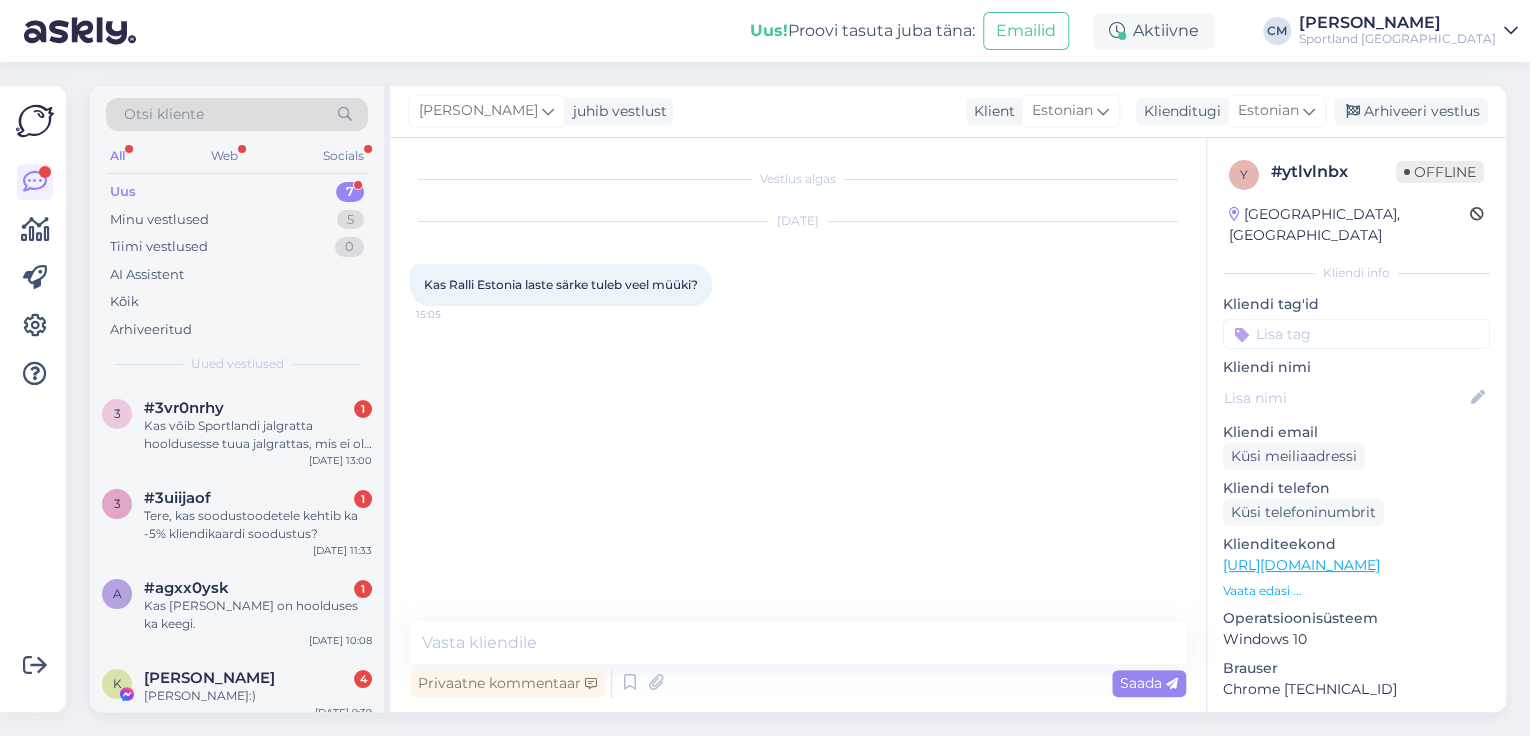 click at bounding box center (798, 643) 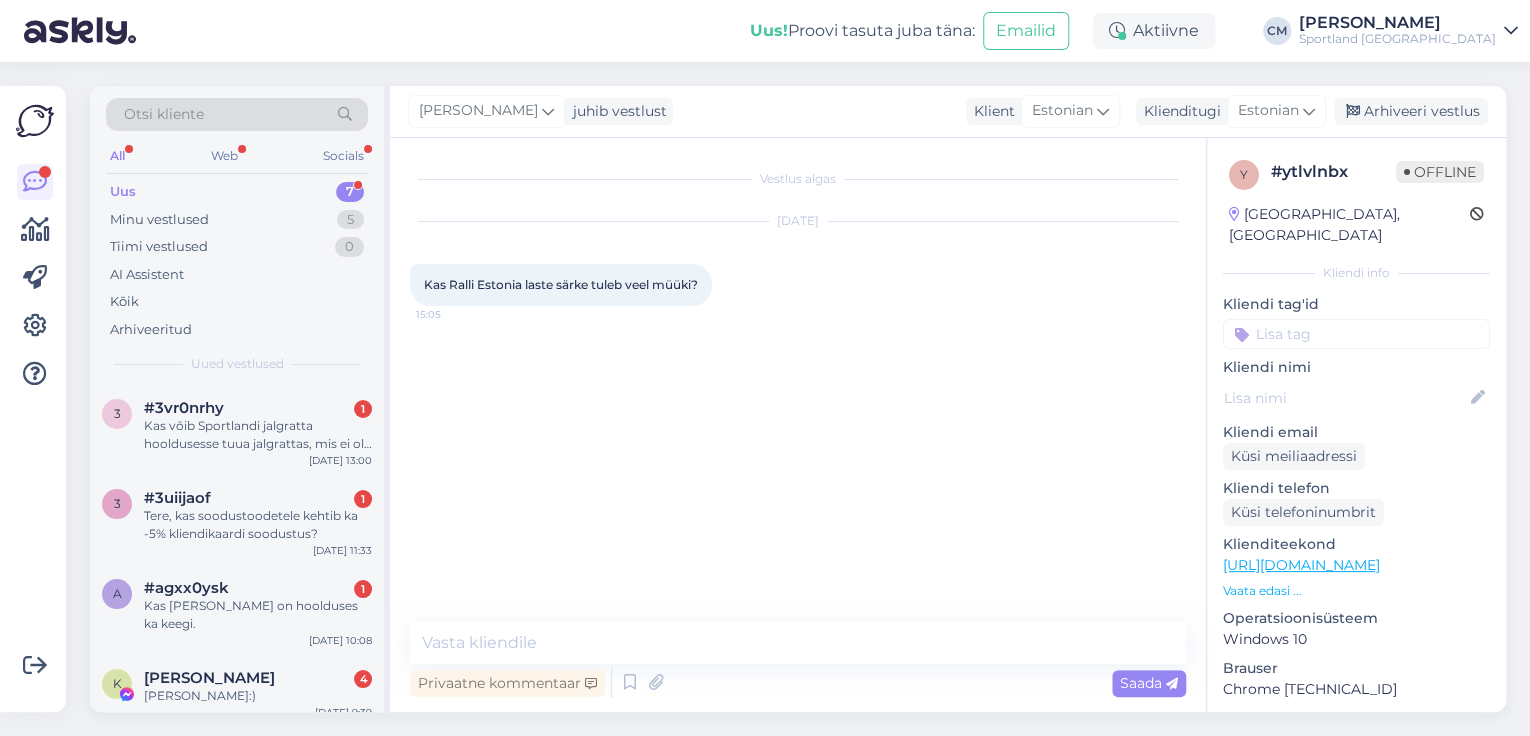type on "Tere! [PERSON_NAME] Klienditeenindusest" 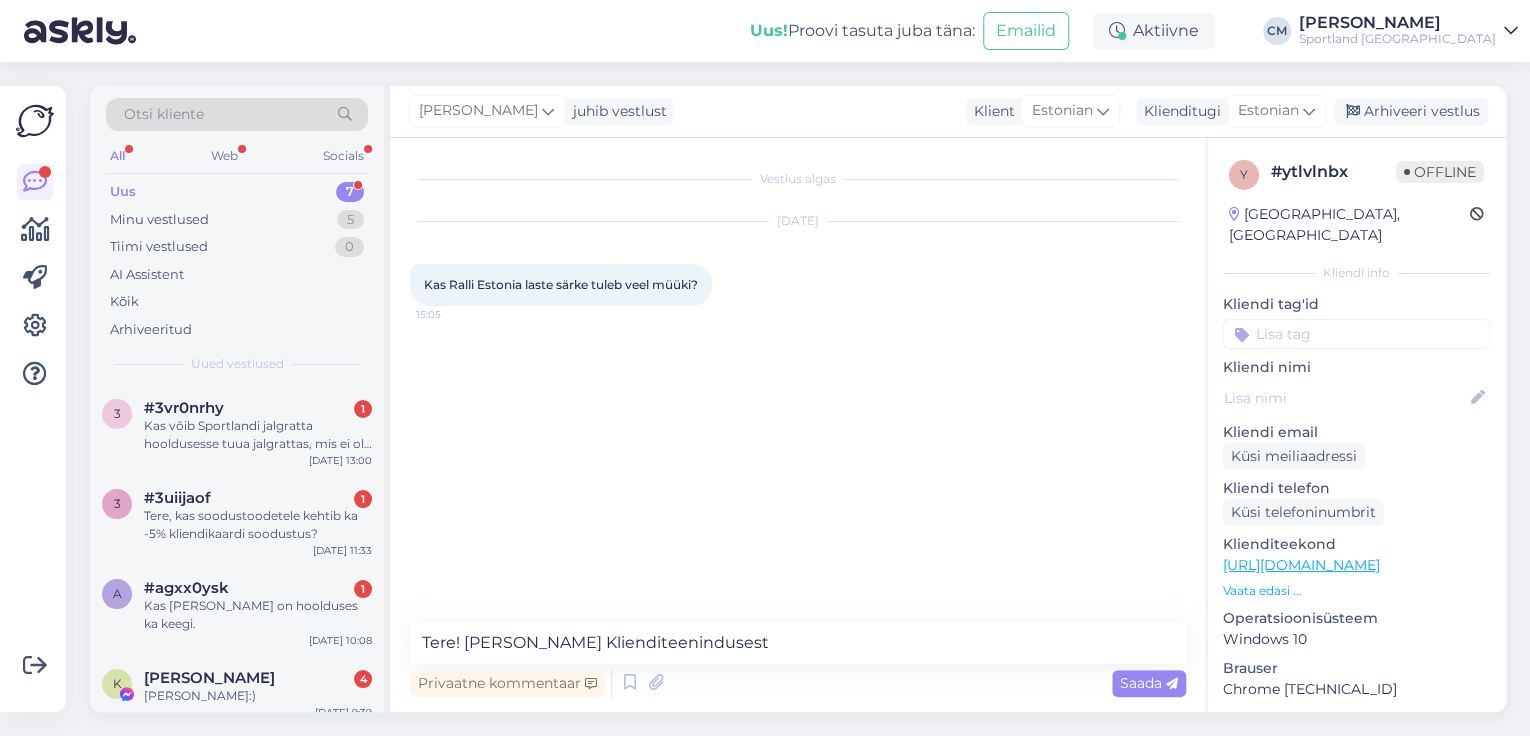 type 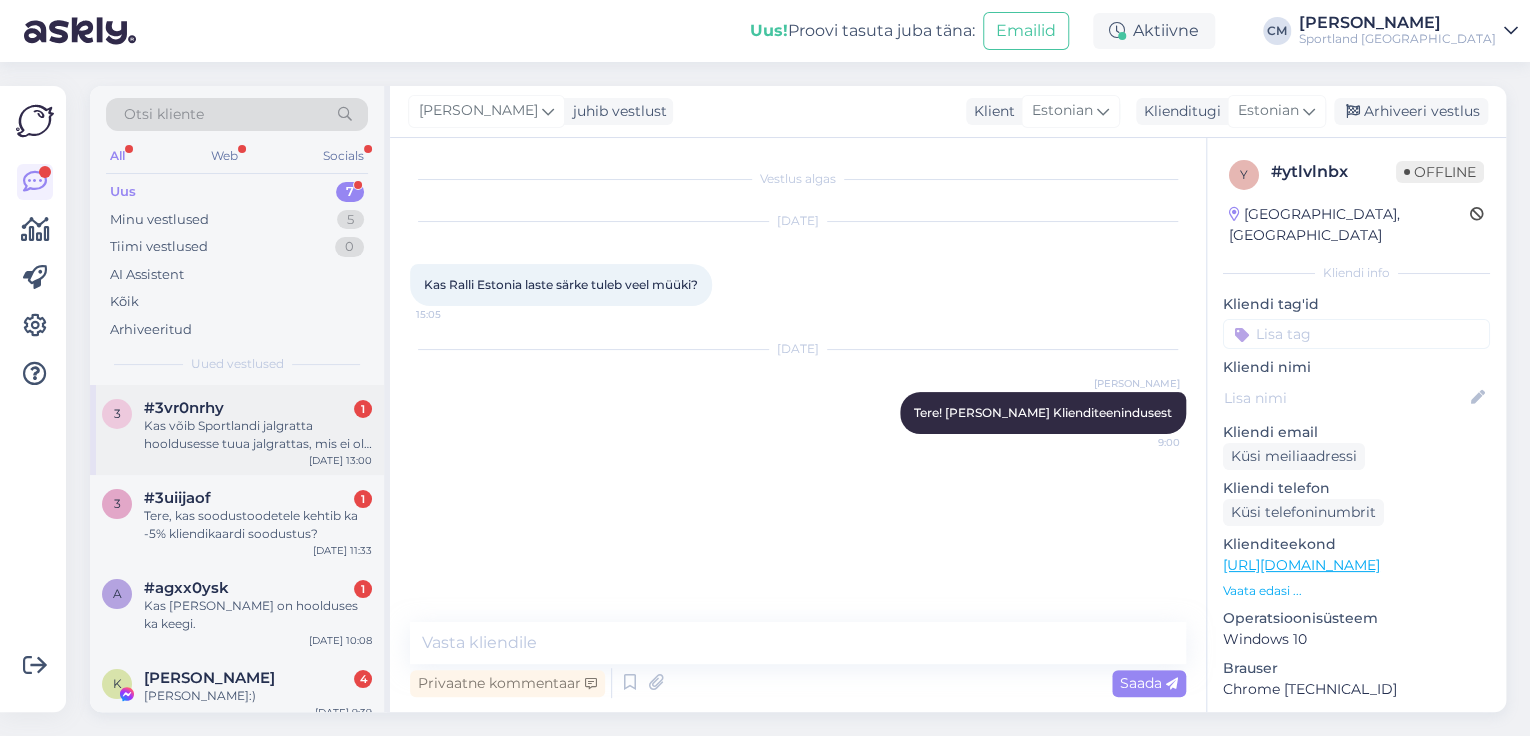 click on "Kas võib Sportlandi jalgratta hooldusesse tuua jalgrattas, mis ei ole Sportlandist?" at bounding box center (258, 435) 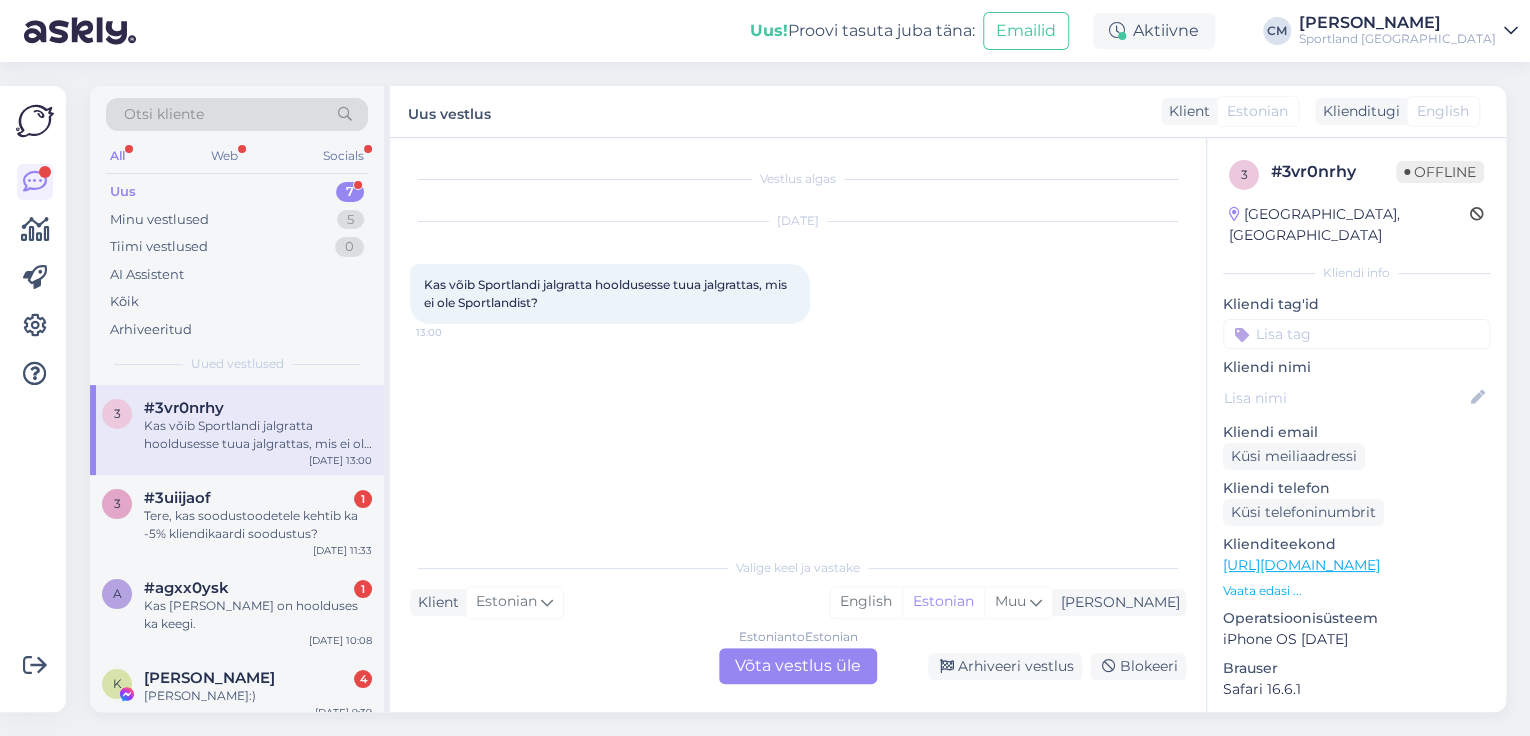 click on "Estonian  to  Estonian Võta vestlus üle" at bounding box center [798, 666] 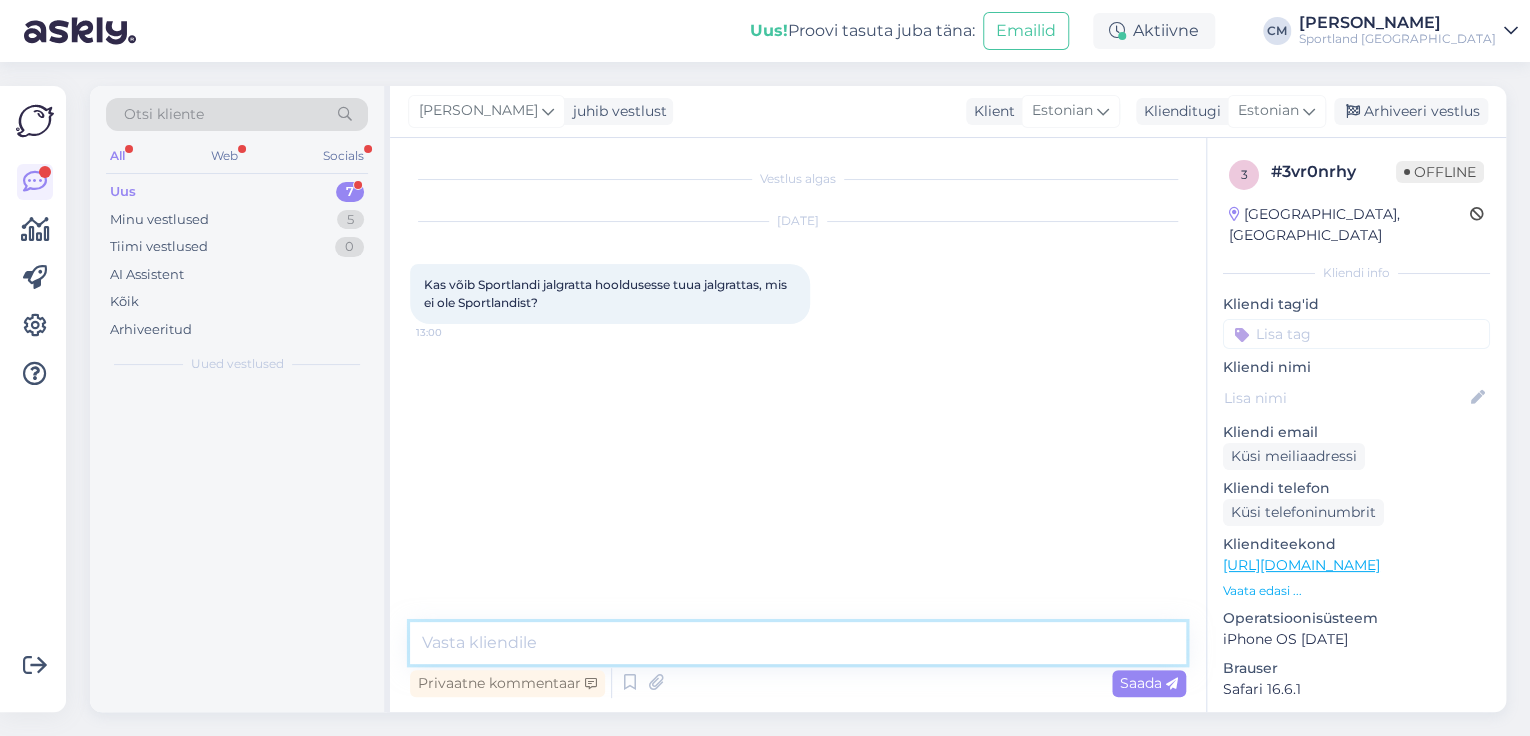 click at bounding box center [798, 643] 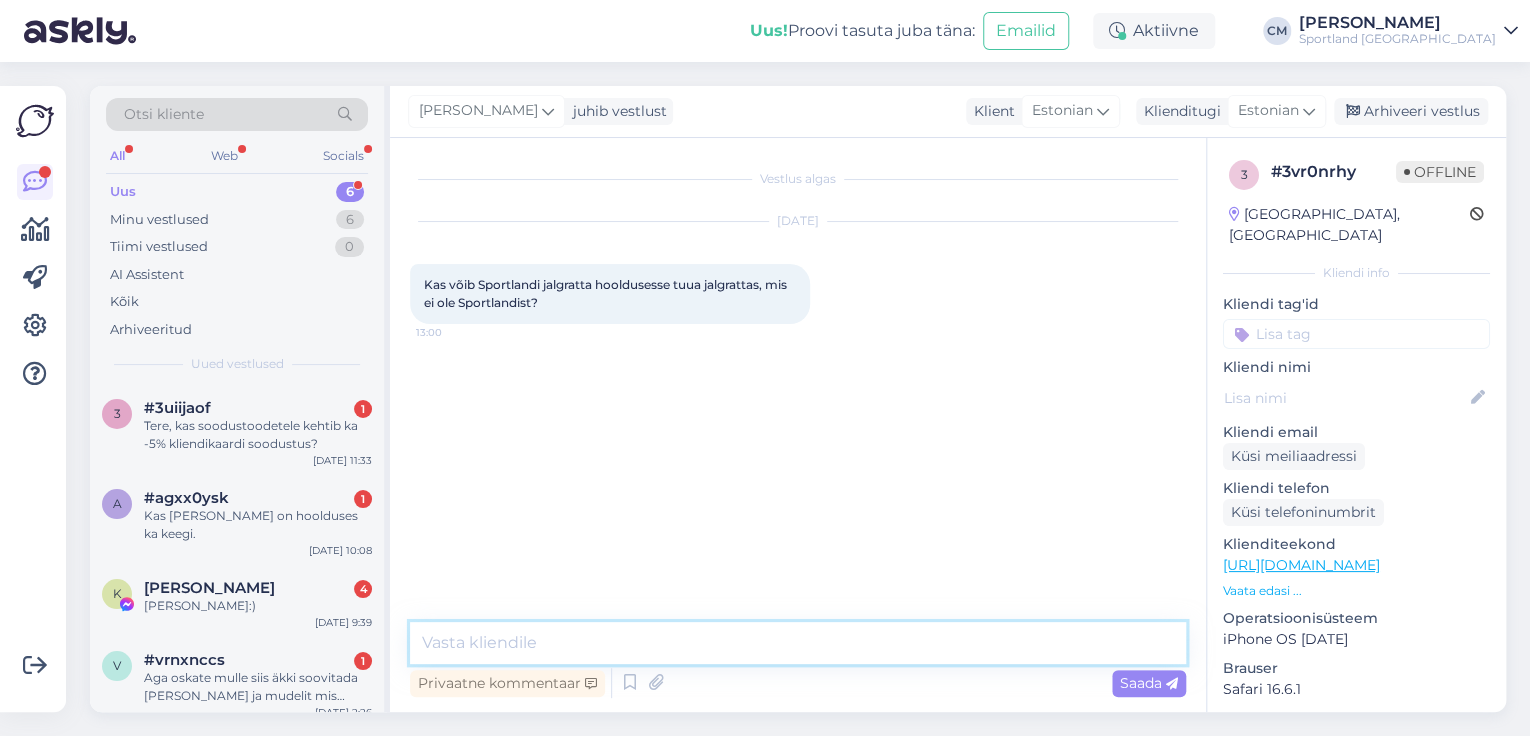 paste on "Tere! [PERSON_NAME] Klienditeenindusest" 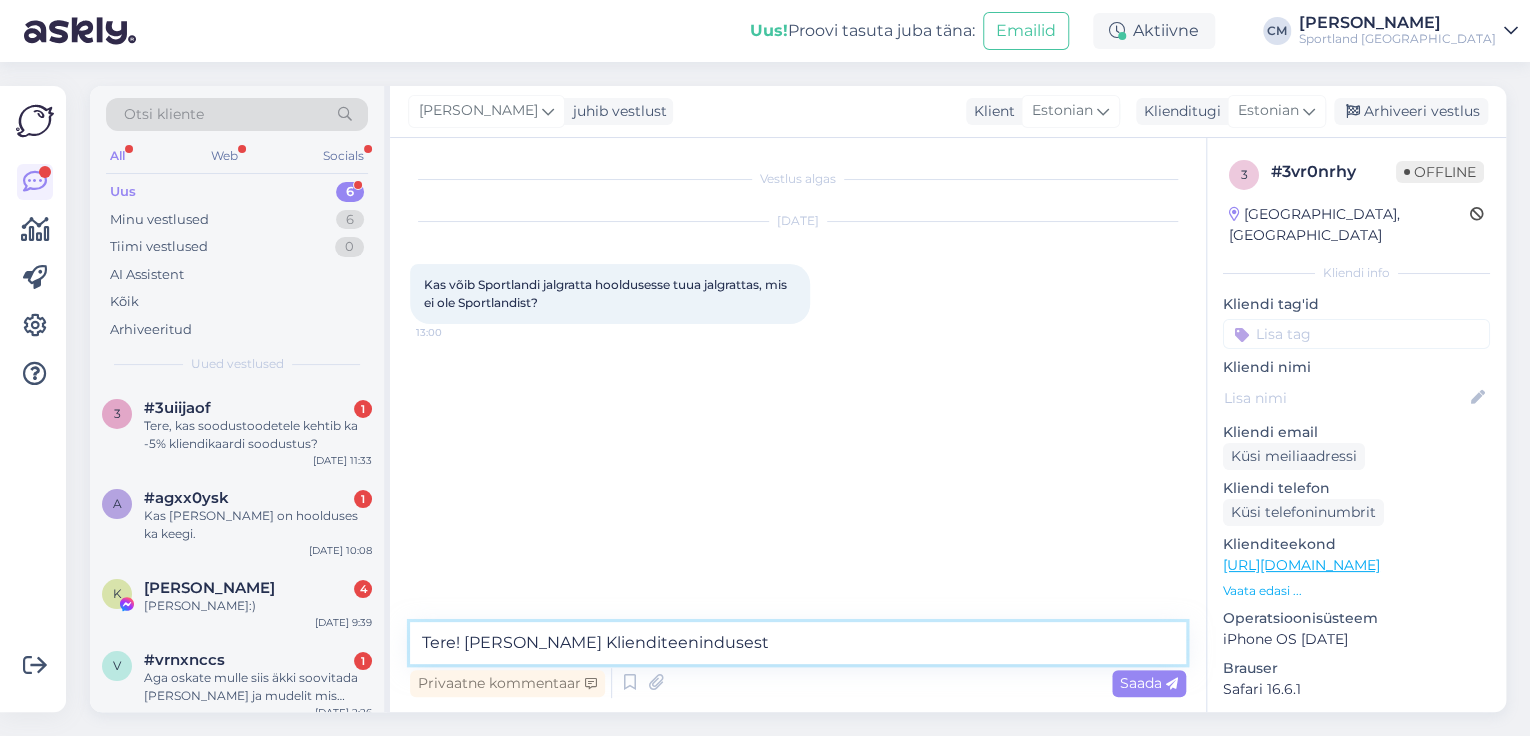 type 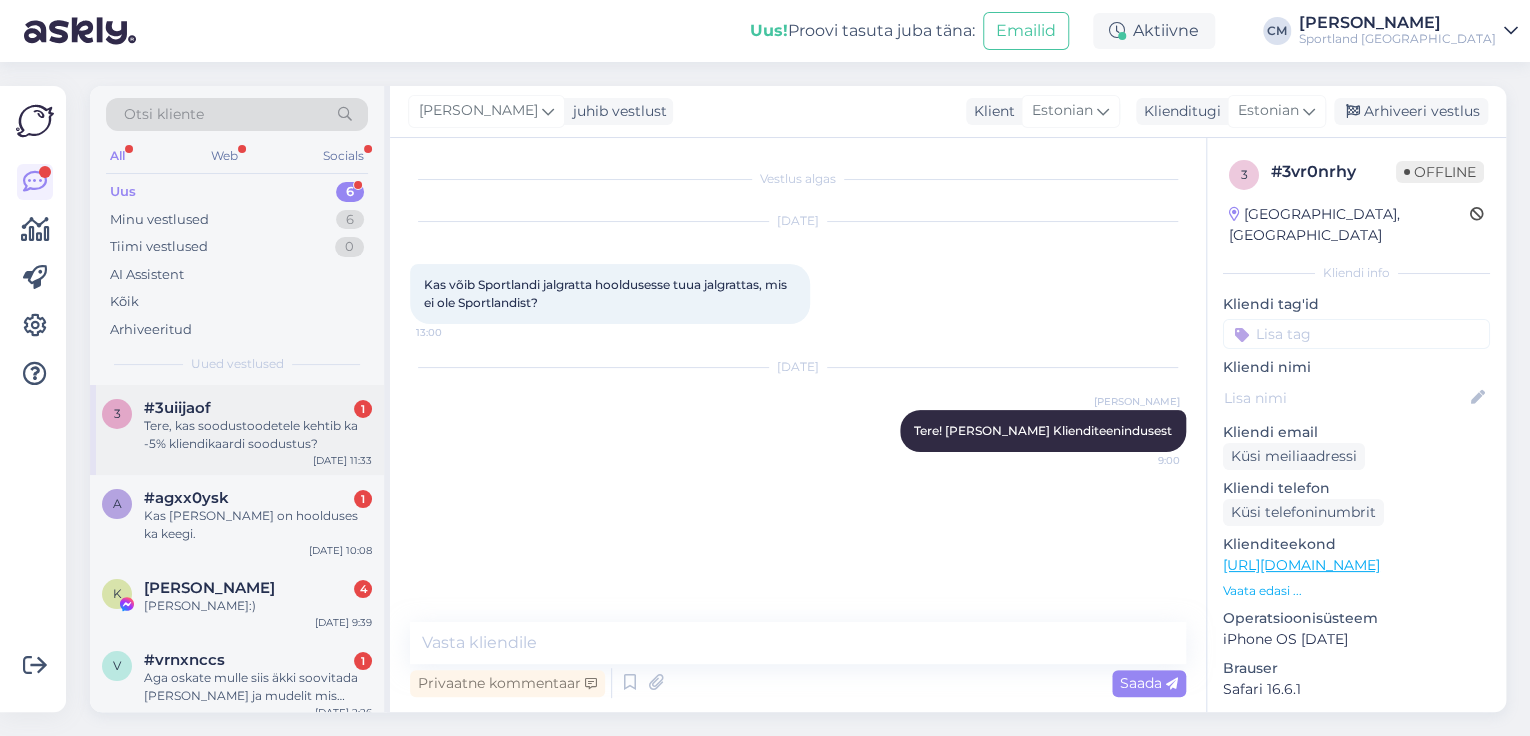 click on "Tere, kas soodustoodetele kehtib ka -5% kliendikaardi soodustus?" at bounding box center (258, 435) 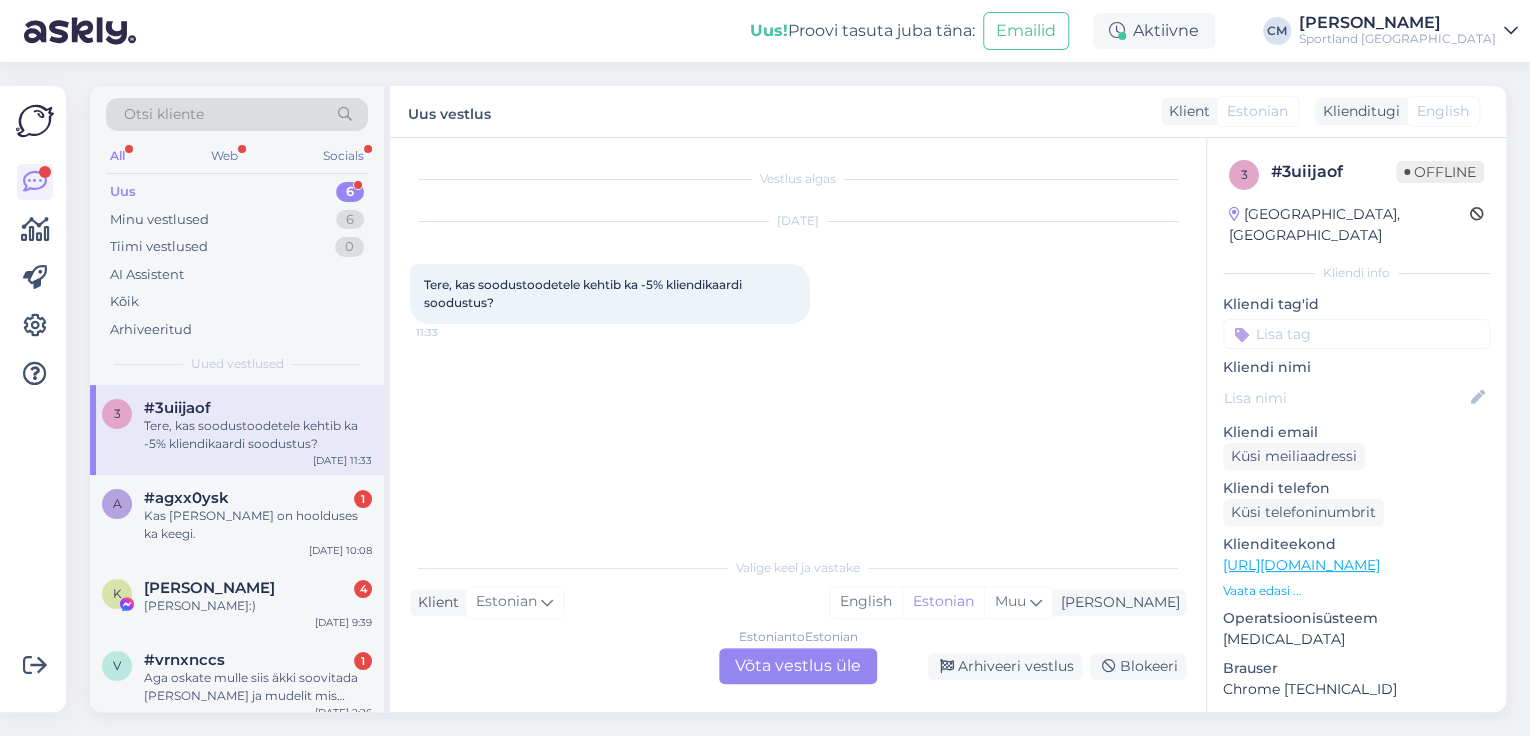 click on "Estonian  to  Estonian" at bounding box center (798, 637) 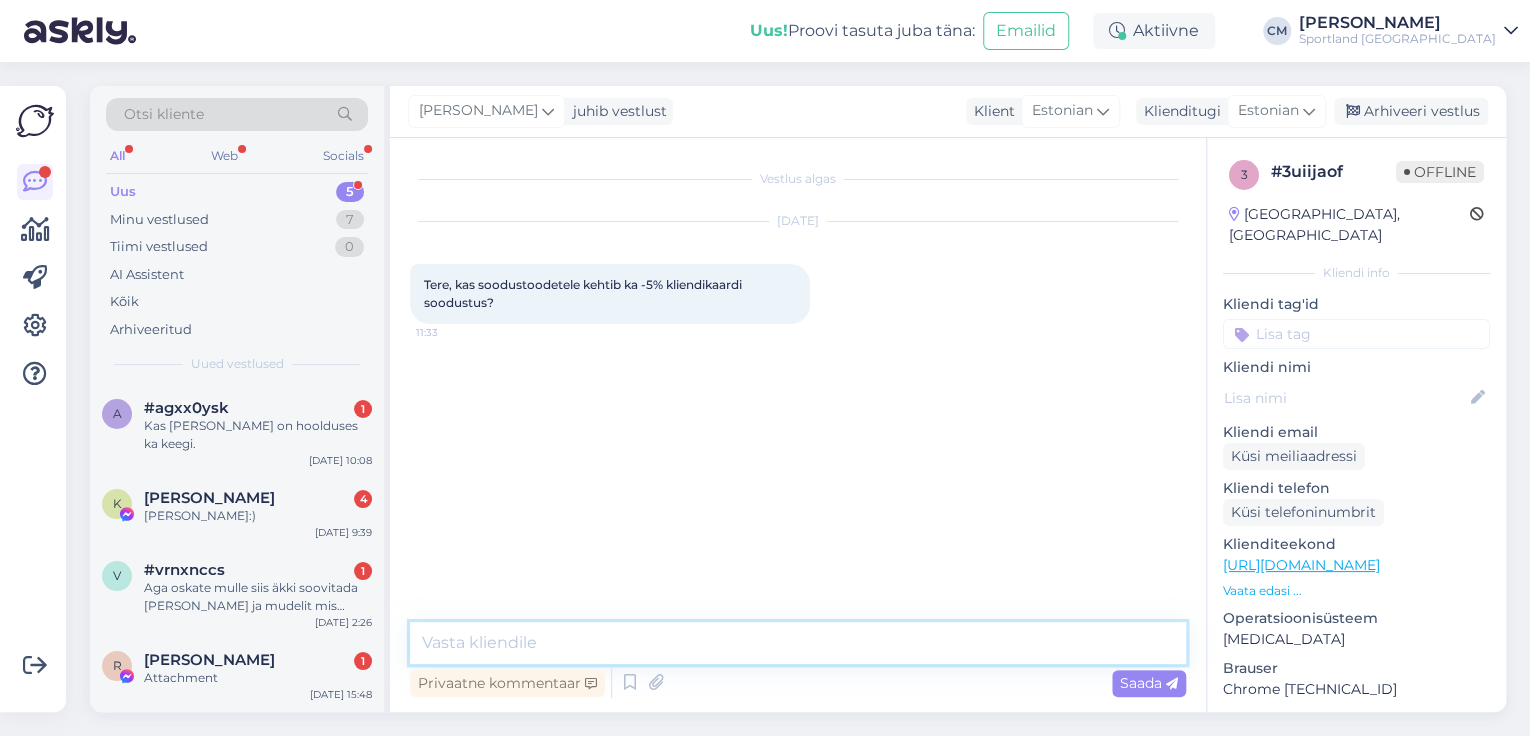 click at bounding box center (798, 643) 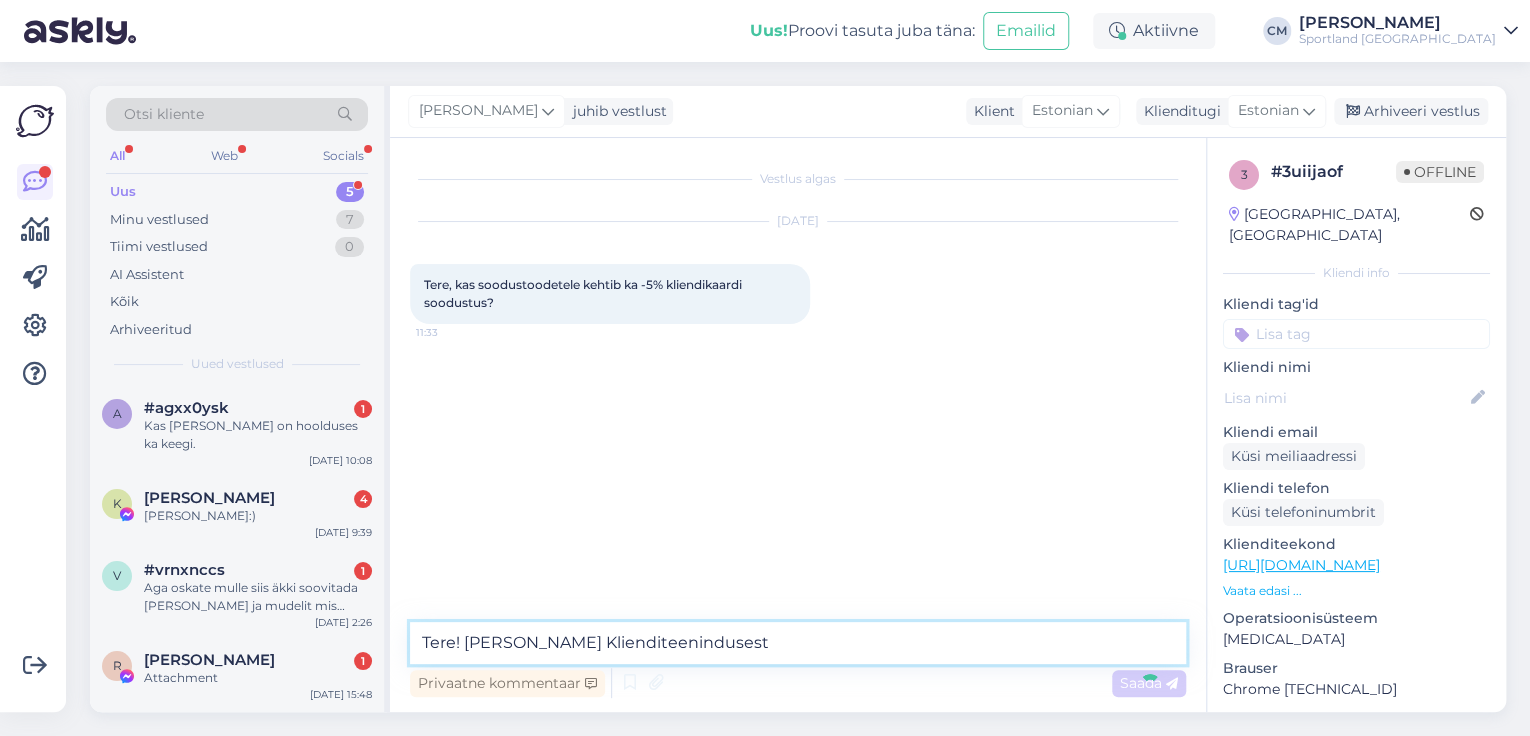 type 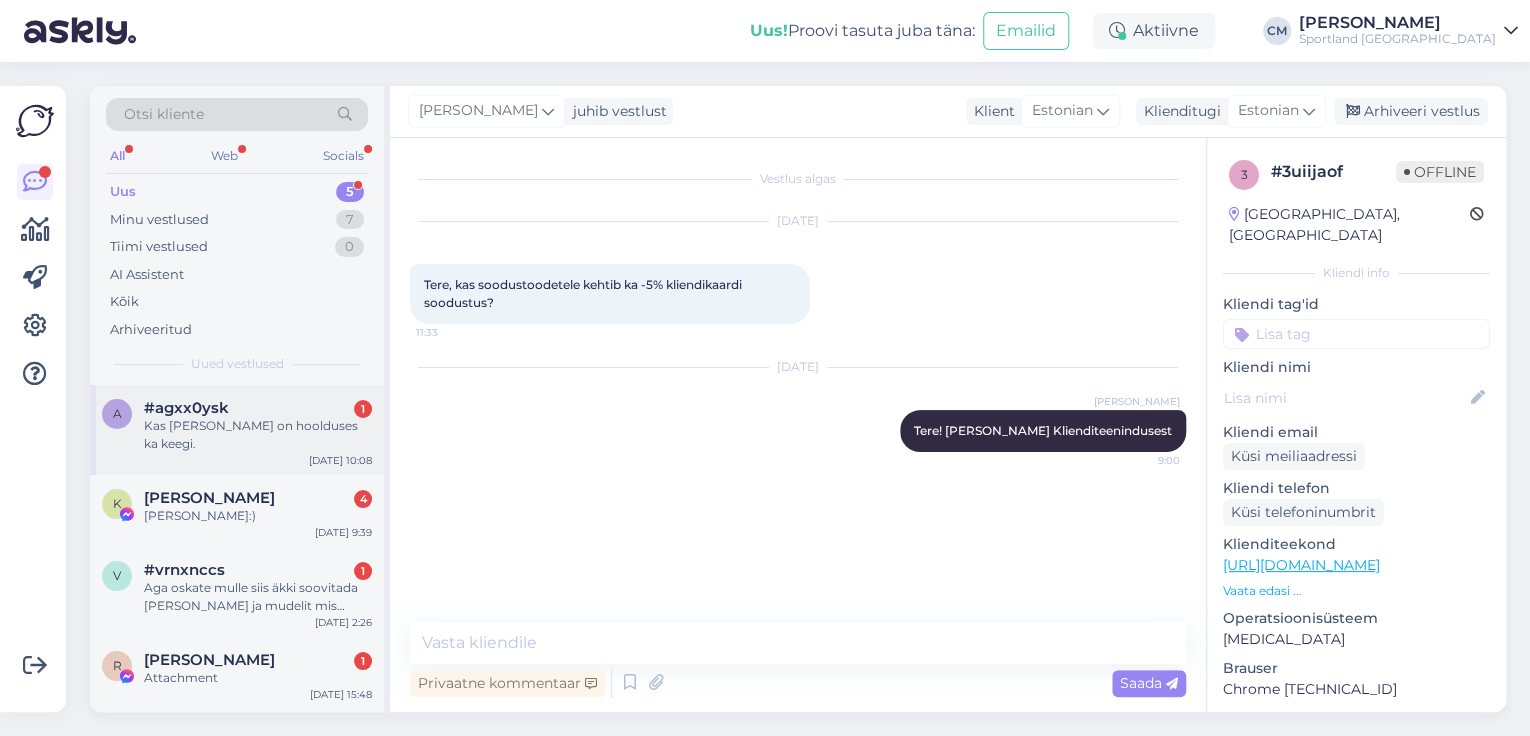 click on "Kas [PERSON_NAME] on hoolduses ka keegi." at bounding box center [258, 435] 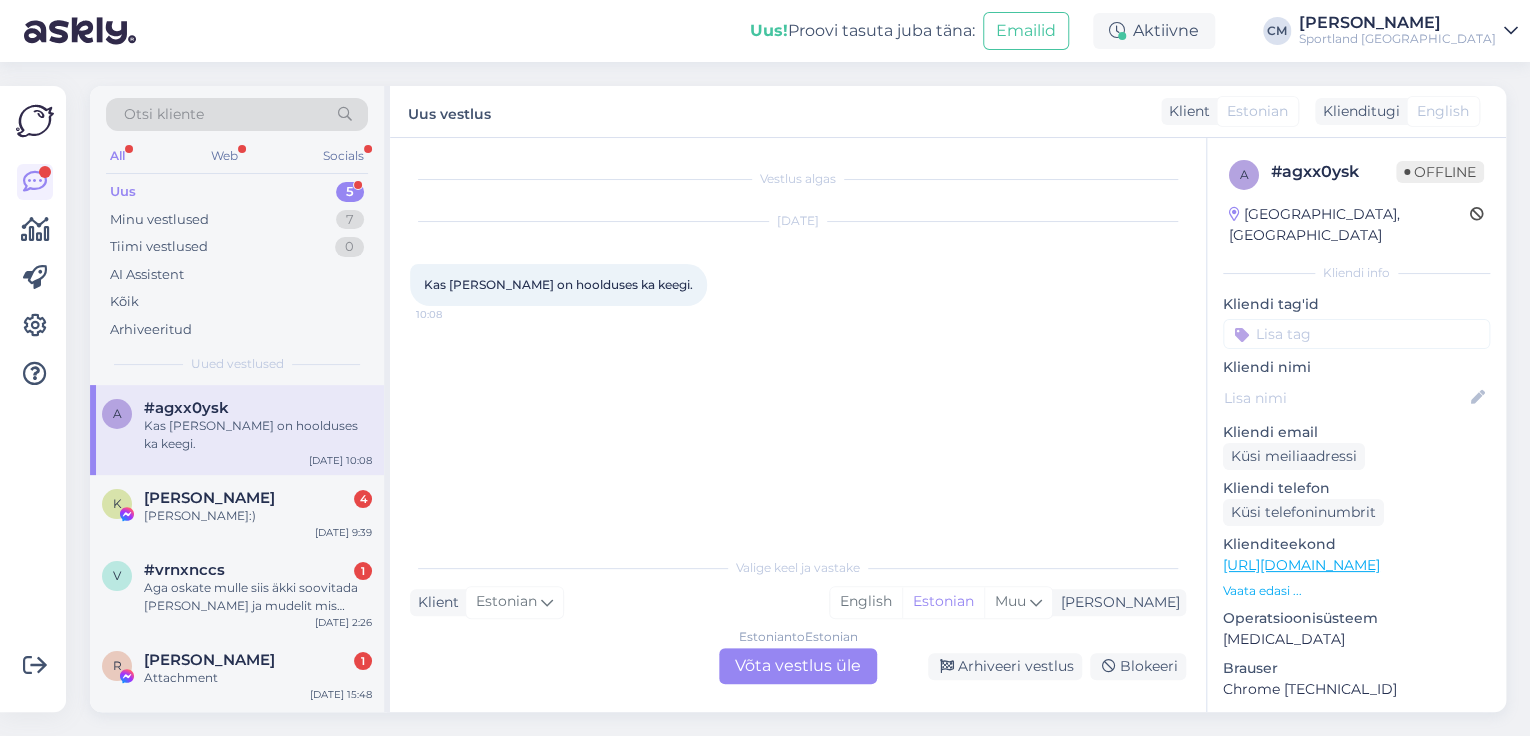 click on "Estonian  to  Estonian Võta vestlus üle" at bounding box center (798, 666) 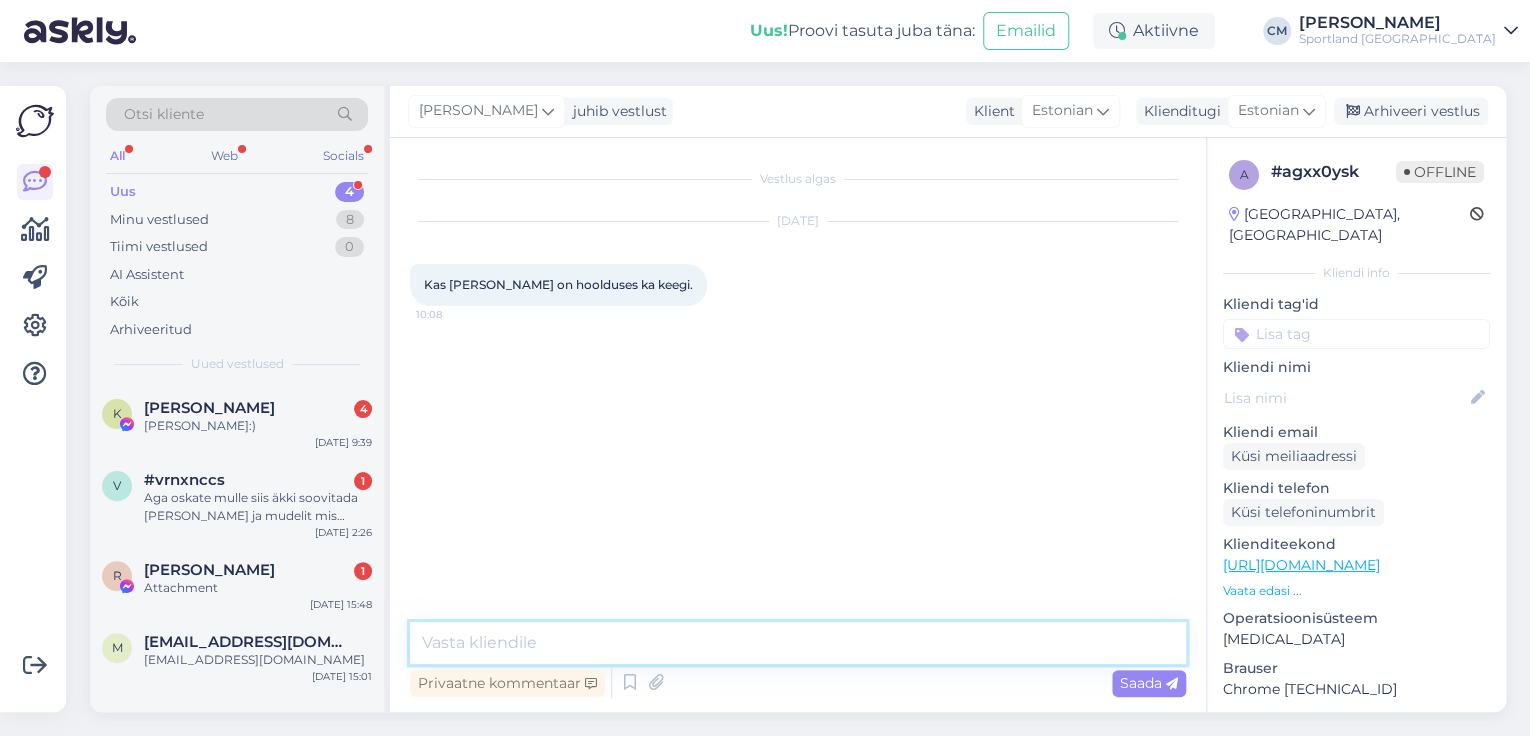 click at bounding box center [798, 643] 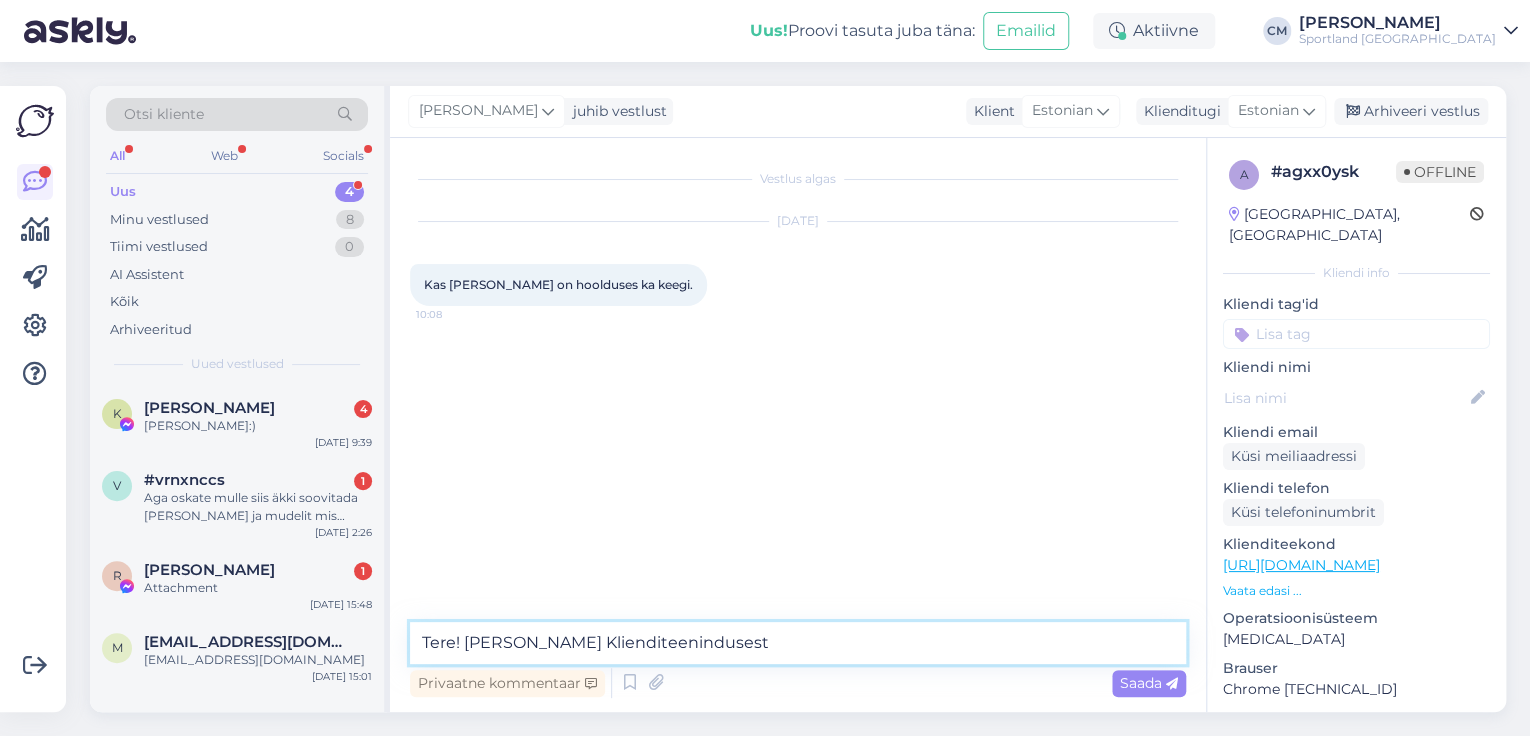 type 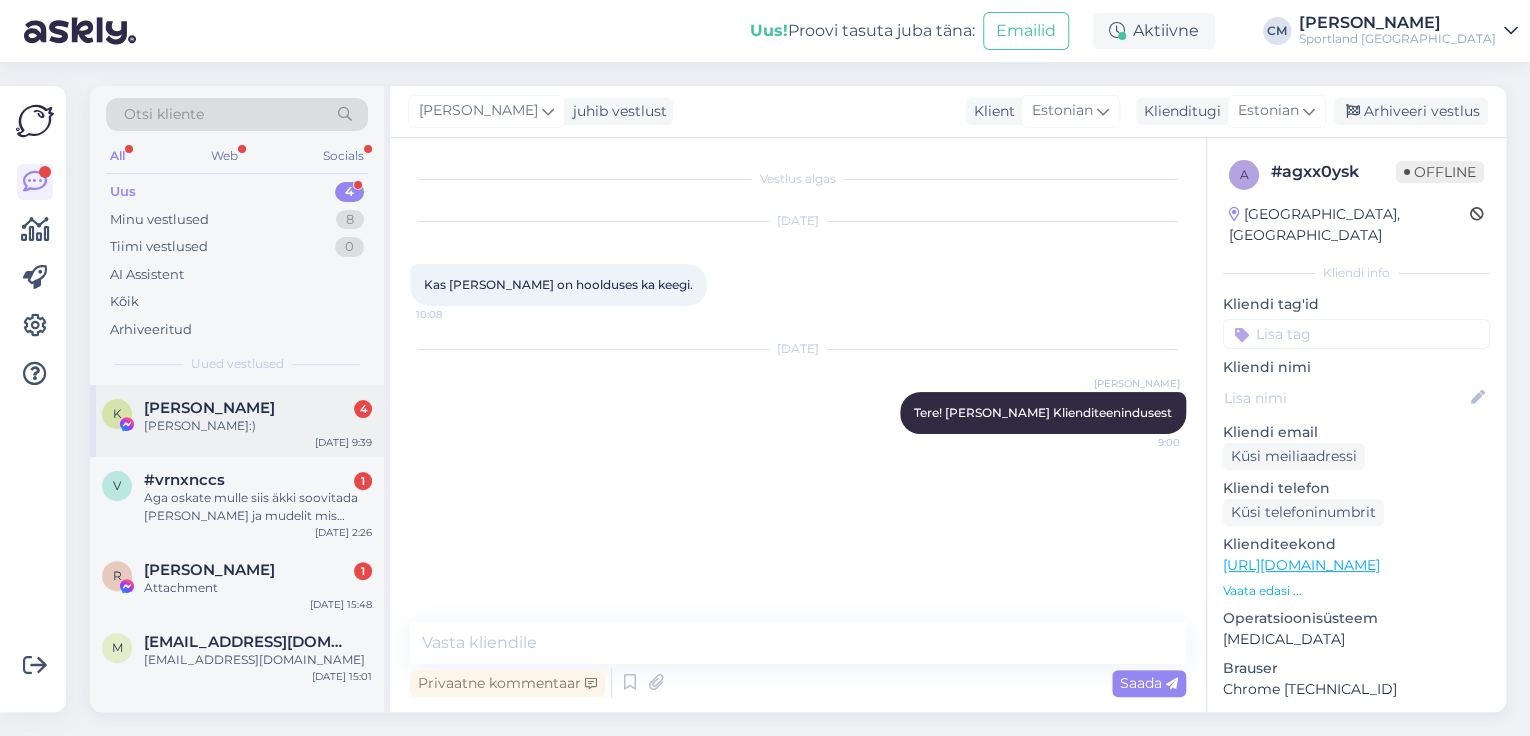 click on "Kertu Koert 4" at bounding box center [258, 408] 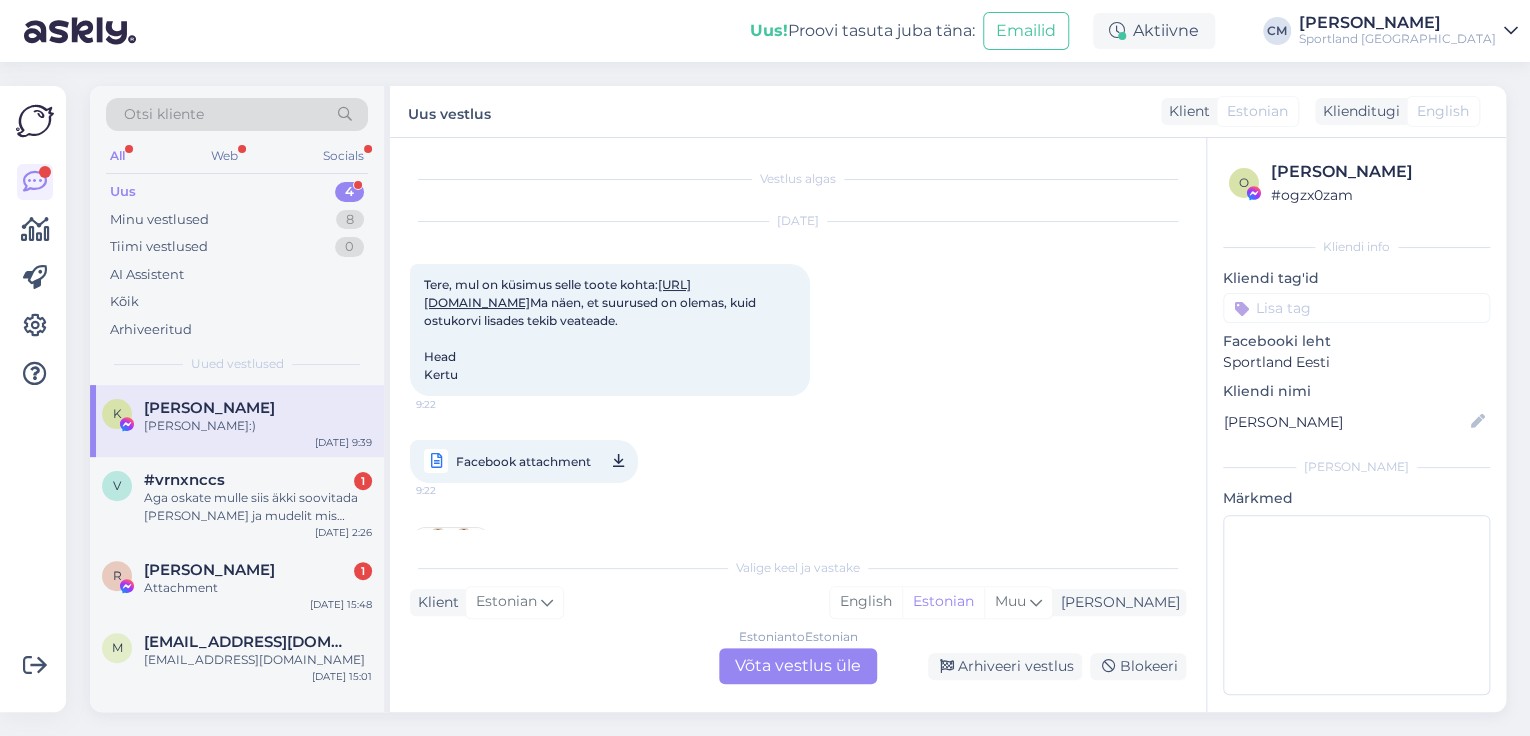 scroll, scrollTop: 80, scrollLeft: 0, axis: vertical 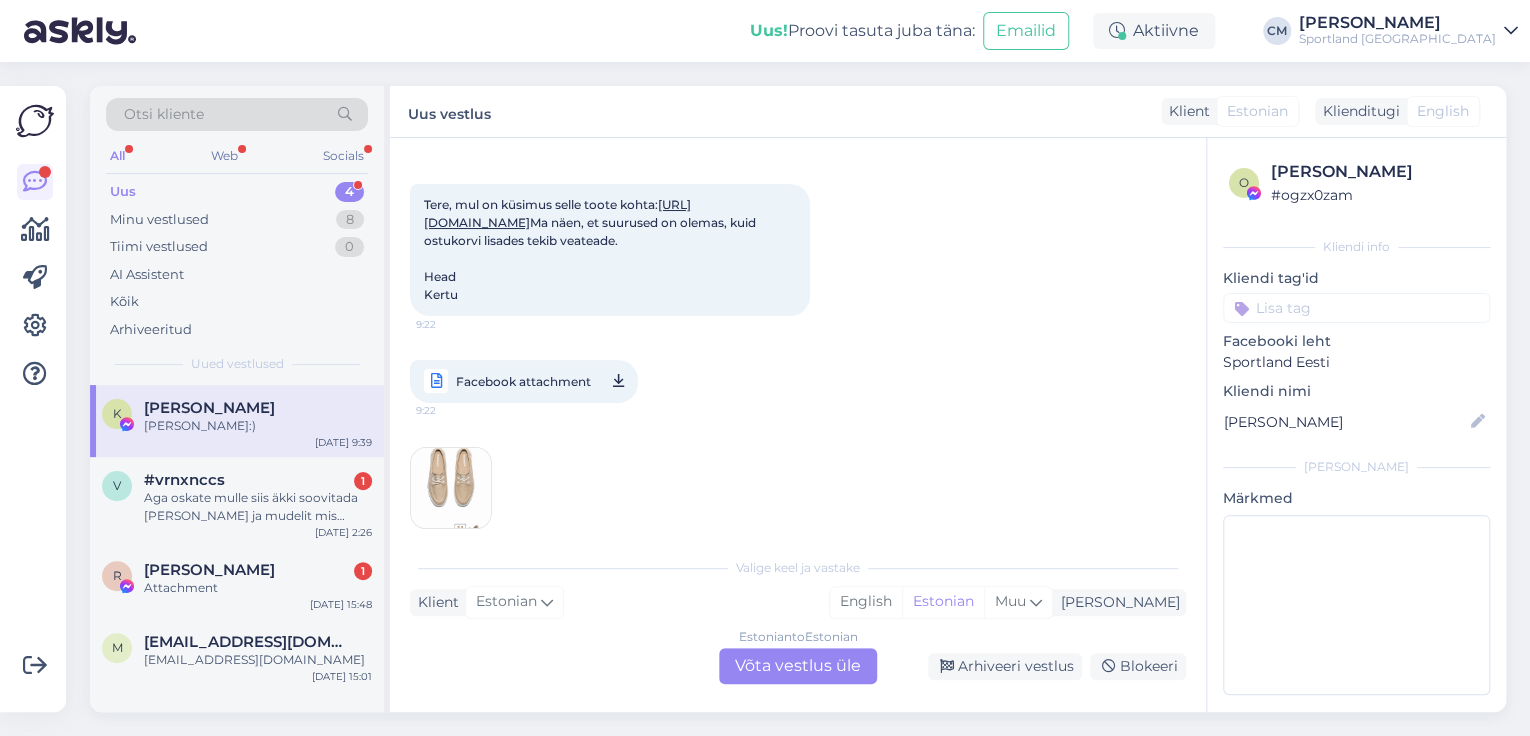 click on "Estonian  to  Estonian Võta vestlus üle" at bounding box center (798, 666) 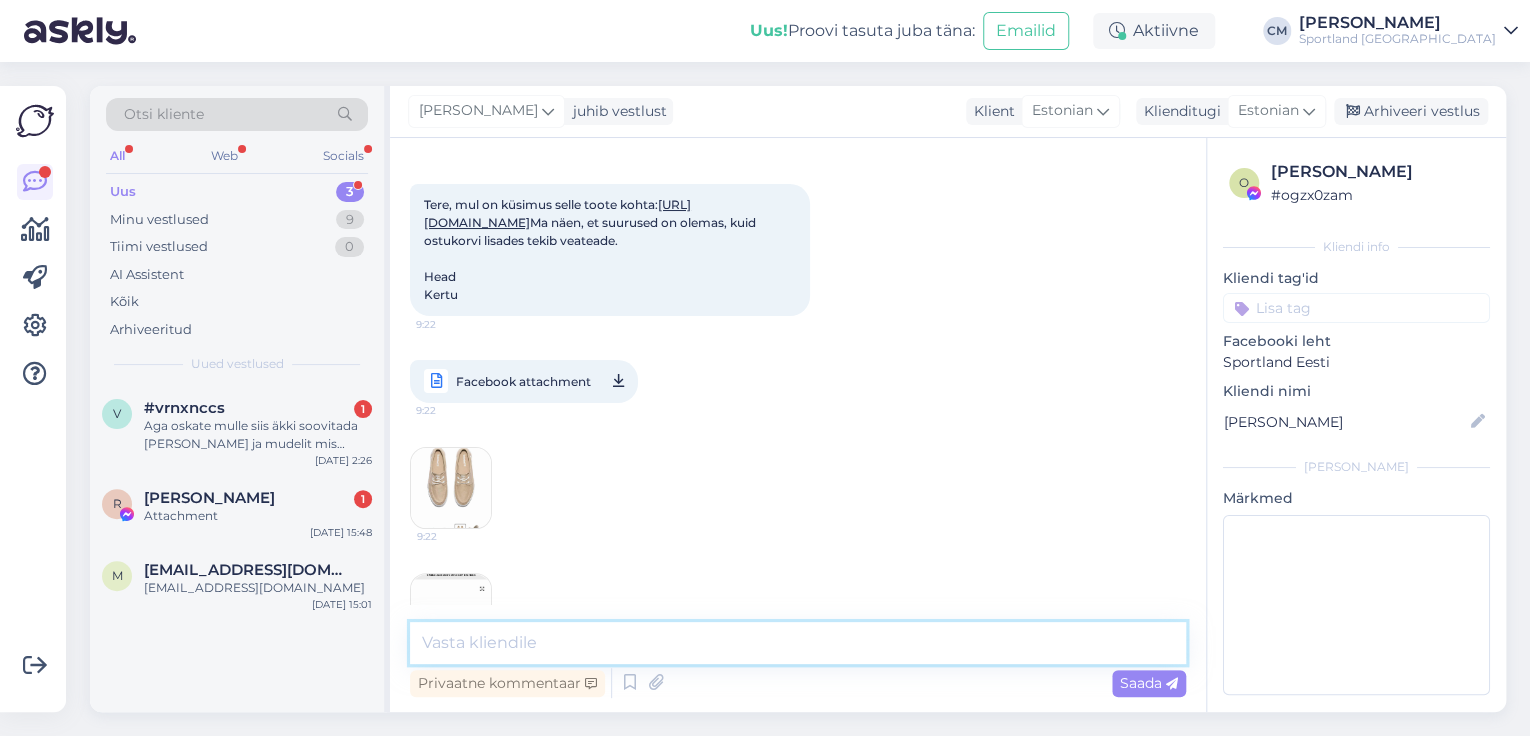 click at bounding box center [798, 643] 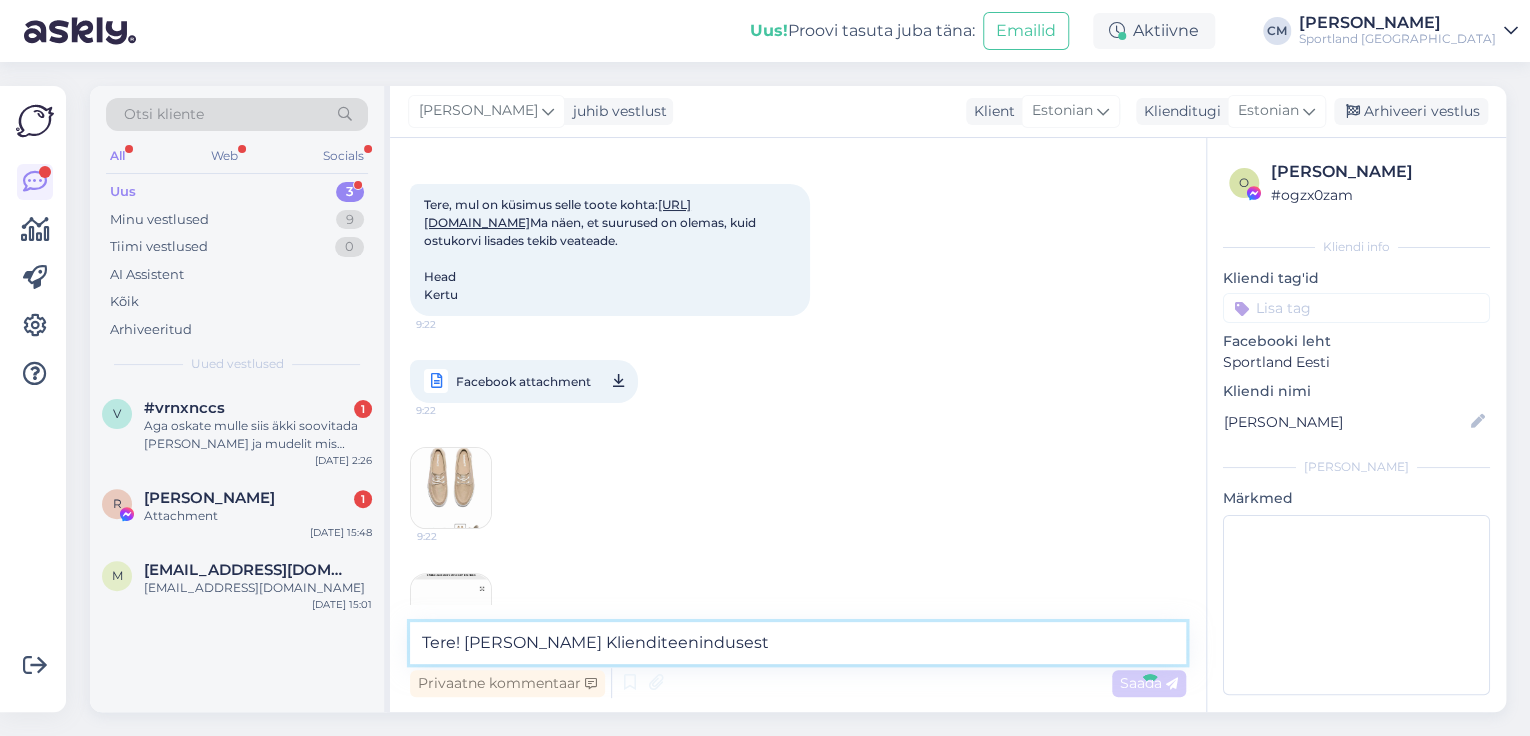 type 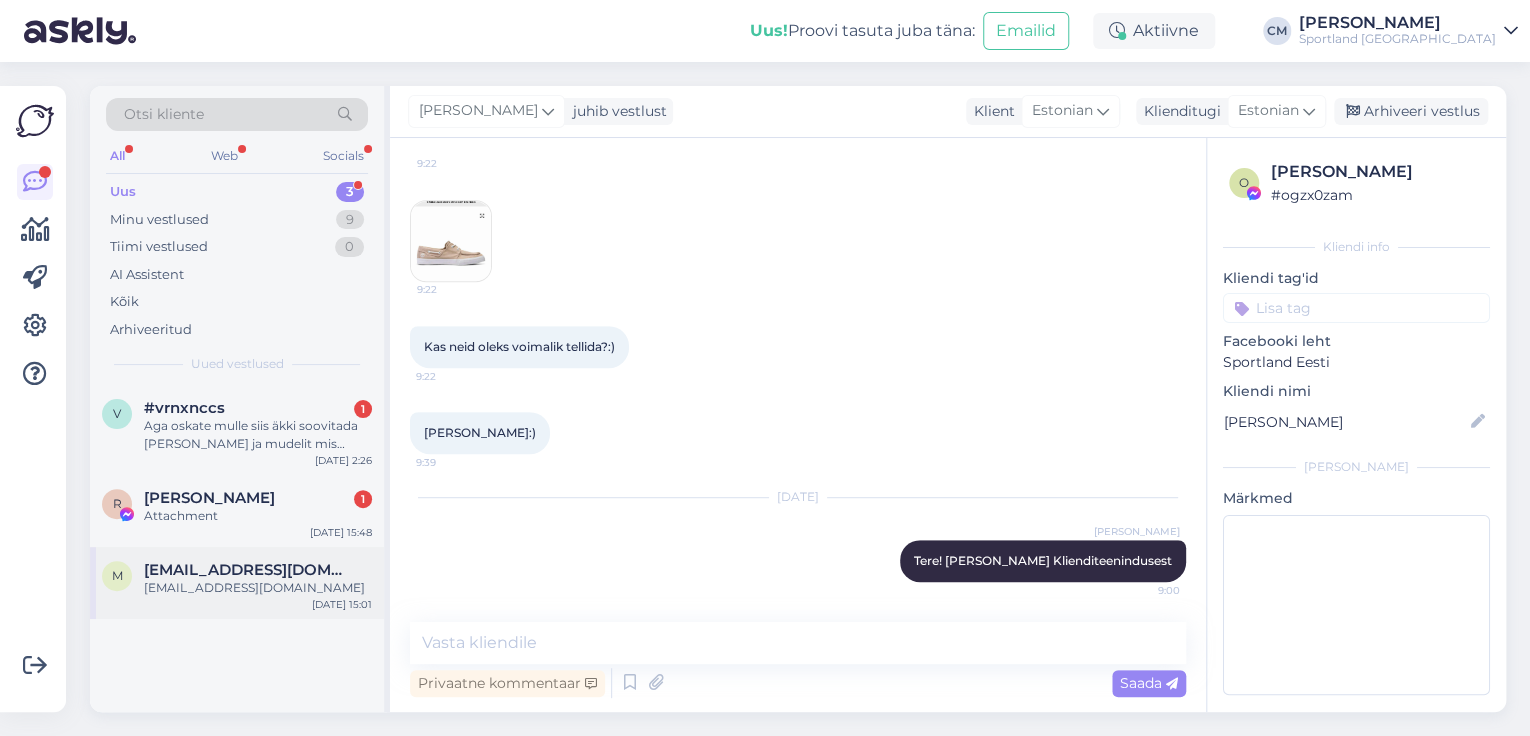 click on "[EMAIL_ADDRESS][DOMAIN_NAME]" at bounding box center [258, 588] 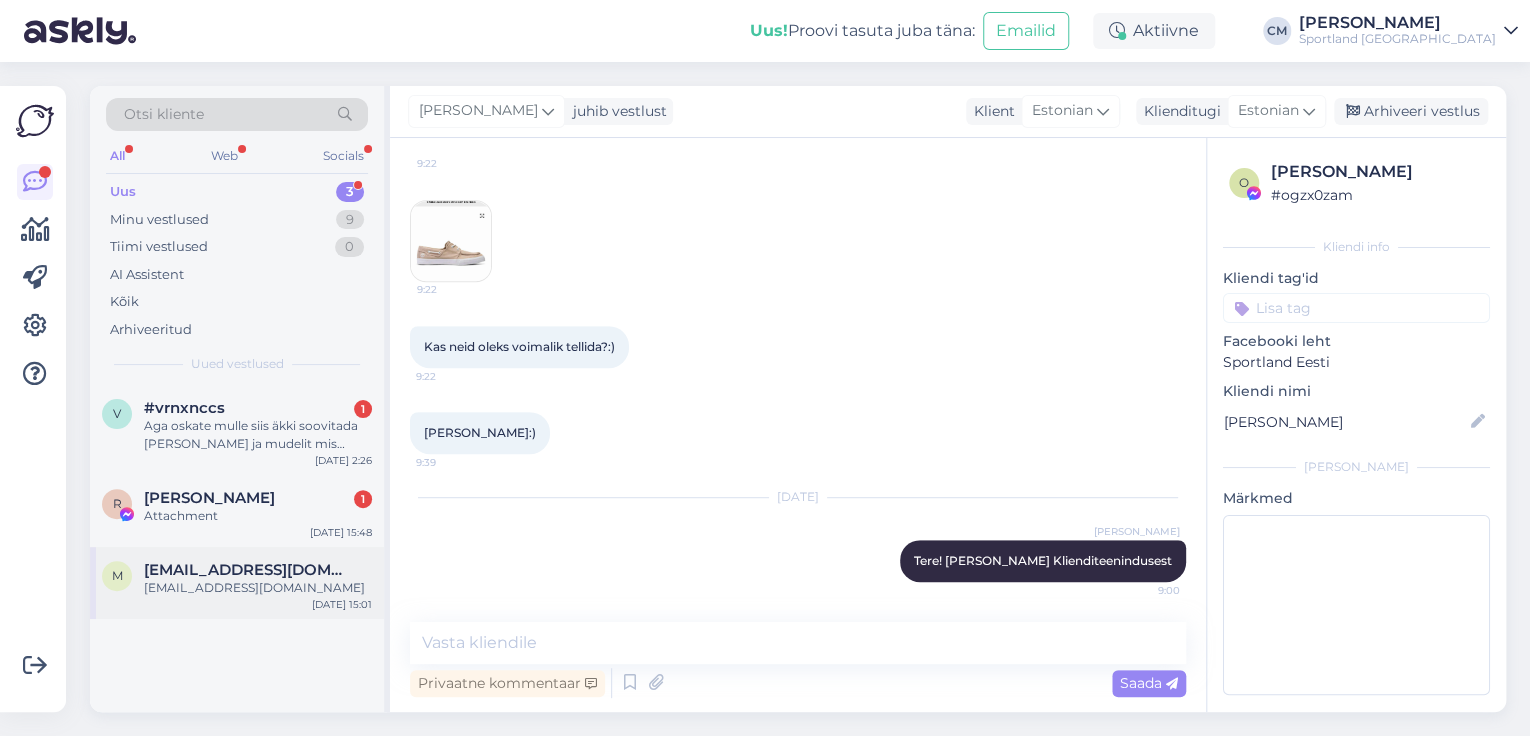 scroll, scrollTop: 75, scrollLeft: 0, axis: vertical 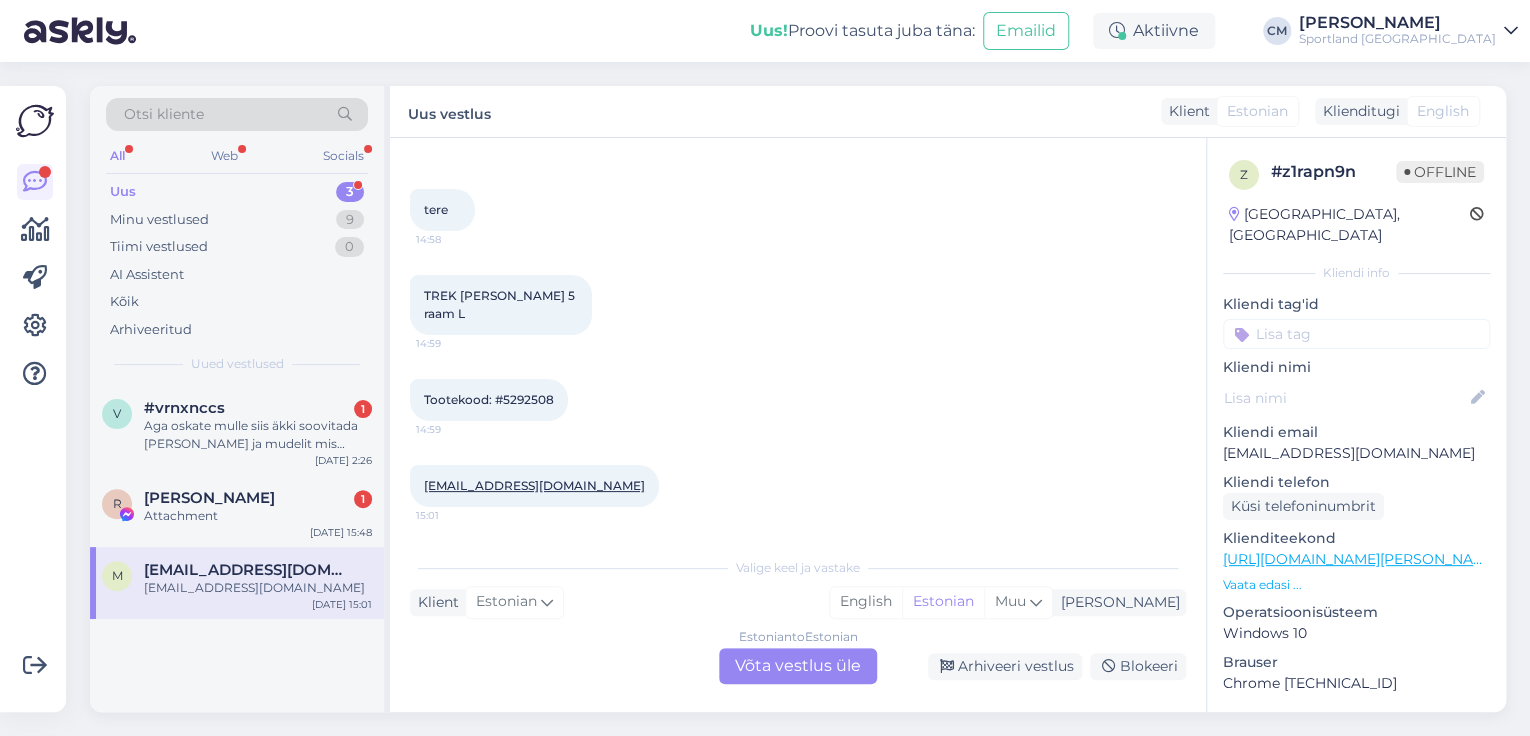click on "Estonian  to  Estonian Võta vestlus üle" at bounding box center (798, 666) 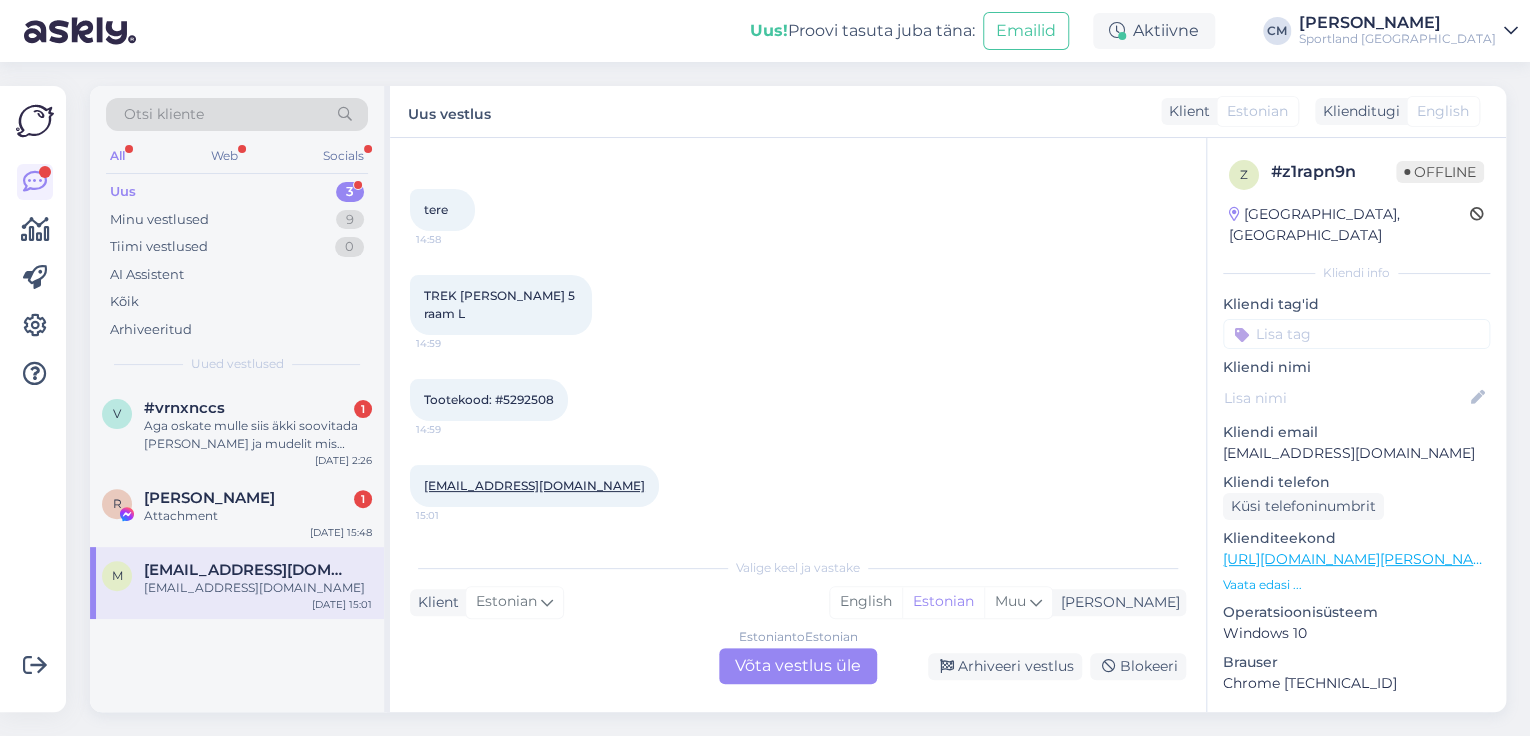 scroll, scrollTop: 0, scrollLeft: 0, axis: both 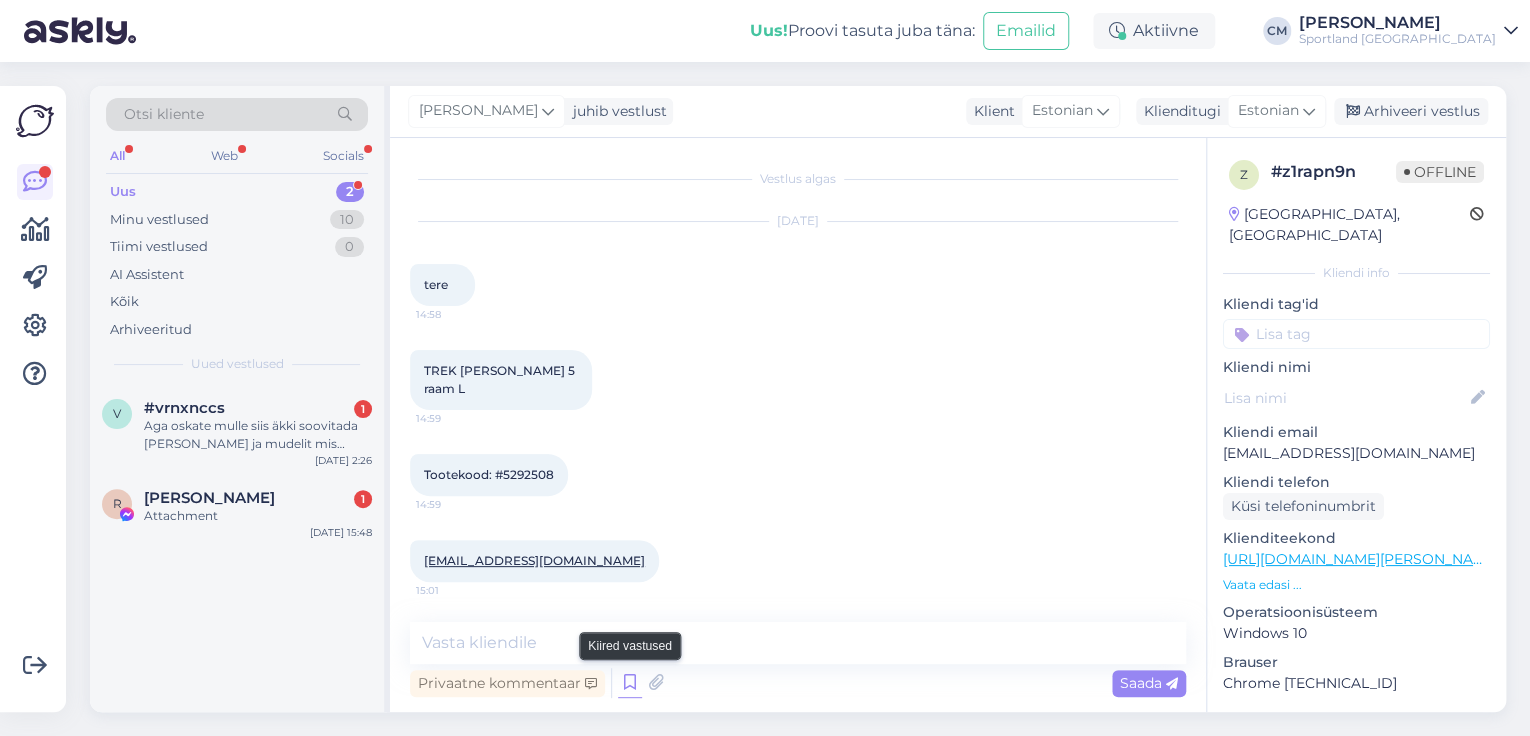 click at bounding box center (630, 683) 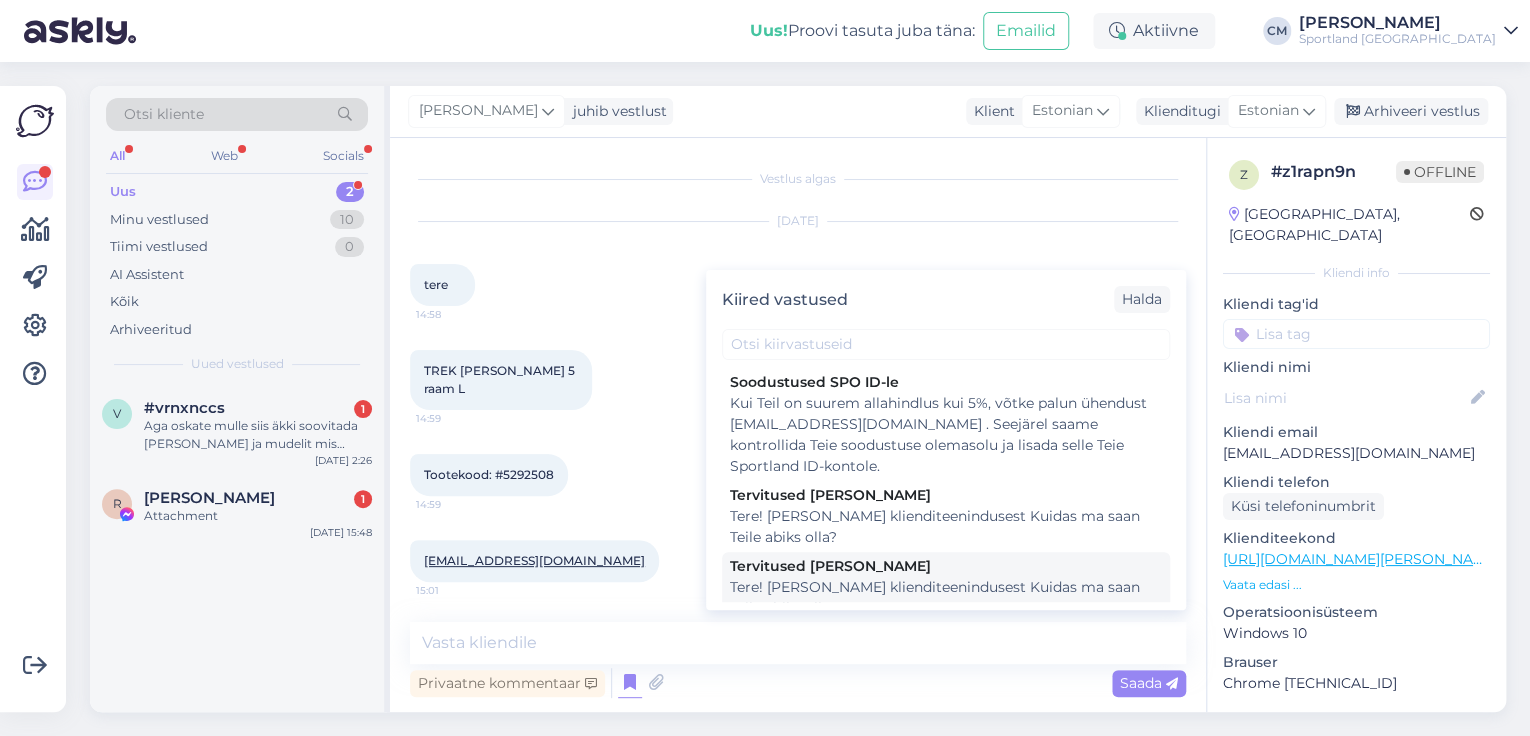 click on "Tervitused [PERSON_NAME]" at bounding box center [946, 566] 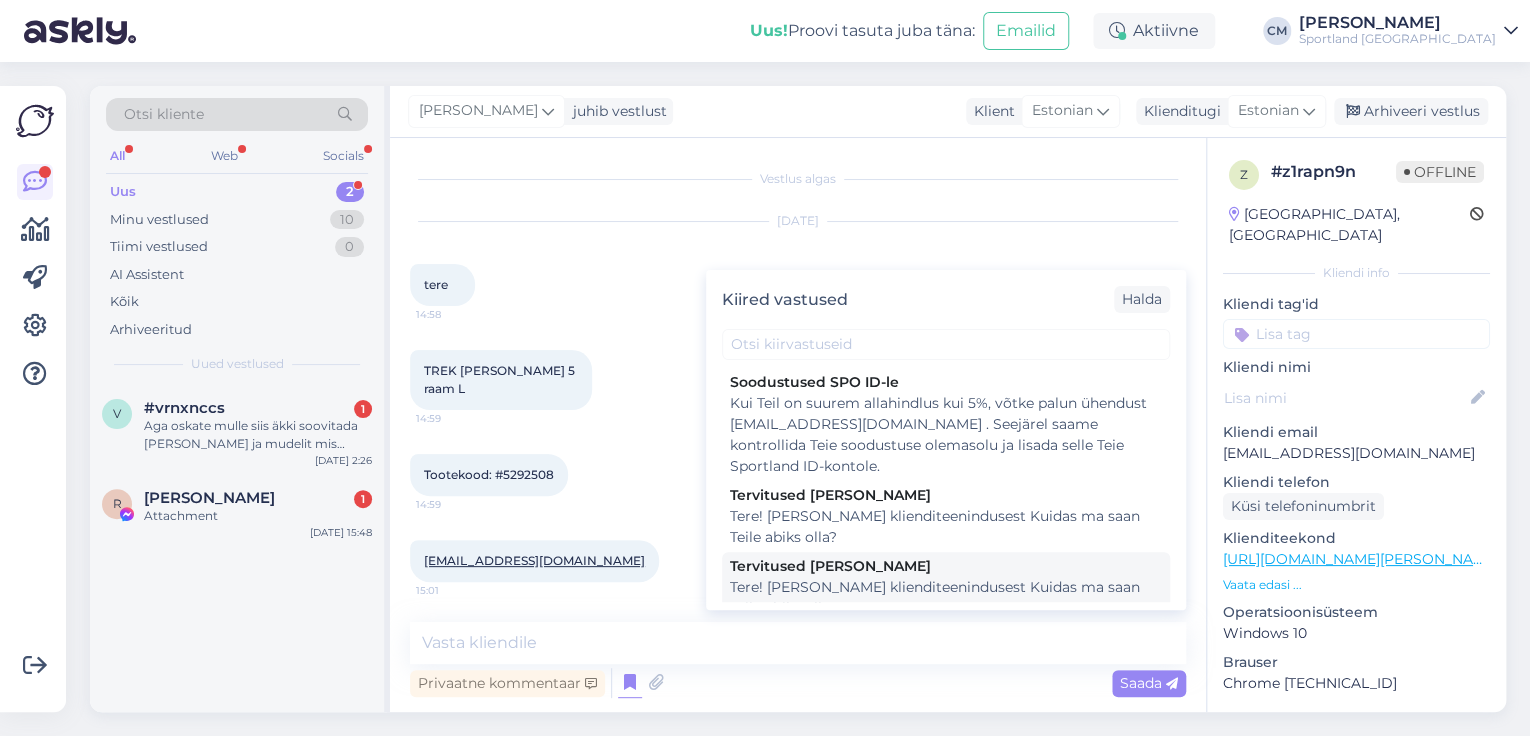 type on "Tere! [PERSON_NAME] klienditeenindusest
Kuidas ma saan Teile abiks olla?" 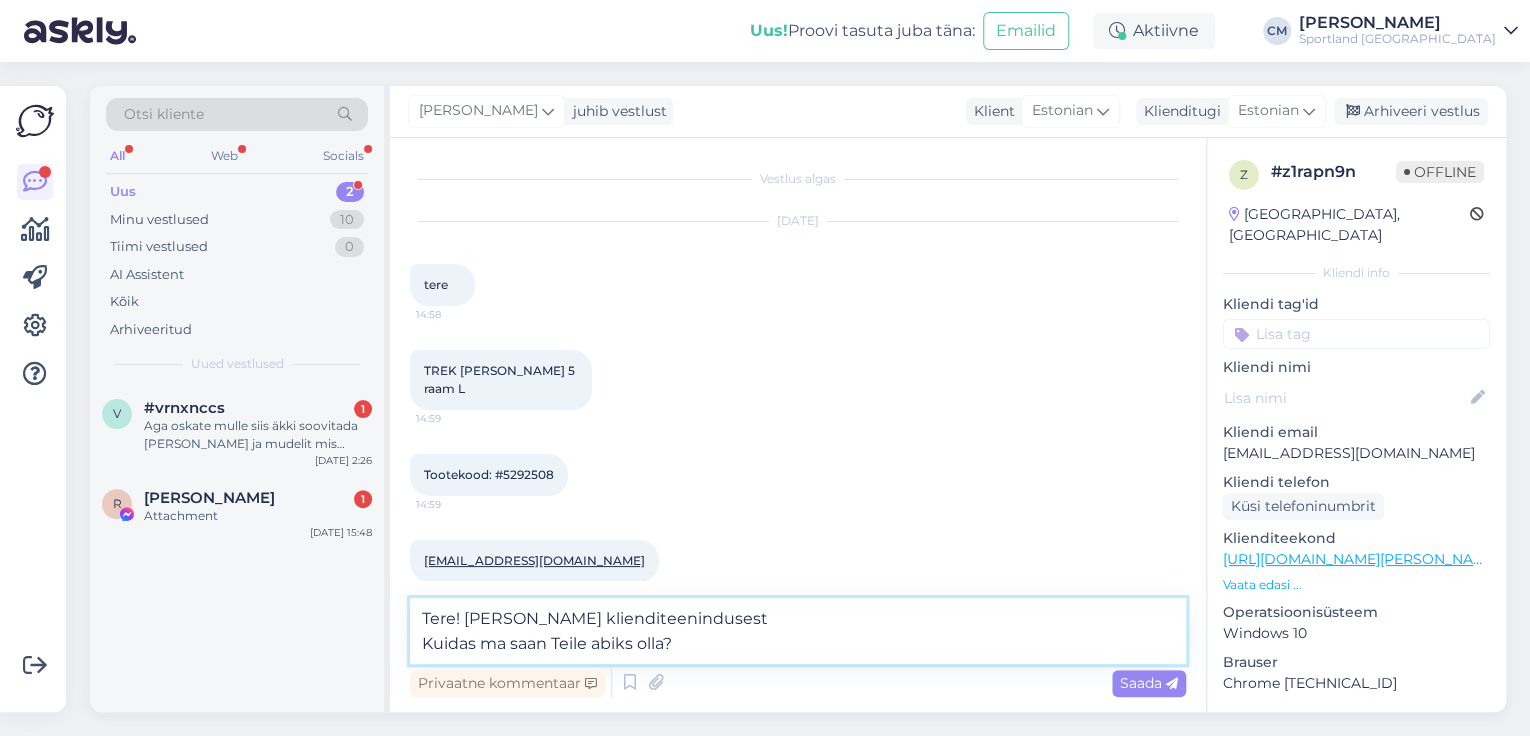 click on "Tere! [PERSON_NAME] klienditeenindusest
Kuidas ma saan Teile abiks olla?" at bounding box center [798, 631] 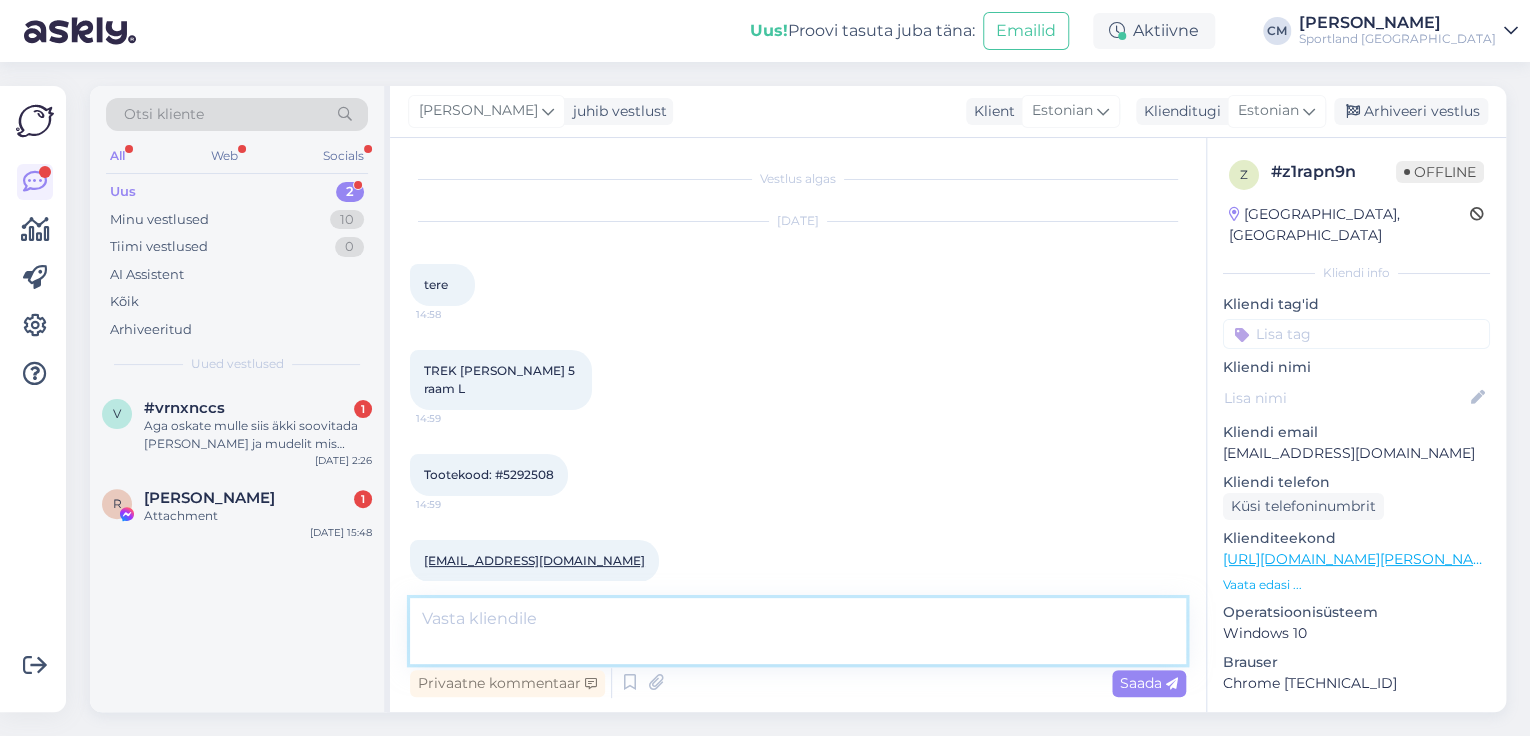 scroll, scrollTop: 145, scrollLeft: 0, axis: vertical 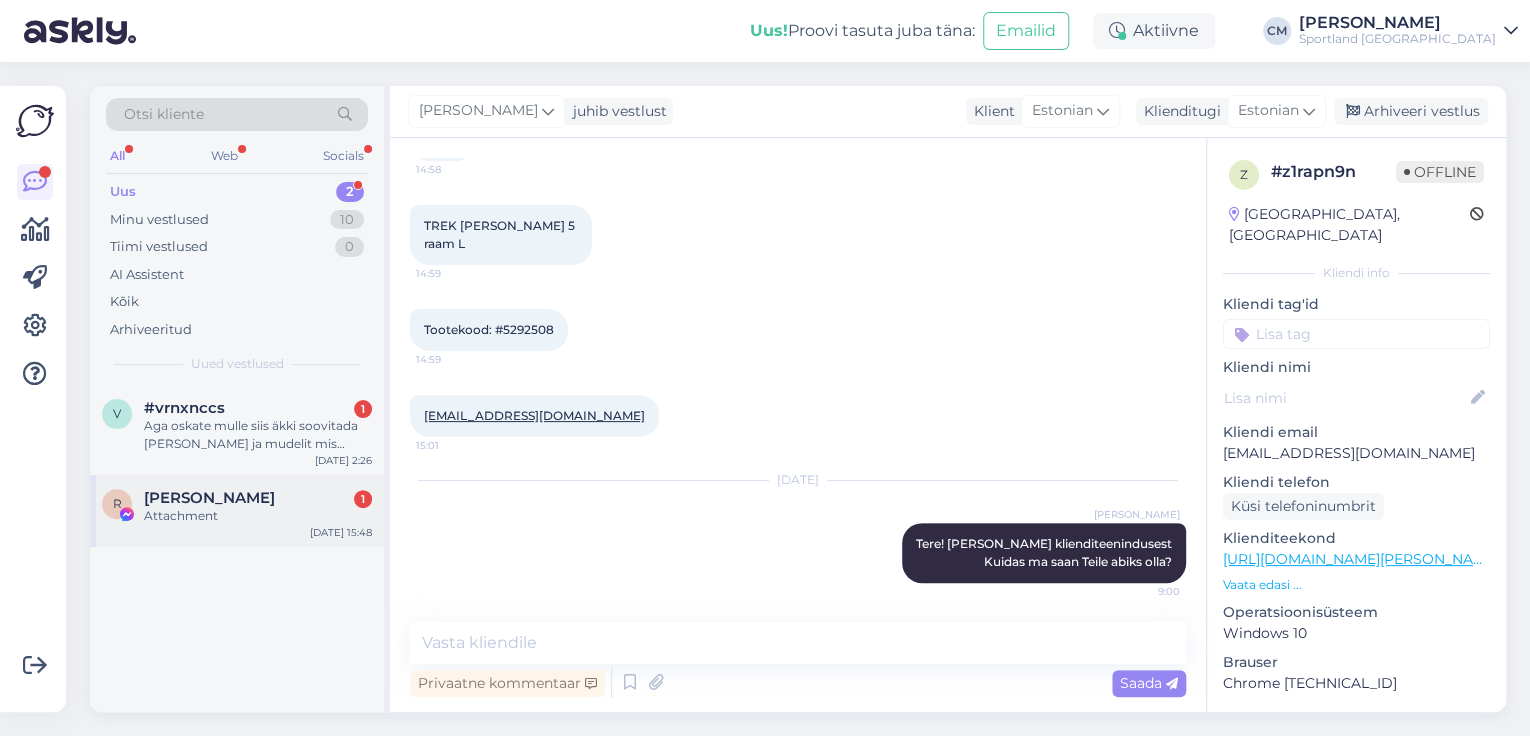 click on "R [PERSON_NAME] 1 Attachment [DATE] 15:48" at bounding box center (237, 511) 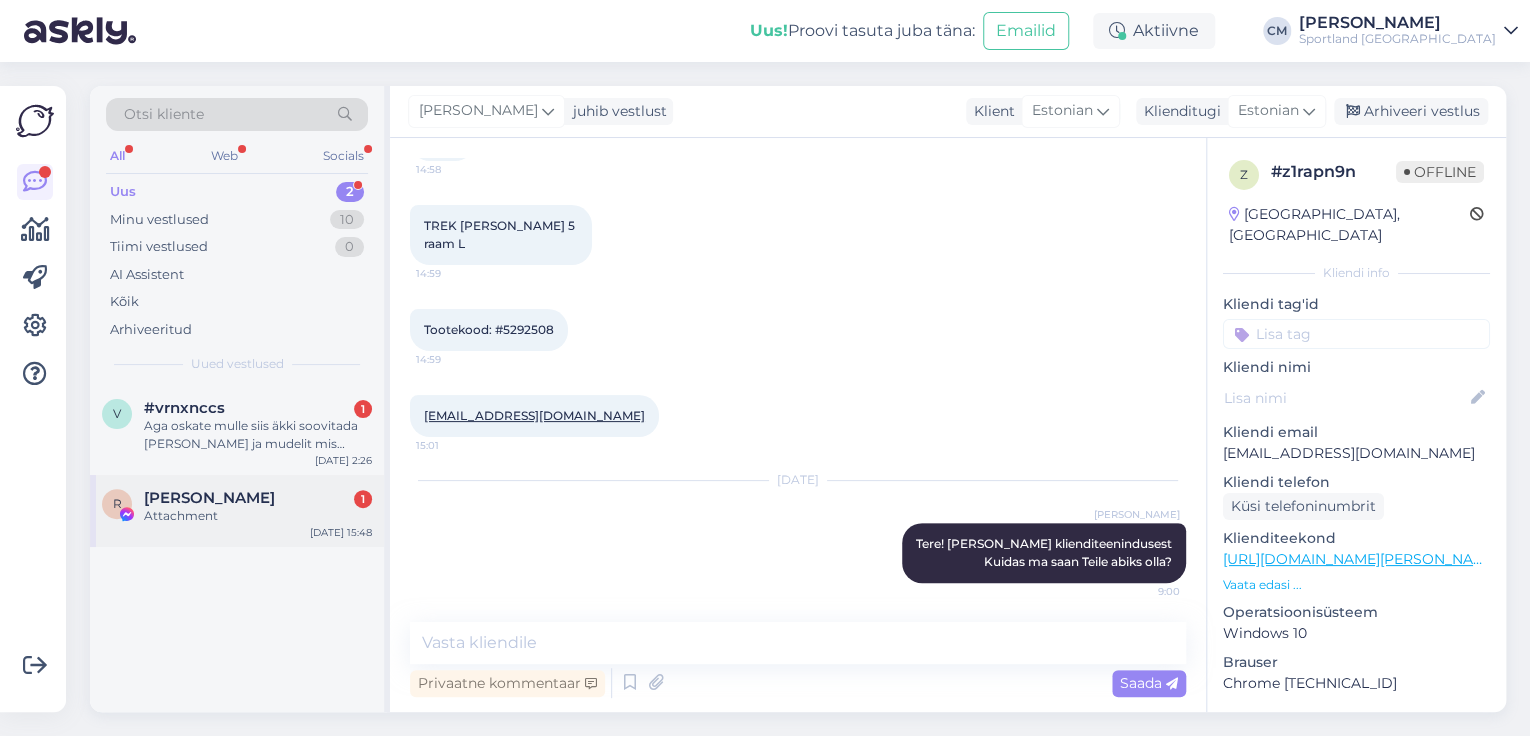 scroll, scrollTop: 0, scrollLeft: 0, axis: both 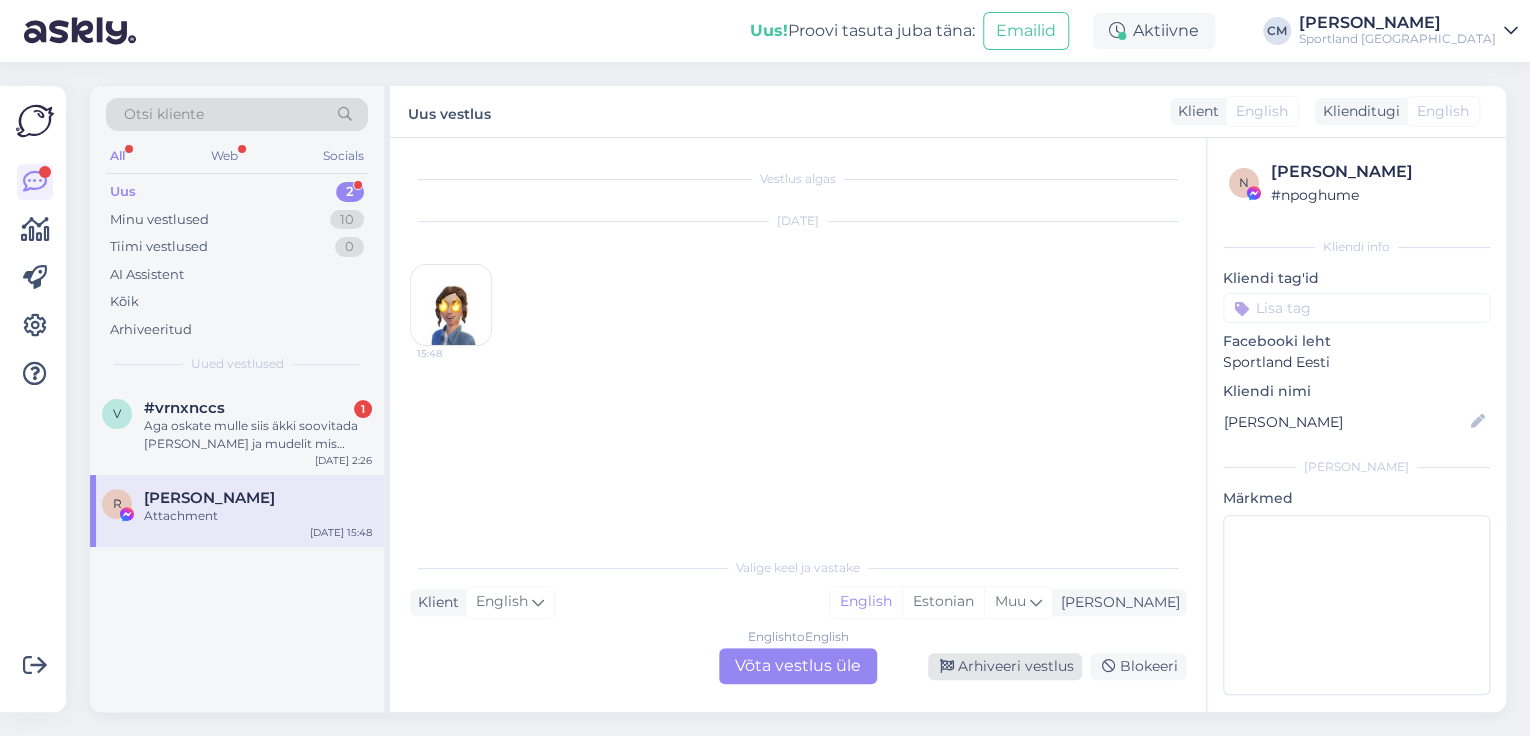 click on "Arhiveeri vestlus" at bounding box center (1005, 666) 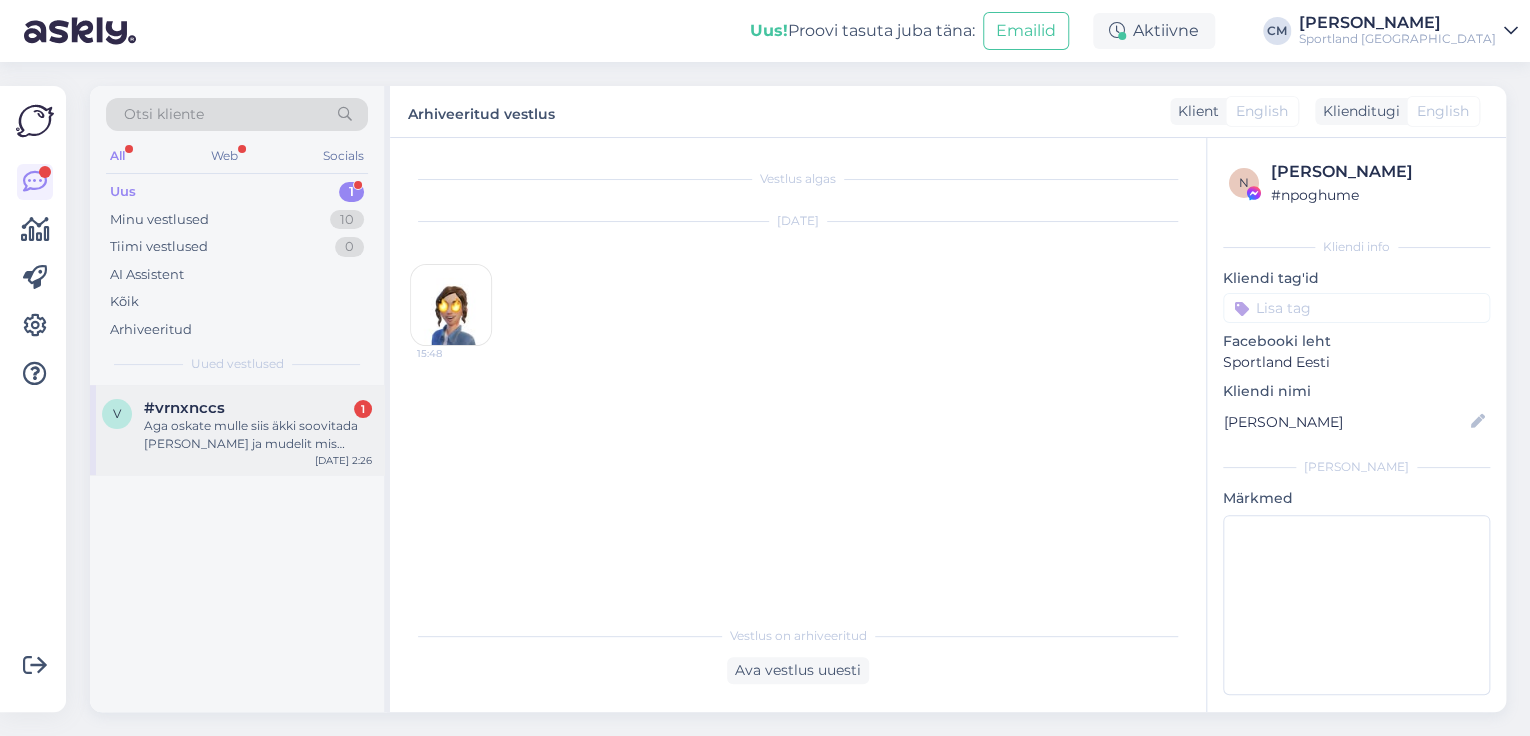 click on "Aga oskate mulle siis äkki soovitada [PERSON_NAME] ja mudelit mis sobiks?" at bounding box center (258, 435) 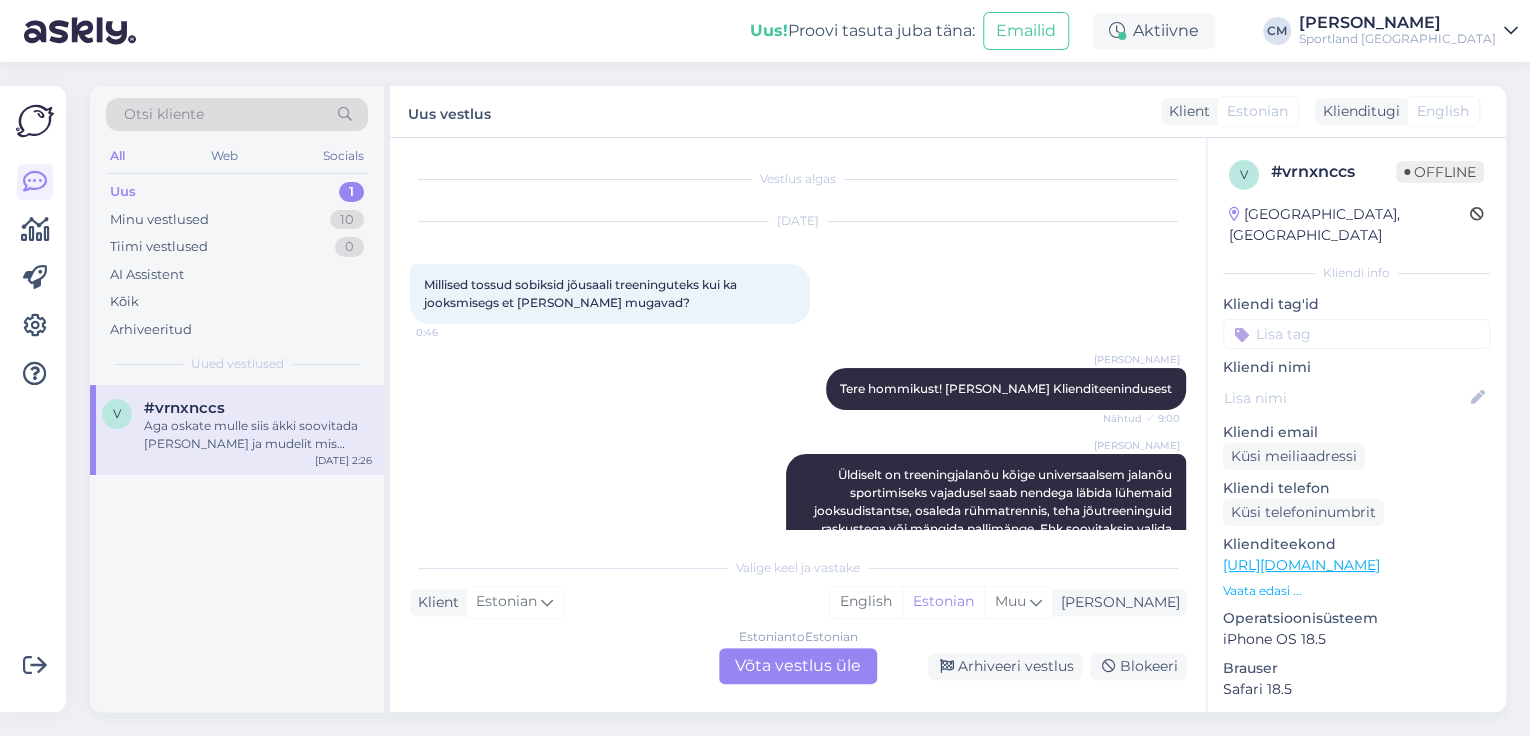 scroll, scrollTop: 628, scrollLeft: 0, axis: vertical 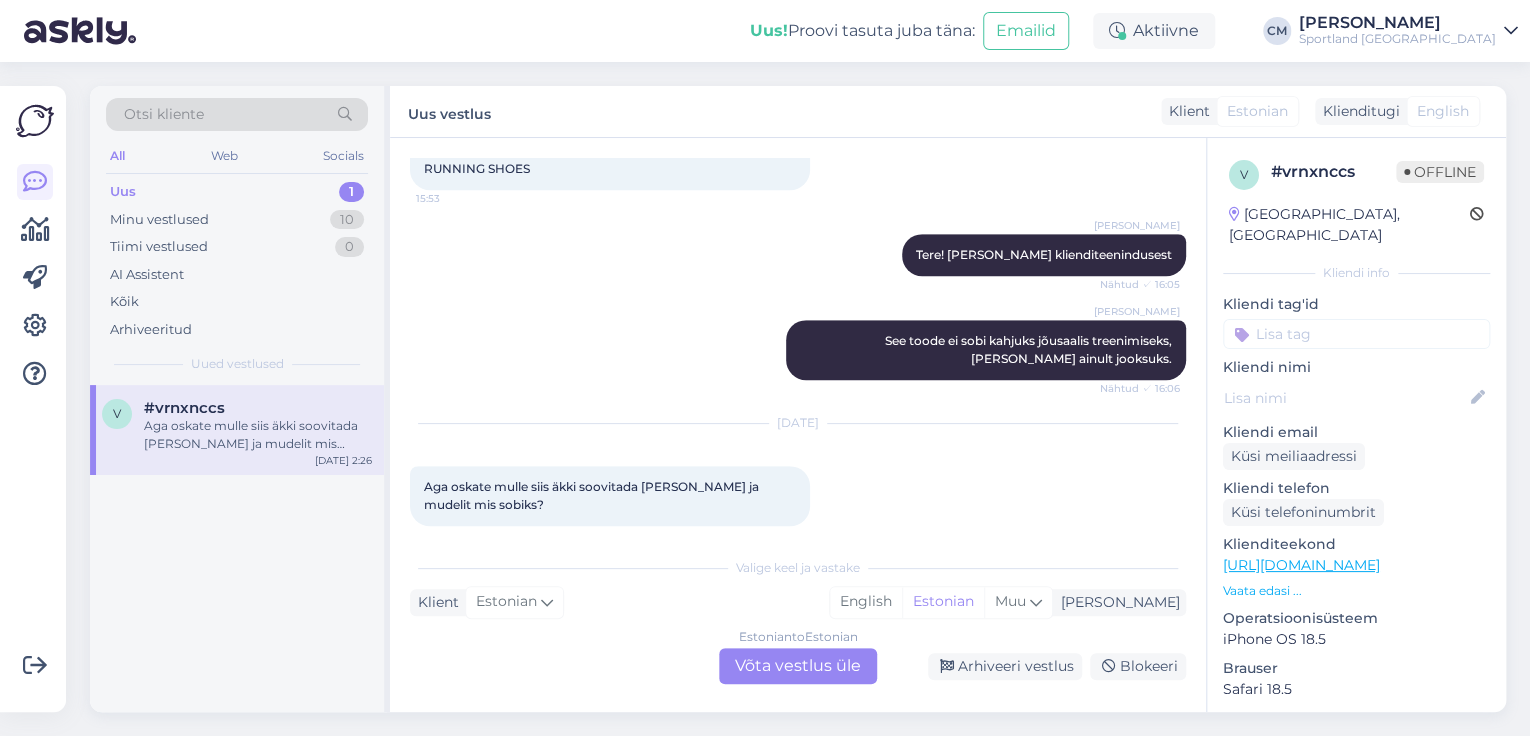 click on "Estonian  to  Estonian Võta vestlus üle" at bounding box center (798, 666) 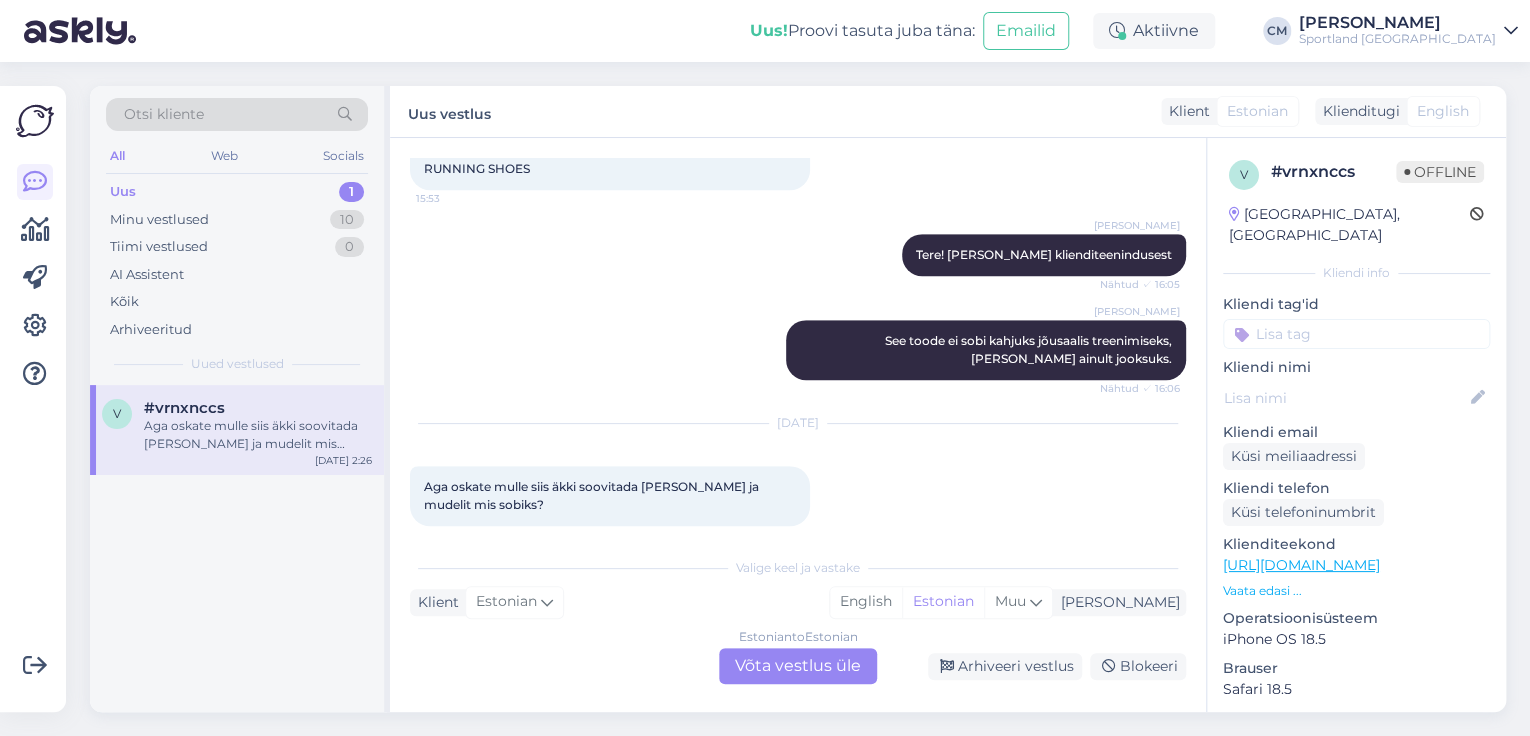scroll, scrollTop: 553, scrollLeft: 0, axis: vertical 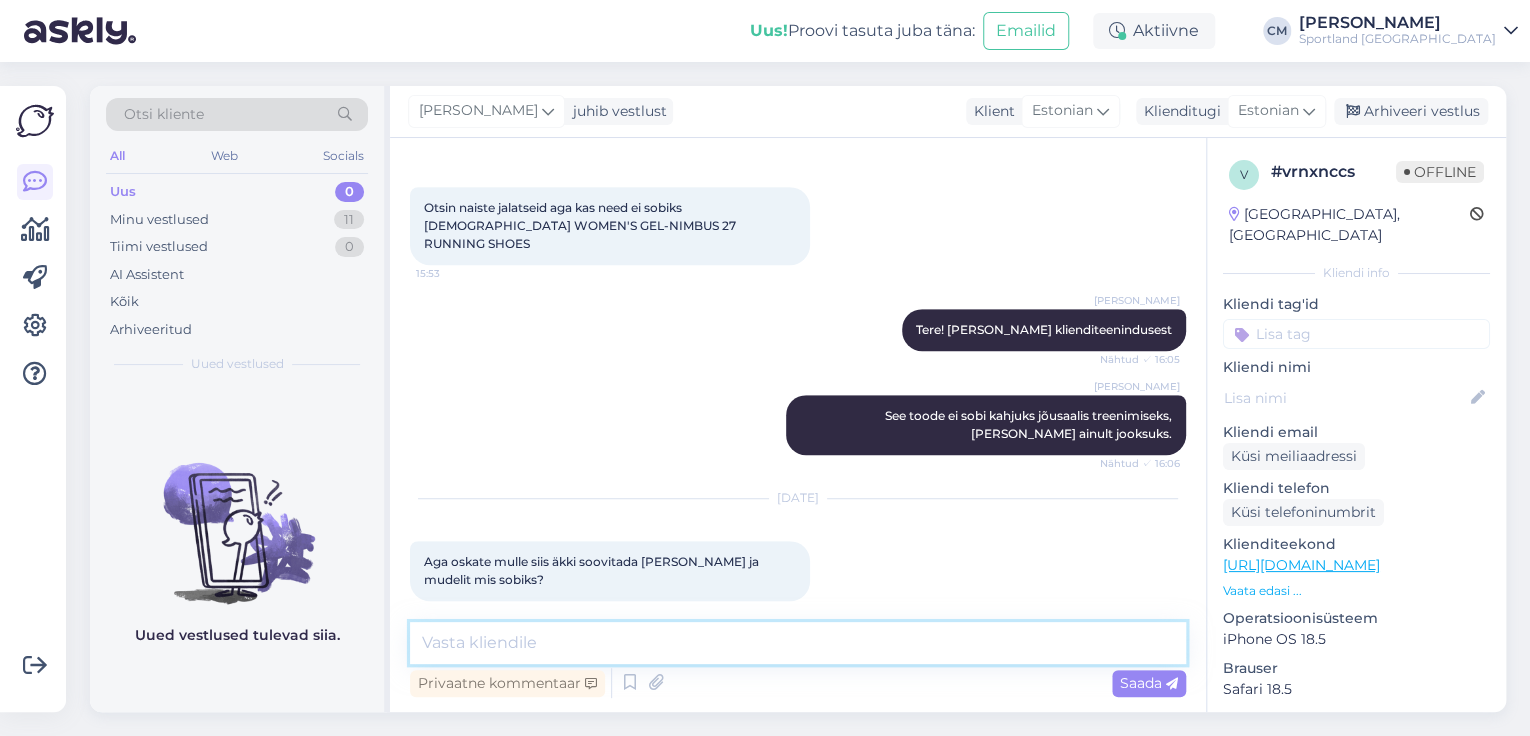 click at bounding box center [798, 643] 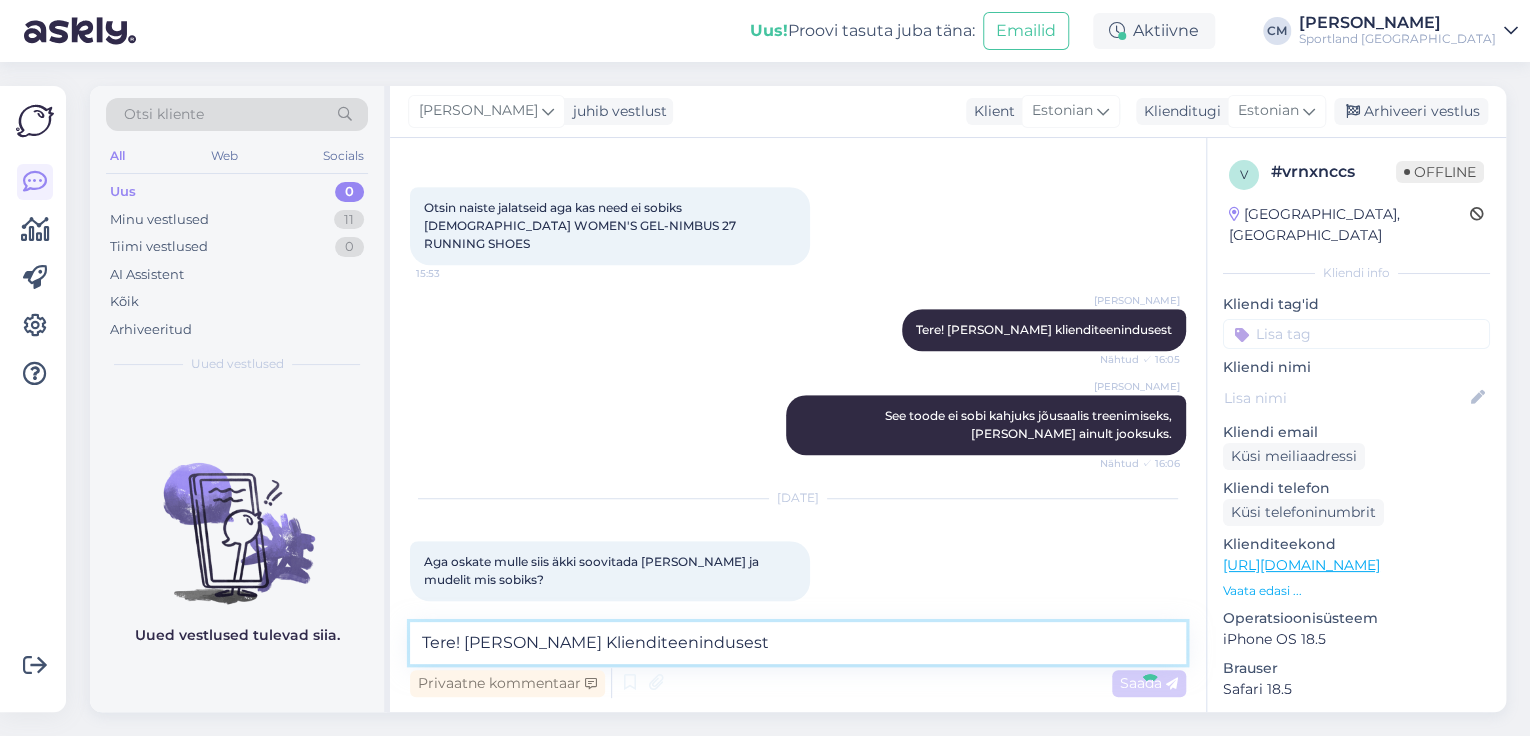 type 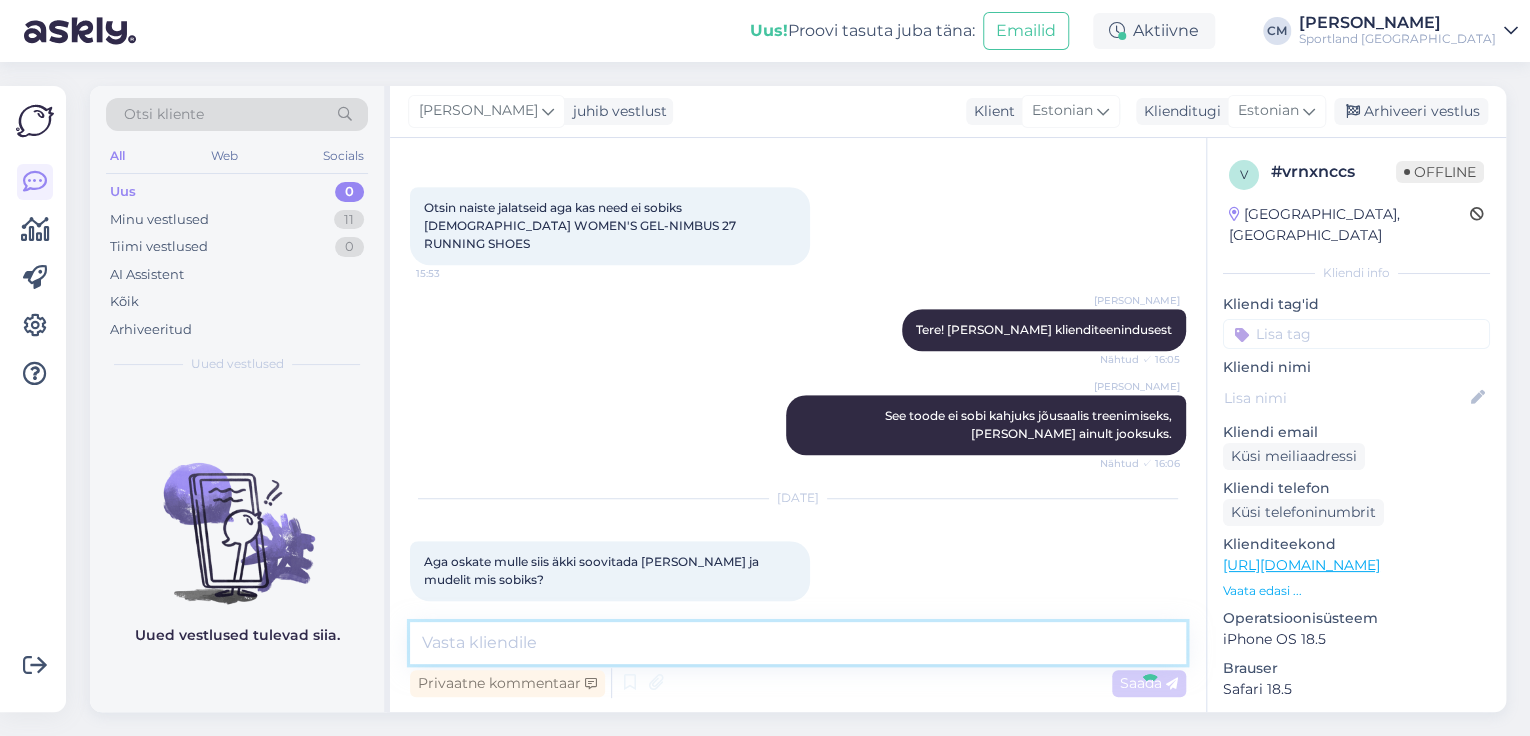 scroll, scrollTop: 681, scrollLeft: 0, axis: vertical 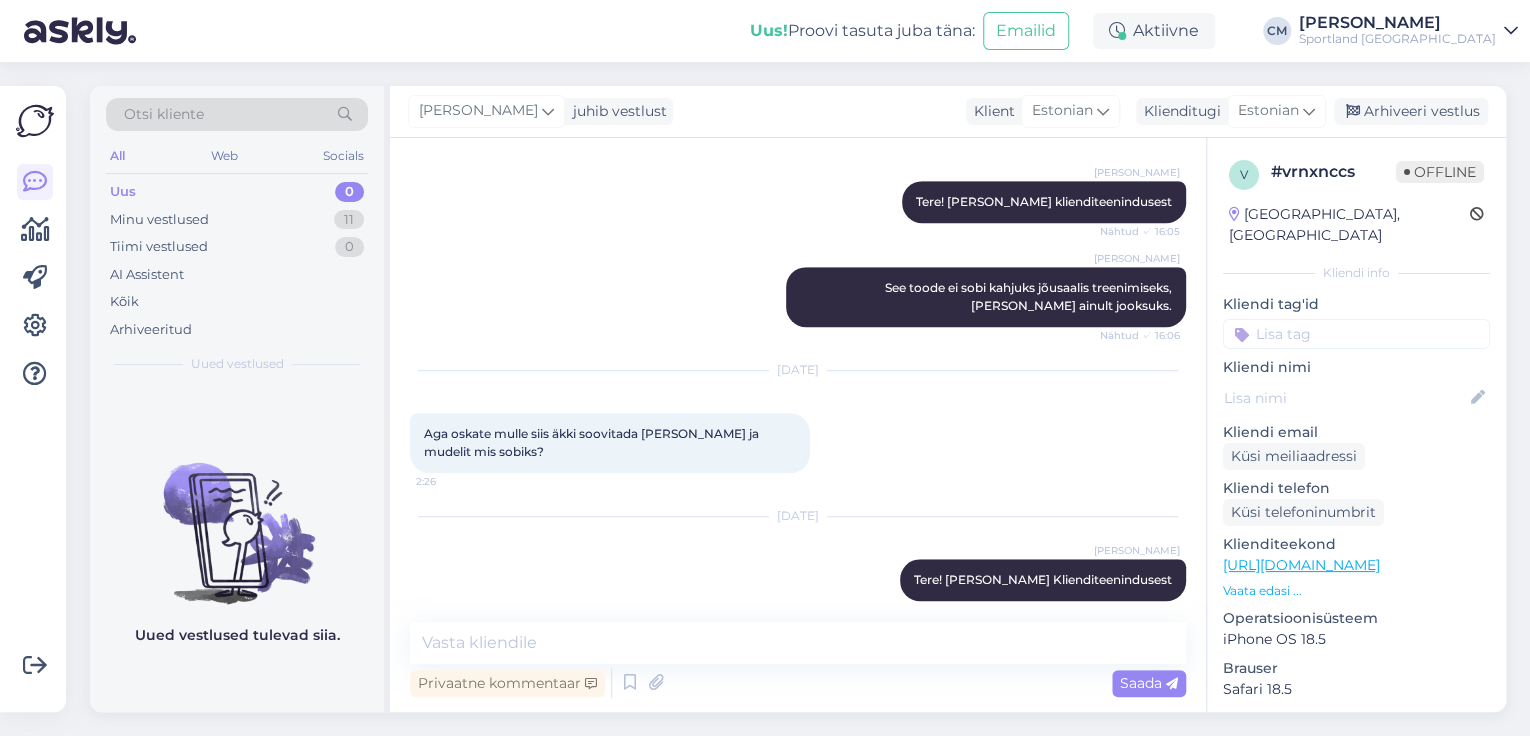 click on "Sportland [GEOGRAPHIC_DATA]" at bounding box center (1397, 39) 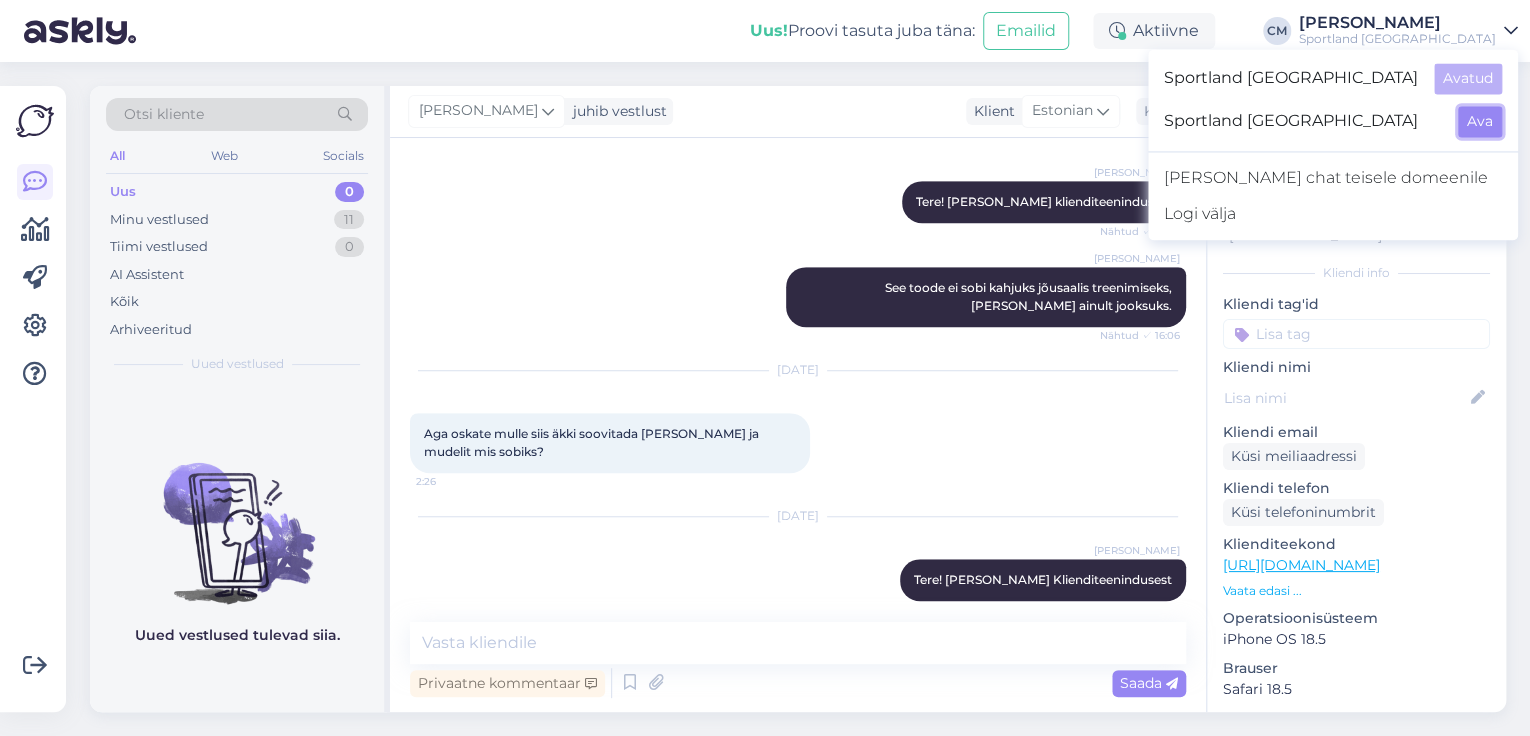 click on "Ava" at bounding box center [1480, 121] 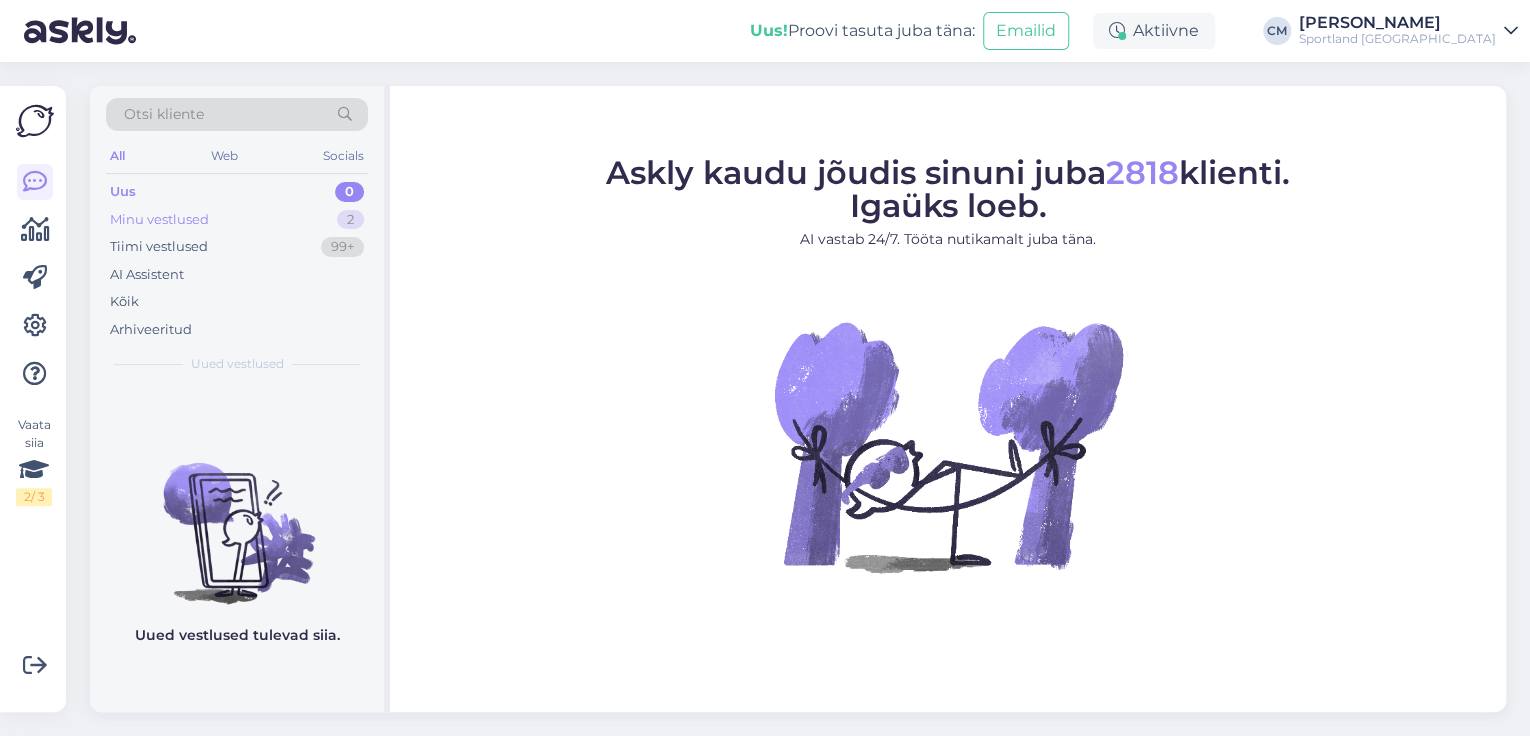 click on "Minu vestlused 2" at bounding box center (237, 220) 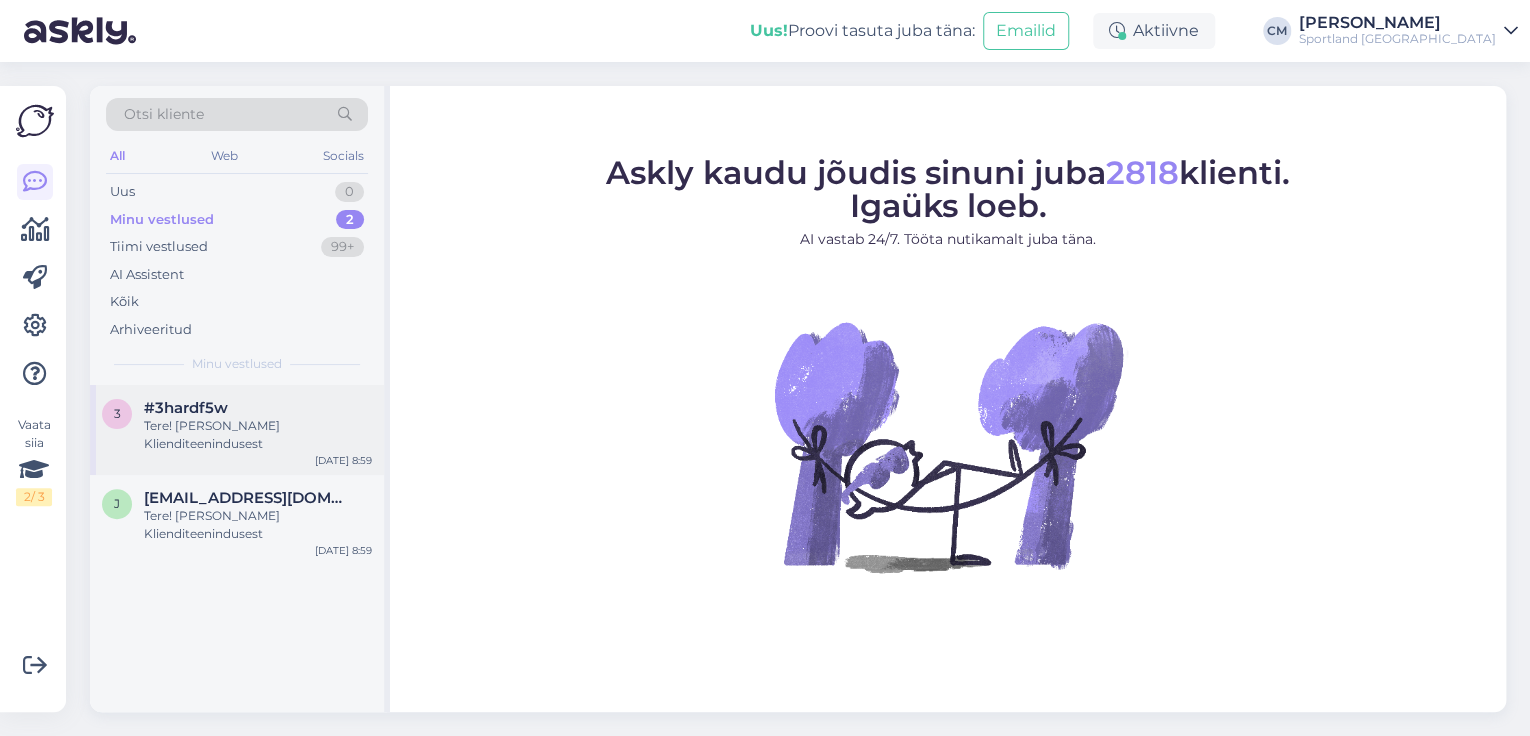 click on "3 #3hardf5w Tere! [PERSON_NAME] Klienditeenindusest [DATE] 8:59" at bounding box center (237, 430) 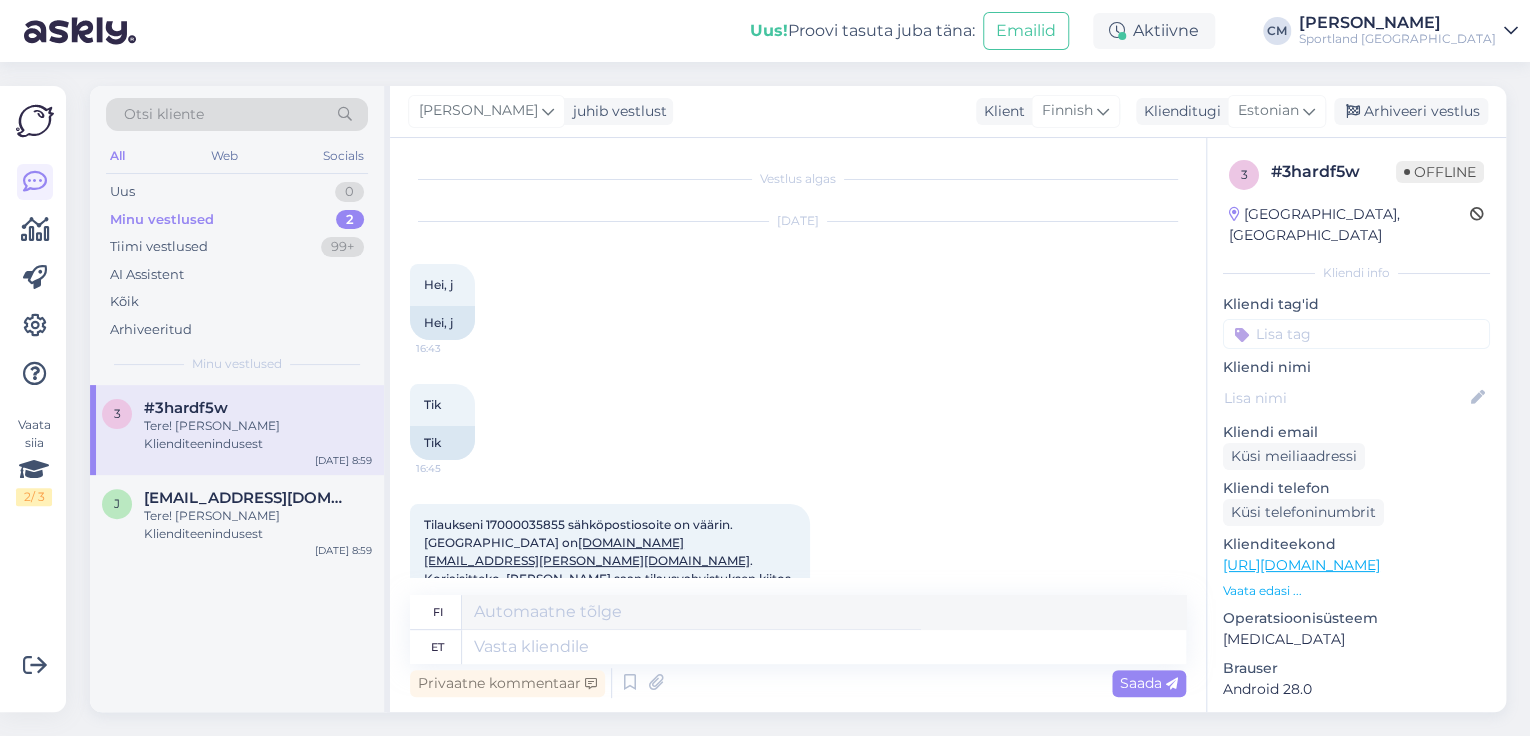 scroll, scrollTop: 276, scrollLeft: 0, axis: vertical 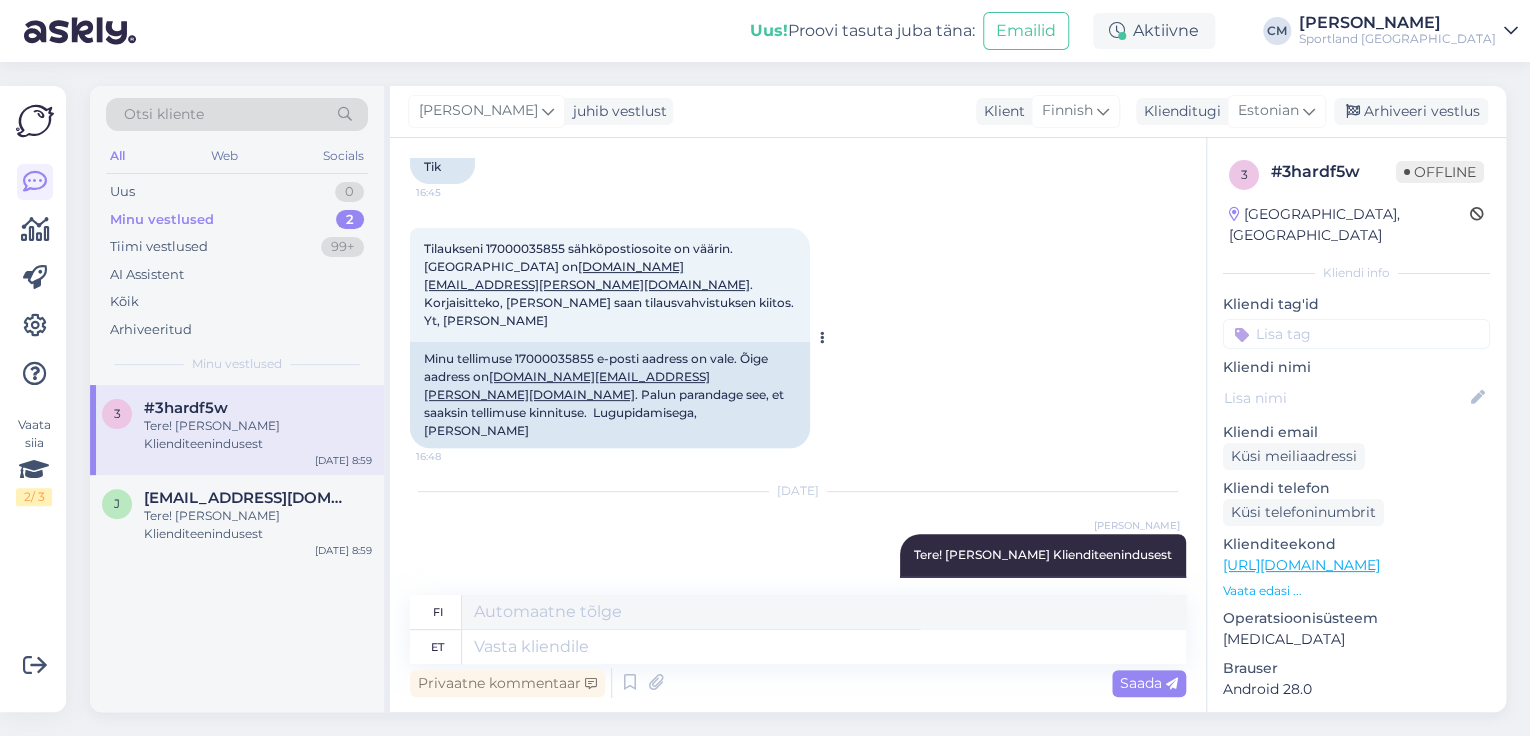 click on "Minu tellimuse 17000035855 e-posti aadress on vale. Õige aadress on  [DOMAIN_NAME][EMAIL_ADDRESS][PERSON_NAME][DOMAIN_NAME] . Palun parandage see, et saaksin tellimuse kinnituse.  Lugupidamisega, [PERSON_NAME]" at bounding box center [610, 395] 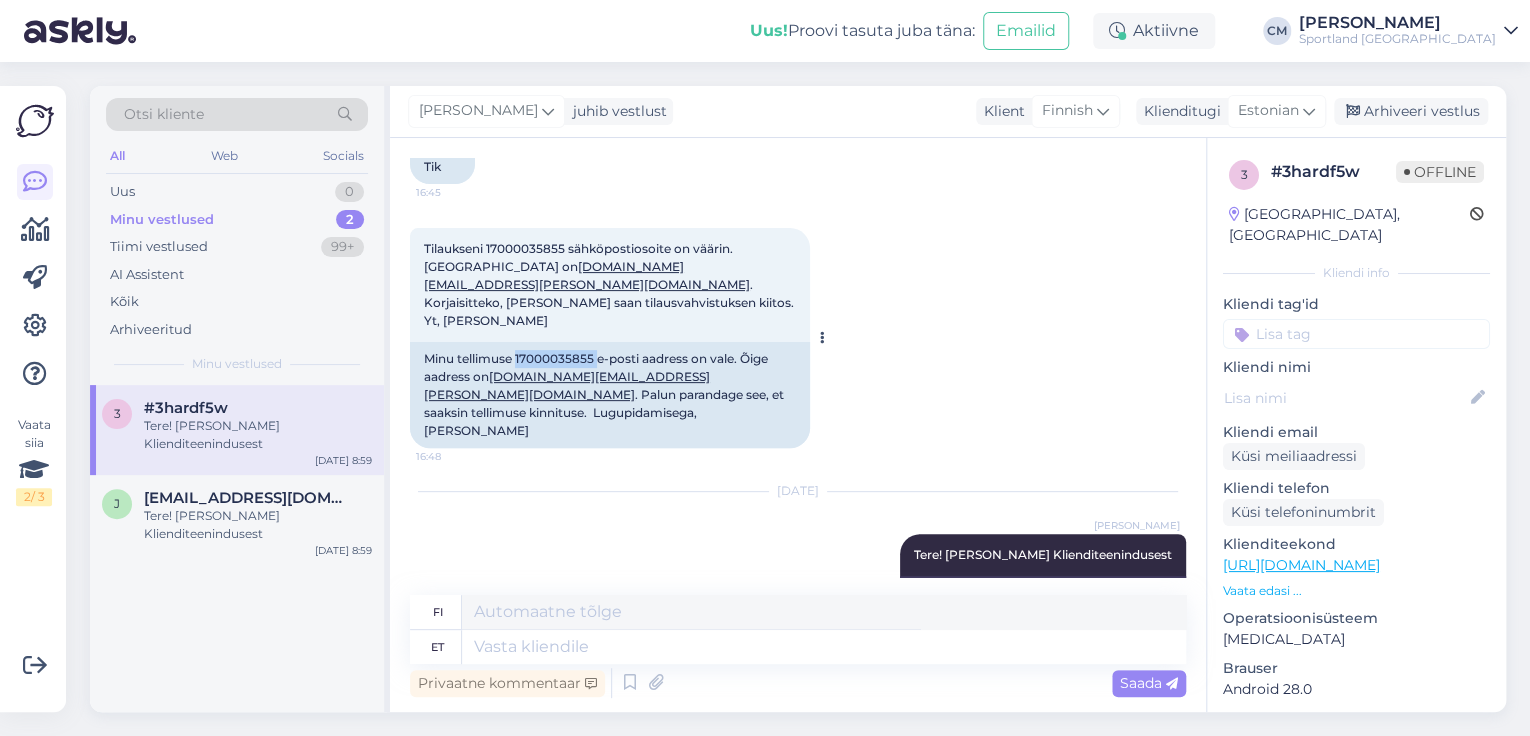 click on "Minu tellimuse 17000035855 e-posti aadress on vale. Õige aadress on  [DOMAIN_NAME][EMAIL_ADDRESS][PERSON_NAME][DOMAIN_NAME] . Palun parandage see, et saaksin tellimuse kinnituse.  Lugupidamisega, [PERSON_NAME]" at bounding box center [610, 395] 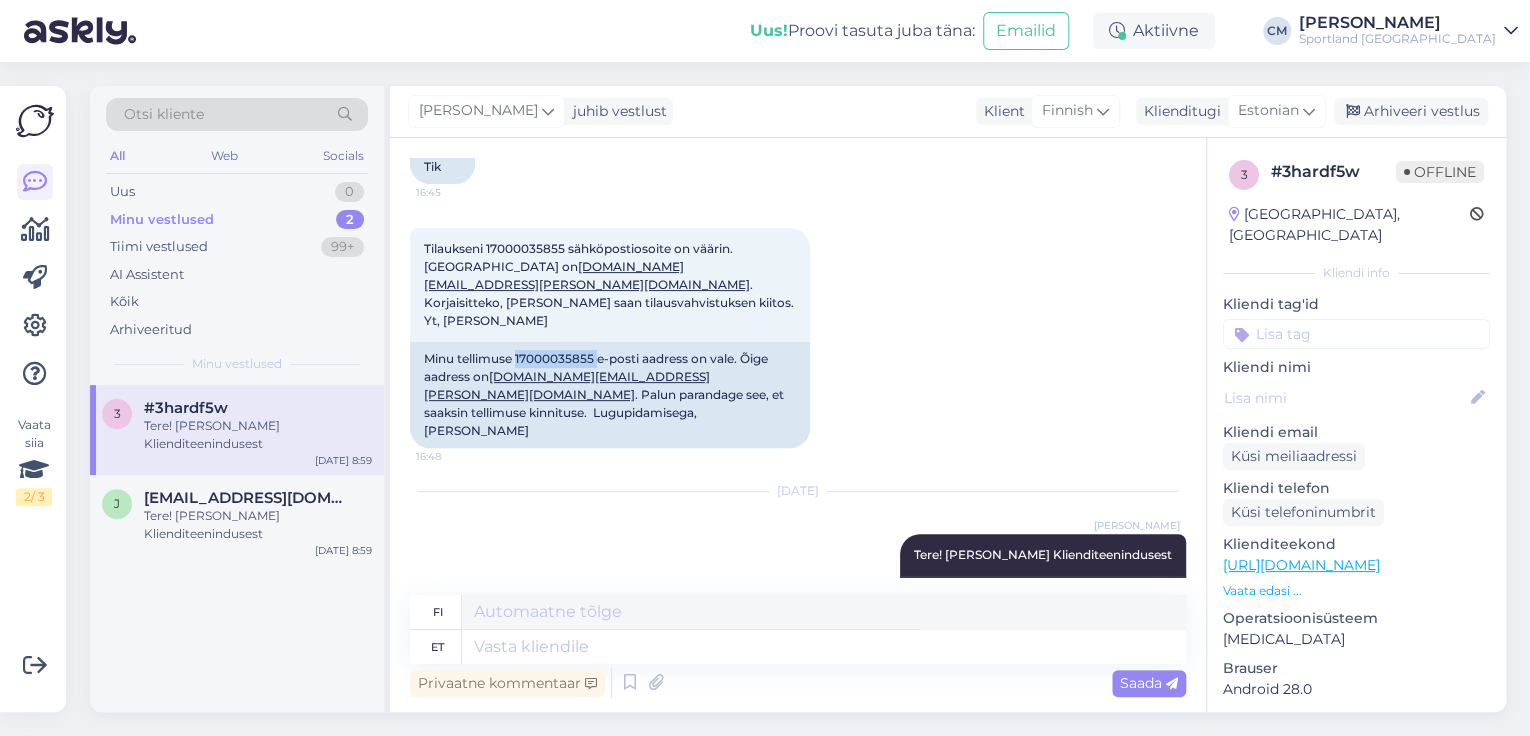 copy on "17000035855" 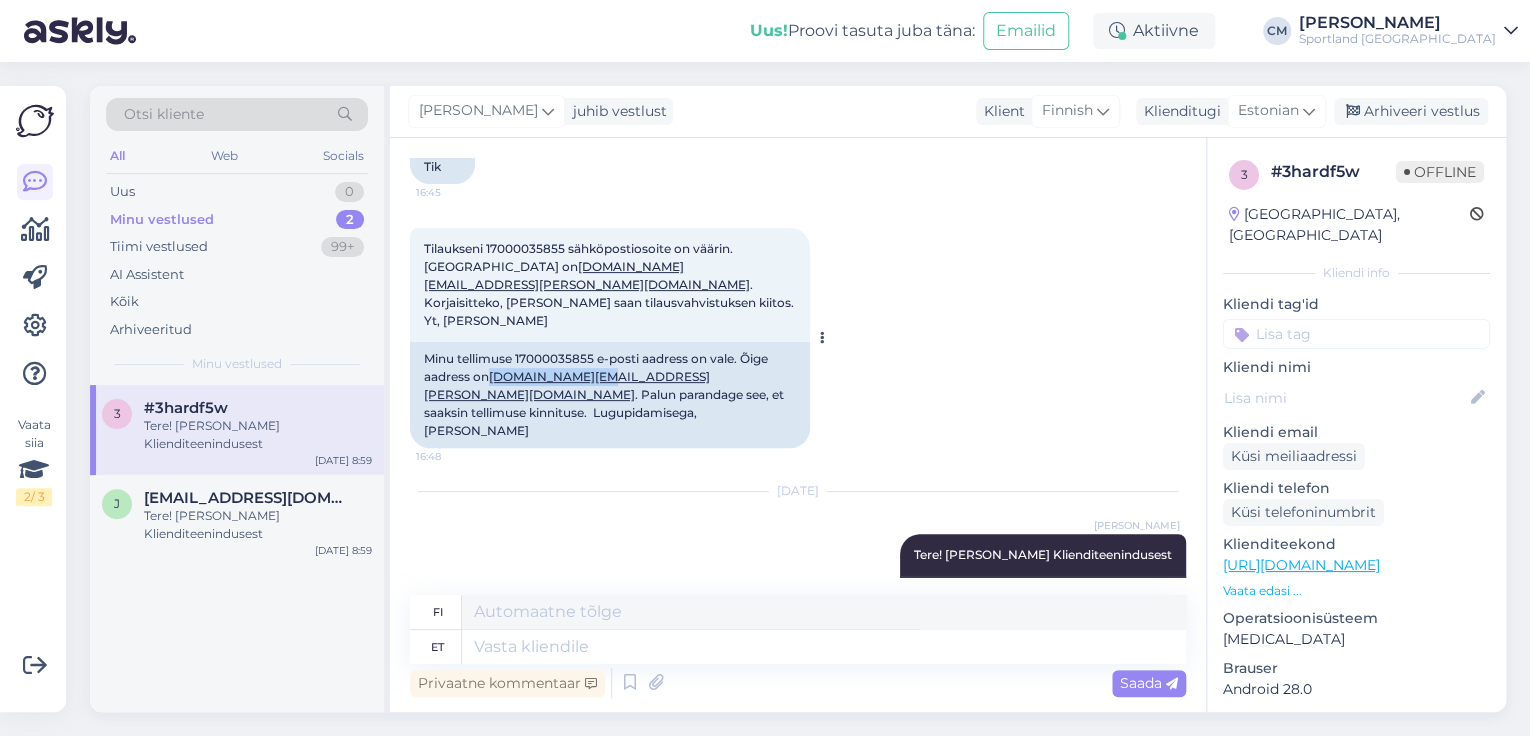 drag, startPoint x: 488, startPoint y: 336, endPoint x: 521, endPoint y: 330, distance: 33.54102 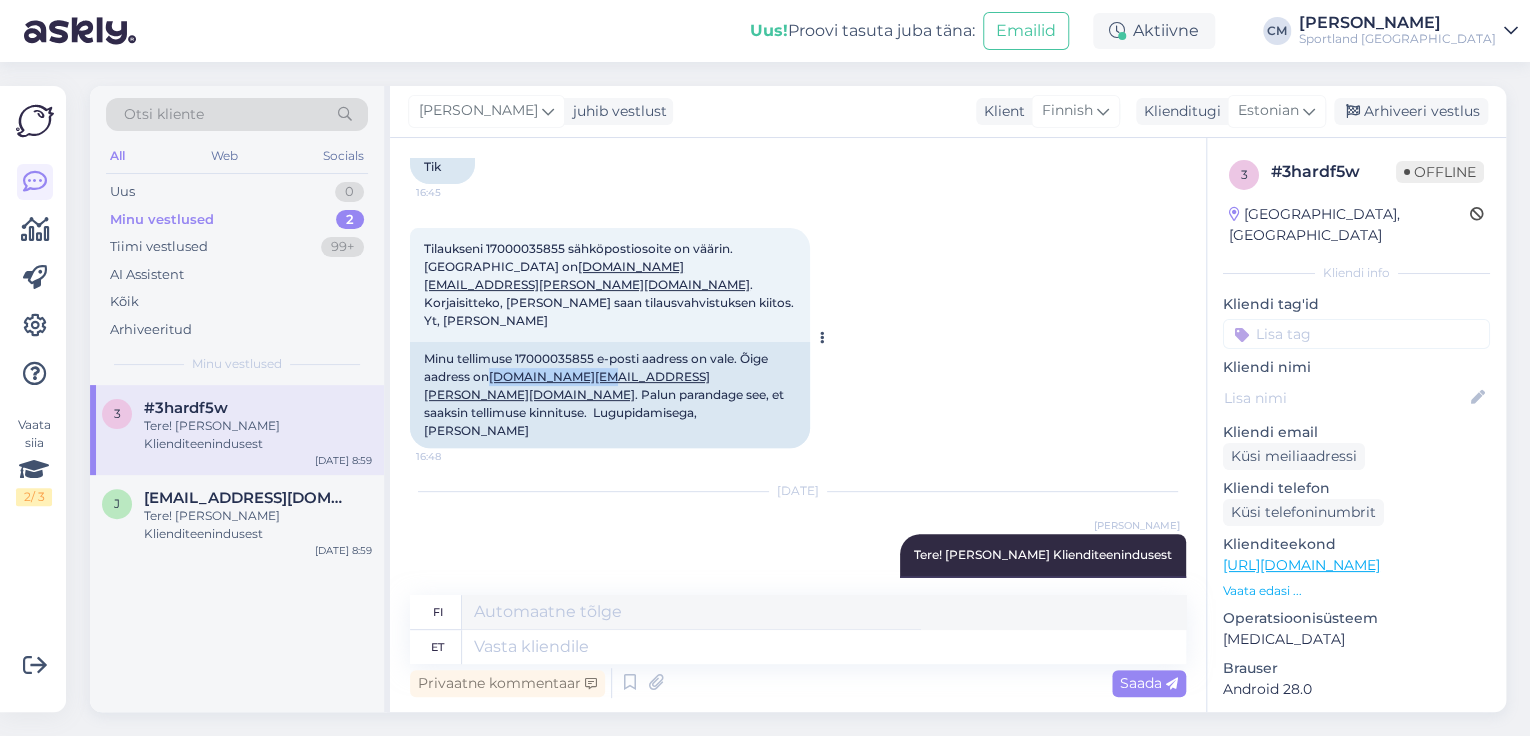 click on "Minu tellimuse 17000035855 e-posti aadress on vale. Õige aadress on  [DOMAIN_NAME][EMAIL_ADDRESS][PERSON_NAME][DOMAIN_NAME] . Palun parandage see, et saaksin tellimuse kinnituse.  Lugupidamisega, [PERSON_NAME]" at bounding box center (610, 395) 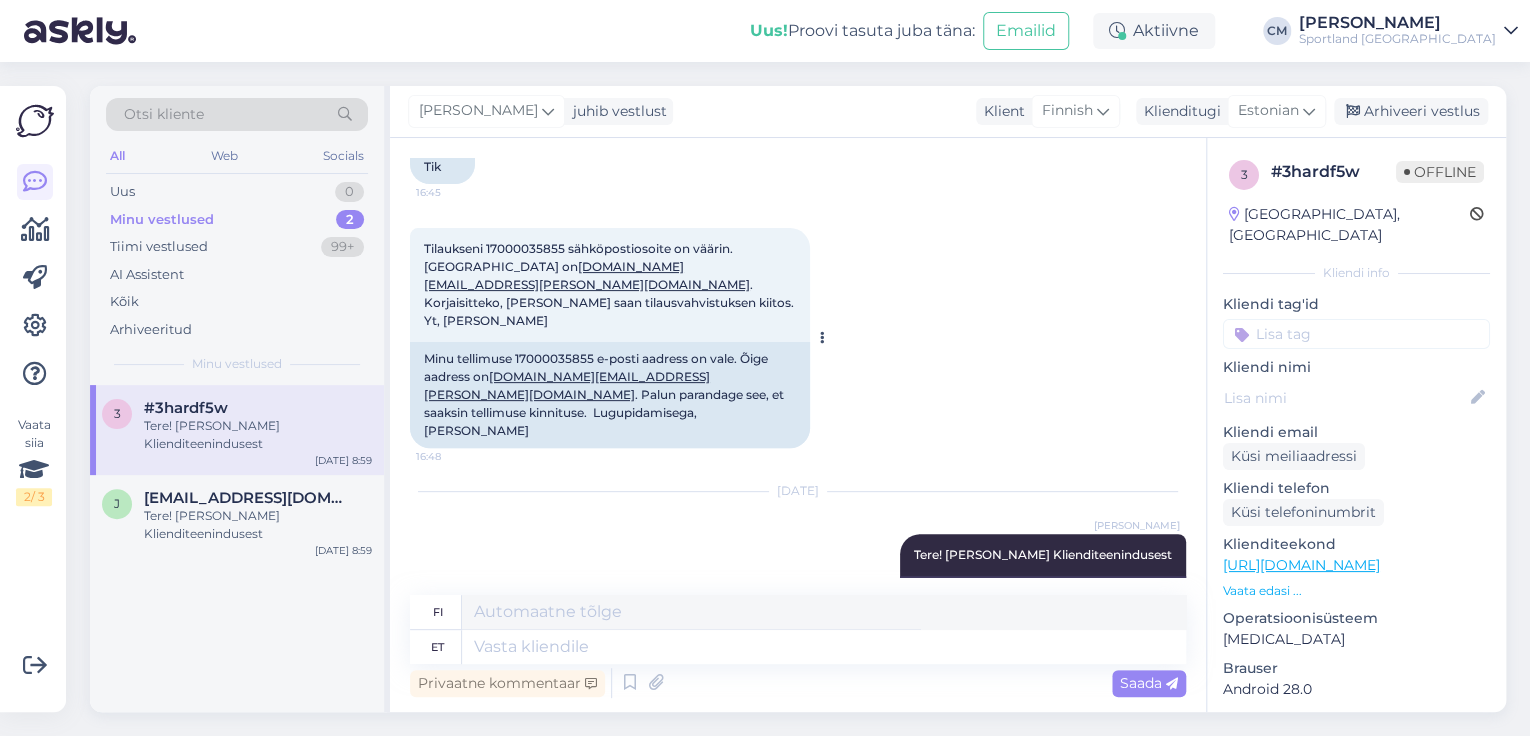 click on "Minu tellimuse 17000035855 e-posti aadress on vale. Õige aadress on  [DOMAIN_NAME][EMAIL_ADDRESS][PERSON_NAME][DOMAIN_NAME] . Palun parandage see, et saaksin tellimuse kinnituse.  Lugupidamisega, [PERSON_NAME]" at bounding box center [610, 395] 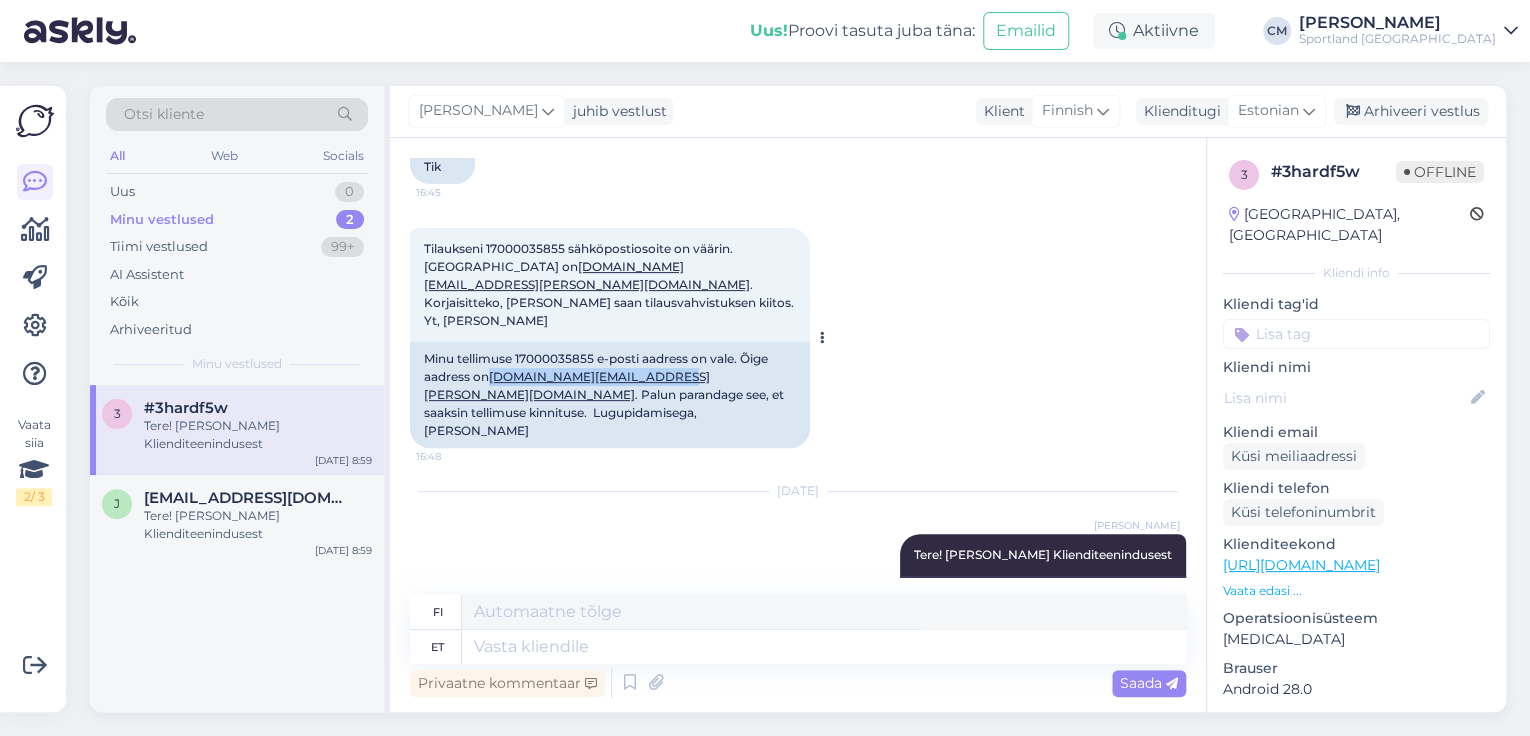 drag, startPoint x: 491, startPoint y: 339, endPoint x: 655, endPoint y: 342, distance: 164.02744 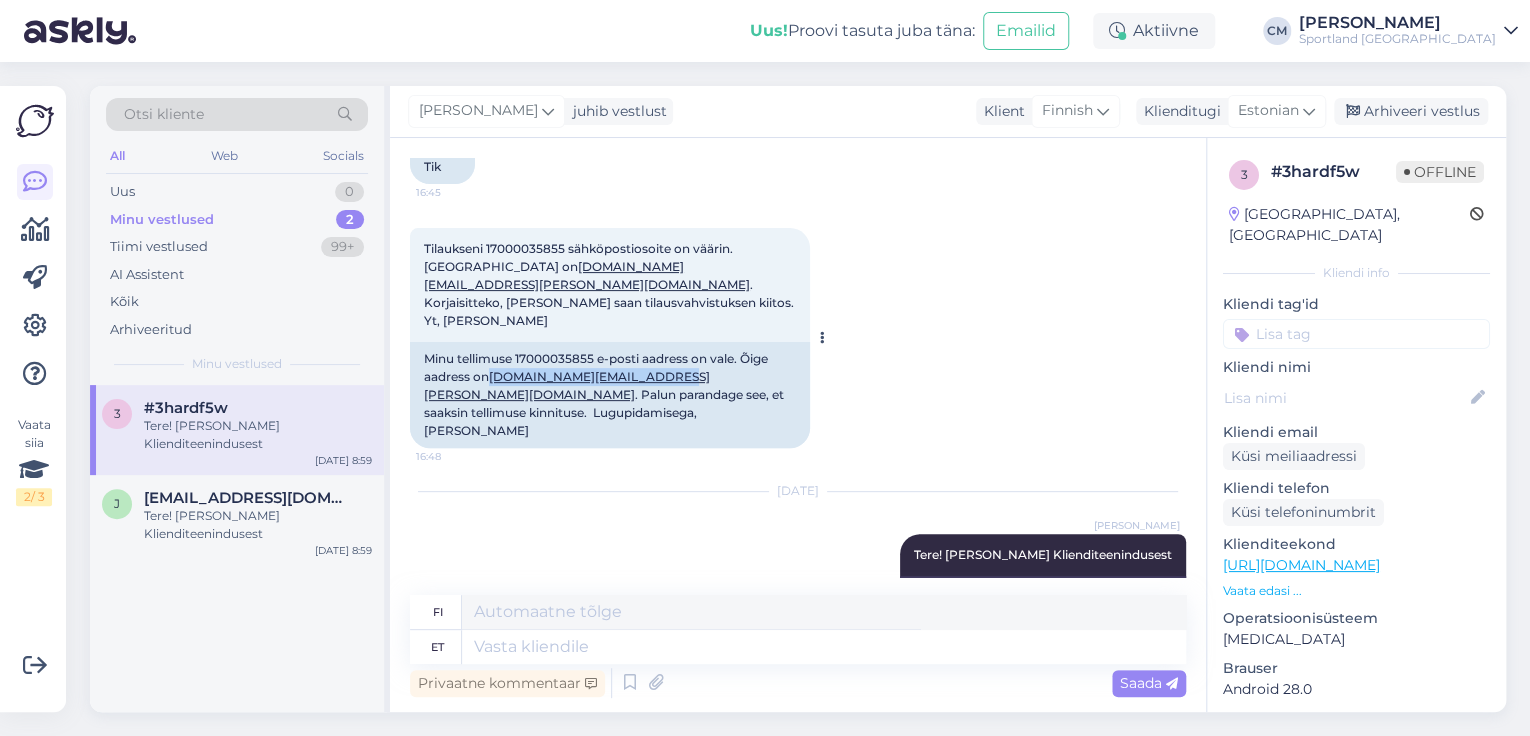 click on "Minu tellimuse 17000035855 e-posti aadress on vale. Õige aadress on  [DOMAIN_NAME][EMAIL_ADDRESS][PERSON_NAME][DOMAIN_NAME] . Palun parandage see, et saaksin tellimuse kinnituse.  Lugupidamisega, [PERSON_NAME]" at bounding box center [610, 395] 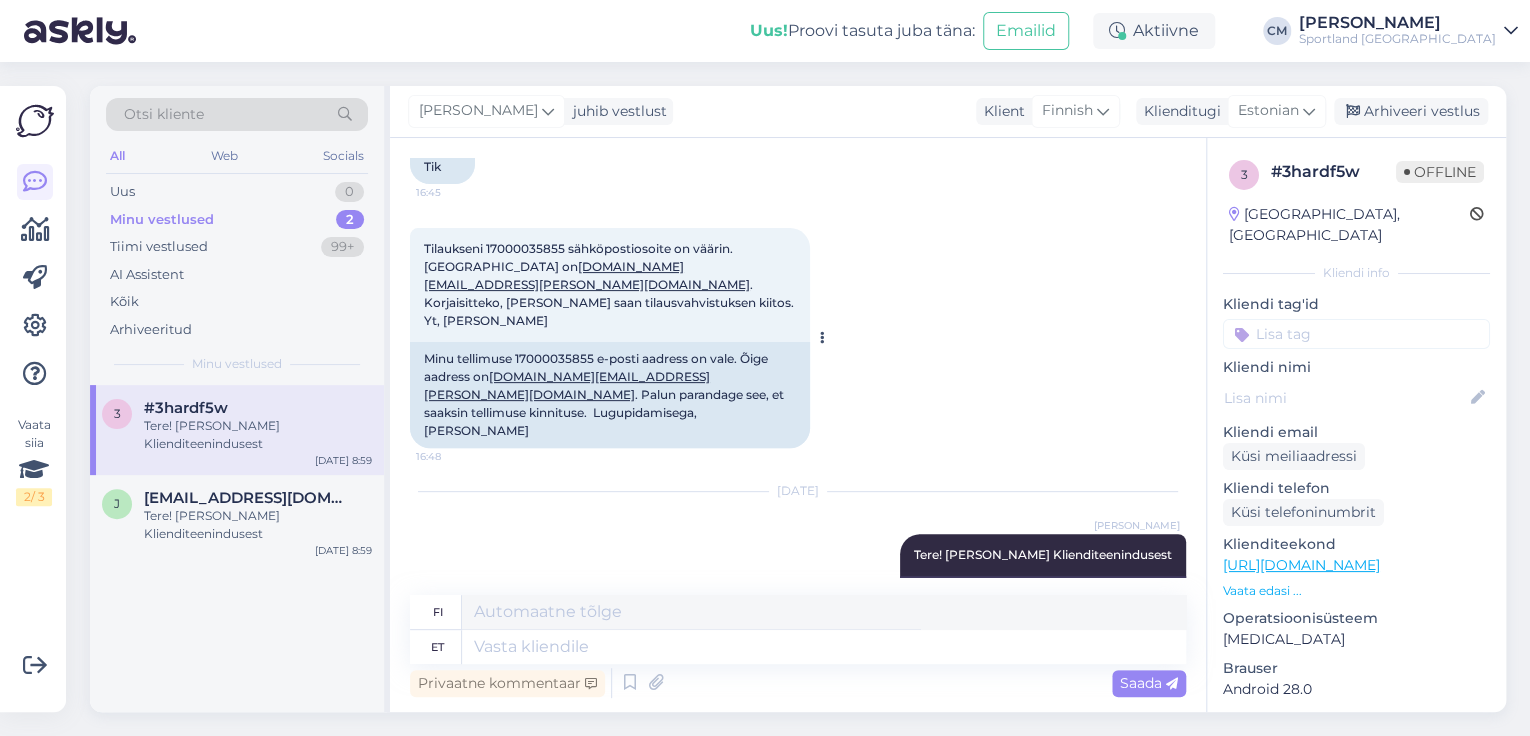 click on "Minu tellimuse 17000035855 e-posti aadress on vale. Õige aadress on  [DOMAIN_NAME][EMAIL_ADDRESS][PERSON_NAME][DOMAIN_NAME] . Palun parandage see, et saaksin tellimuse kinnituse.  Lugupidamisega, [PERSON_NAME]" at bounding box center (610, 395) 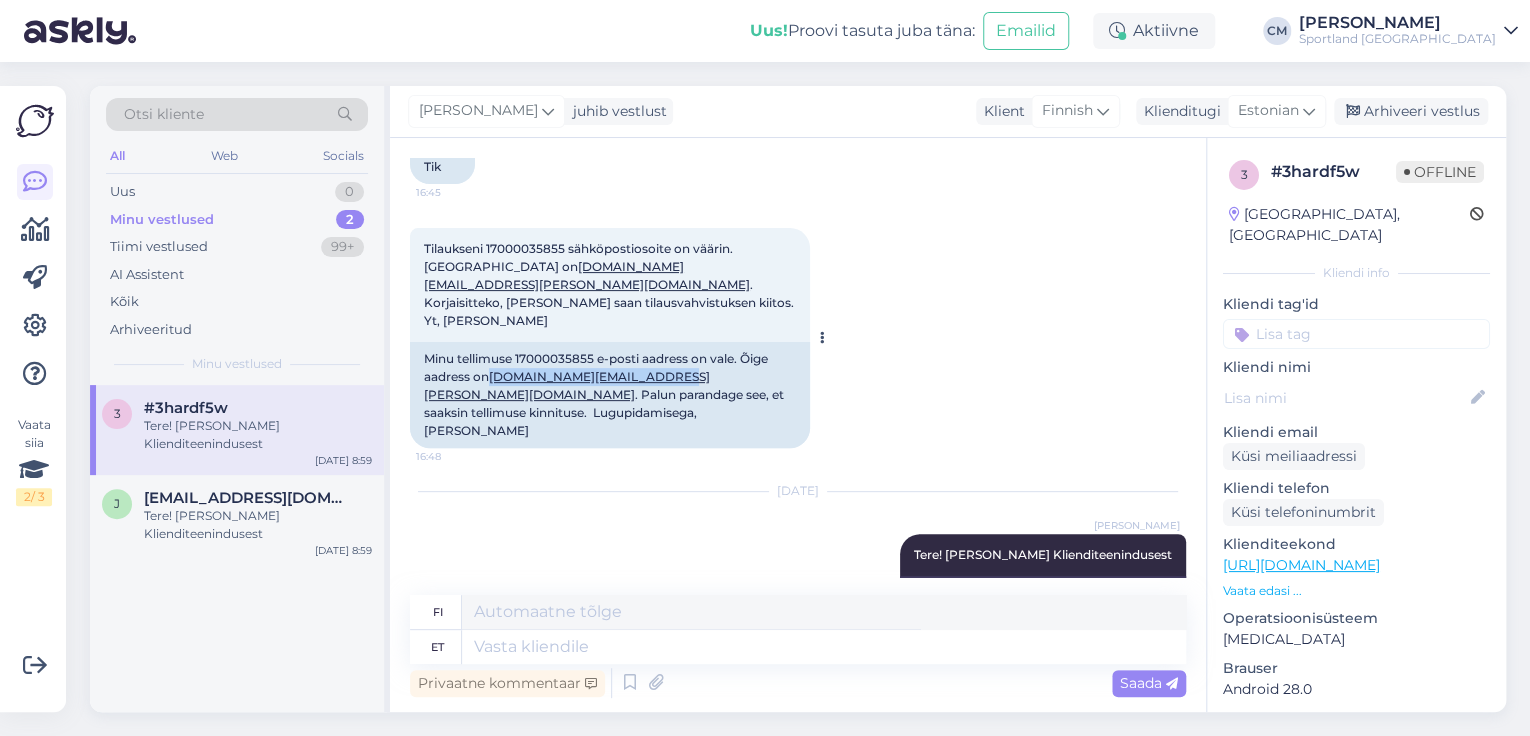 drag, startPoint x: 657, startPoint y: 337, endPoint x: 492, endPoint y: 340, distance: 165.02727 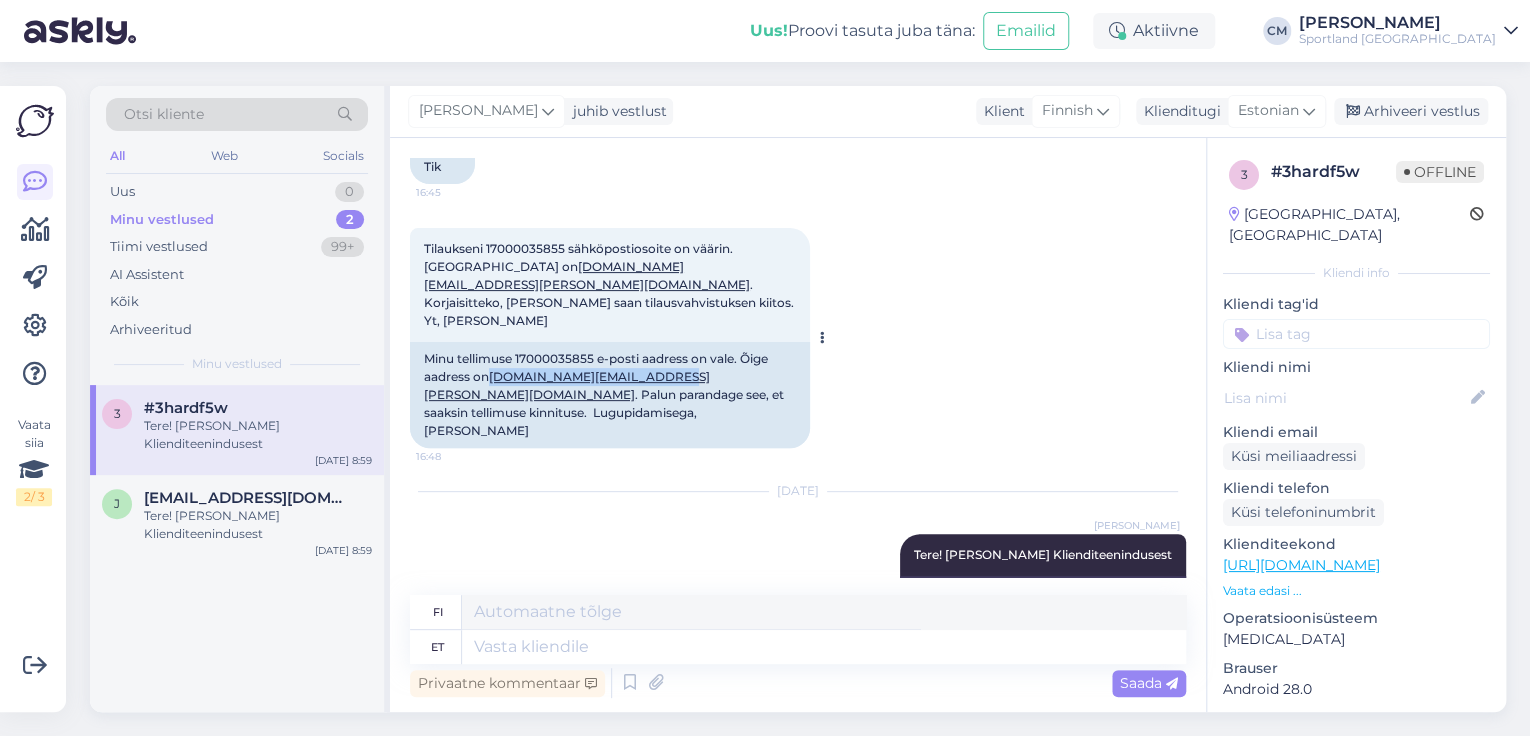 click on "Minu tellimuse 17000035855 e-posti aadress on vale. Õige aadress on  [DOMAIN_NAME][EMAIL_ADDRESS][PERSON_NAME][DOMAIN_NAME] . Palun parandage see, et saaksin tellimuse kinnituse.  Lugupidamisega, [PERSON_NAME]" at bounding box center [610, 395] 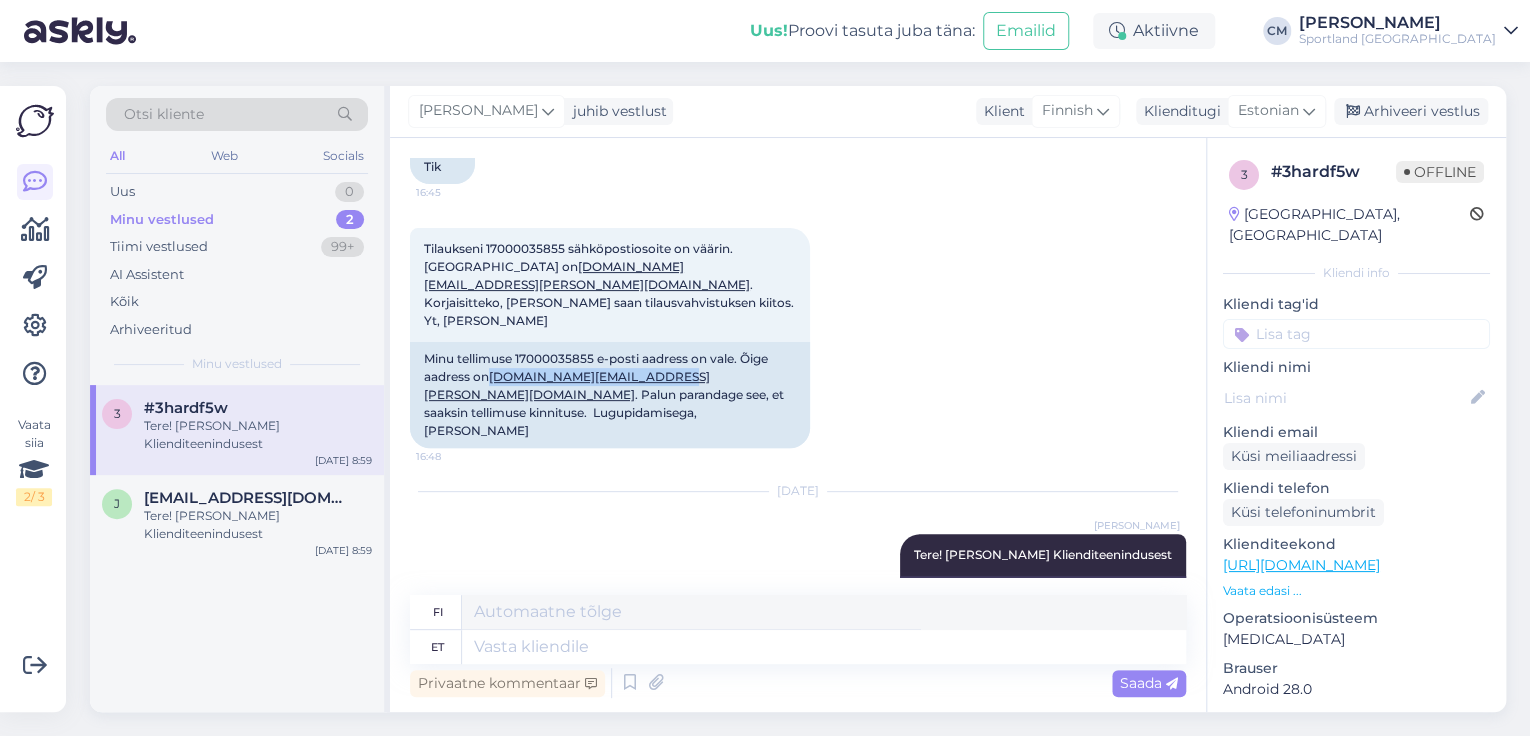 copy on "[DOMAIN_NAME][EMAIL_ADDRESS][PERSON_NAME][DOMAIN_NAME]" 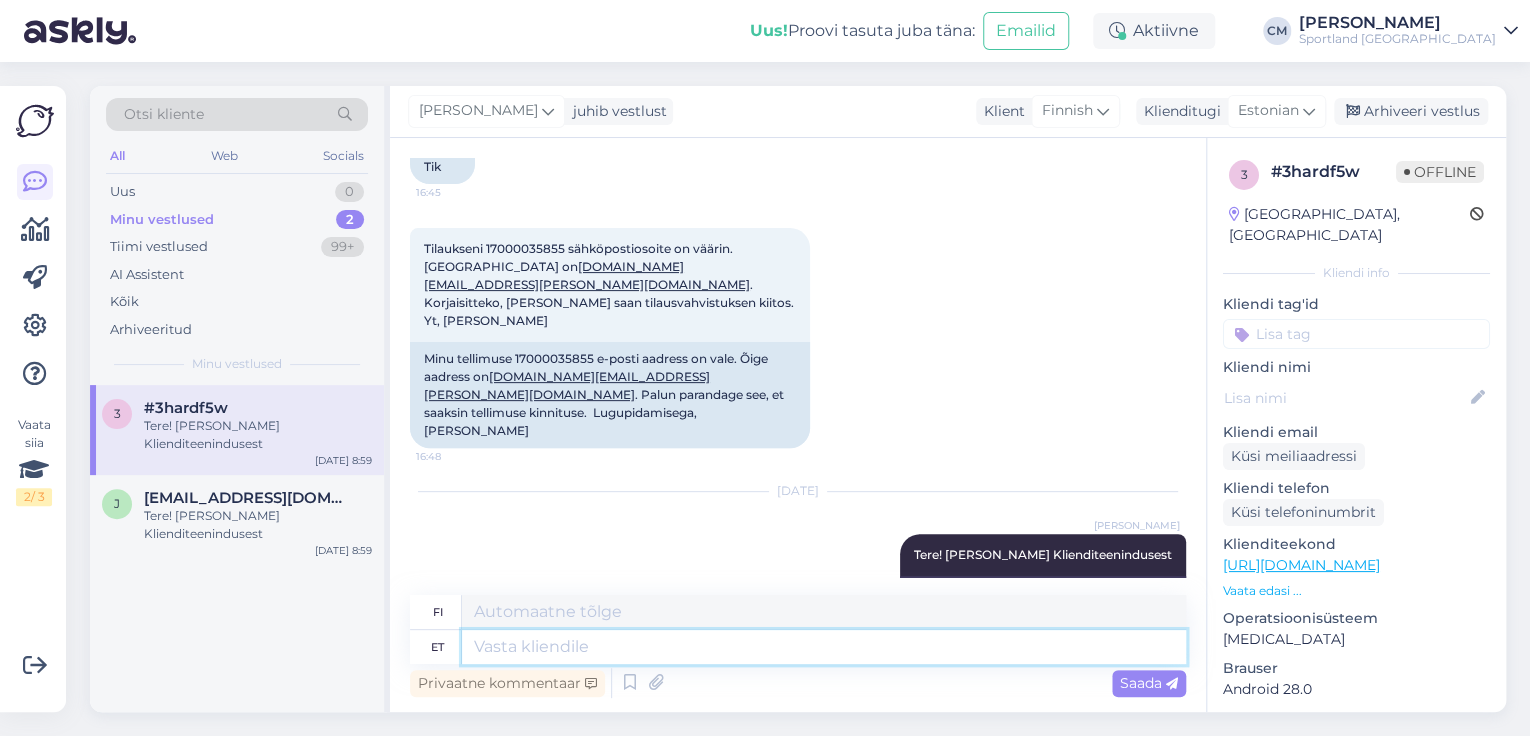 click at bounding box center [824, 647] 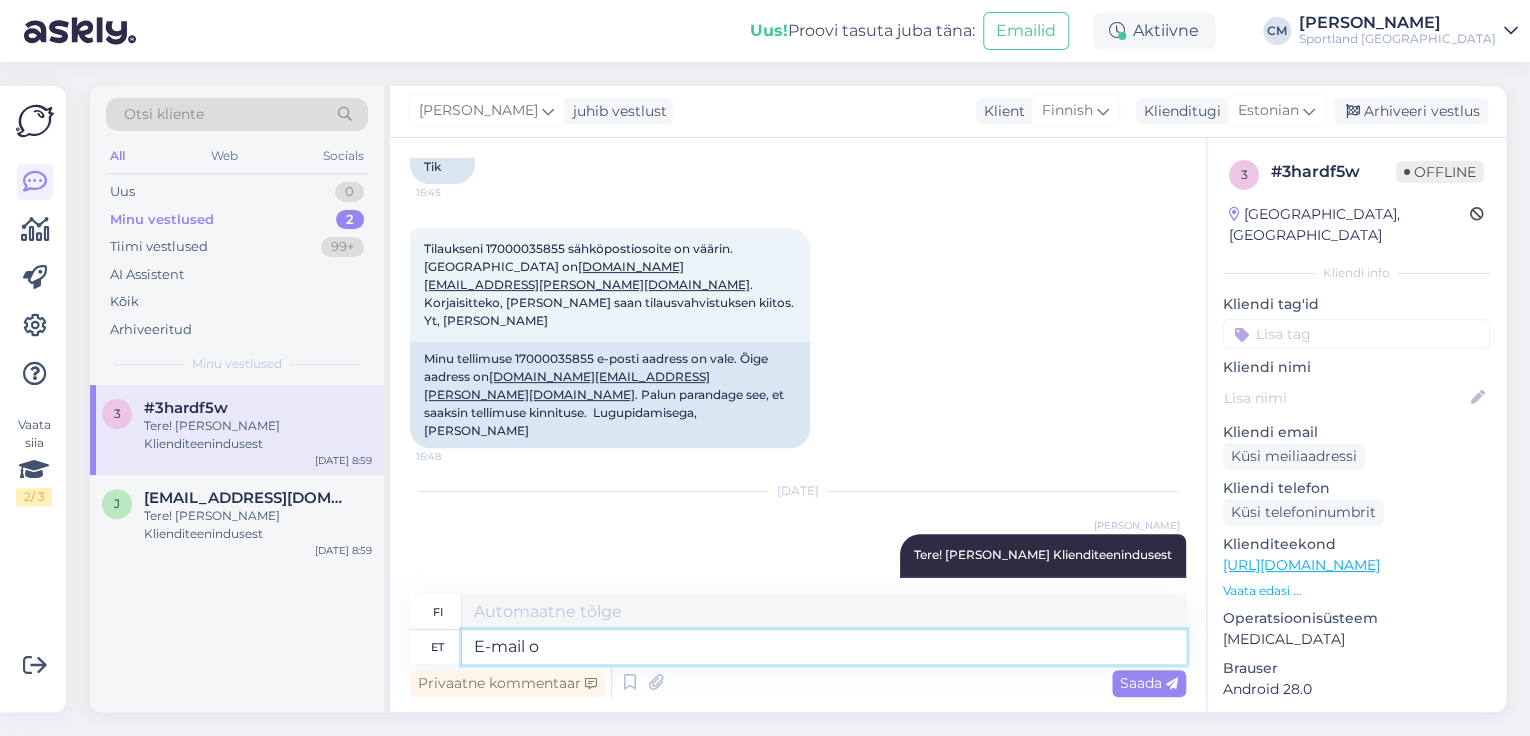 type on "E-mail on" 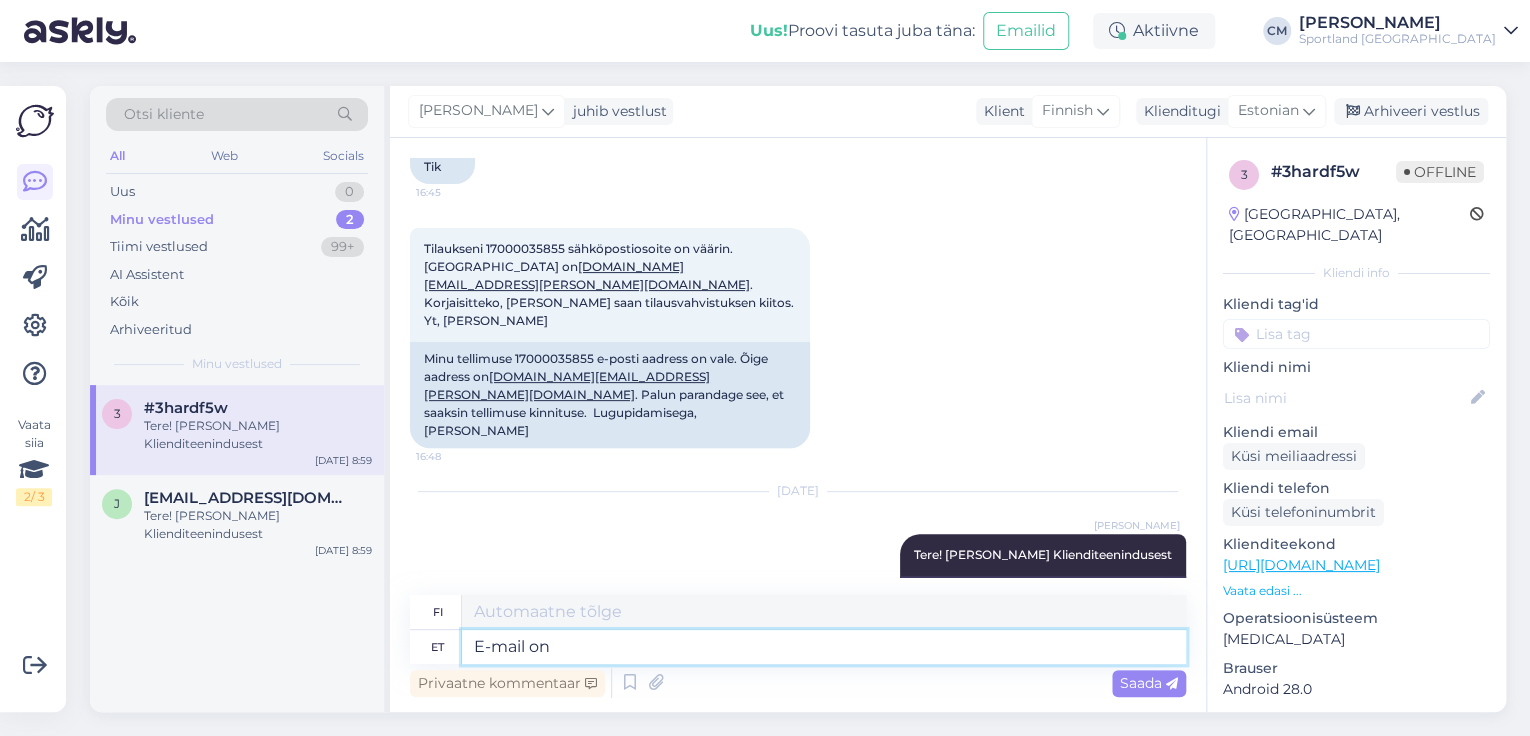 type on "Sähköposti" 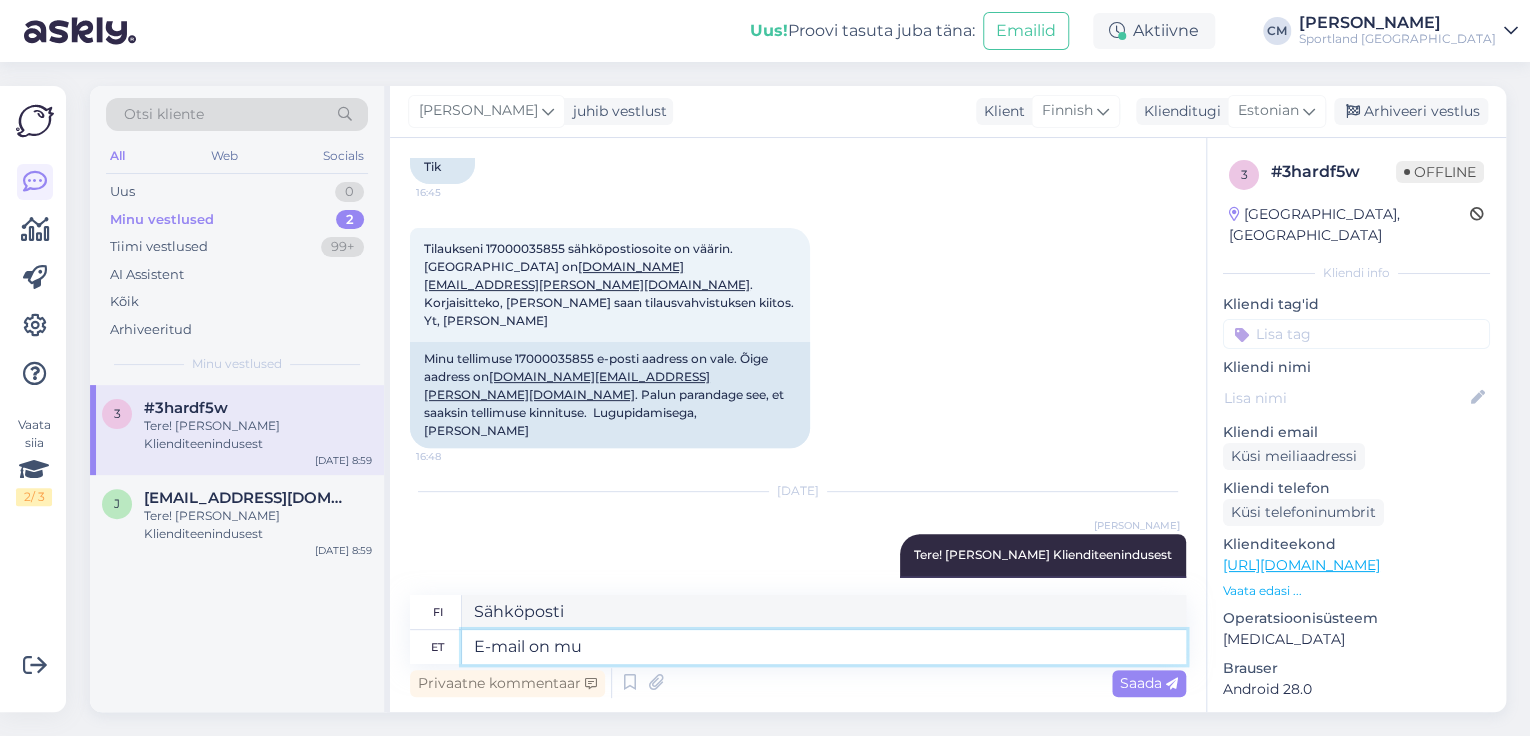 type on "E-mail on muu" 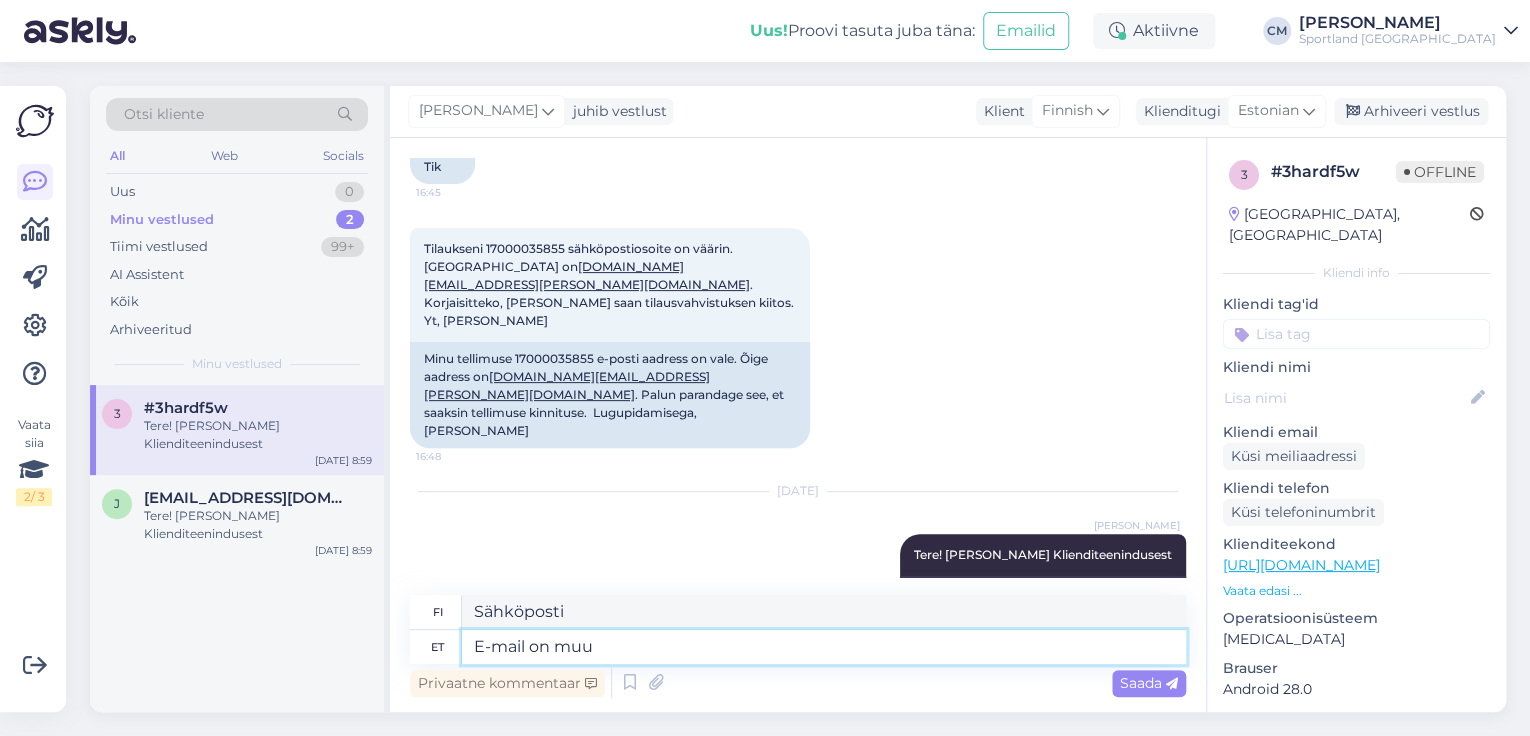 type on "Sähköposti on" 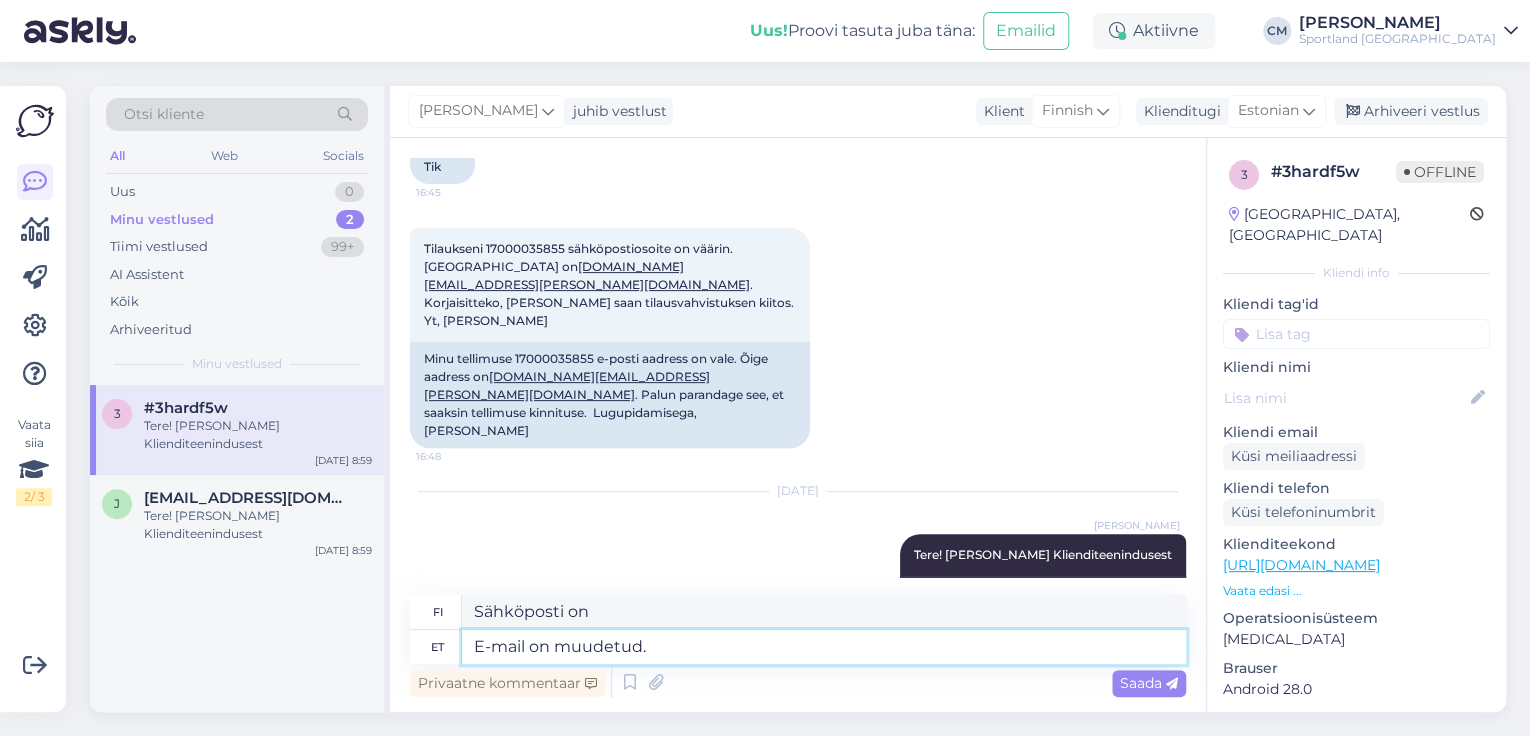 type on "E-mail on muudetud." 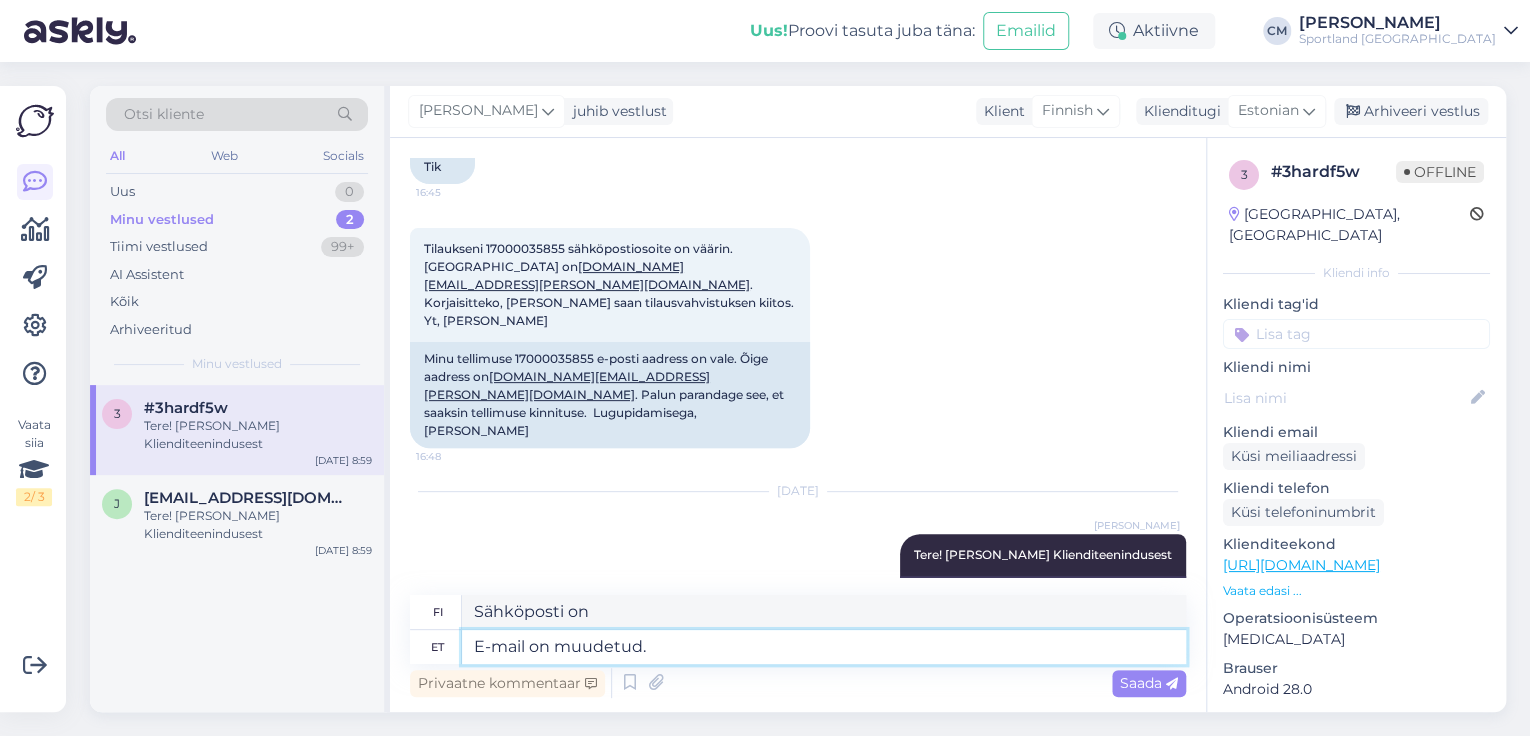 type on "Sähköposti on muuttunut." 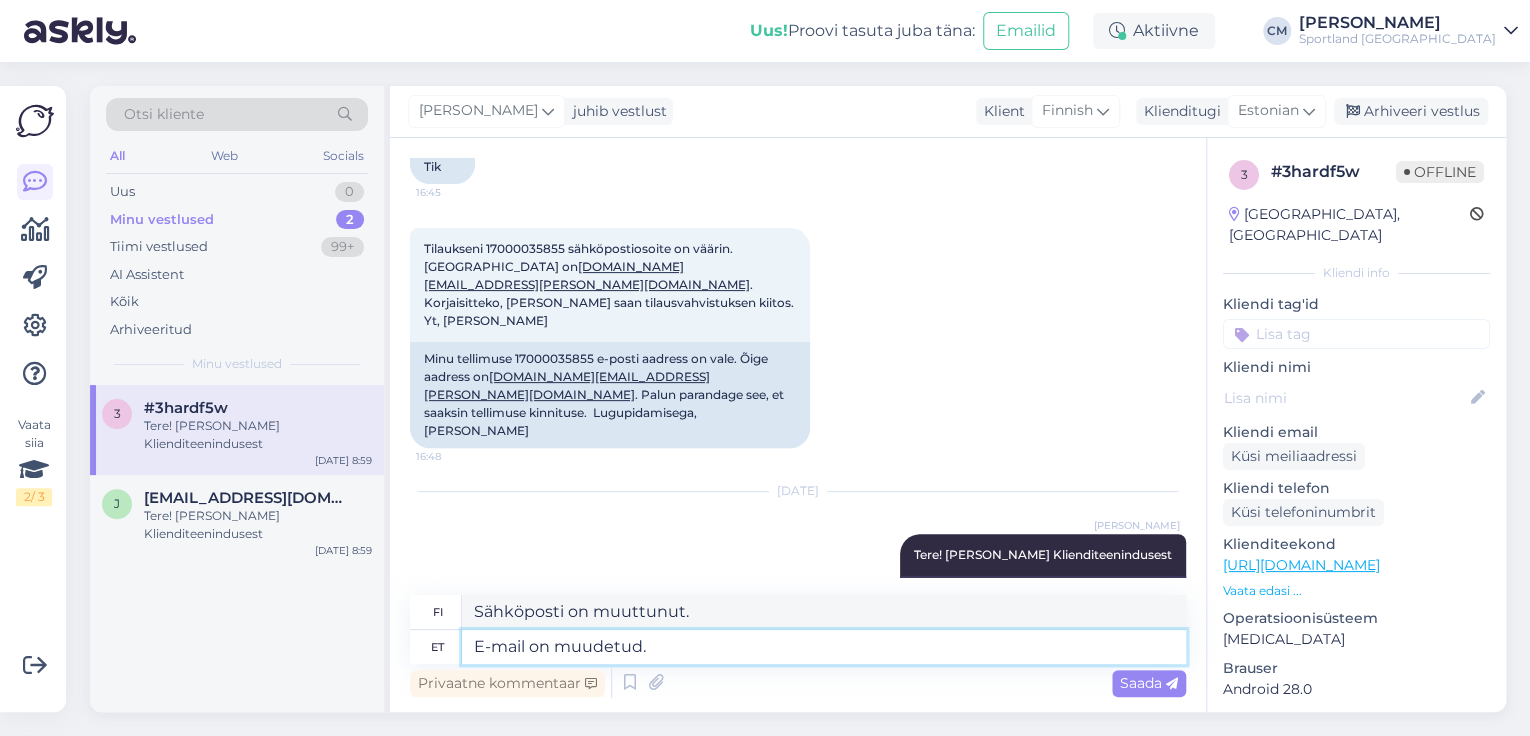 type 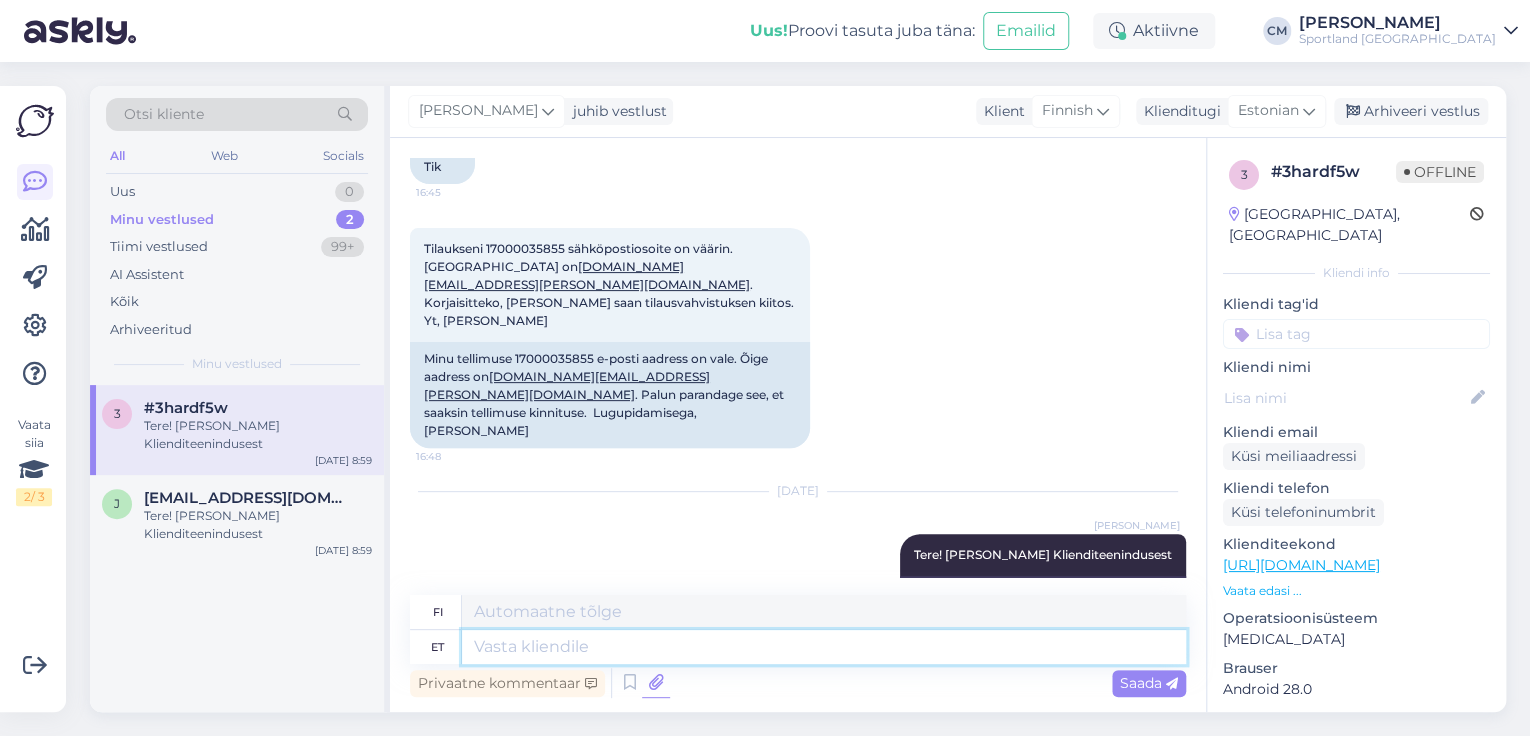 scroll, scrollTop: 396, scrollLeft: 0, axis: vertical 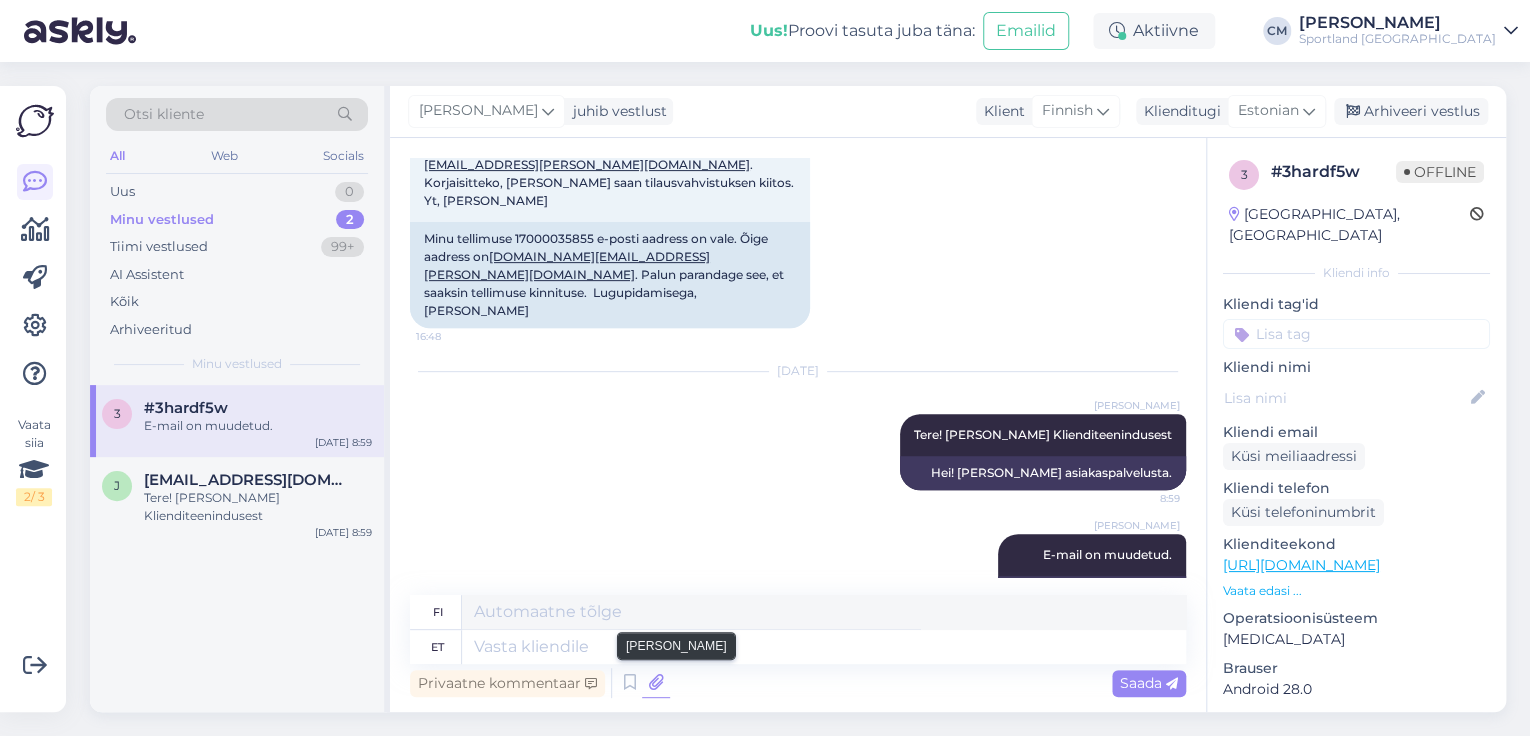click at bounding box center [656, 683] 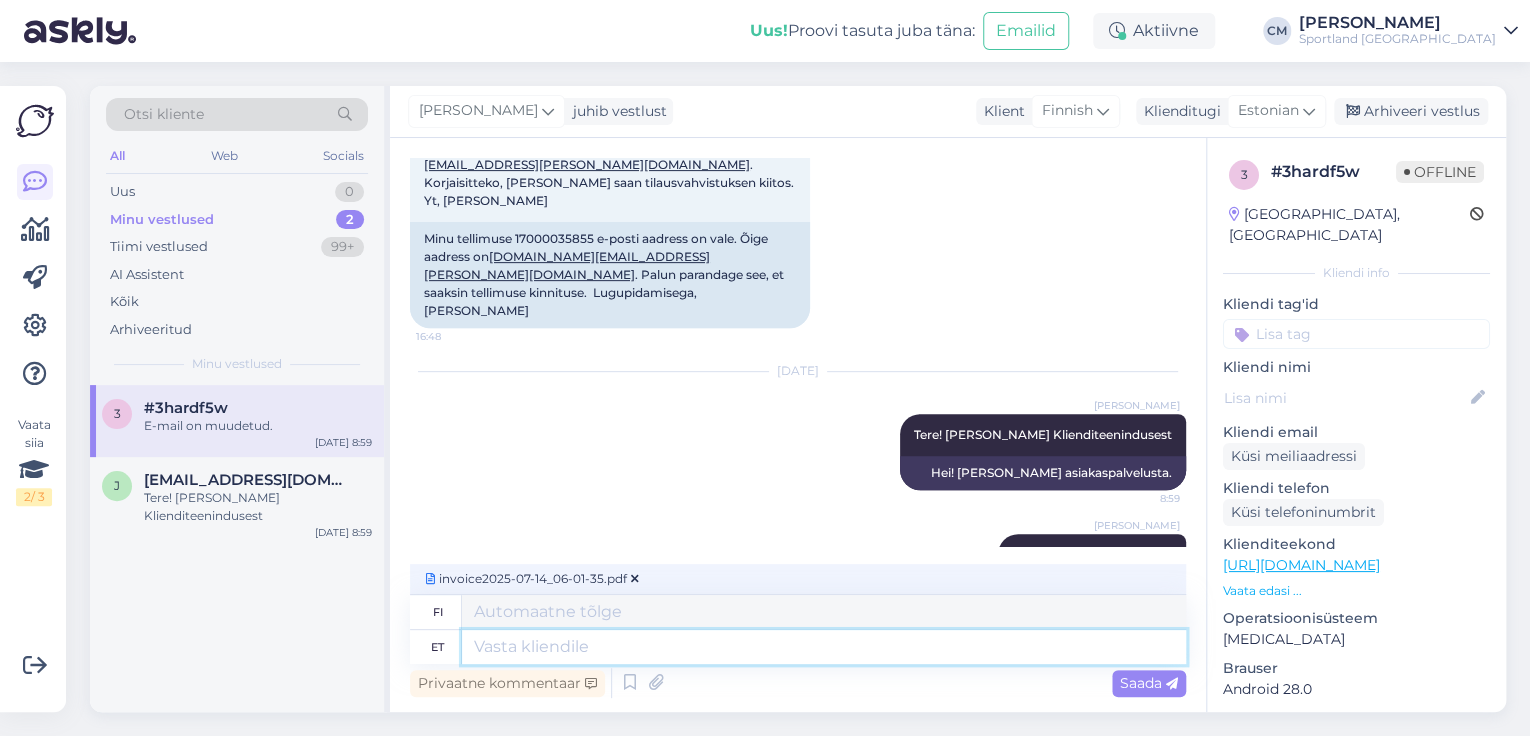 click at bounding box center [824, 647] 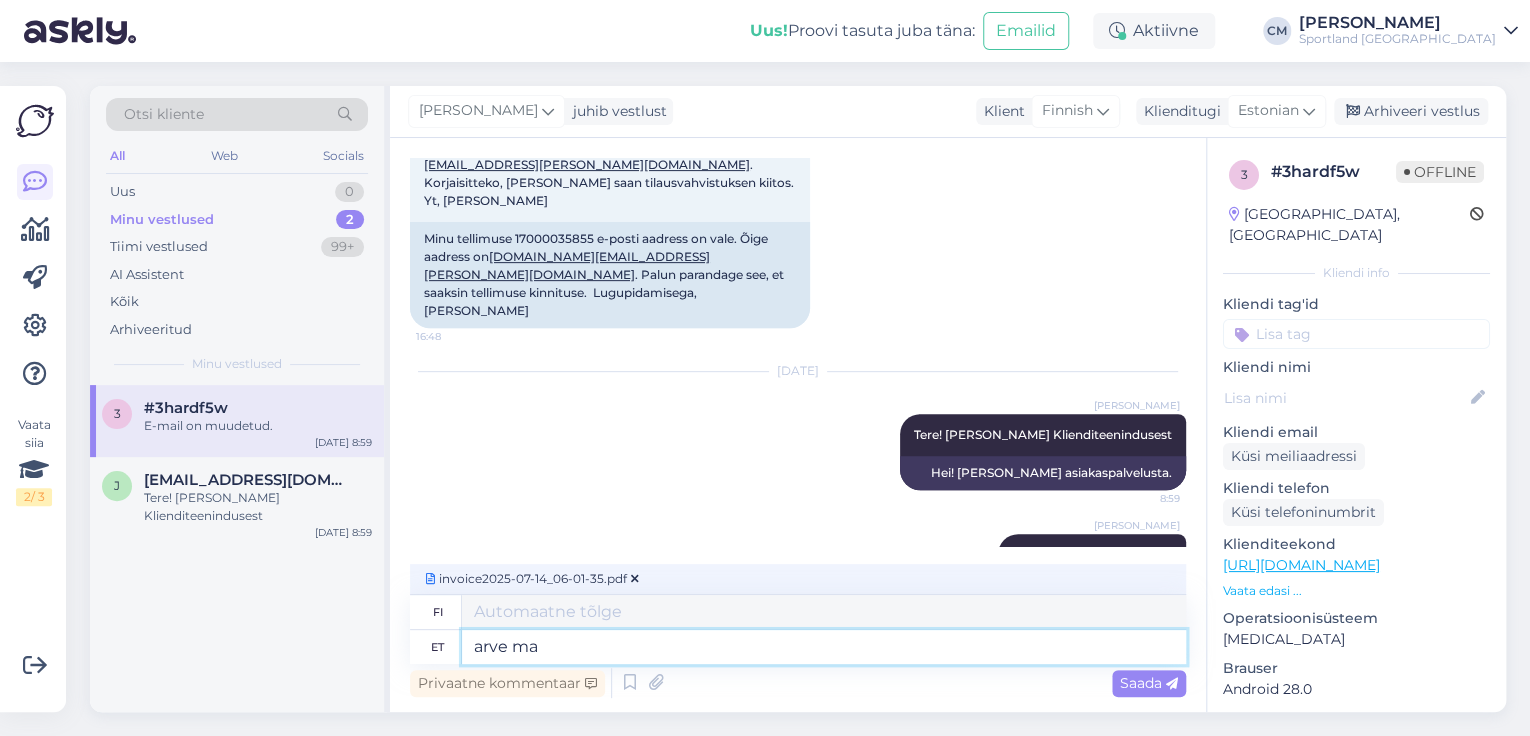 type on "arve man" 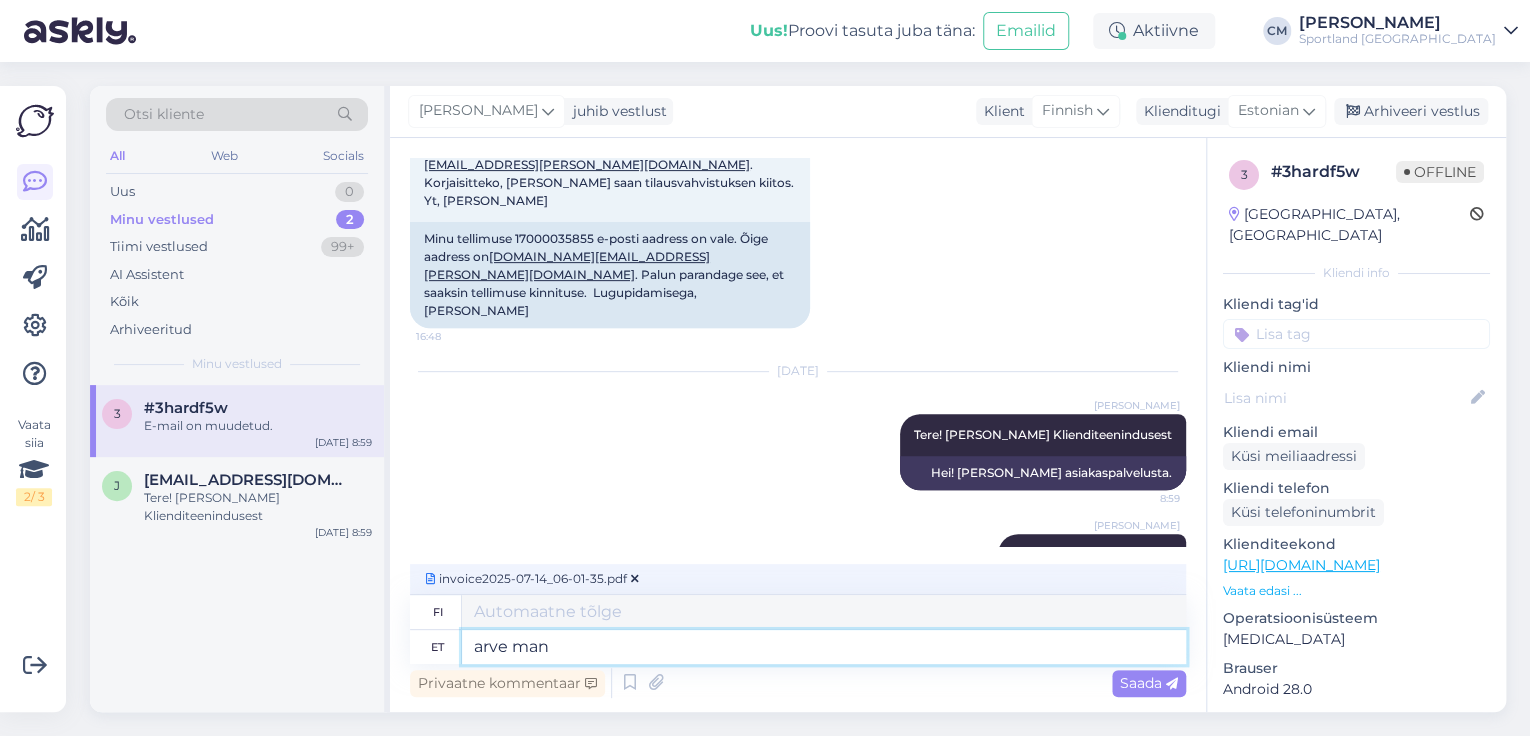 type on "lasku" 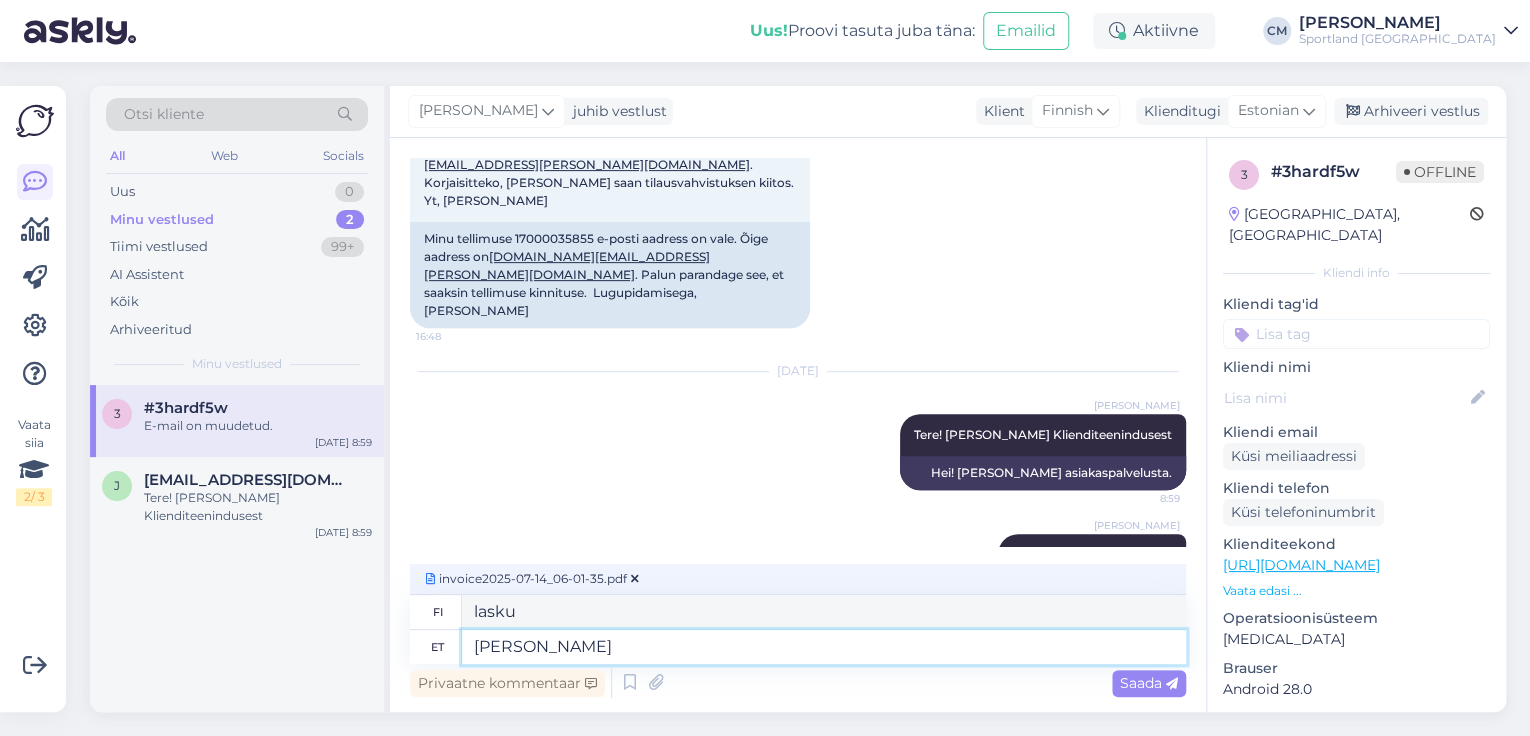 type on "[PERSON_NAME]." 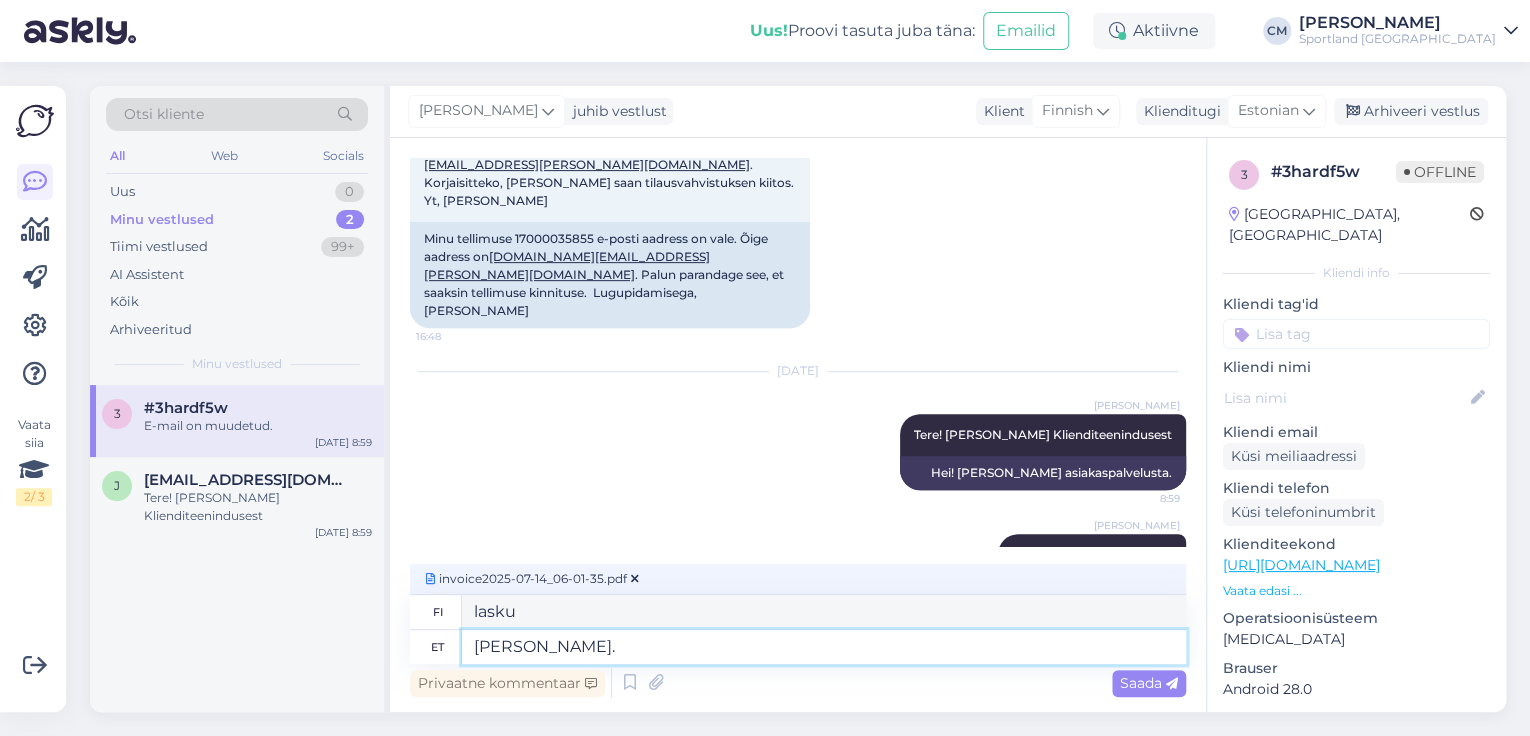 type on "Lasku liitteenä." 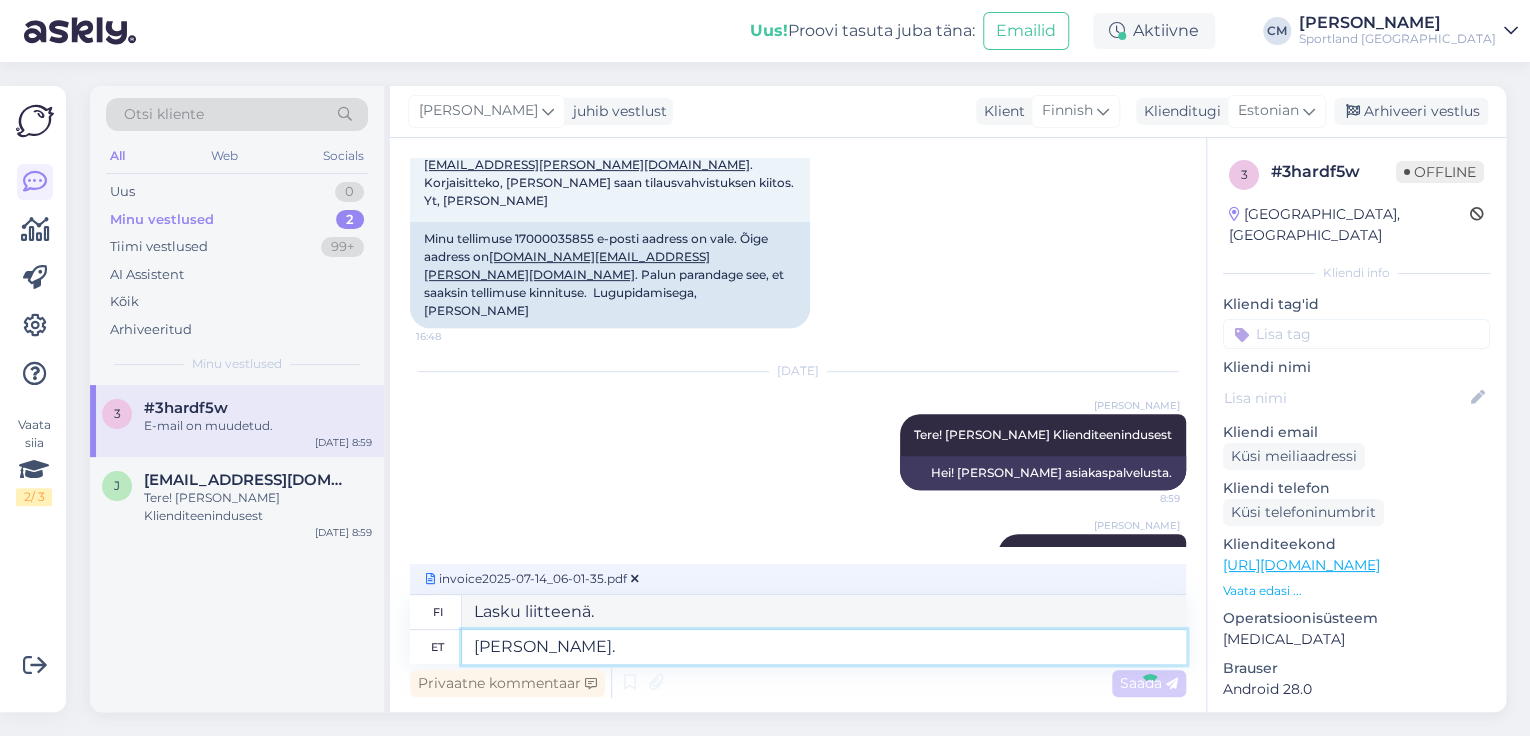 type 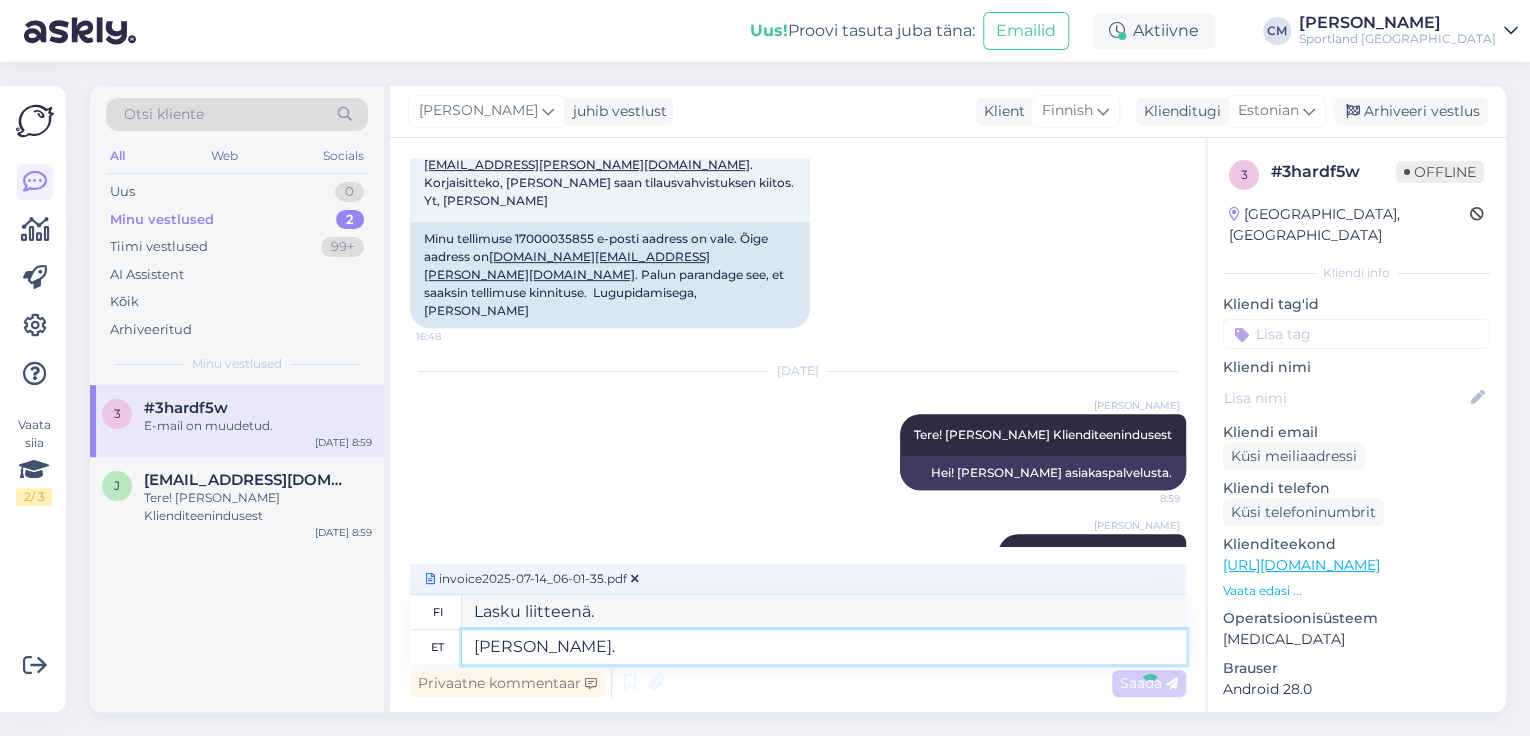 type 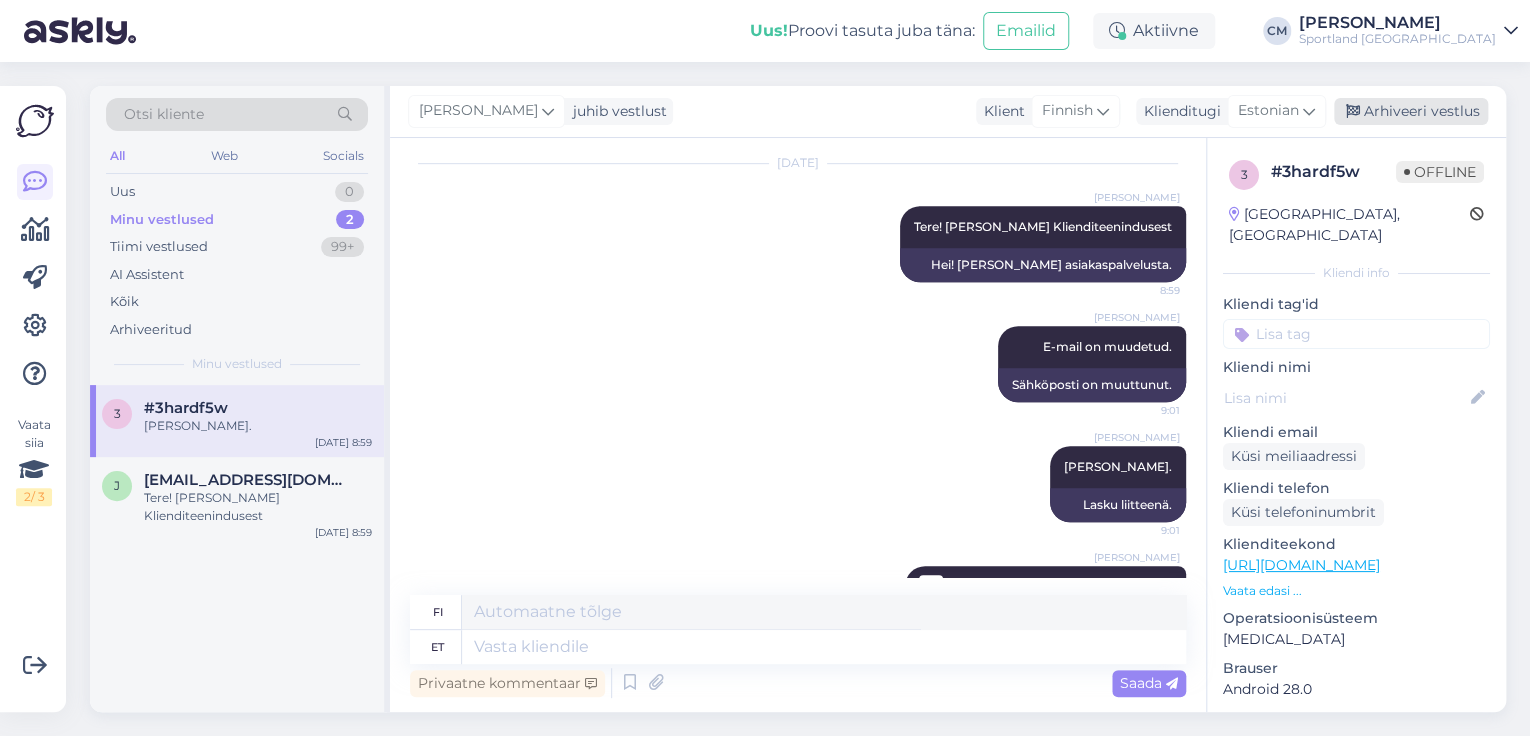click on "Arhiveeri vestlus" at bounding box center (1411, 111) 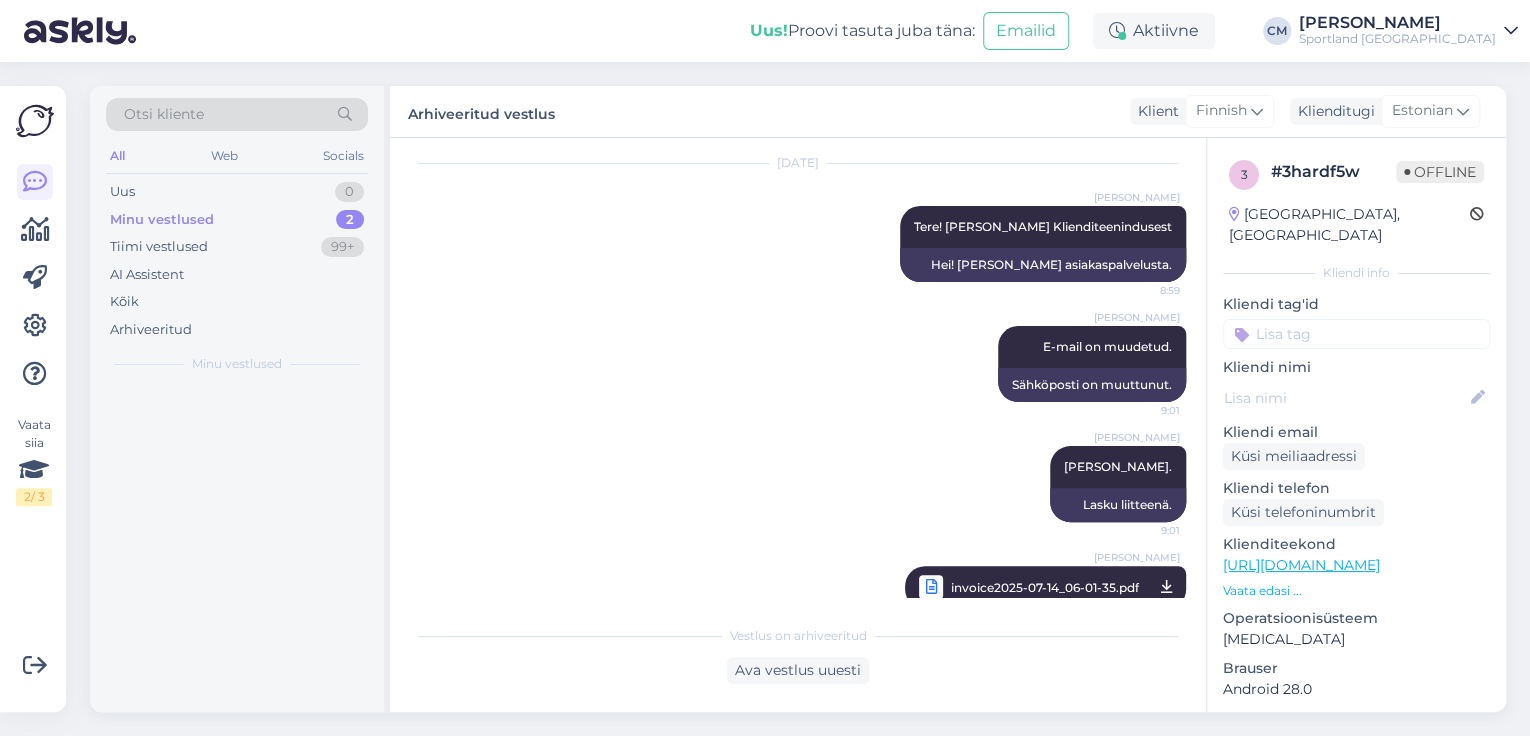 scroll, scrollTop: 584, scrollLeft: 0, axis: vertical 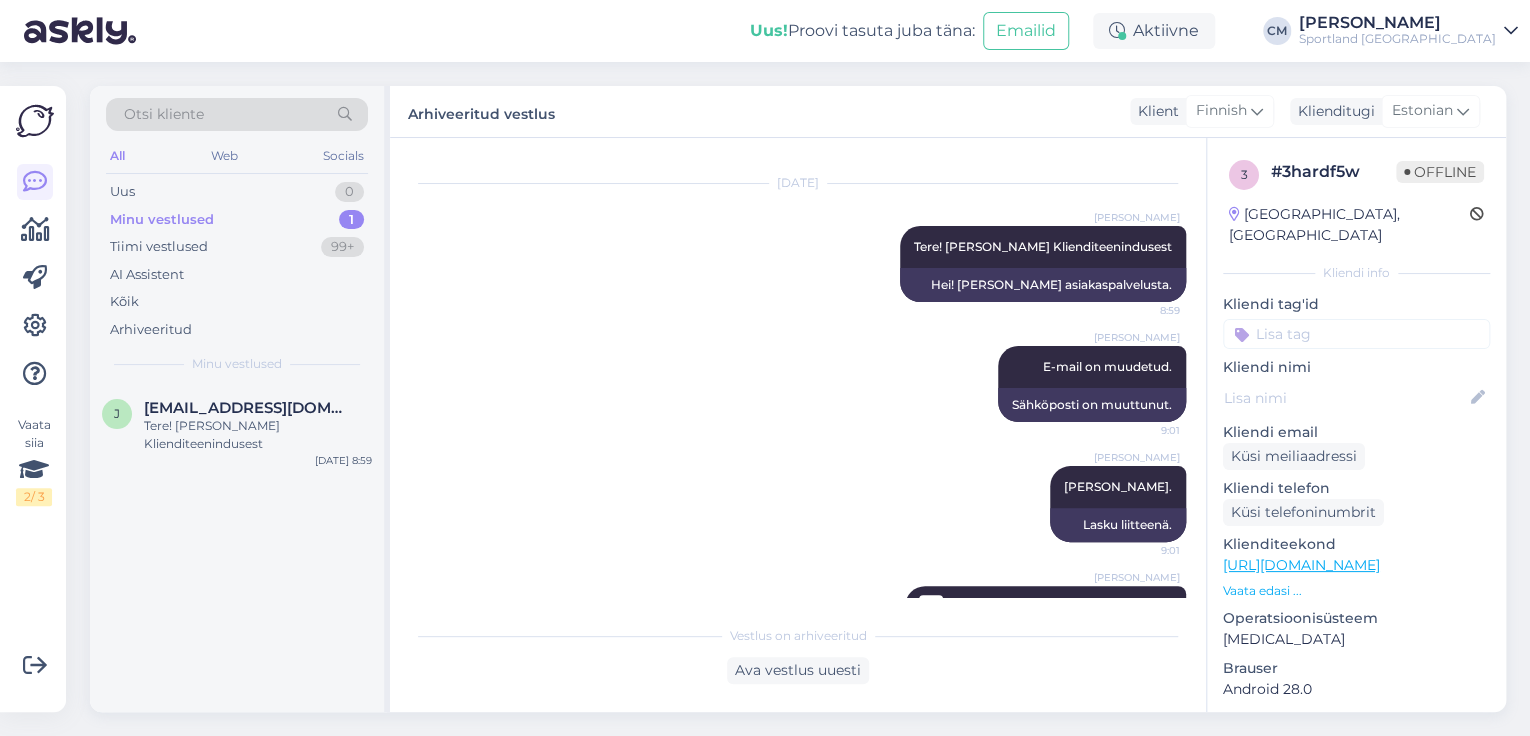 click at bounding box center (1356, 334) 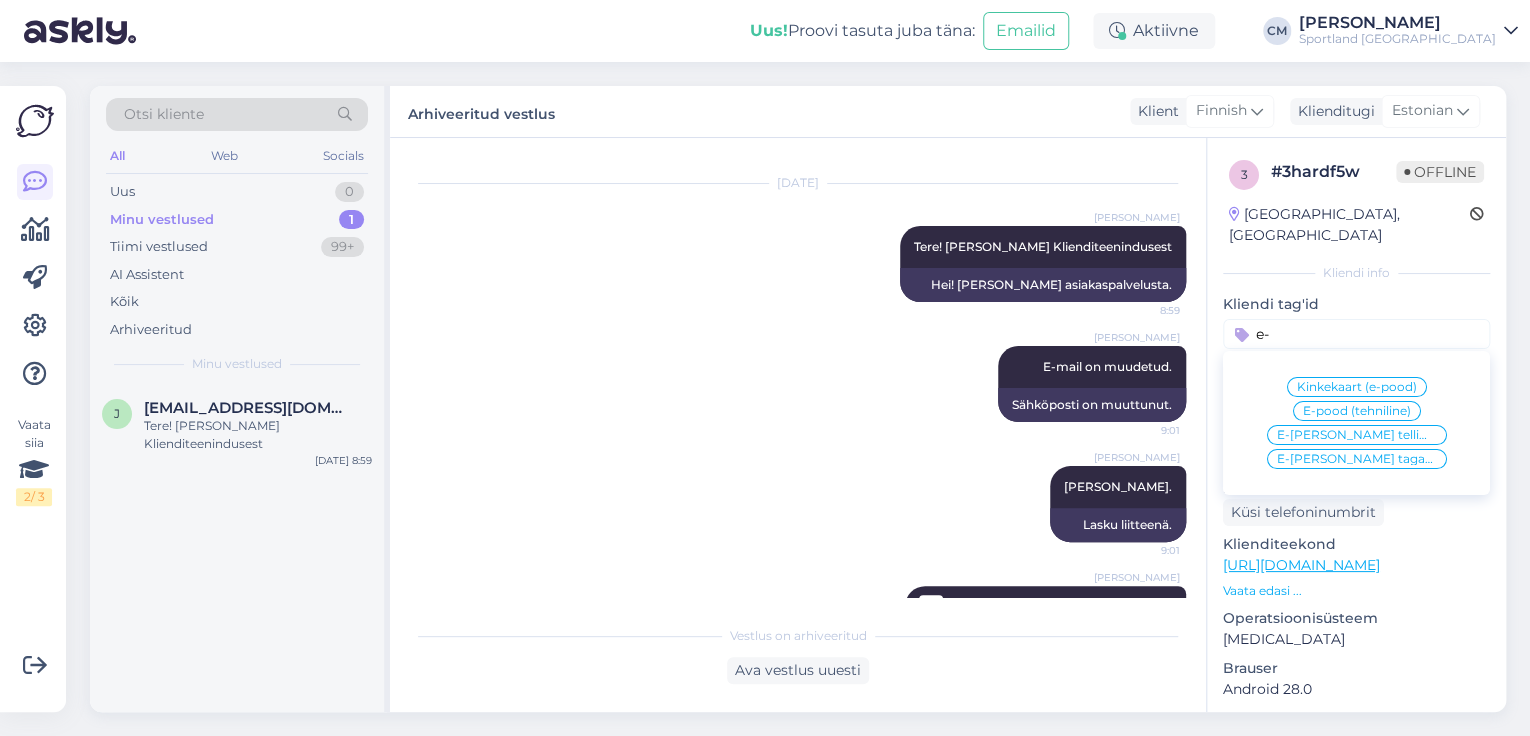 type on "e" 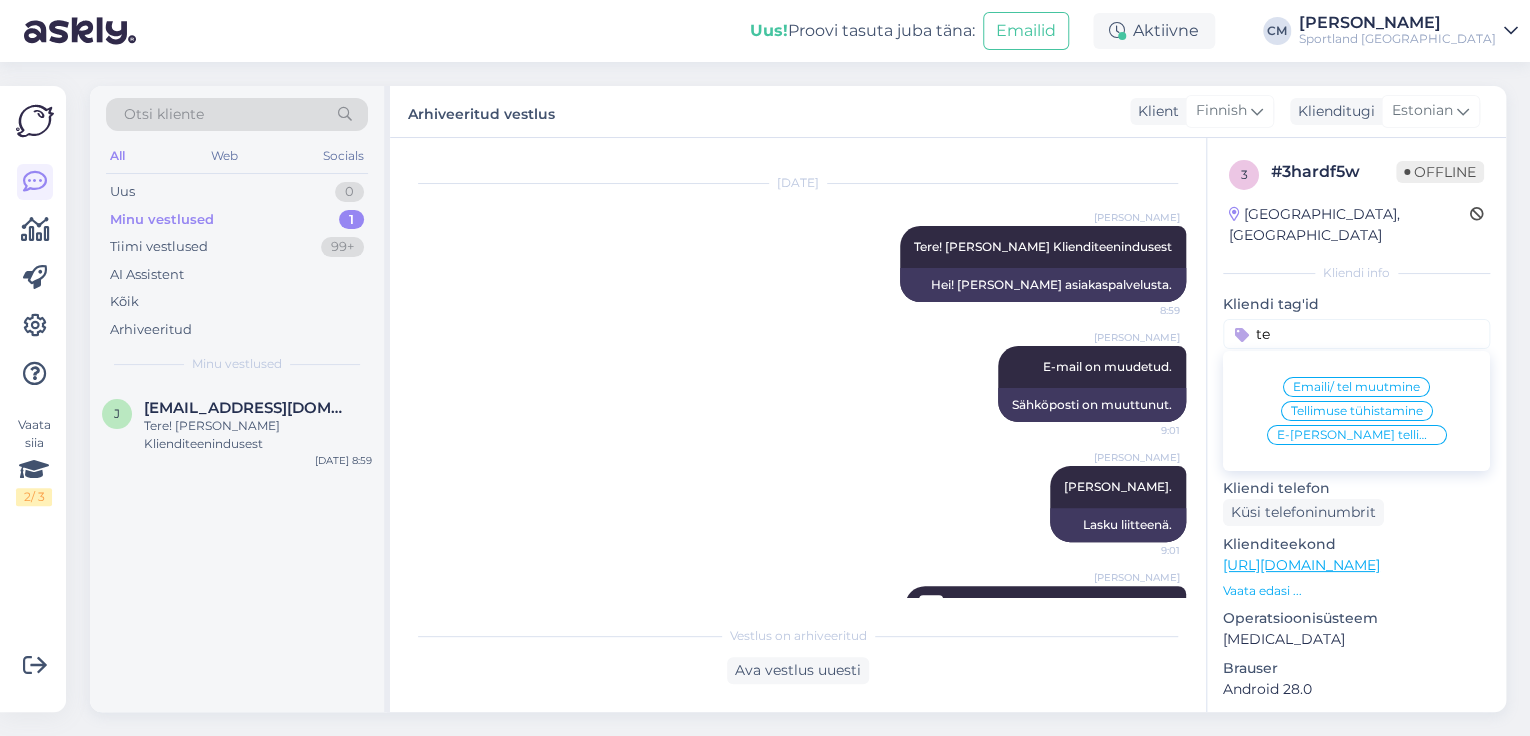 type on "t" 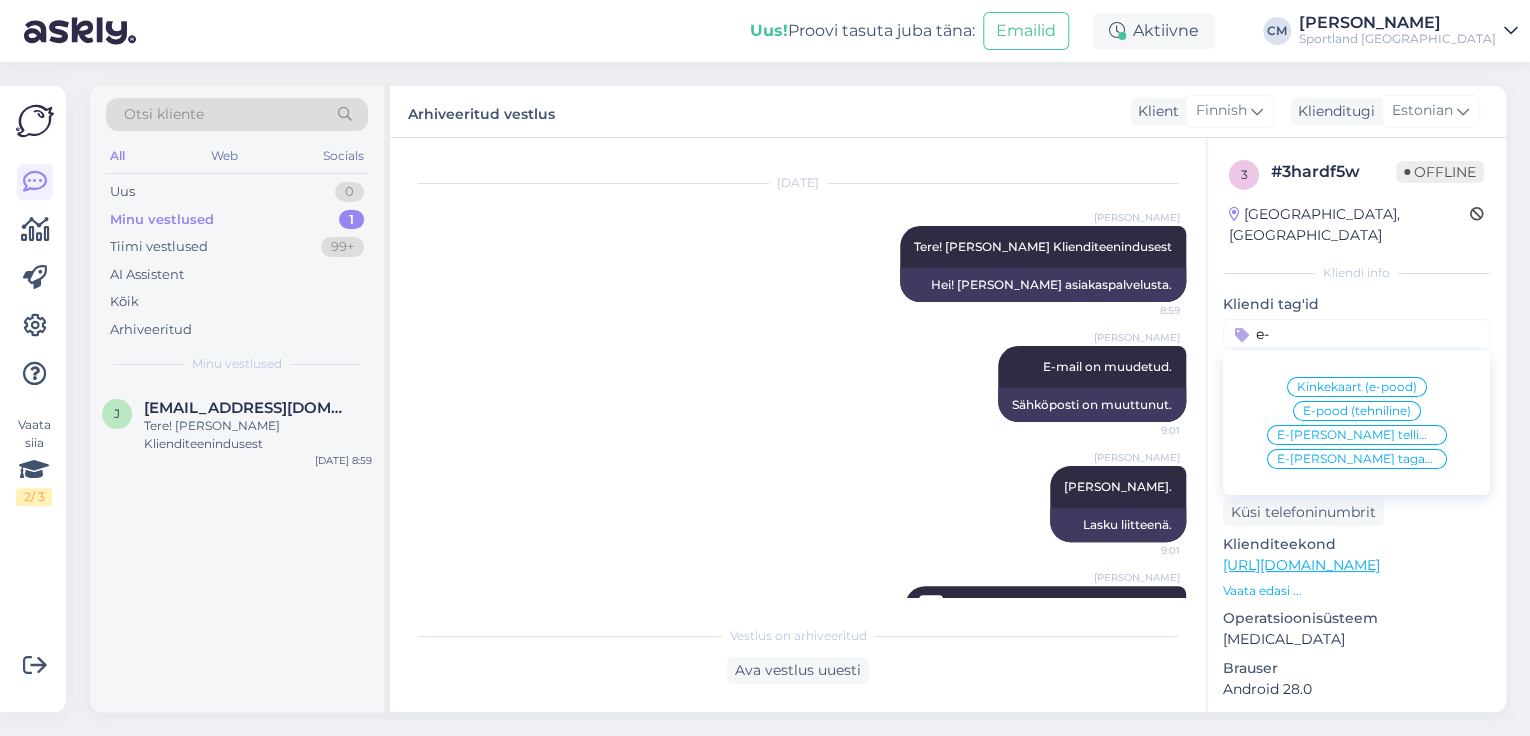 type on "e" 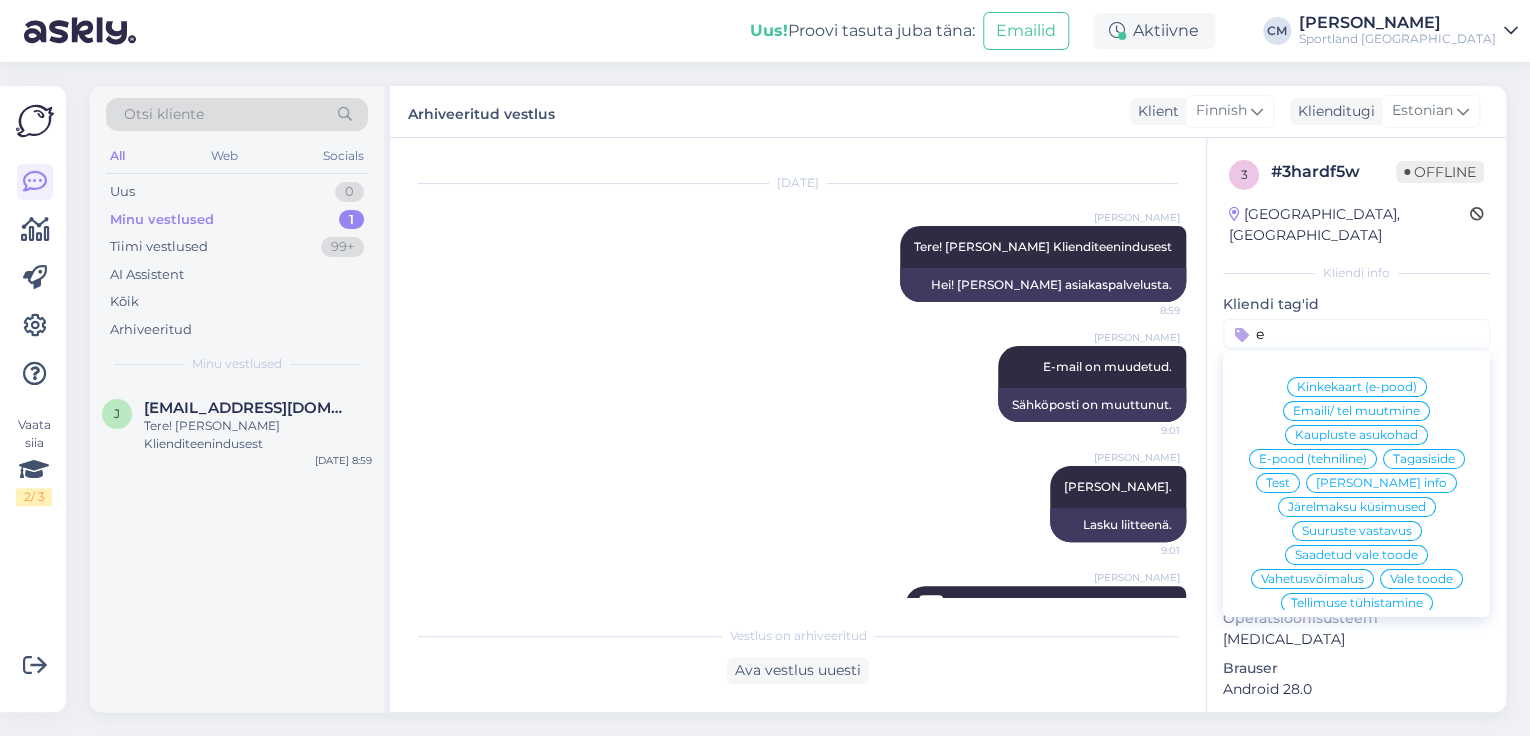 type 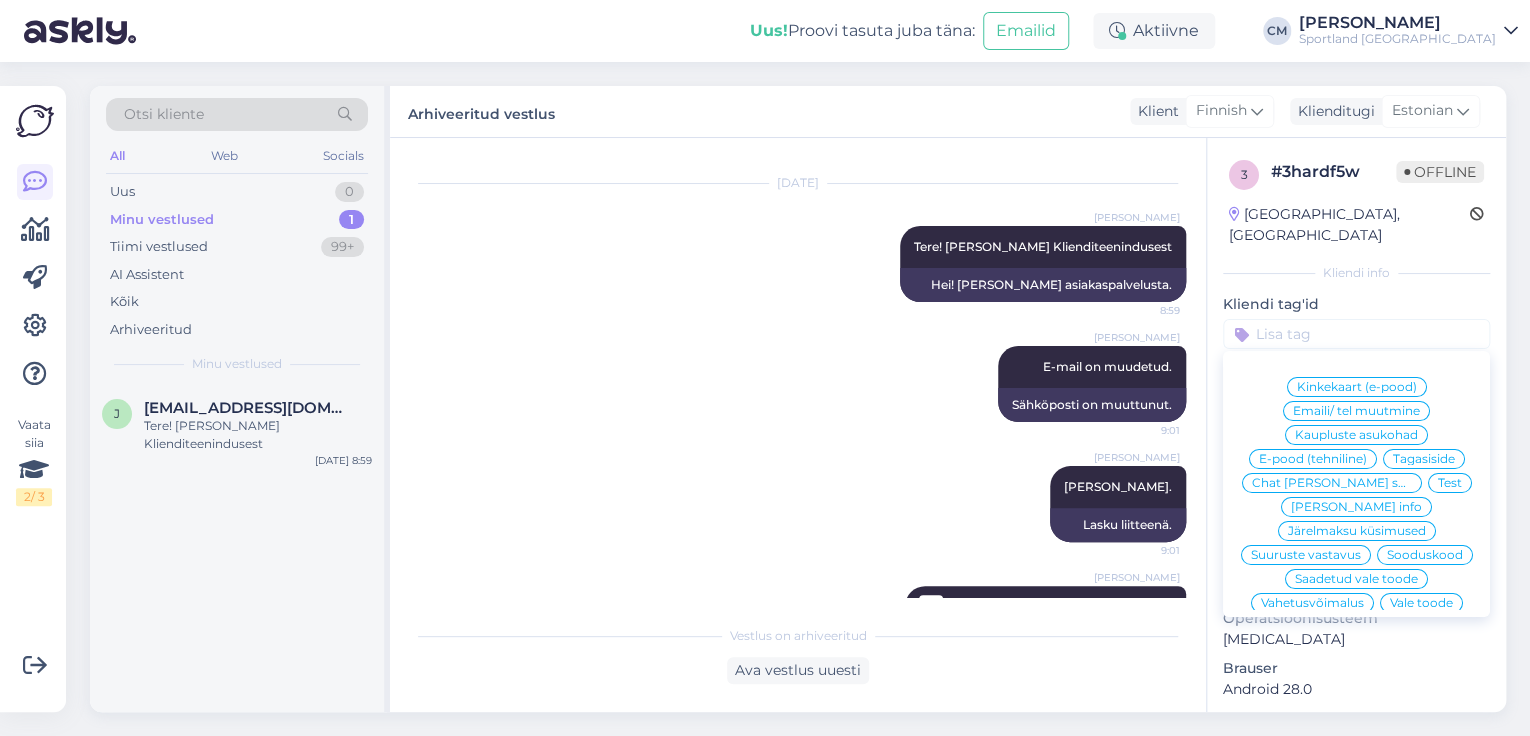 click on "Emaili/ tel muutmine" at bounding box center [1356, 411] 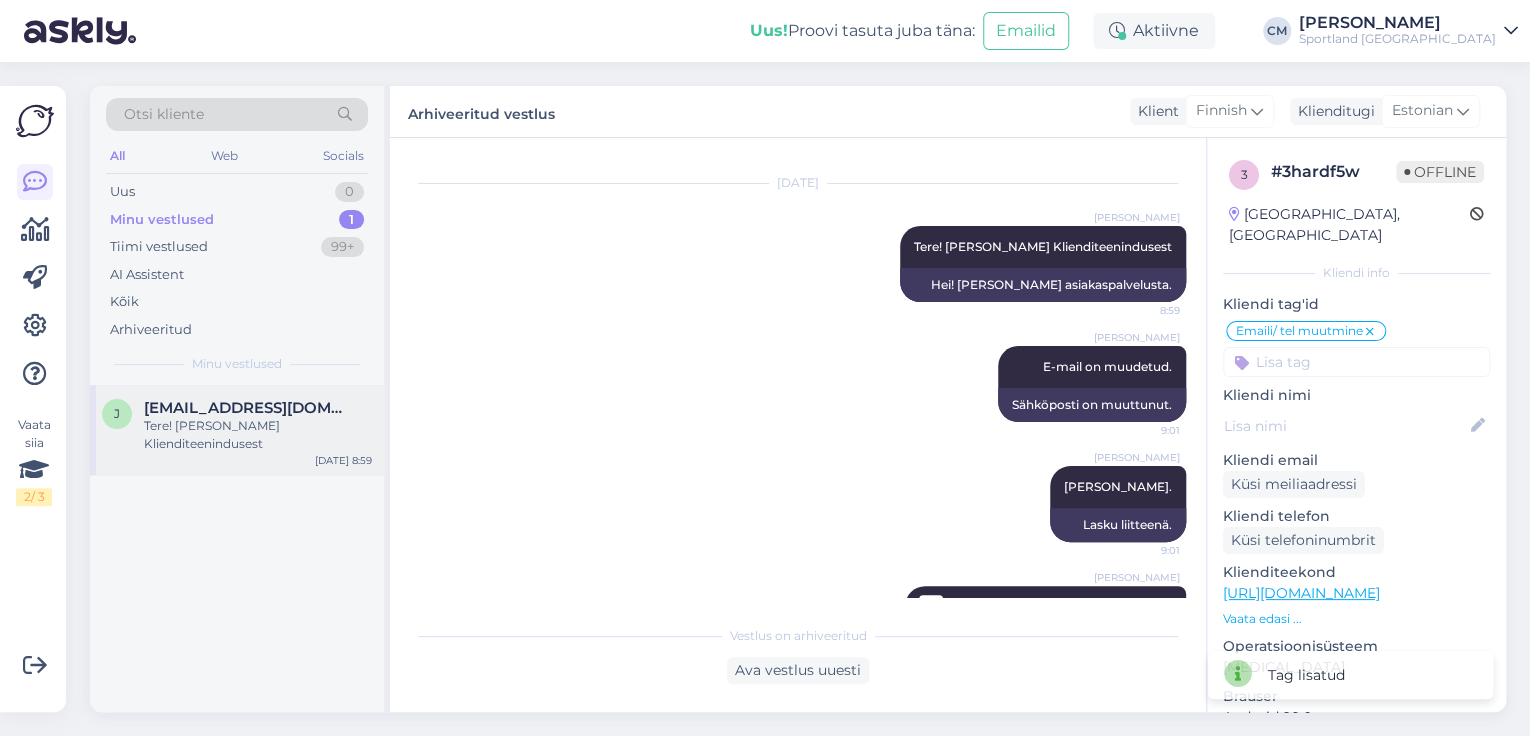 click on "Tere! [PERSON_NAME] Klienditeenindusest" at bounding box center (258, 435) 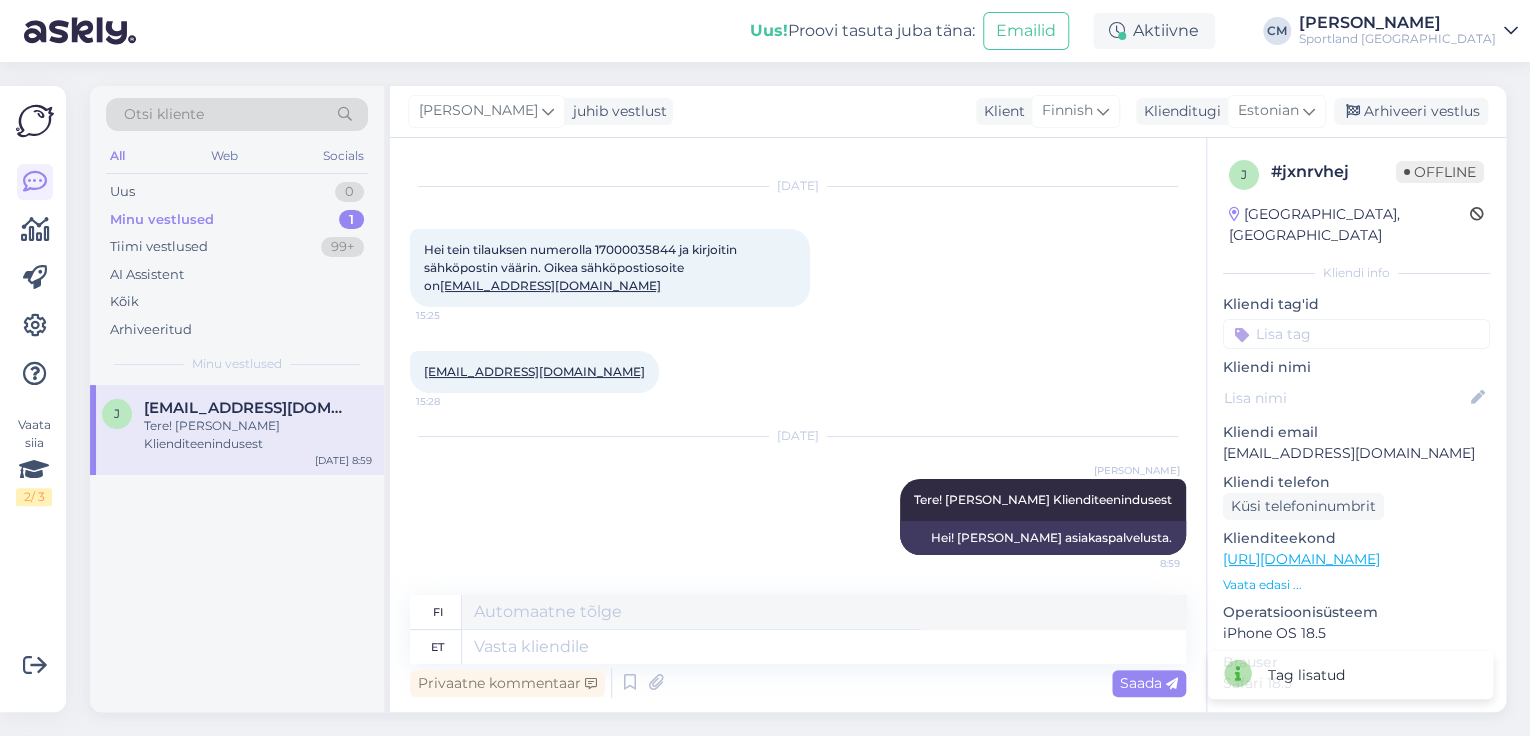 click on "Hei tein tilauksen numerolla 17000035844 ja kirjoitin sähköpostin väärin. Oikea sähköpostiosoite on  [EMAIL_ADDRESS][DOMAIN_NAME]" at bounding box center (582, 267) 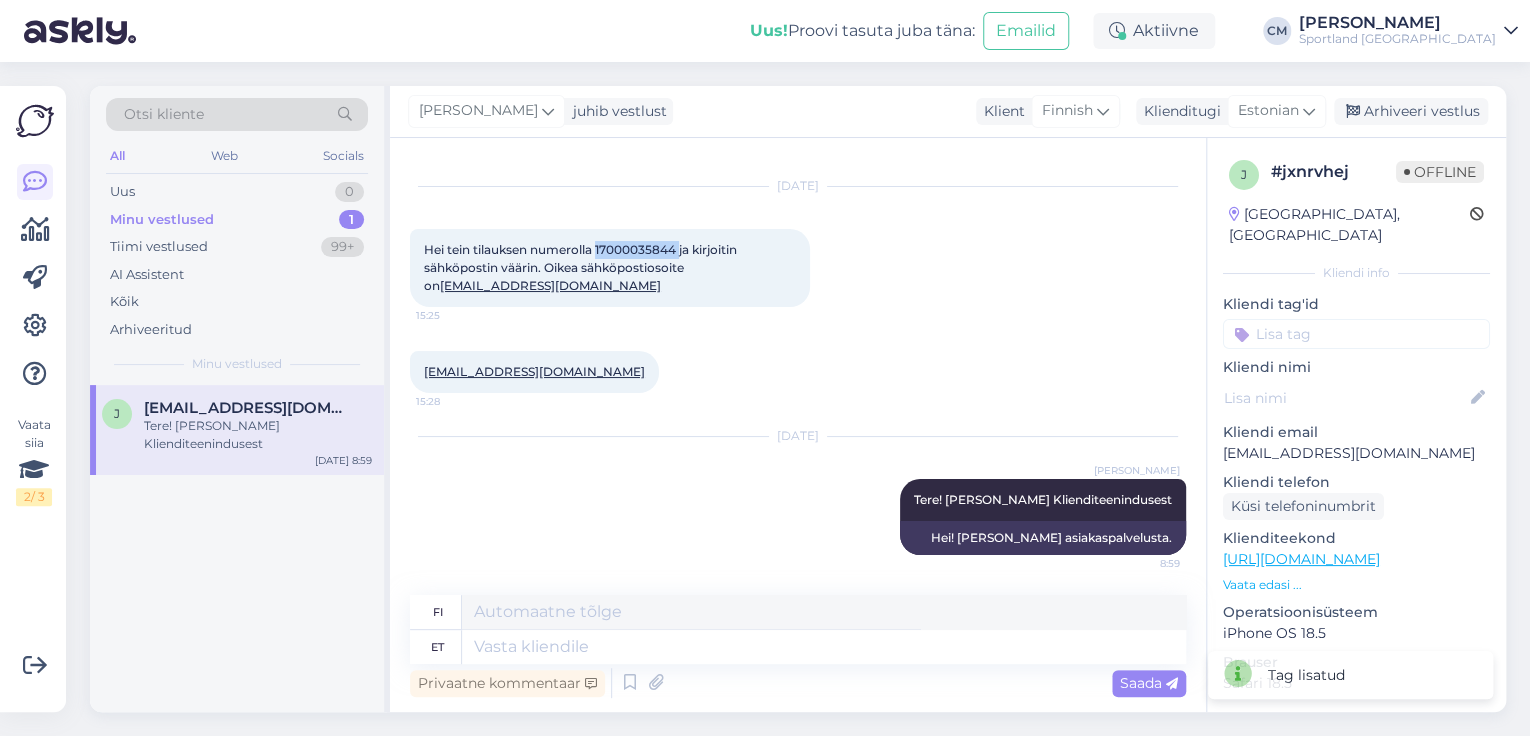 click on "Hei tein tilauksen numerolla 17000035844 ja kirjoitin sähköpostin väärin. Oikea sähköpostiosoite on  [EMAIL_ADDRESS][DOMAIN_NAME]" at bounding box center [582, 267] 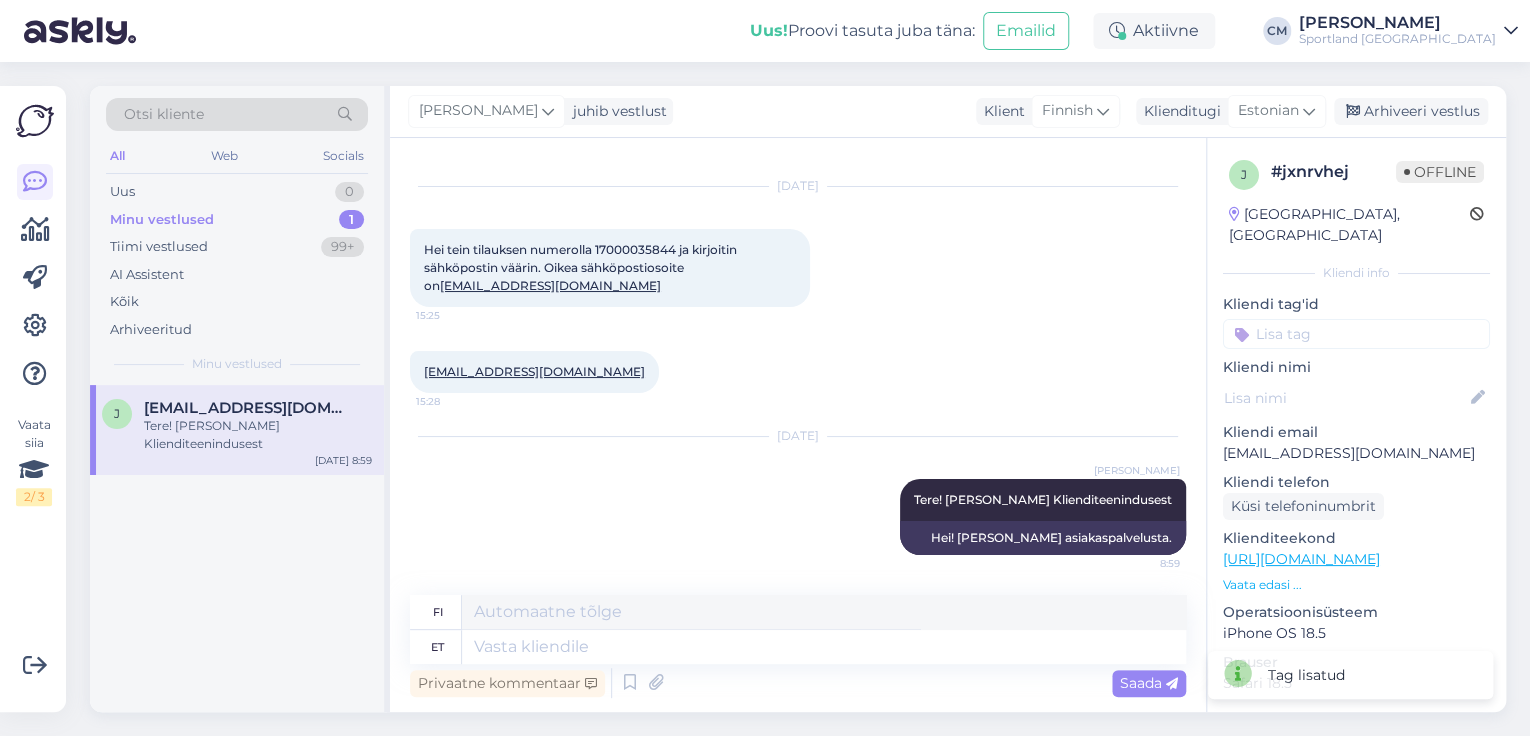 click on "Hei tein tilauksen numerolla 17000035844 ja kirjoitin sähköpostin väärin. Oikea sähköpostiosoite on  [EMAIL_ADDRESS][DOMAIN_NAME] 15:25" at bounding box center [610, 268] 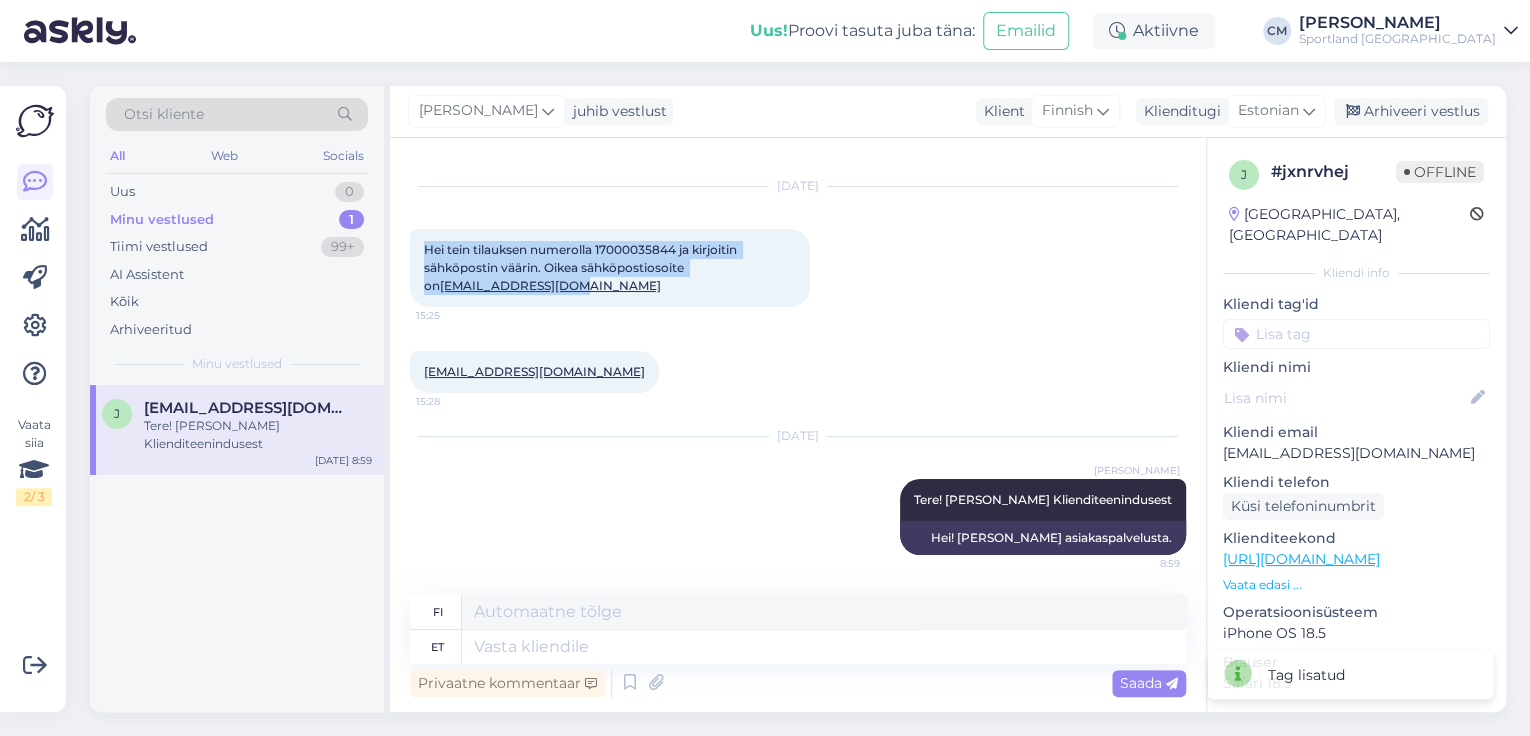 drag, startPoint x: 621, startPoint y: 287, endPoint x: 419, endPoint y: 242, distance: 206.95169 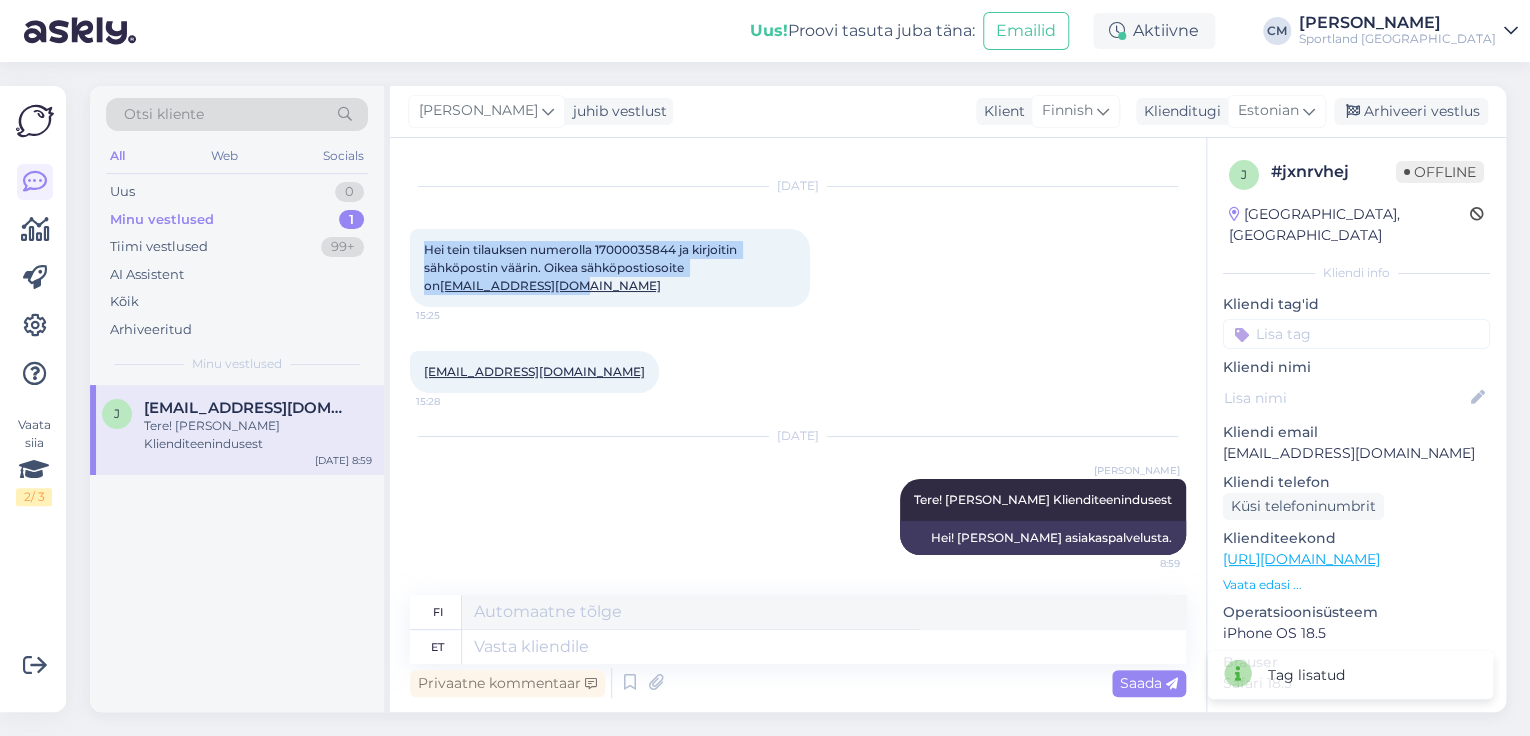 click on "Hei tein tilauksen numerolla 17000035844 ja kirjoitin sähköpostin väärin. Oikea sähköpostiosoite on  [EMAIL_ADDRESS][DOMAIN_NAME] 15:25" at bounding box center (610, 268) 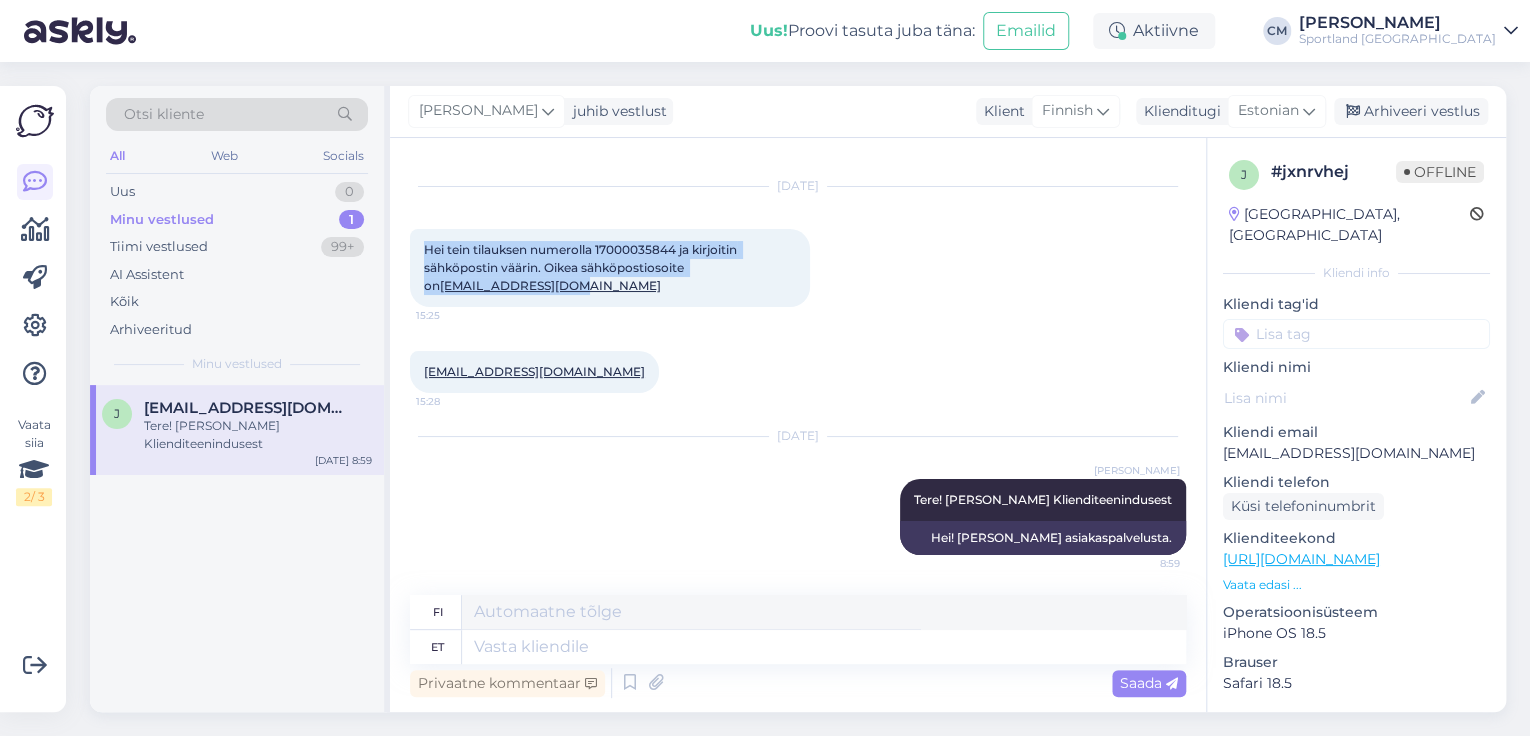 copy on "Hei tein tilauksen numerolla 17000035844 ja kirjoitin sähköpostin väärin. Oikea sähköpostiosoite on  [EMAIL_ADDRESS][DOMAIN_NAME]" 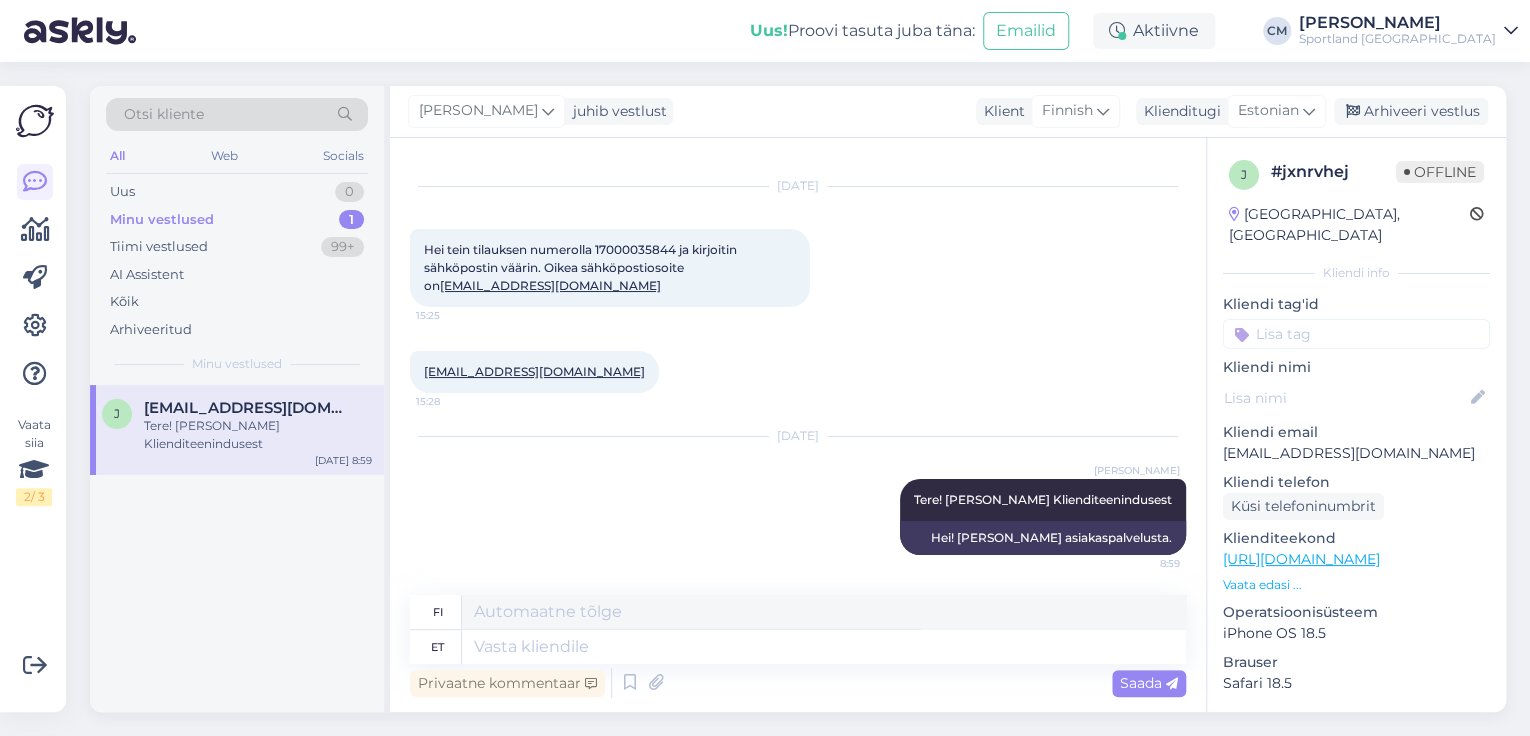 click on "[EMAIL_ADDRESS][DOMAIN_NAME] 15:28" at bounding box center [798, 372] 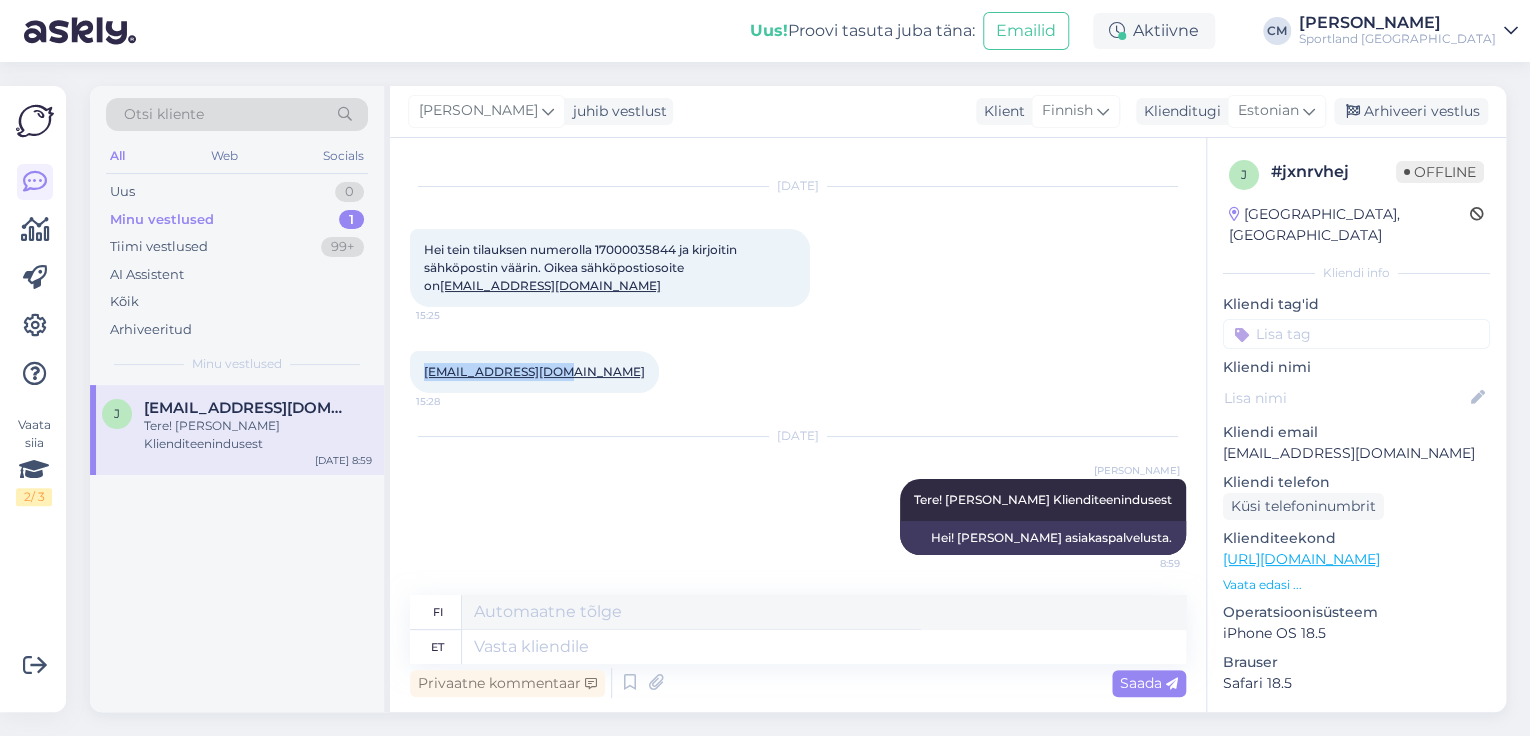 drag, startPoint x: 568, startPoint y: 375, endPoint x: 404, endPoint y: 375, distance: 164 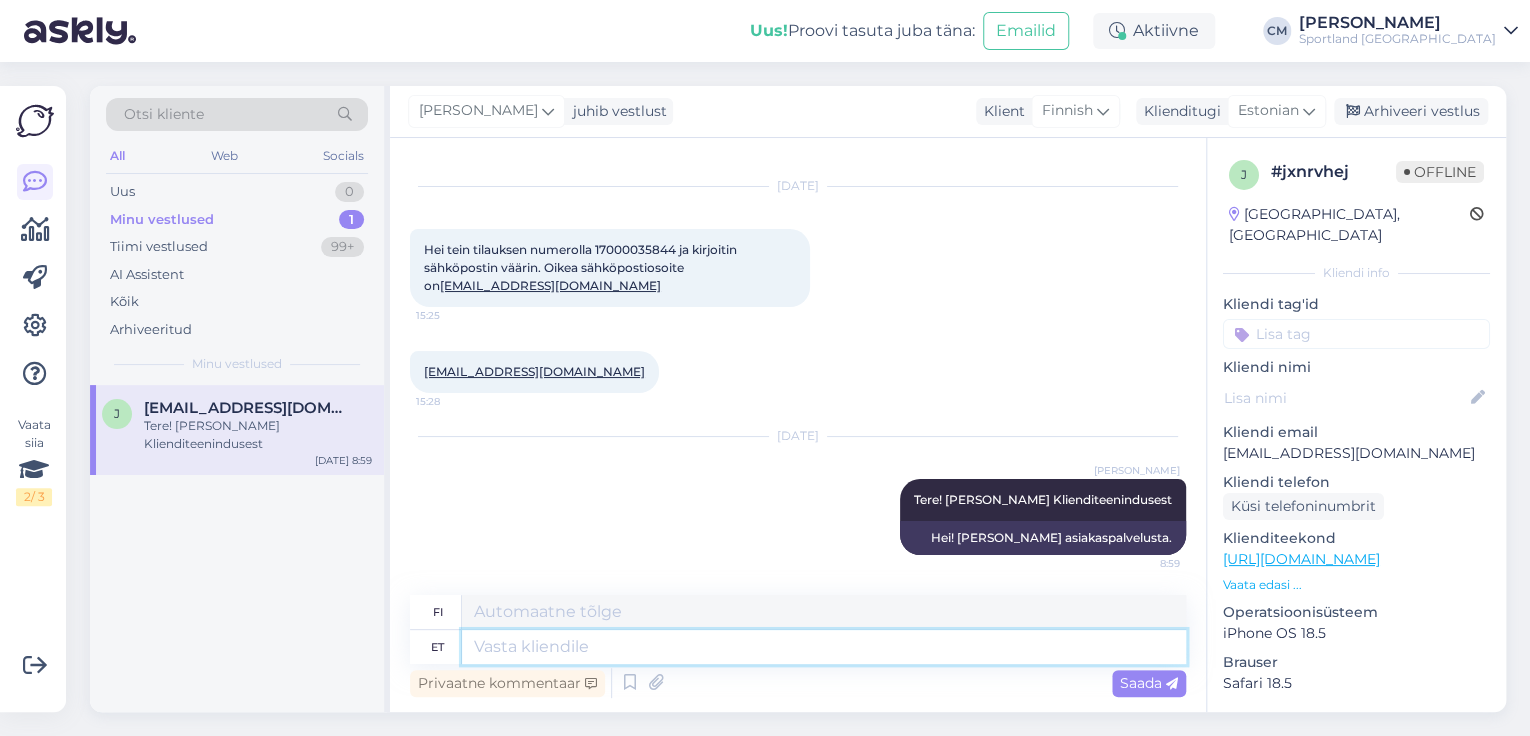 click at bounding box center (824, 647) 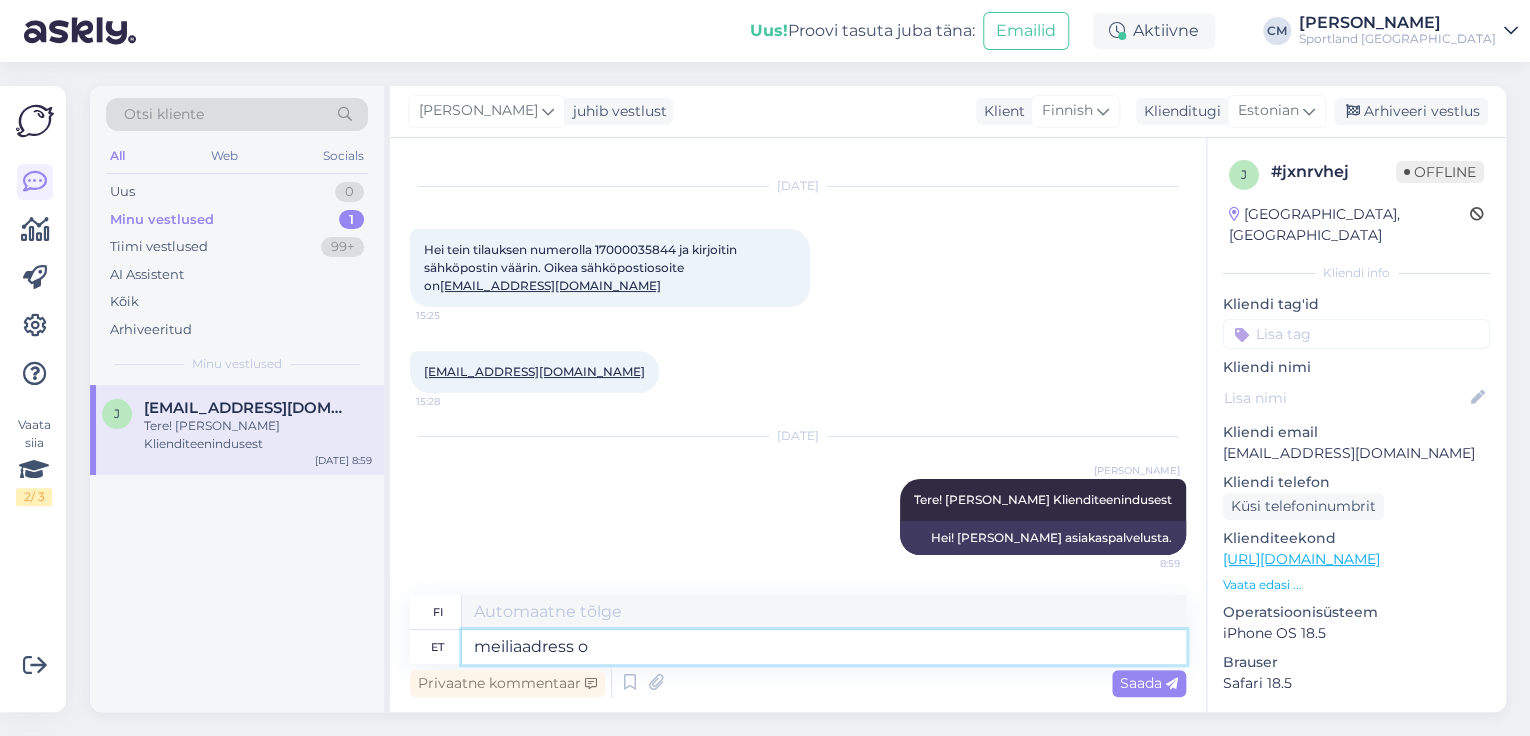 type on "meiliaadress on" 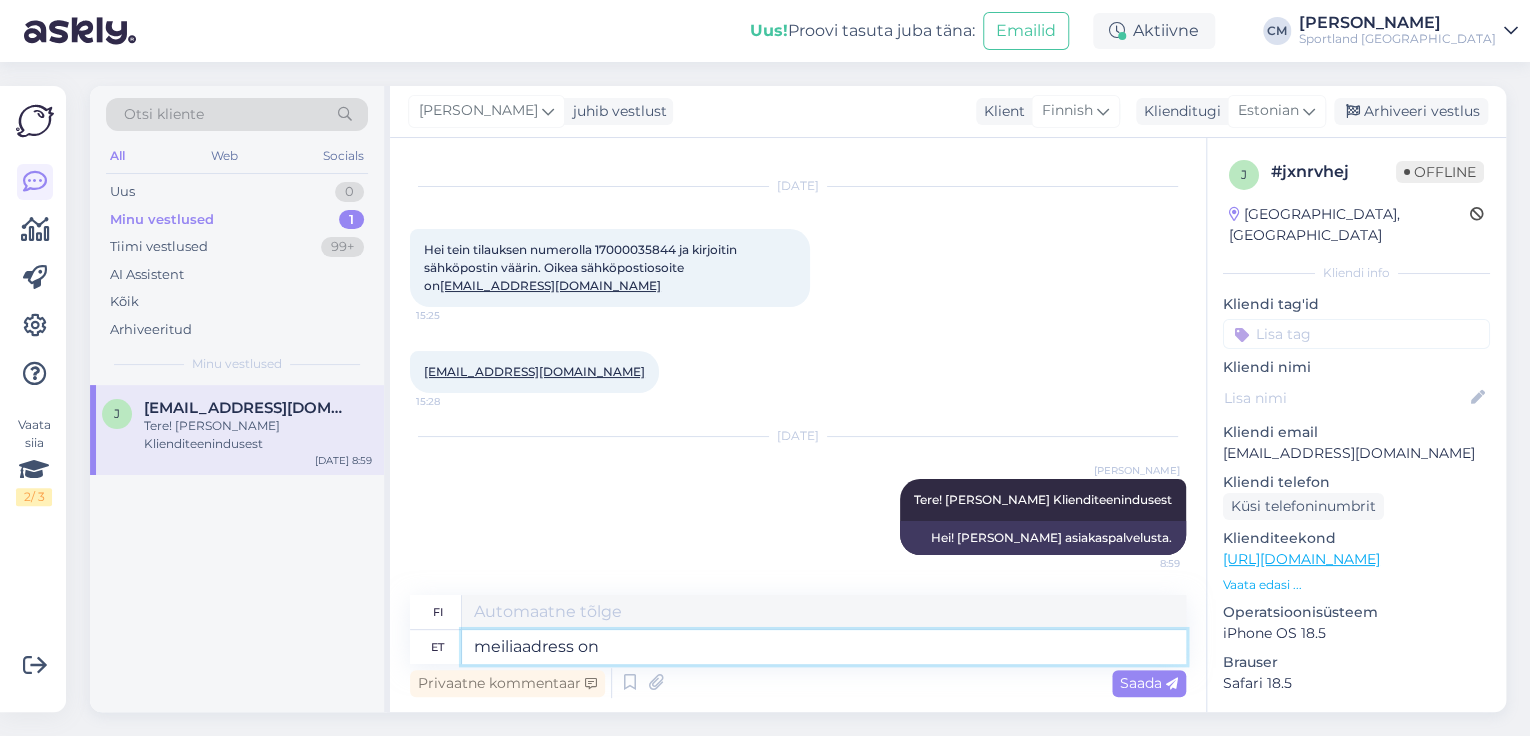 type on "sähköpostiosoite" 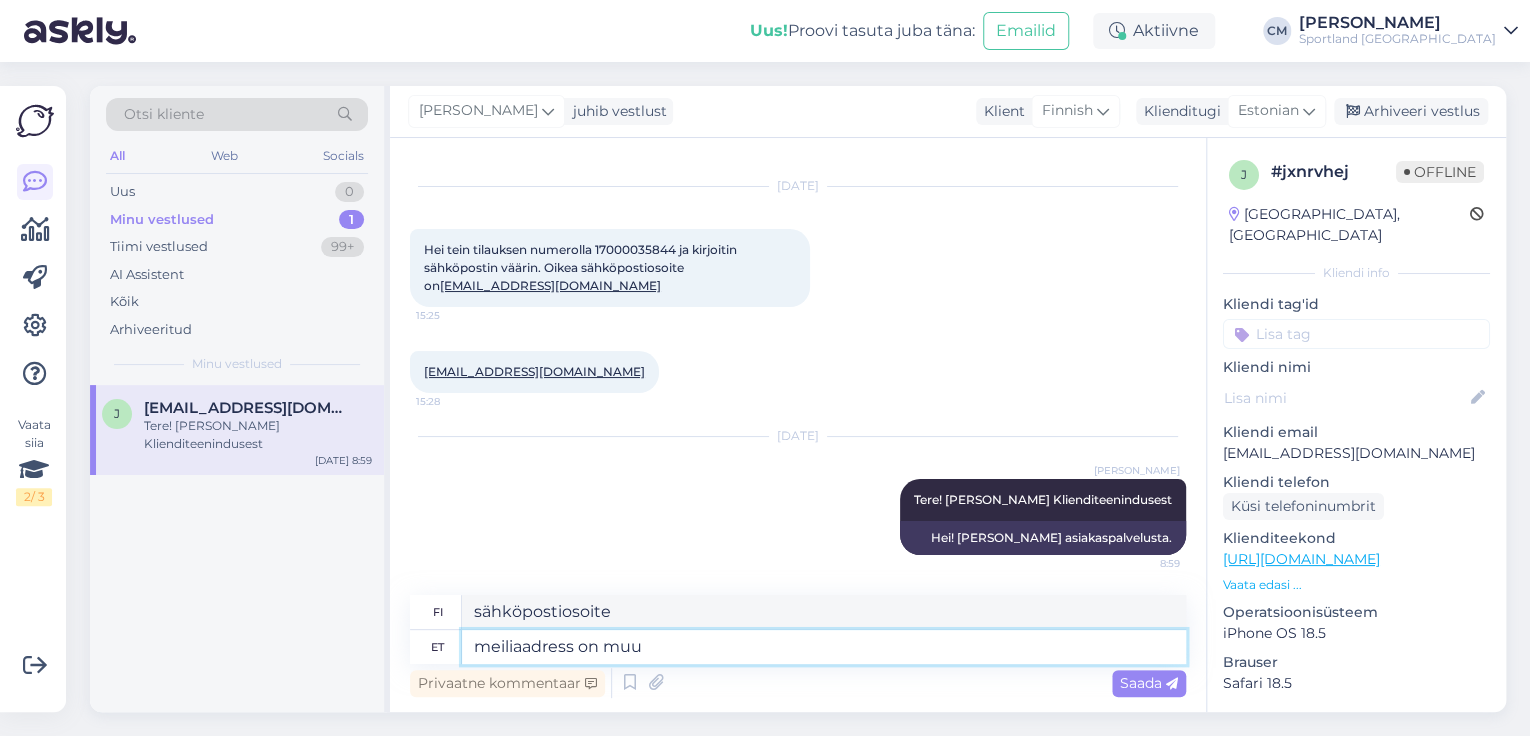 type on "meiliaadress on muud" 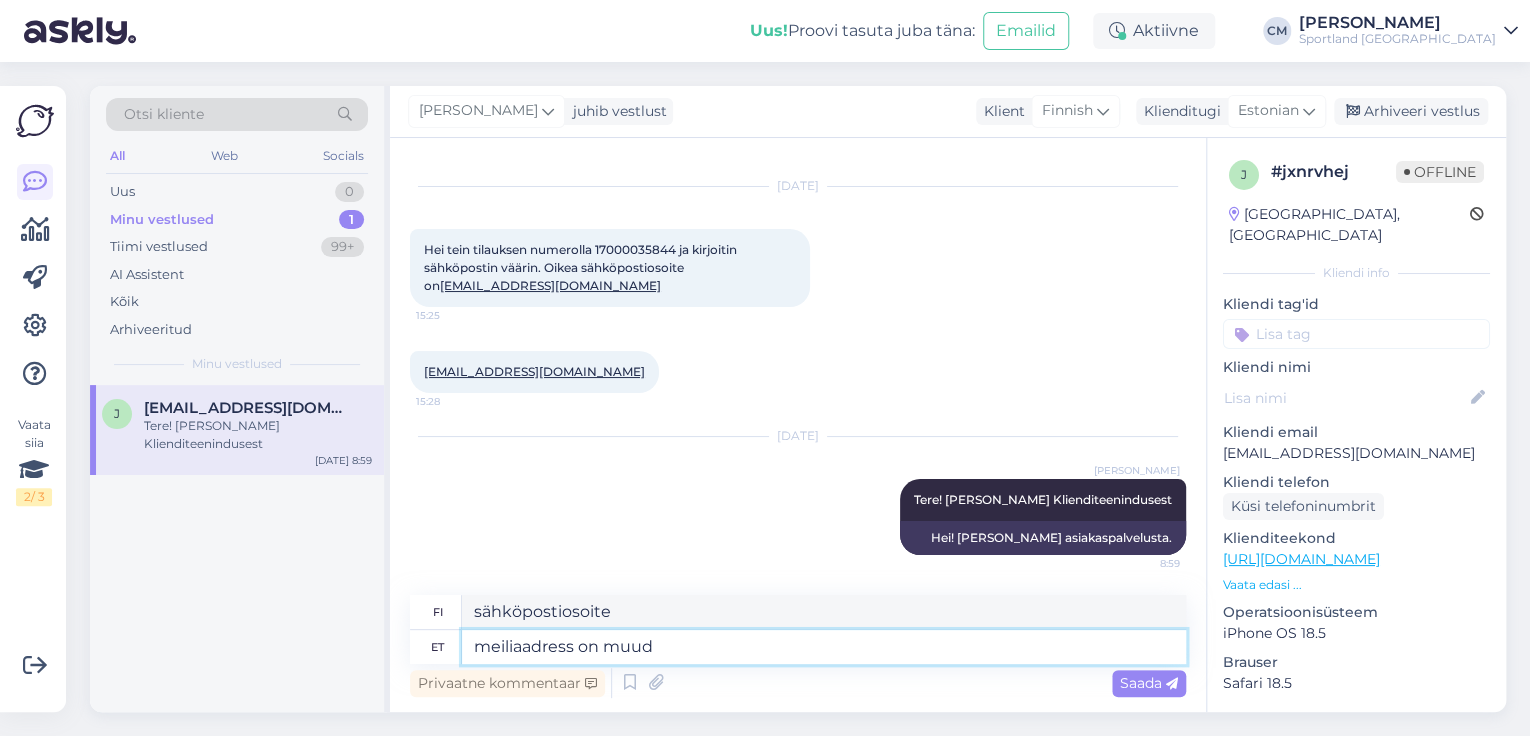 type on "Sähköpostiosoite on" 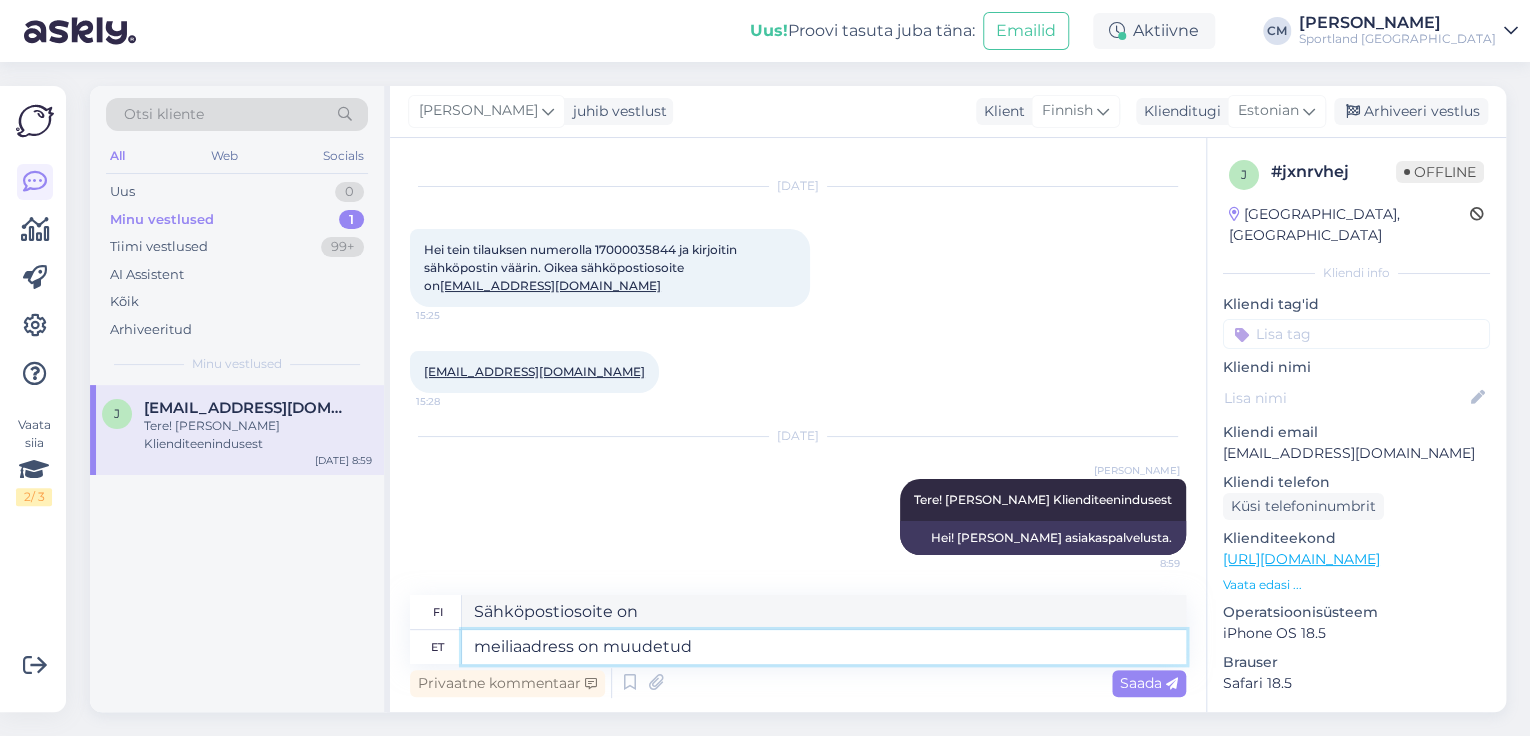 type on "meiliaadress on muudetud." 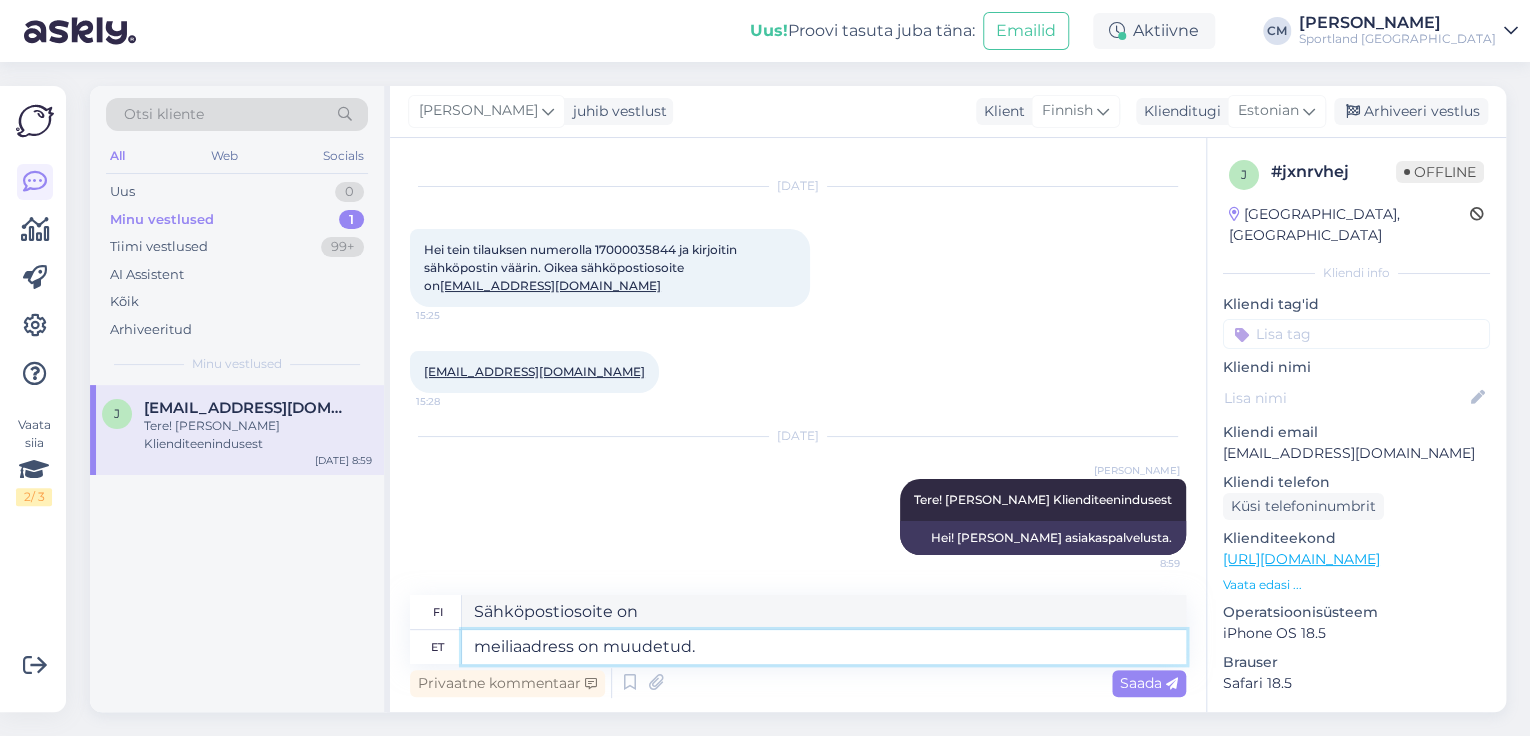 type on "Sähköpostiosoite on muutettu." 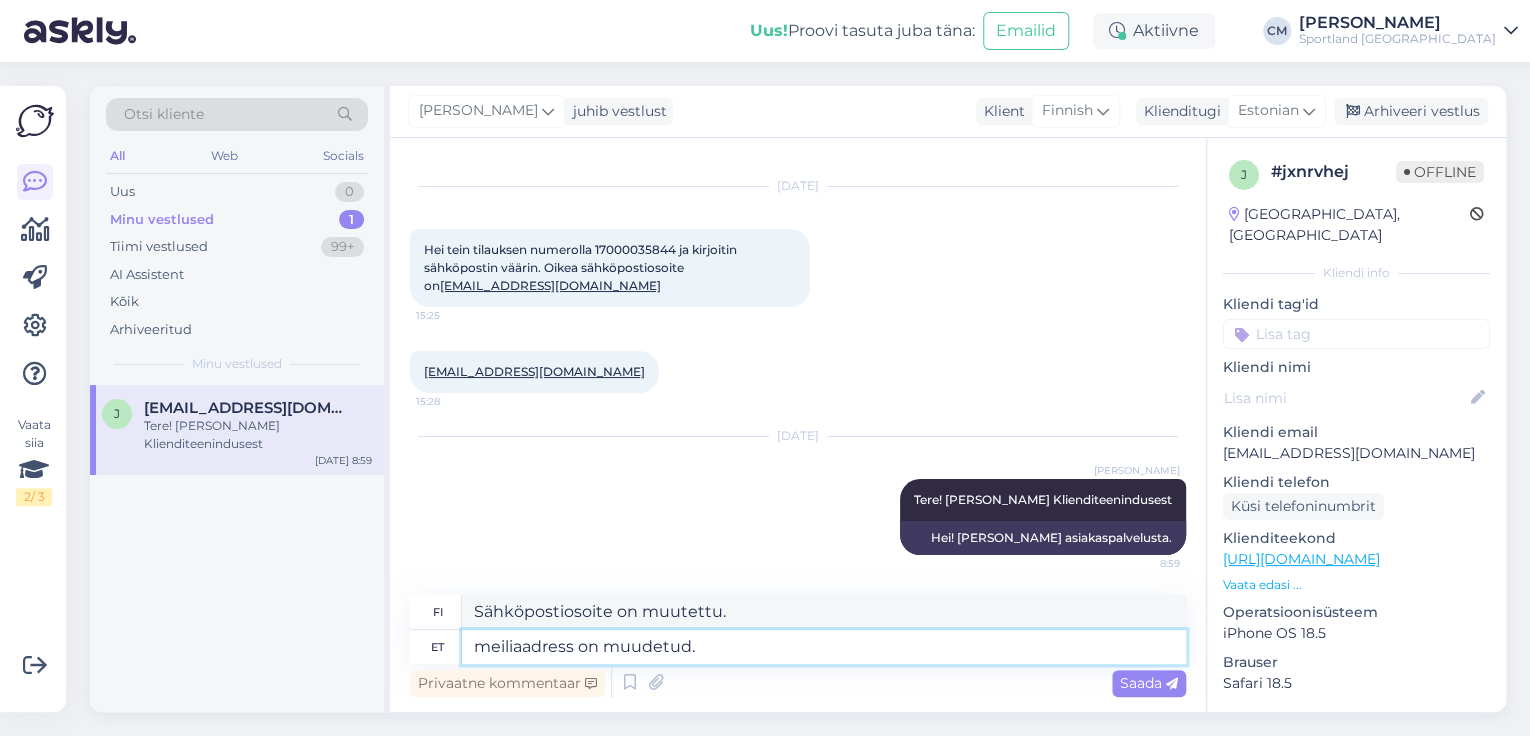 type 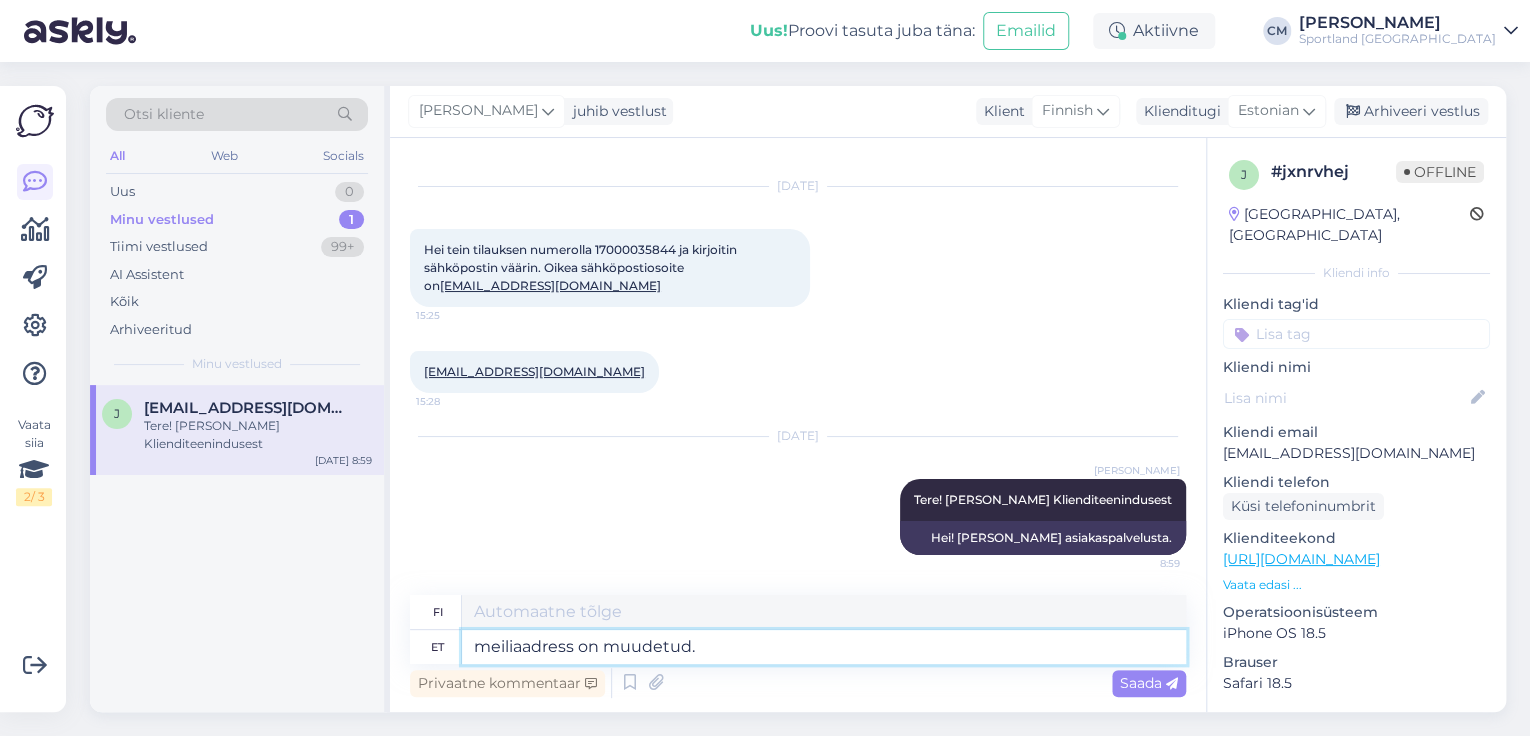 type 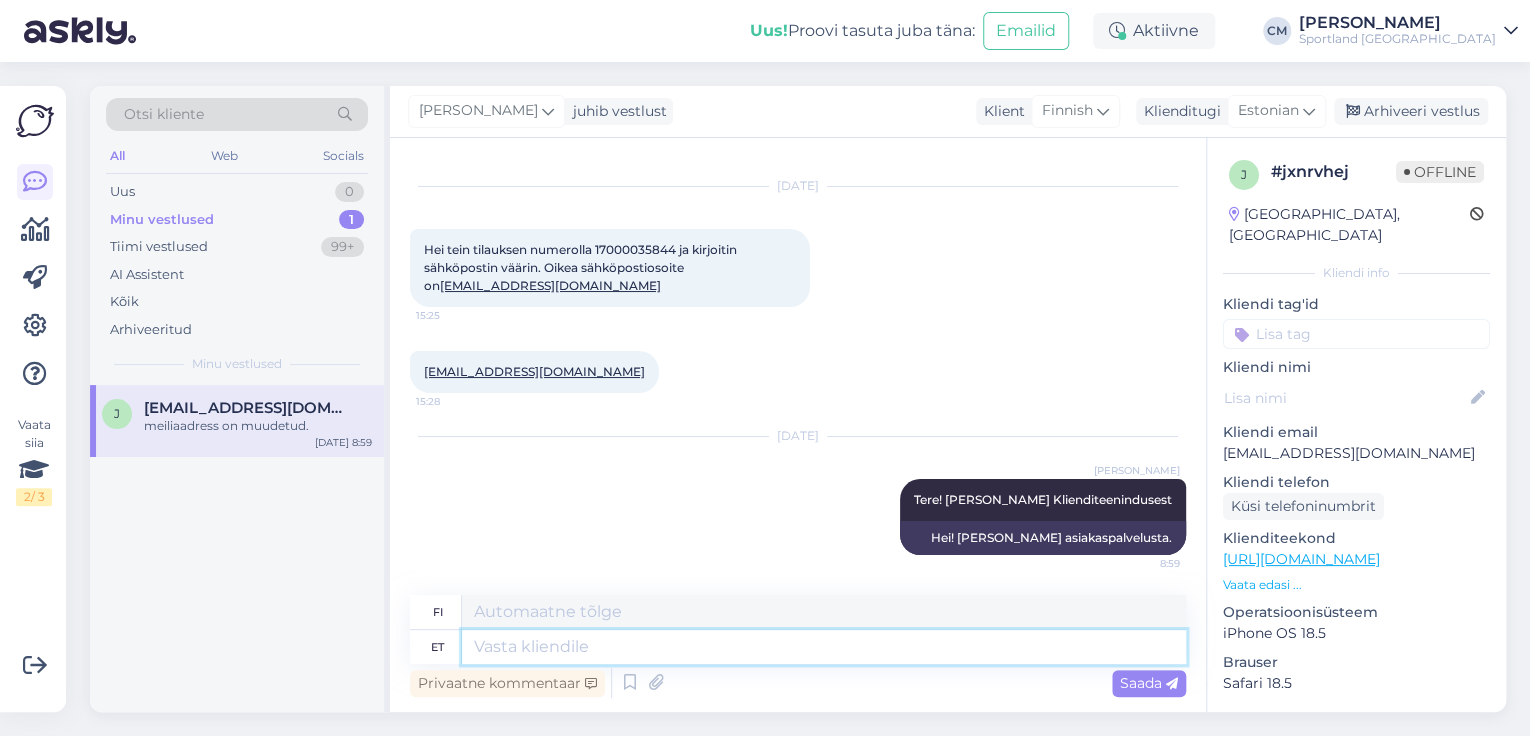 scroll, scrollTop: 155, scrollLeft: 0, axis: vertical 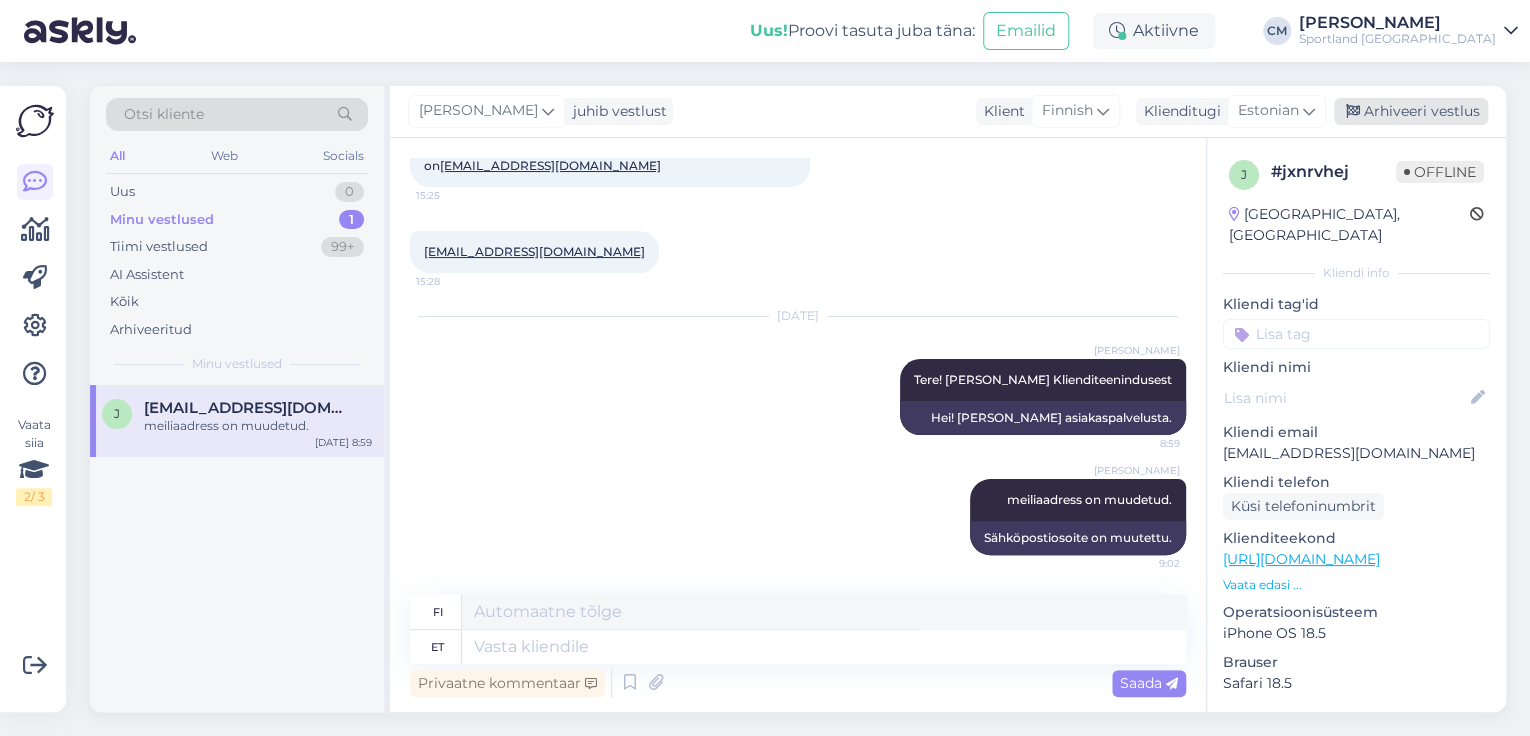 click on "Arhiveeri vestlus" at bounding box center (1411, 111) 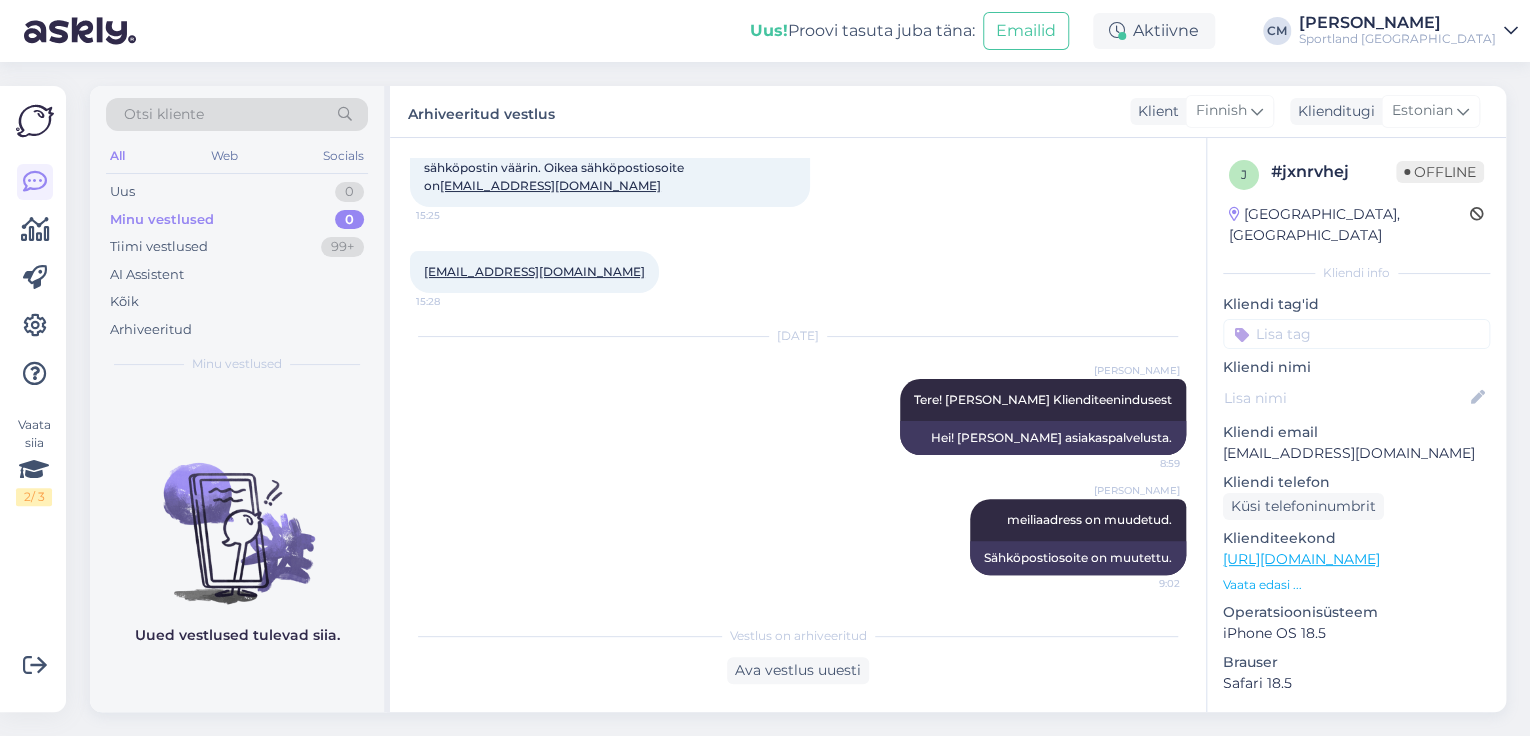 scroll, scrollTop: 135, scrollLeft: 0, axis: vertical 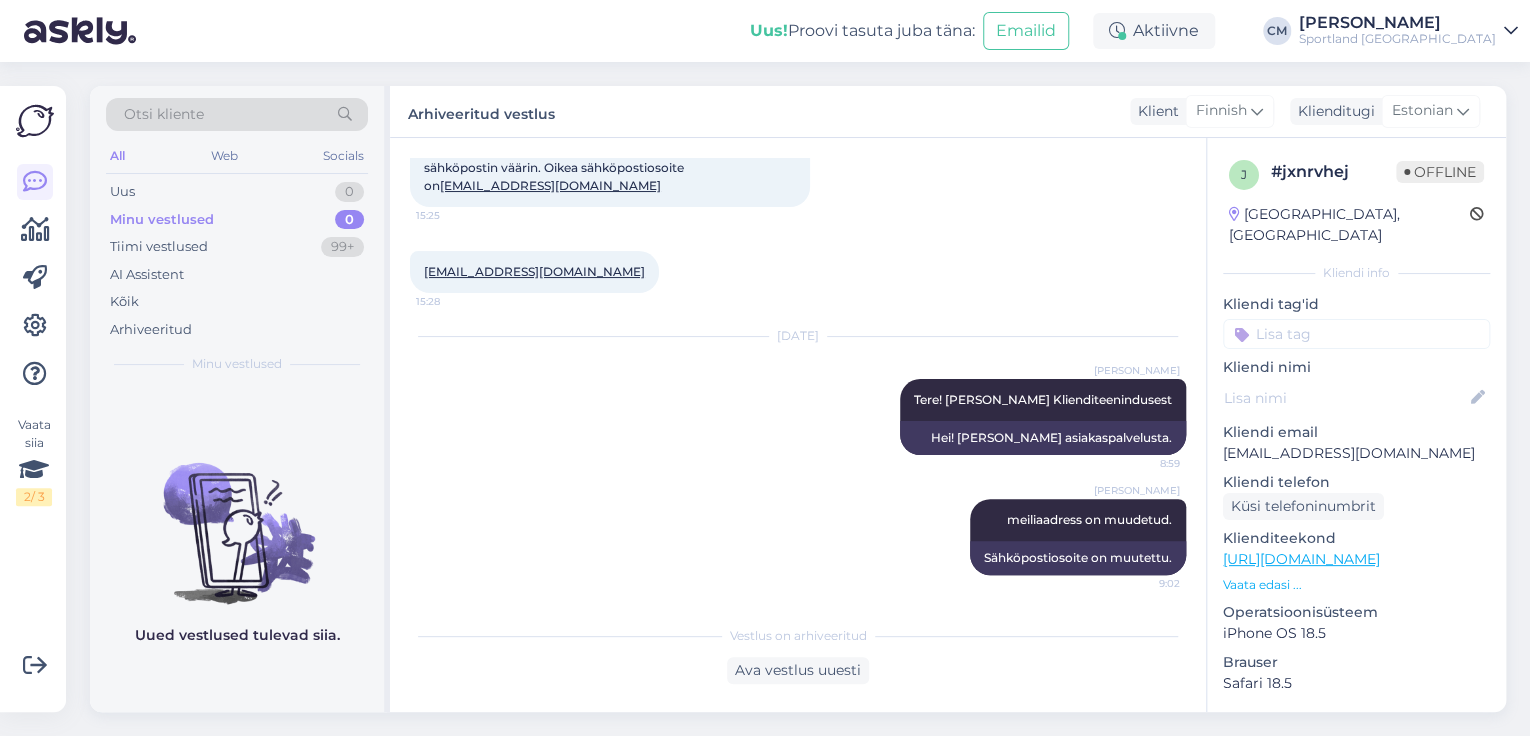 click at bounding box center (1356, 334) 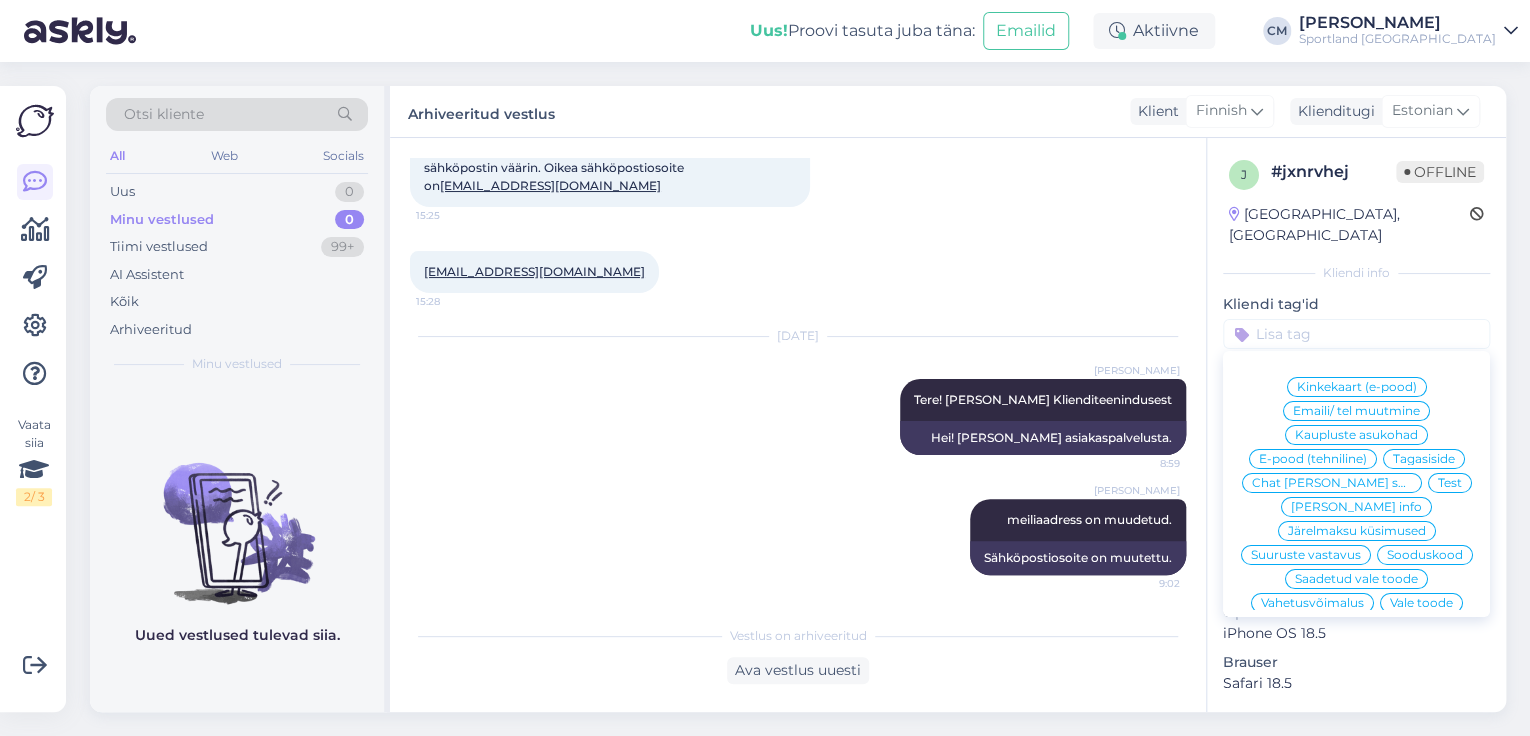 click on "Emaili/ tel muutmine" at bounding box center (1356, 411) 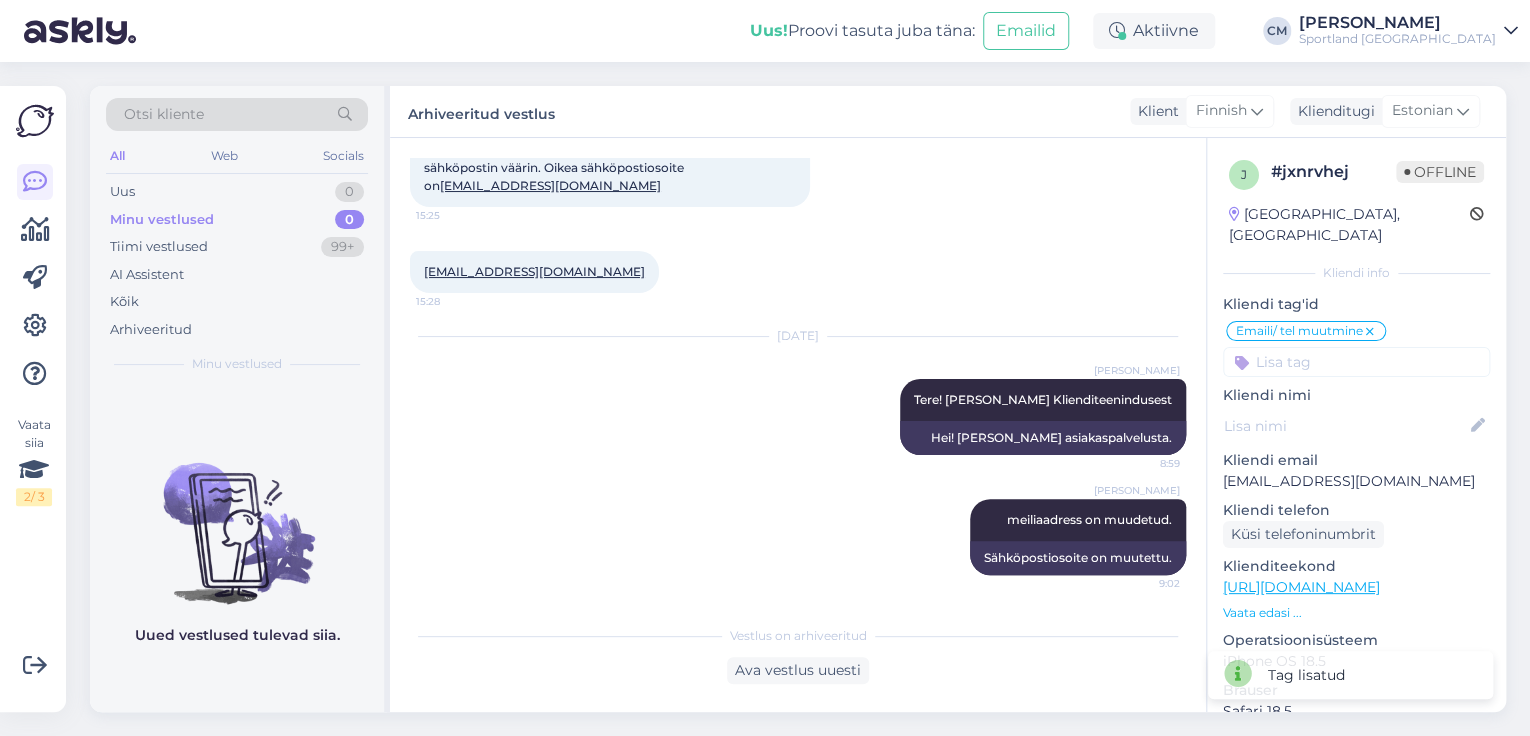 click on "Sportland [GEOGRAPHIC_DATA]" at bounding box center [1397, 39] 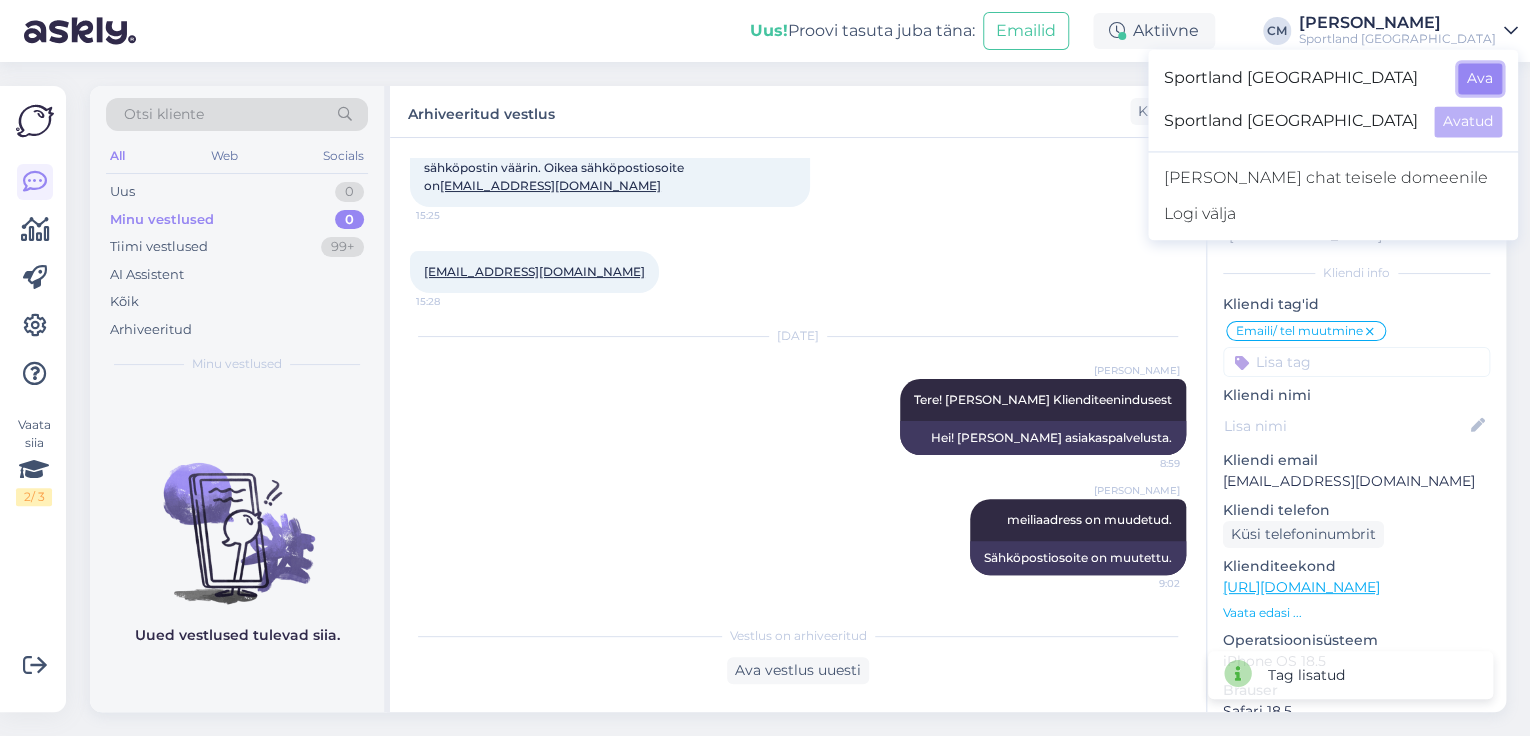click on "Ava" at bounding box center (1480, 78) 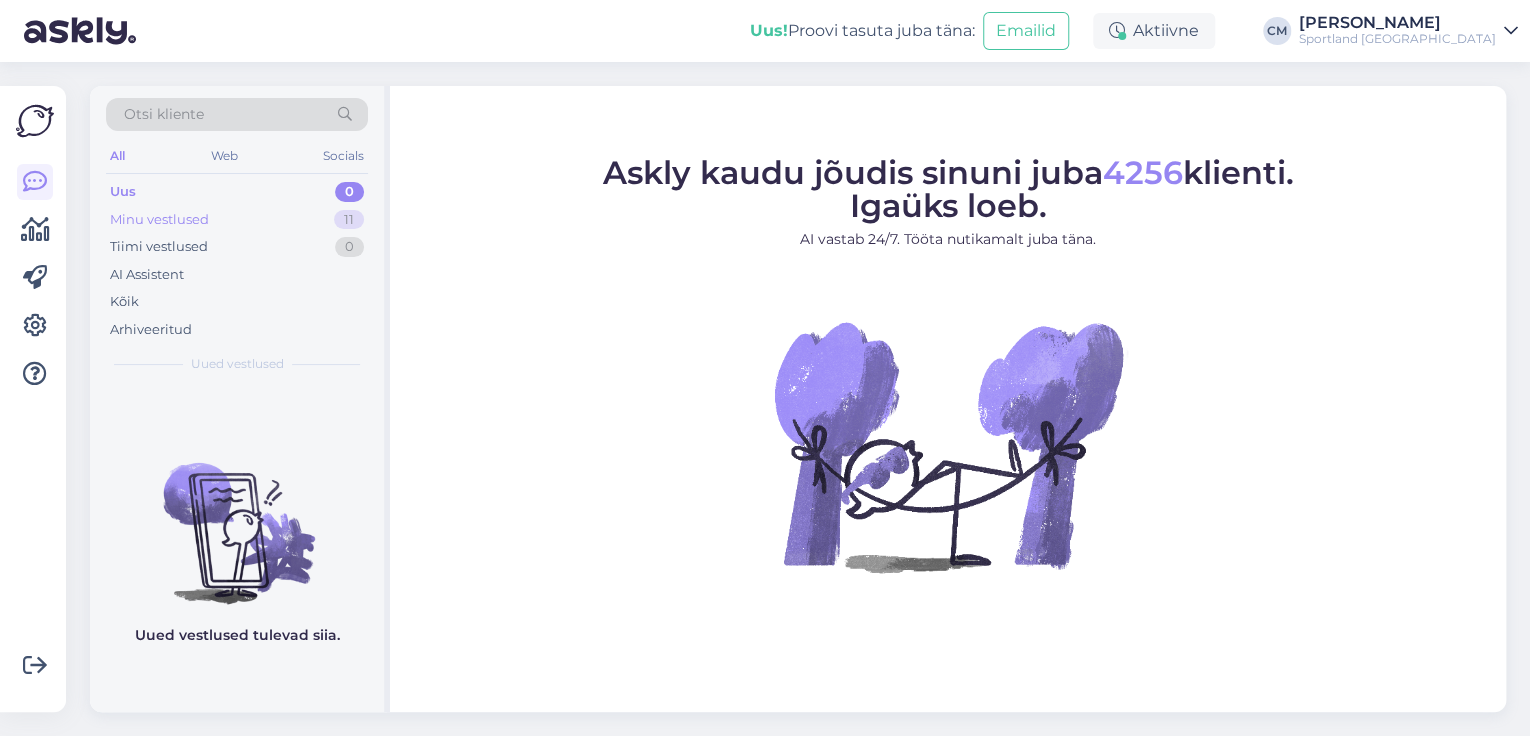 click on "Minu vestlused 11" at bounding box center [237, 220] 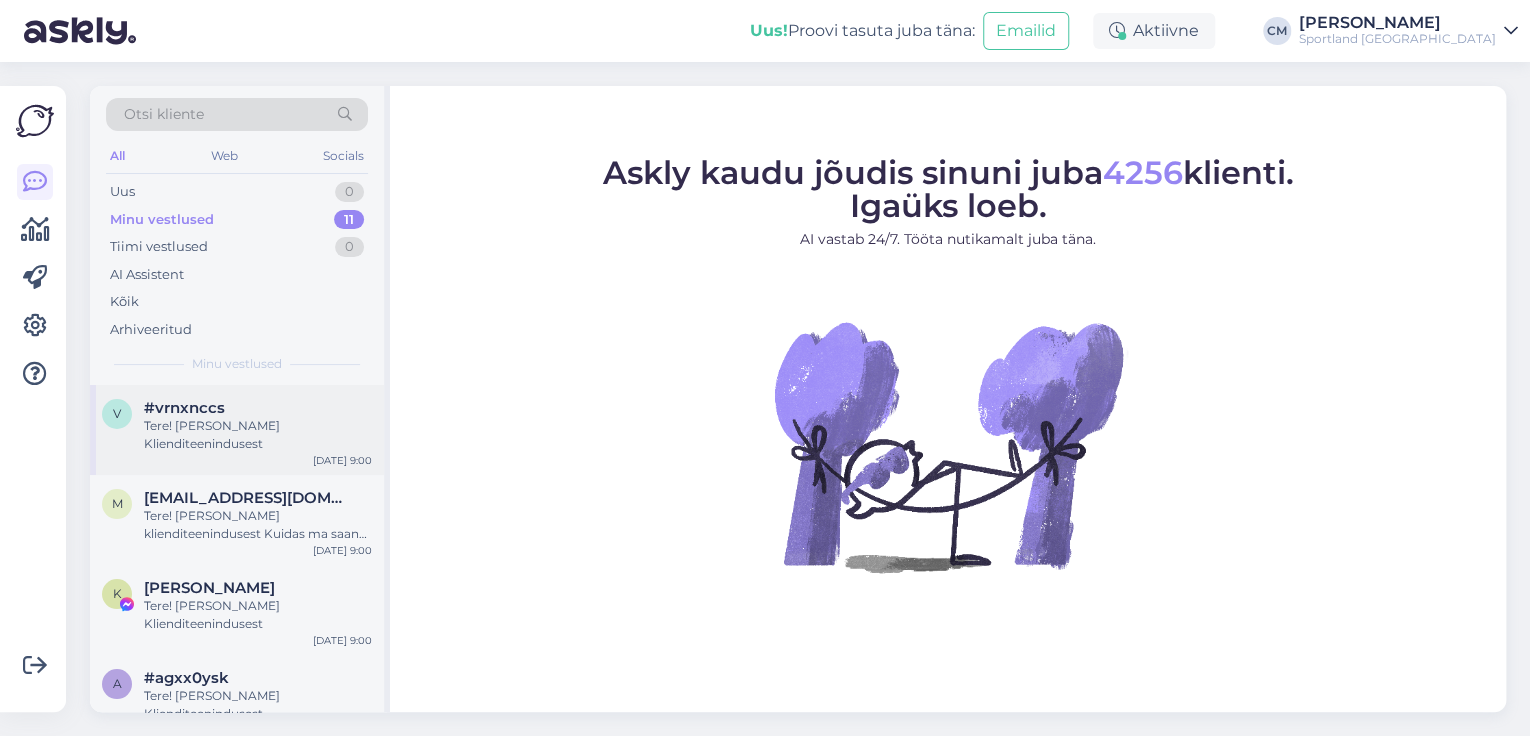 click on "Tere! [PERSON_NAME] Klienditeenindusest" at bounding box center (258, 435) 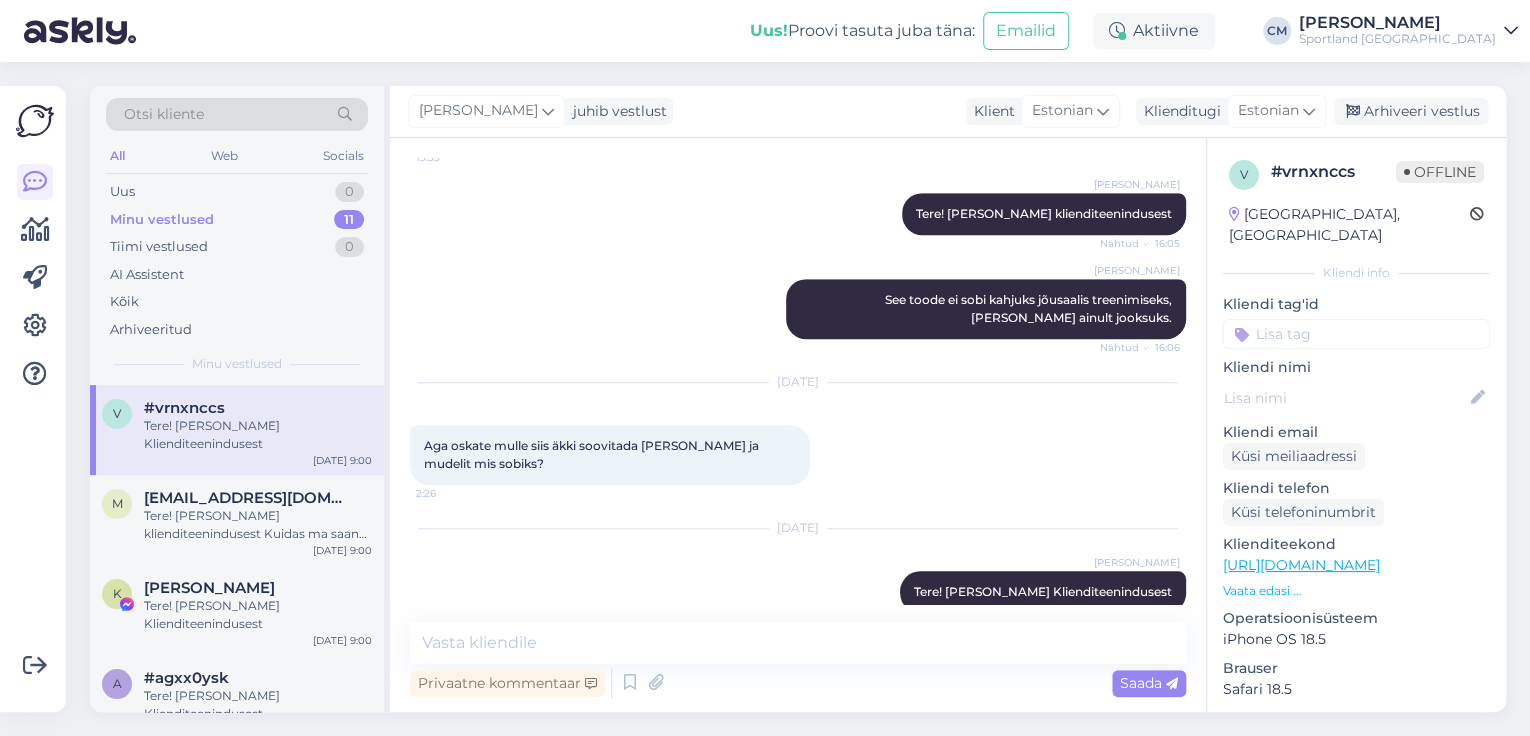 scroll, scrollTop: 681, scrollLeft: 0, axis: vertical 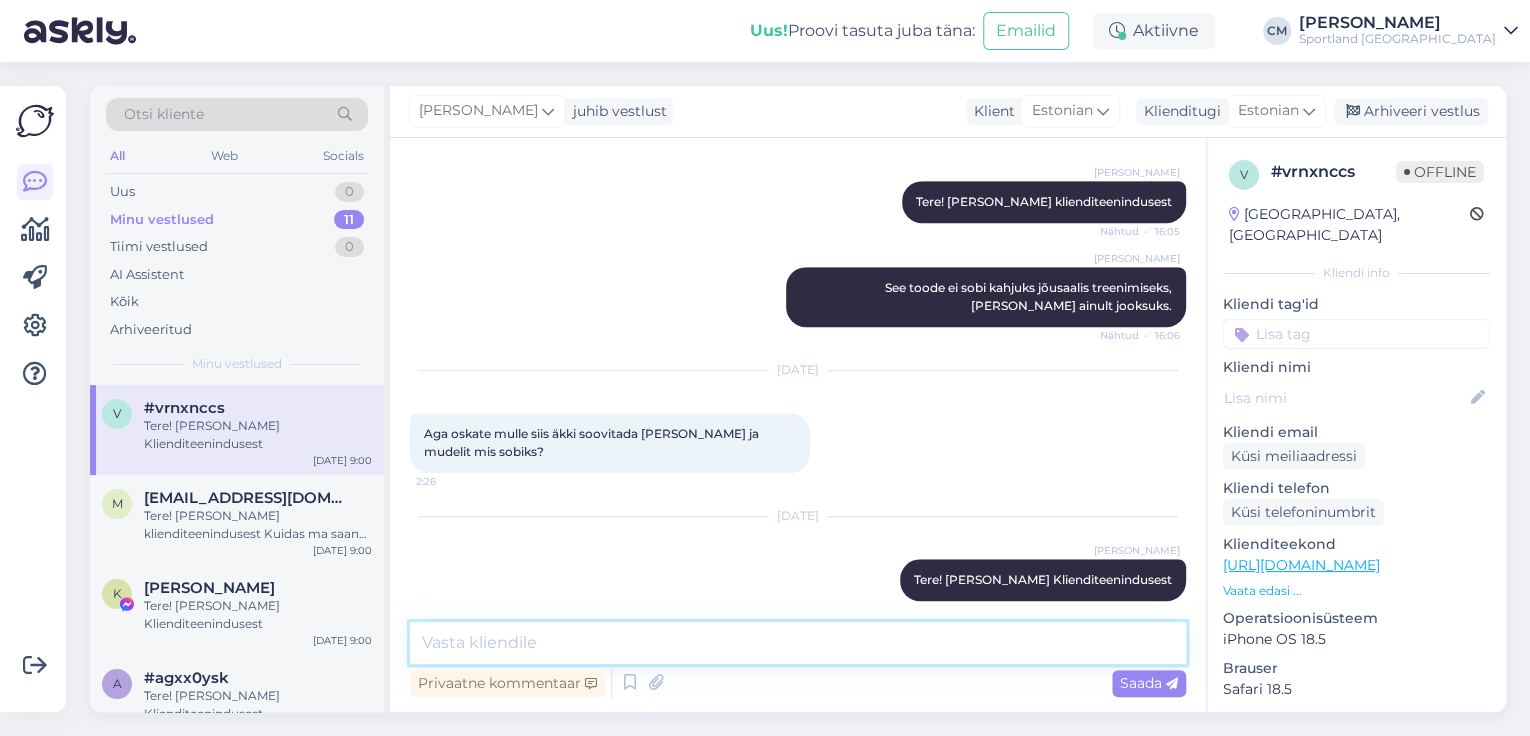 click at bounding box center (798, 643) 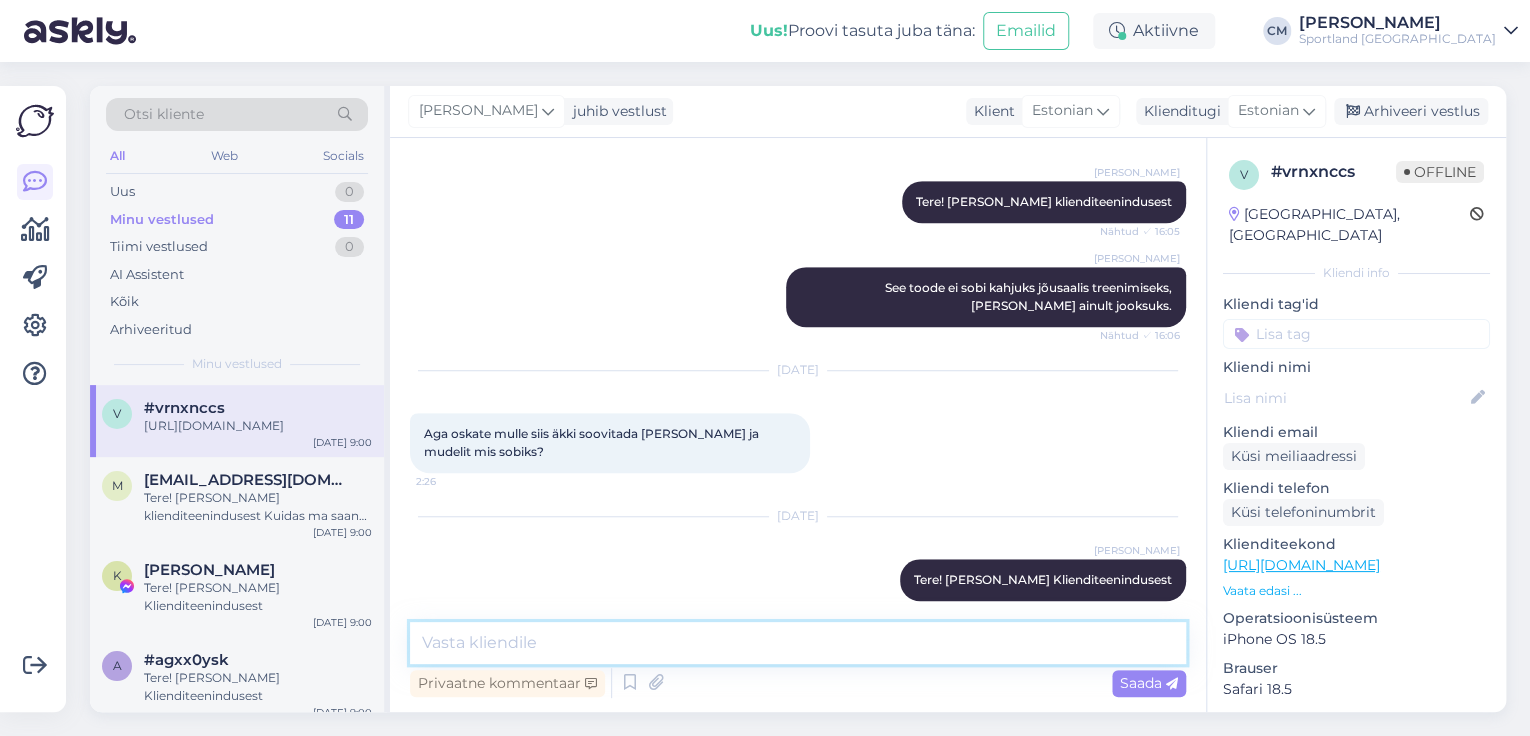 scroll, scrollTop: 785, scrollLeft: 0, axis: vertical 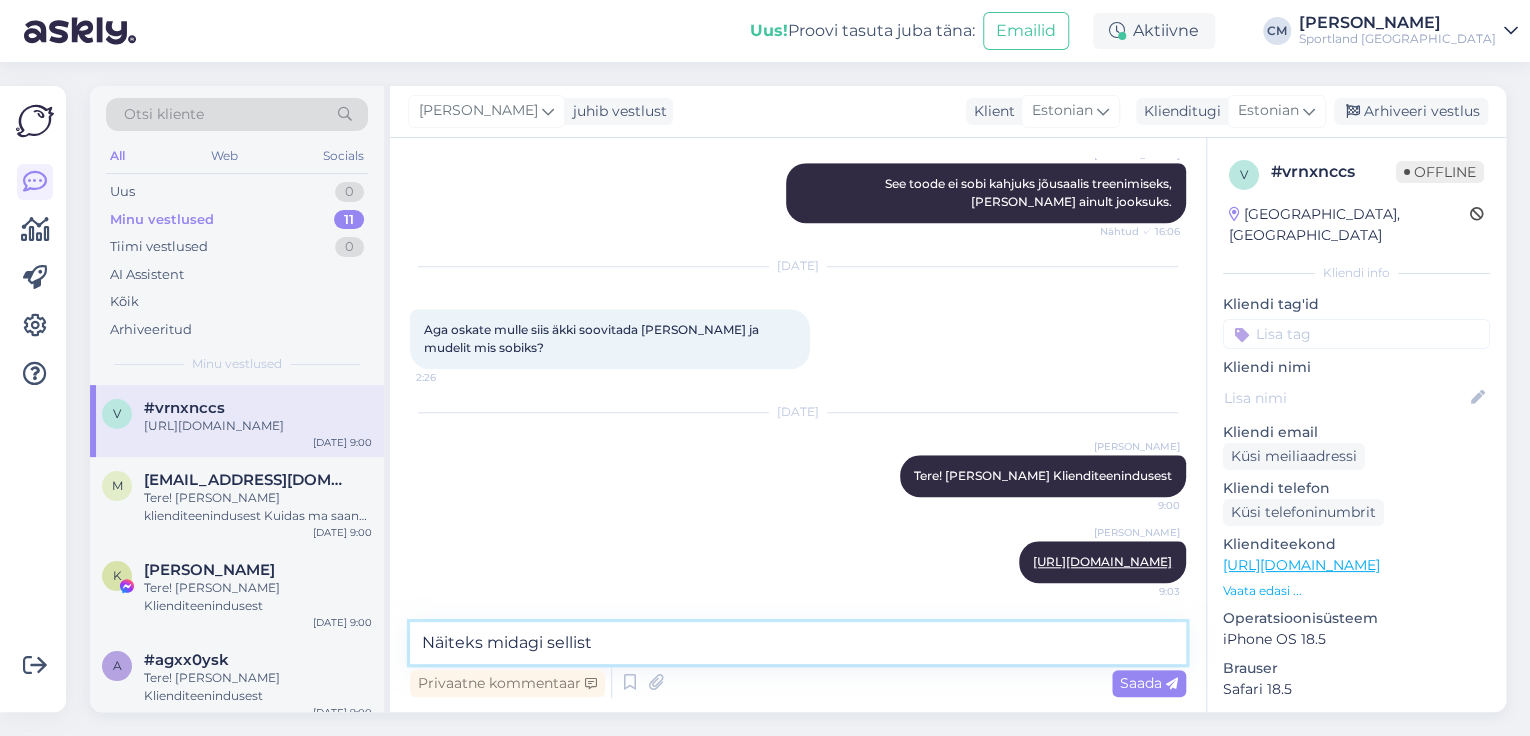 type on "Näiteks midagi sellist." 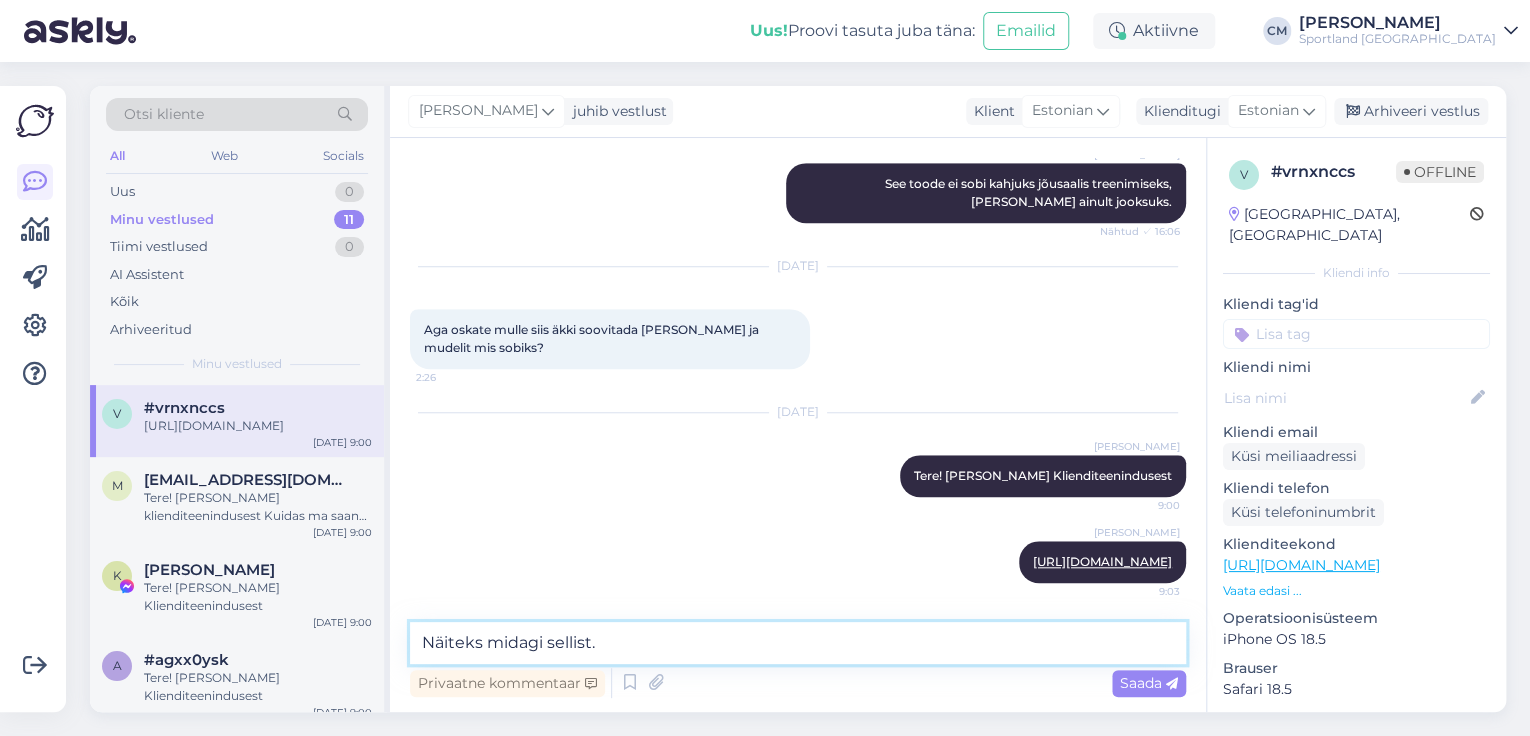 type 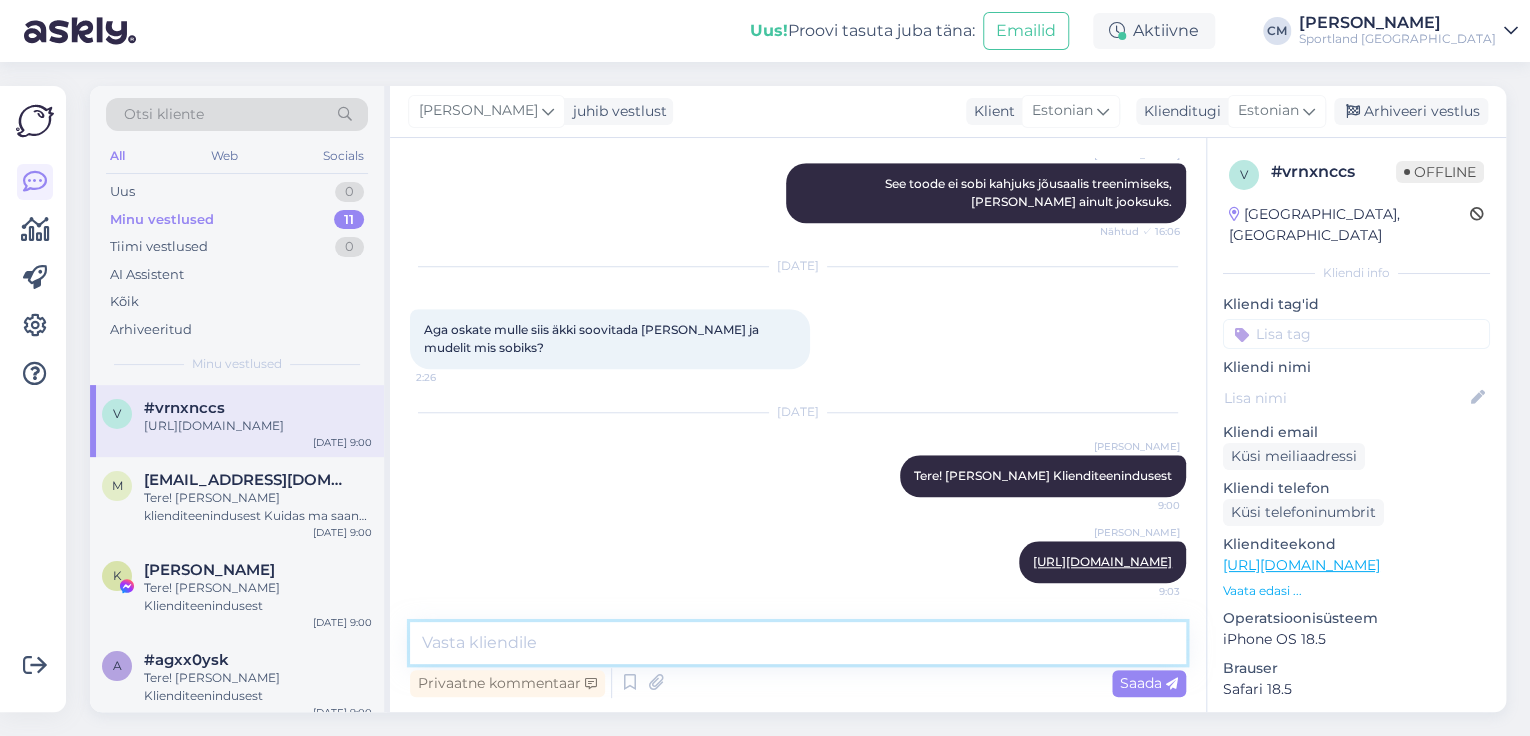scroll, scrollTop: 872, scrollLeft: 0, axis: vertical 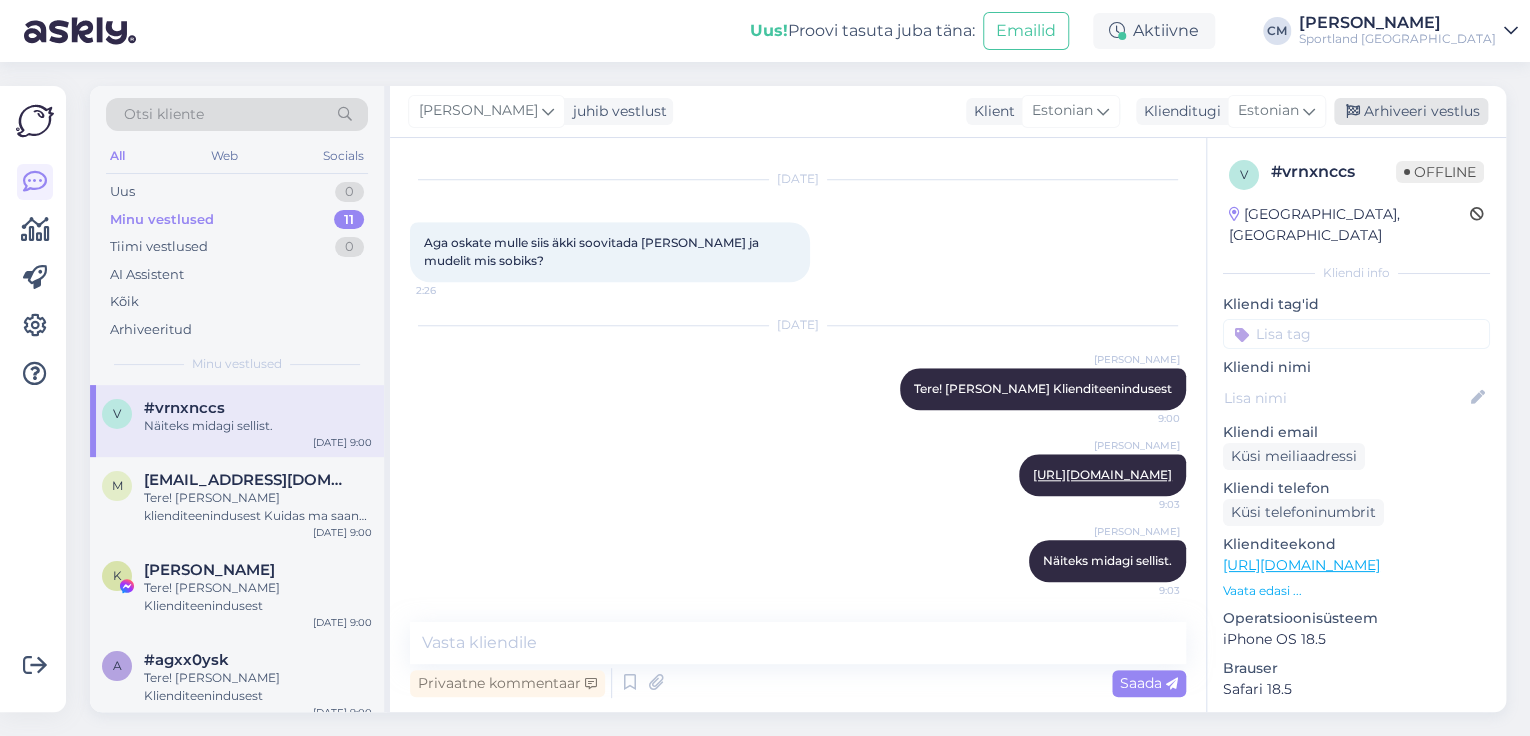 click on "Arhiveeri vestlus" at bounding box center (1411, 111) 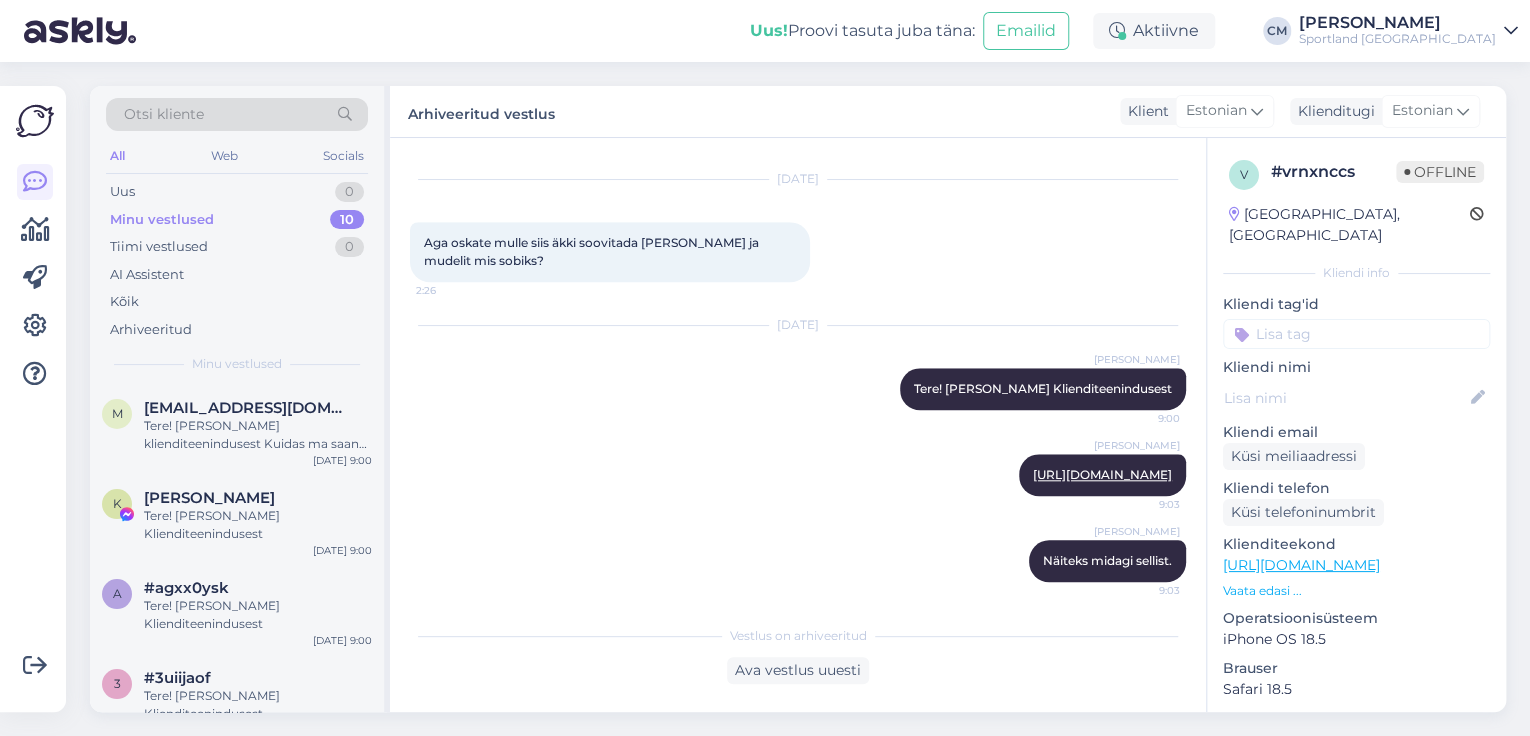 click at bounding box center [1356, 334] 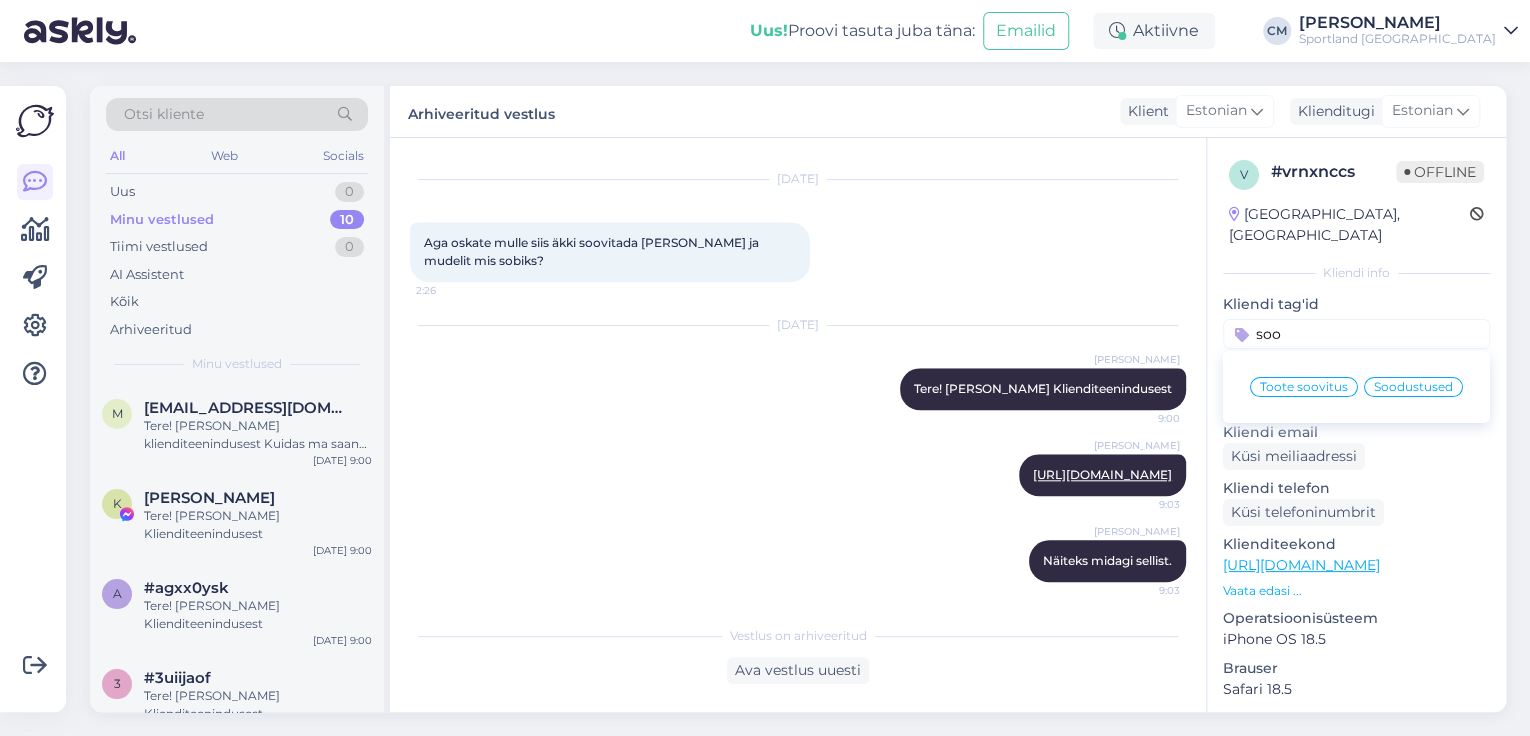 type on "soo" 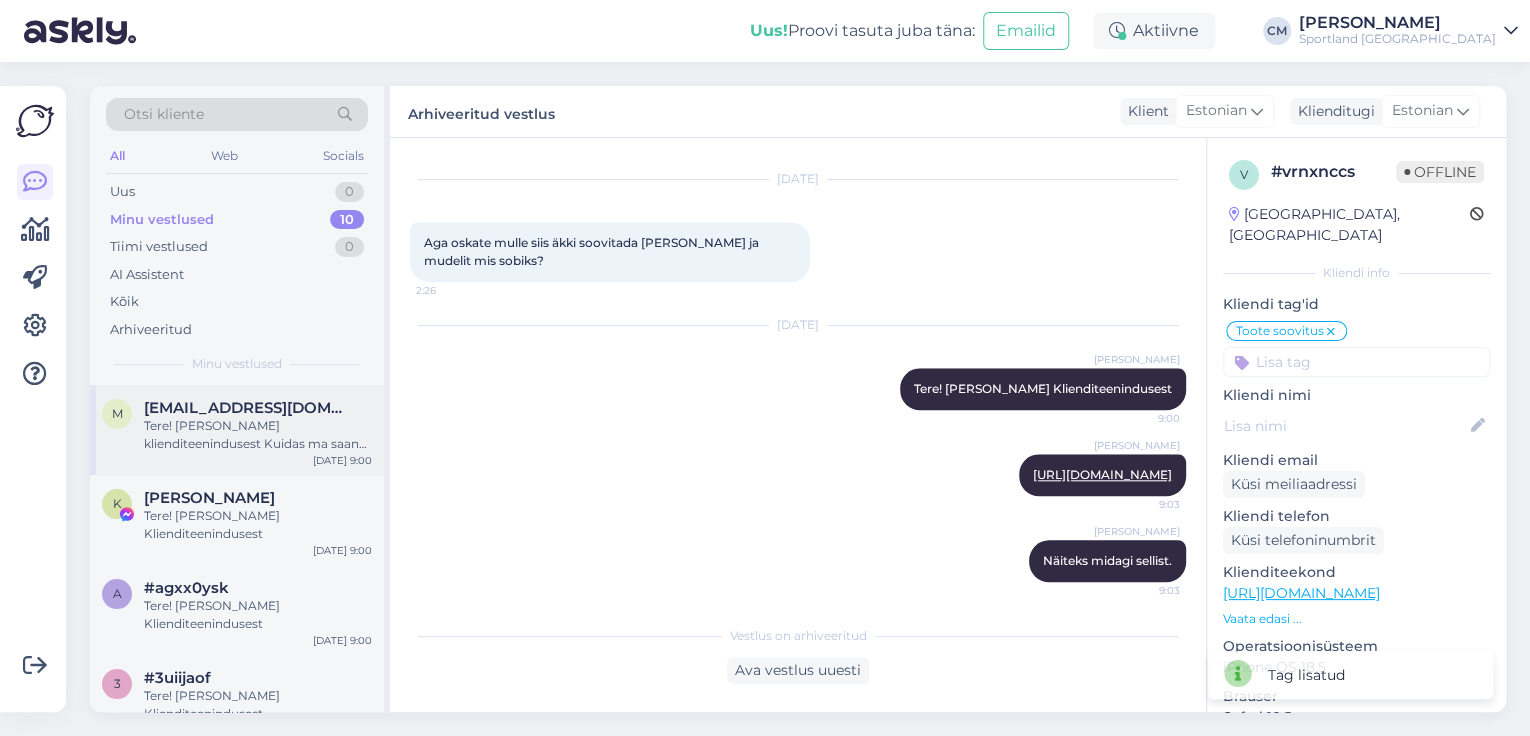 click on "Tere! [PERSON_NAME] klienditeenindusest
Kuidas ma saan Teile abiks olla?" at bounding box center [258, 435] 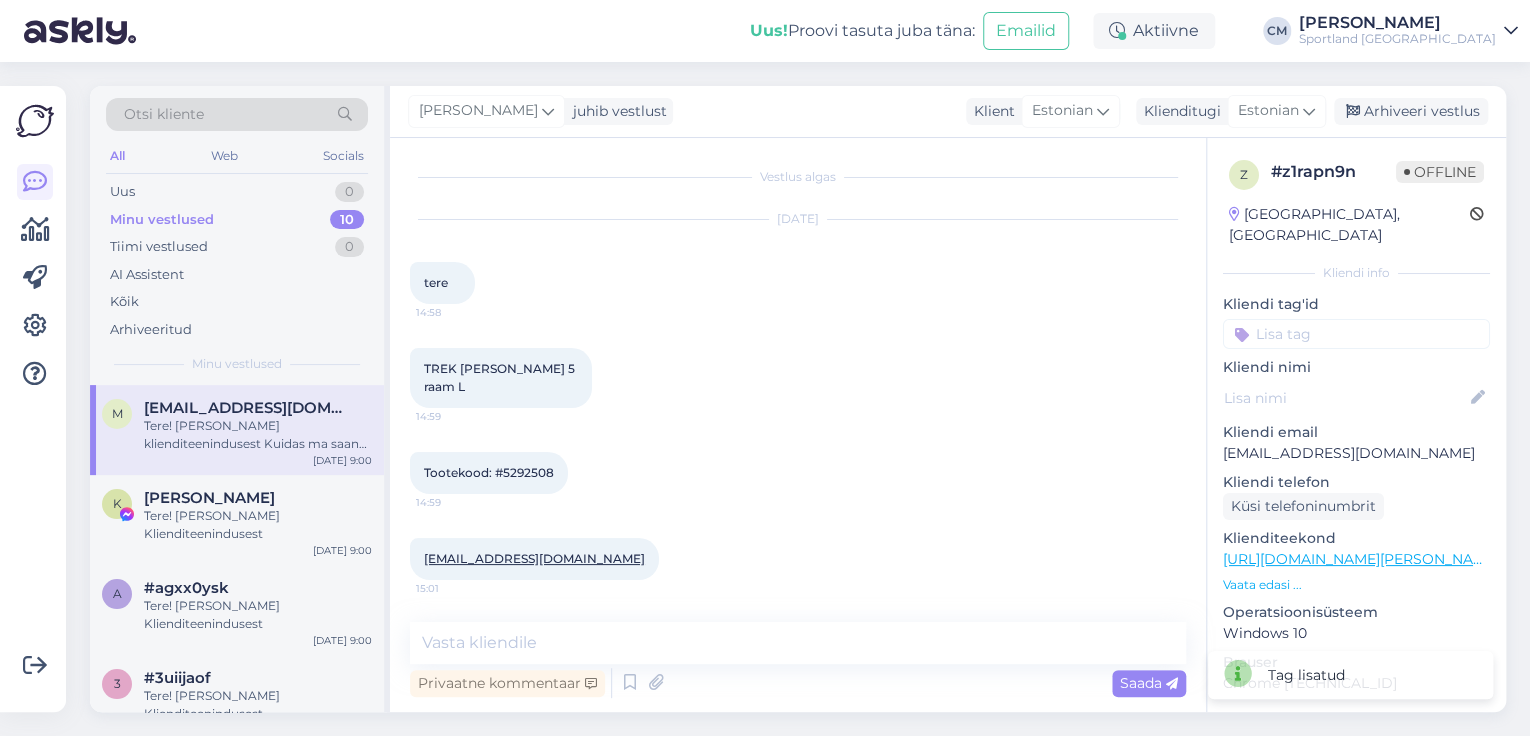 scroll, scrollTop: 0, scrollLeft: 0, axis: both 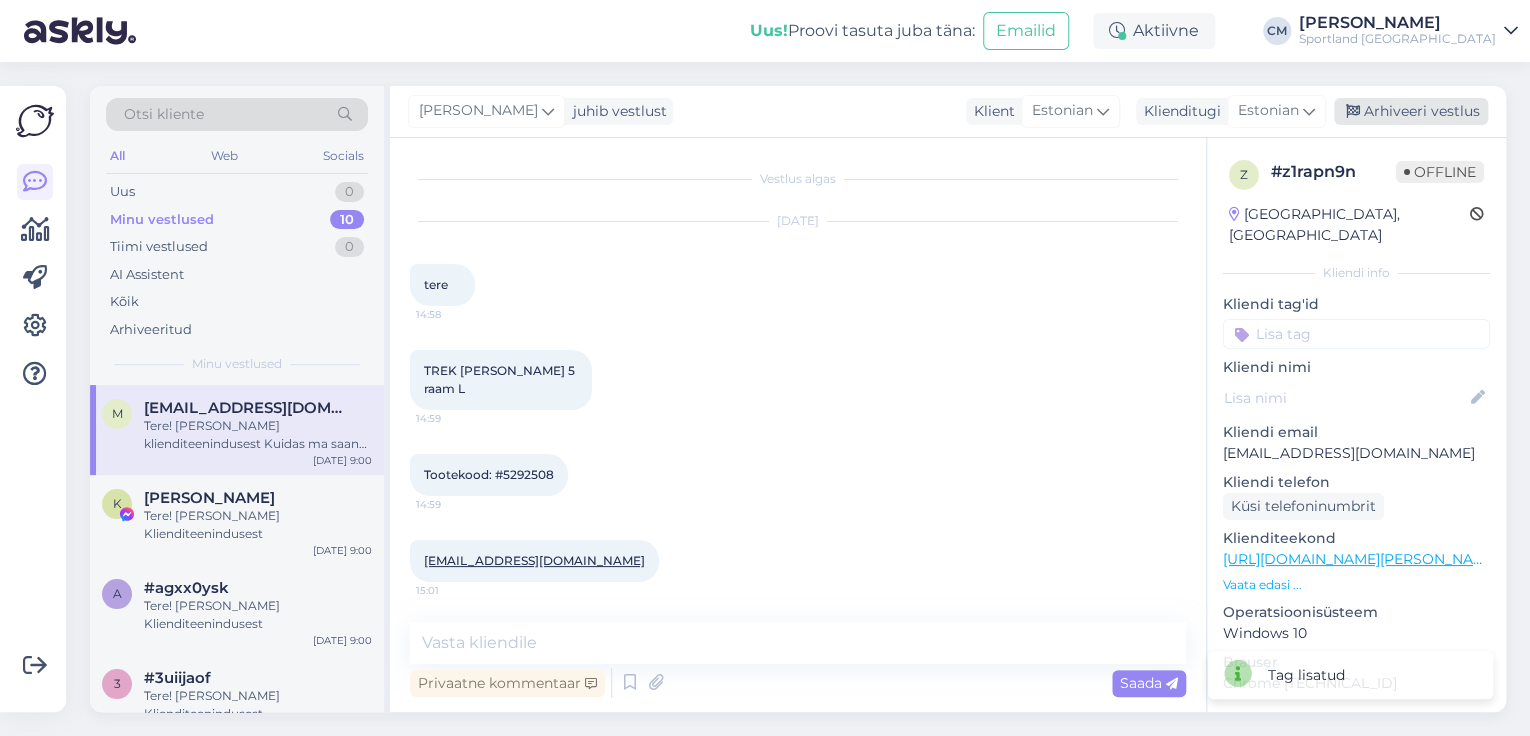 click on "Arhiveeri vestlus" at bounding box center [1411, 111] 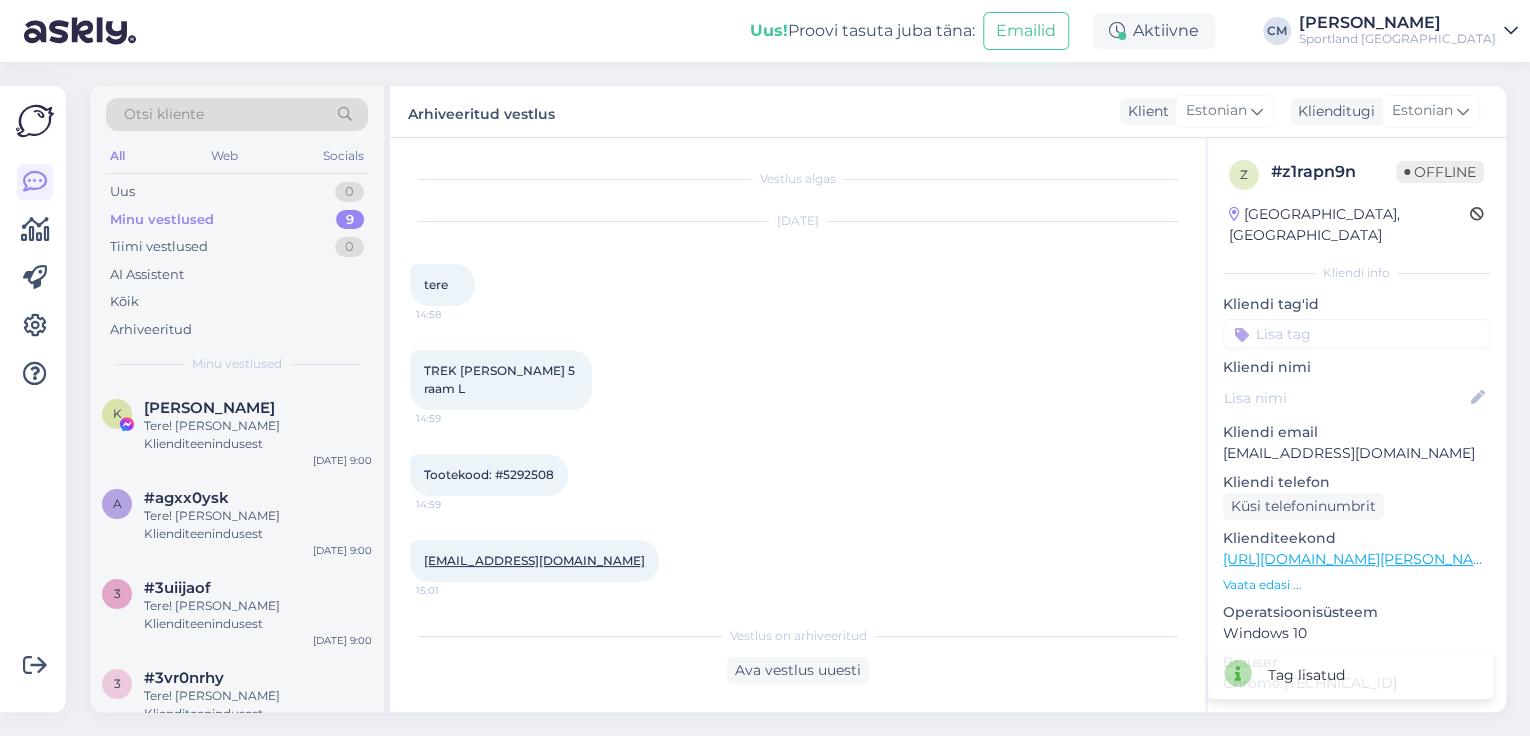 click at bounding box center (1356, 334) 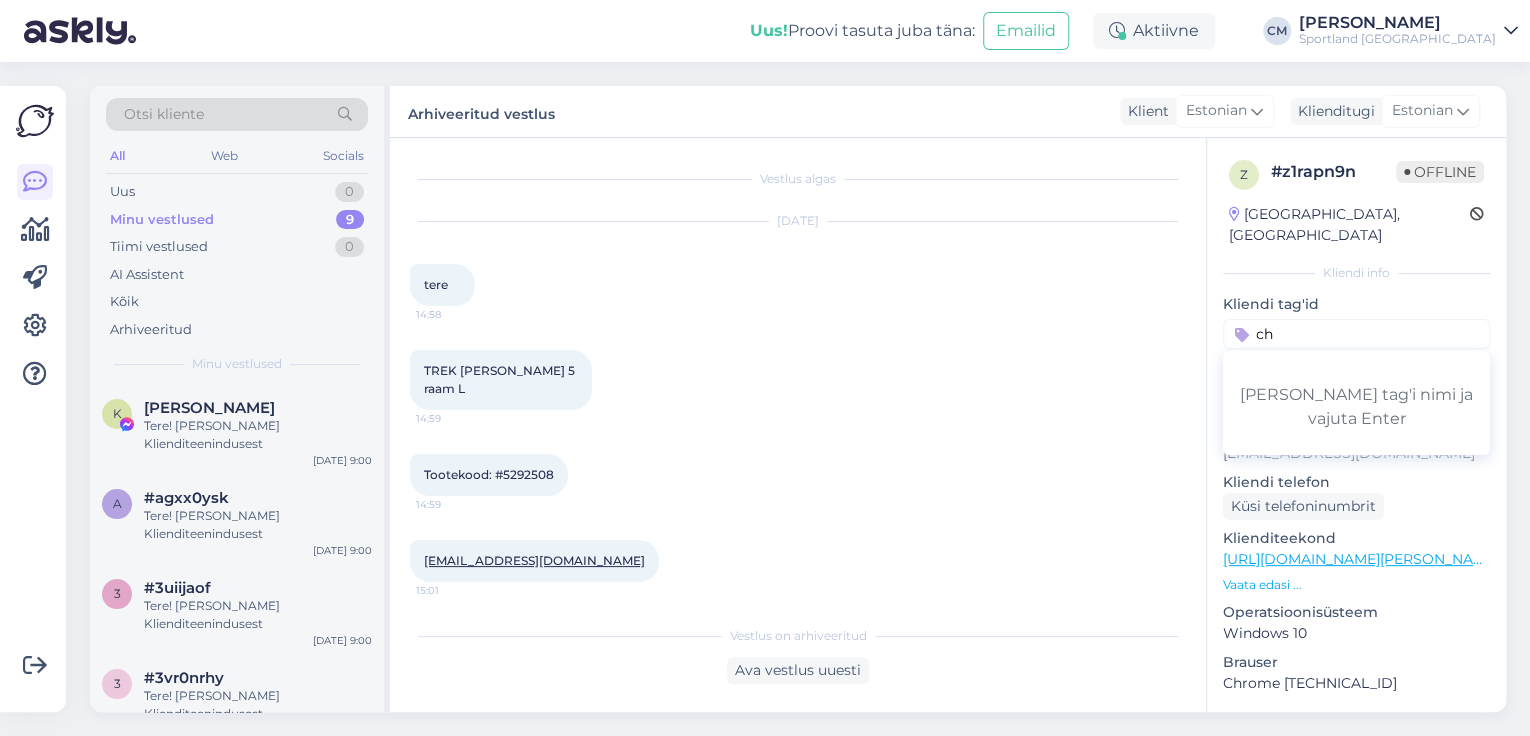 type on "c" 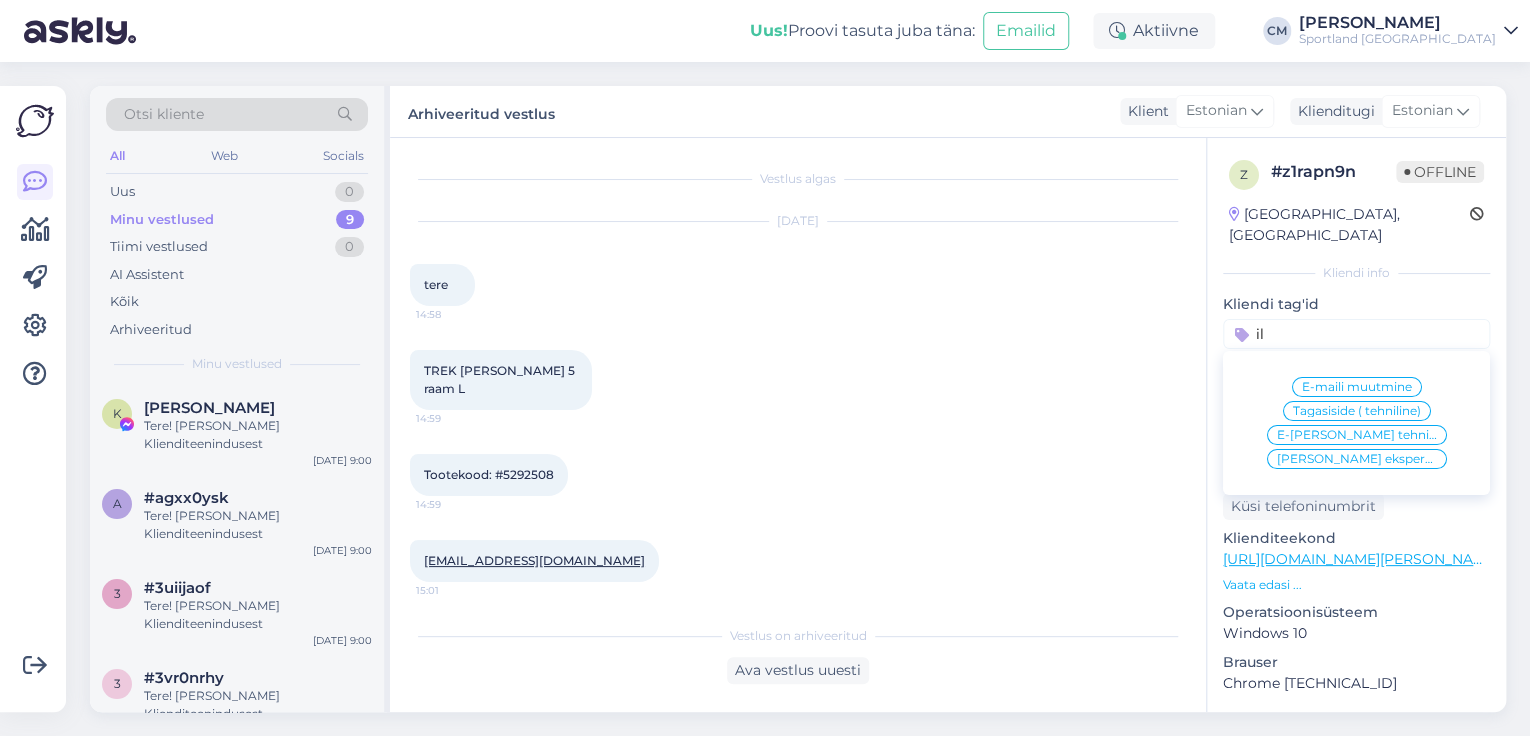 type on "i" 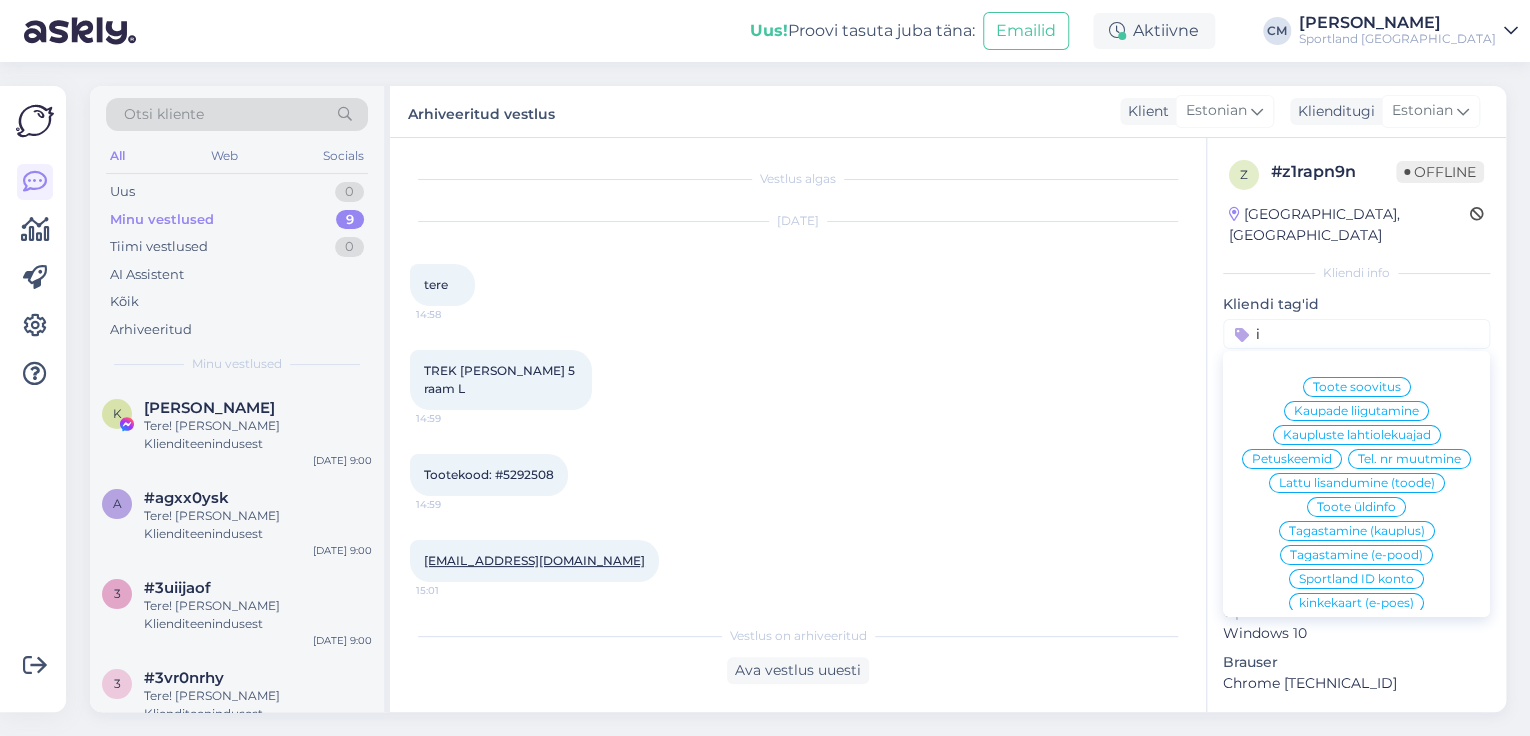 type 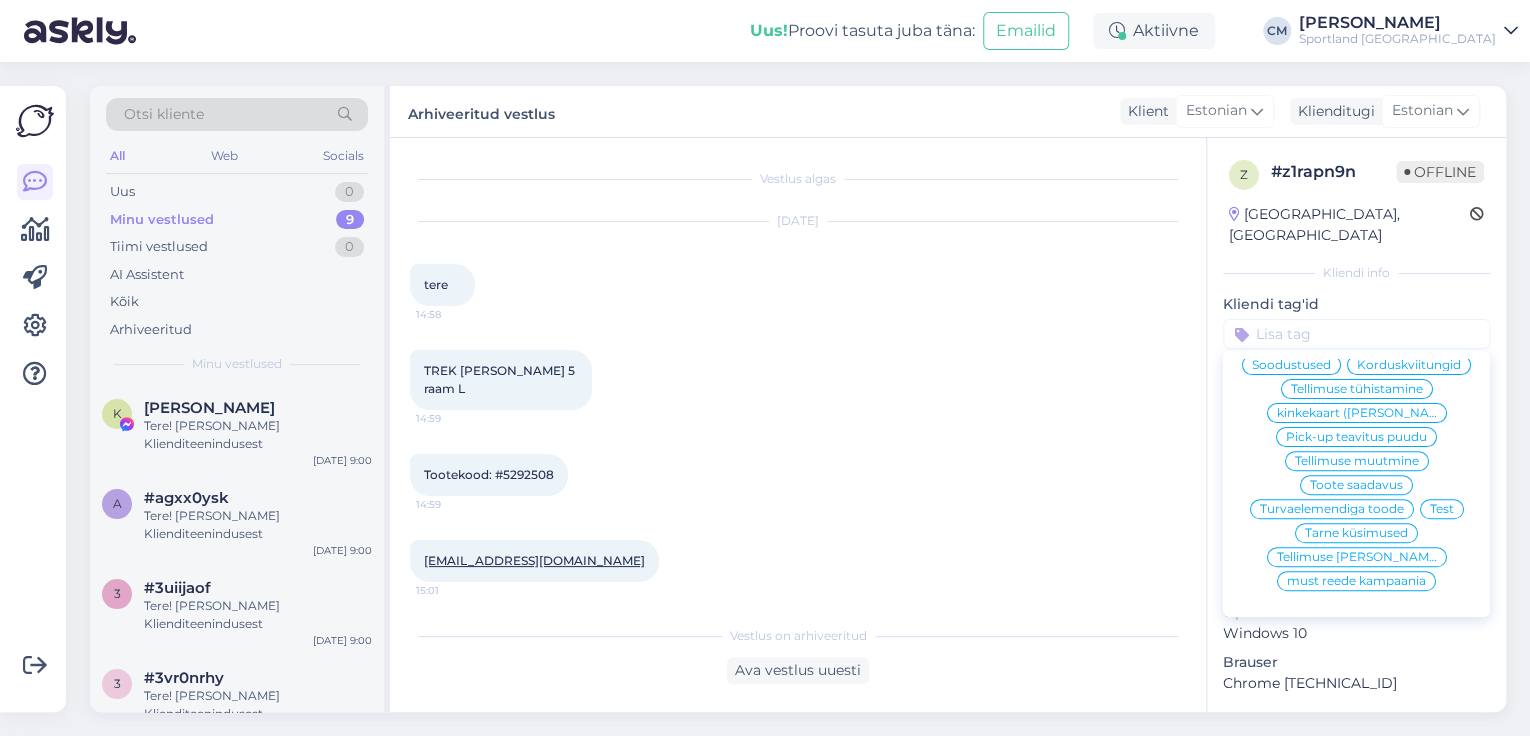 scroll, scrollTop: 891, scrollLeft: 0, axis: vertical 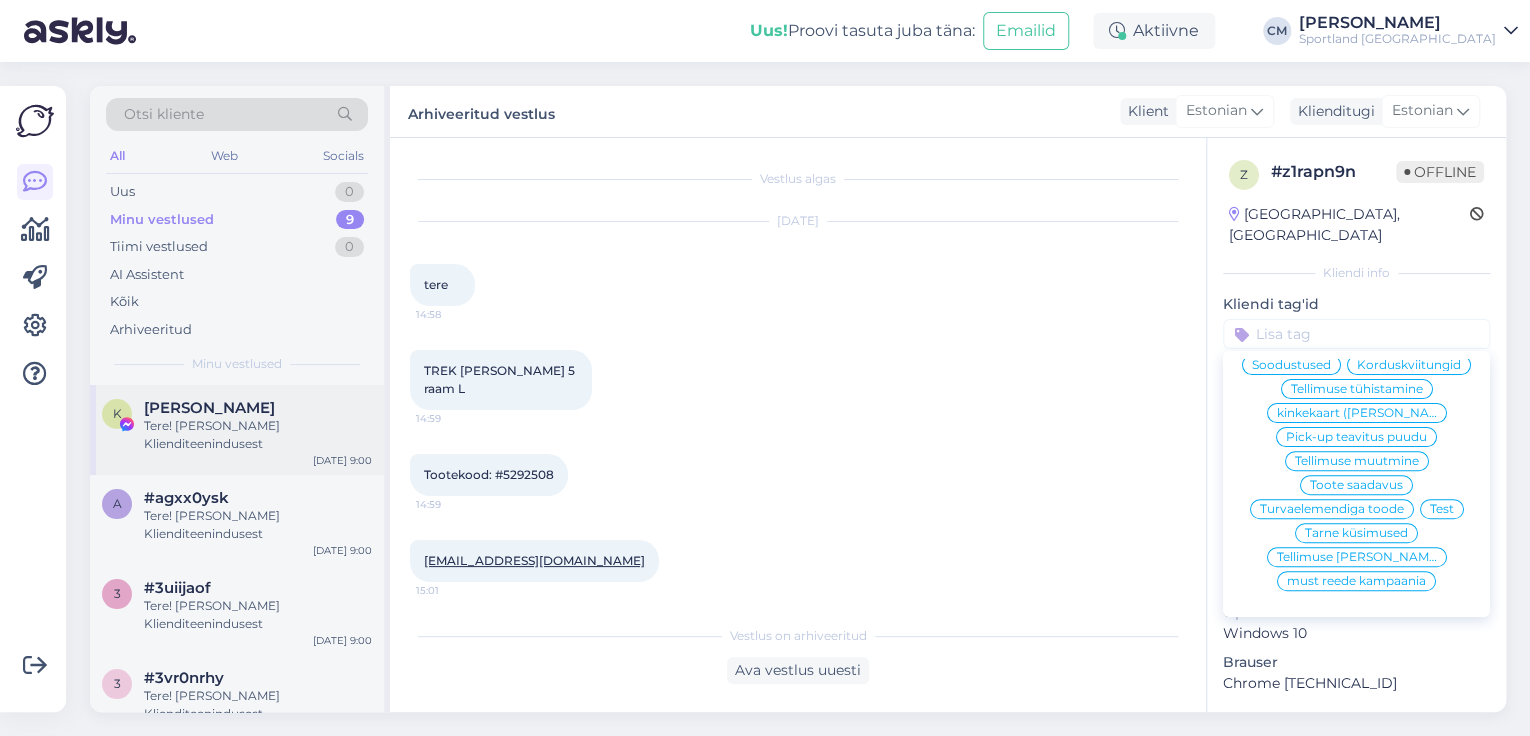 click on "K Kertu Koert Tere! [PERSON_NAME] Klienditeenindusest [DATE] 9:00" at bounding box center (237, 430) 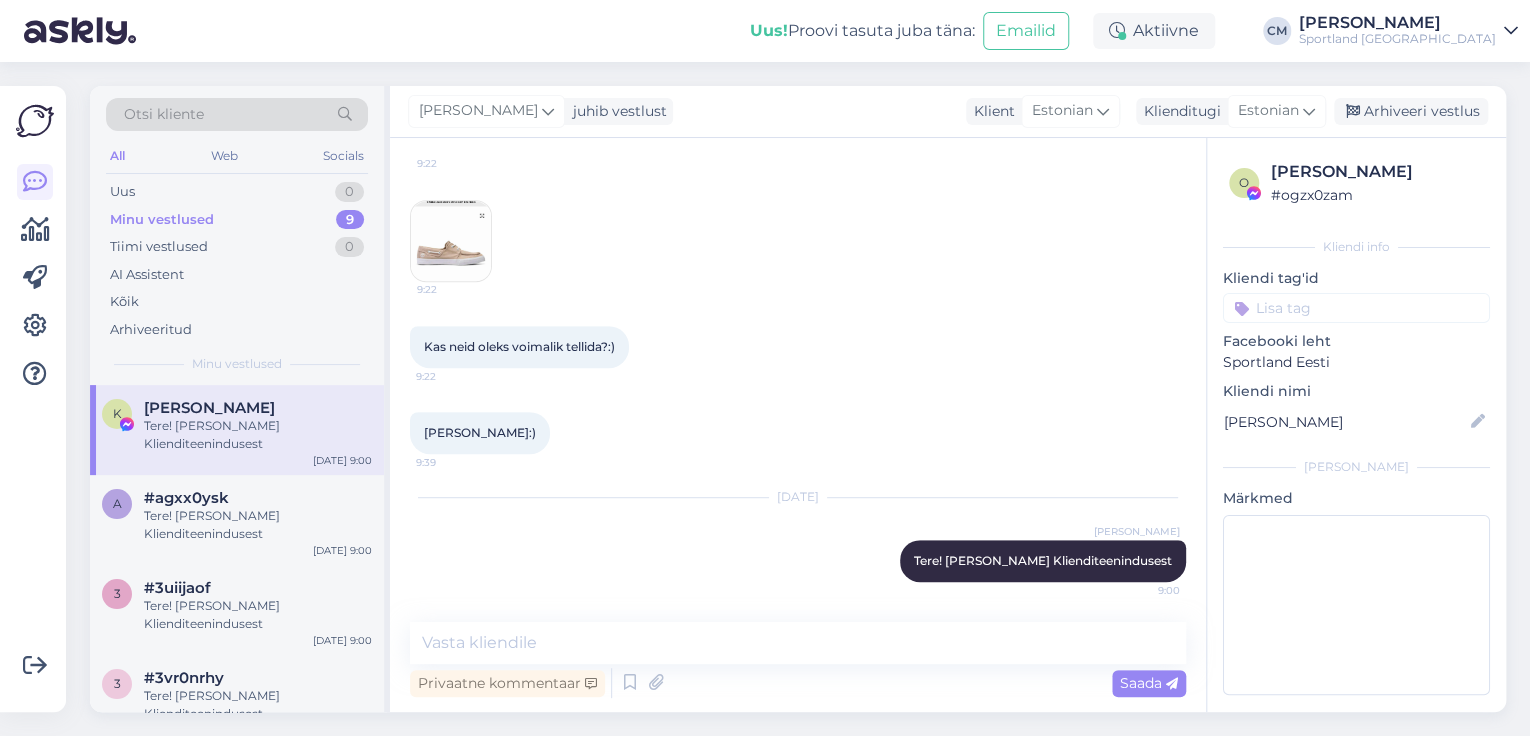 scroll, scrollTop: 613, scrollLeft: 0, axis: vertical 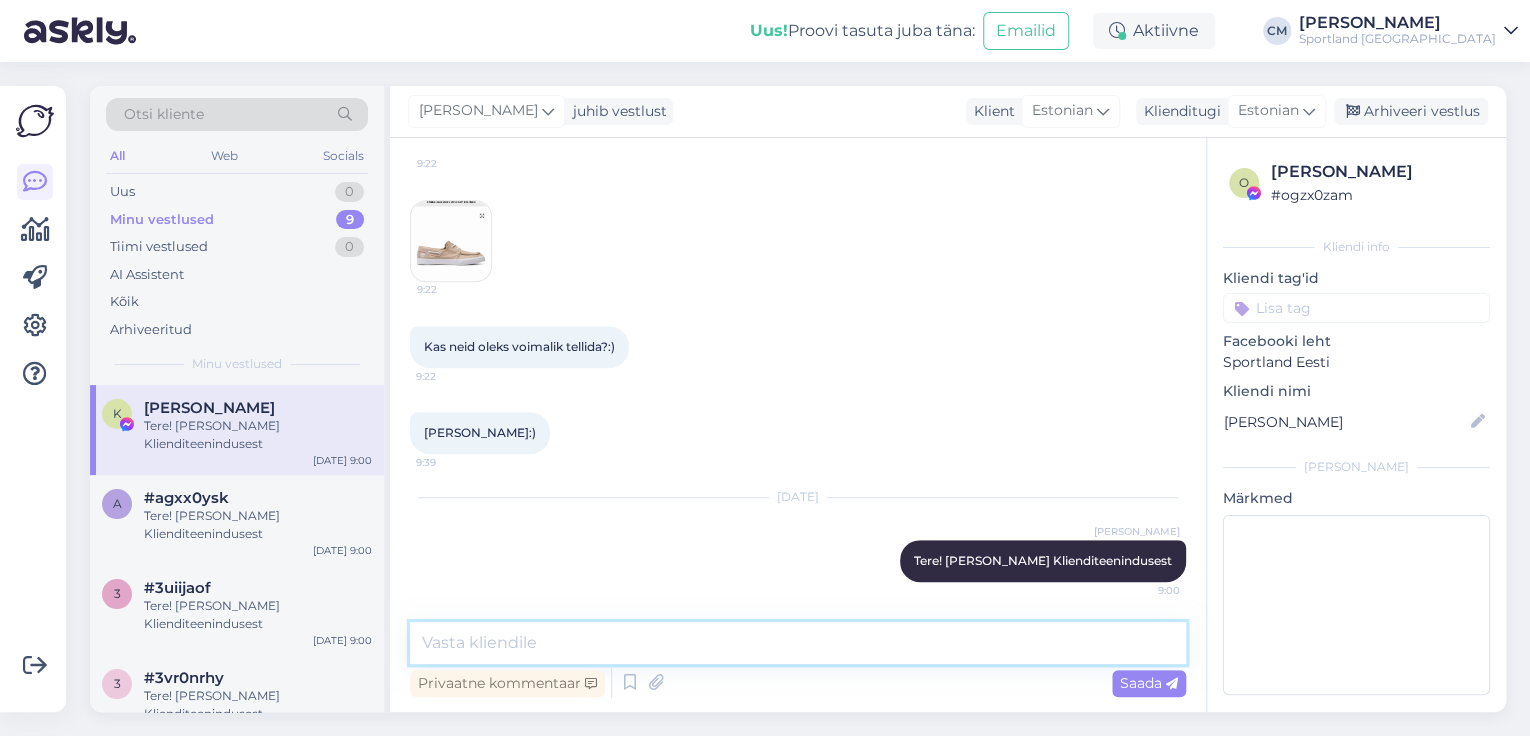 click at bounding box center [798, 643] 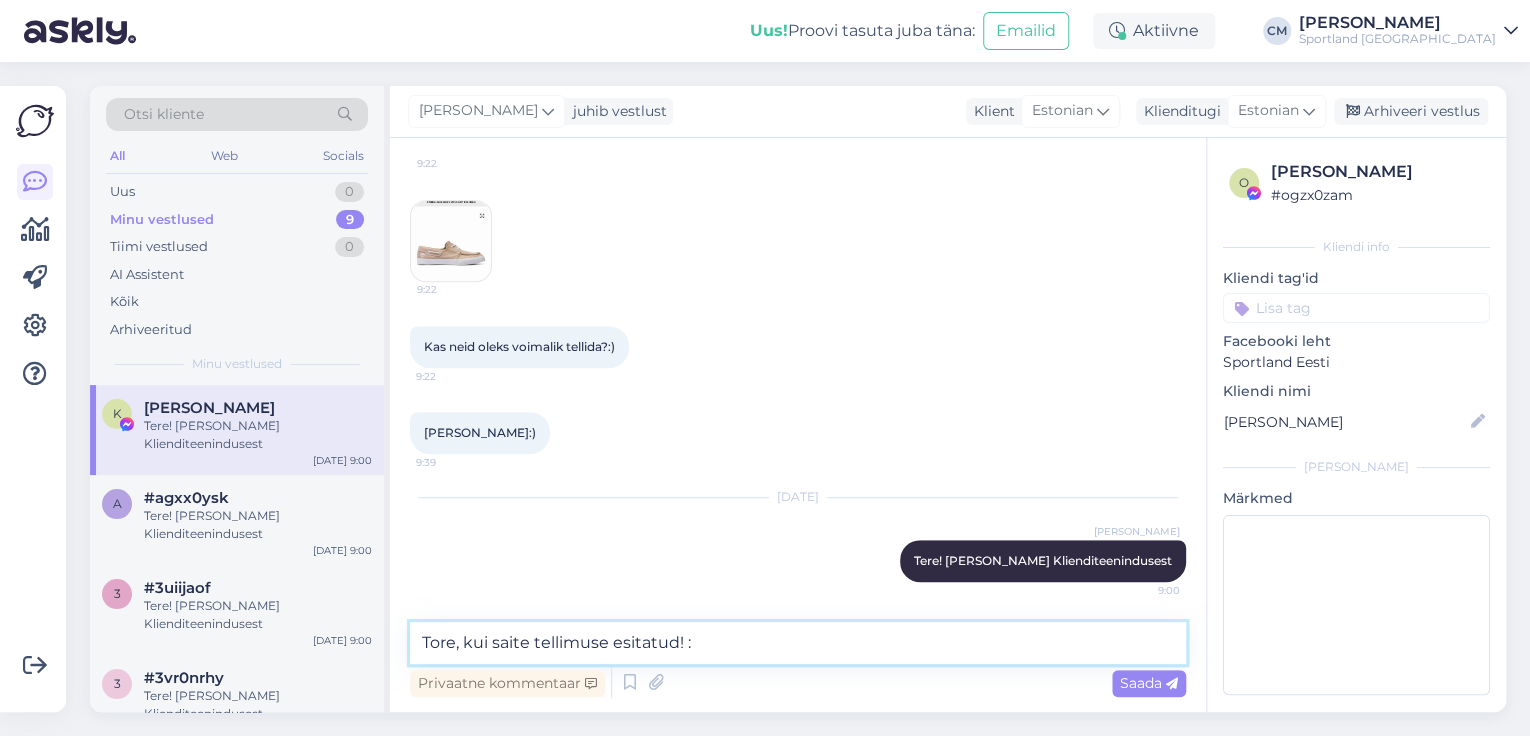 type on "Tore, kui saite tellimuse esitatud! :)" 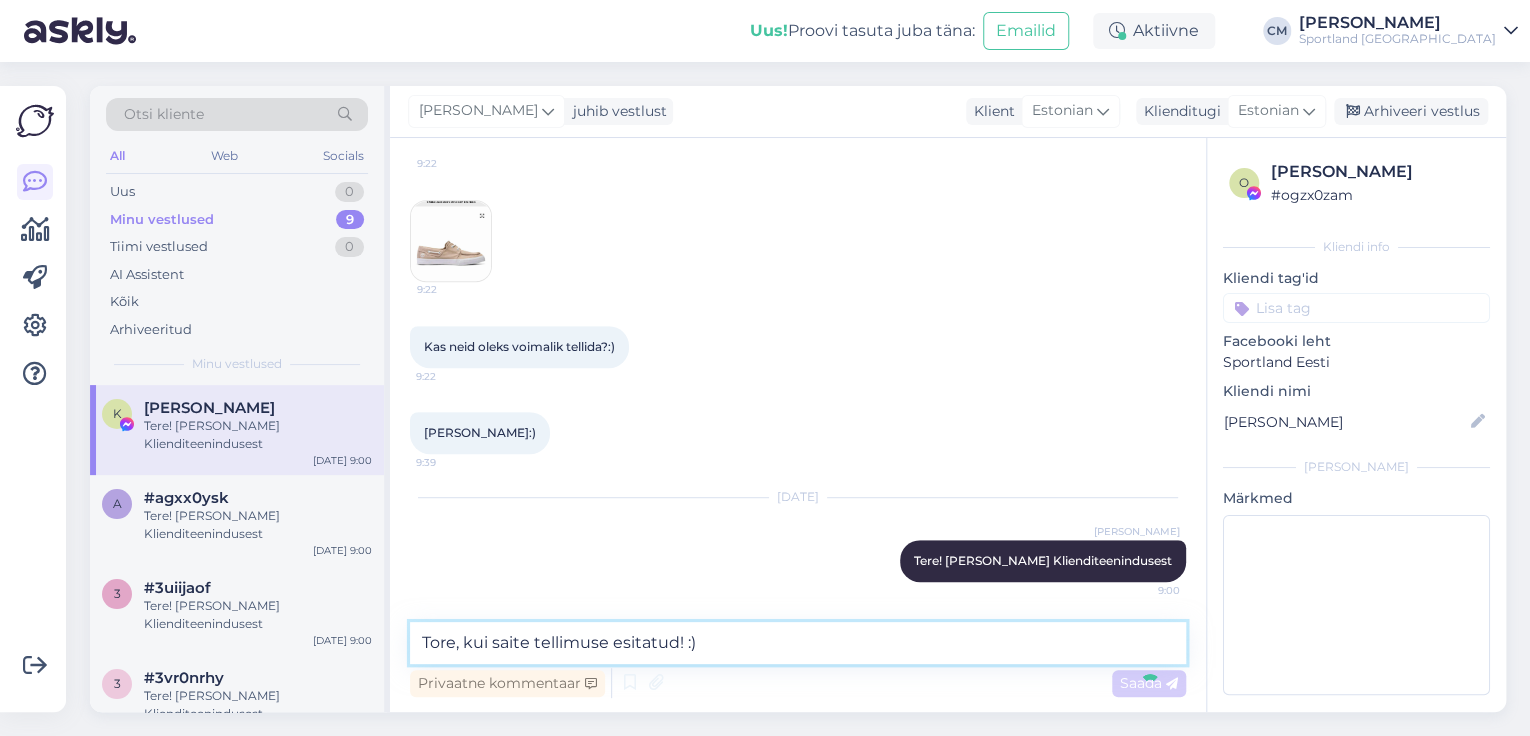 type 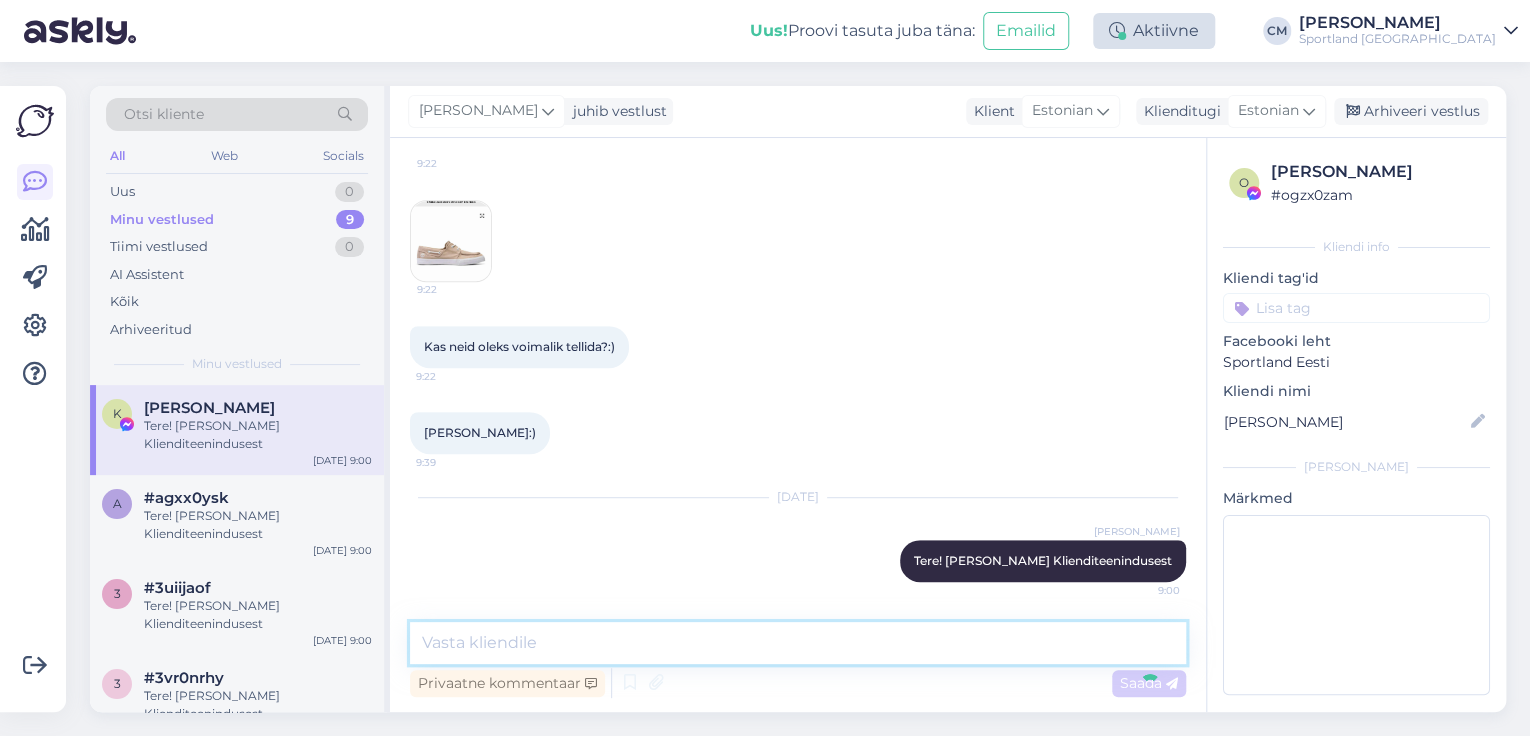 scroll, scrollTop: 700, scrollLeft: 0, axis: vertical 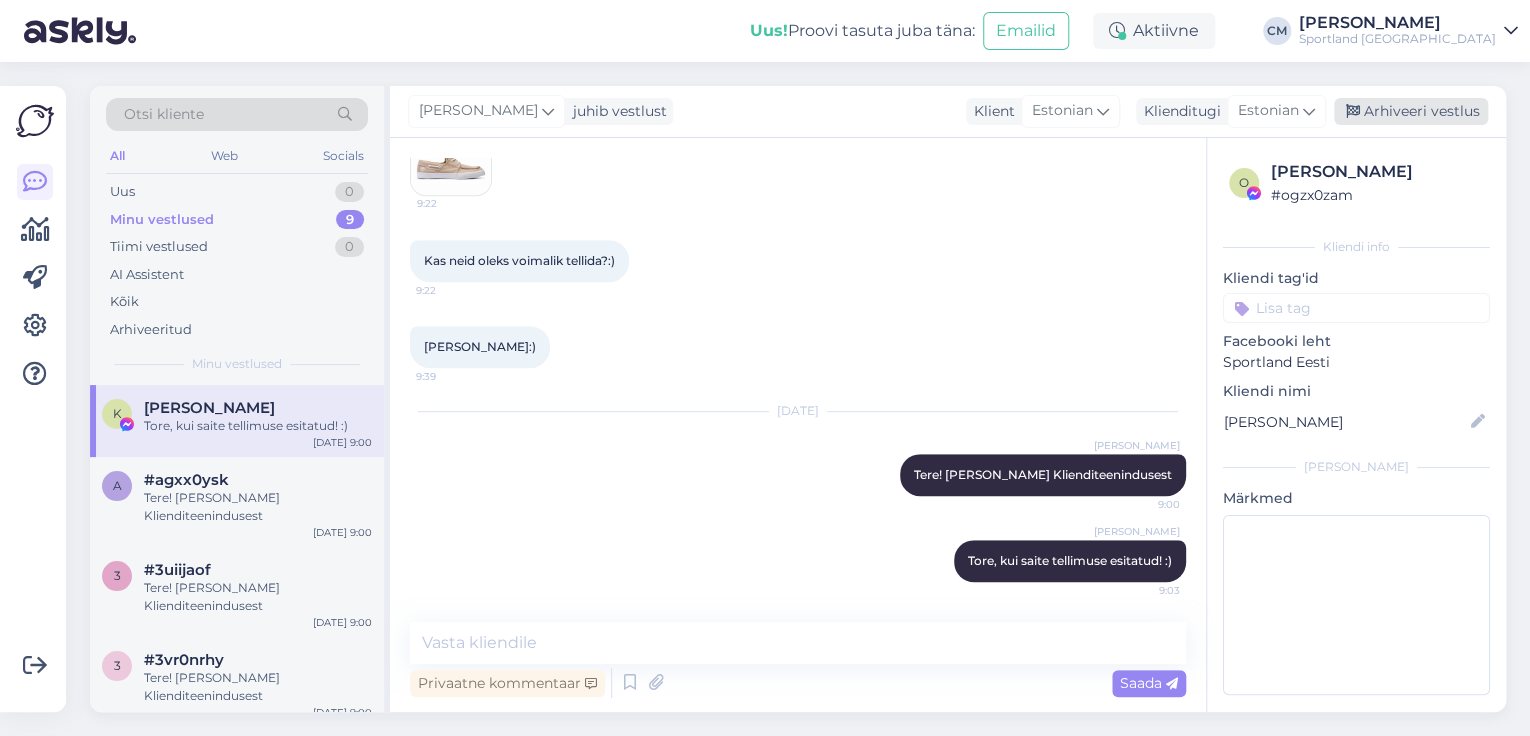 click on "Arhiveeri vestlus" at bounding box center (1411, 111) 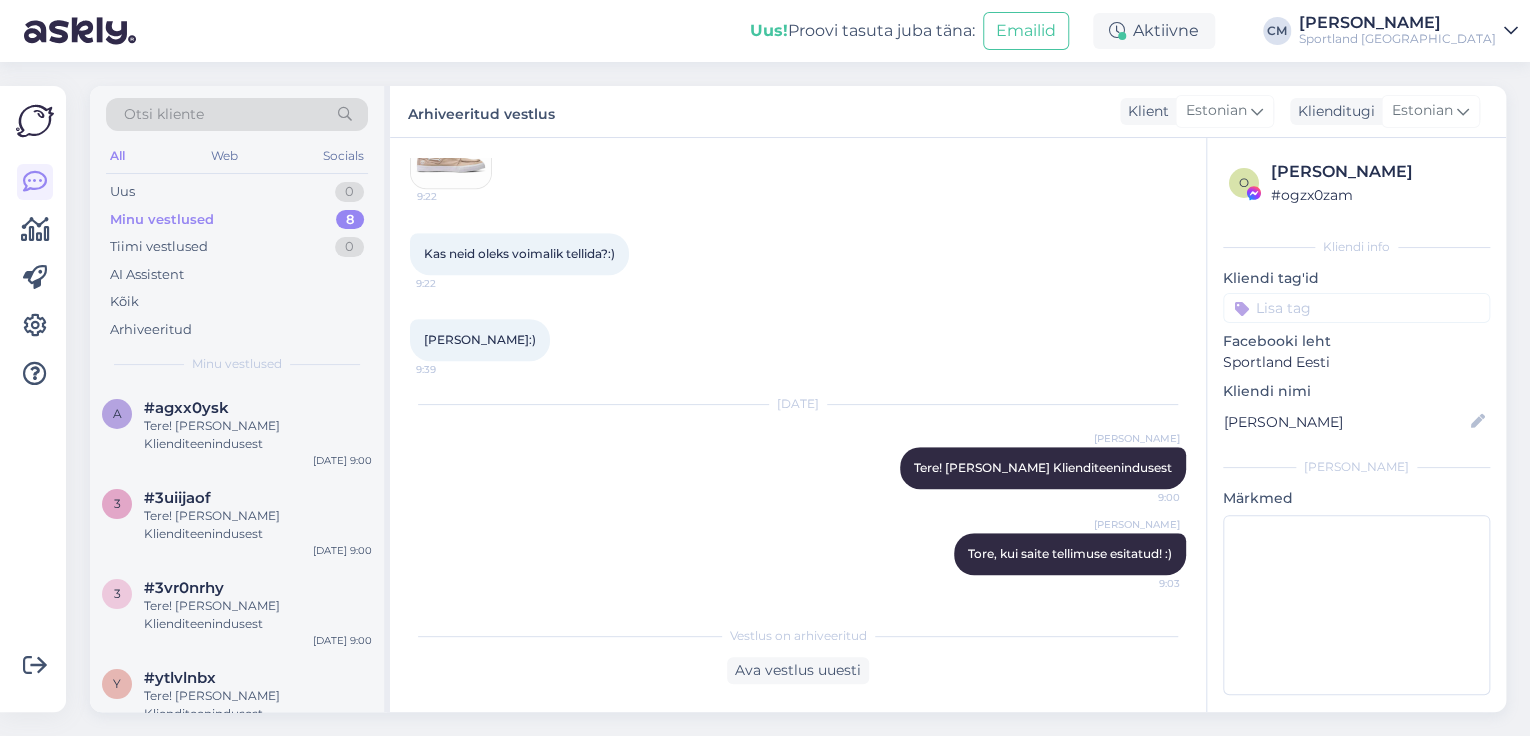 click on "Kliendi tag'id" at bounding box center (1356, 278) 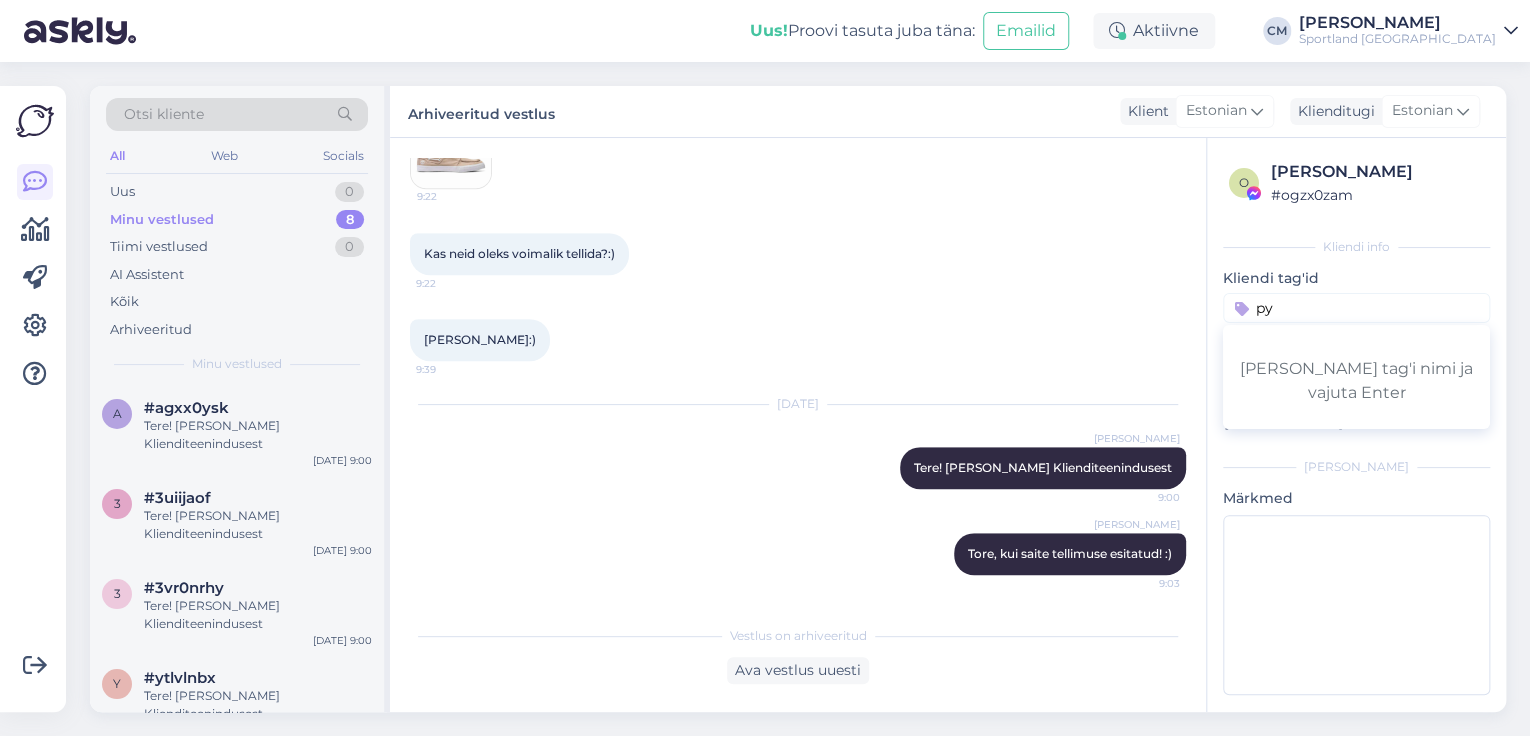 scroll, scrollTop: 0, scrollLeft: 0, axis: both 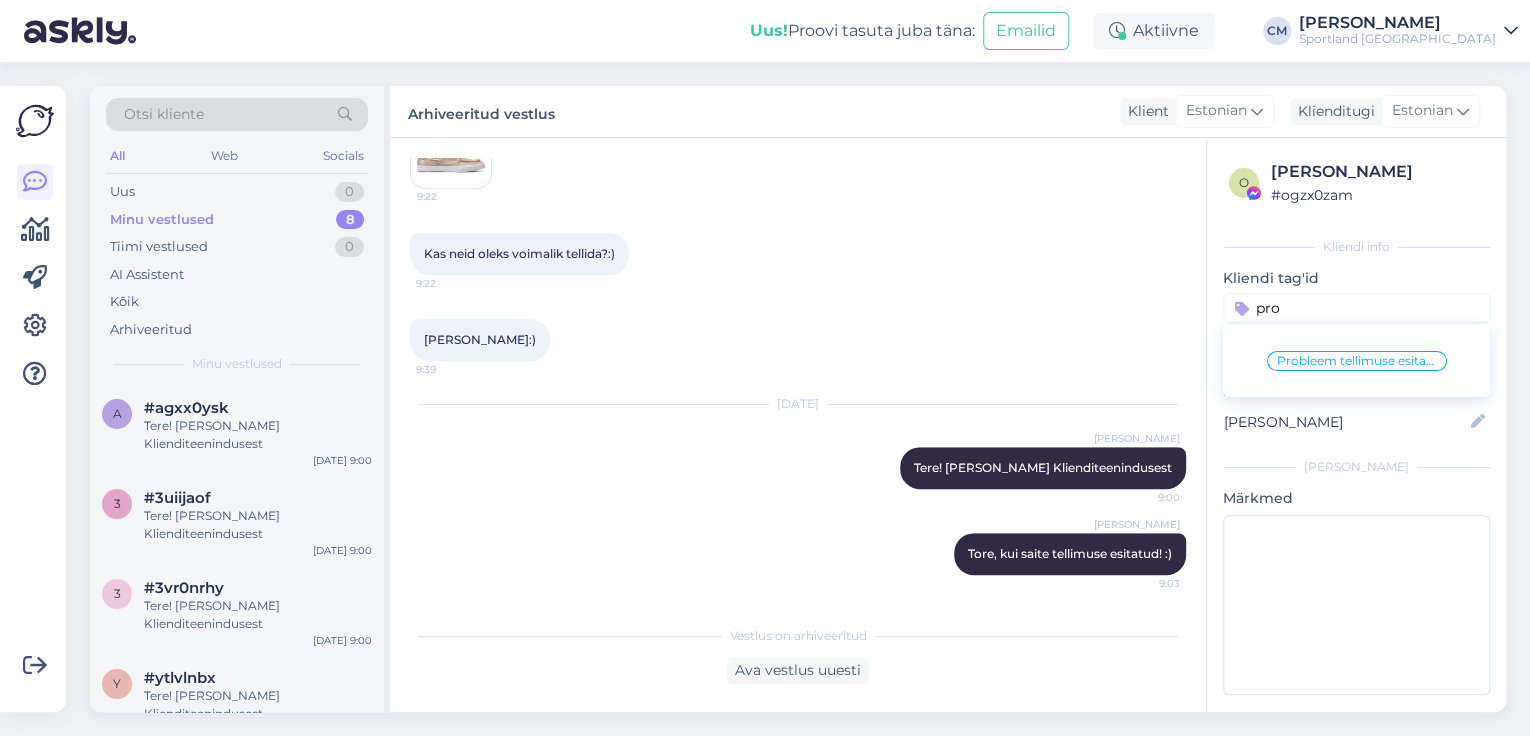 type on "pro" 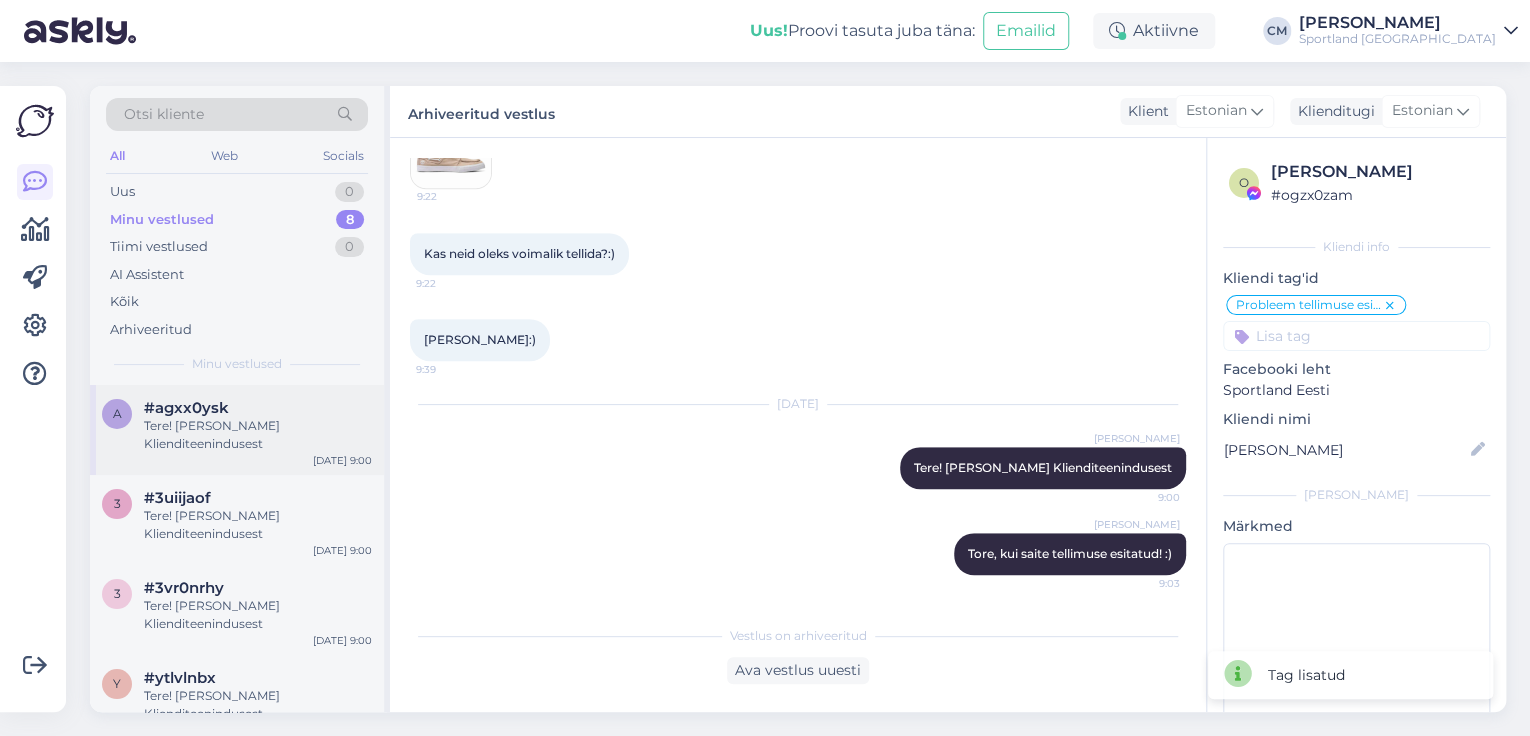 click on "#agxx0ysk" at bounding box center [258, 408] 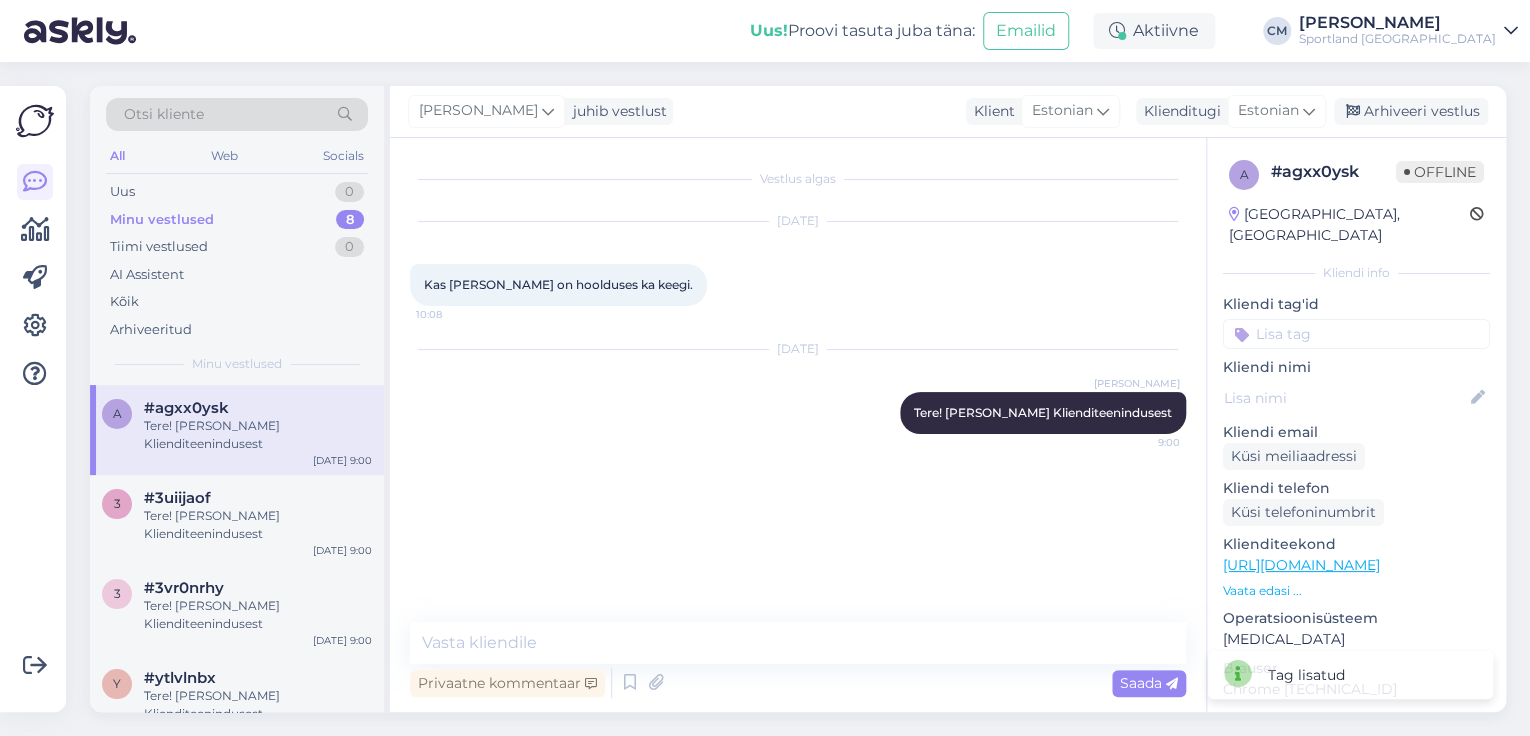 scroll, scrollTop: 0, scrollLeft: 0, axis: both 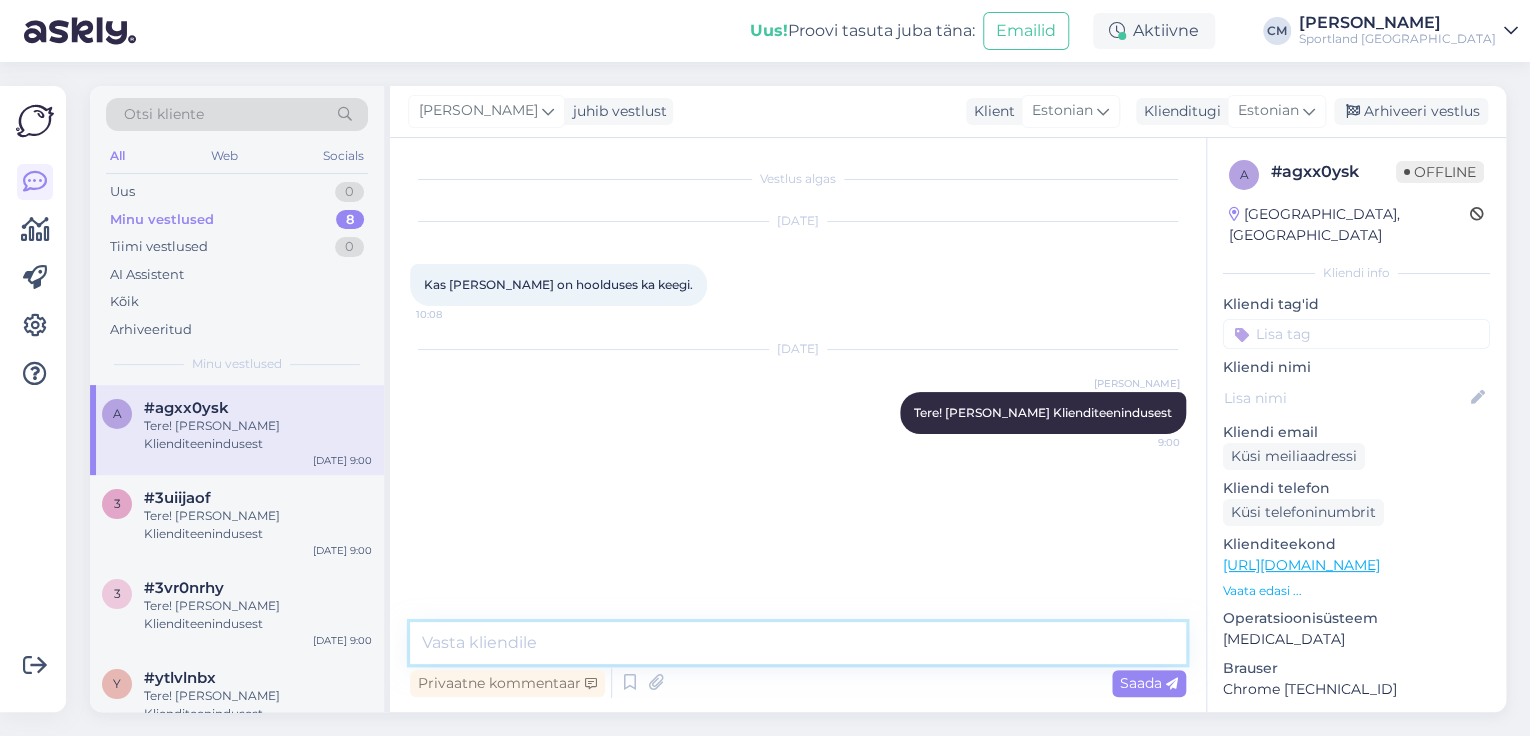 click at bounding box center (798, 643) 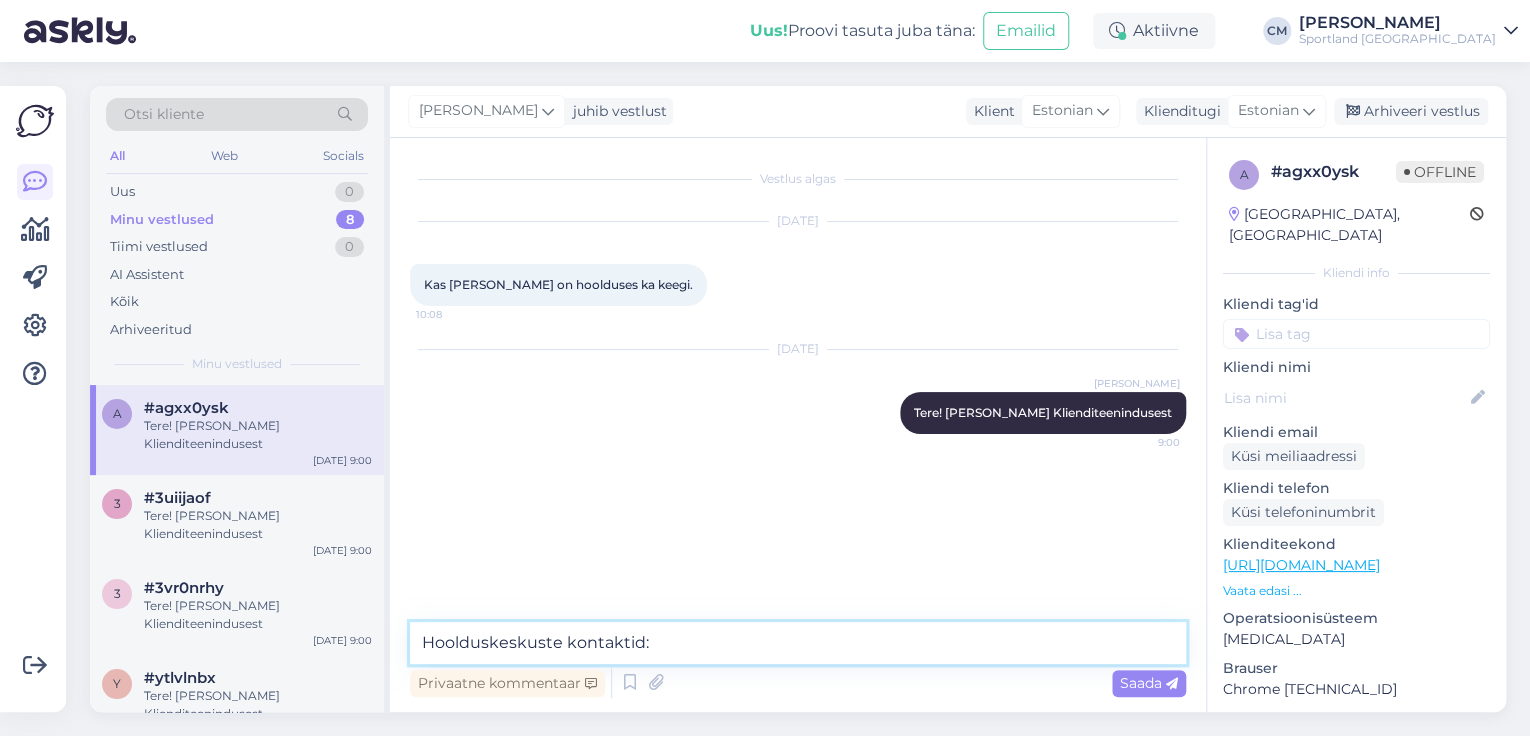 paste on "[URL][DOMAIN_NAME]" 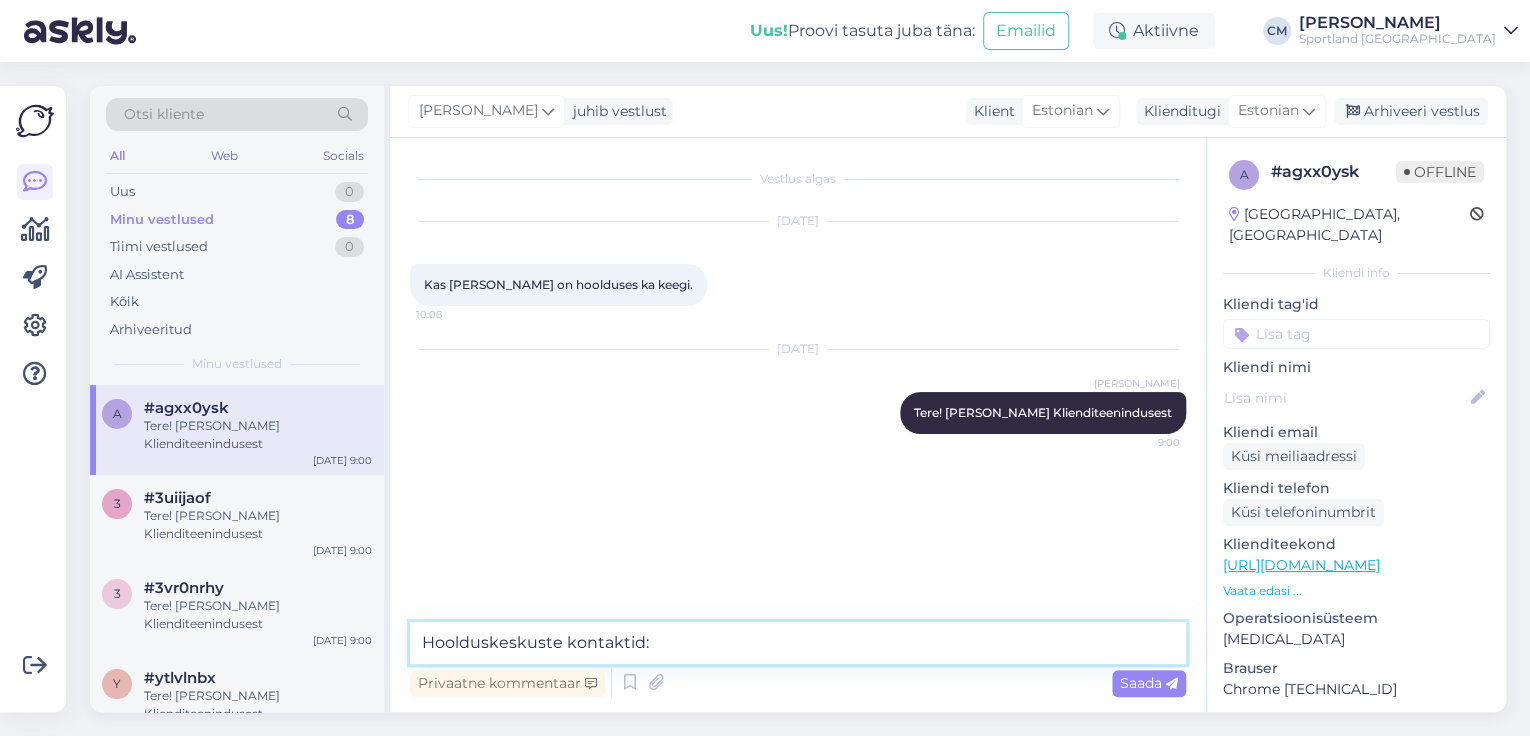type on "Hoolduskeskuste kontaktid: [URL][DOMAIN_NAME]" 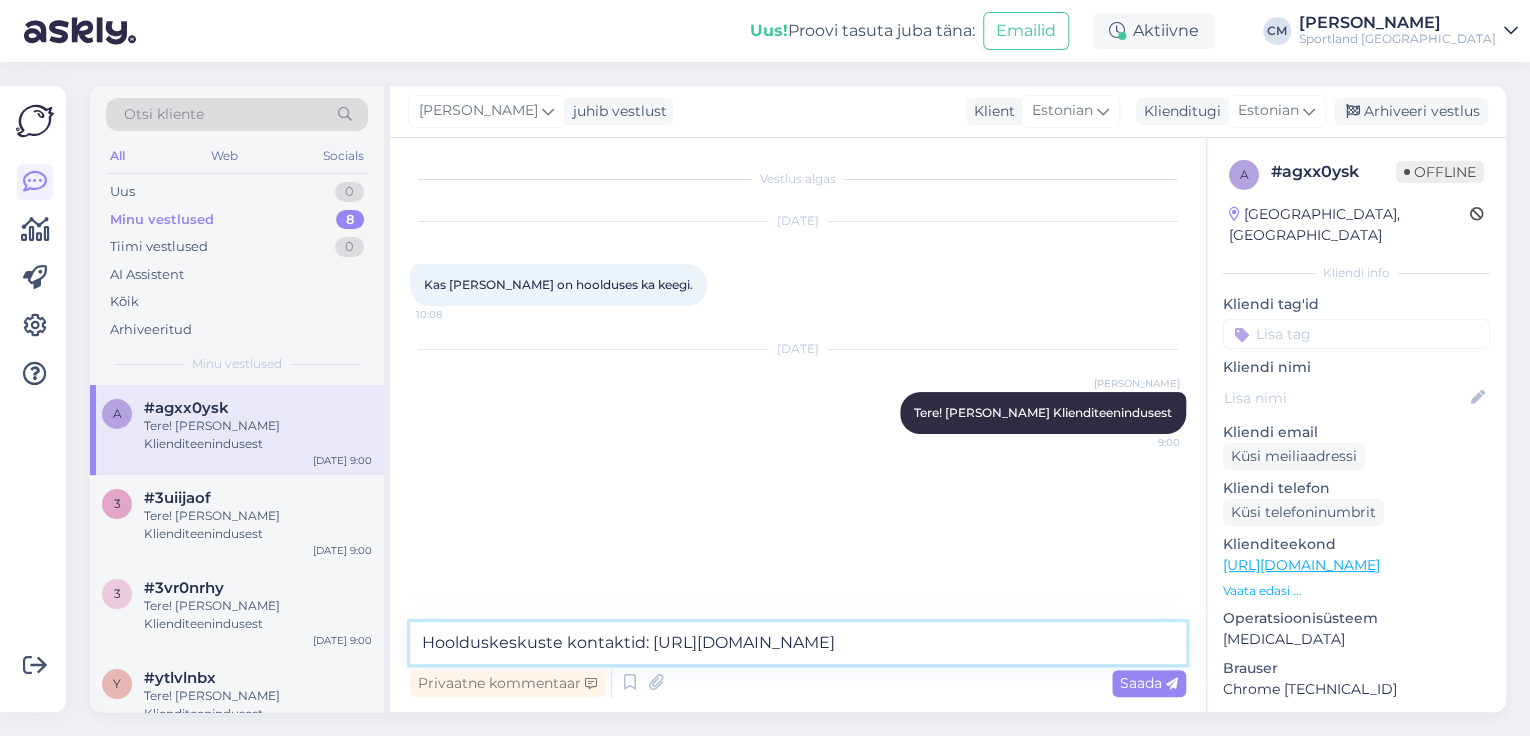 type 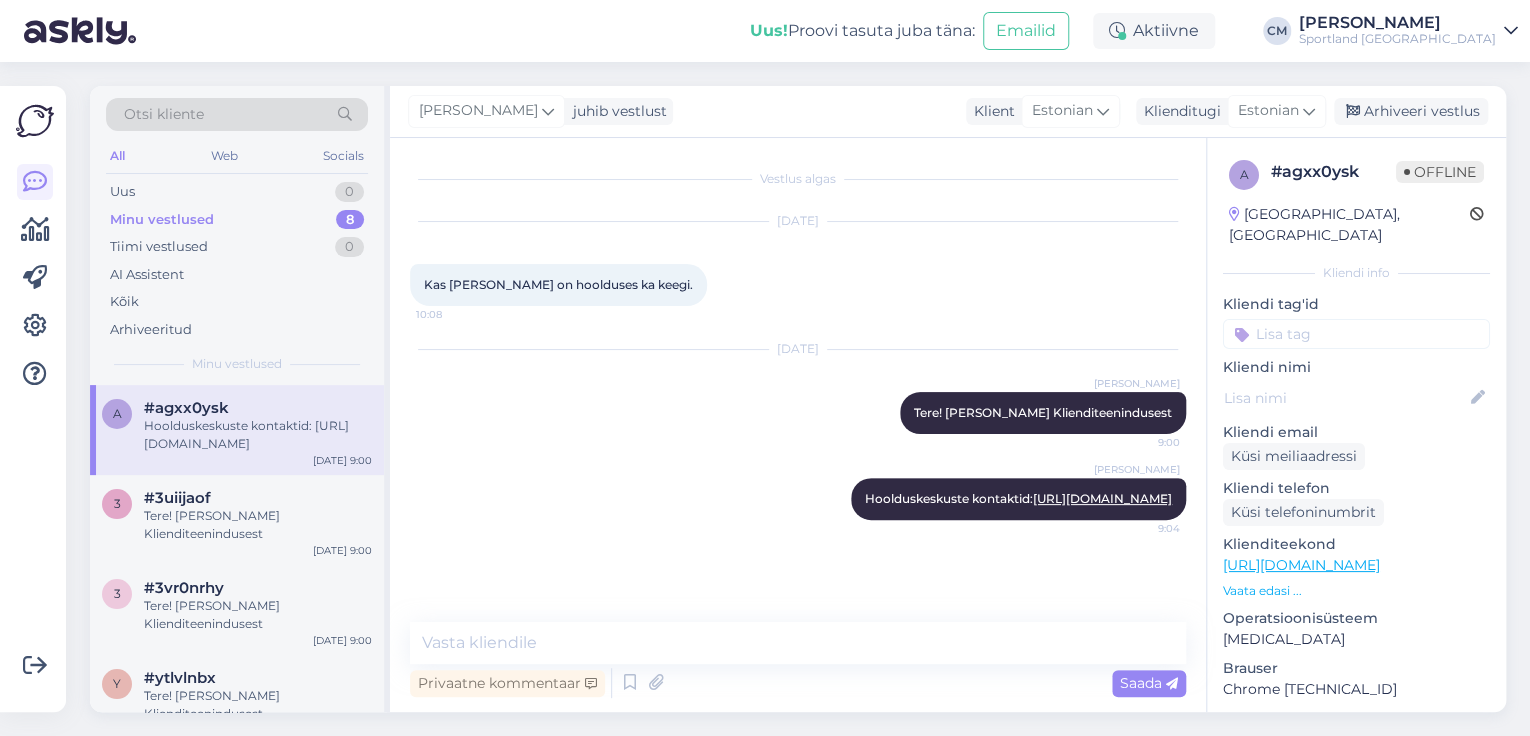 click on "[PERSON_NAME] juhib vestlust Klient [DEMOGRAPHIC_DATA] Klienditugi [DEMOGRAPHIC_DATA] Arhiveeri vestlus" at bounding box center (948, 112) 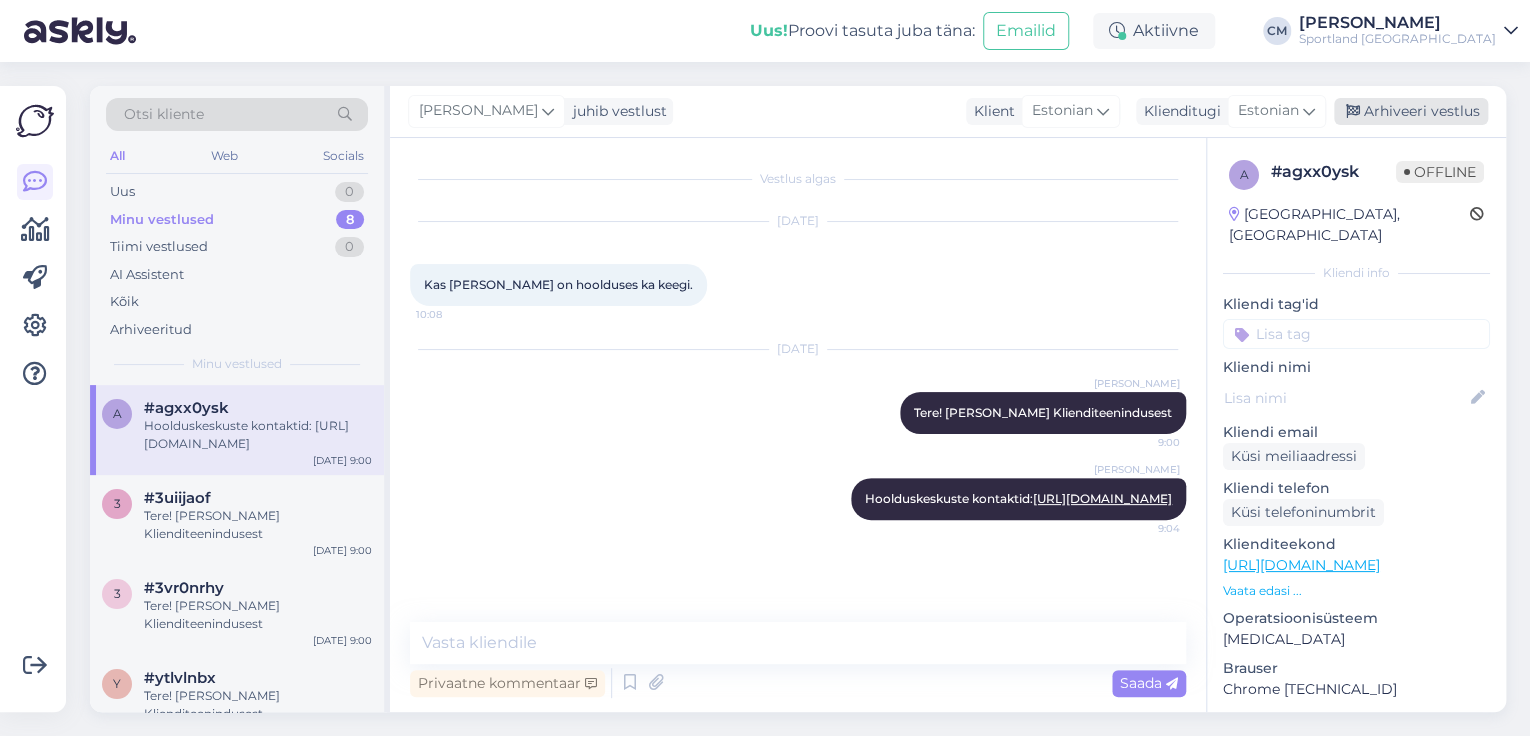 click on "Arhiveeri vestlus" at bounding box center [1411, 111] 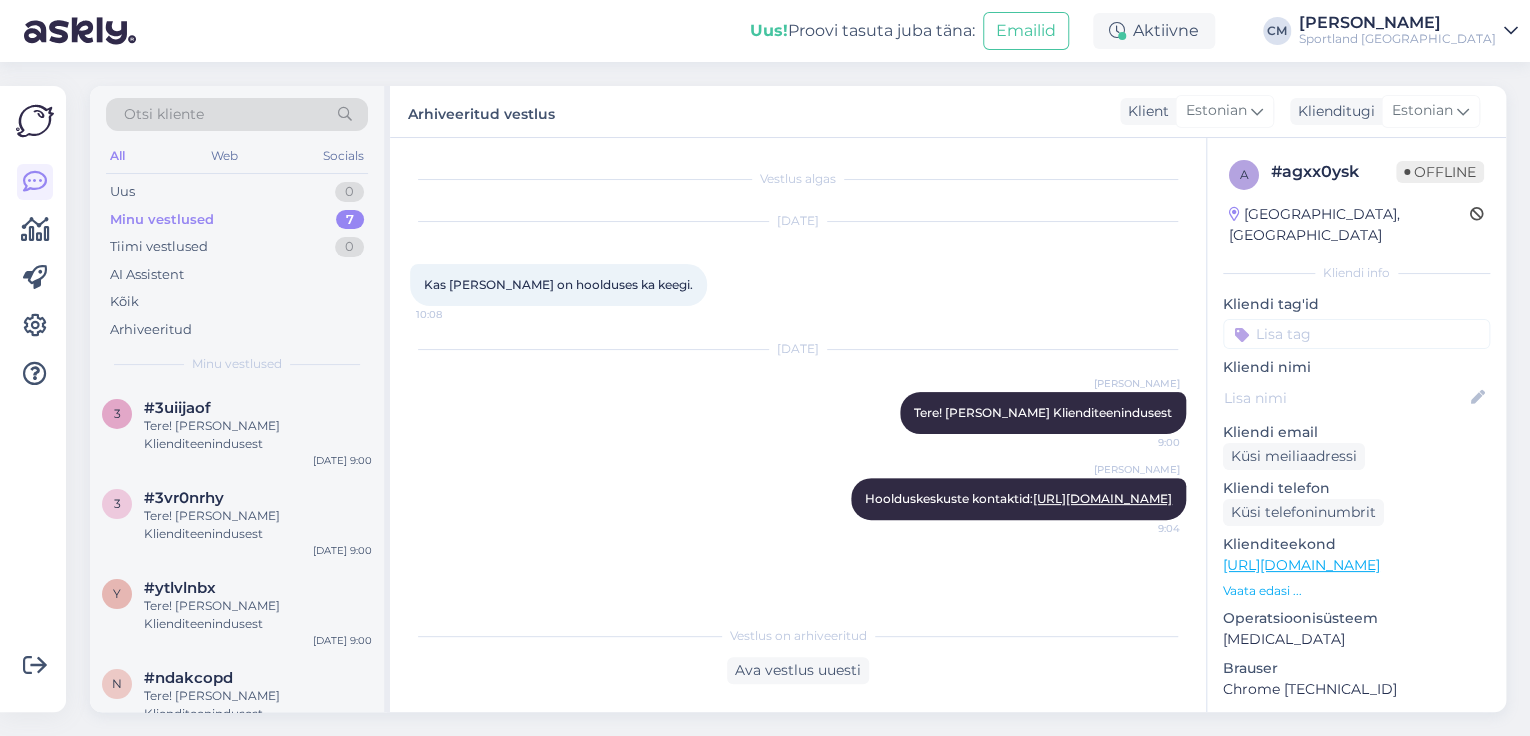 click on "a # agxx0ysk Offline     [GEOGRAPHIC_DATA], [GEOGRAPHIC_DATA] Kliendi info Kliendi tag'id  Toote soovitus Kaupade liigutamine Arvemüük Kaupluste lahtiolekuajad Petuskeemid Tel. nr muutmine Lattu lisandumine (toode) Toote üldinfo Tagastamine (kauplus) Tagastamine (e-pood) Sportland ID konto Hooldus kinkekaart (e-poes) Kinkekaardi pikendamine Defektiga toode E-maili muutmine Kaebus kaupluse kohta Probleem tellimuse esitamisega Tagasiside ( tehniline) Järelmaksu küsimused E-[PERSON_NAME] tehniline info Üritused Toodete broneerimine kaupluses Tagasiside (kauplus) Tagasiside (teenindus) Tööle kandideerimine Sponsorlus Spam Toodete suurustele vastavus (suurustetabelid) Võidu lunastamine  Lubatud tarne 1-4 tööpäeva ületatud Topelt tehing [PERSON_NAME] Hilinenud ekspertiisi vastus Kaupluse praak E-[PERSON_NAME] praak Kohaletoimetamise aadressi muumine Arve taotlemine GoSport kahjustunud pakendiga toode Toodete vahetamine (kauplus) Toodete vahetamine (e-pood) Soodustused Korduskviitungid Tellimuse tühistamine kinkekaart ([PERSON_NAME]) Tellimuse muutmine" at bounding box center [1356, 562] 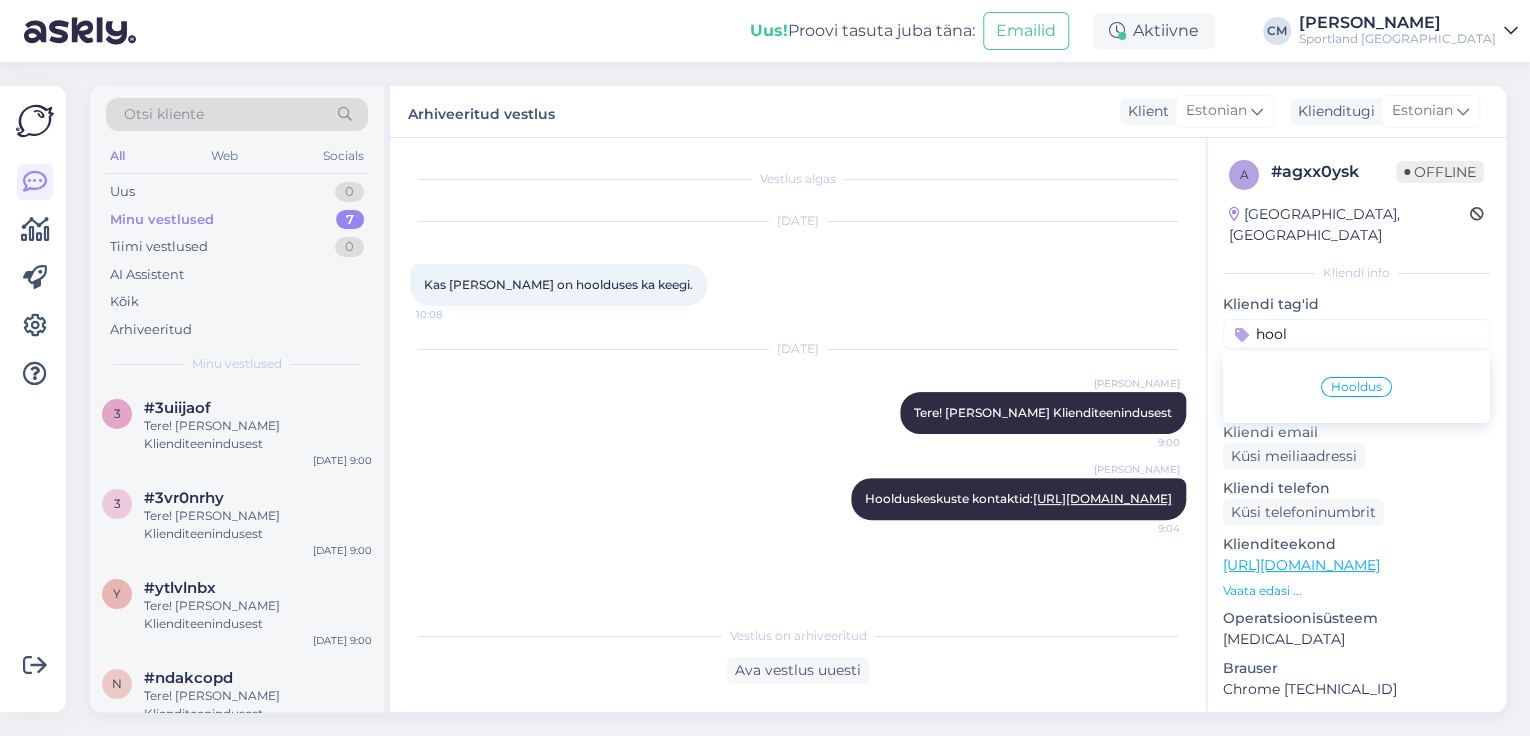 type on "hool" 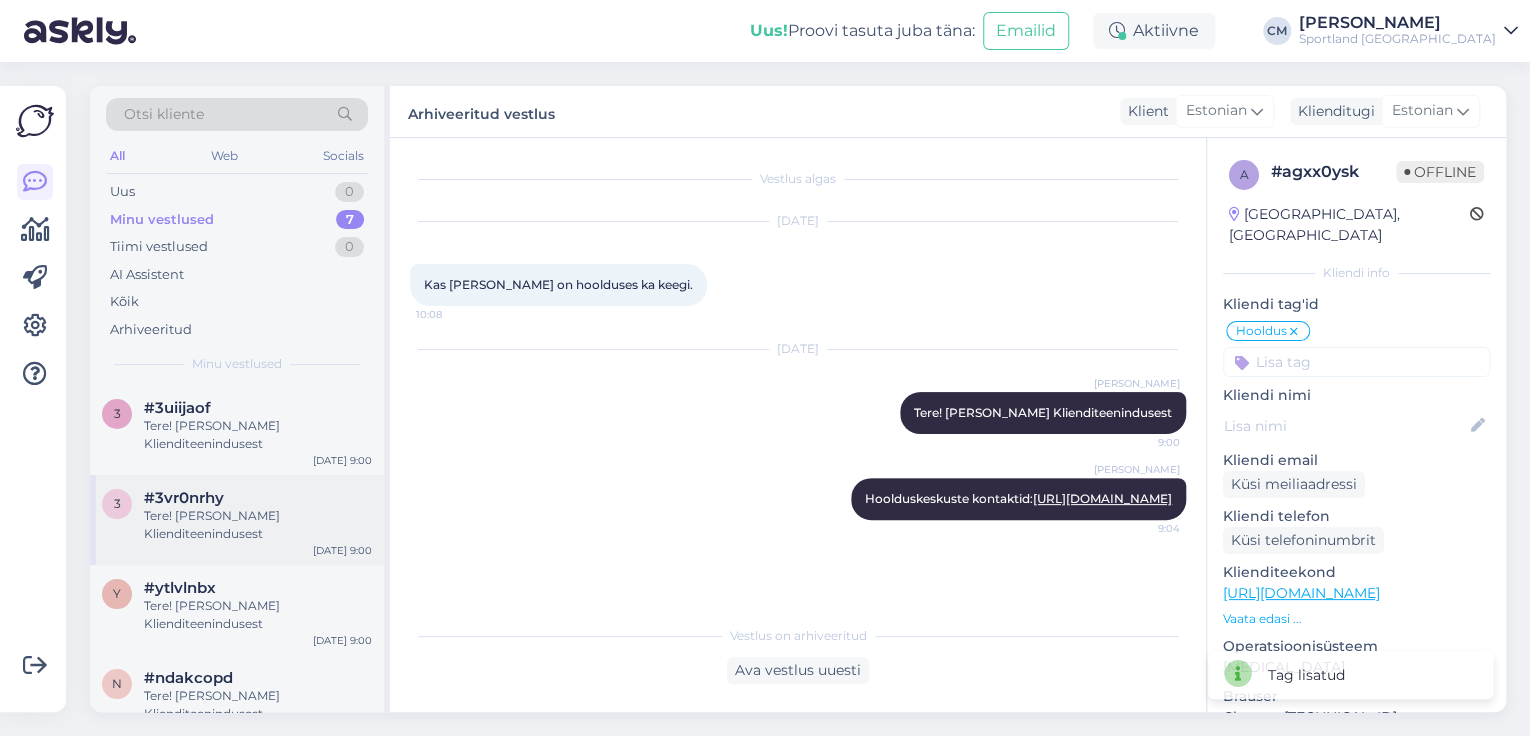 click on "#3vr0nrhy" at bounding box center [258, 498] 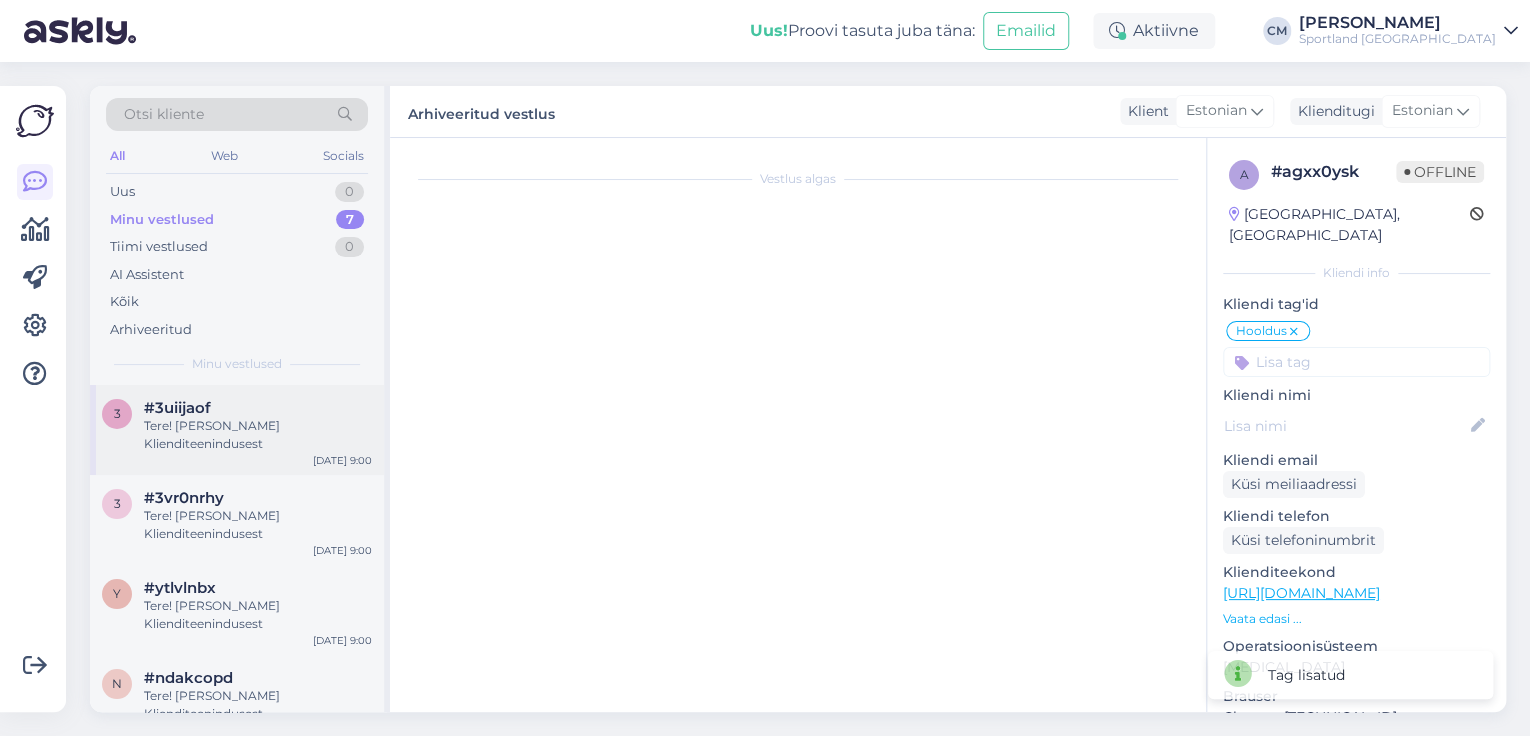 click on "3 #3uiijaof Tere! [PERSON_NAME] Klienditeenindusest [DATE] 9:00" at bounding box center (237, 430) 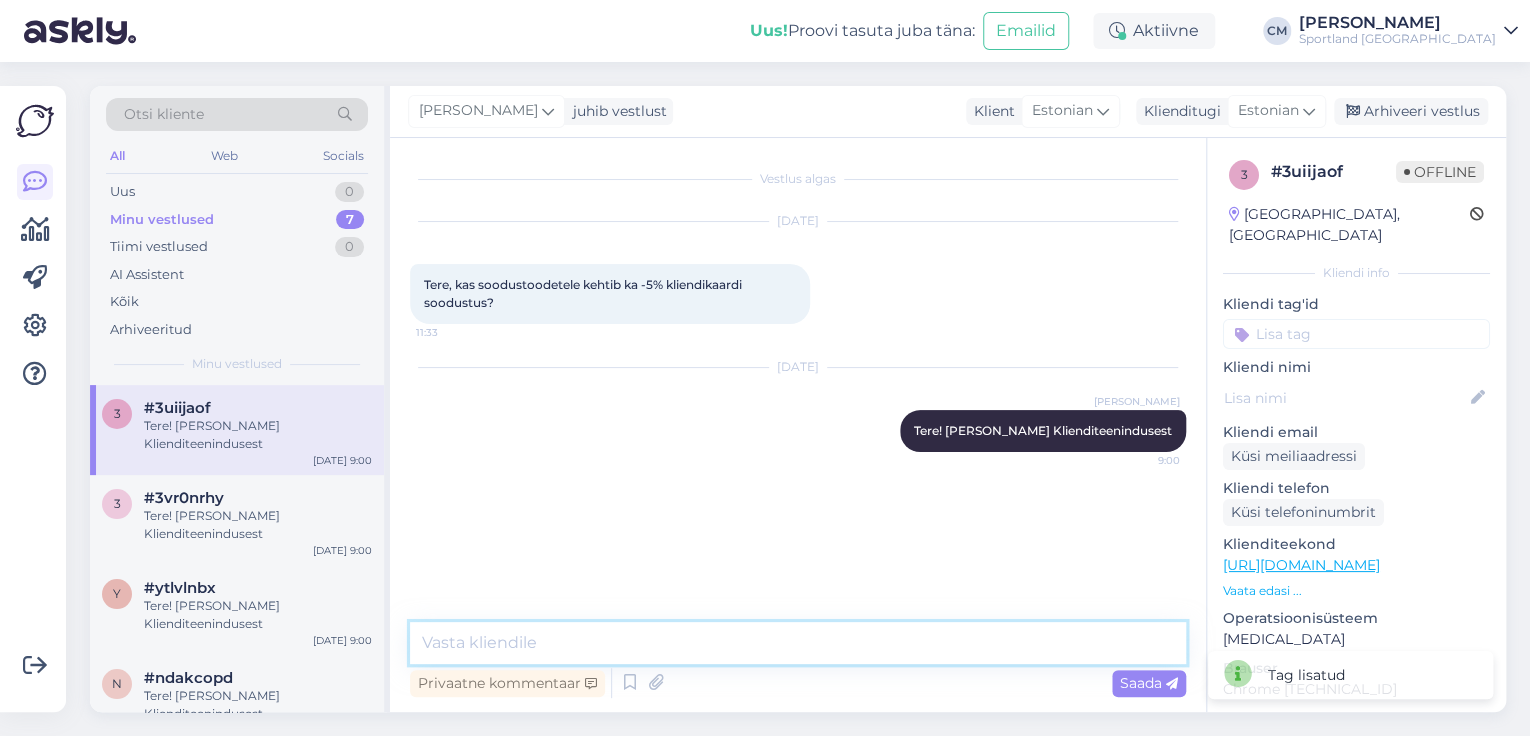 click at bounding box center [798, 643] 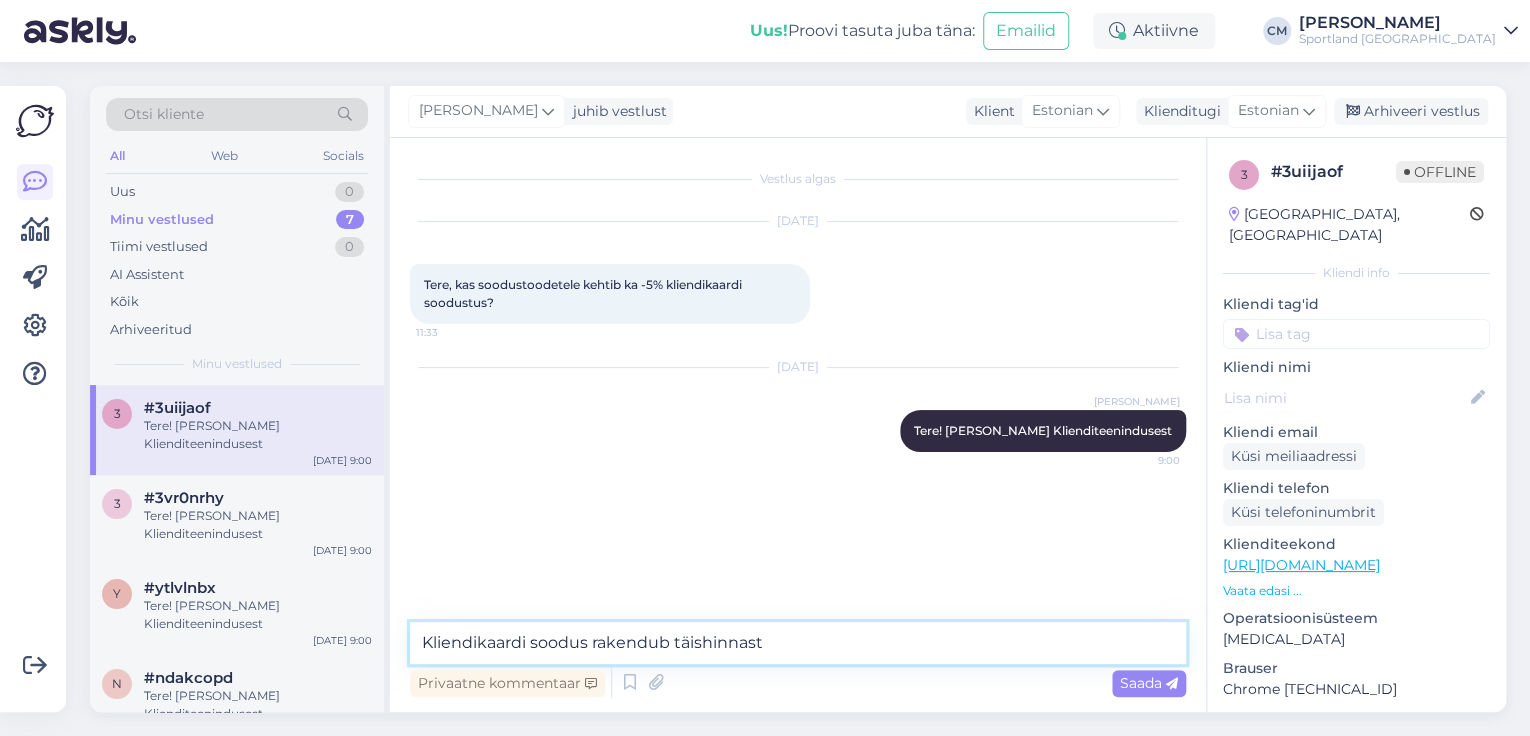 type on "Kliendikaardi soodus rakendub täishinnast." 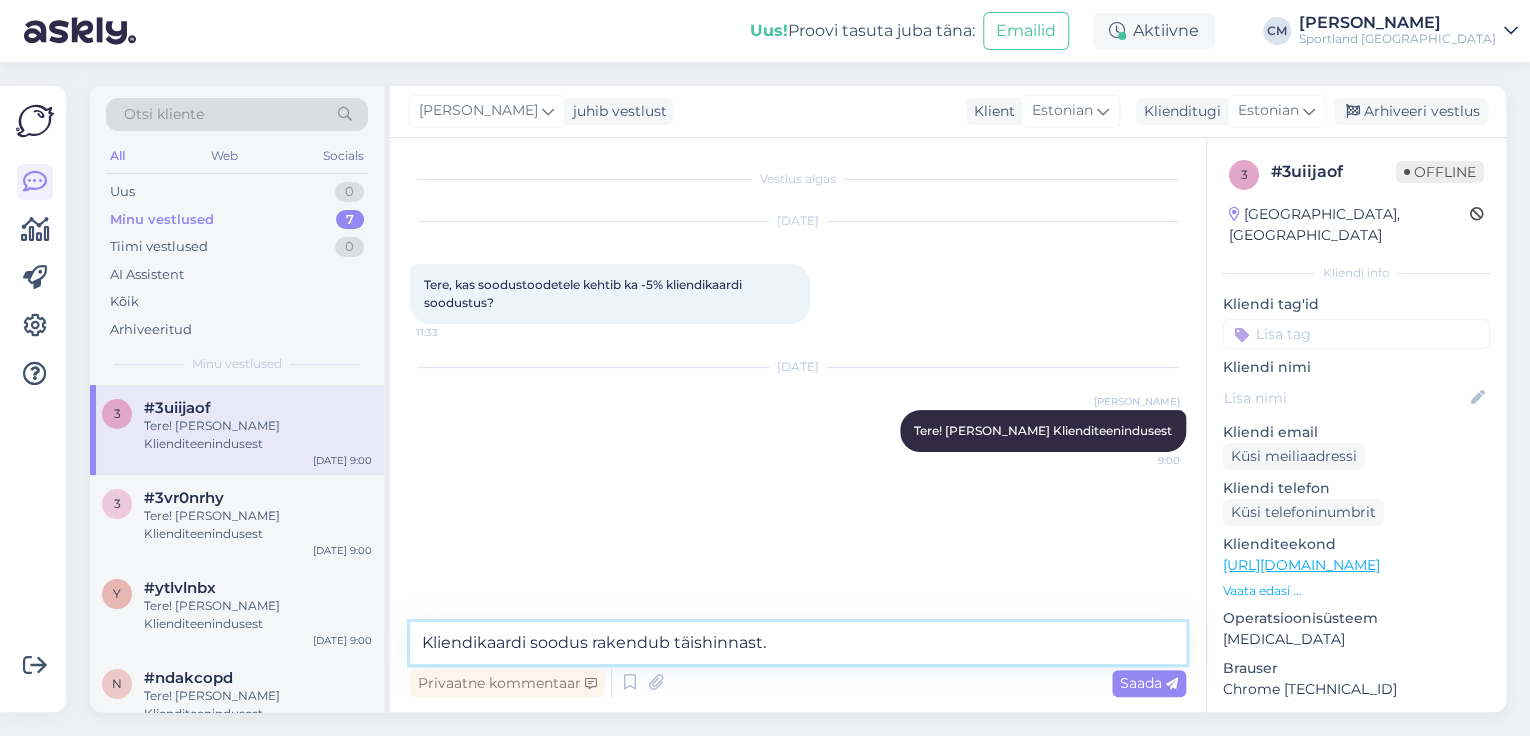 type 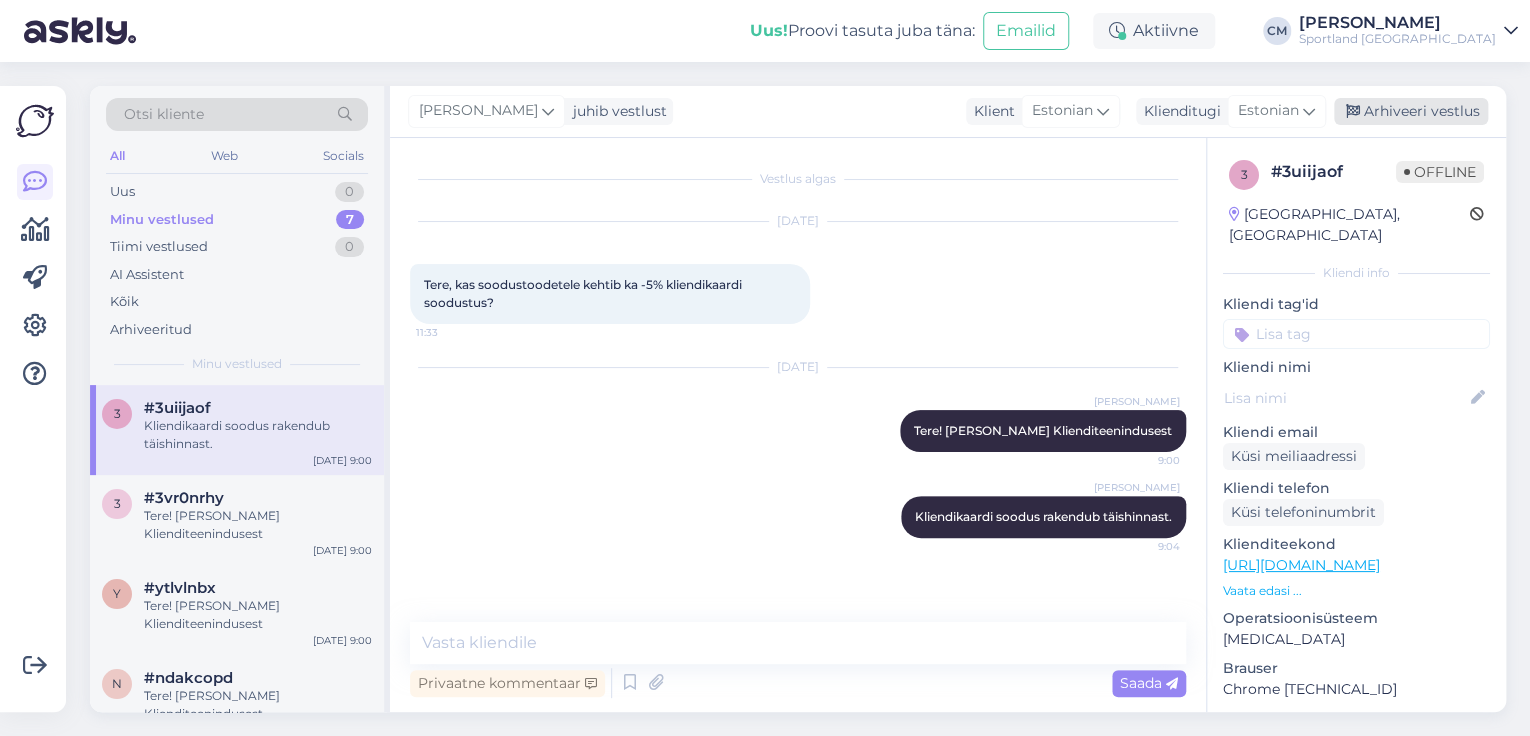 click on "Arhiveeri vestlus" at bounding box center (1411, 111) 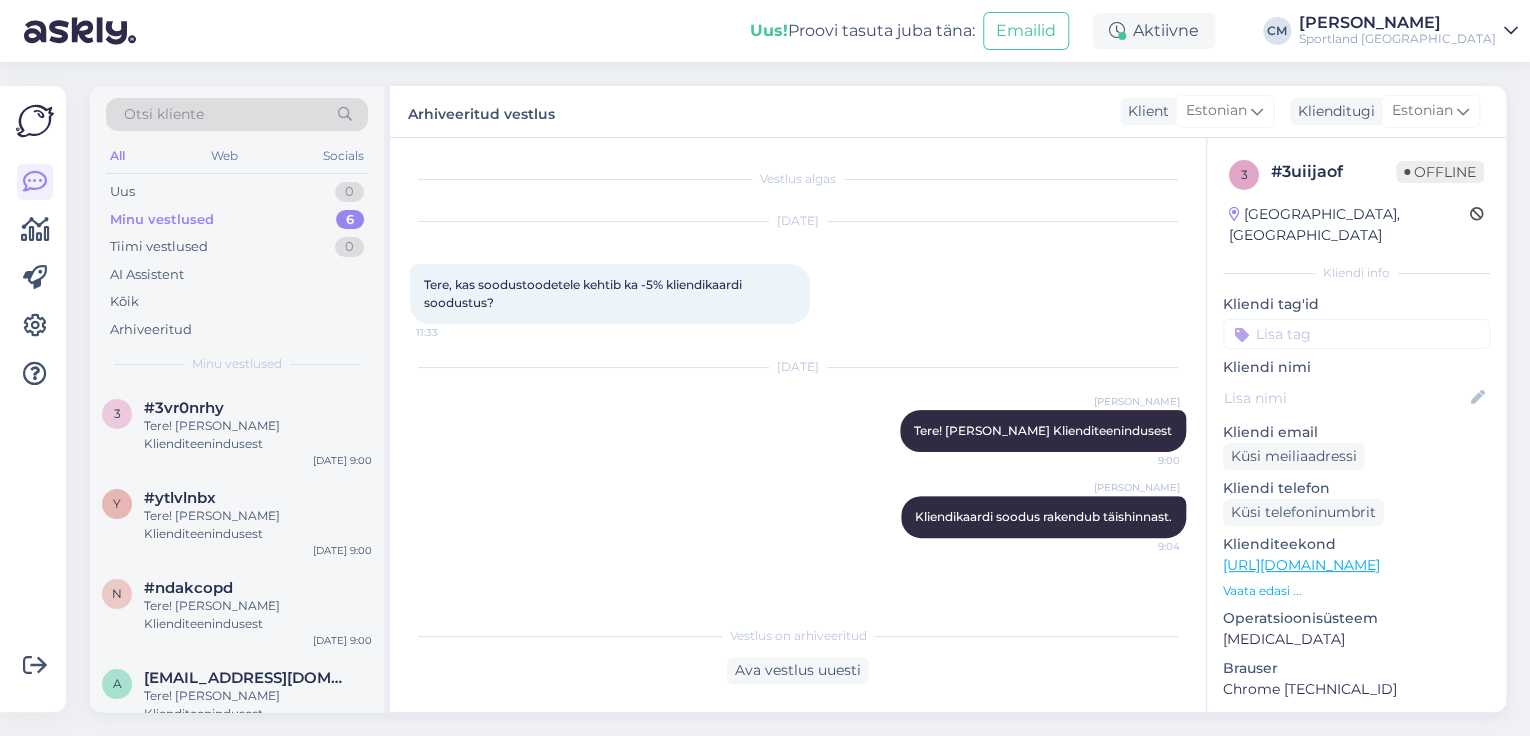 click at bounding box center [1356, 334] 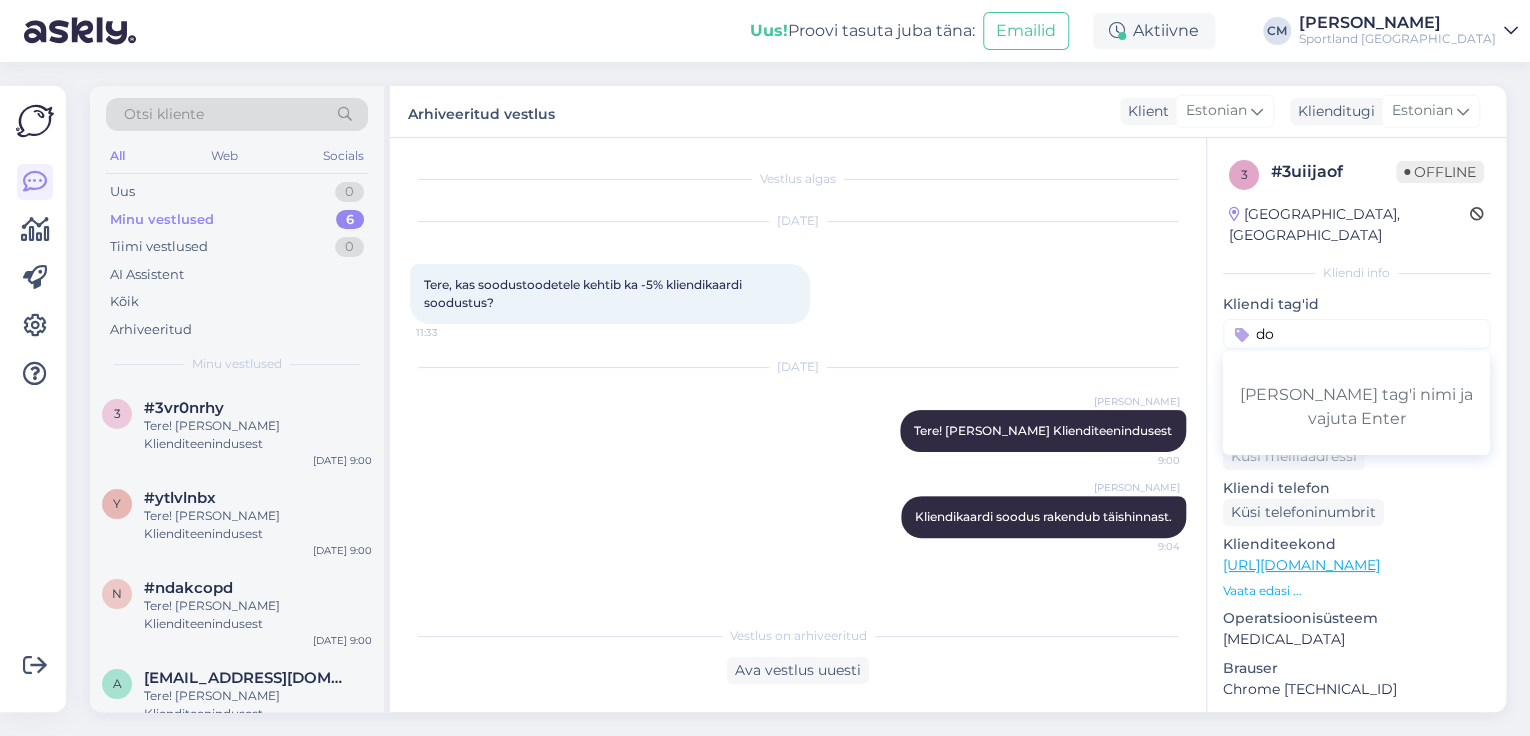 type on "d" 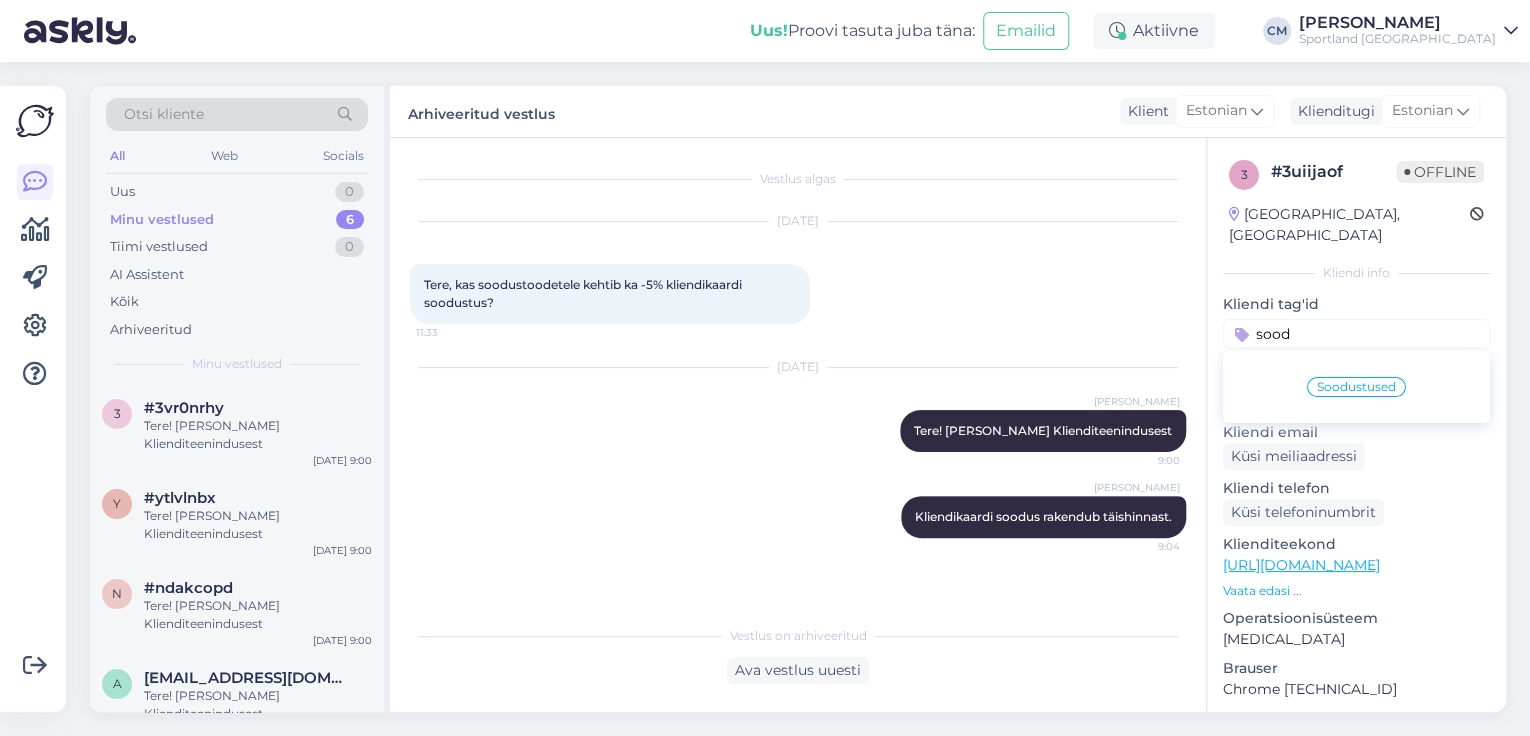 type on "sood" 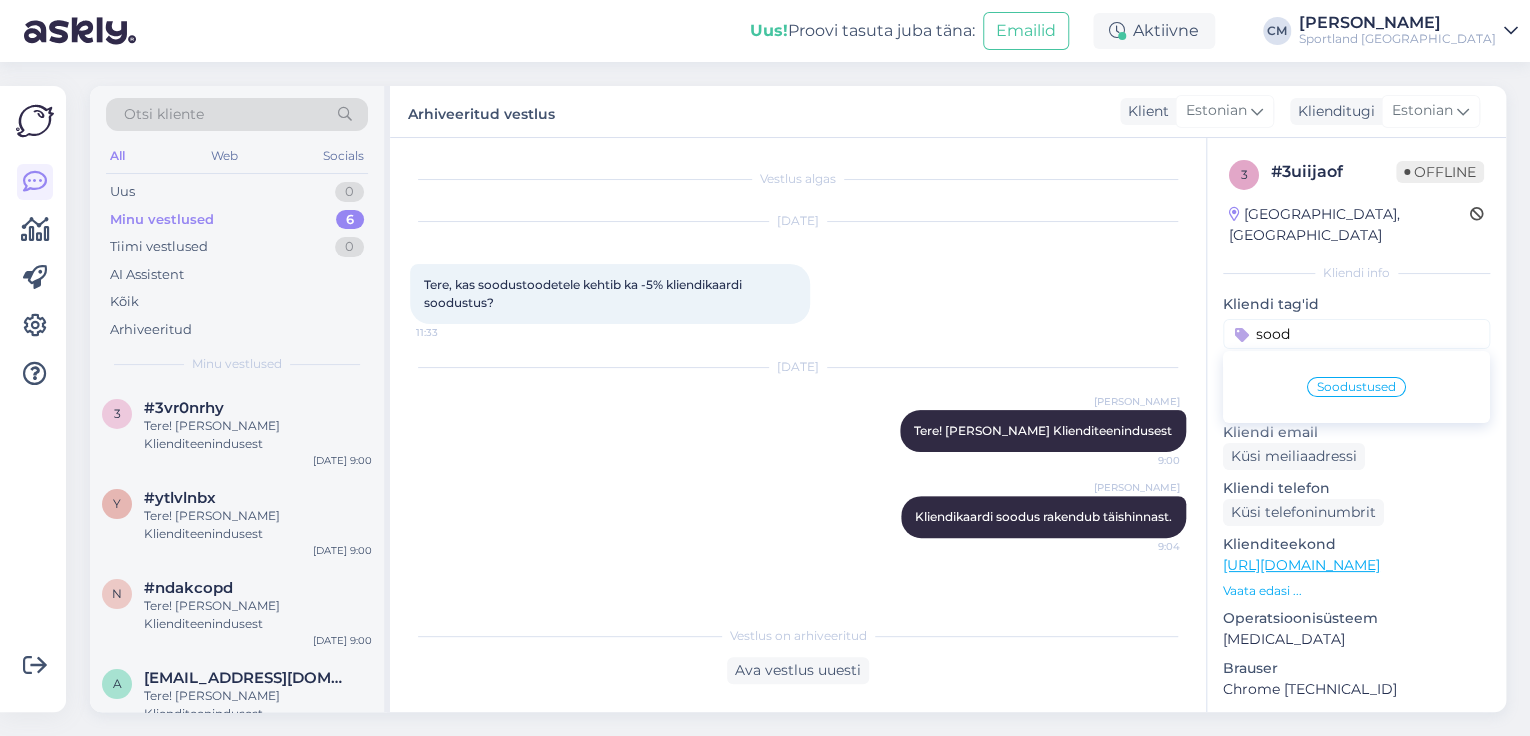 click on "Soodustused" at bounding box center (1356, 387) 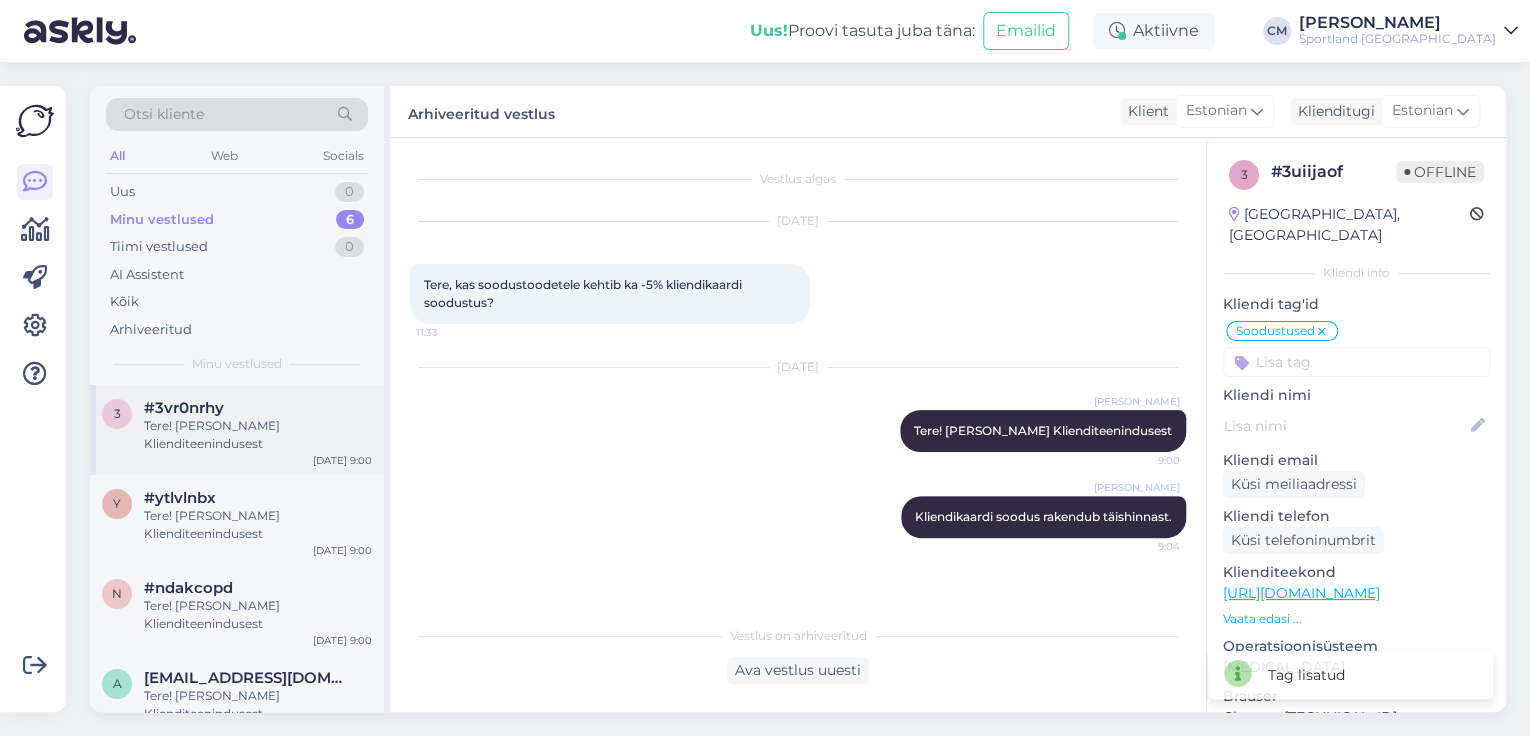 click on "#3vr0nrhy" at bounding box center (258, 408) 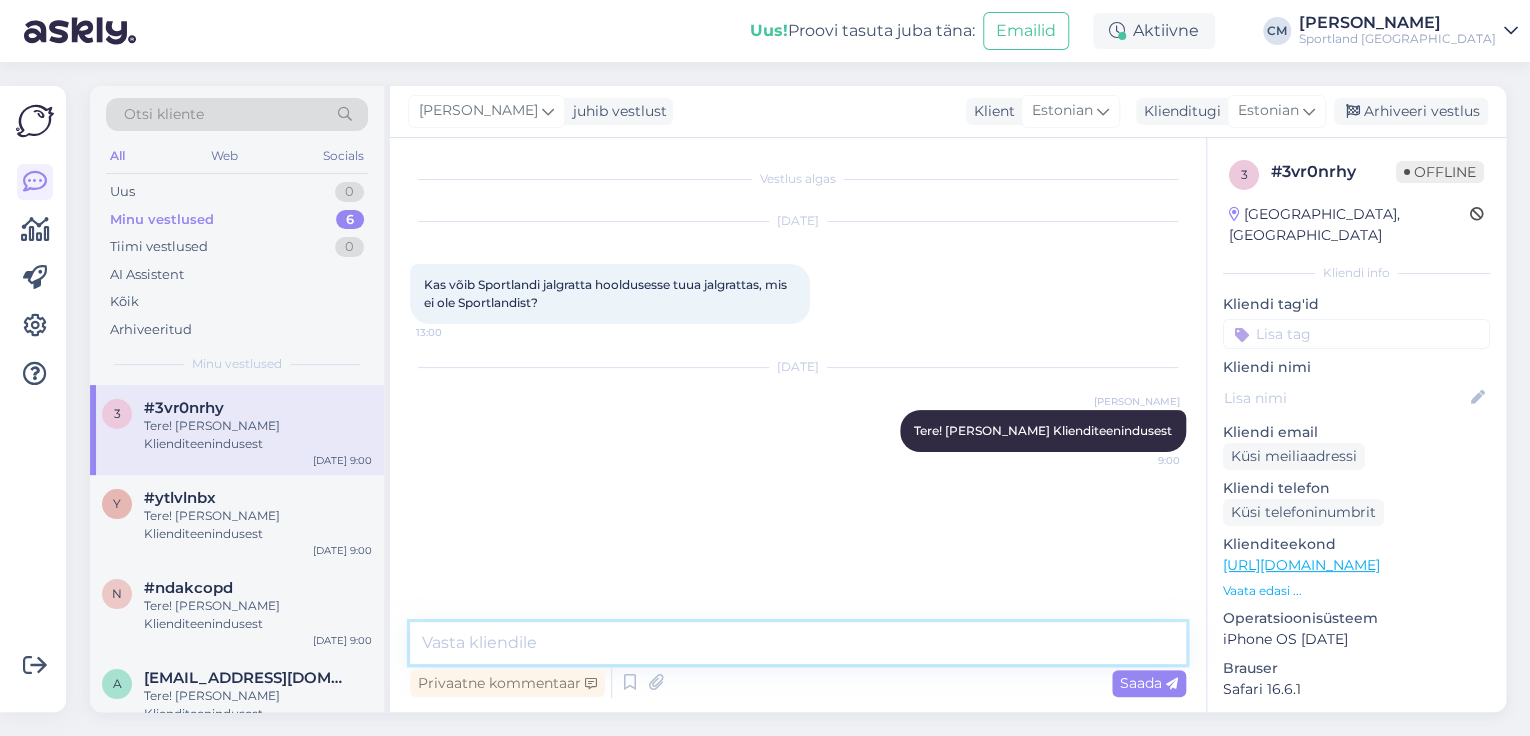 click at bounding box center [798, 643] 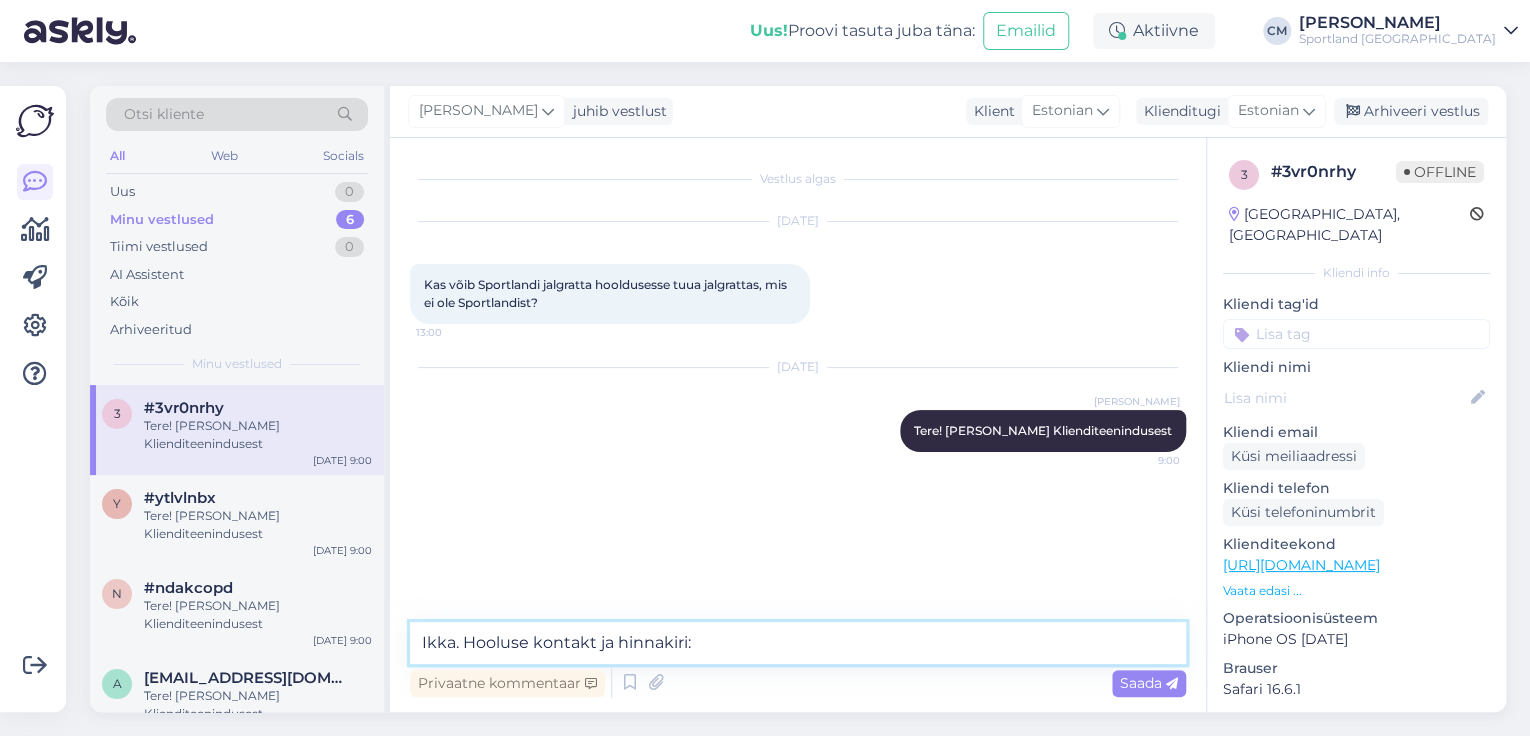 paste on "[URL][DOMAIN_NAME]" 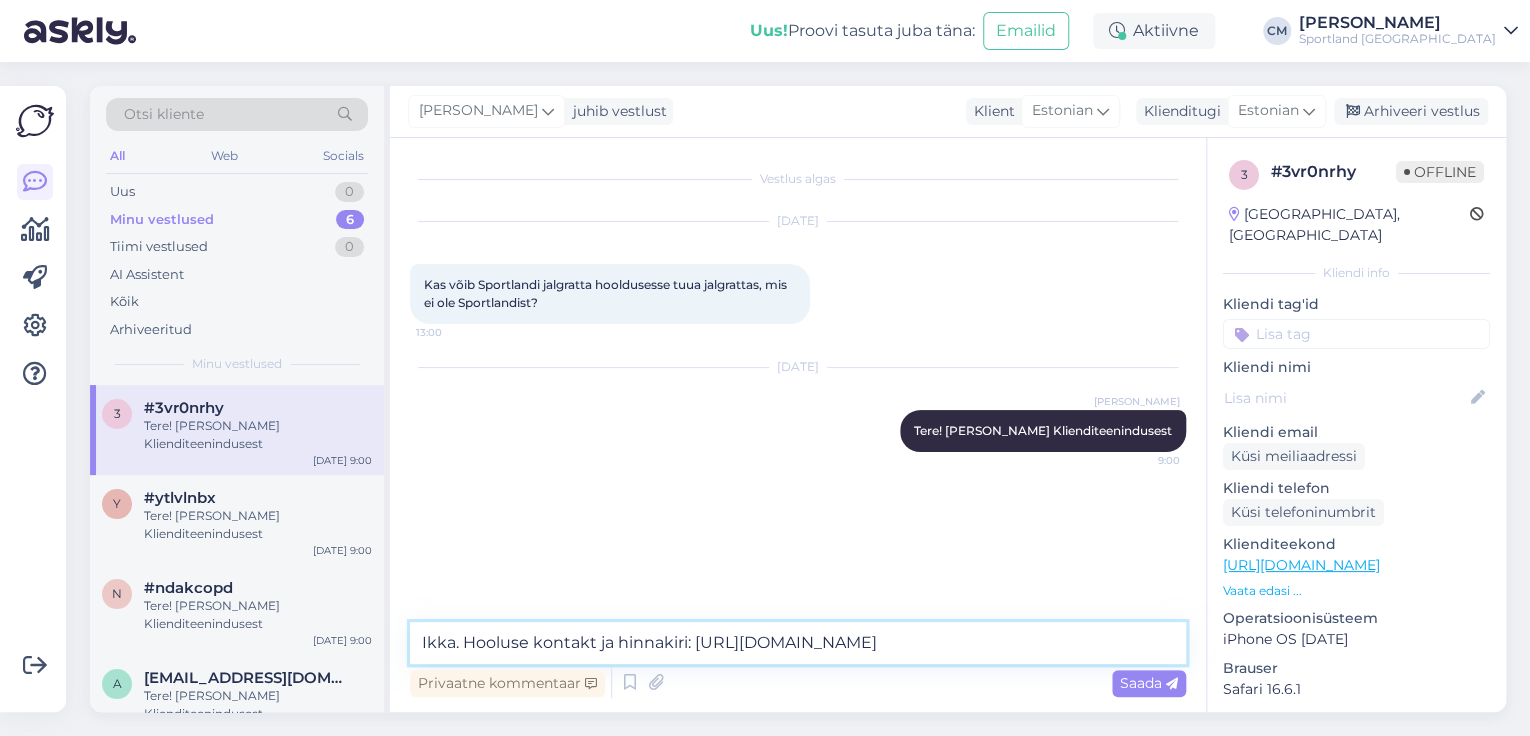 click on "Ikka. Hooluse kontakt ja hinnakiri: [URL][DOMAIN_NAME]" at bounding box center (798, 643) 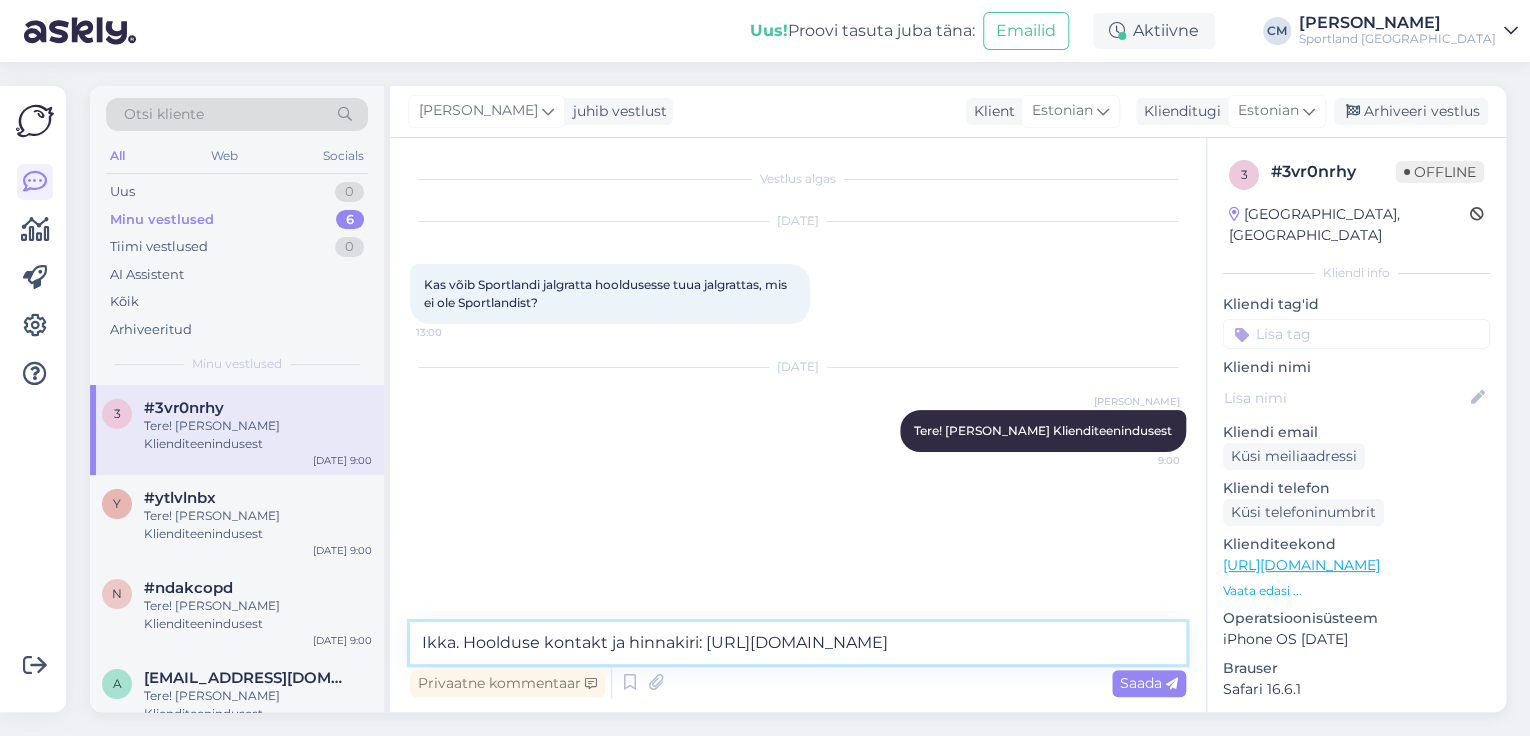 type 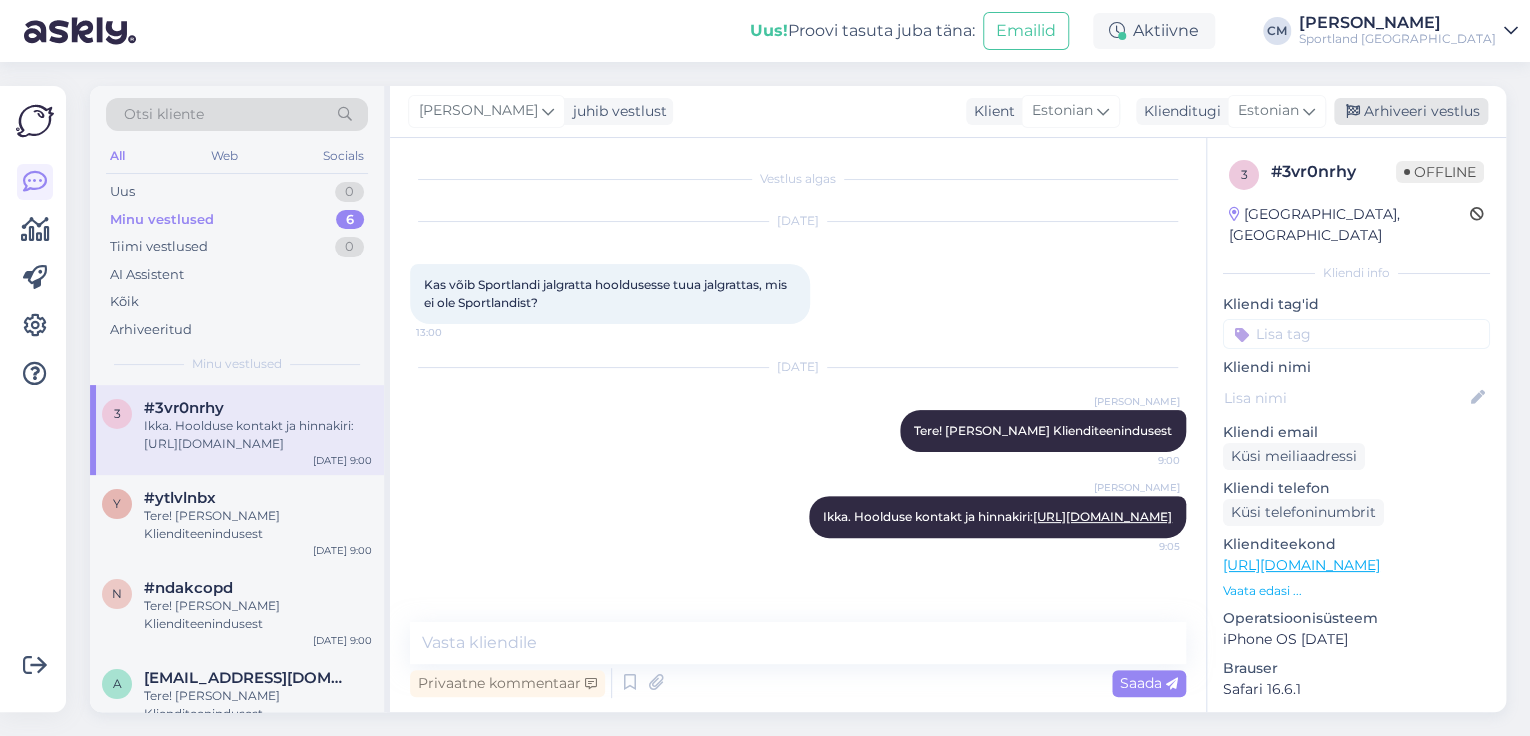 click on "Arhiveeri vestlus" at bounding box center [1411, 111] 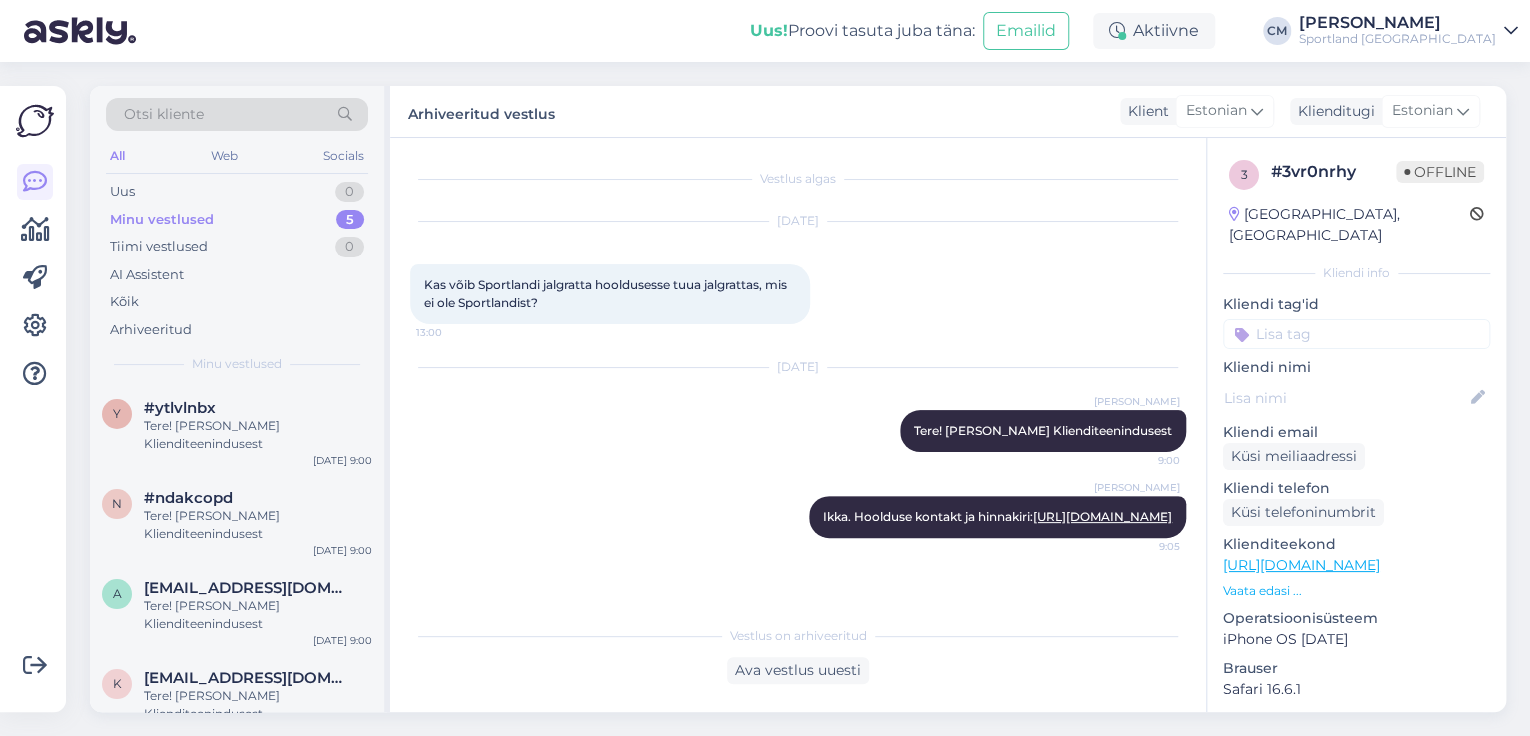 click on "Kliendi nimi" at bounding box center (1356, 367) 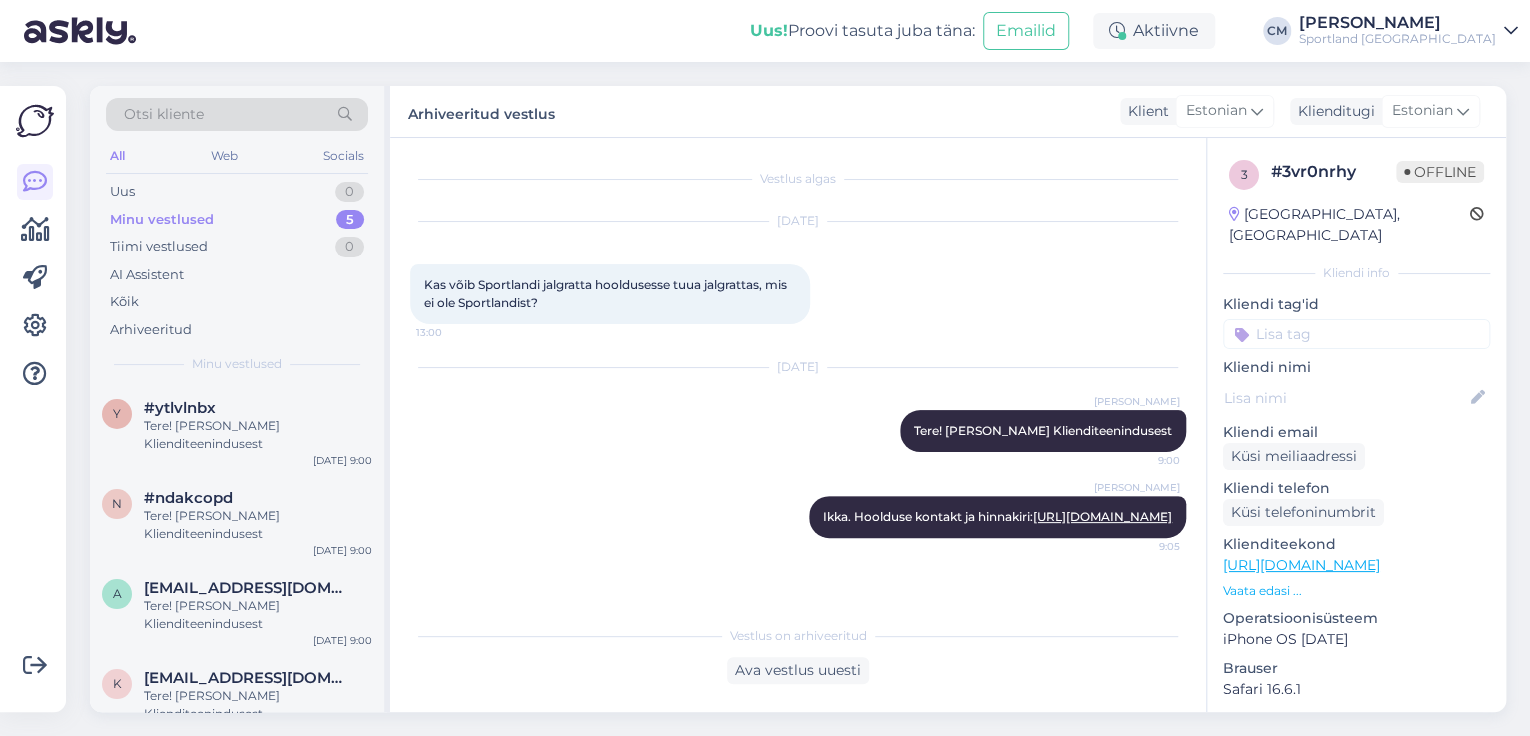 click at bounding box center [1356, 334] 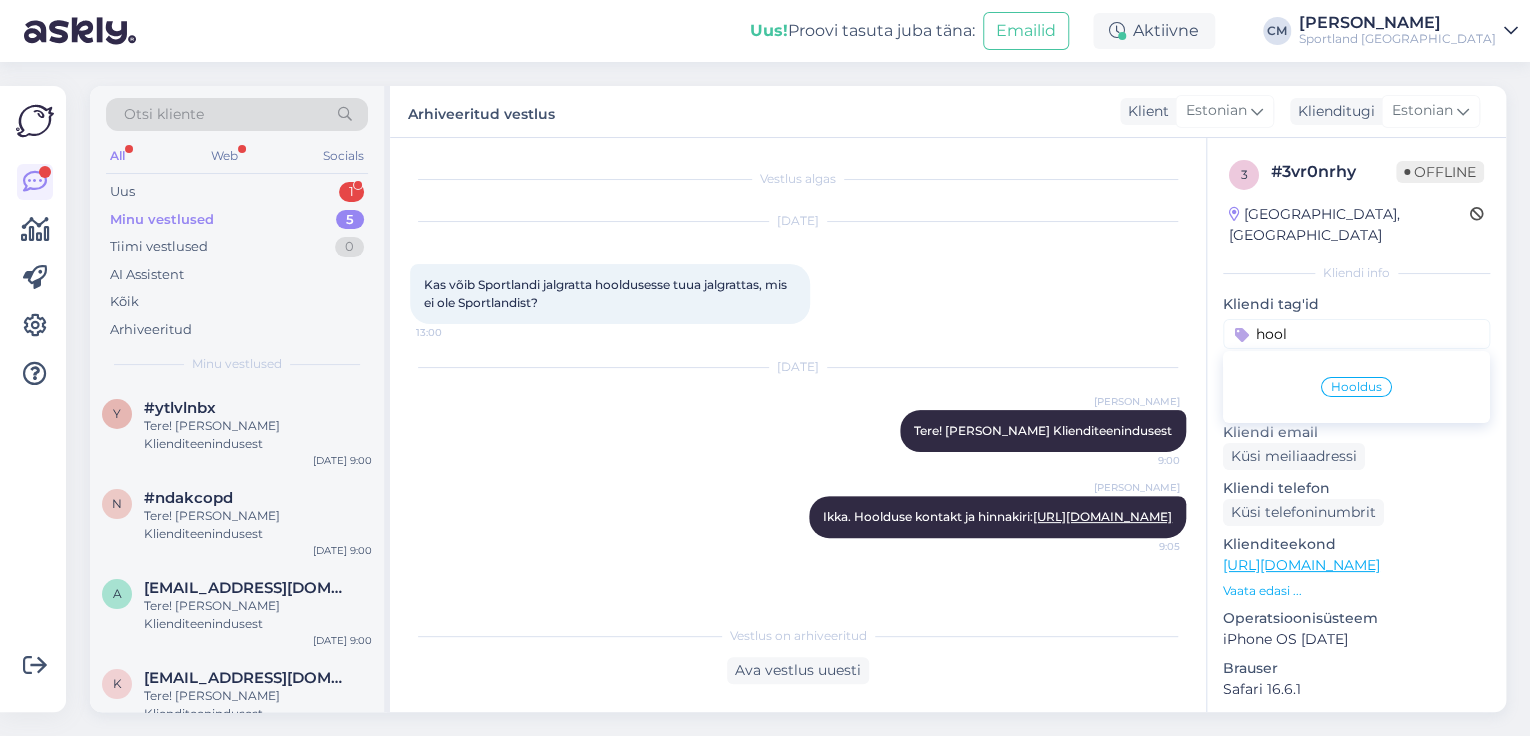 type on "hool" 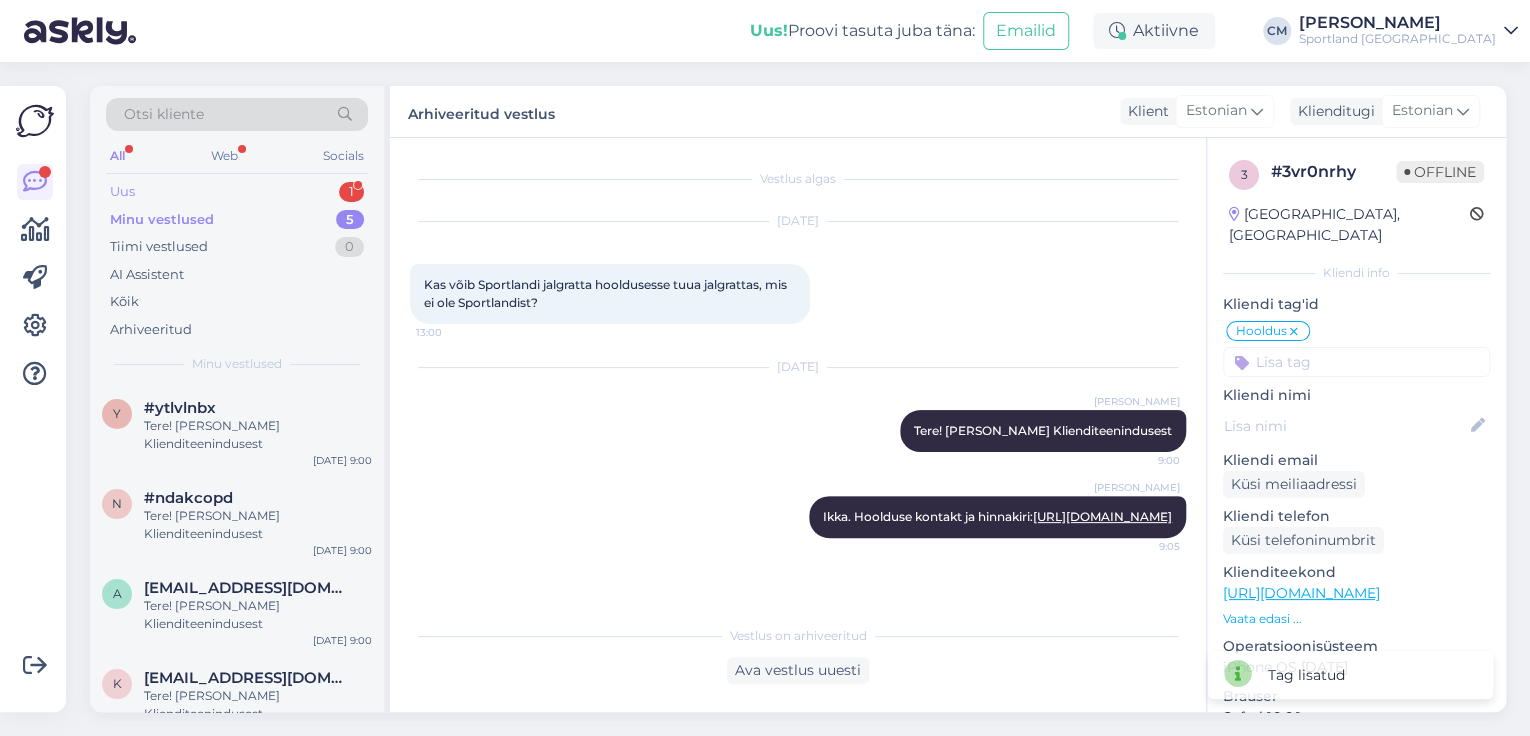 click on "1" at bounding box center (351, 192) 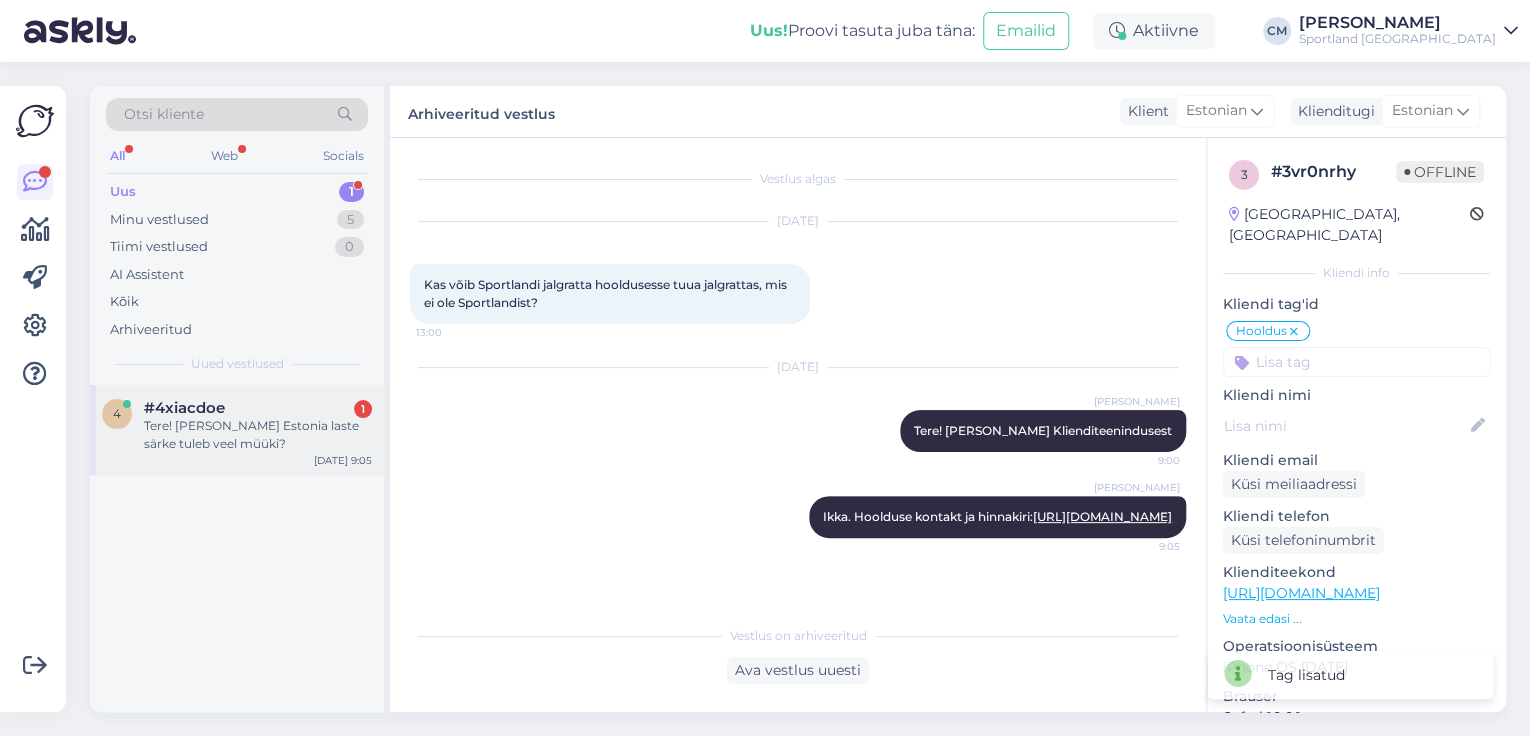 click on "Tere! [PERSON_NAME] Estonia laste särke tuleb veel müüki?" at bounding box center (258, 435) 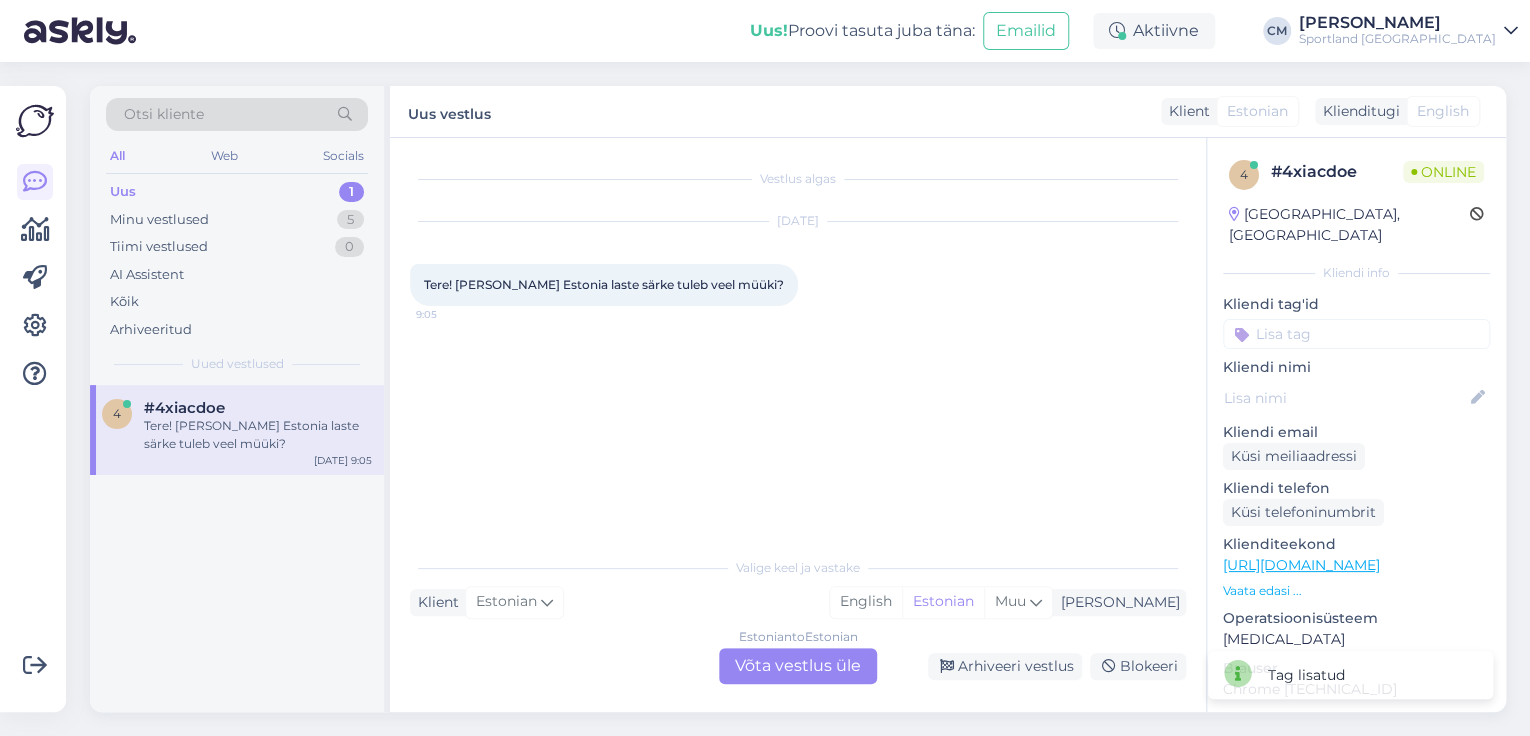 click on "Estonian  to  Estonian Võta vestlus üle" at bounding box center (798, 666) 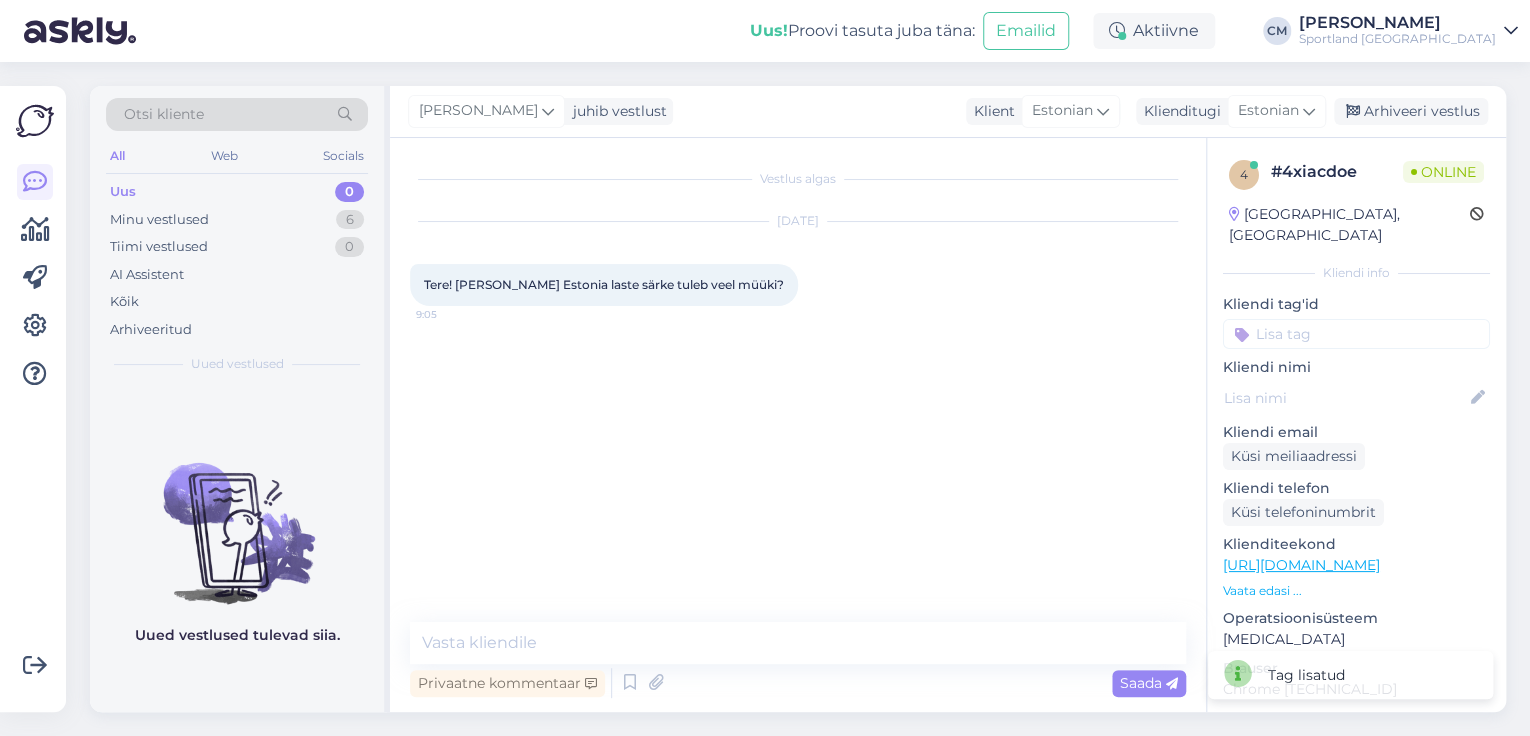 click at bounding box center [611, 683] 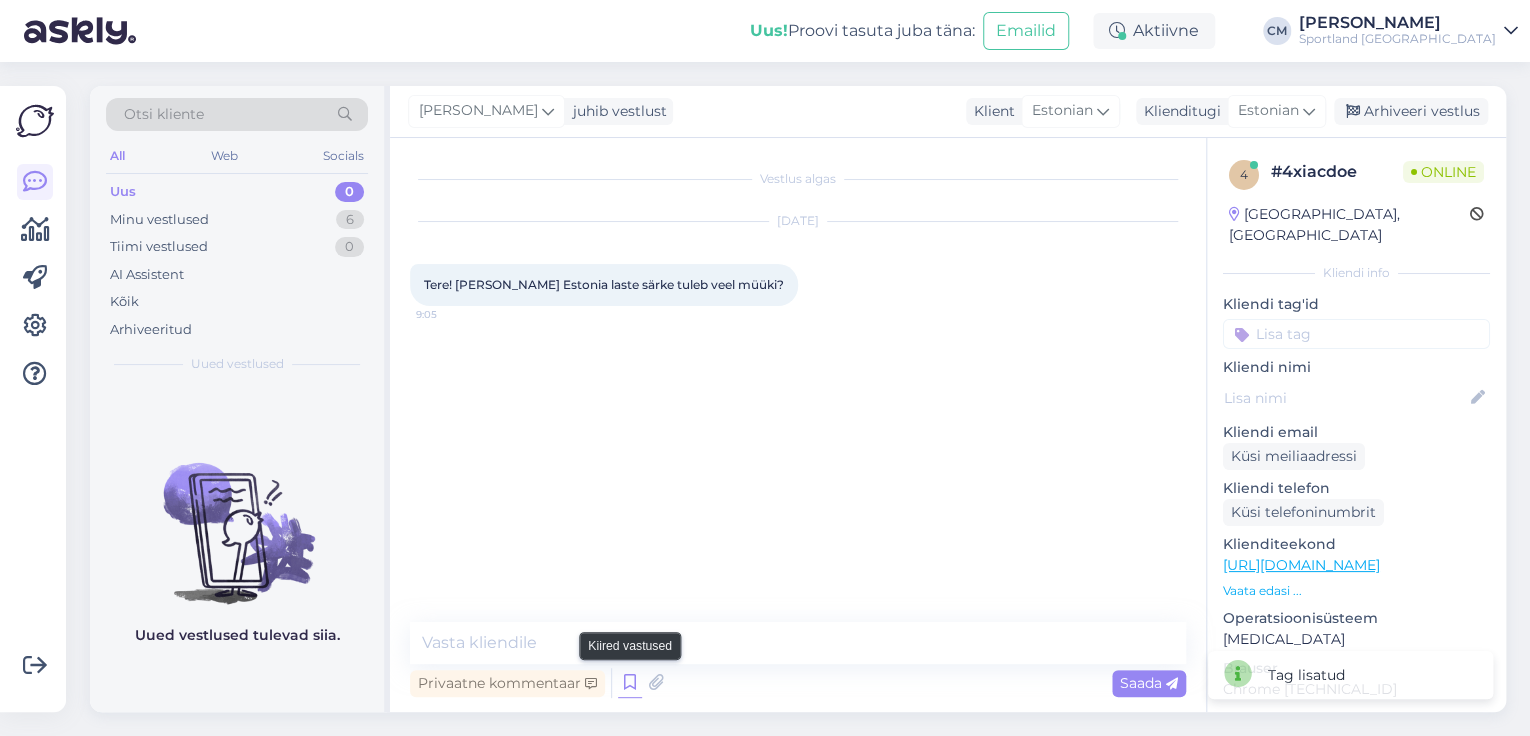 click at bounding box center (630, 683) 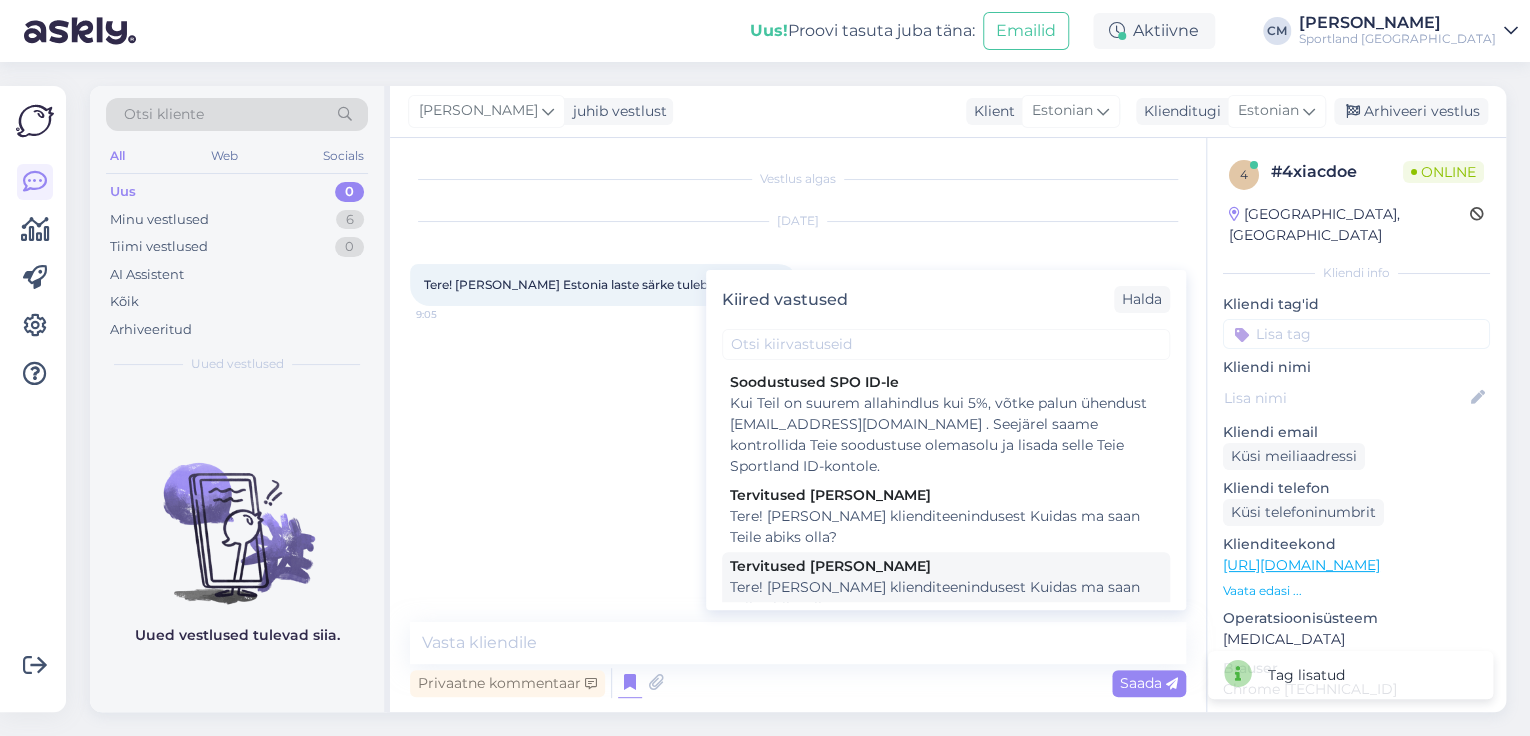click on "Tere! [PERSON_NAME] klienditeenindusest
Kuidas ma saan Teile abiks olla?" at bounding box center (946, 598) 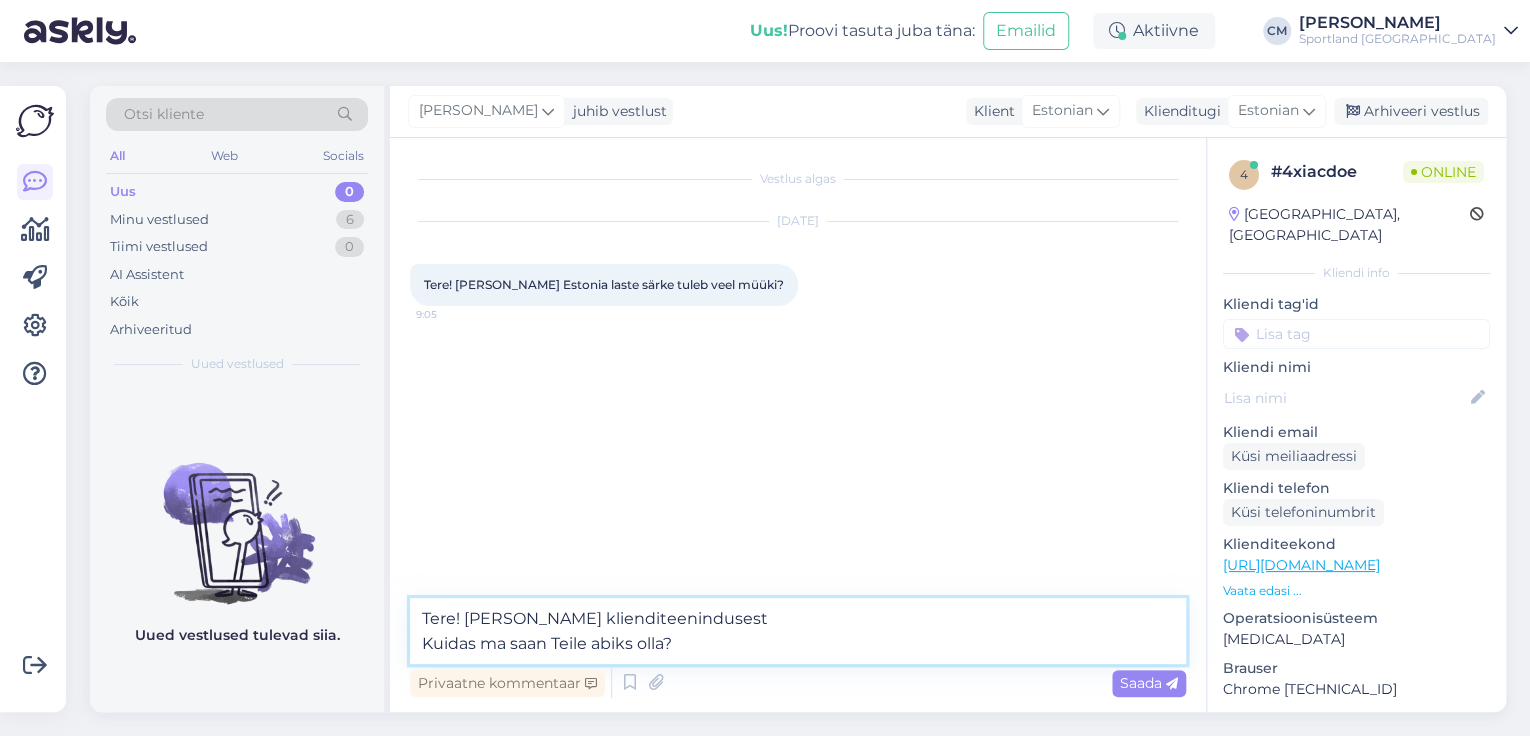 drag, startPoint x: 830, startPoint y: 650, endPoint x: 318, endPoint y: 649, distance: 512.001 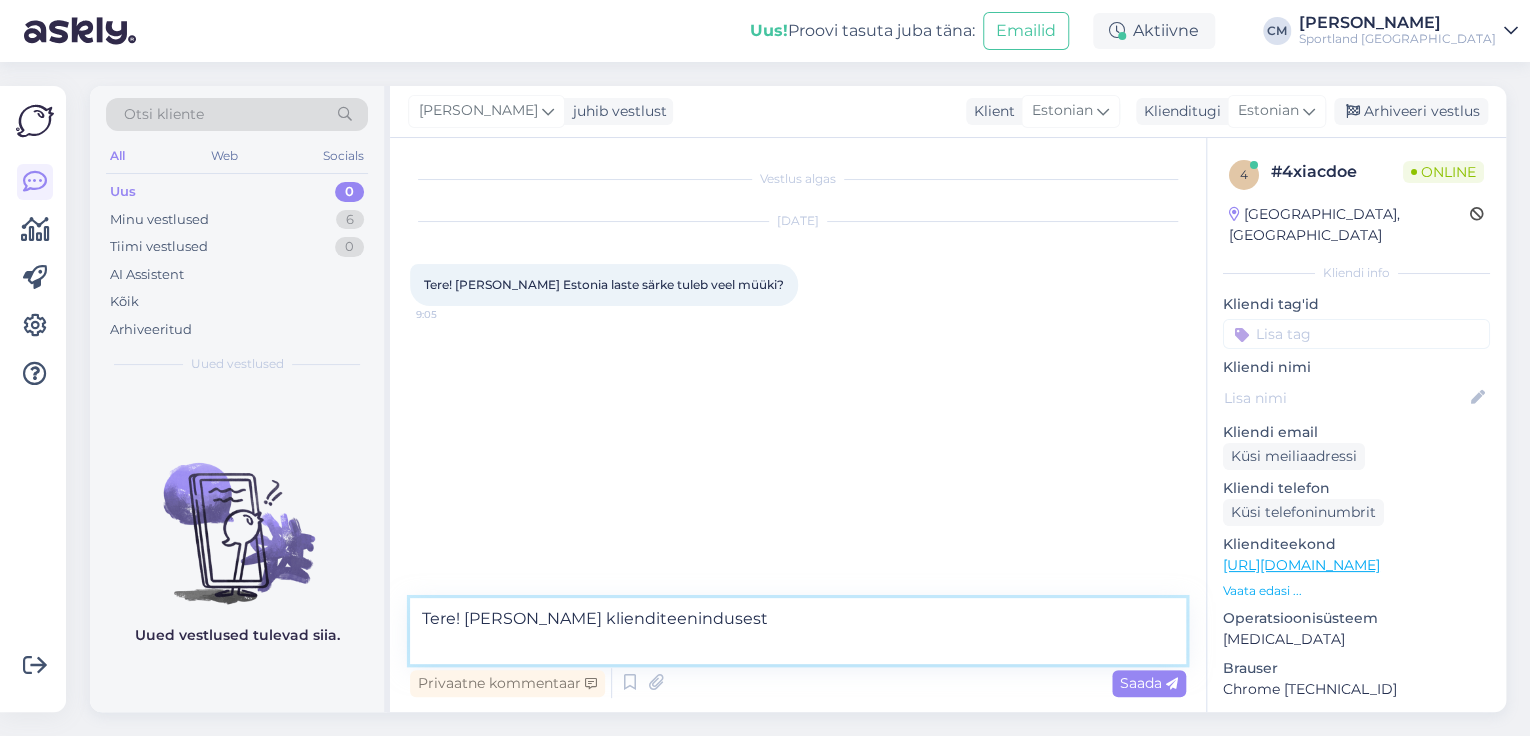 type on "Tere! [PERSON_NAME] klienditeenindusest" 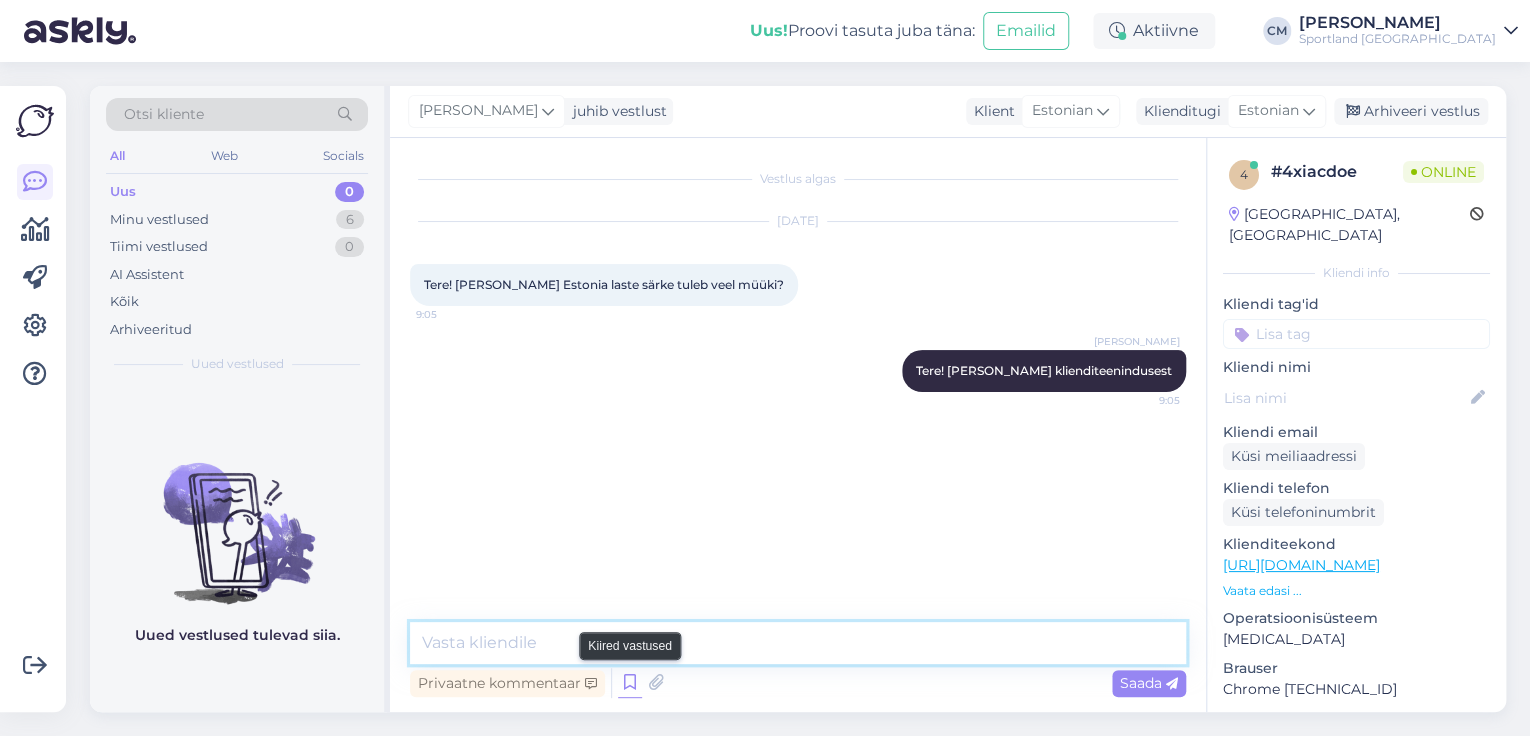 type 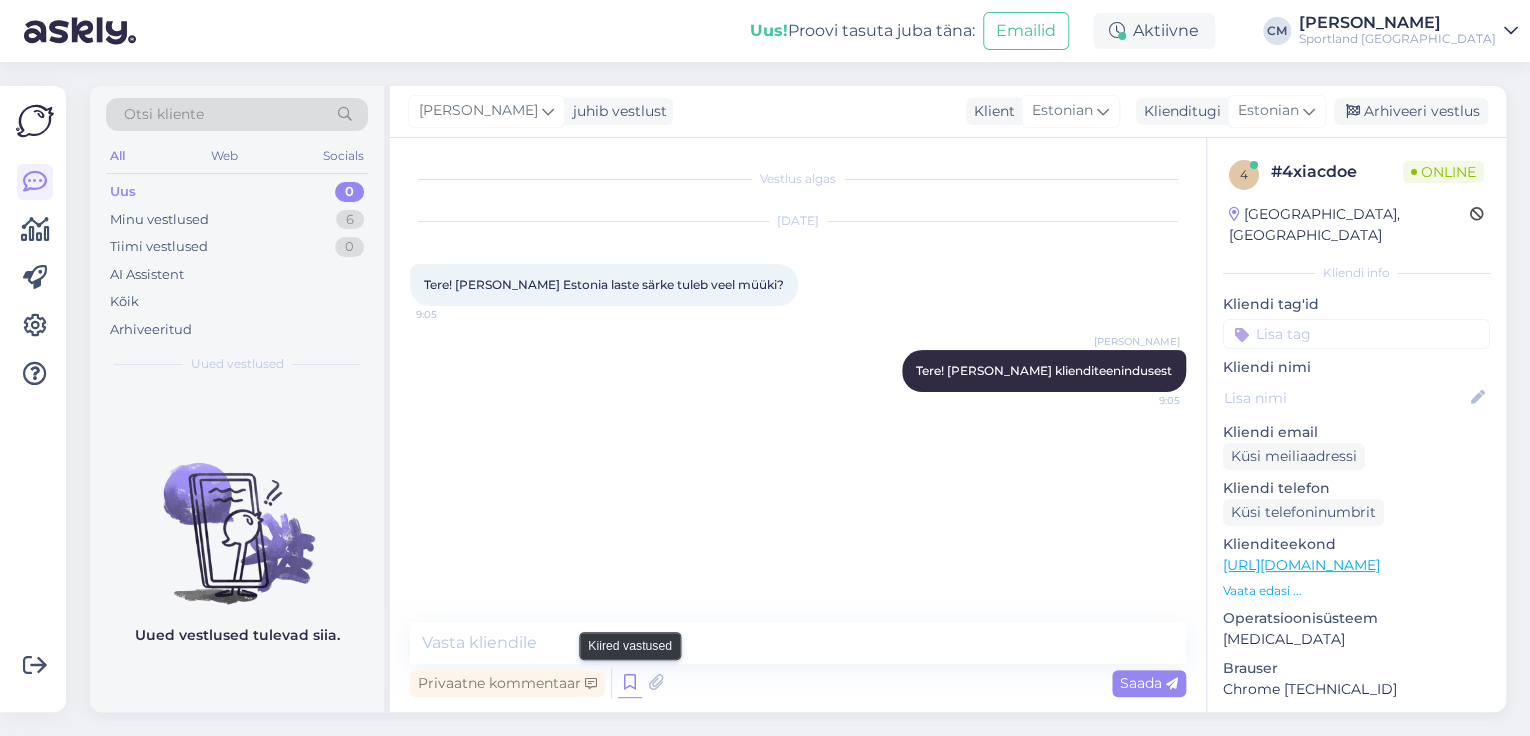 click at bounding box center (630, 683) 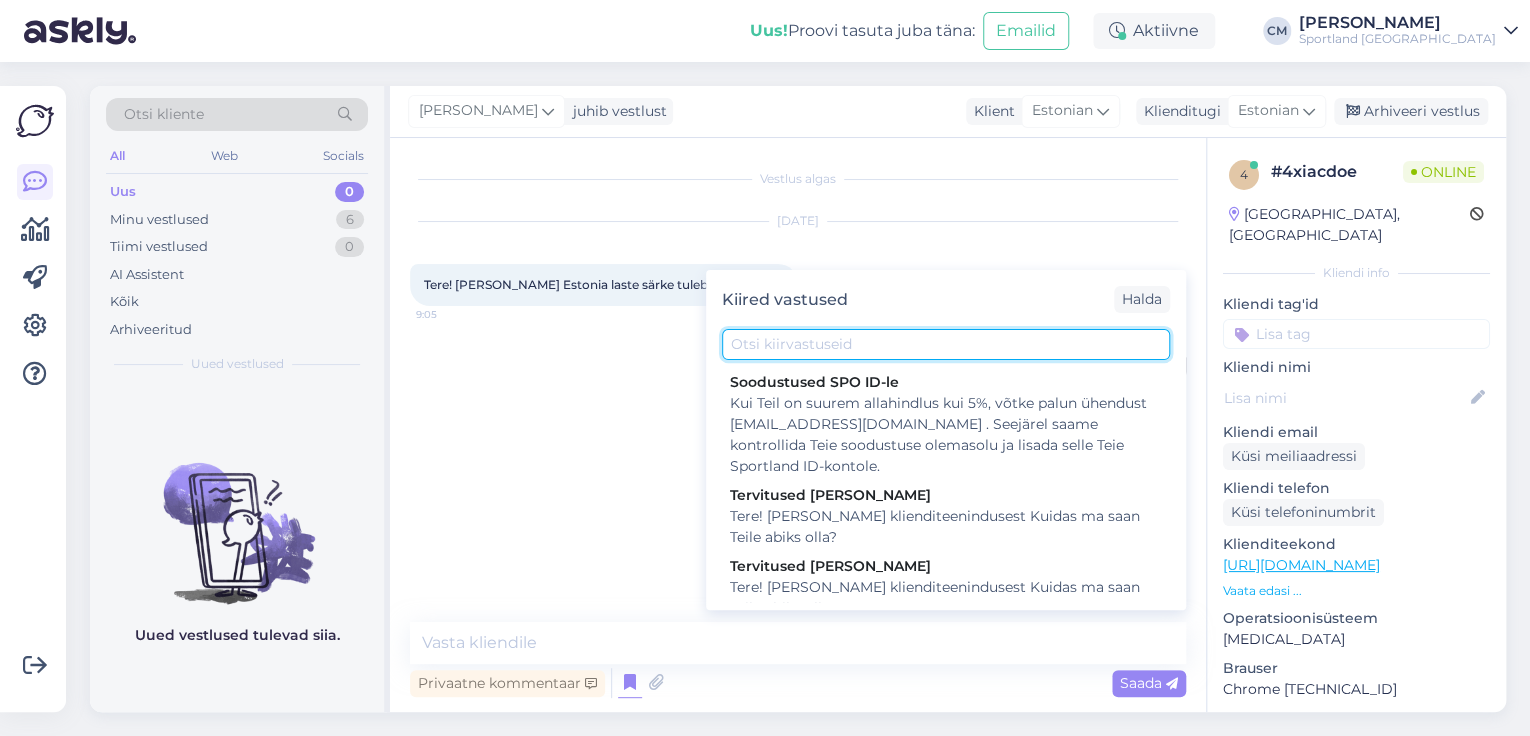 click at bounding box center (946, 344) 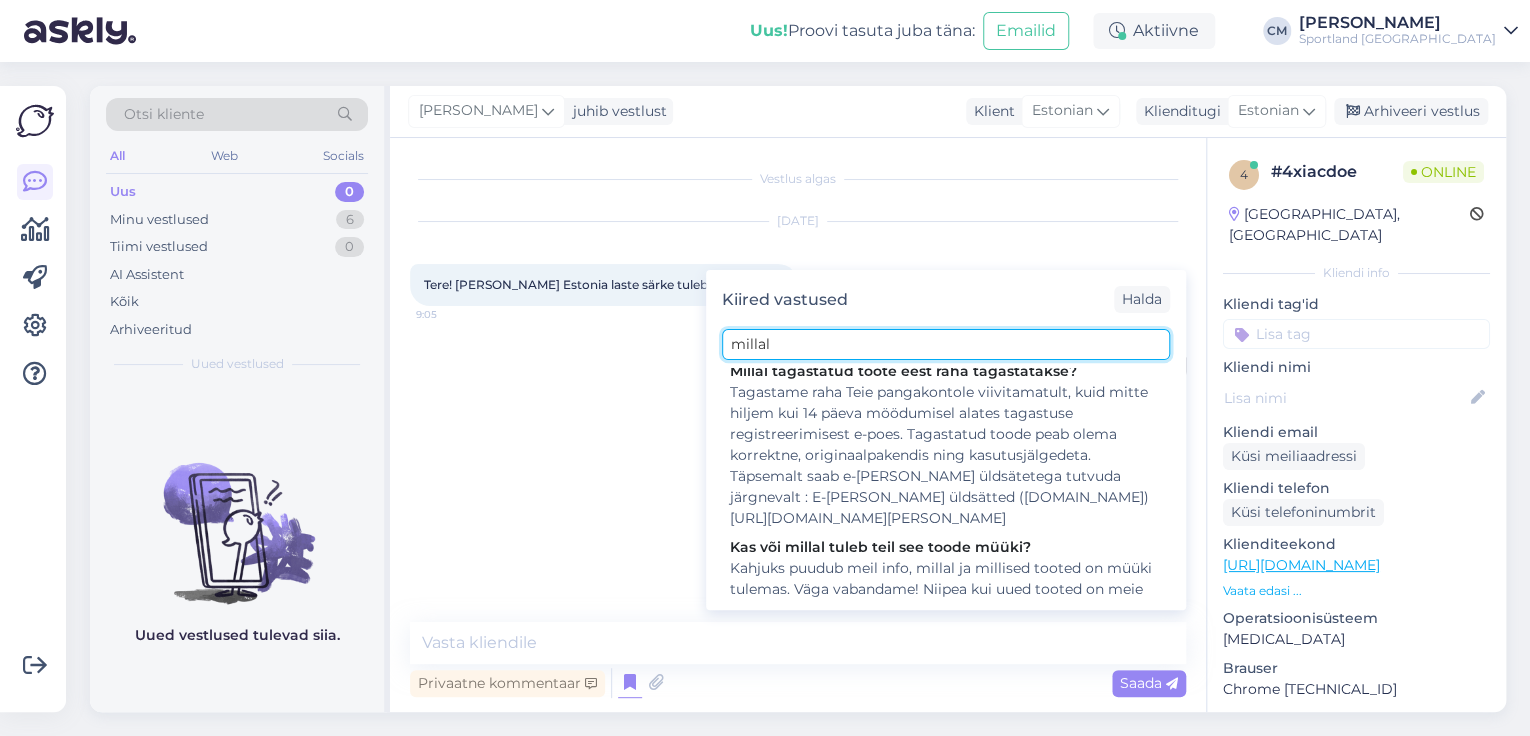 scroll, scrollTop: 251, scrollLeft: 0, axis: vertical 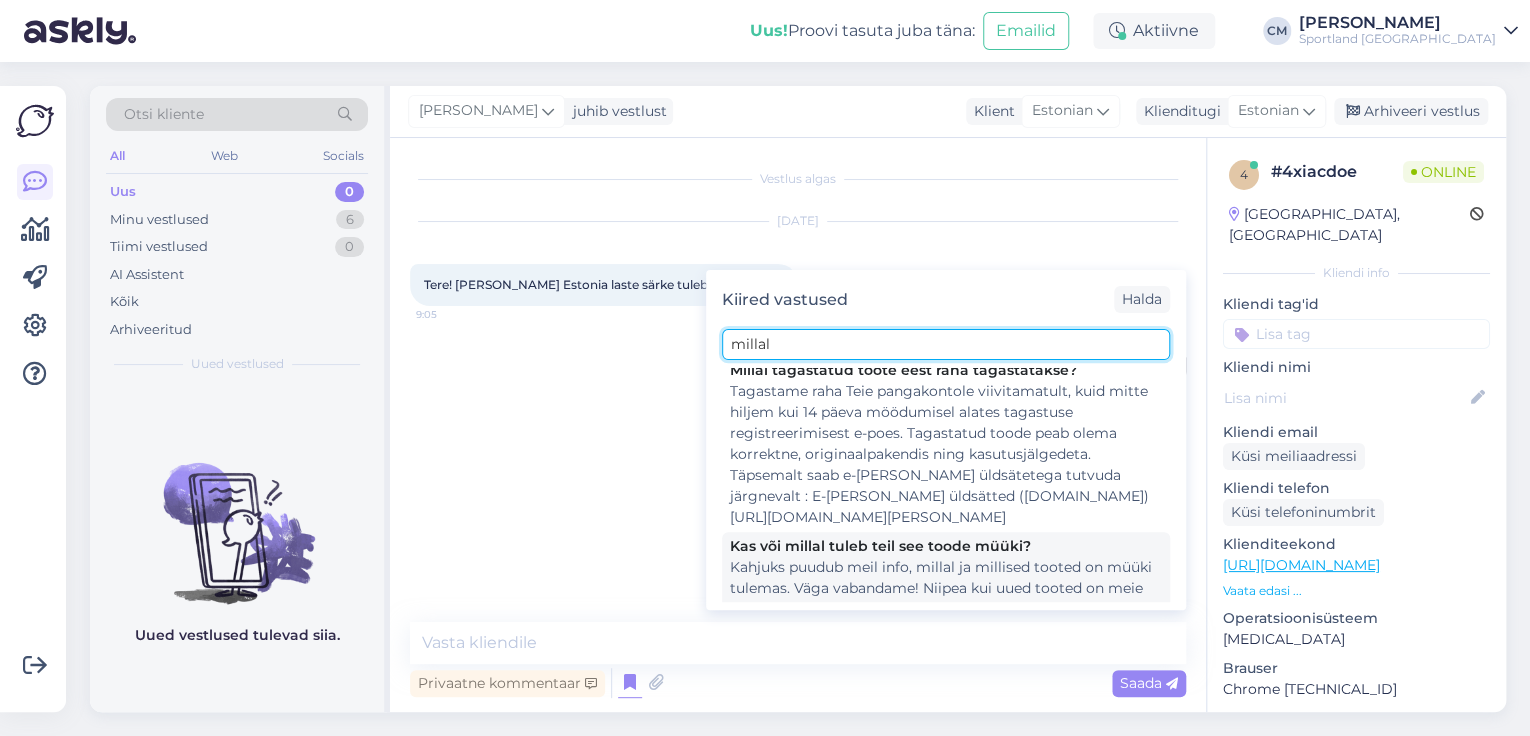 type on "millal" 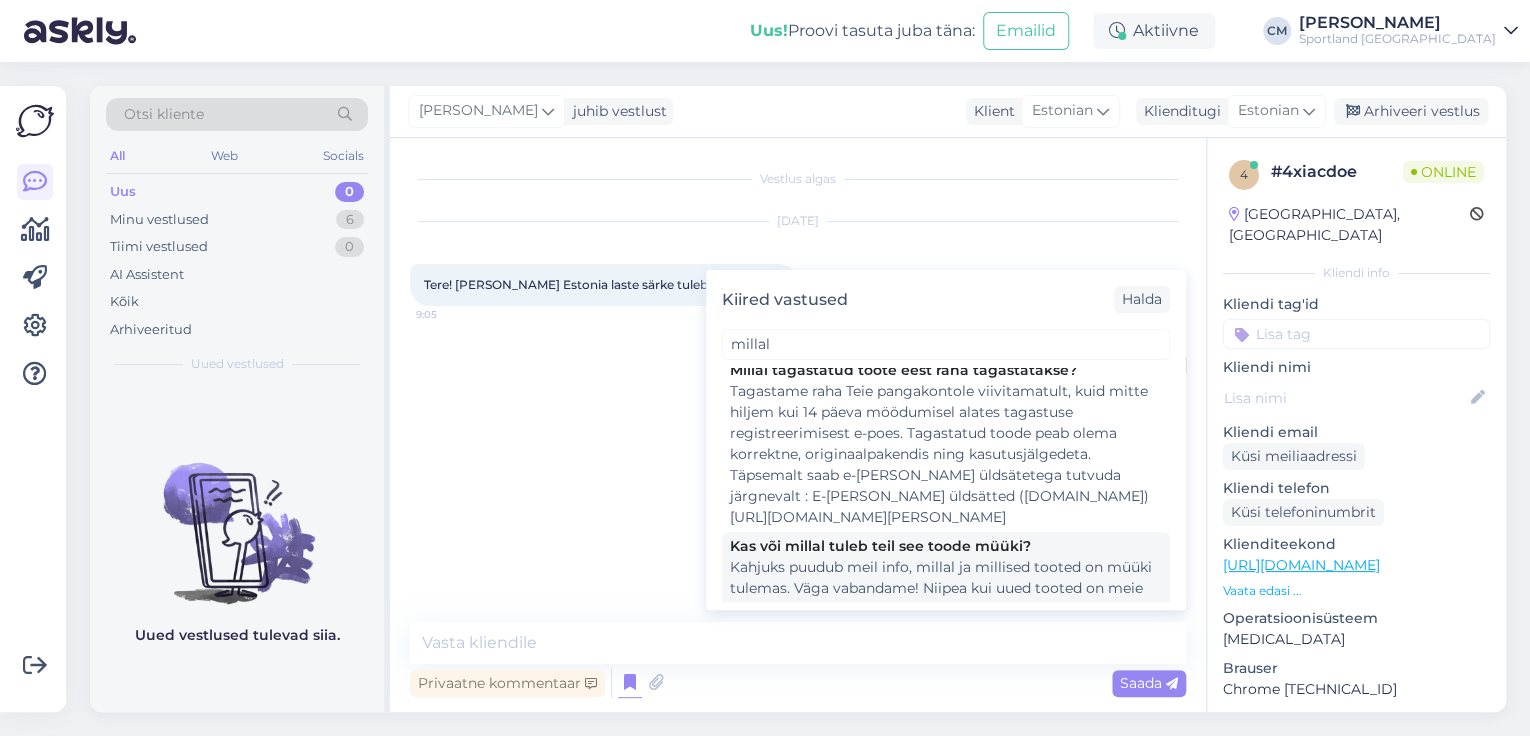 click on "Kahjuks puudub meil info, millal ja millised tooted on müüki tulemas. Väga vabandame!
Niipea kui uued tooted on meie lattu jõudnud, on need leitavad meie kodulehelt [URL][DOMAIN_NAME]" at bounding box center (946, 599) 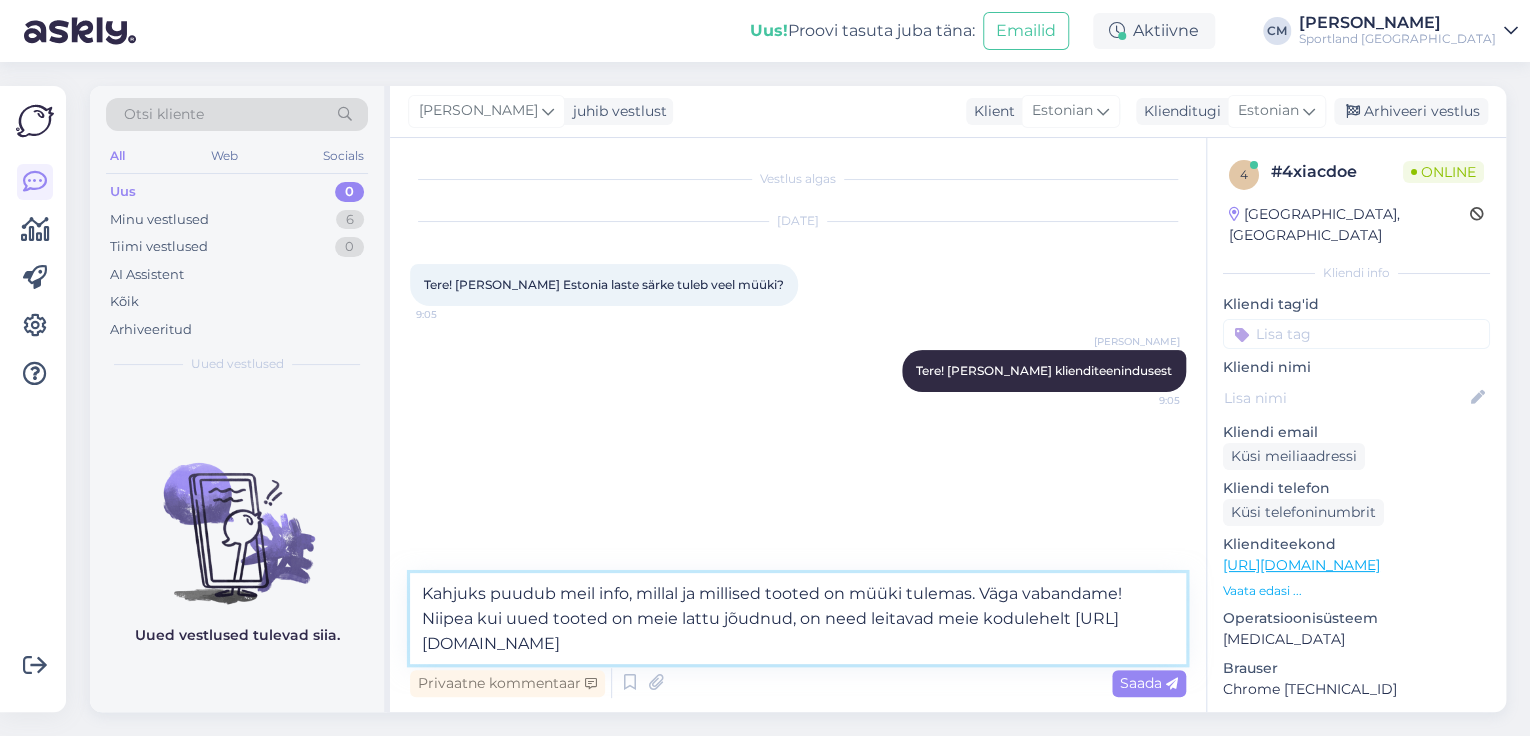 click on "Kahjuks puudub meil info, millal ja millised tooted on müüki tulemas. Väga vabandame!
Niipea kui uued tooted on meie lattu jõudnud, on need leitavad meie kodulehelt [URL][DOMAIN_NAME]" at bounding box center (798, 618) 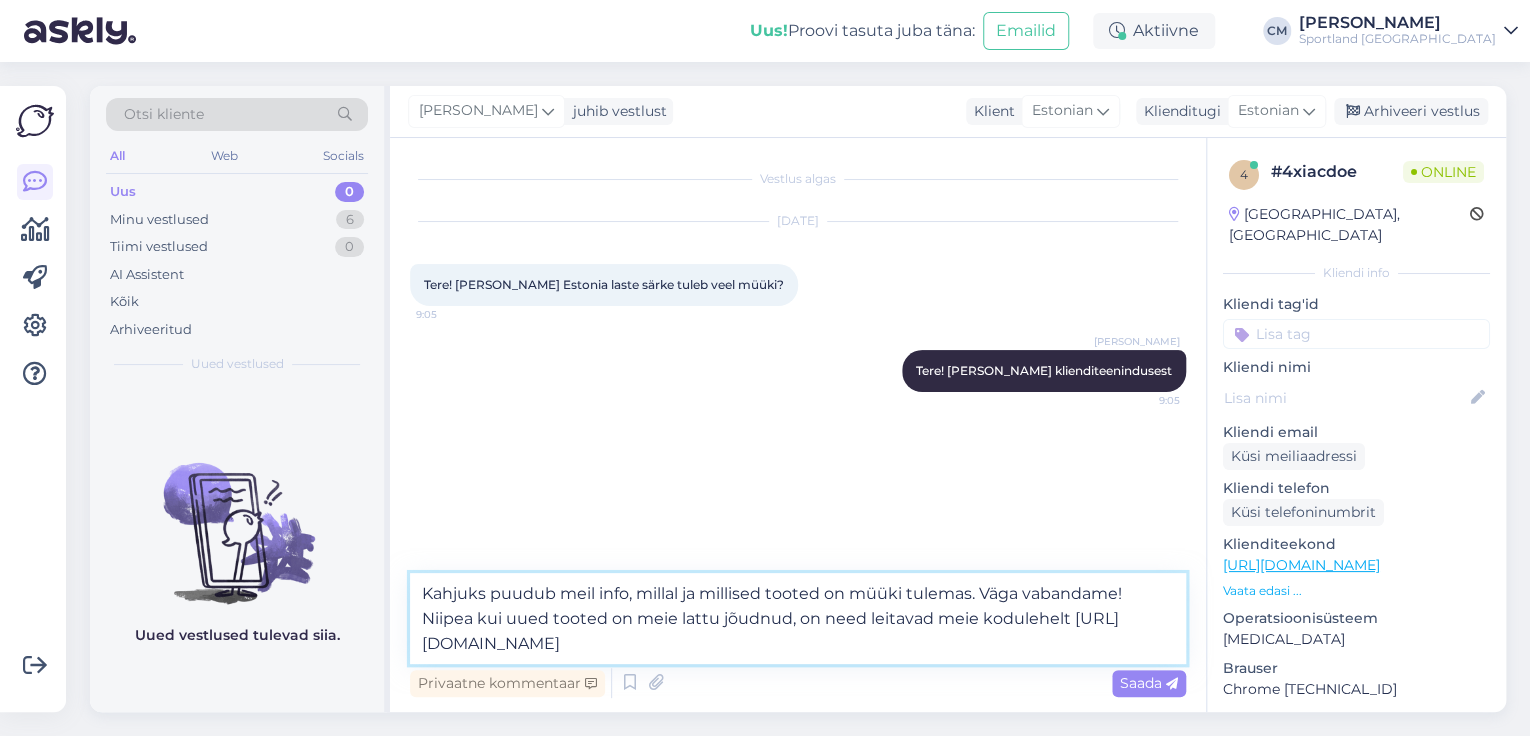 type 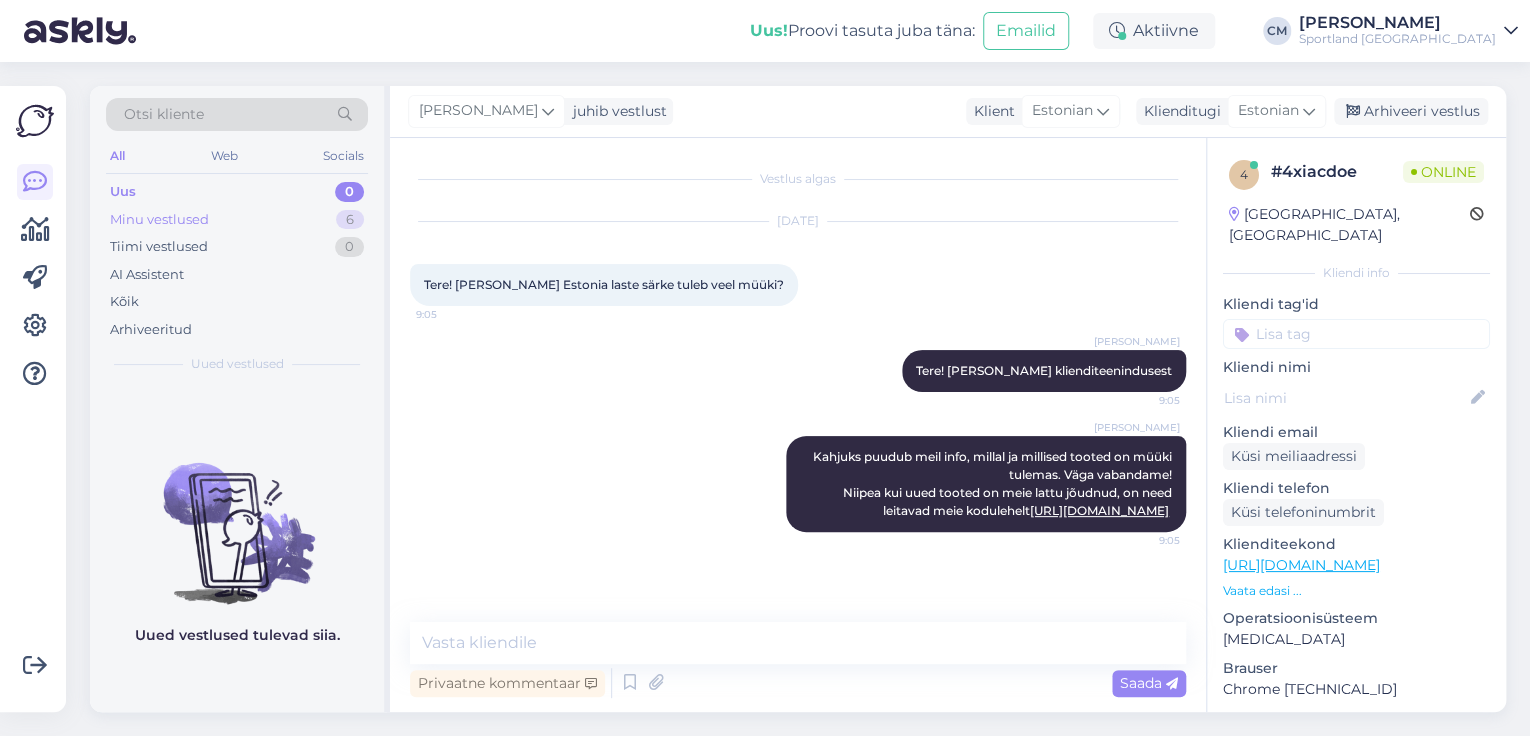 click on "Minu vestlused 6" at bounding box center (237, 220) 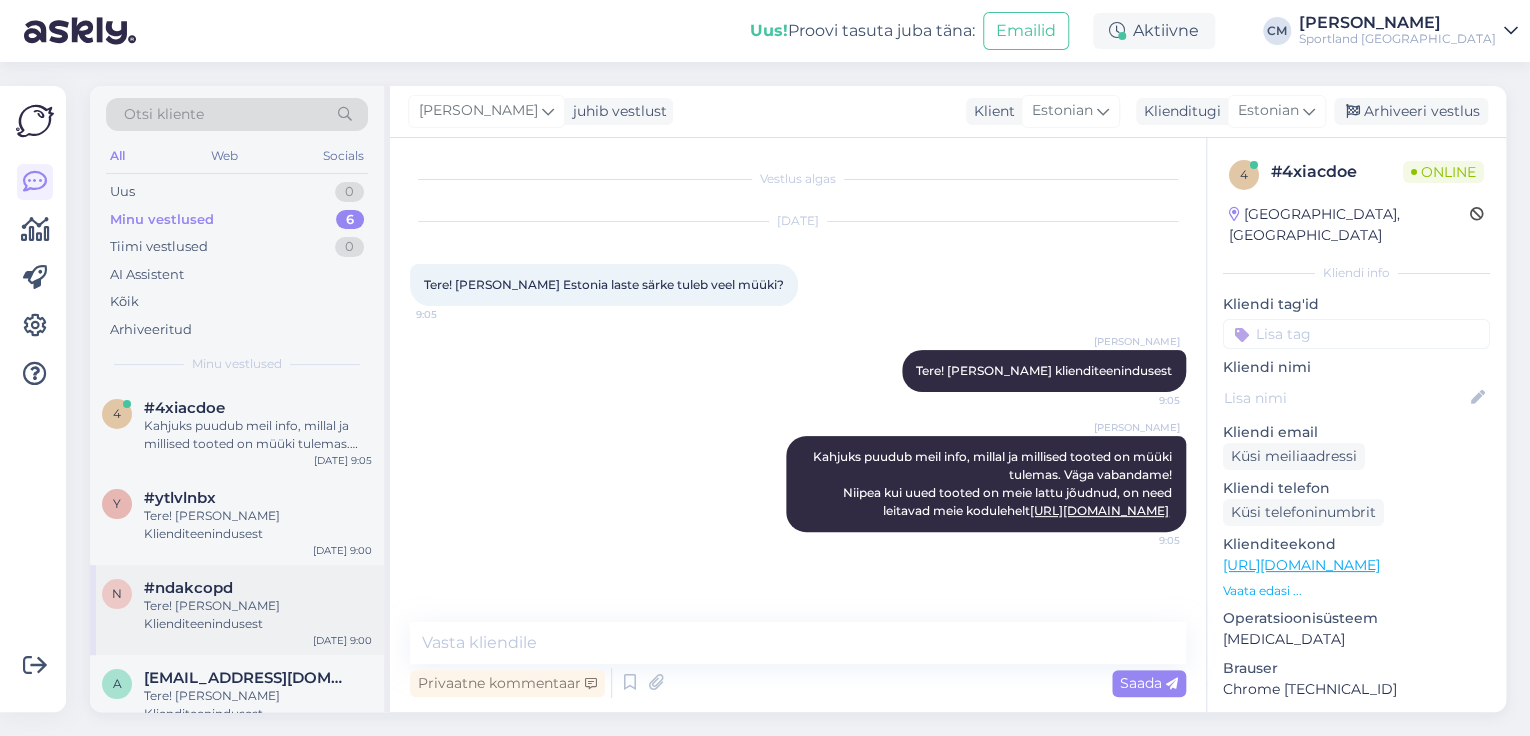 click on "#ndakcopd" at bounding box center (258, 588) 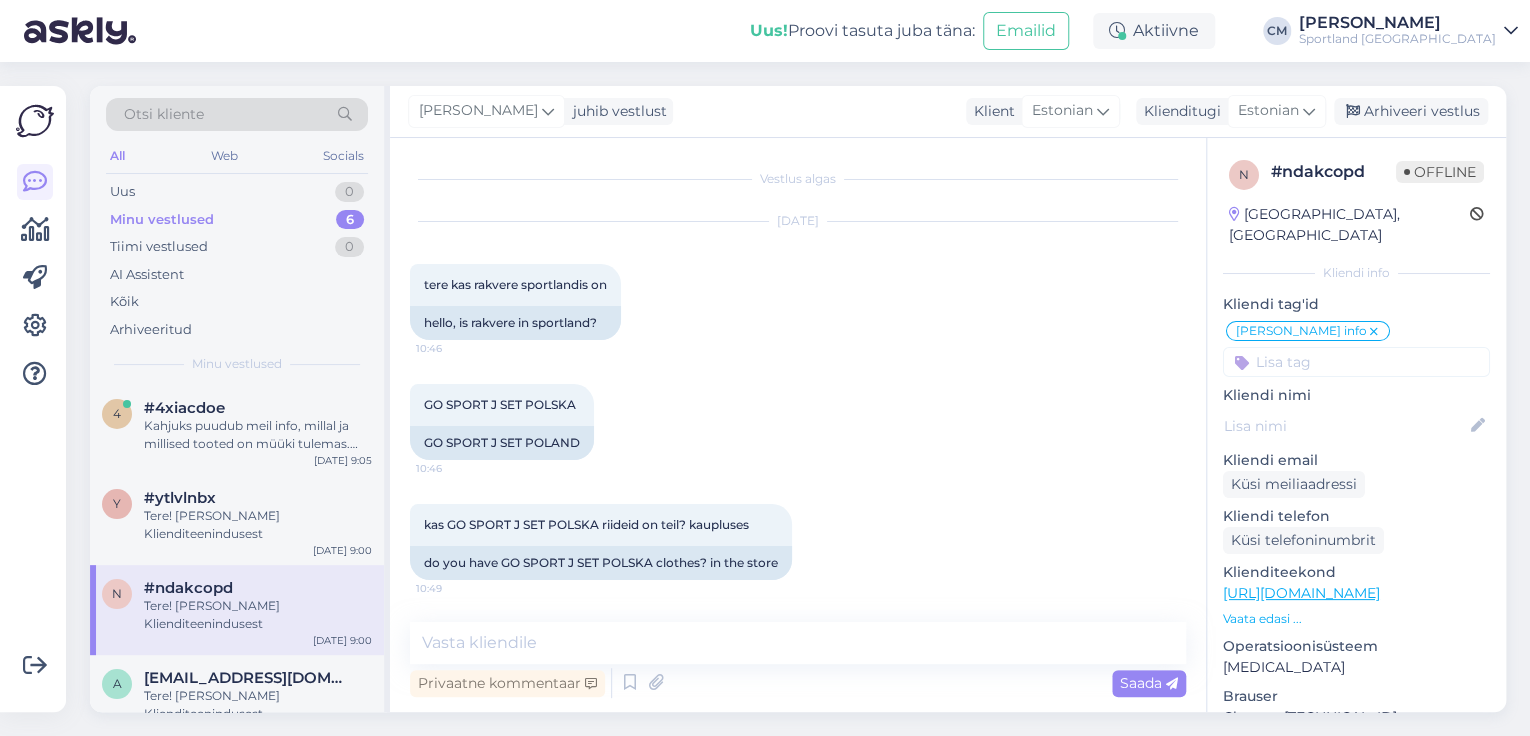 scroll, scrollTop: 2316, scrollLeft: 0, axis: vertical 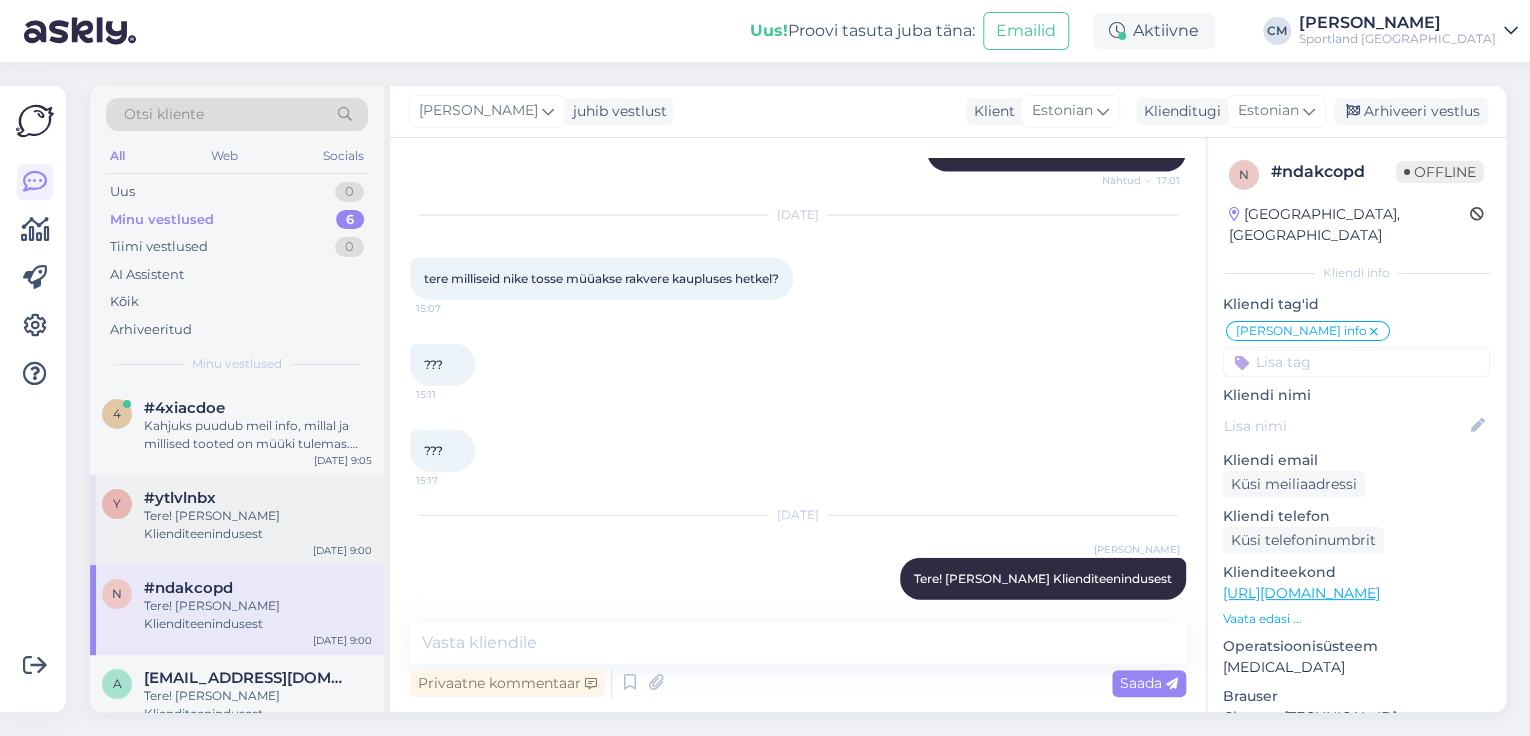 click on "Tere! [PERSON_NAME] Klienditeenindusest" at bounding box center [258, 525] 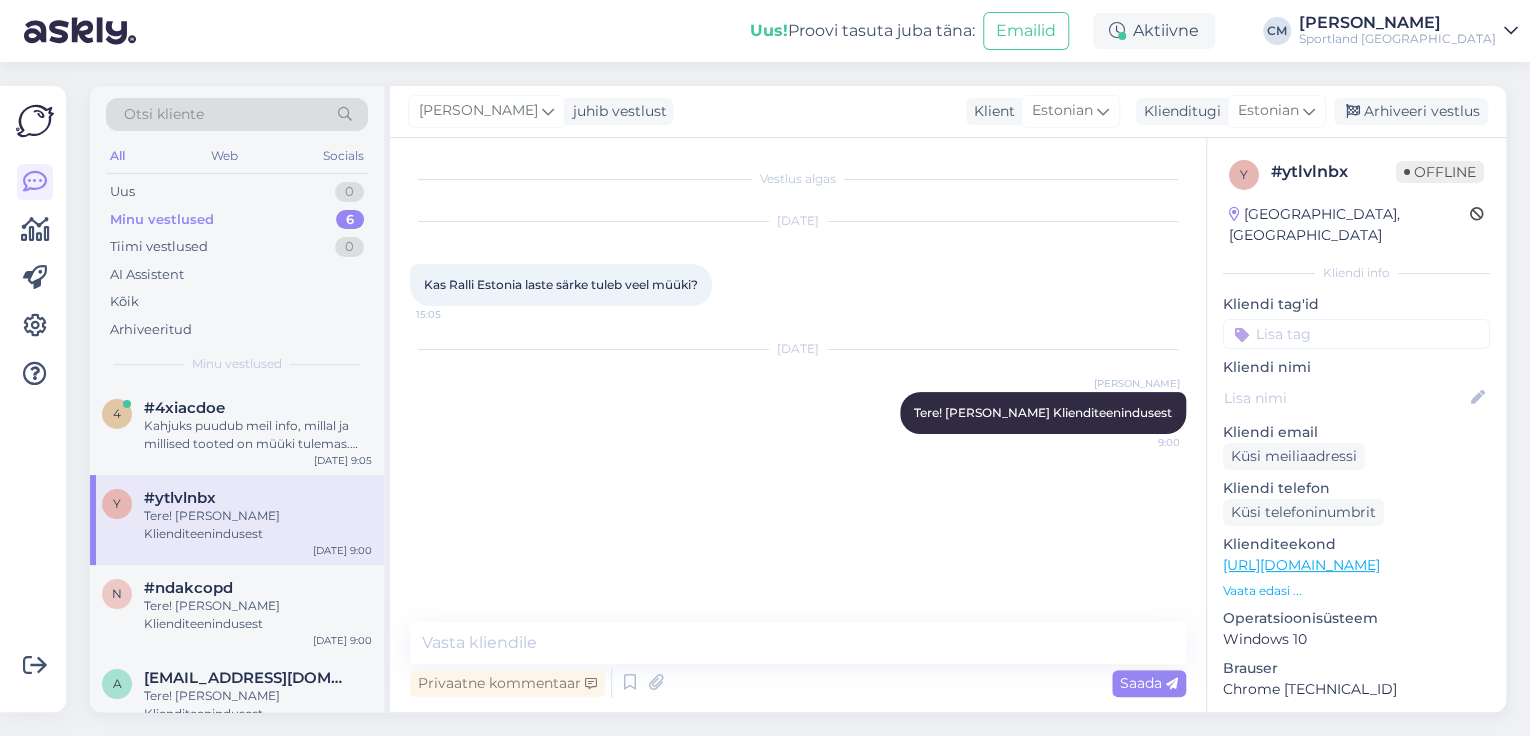 scroll, scrollTop: 0, scrollLeft: 0, axis: both 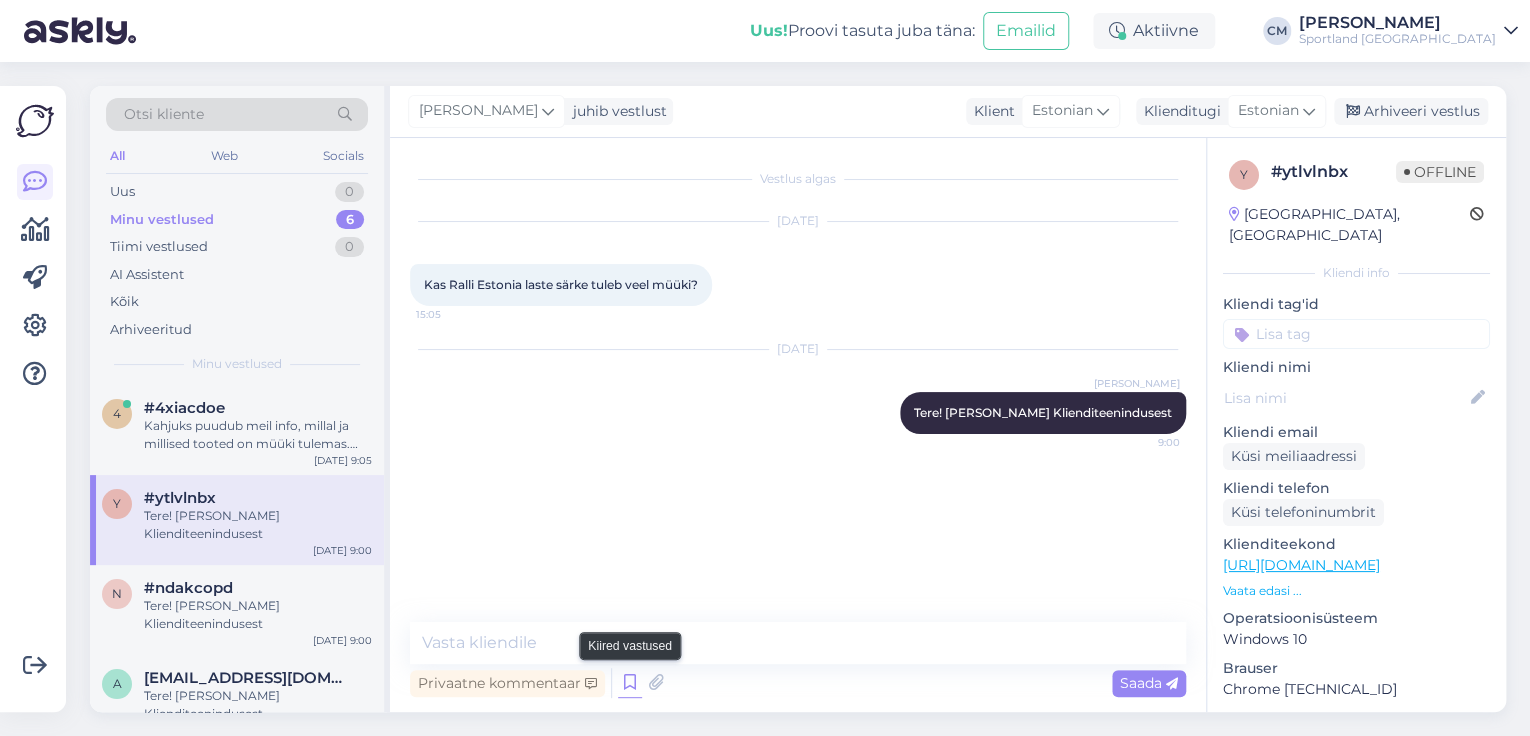 click at bounding box center [630, 683] 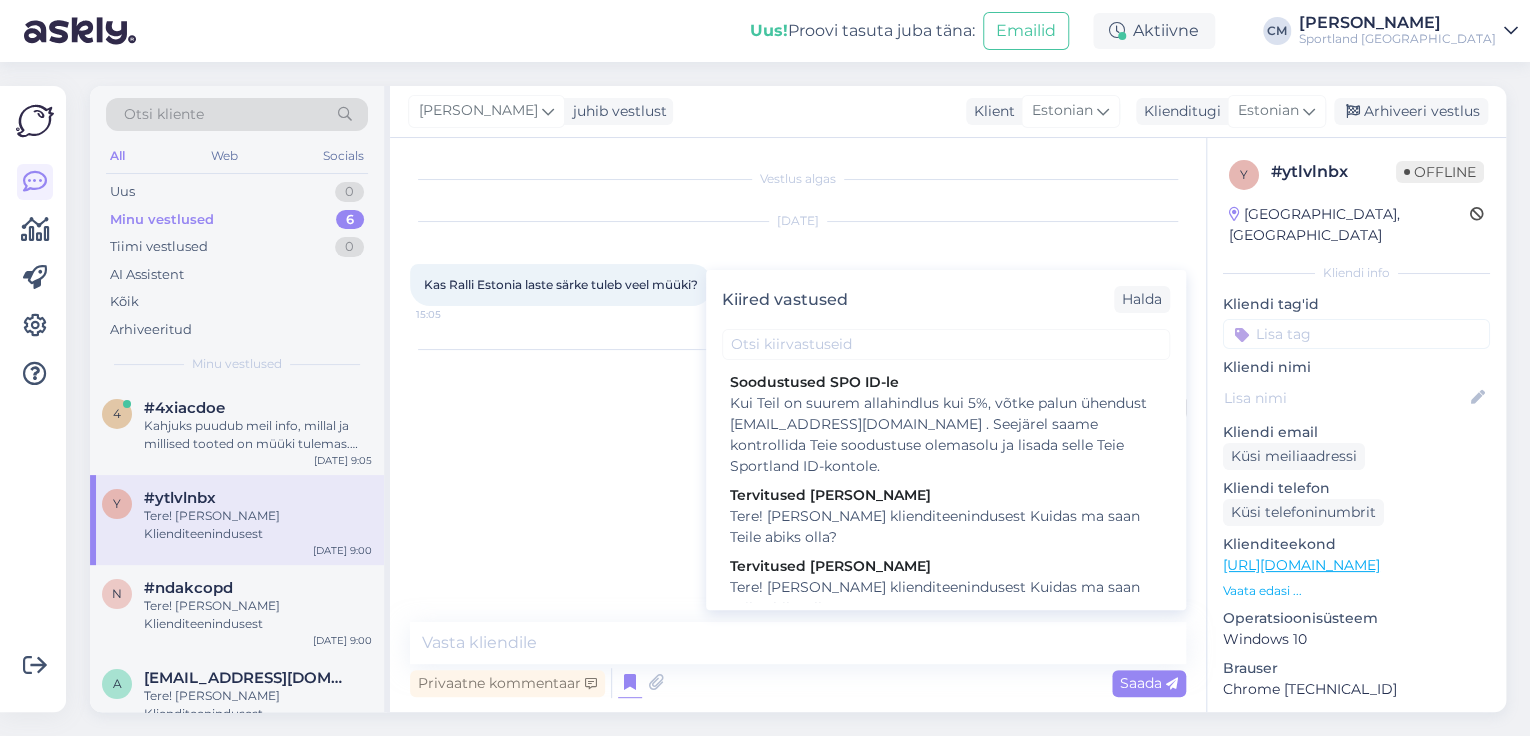 click on "Kiired vastused Halda" at bounding box center [946, 299] 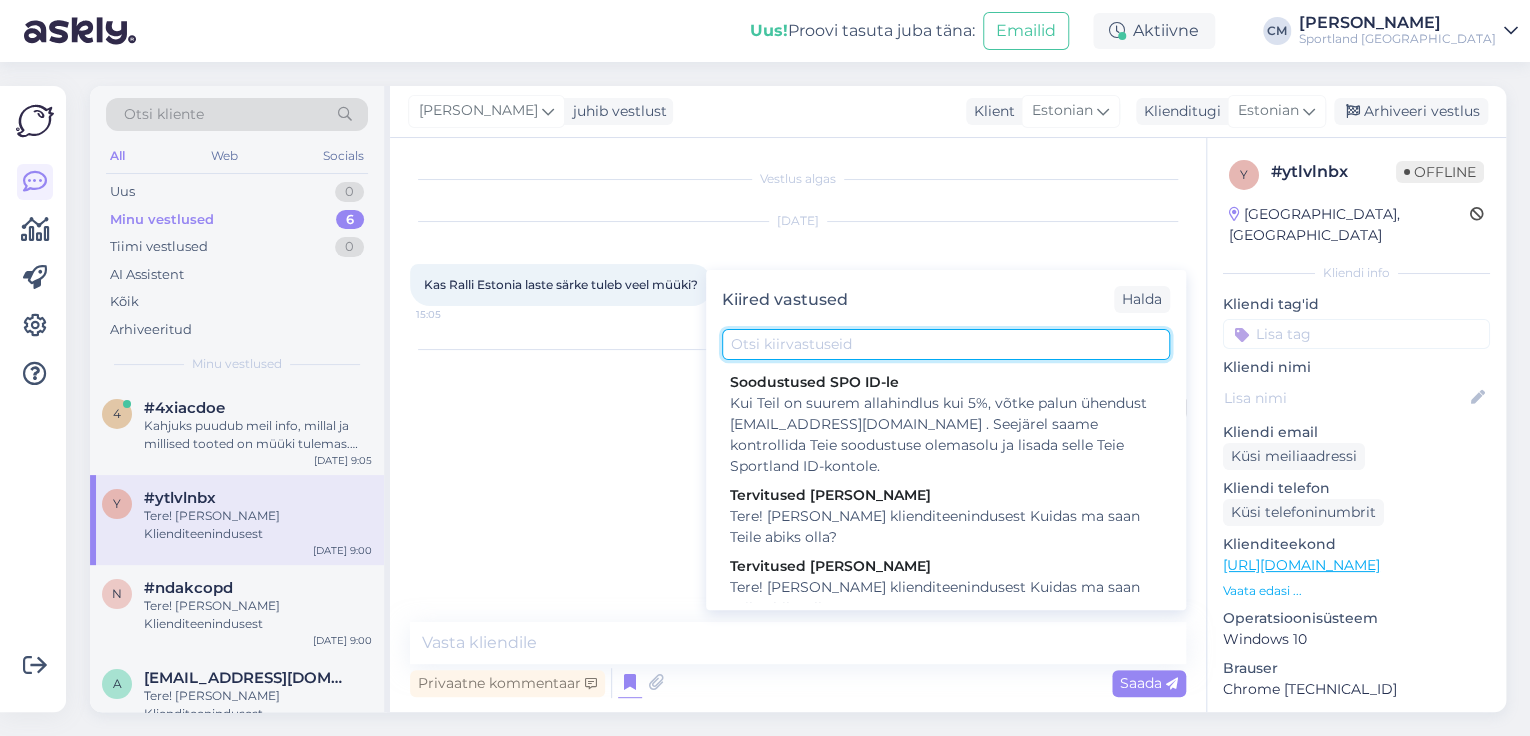 click at bounding box center [946, 344] 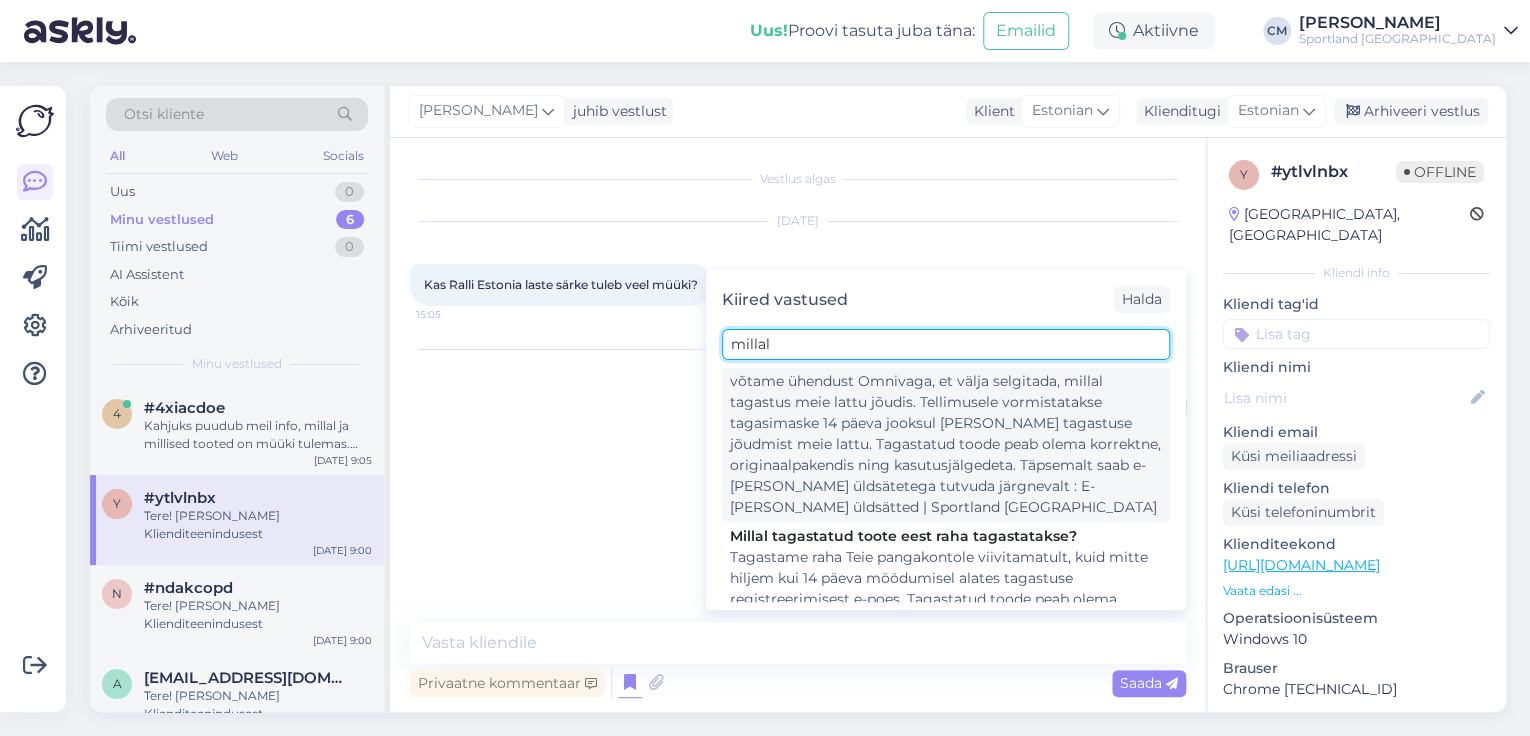 scroll, scrollTop: 251, scrollLeft: 0, axis: vertical 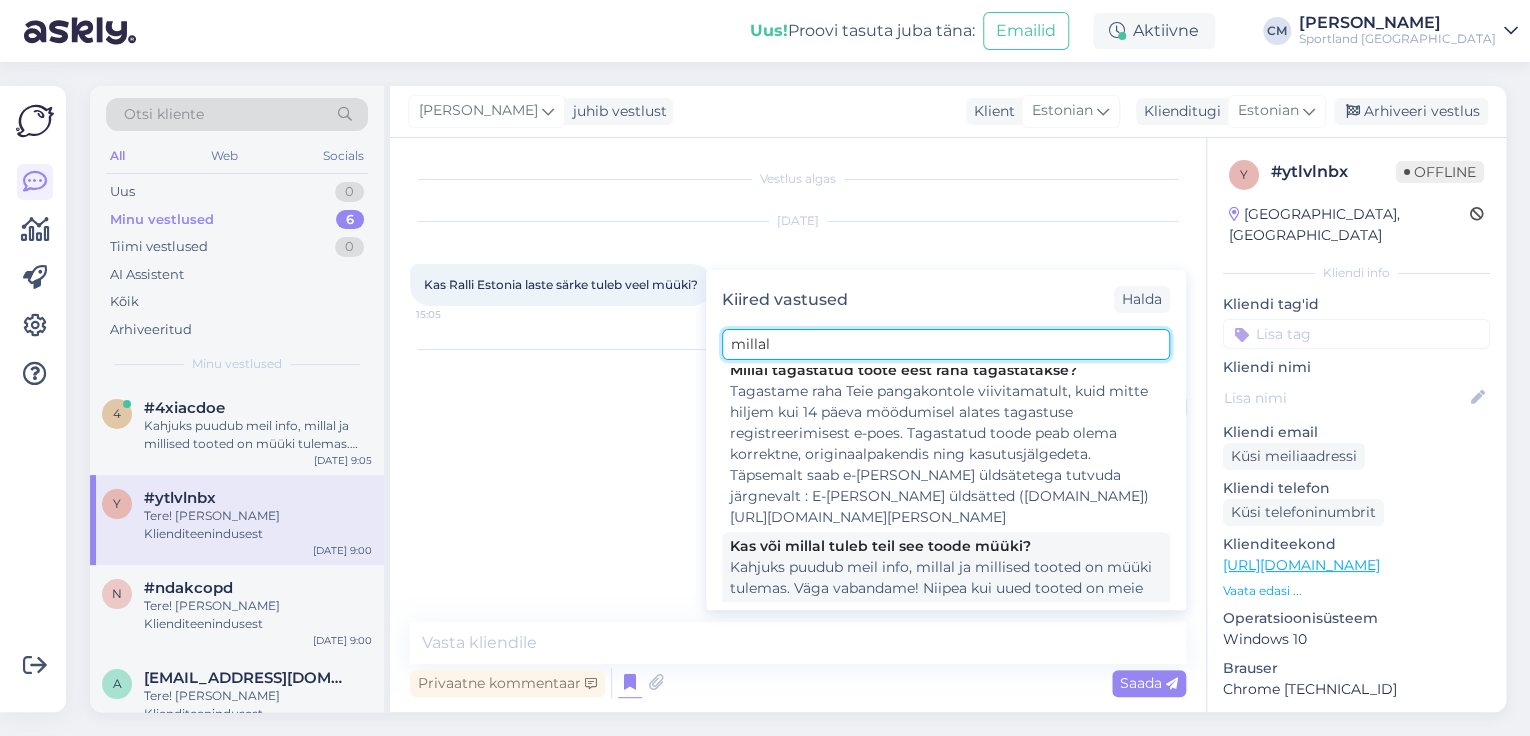 type on "millal" 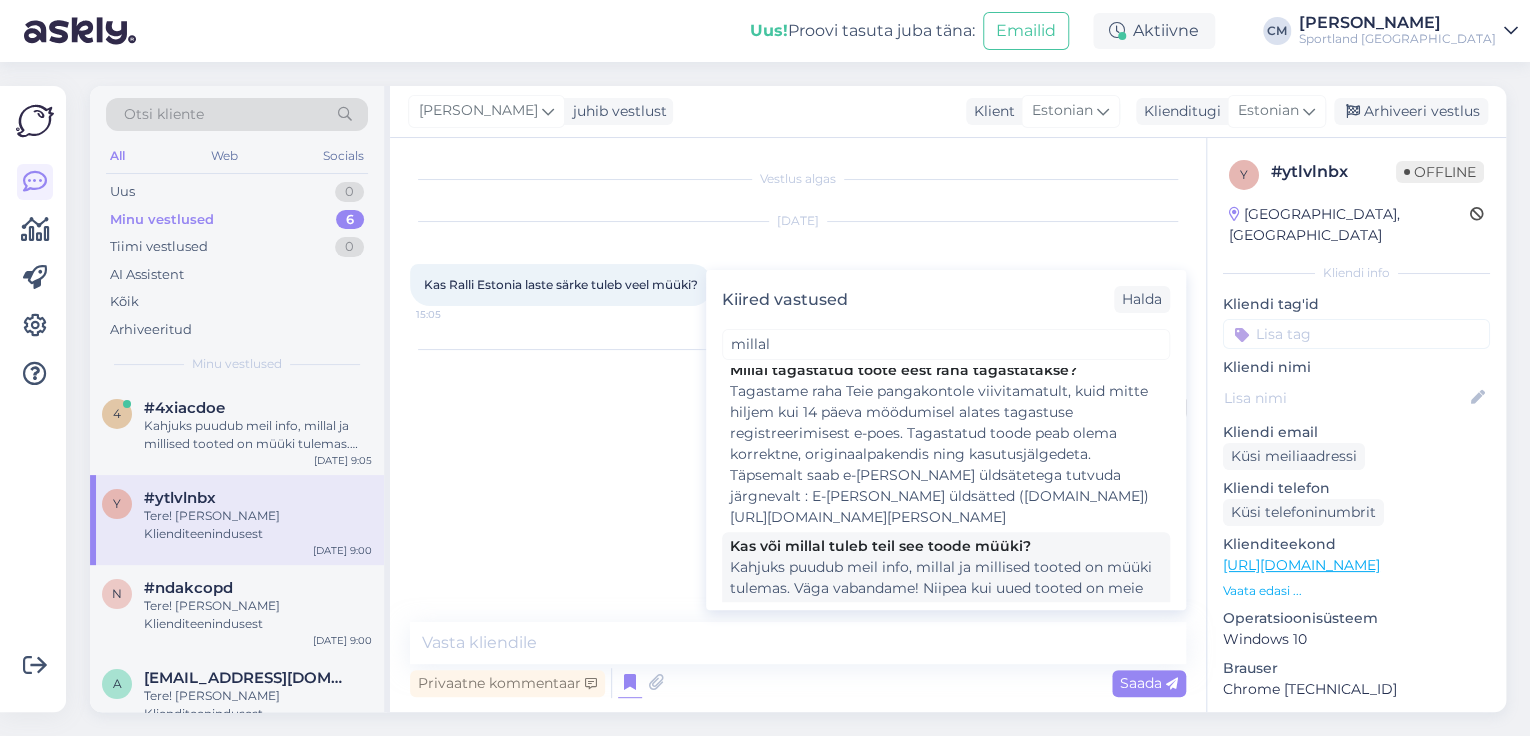 click on "Kahjuks puudub meil info, millal ja millised tooted on müüki tulemas. Väga vabandame!
Niipea kui uued tooted on meie lattu jõudnud, on need leitavad meie kodulehelt [URL][DOMAIN_NAME]" at bounding box center (946, 599) 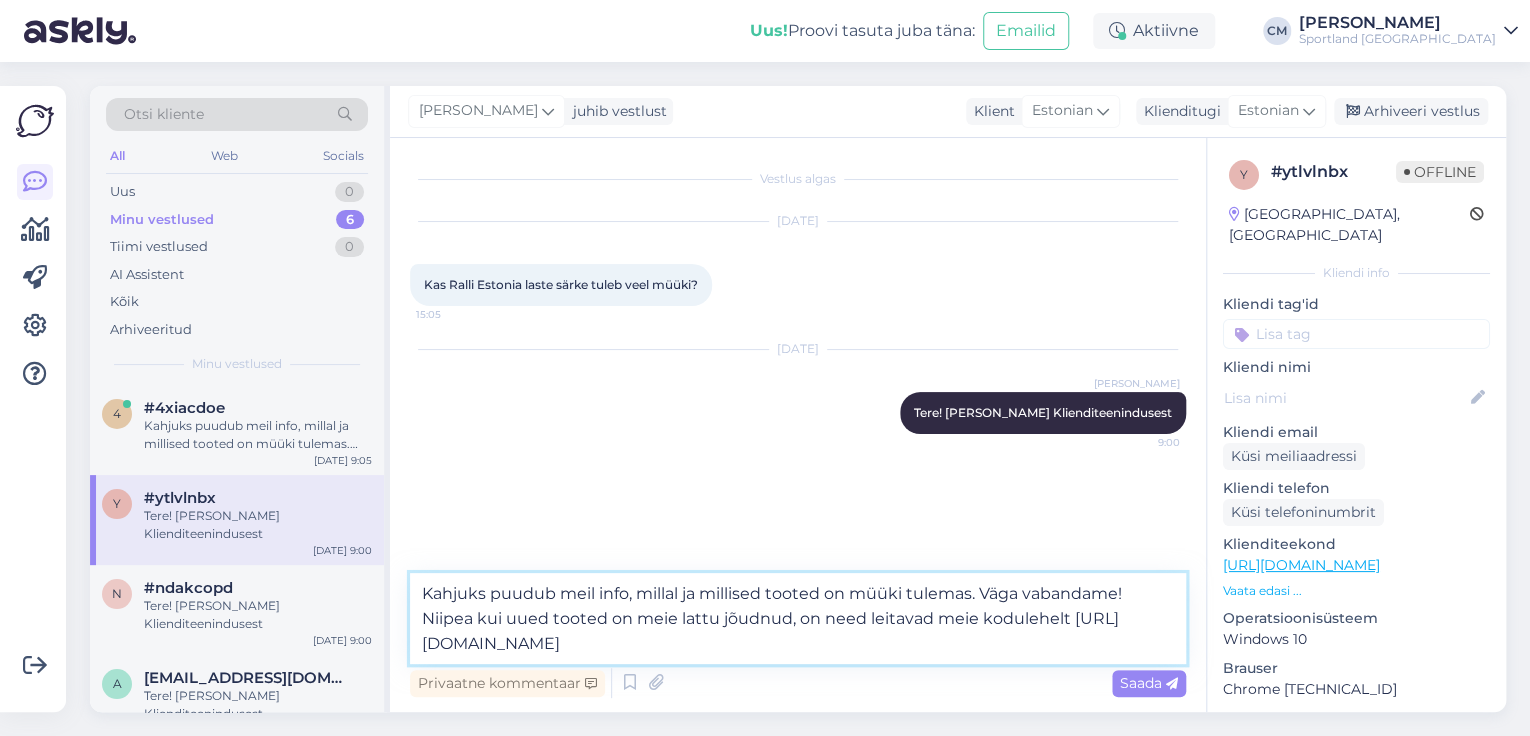 click on "Kahjuks puudub meil info, millal ja millised tooted on müüki tulemas. Väga vabandame!
Niipea kui uued tooted on meie lattu jõudnud, on need leitavad meie kodulehelt [URL][DOMAIN_NAME]" at bounding box center (798, 618) 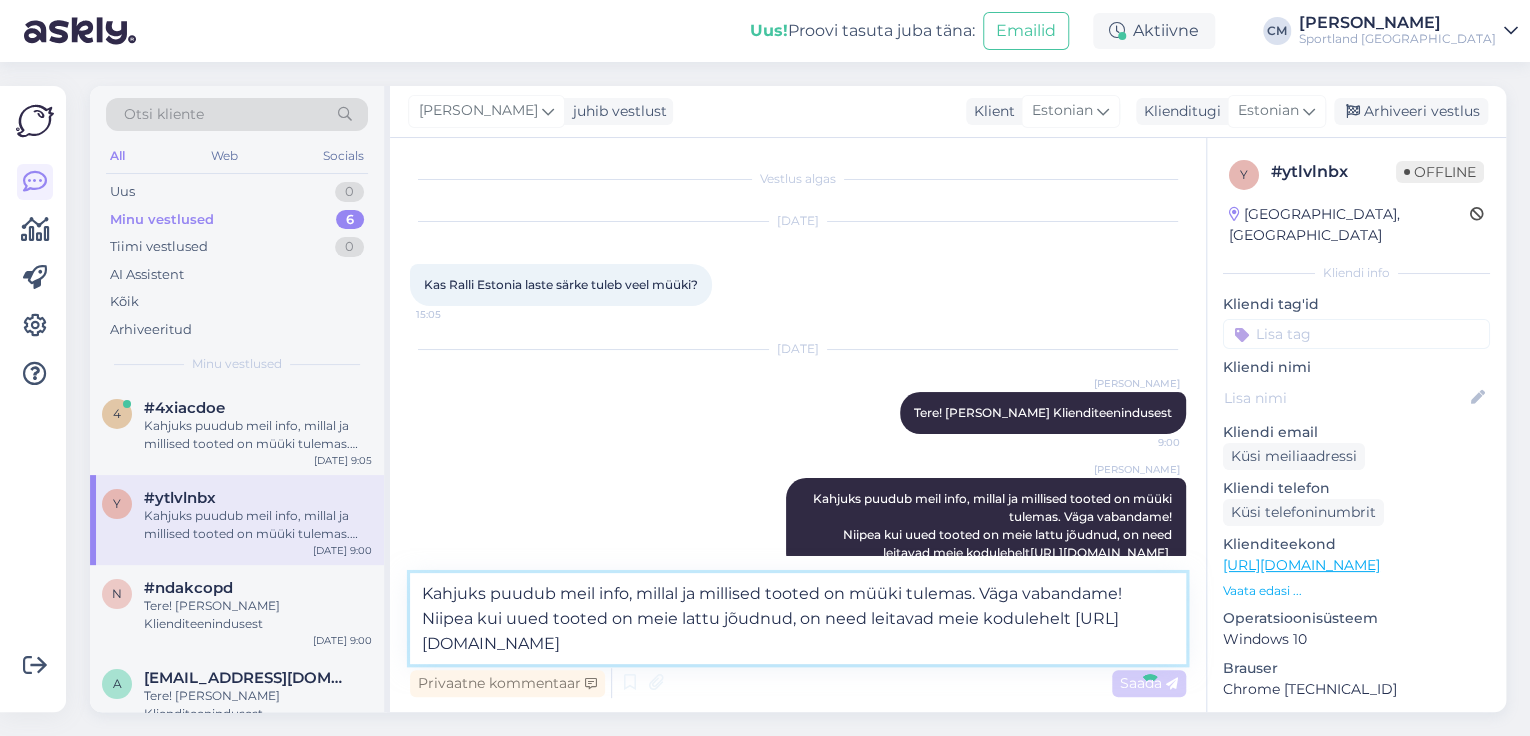 type 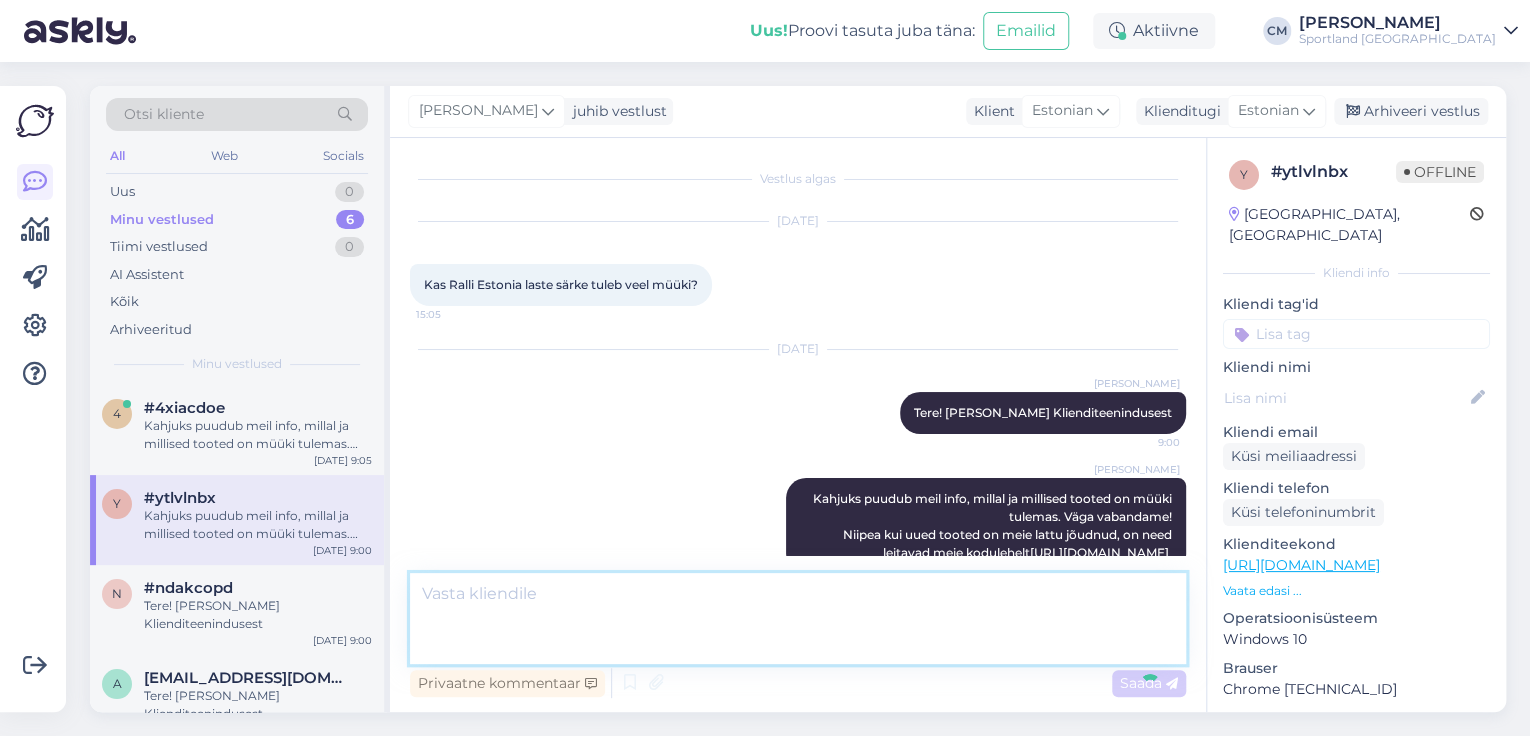 scroll, scrollTop: 0, scrollLeft: 0, axis: both 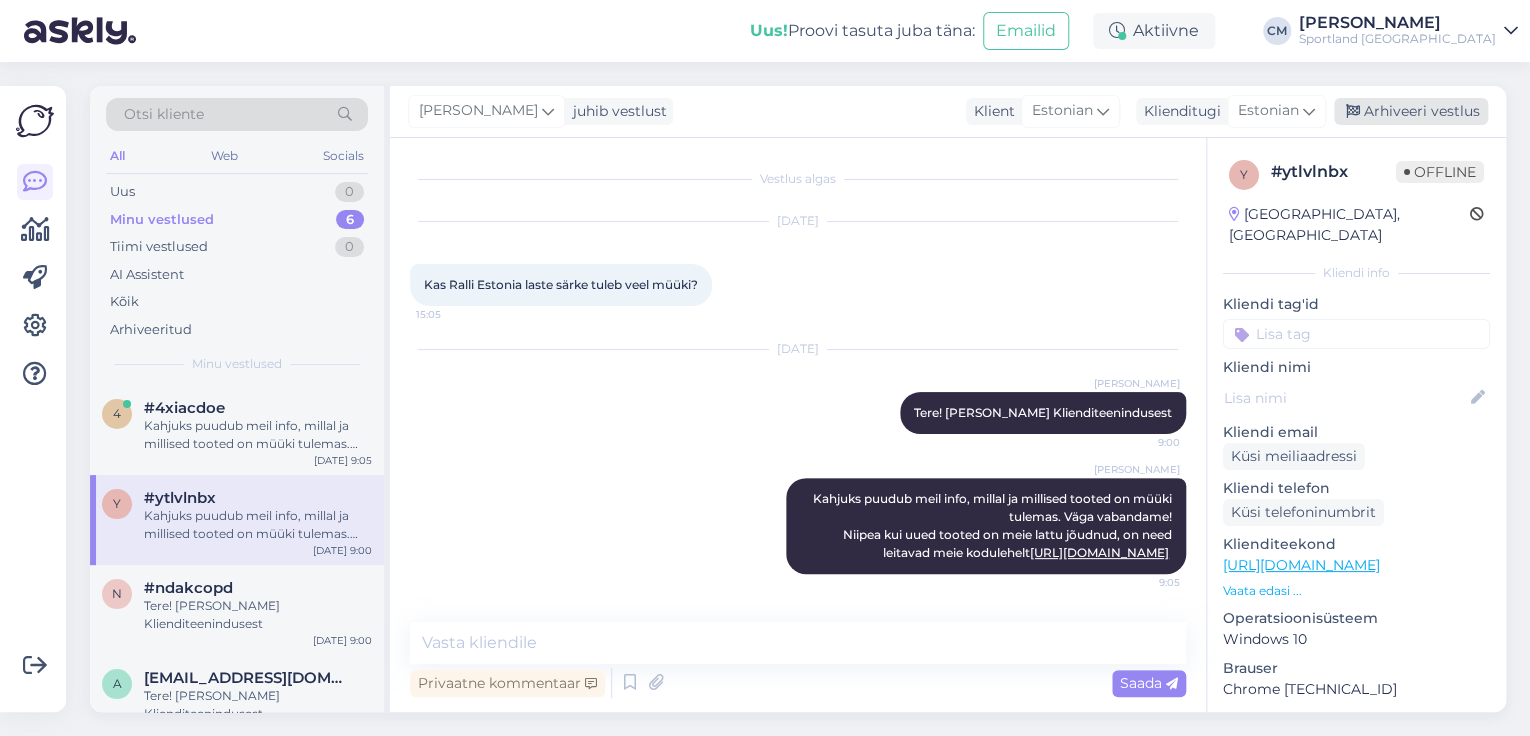 click on "Arhiveeri vestlus" at bounding box center [1411, 111] 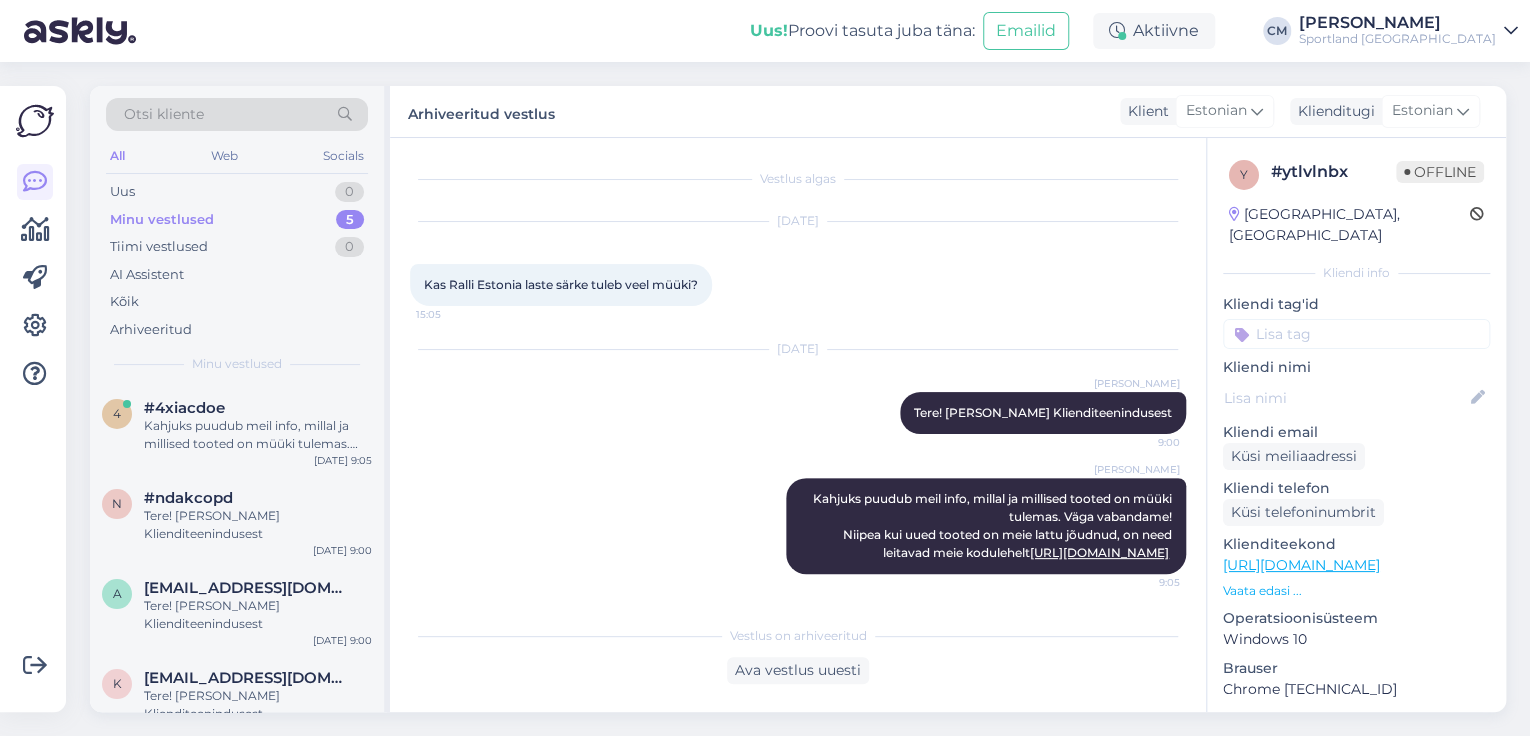 click at bounding box center [1356, 334] 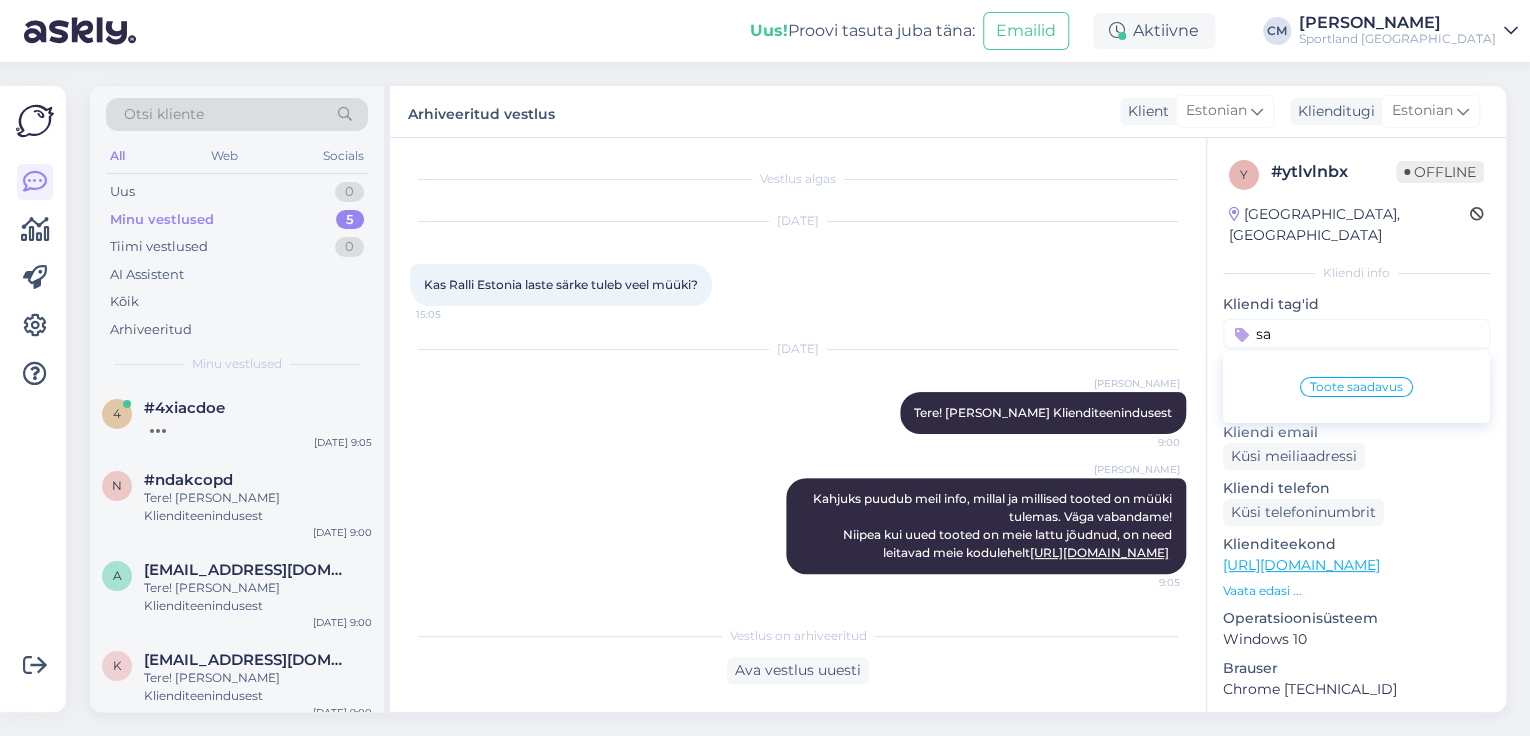 type on "s" 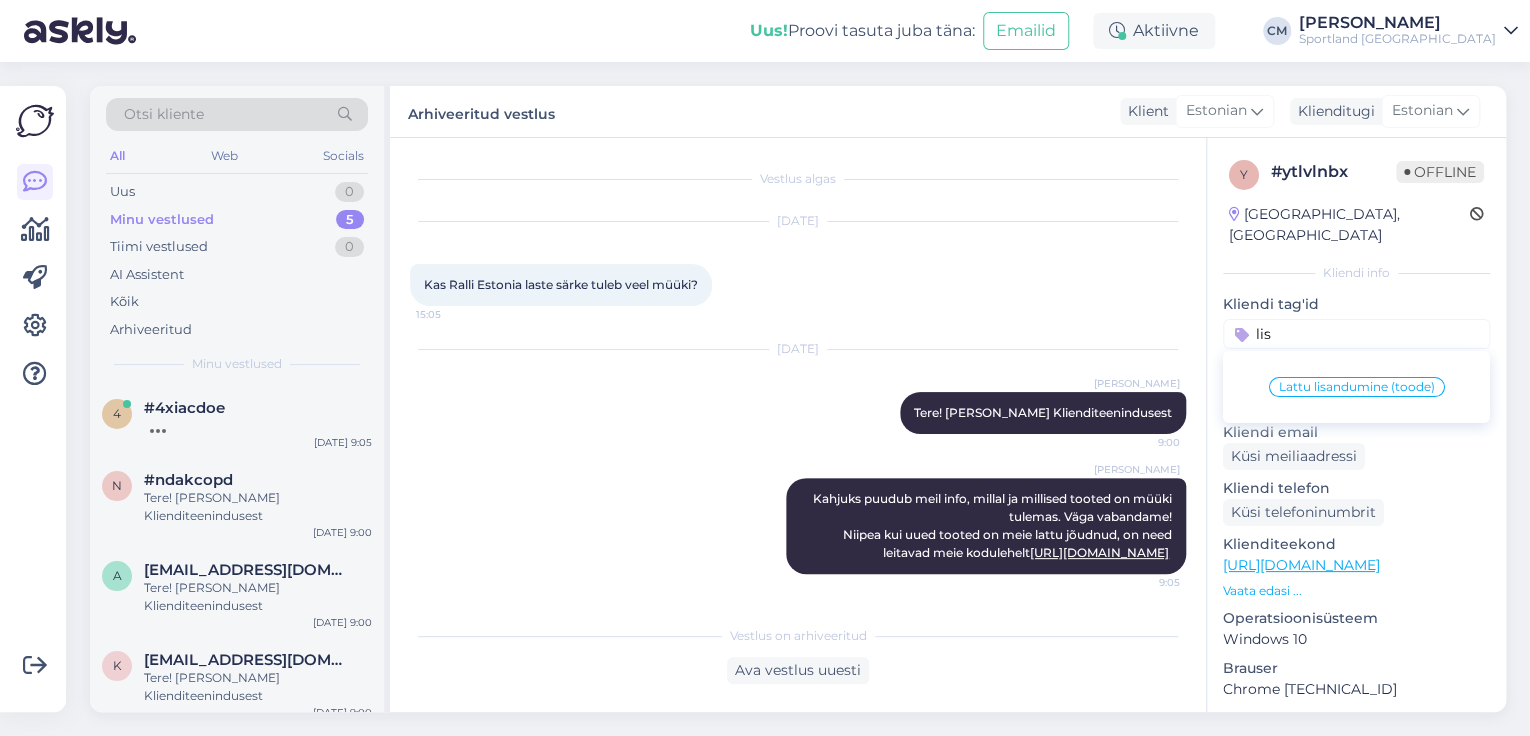type on "lis" 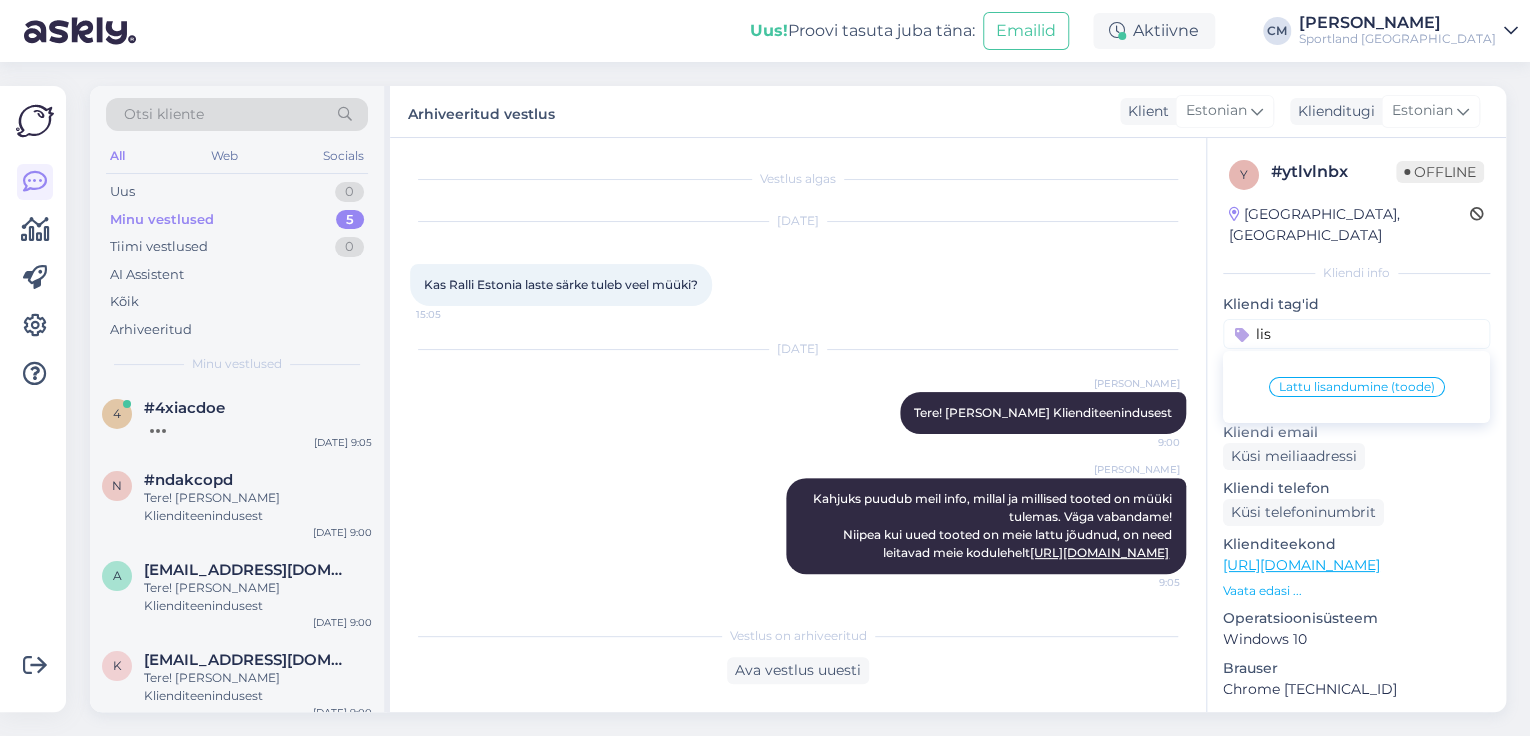 click on "Lattu lisandumine (toode)" at bounding box center (1357, 387) 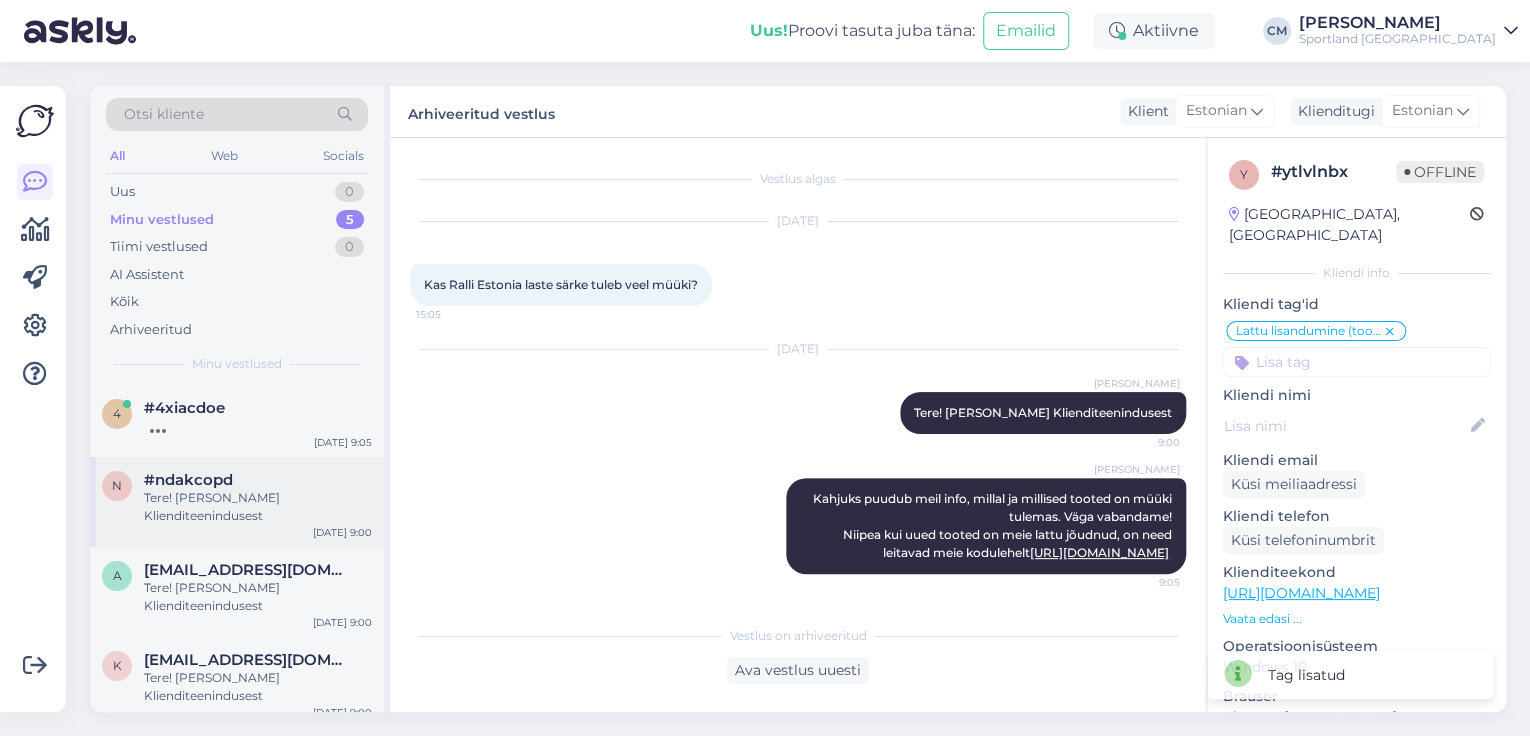 click on "n #ndakcopd Tere! [PERSON_NAME] Klienditeenindusest [DATE] 9:00" at bounding box center [237, 502] 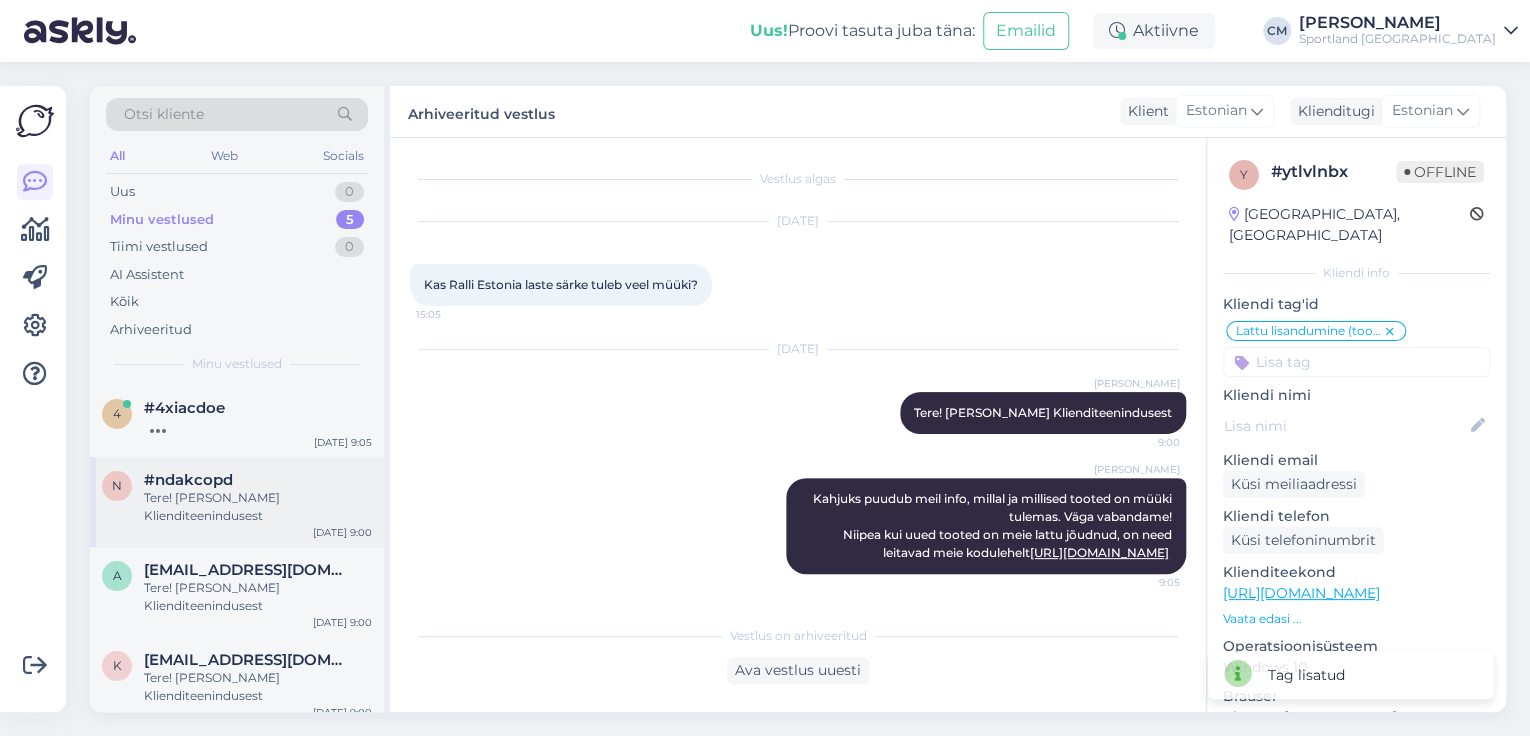 scroll, scrollTop: 2316, scrollLeft: 0, axis: vertical 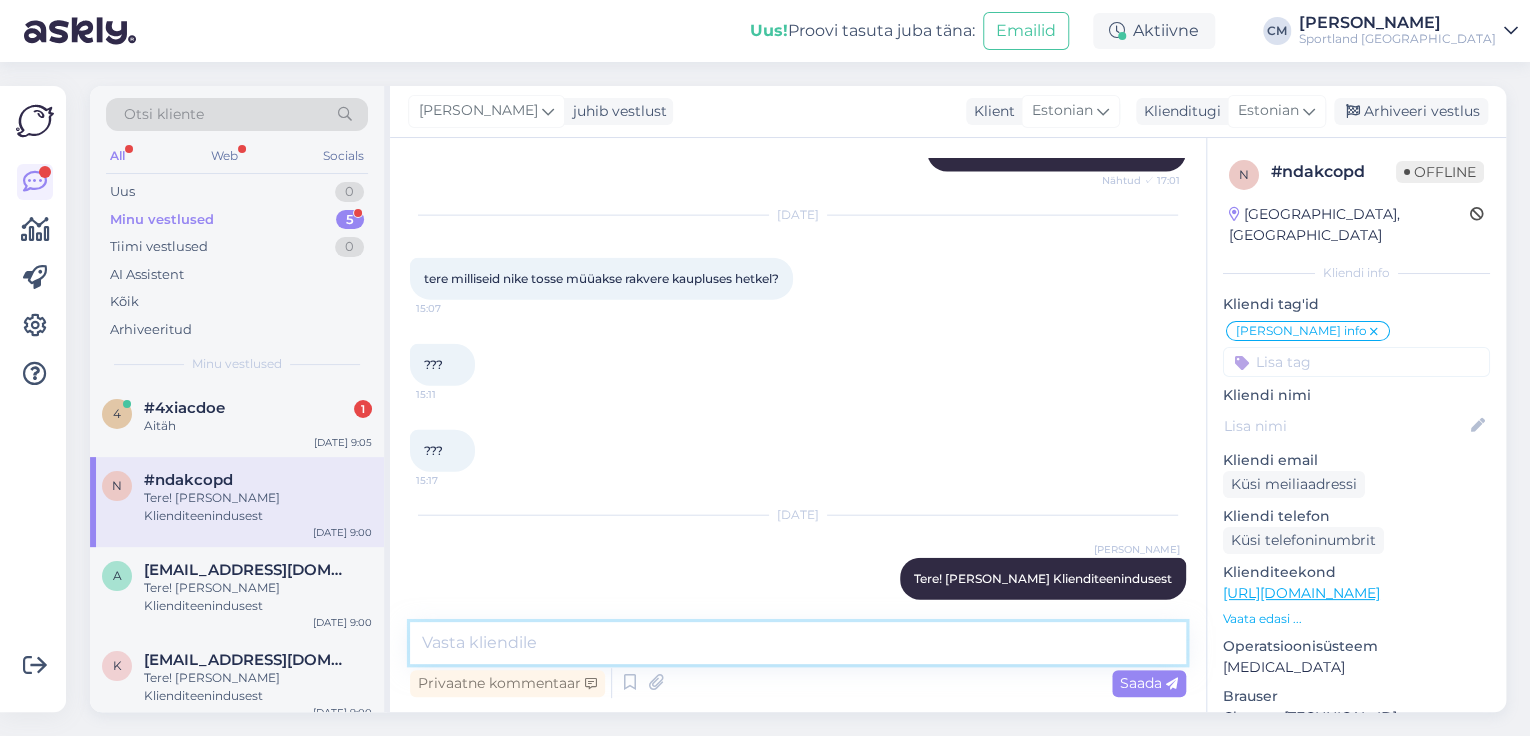 click at bounding box center [798, 643] 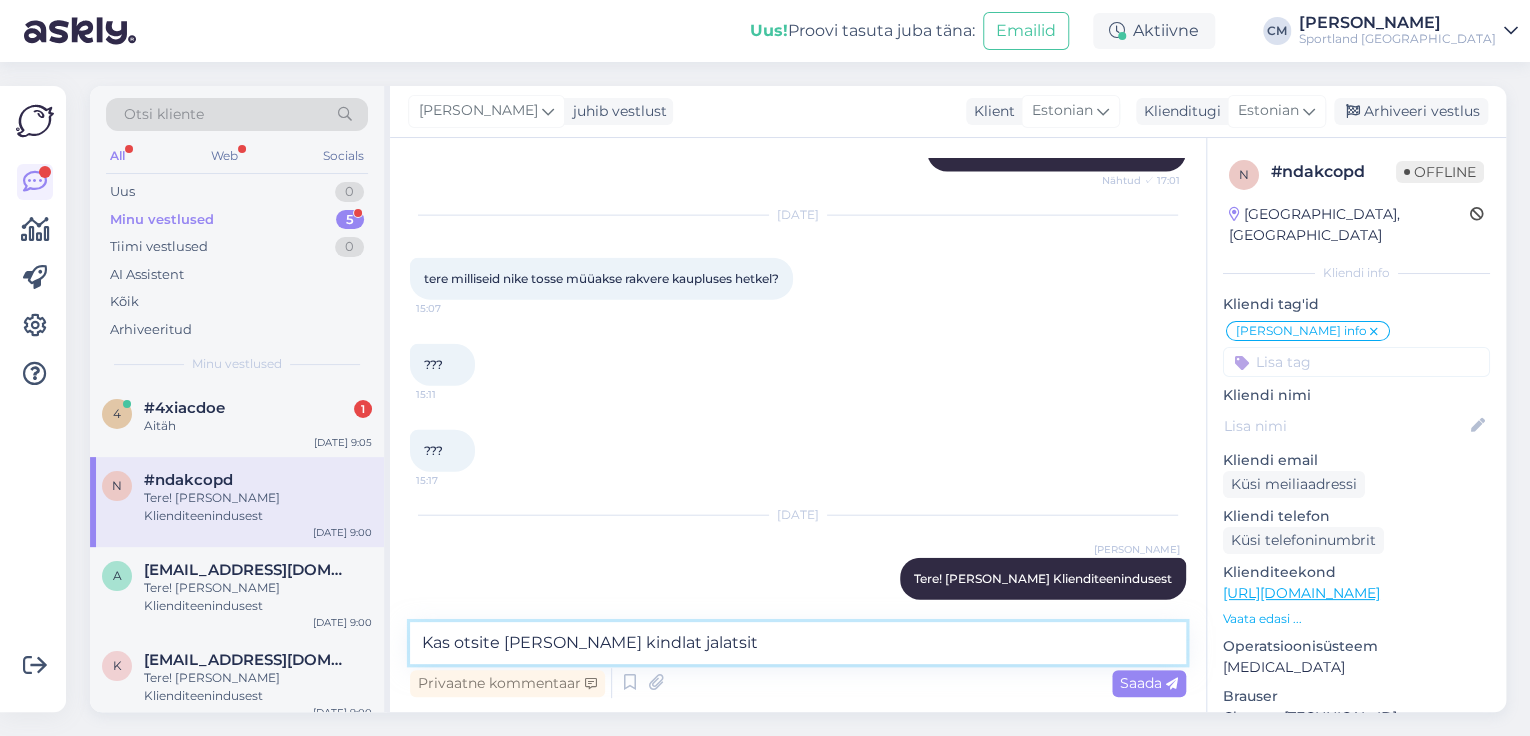 type on "Kas otsite [PERSON_NAME] kindlat jalatsit?" 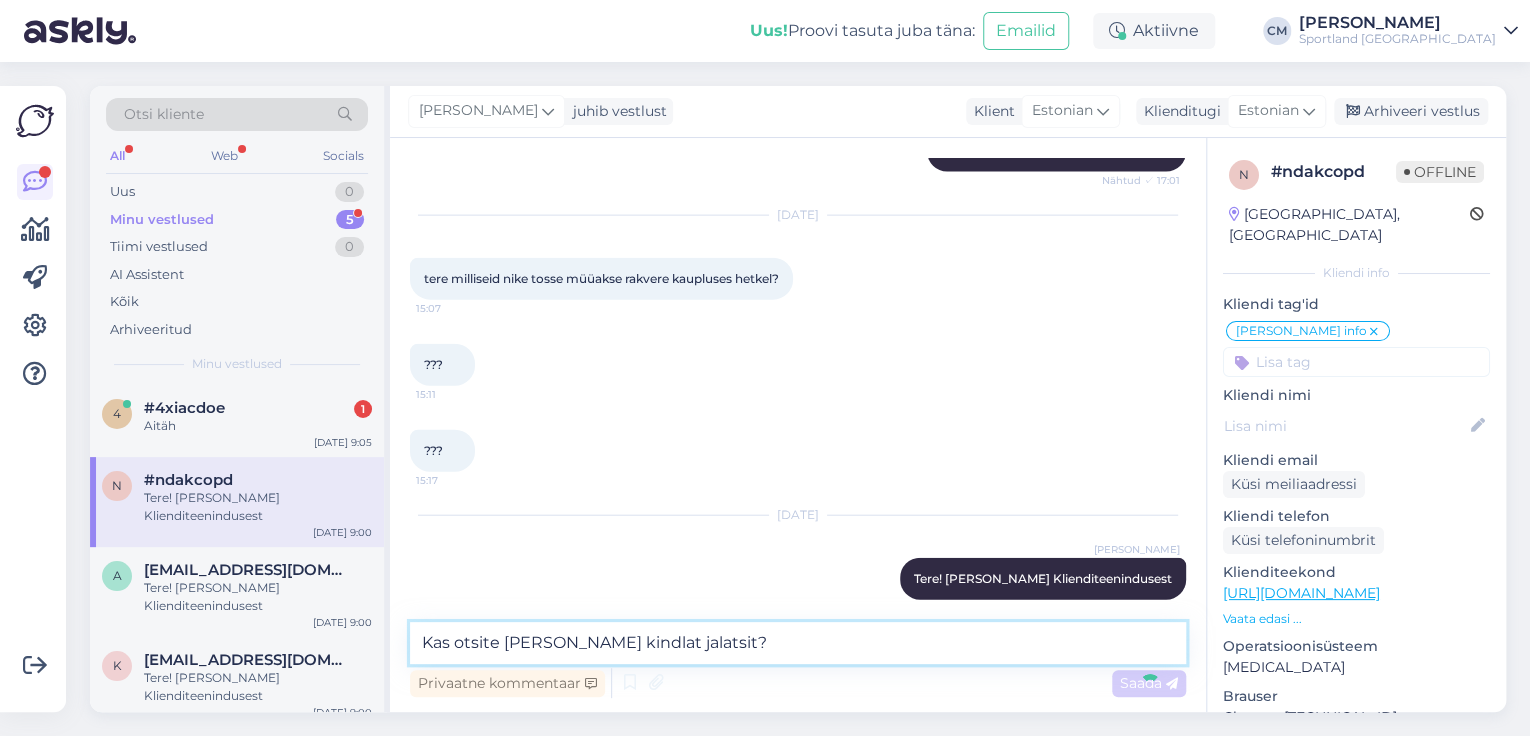 type 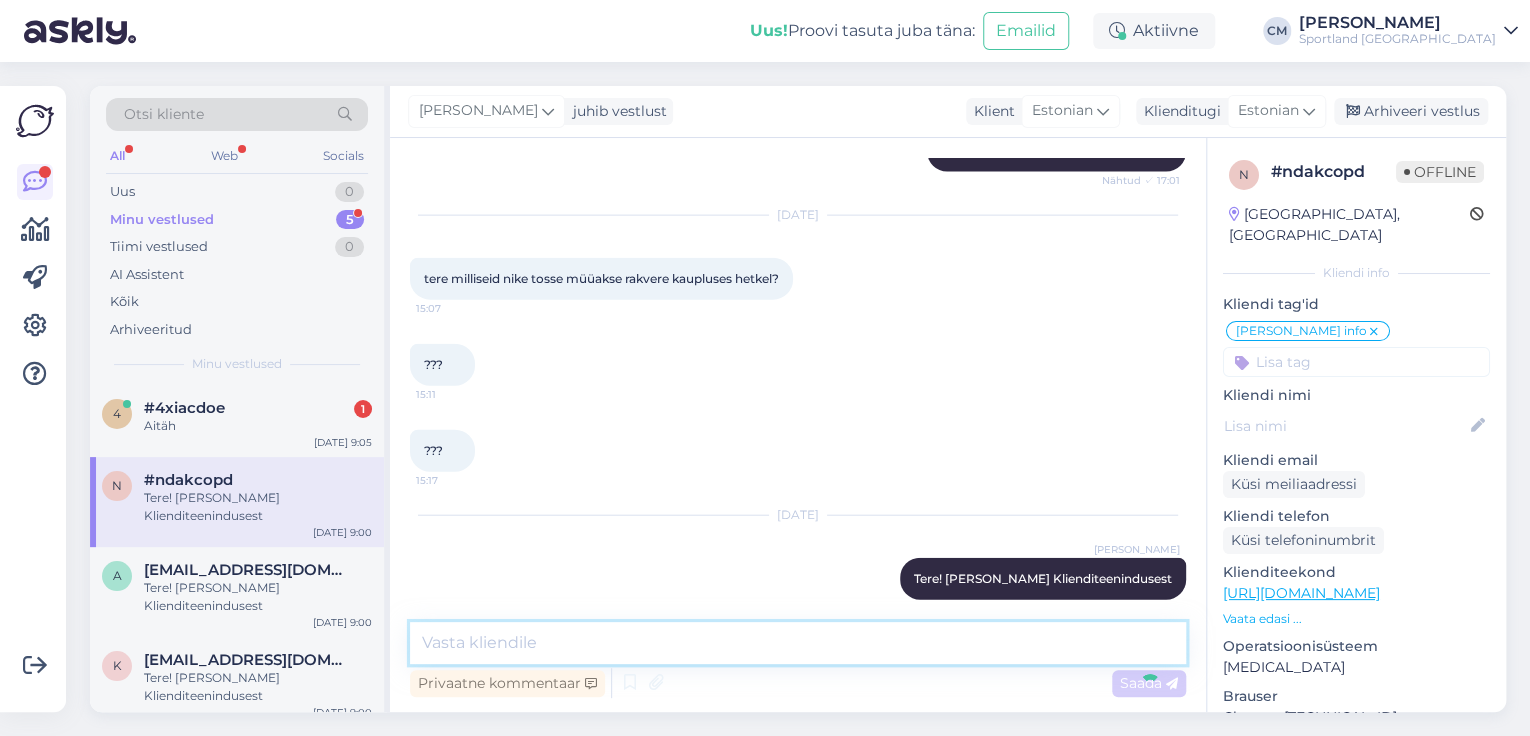 scroll, scrollTop: 2401, scrollLeft: 0, axis: vertical 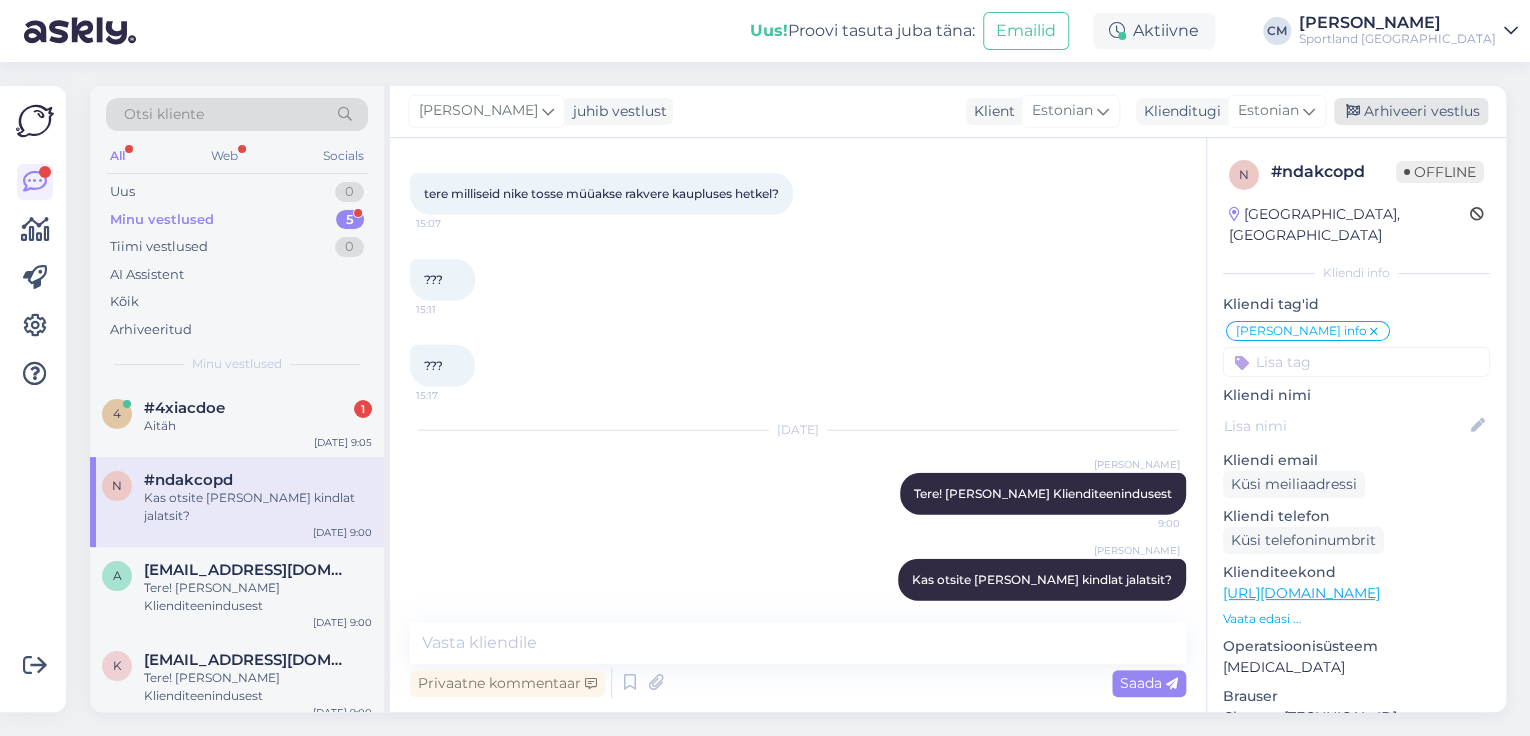 click on "Arhiveeri vestlus" at bounding box center [1411, 111] 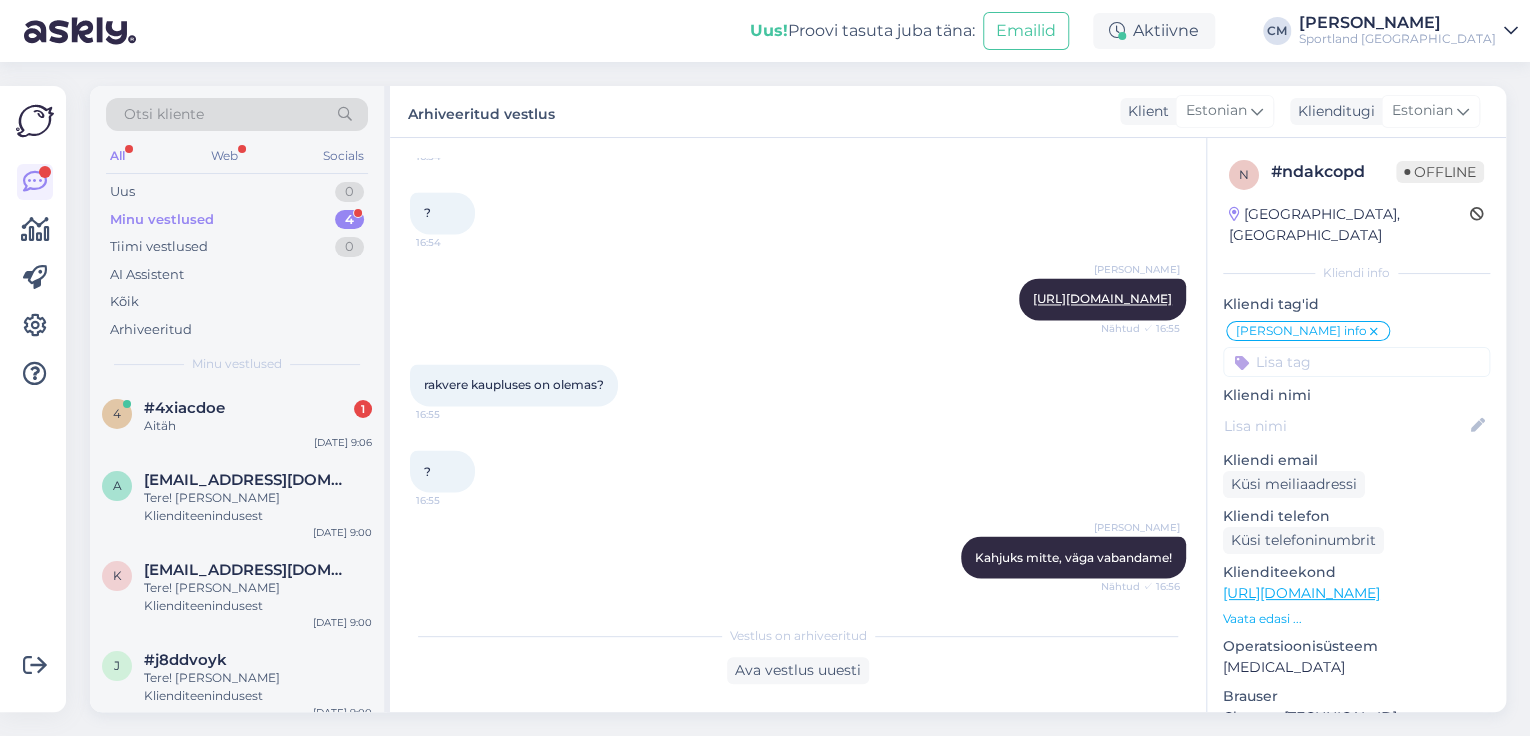scroll, scrollTop: 1681, scrollLeft: 0, axis: vertical 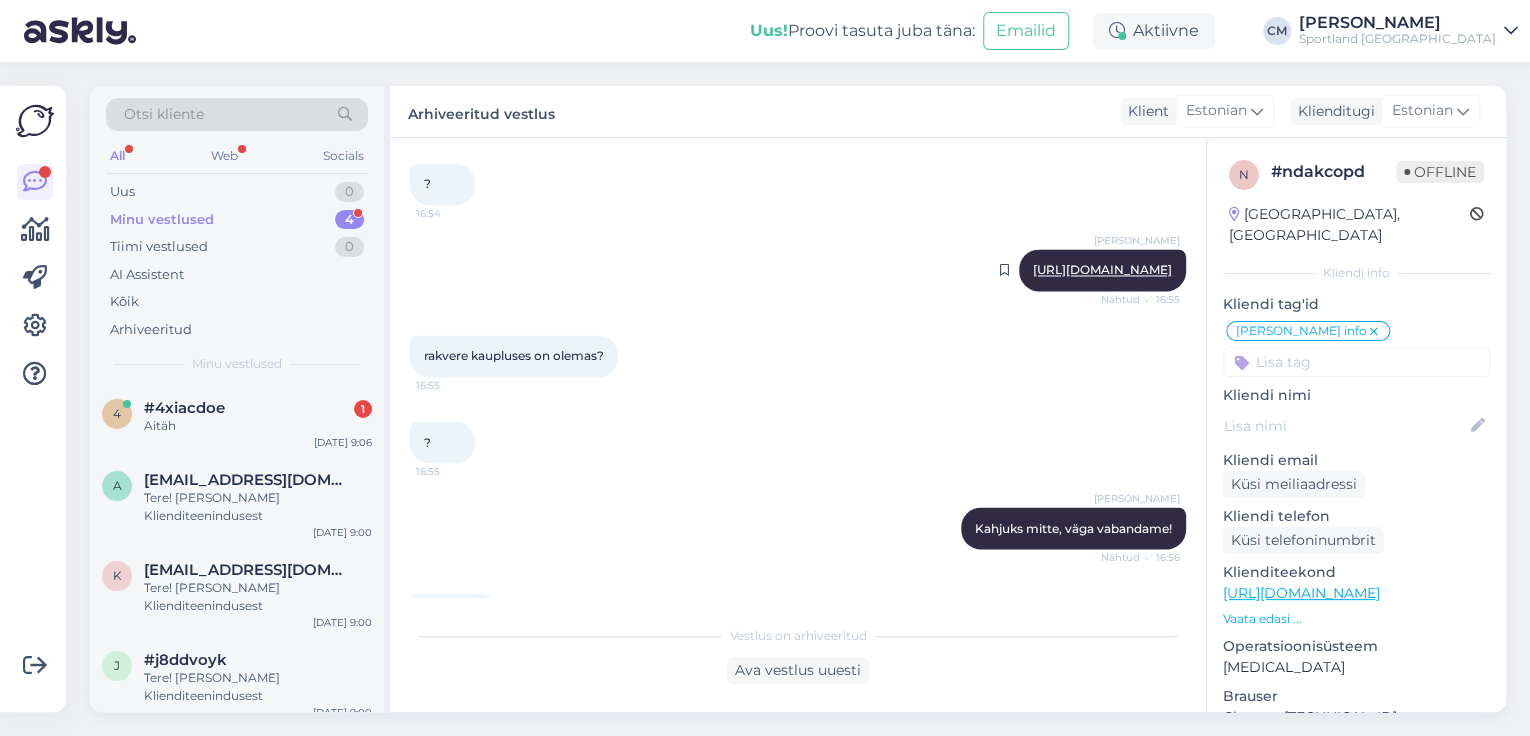 click on "[PERSON_NAME] [URL][DOMAIN_NAME] Nähtud ✓ 16:55" at bounding box center (1102, 270) 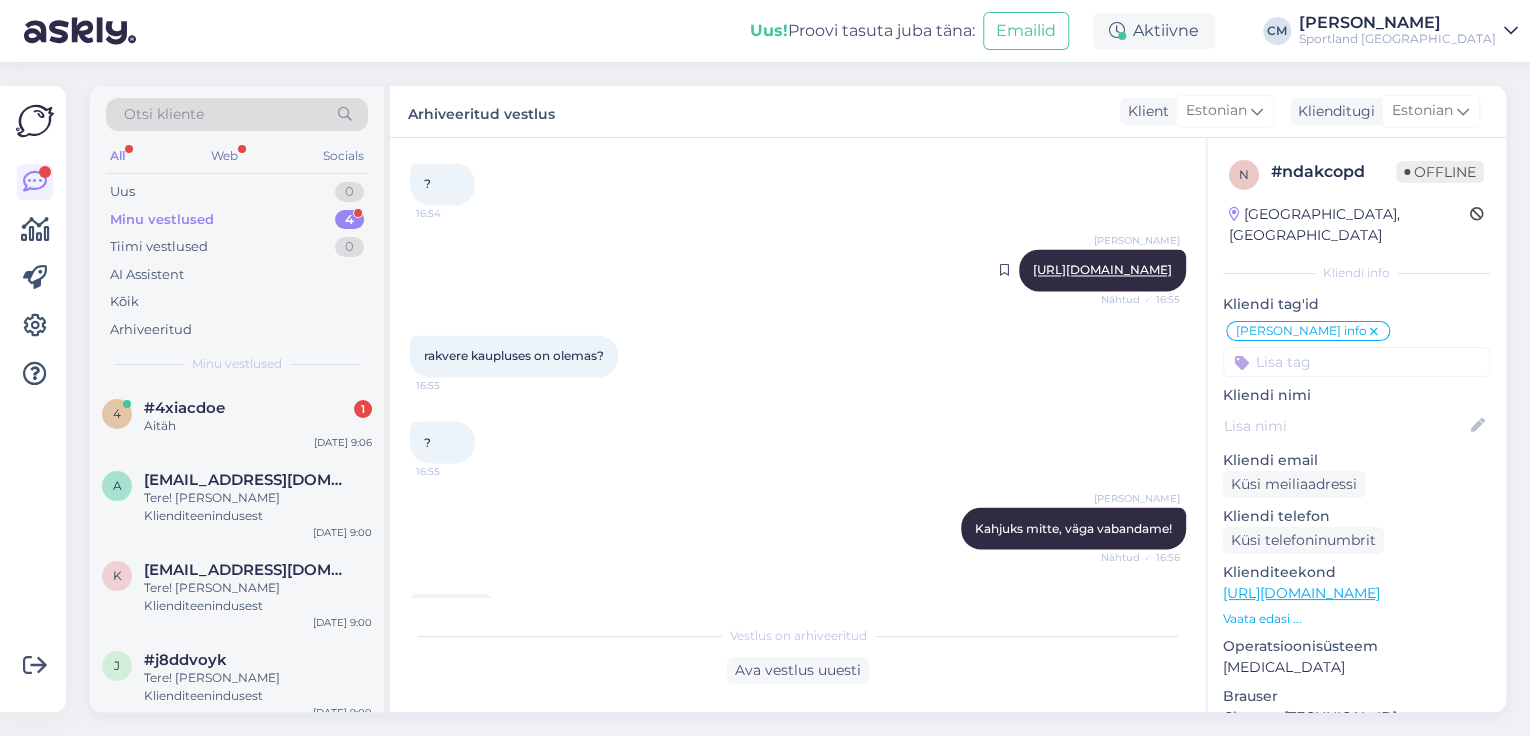 click on "[URL][DOMAIN_NAME]" at bounding box center (1102, 269) 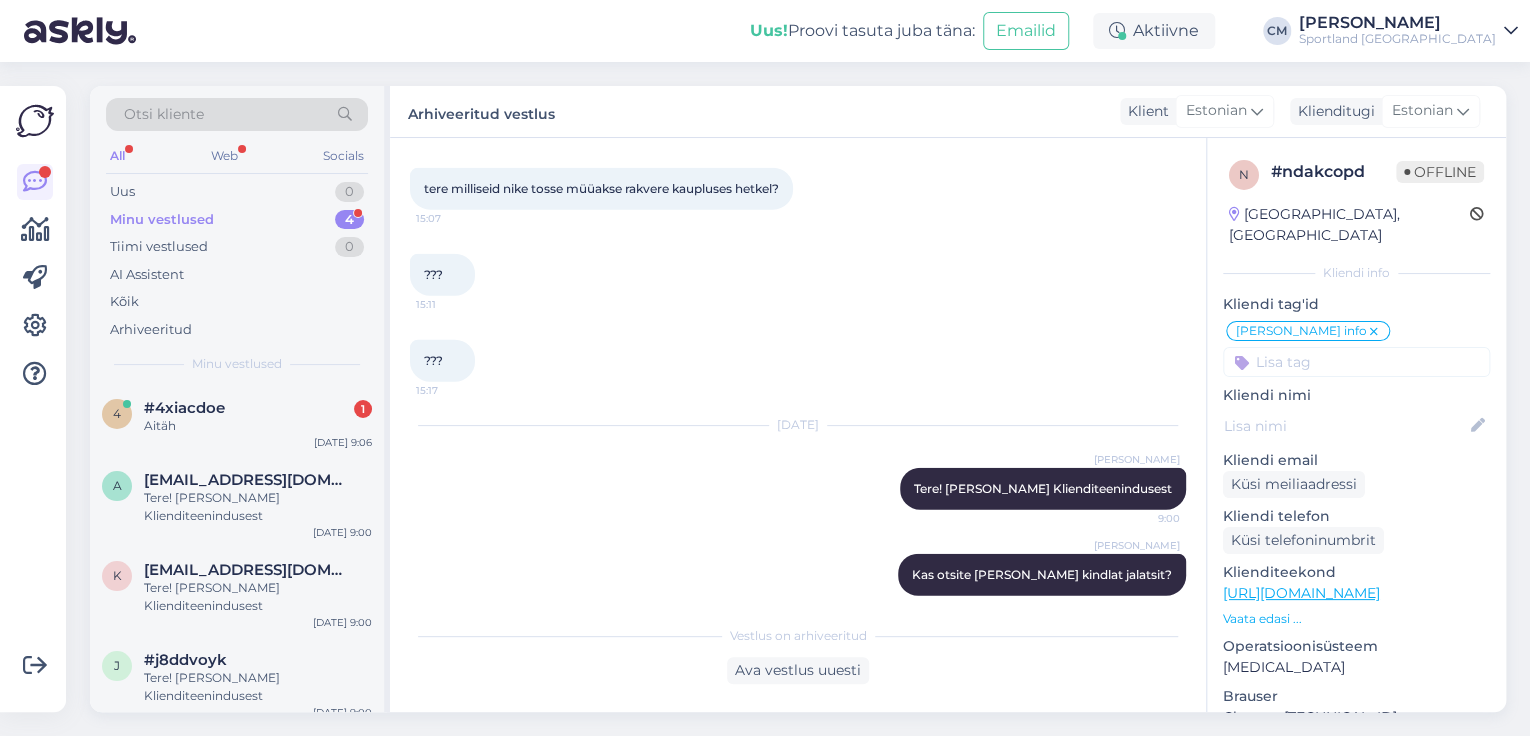 scroll, scrollTop: 2408, scrollLeft: 0, axis: vertical 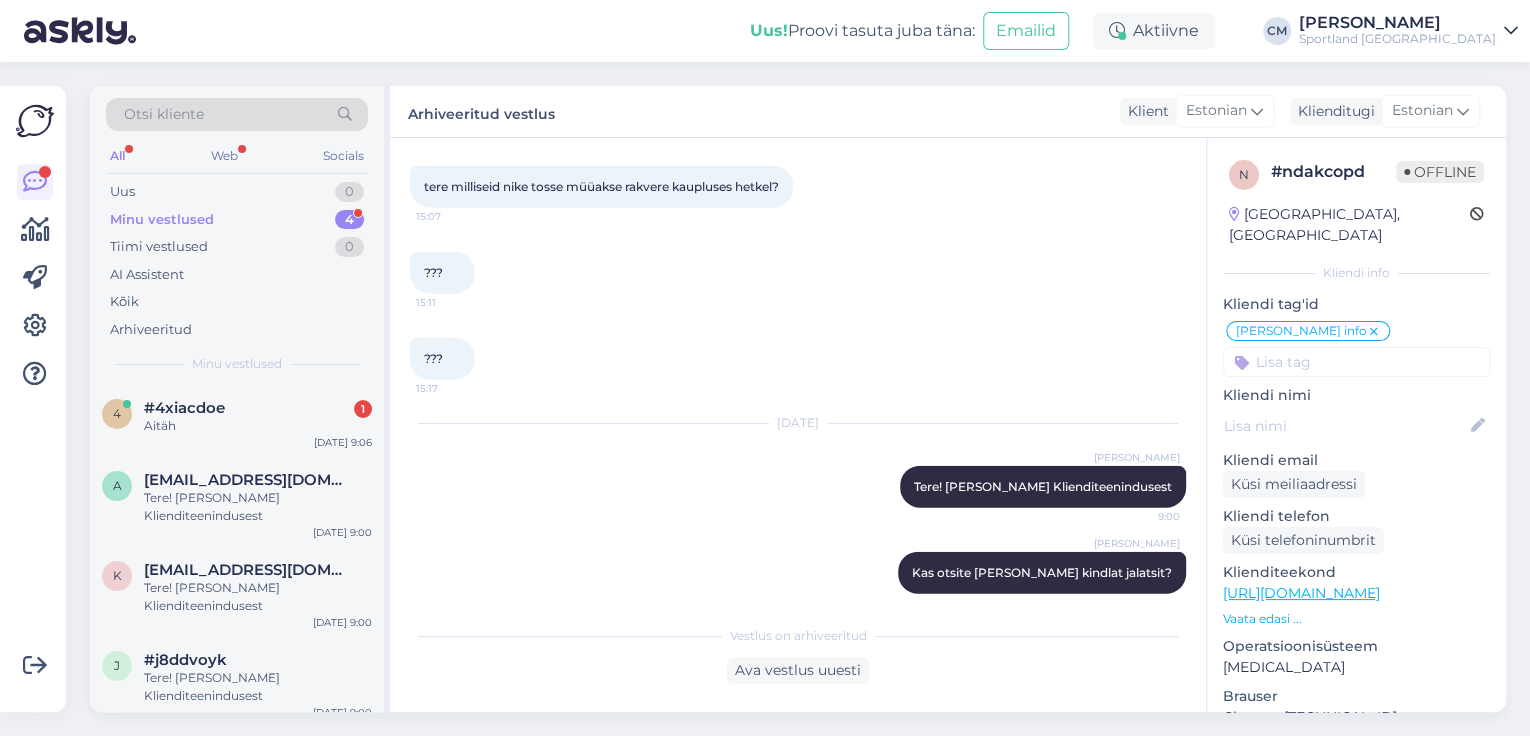 click at bounding box center [1356, 362] 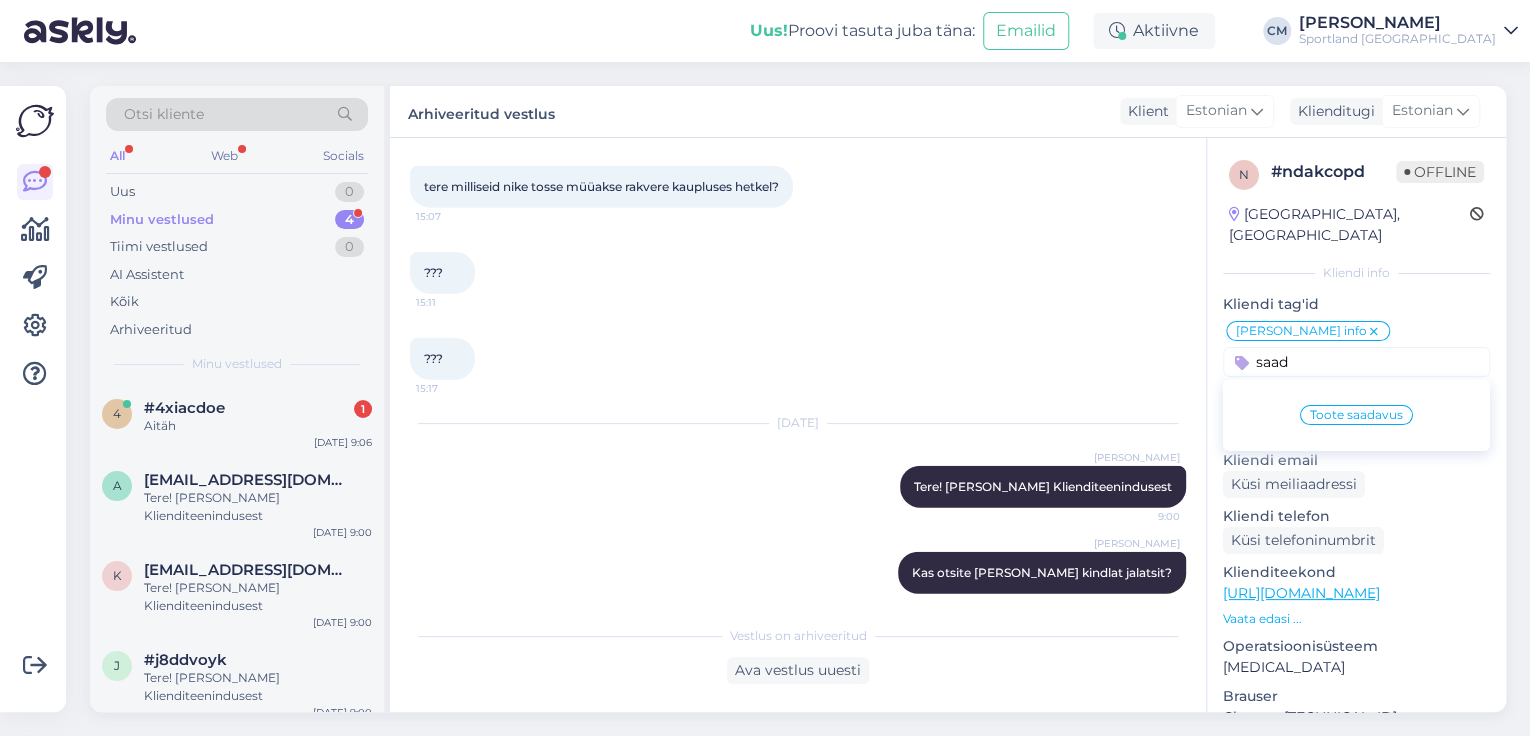 type on "saad" 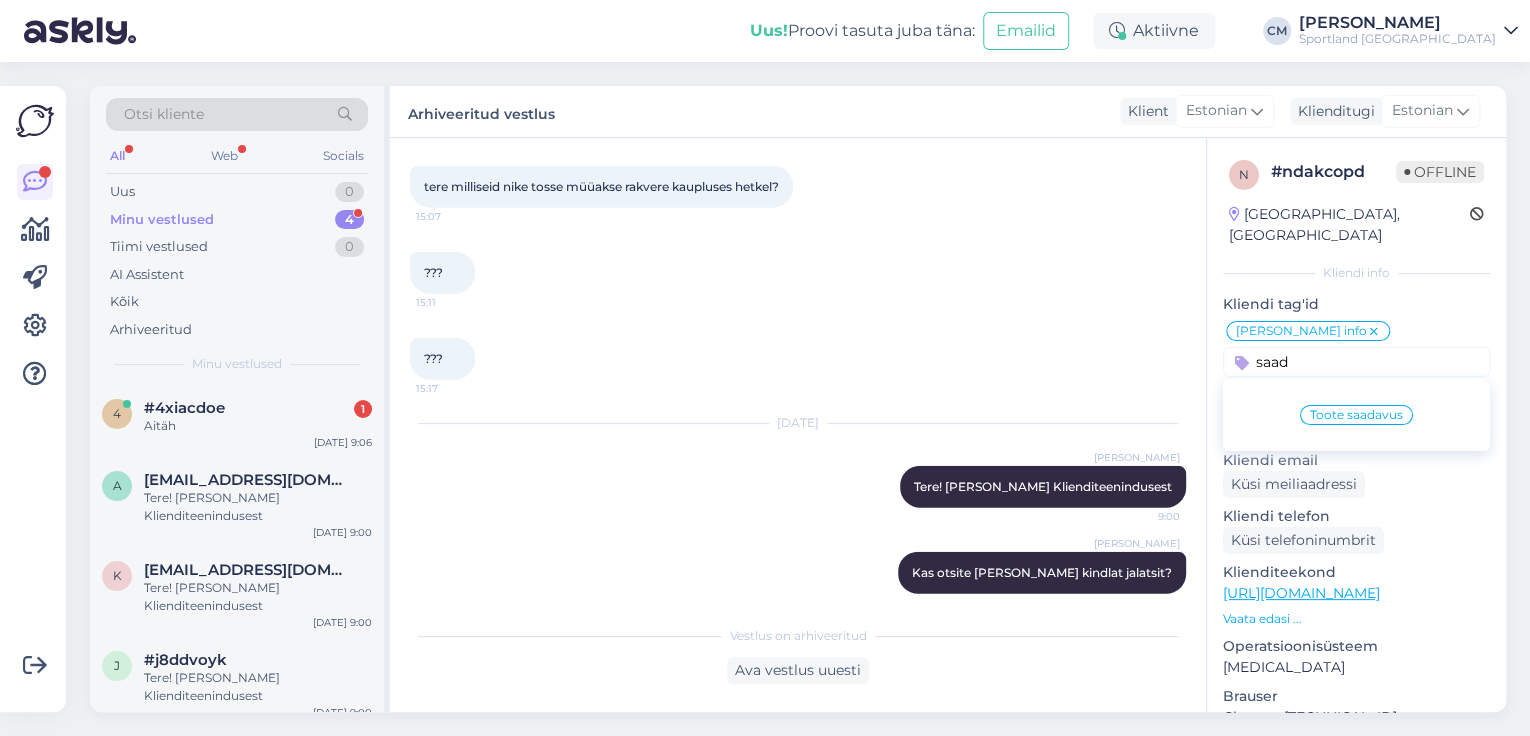 click on "Toote saadavus" at bounding box center (1356, 415) 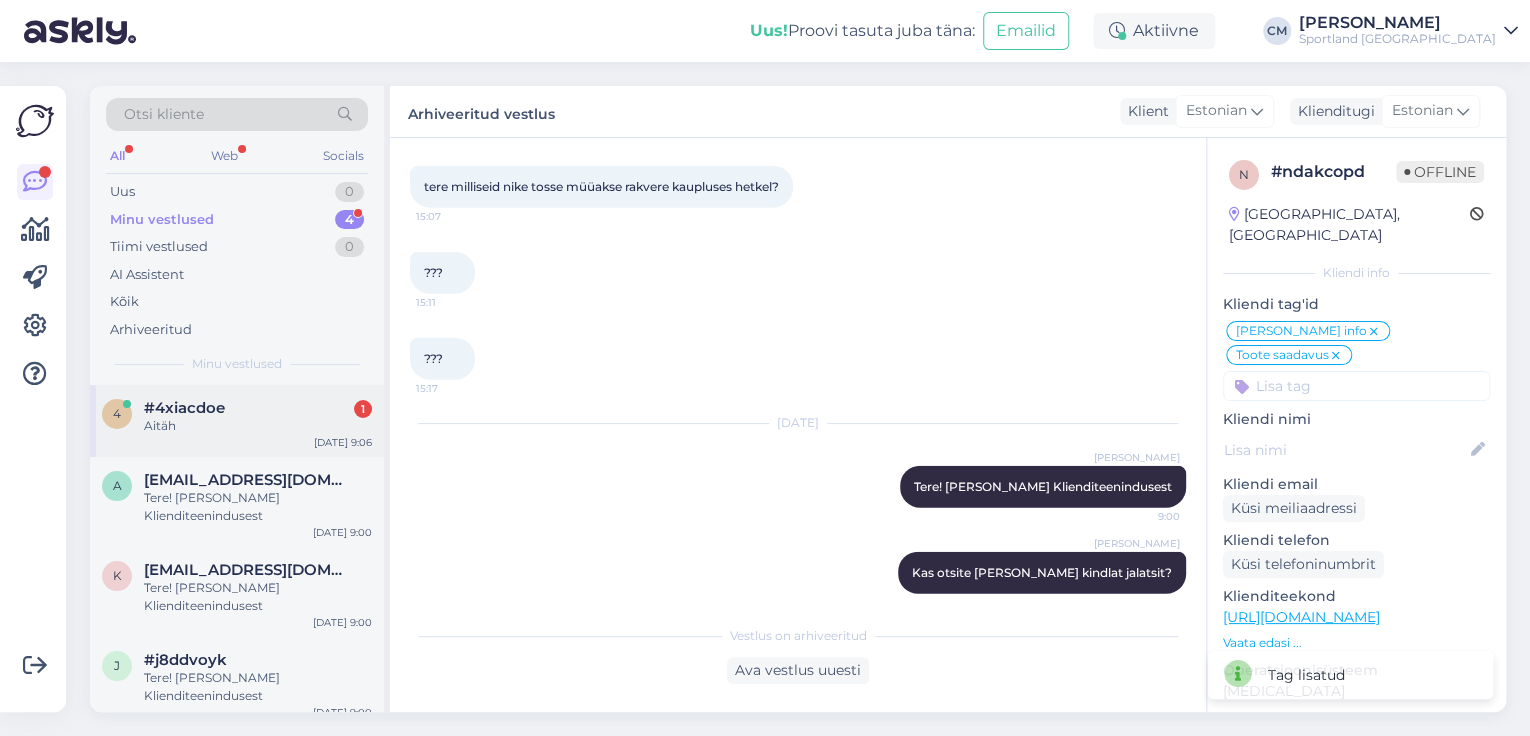 click on "Aitäh" at bounding box center (258, 426) 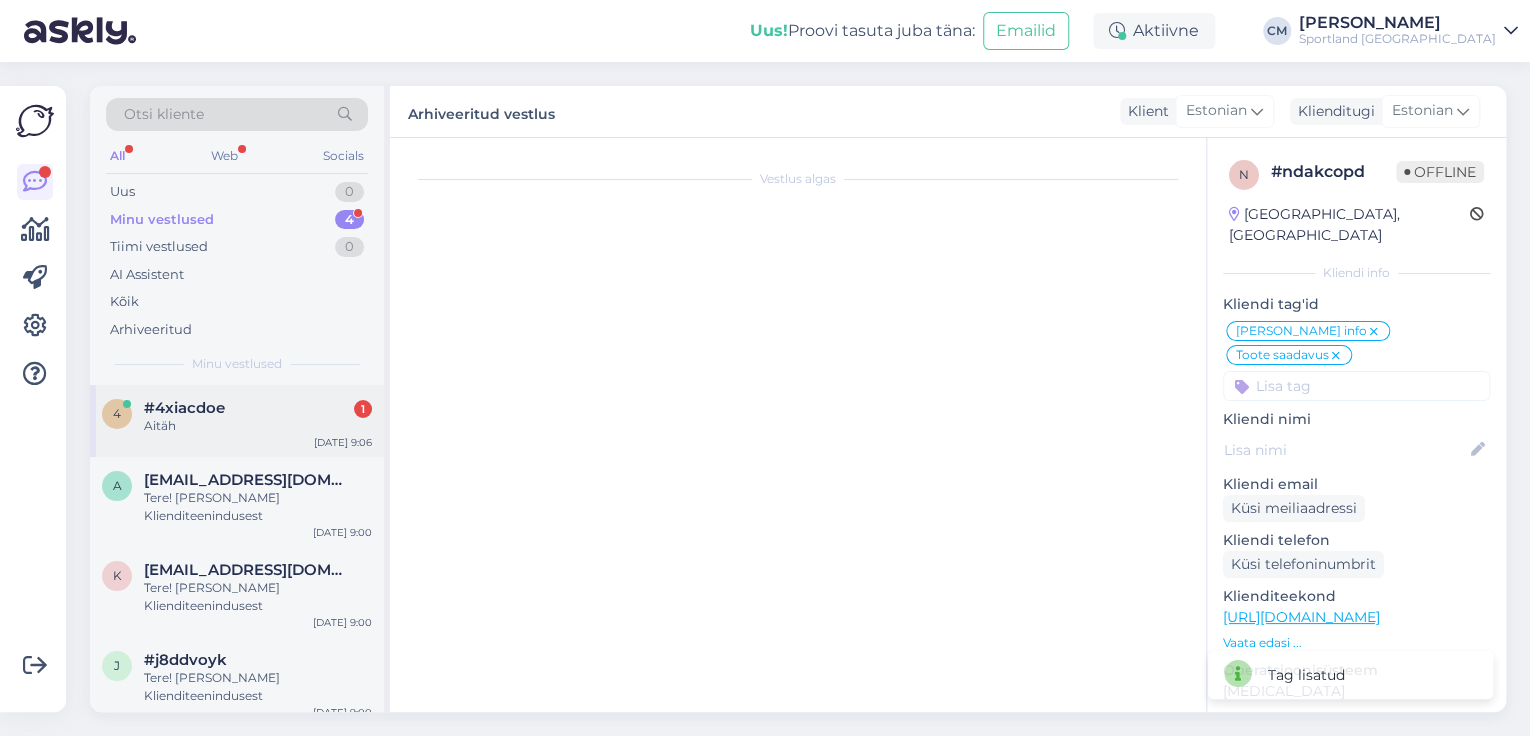 scroll, scrollTop: 36, scrollLeft: 0, axis: vertical 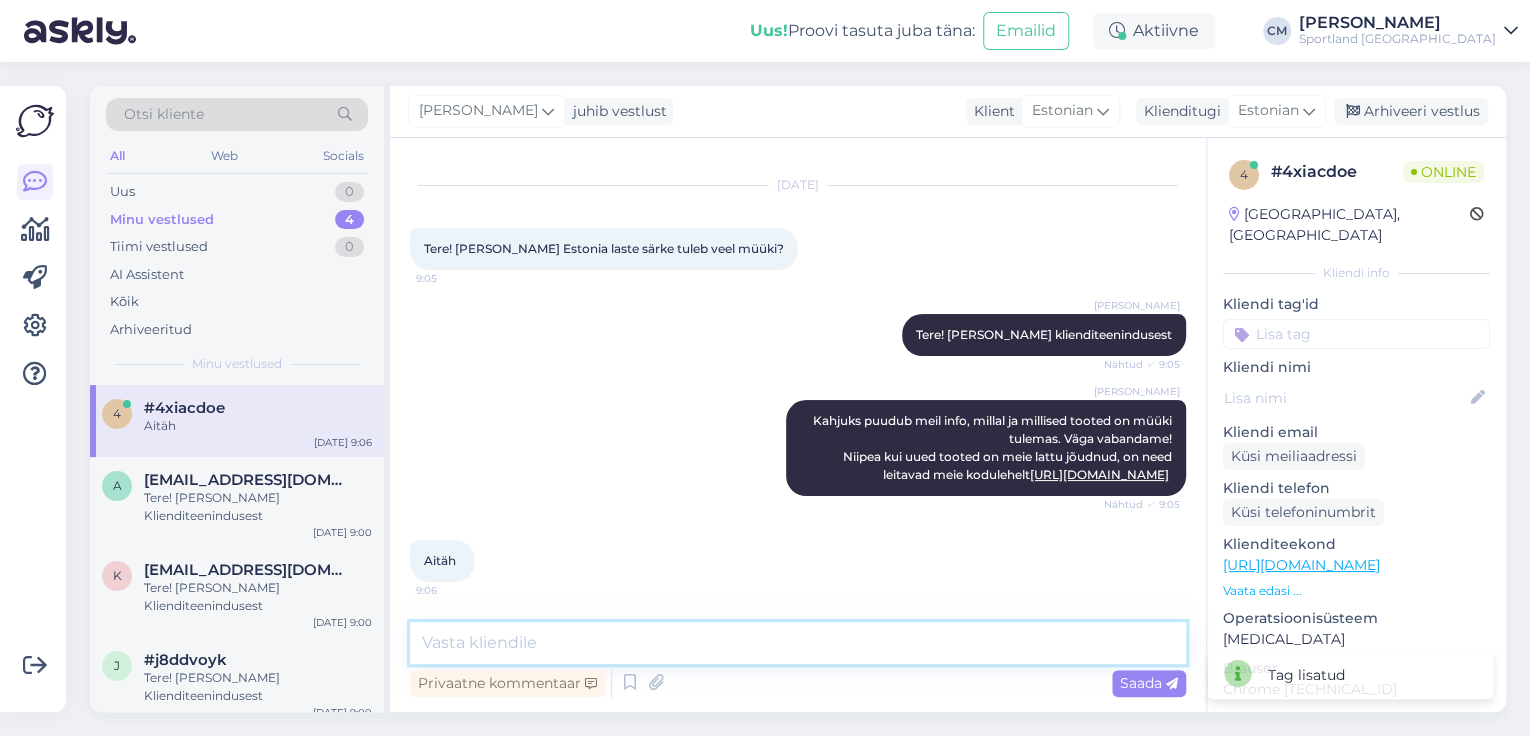 click at bounding box center [798, 643] 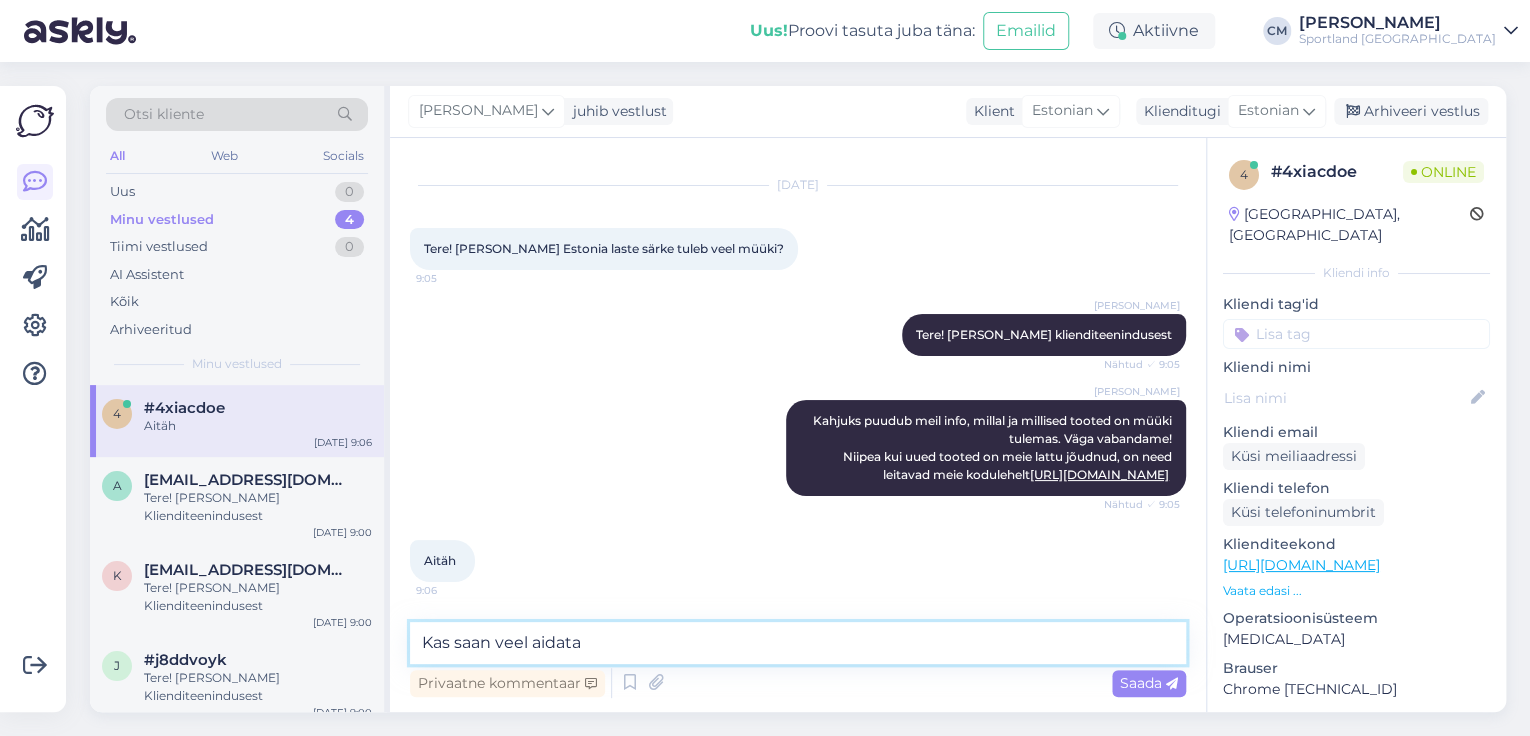 type on "Kas saan veel aidata?" 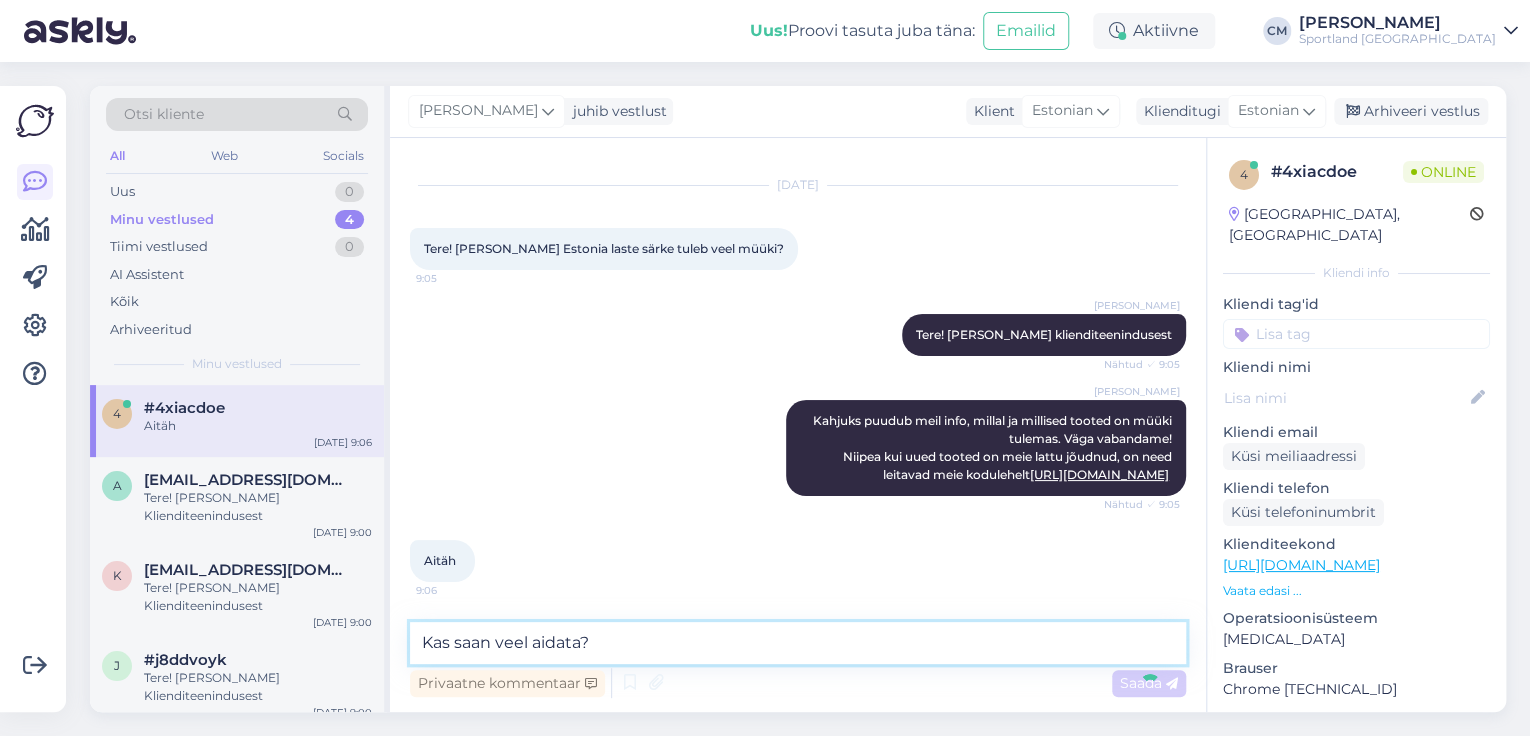 type 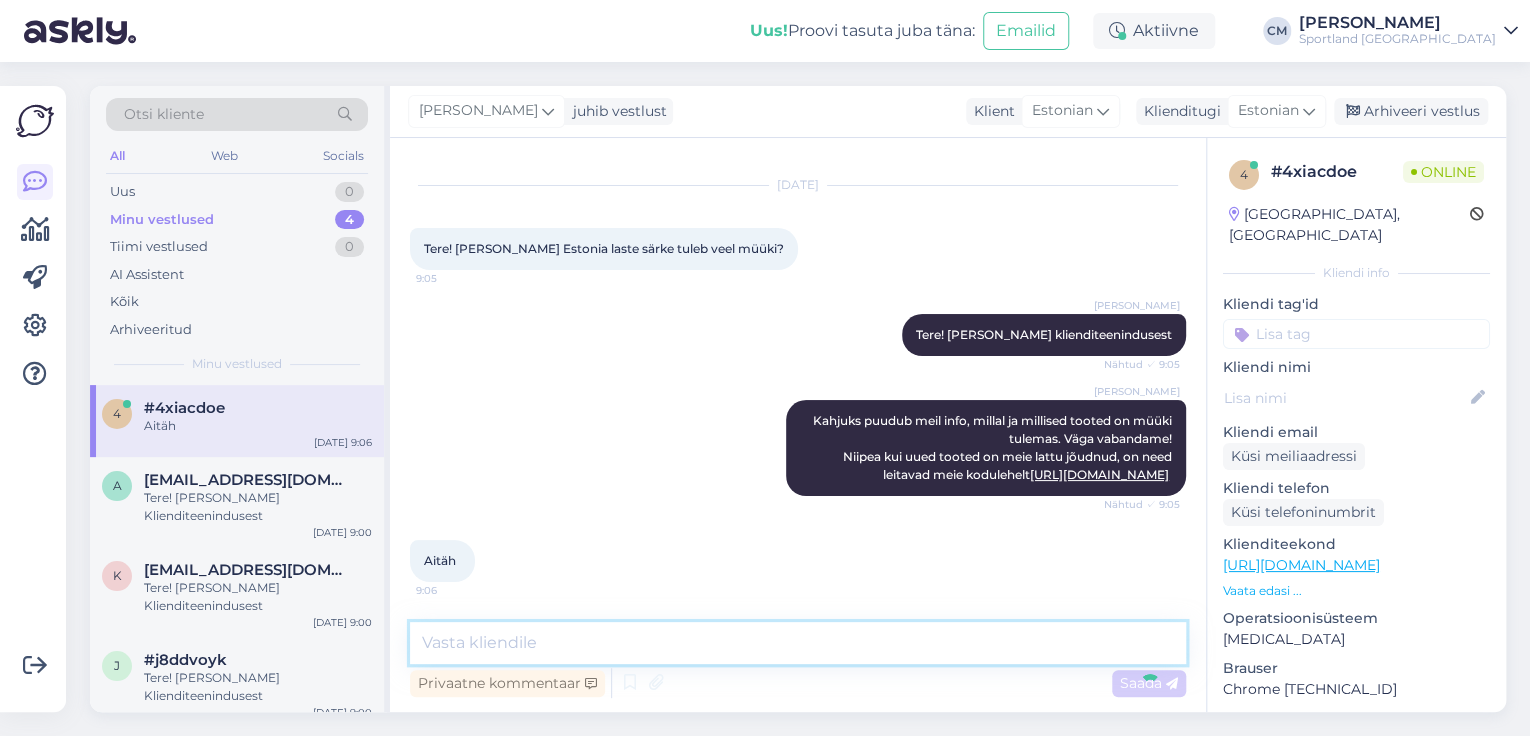 scroll, scrollTop: 121, scrollLeft: 0, axis: vertical 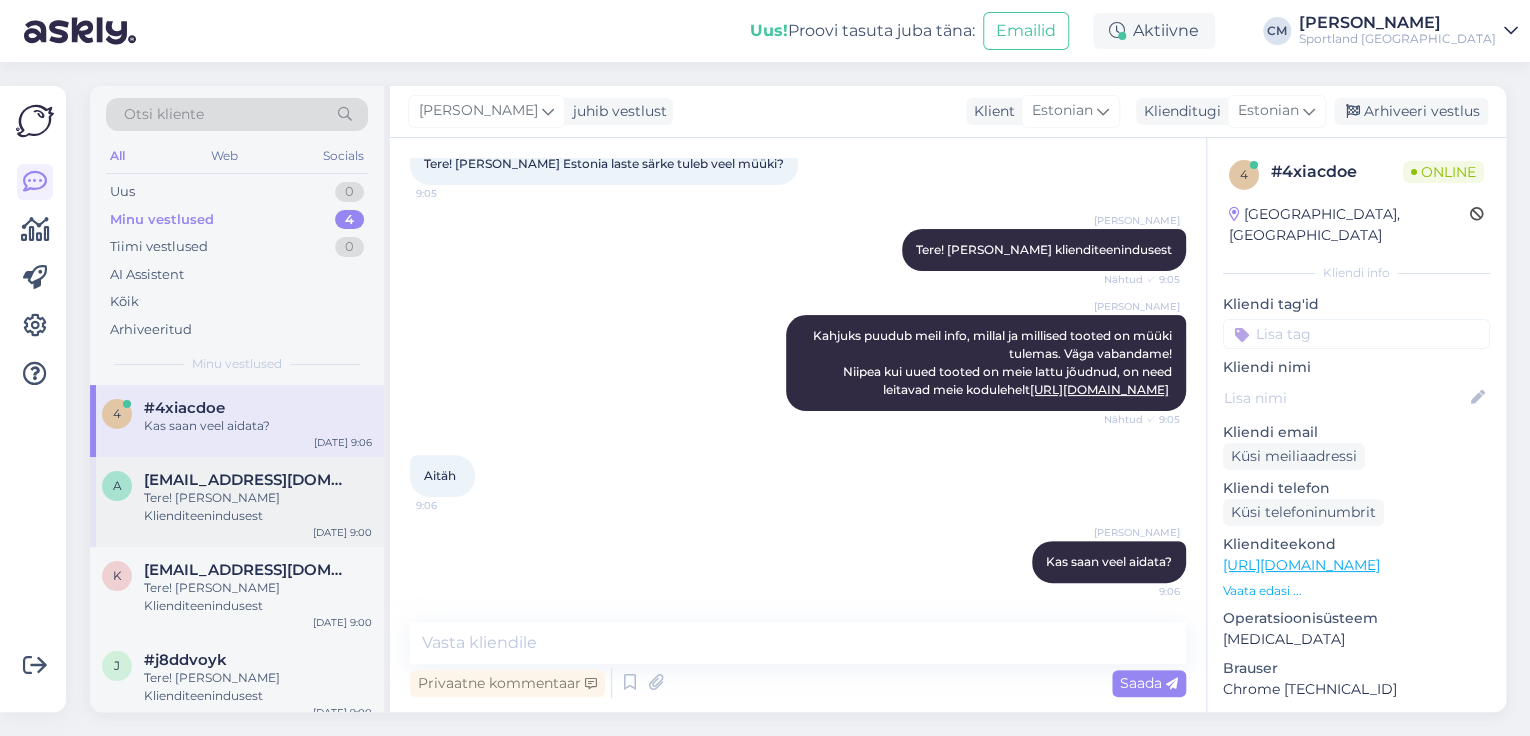 click on "Tere! [PERSON_NAME] Klienditeenindusest" at bounding box center (258, 507) 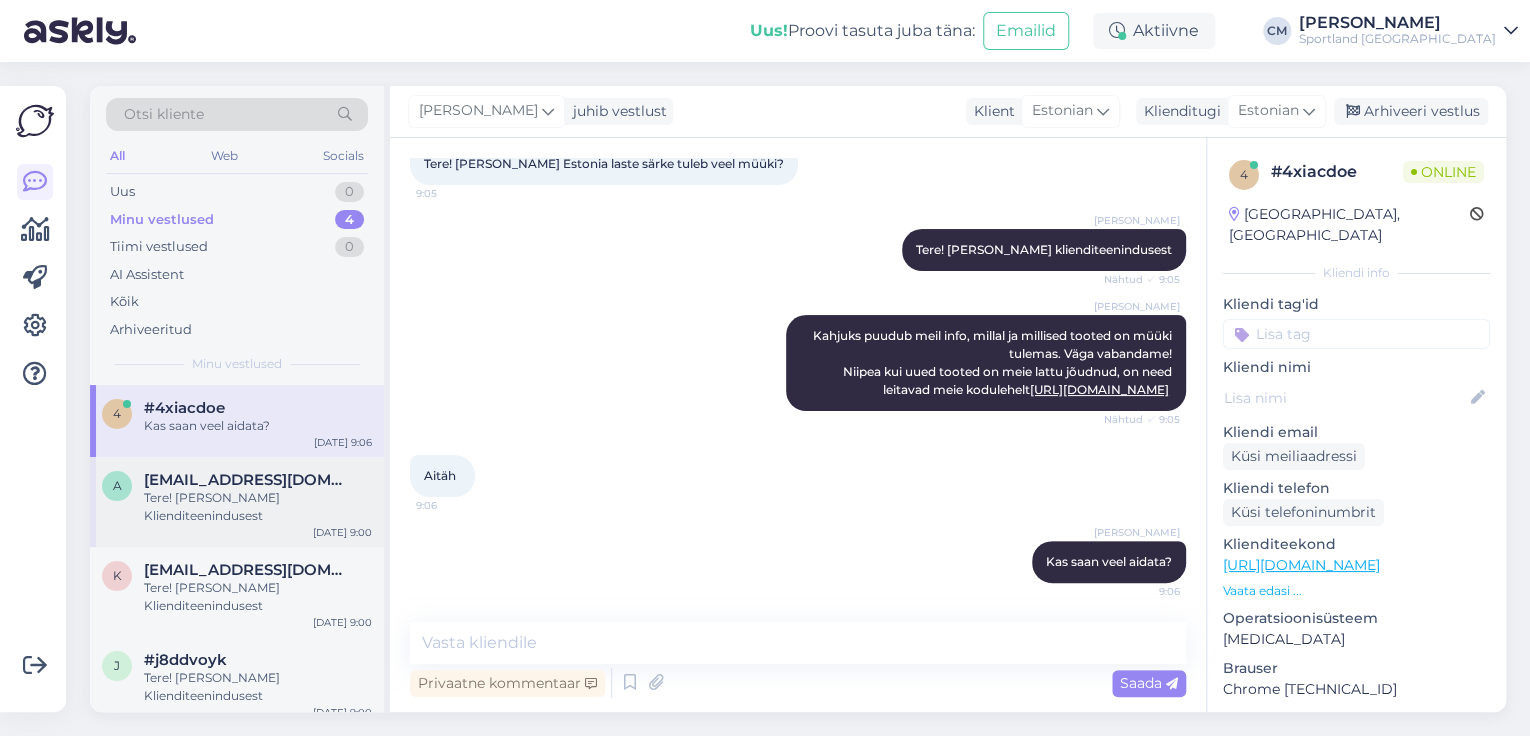scroll, scrollTop: 33, scrollLeft: 0, axis: vertical 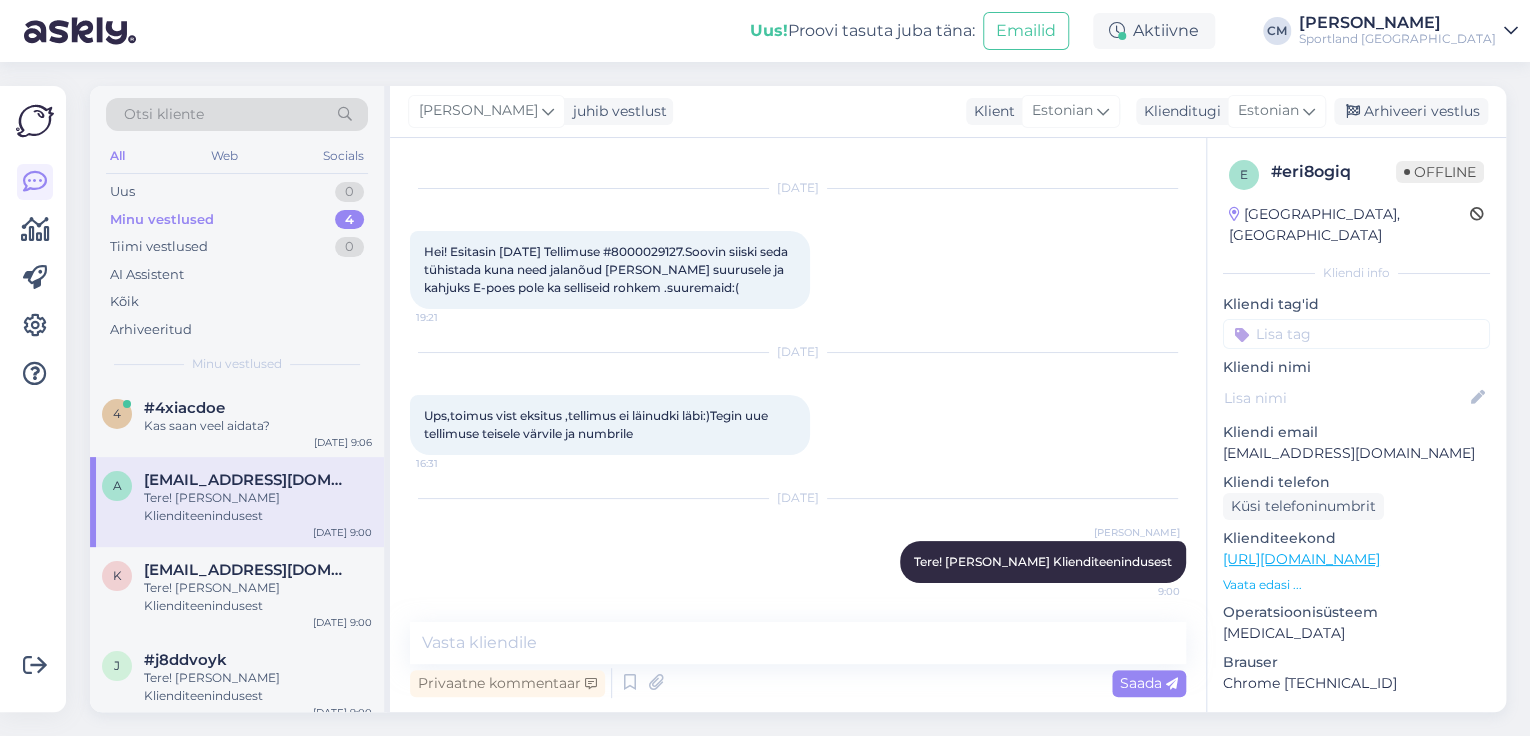 click on "Hei! Esitasin [DATE] Tellimuse #8000029127.Soovin siiski seda tühistada kuna need jalanõud [PERSON_NAME] suurusele ja kahjuks E-poes pole ka selliseid rohkem .suuremaid:(" at bounding box center (607, 269) 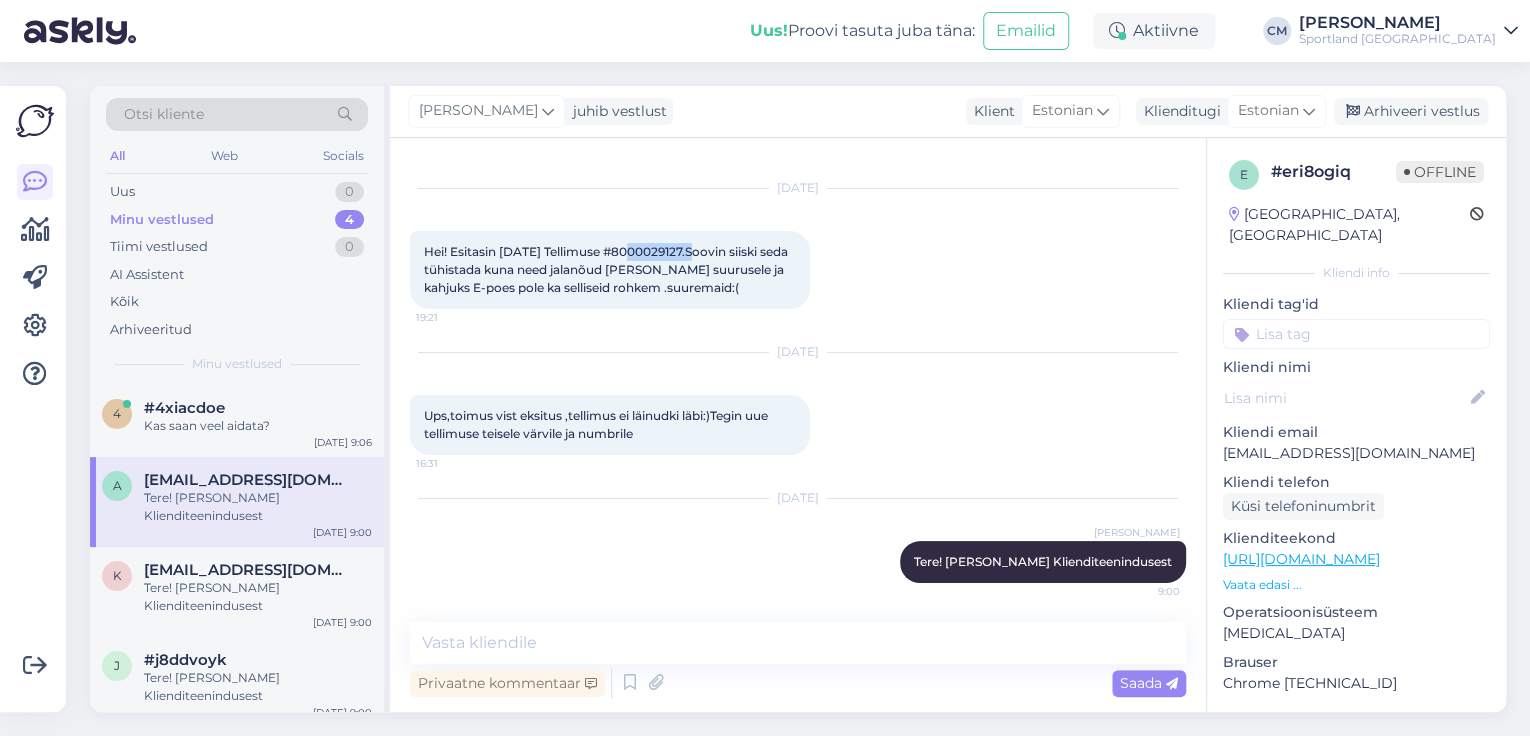 click on "Hei! Esitasin [DATE] Tellimuse #8000029127.Soovin siiski seda tühistada kuna need jalanõud [PERSON_NAME] suurusele ja kahjuks E-poes pole ka selliseid rohkem .suuremaid:(" at bounding box center [607, 269] 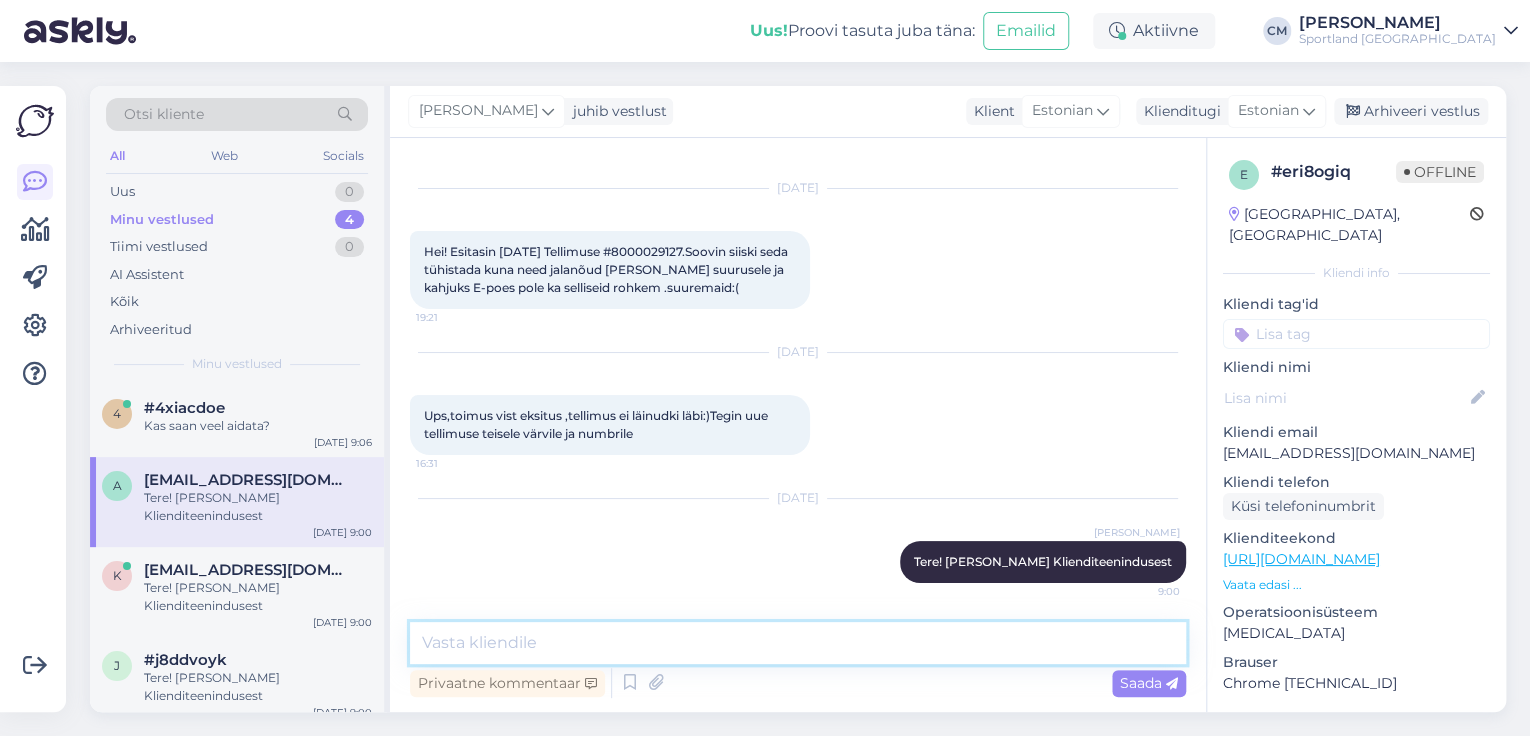 click at bounding box center [798, 643] 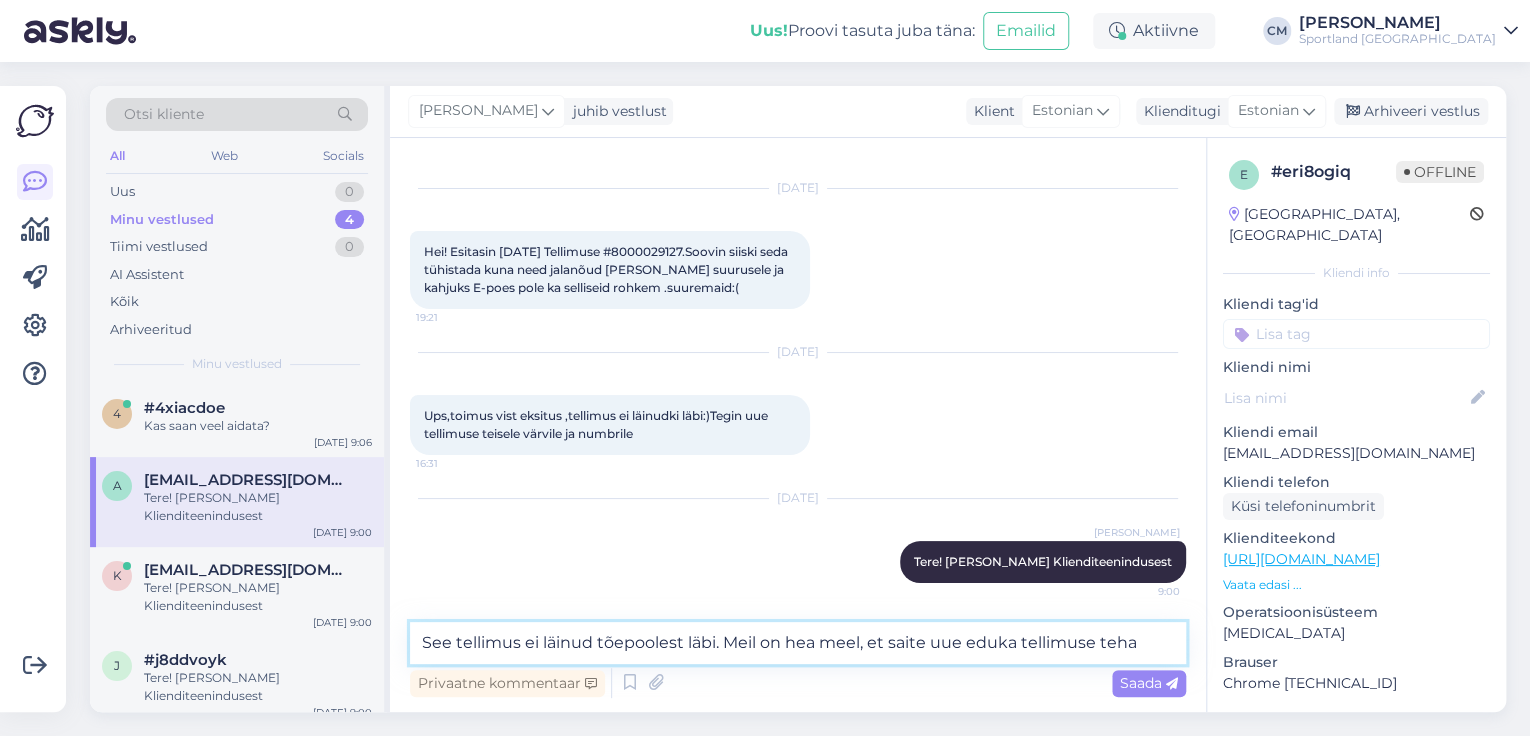 type on "See tellimus ei läinud tõepoolest läbi. Meil on hea meel, et saite uue eduka tellimuse teha." 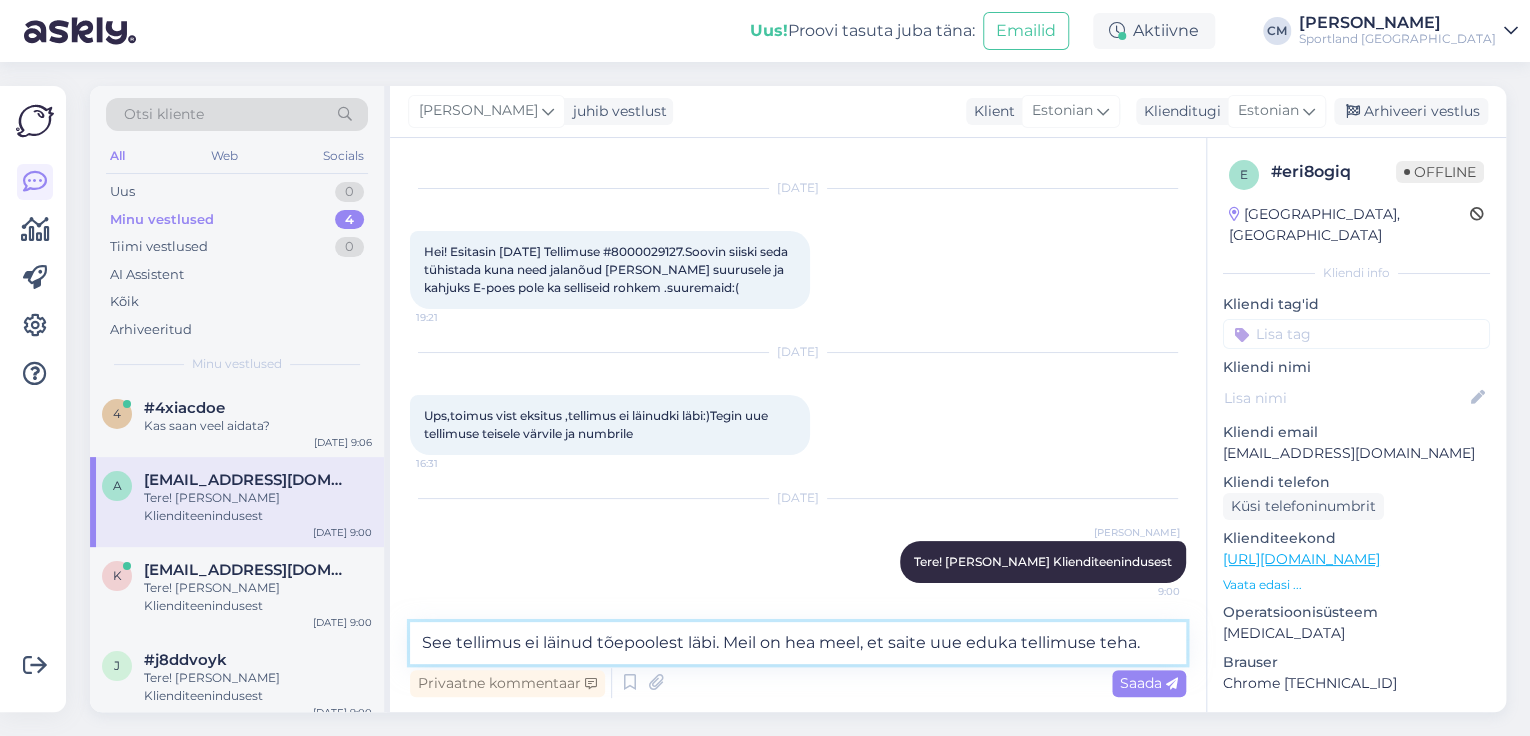 type 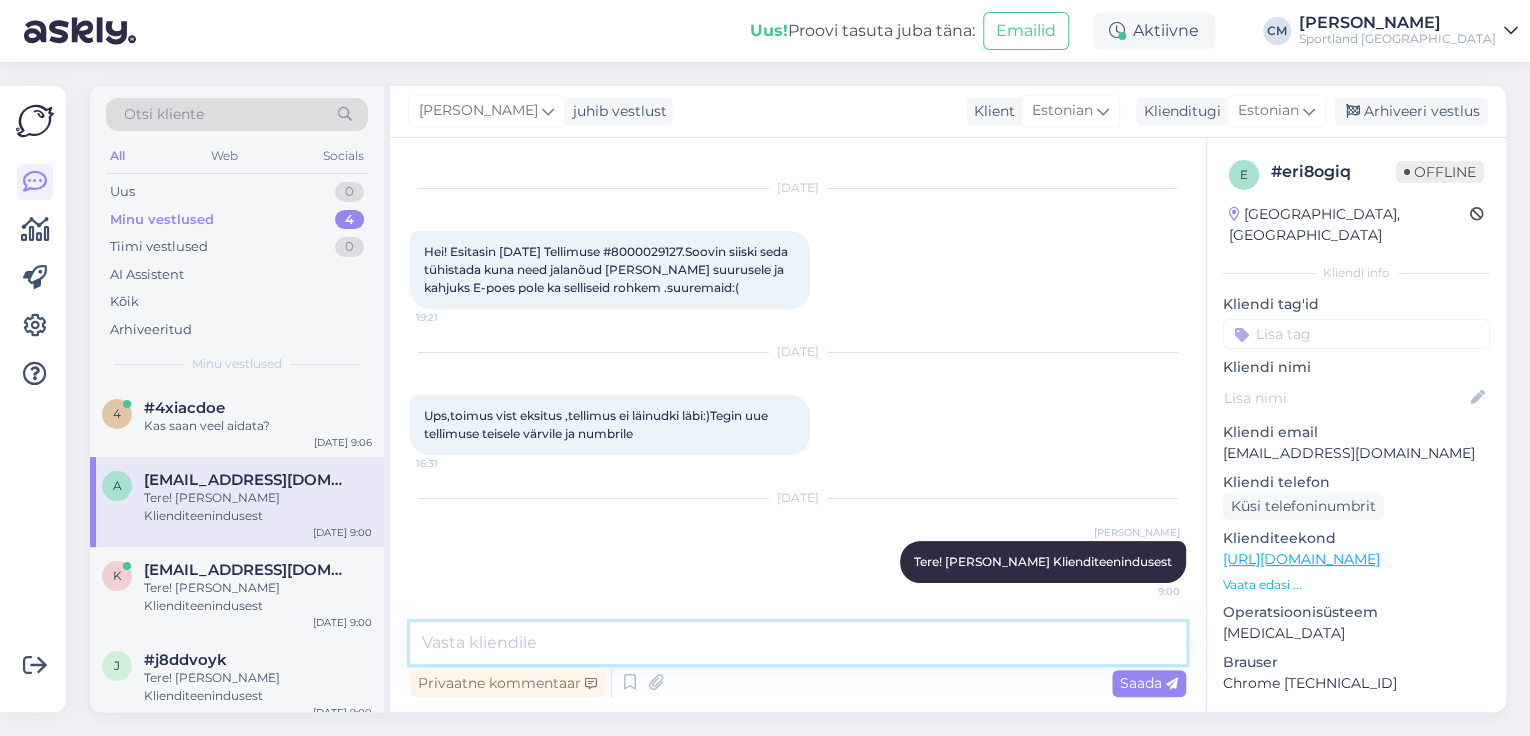 scroll, scrollTop: 137, scrollLeft: 0, axis: vertical 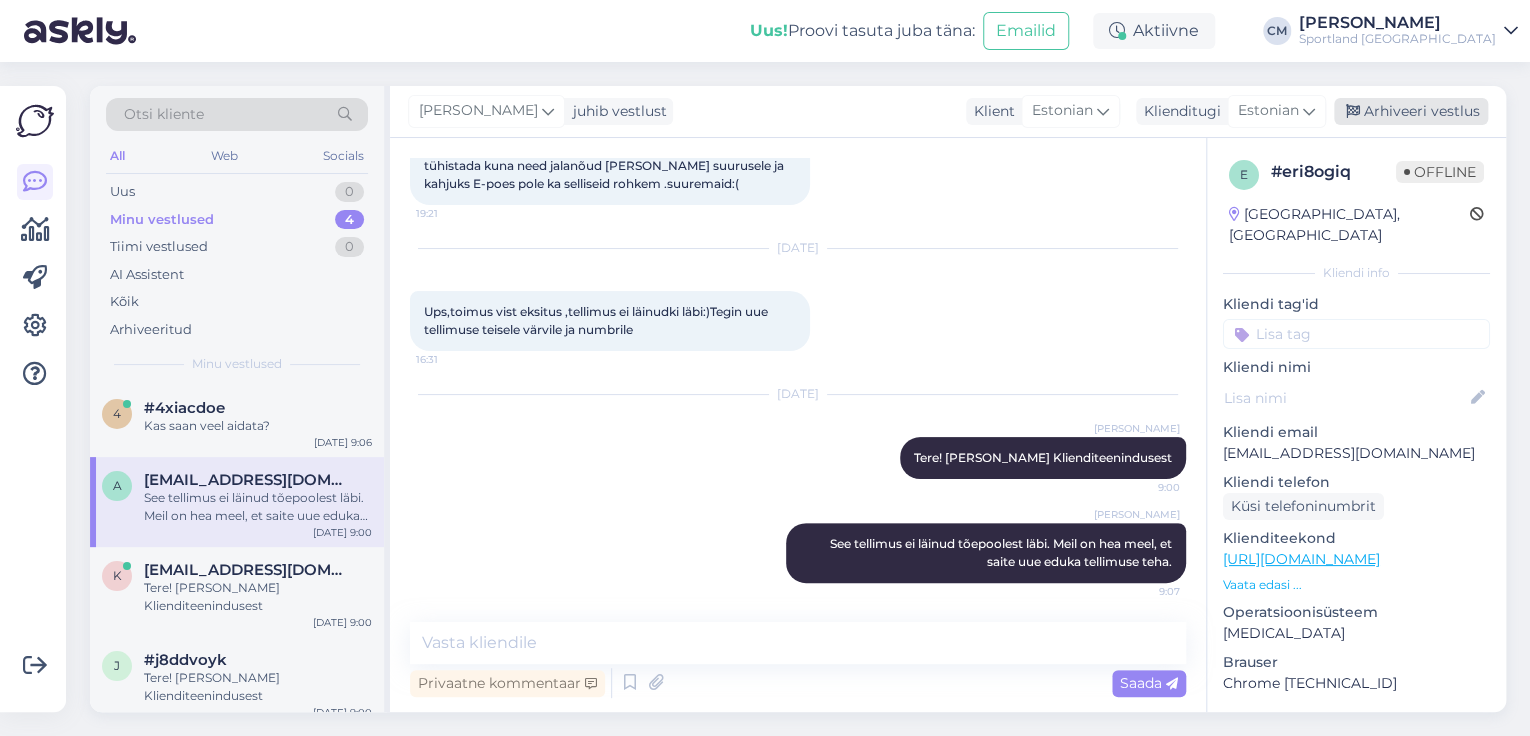click on "Arhiveeri vestlus" at bounding box center (1411, 111) 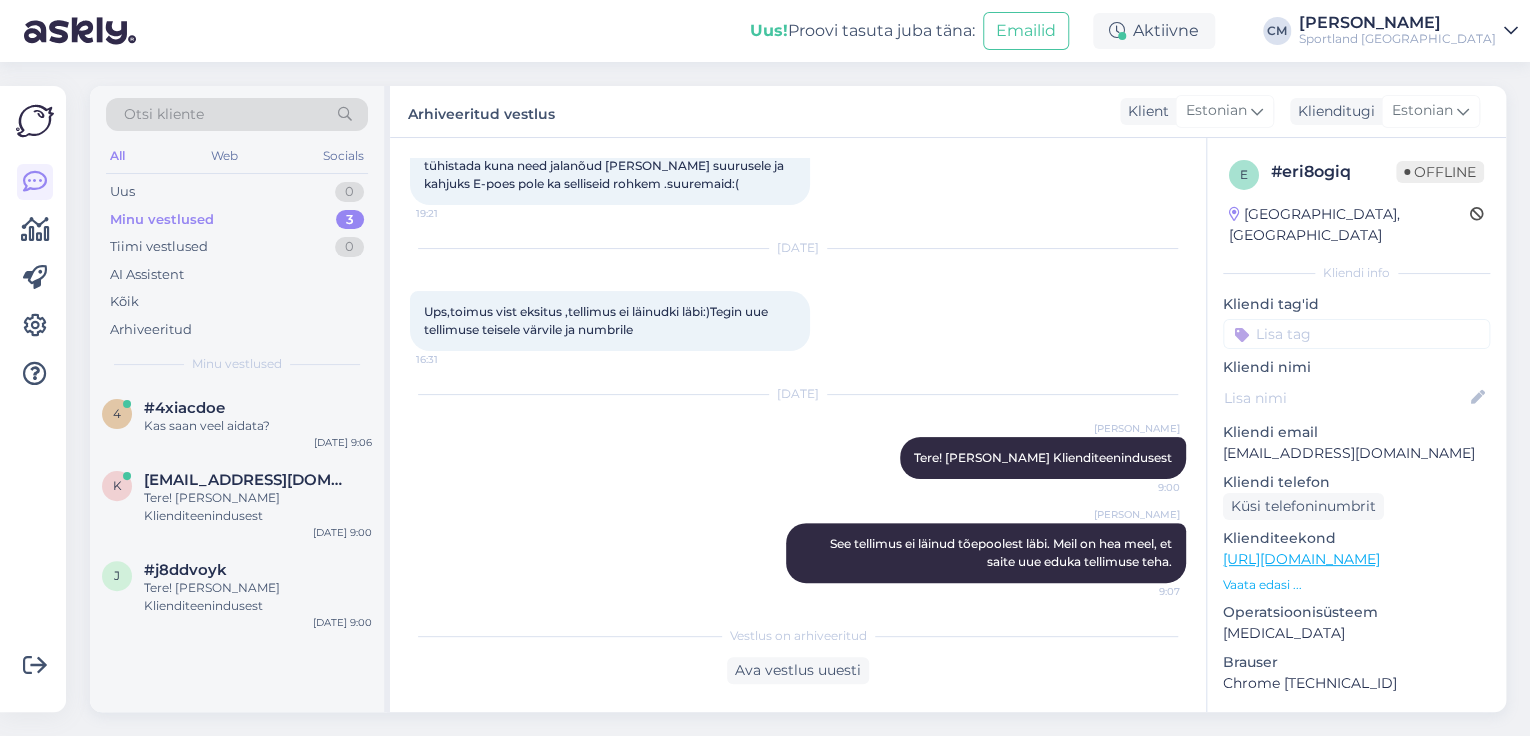 click at bounding box center (1356, 334) 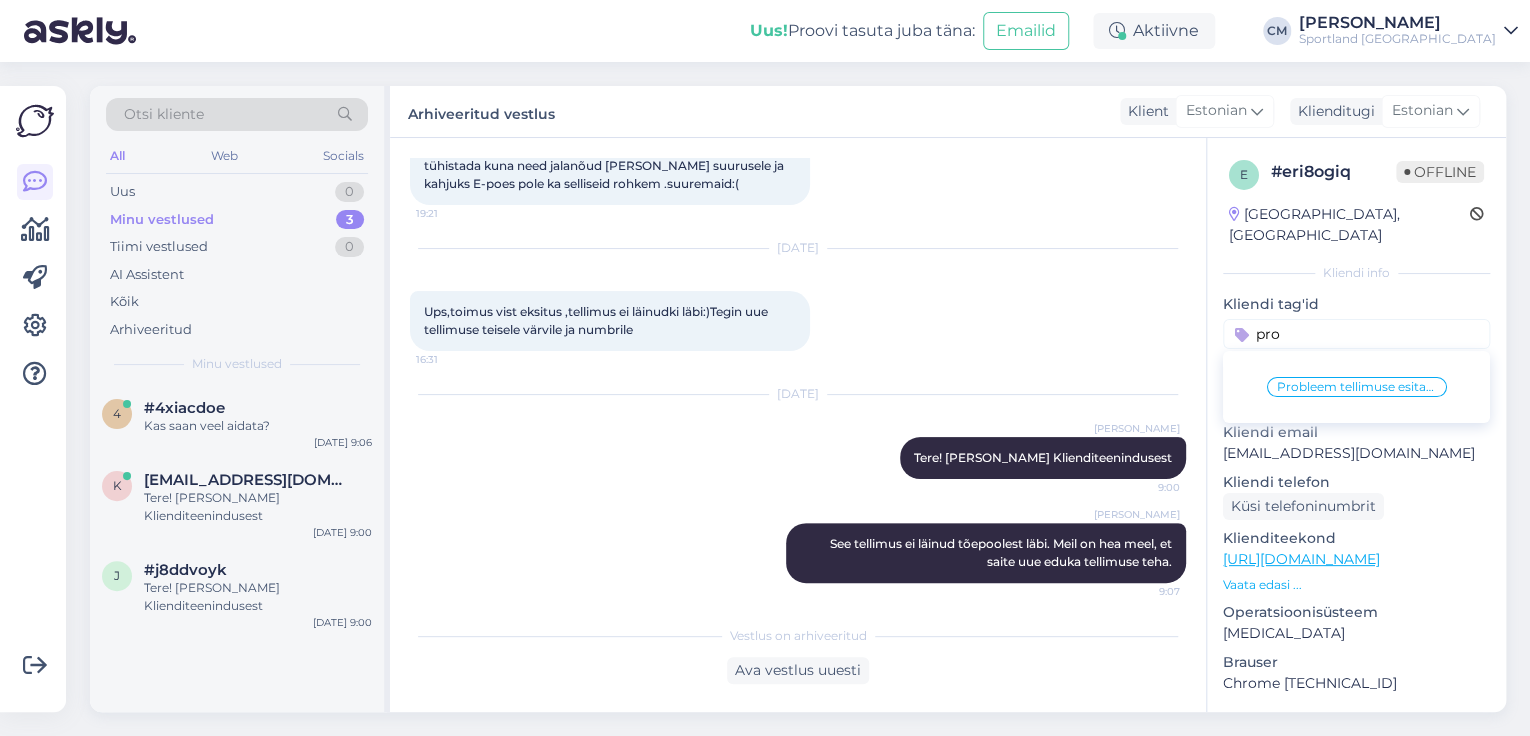 type on "pro" 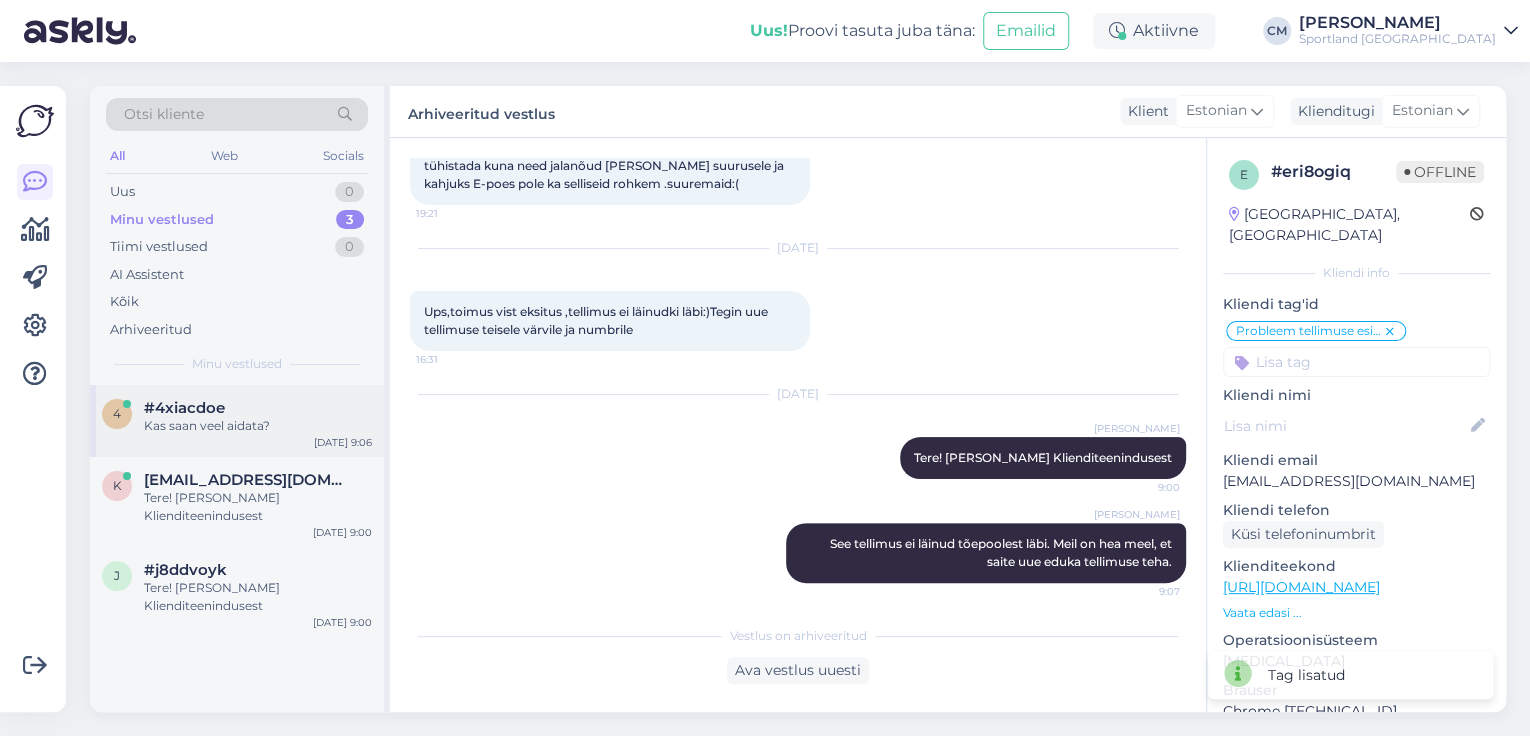 click on "Kas saan veel aidata?" at bounding box center [258, 426] 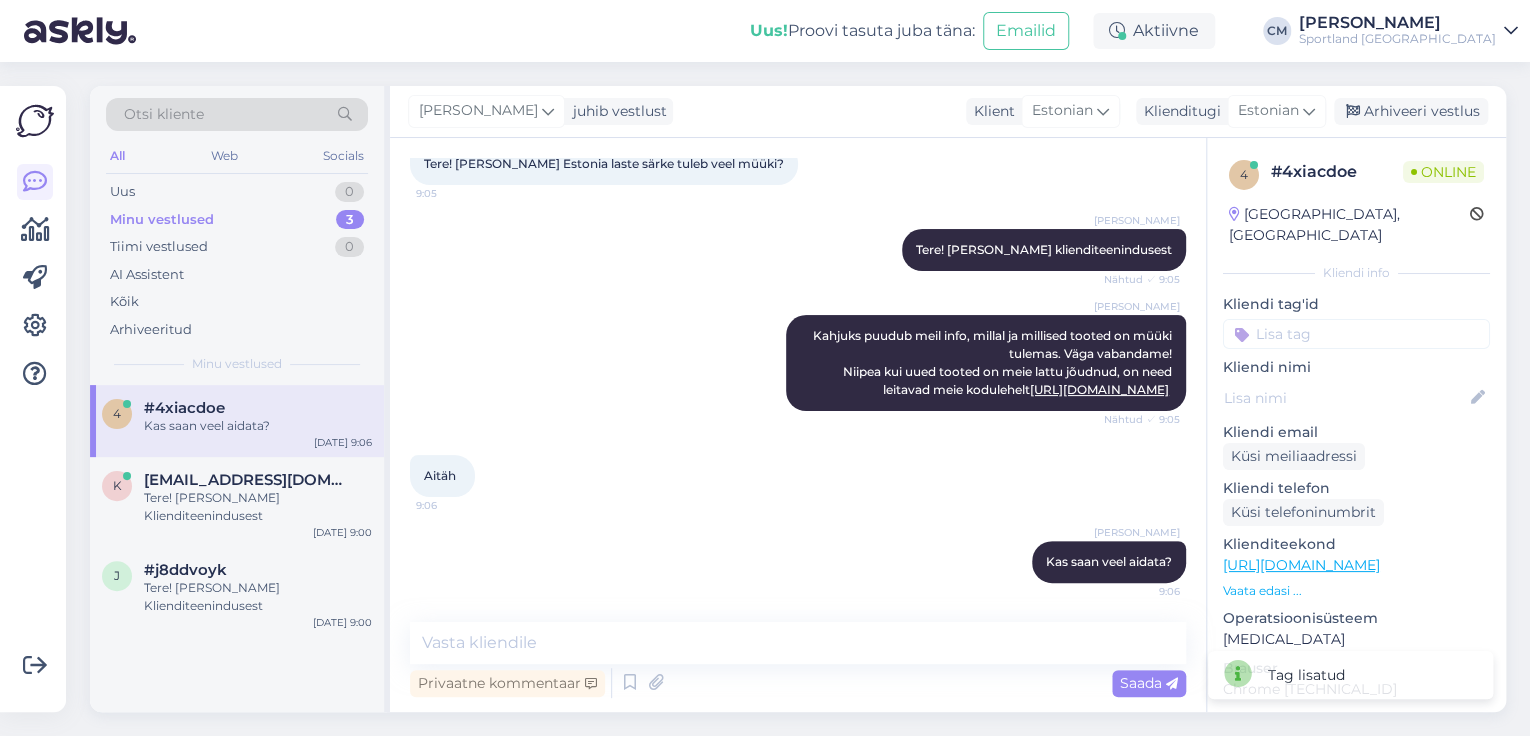 click at bounding box center [1356, 334] 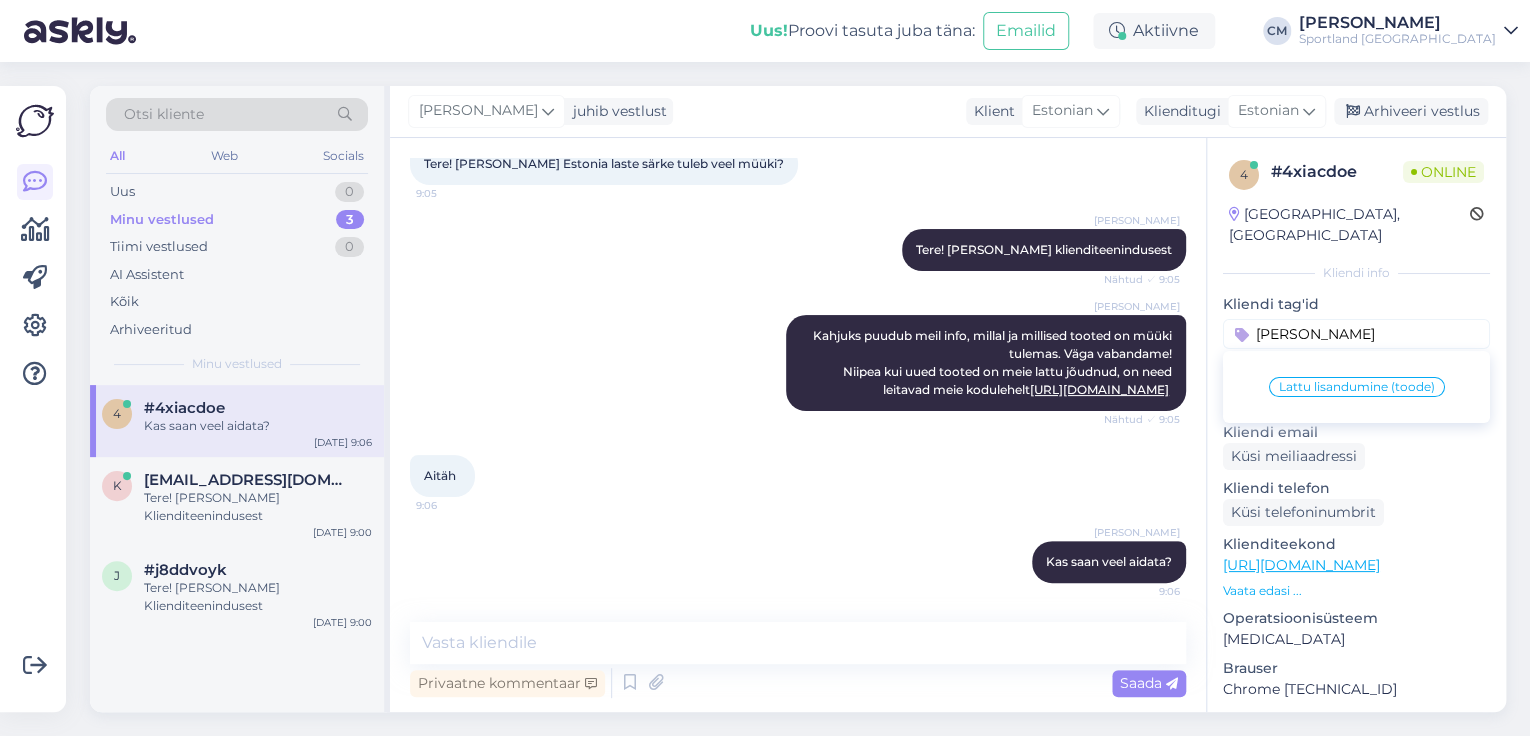 type on "[PERSON_NAME]" 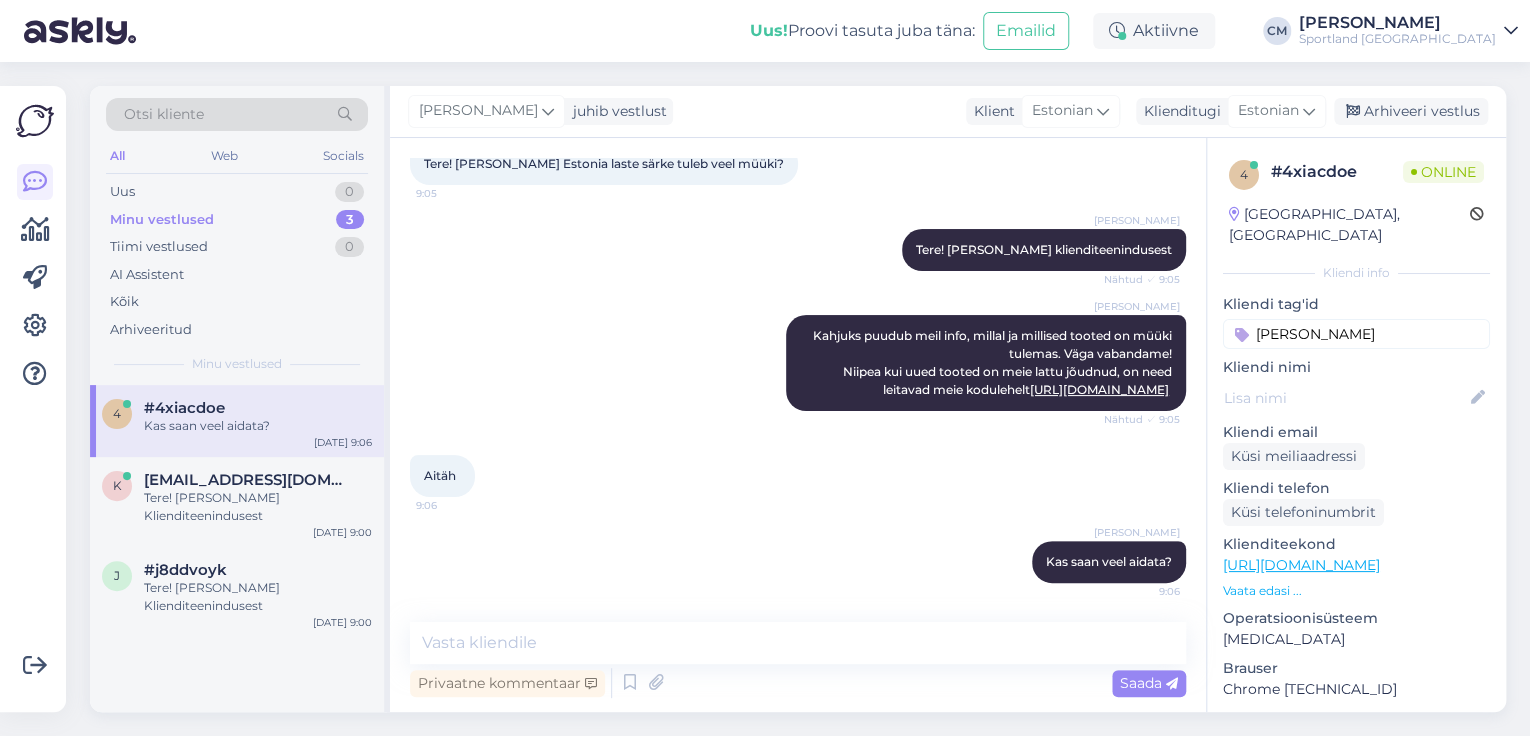 type 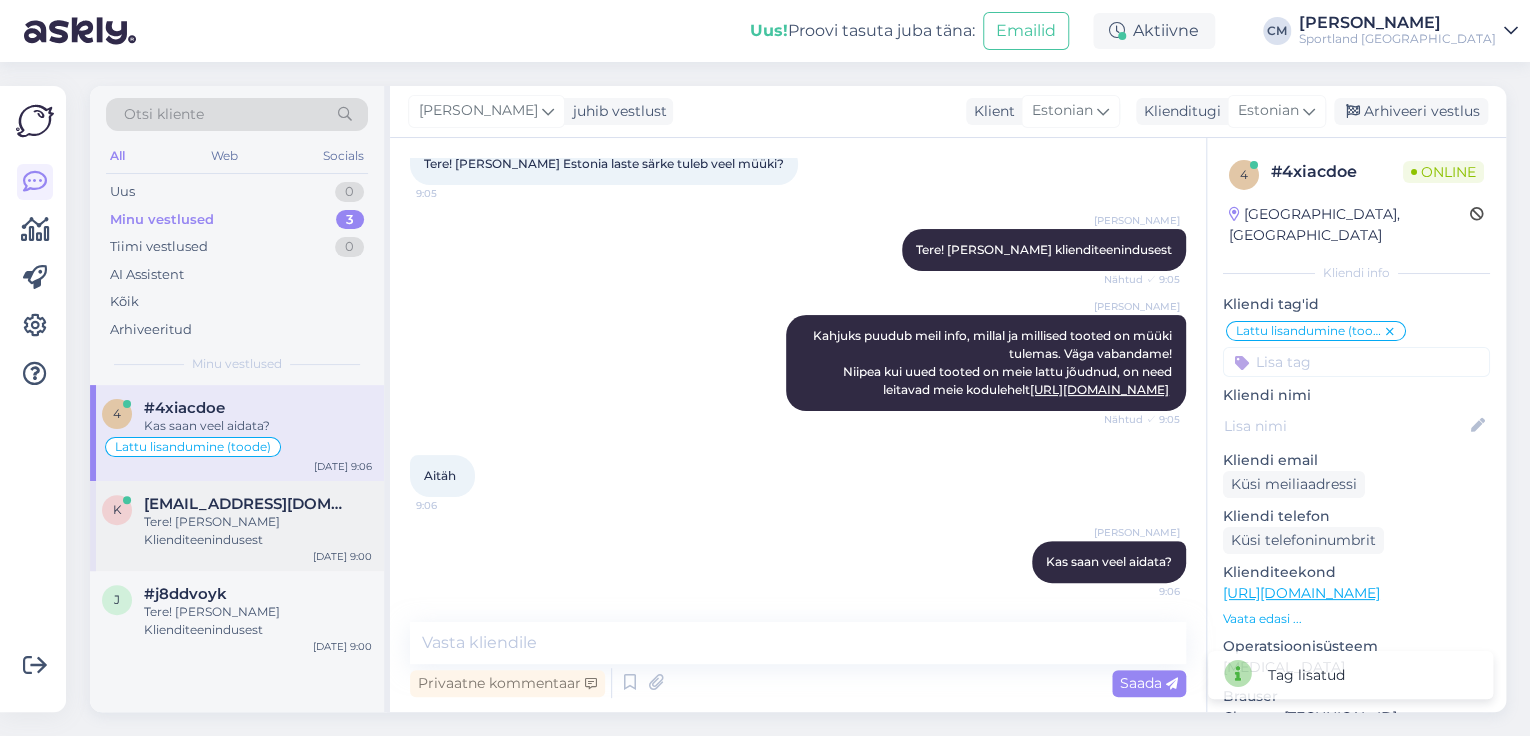 click on "Tere! [PERSON_NAME] Klienditeenindusest" at bounding box center [258, 531] 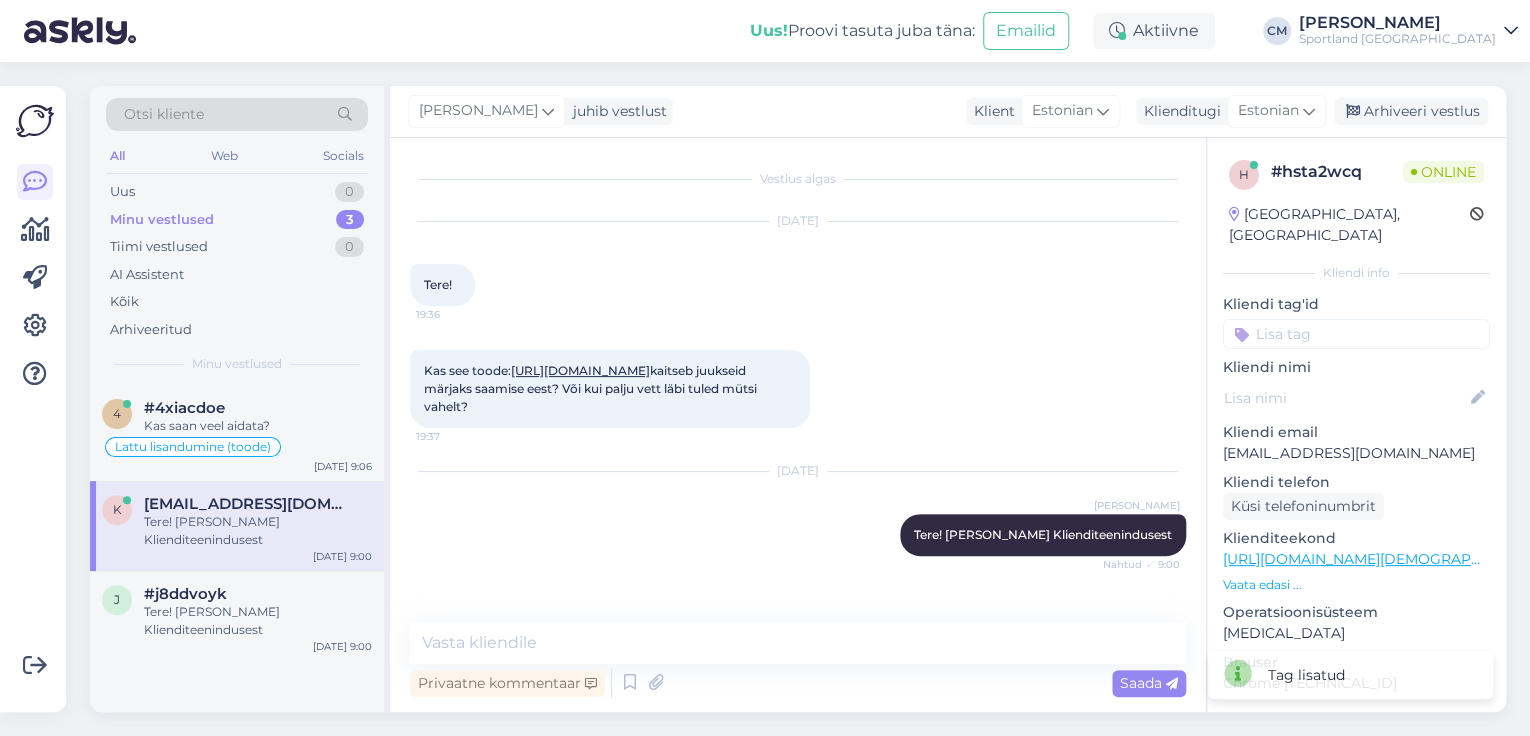 click on "[URL][DOMAIN_NAME]" at bounding box center (580, 370) 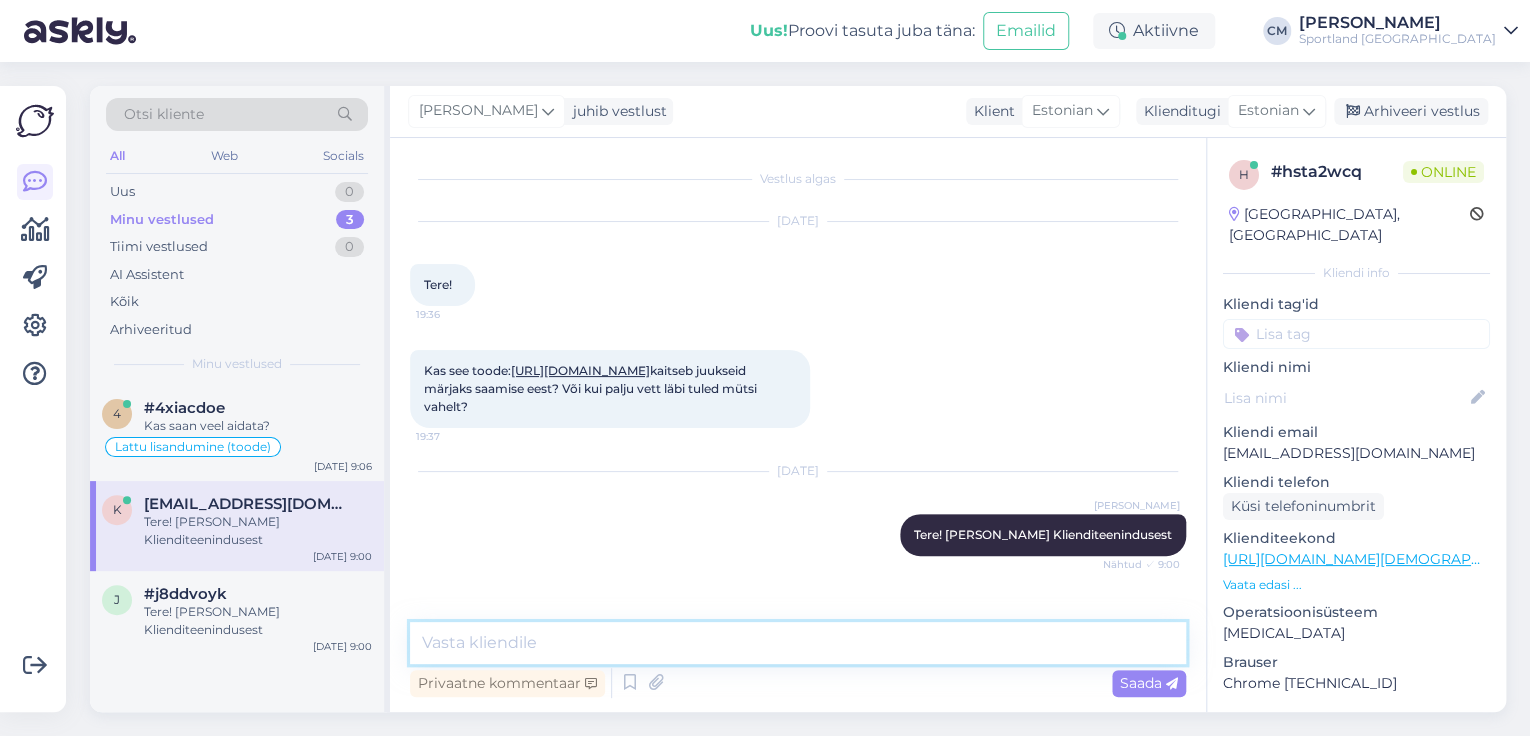 click at bounding box center [798, 643] 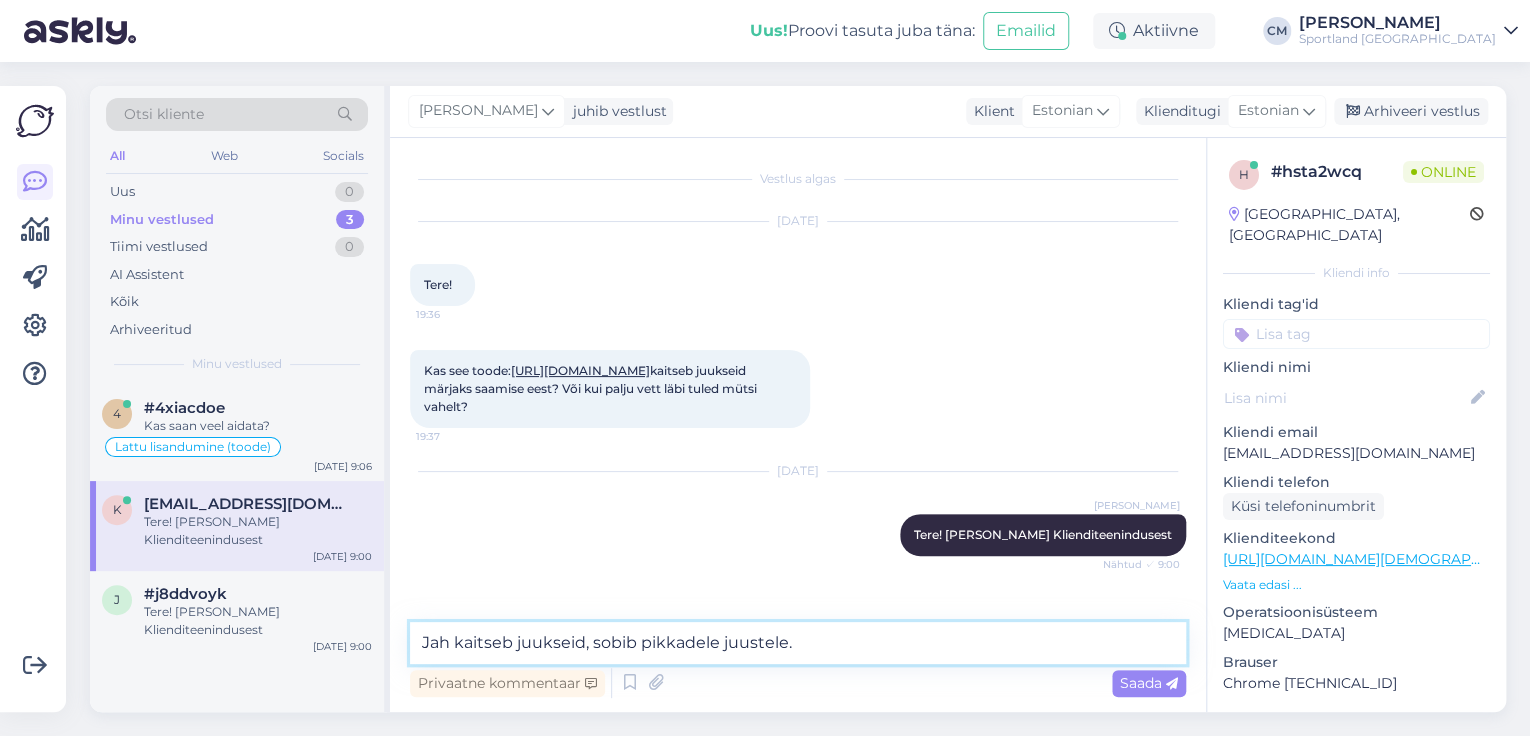 type on "Jah kaitseb juukseid, sobib pikkadele juustele." 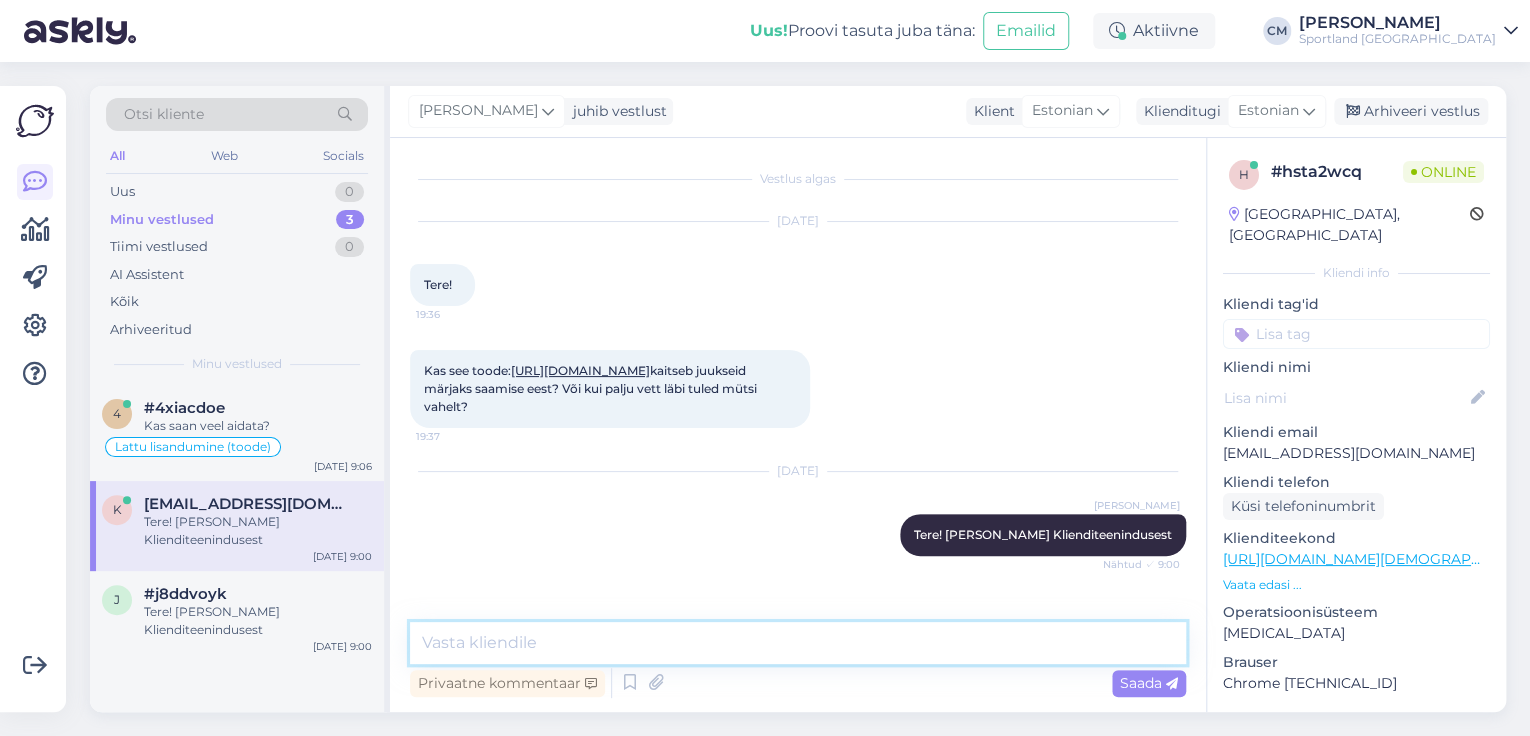 scroll, scrollTop: 77, scrollLeft: 0, axis: vertical 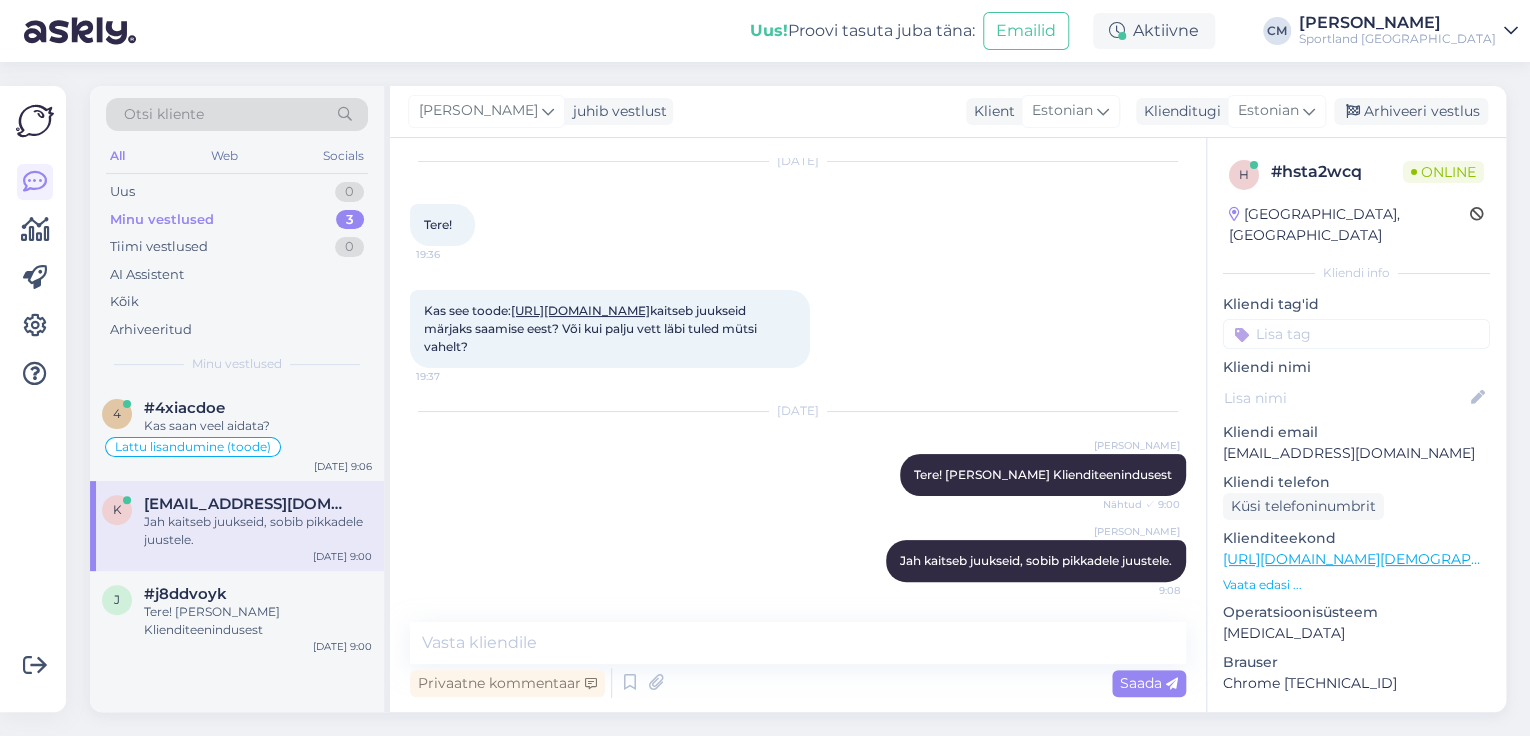 click at bounding box center [1356, 334] 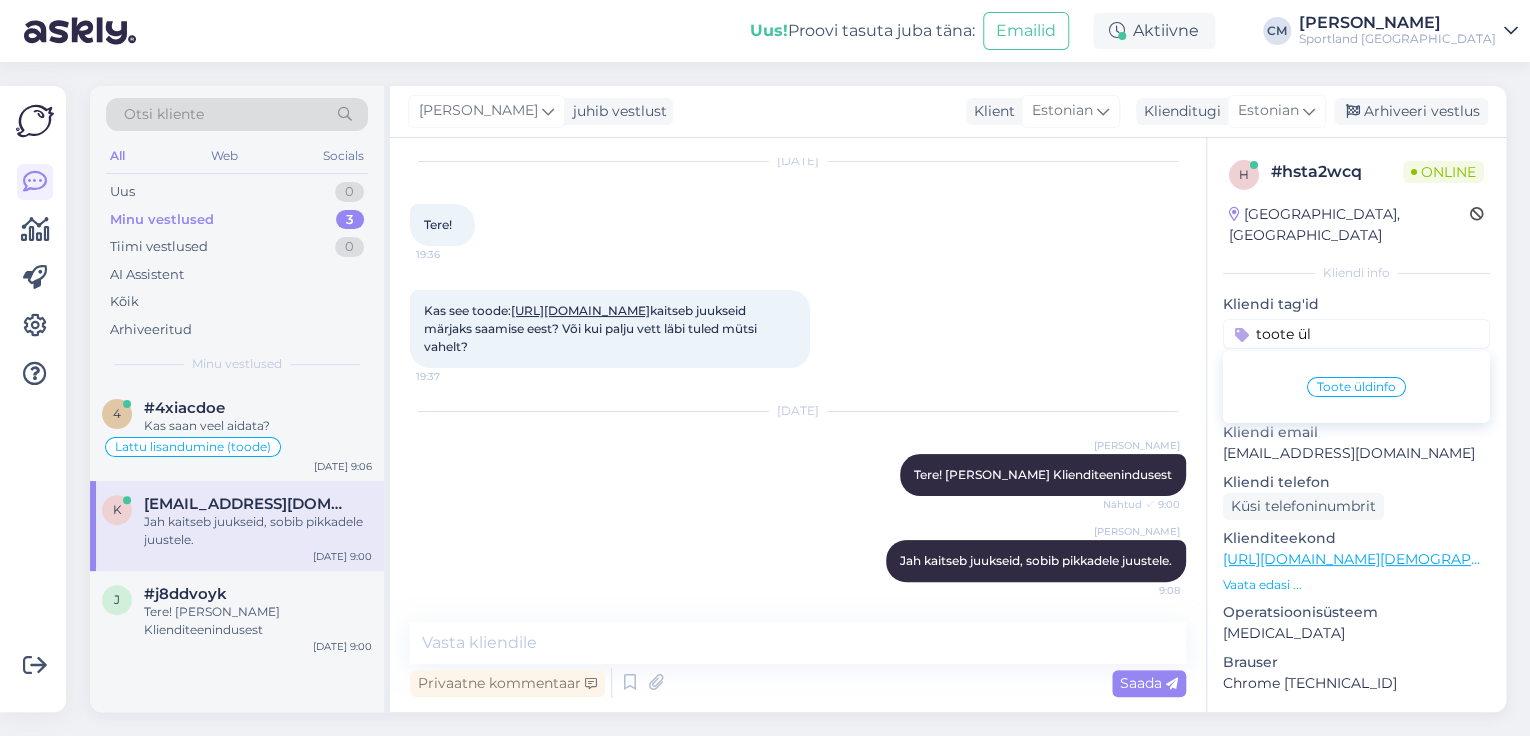 type on "toote ül" 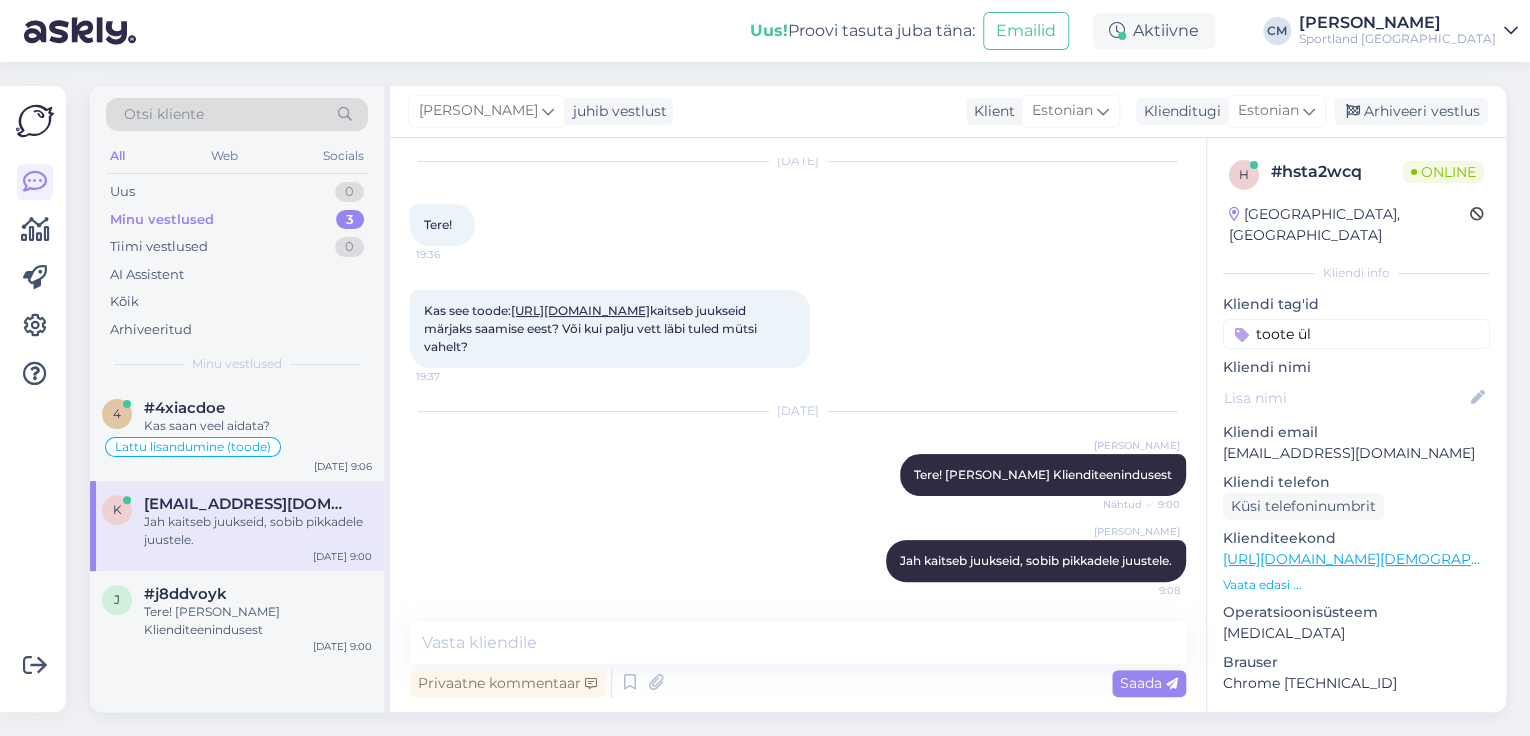 type 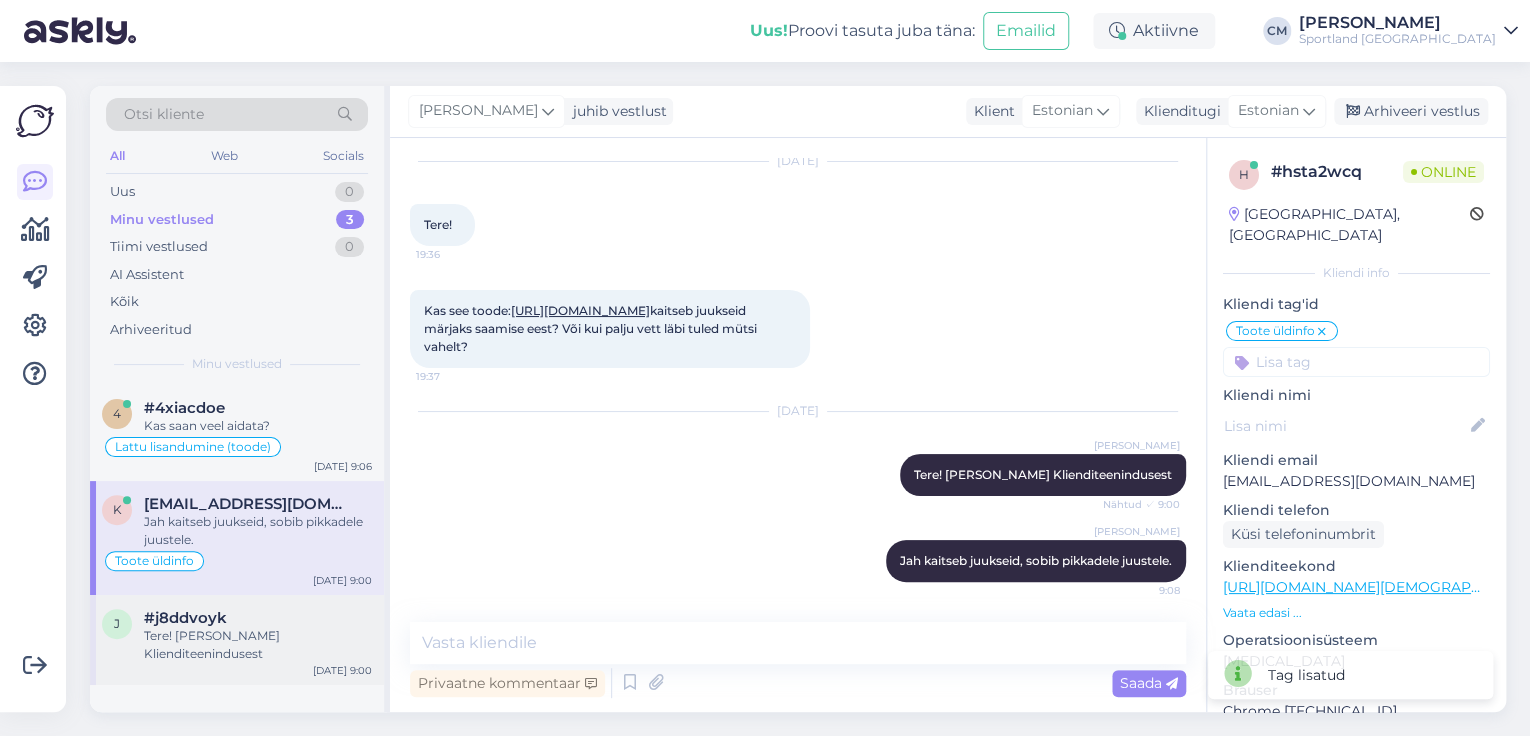click on "j #j8ddvoyk Tere! [PERSON_NAME] Klienditeenindusest [DATE] 9:00" at bounding box center [237, 640] 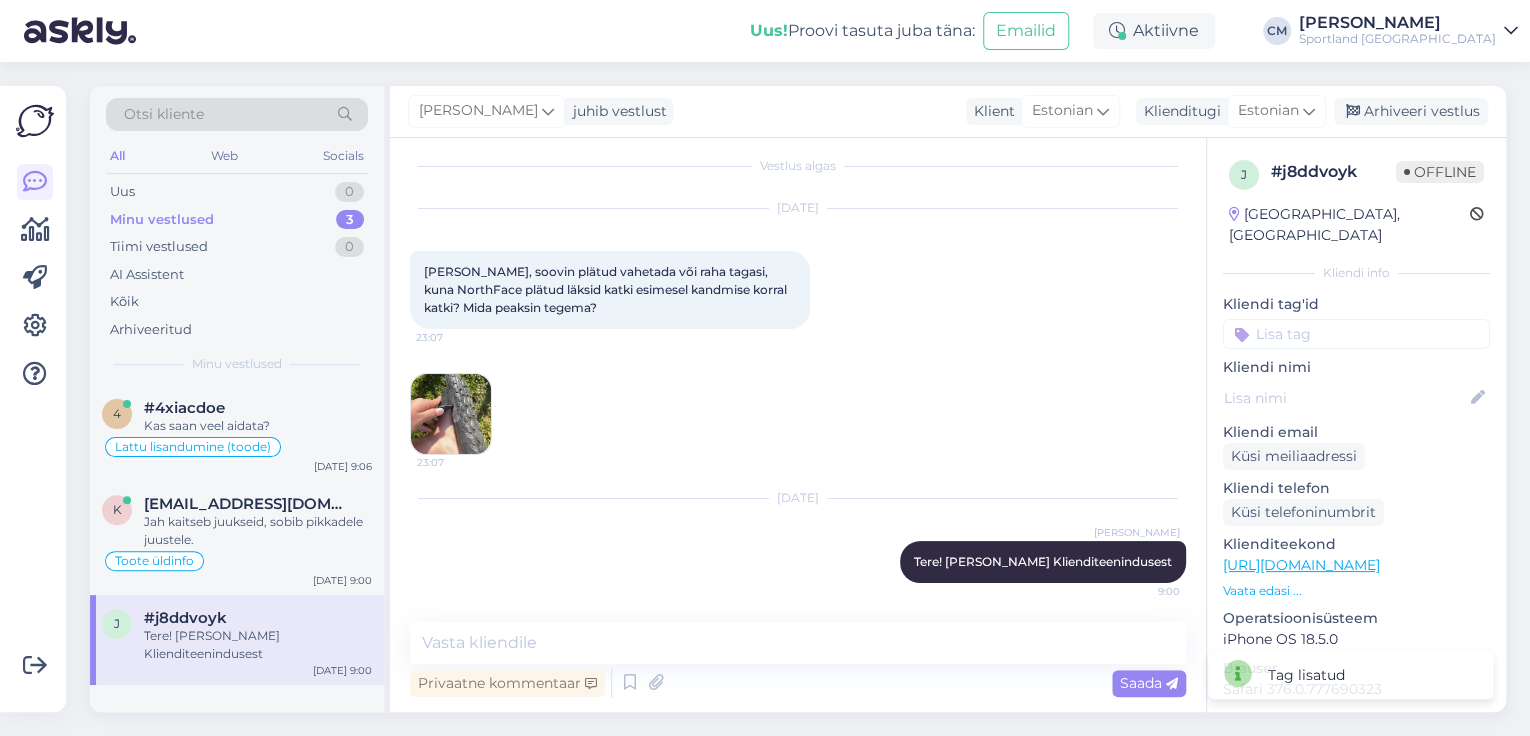 click at bounding box center [451, 414] 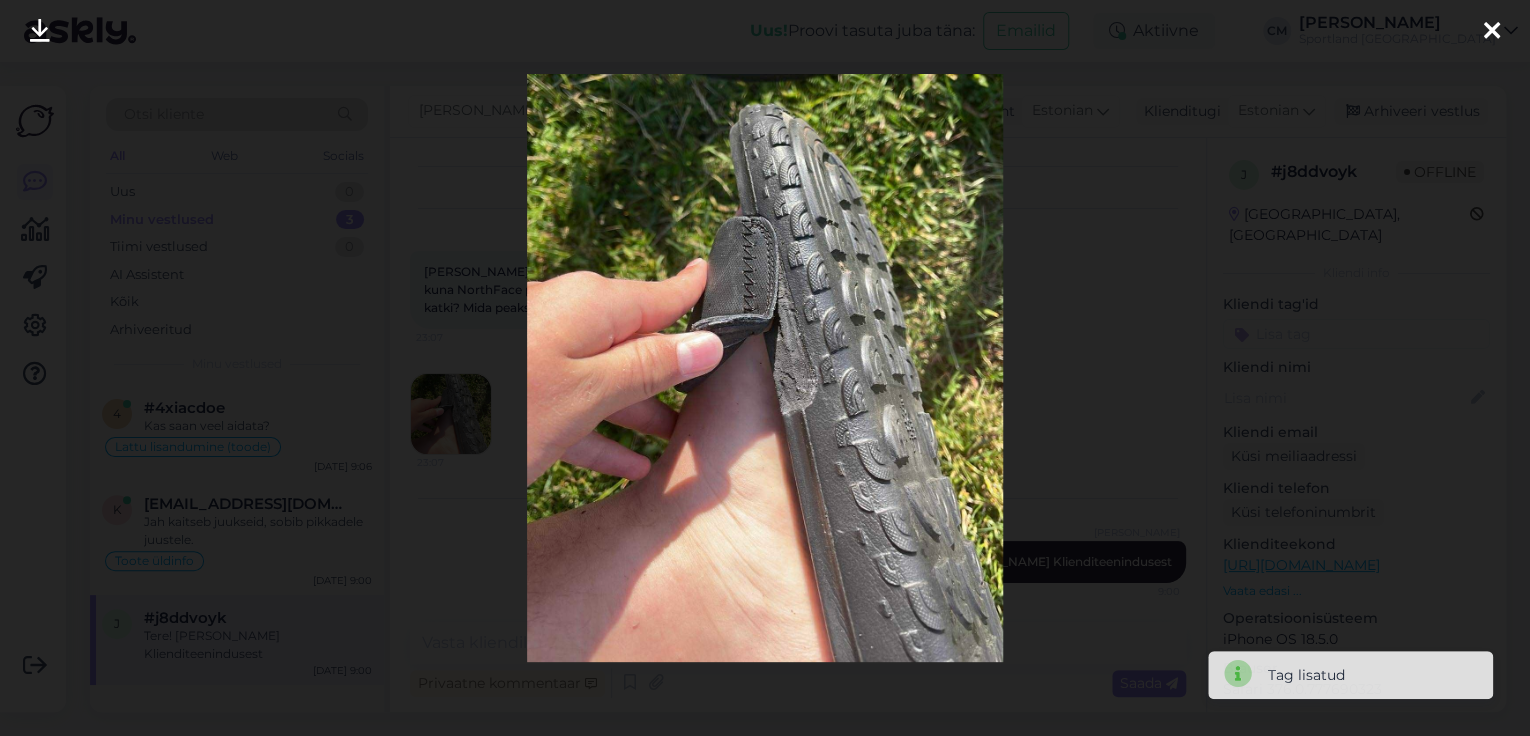 click at bounding box center [765, 368] 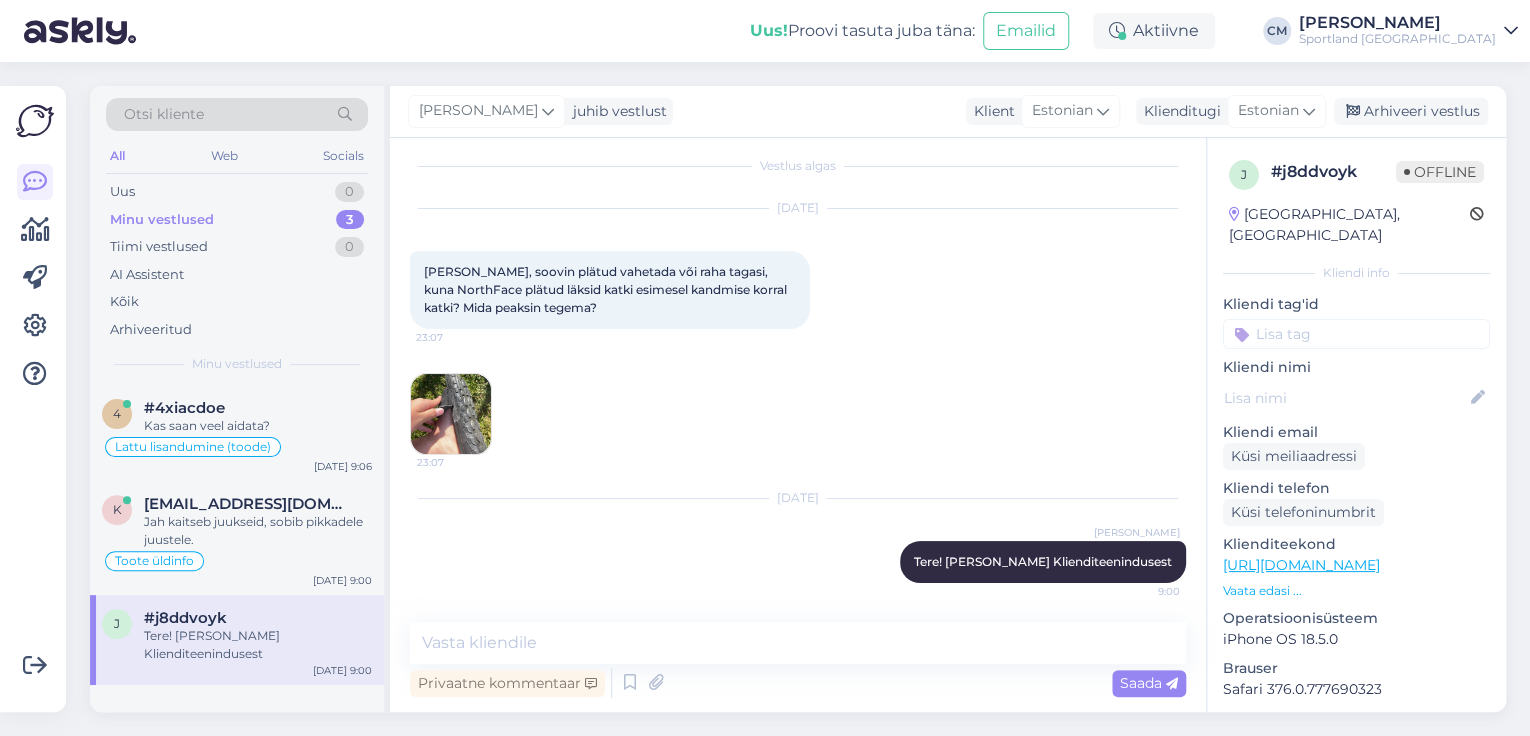 click at bounding box center [451, 414] 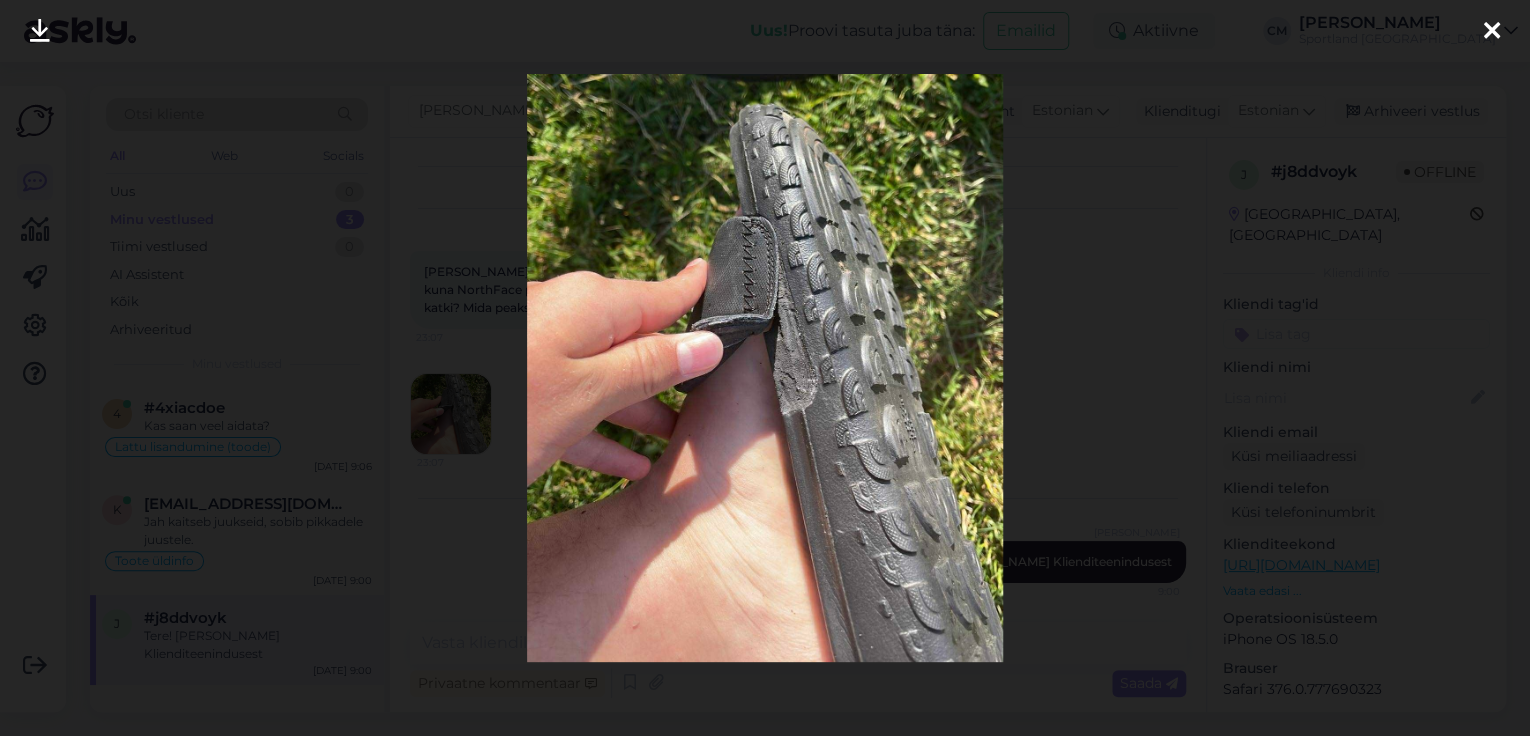 click at bounding box center (765, 368) 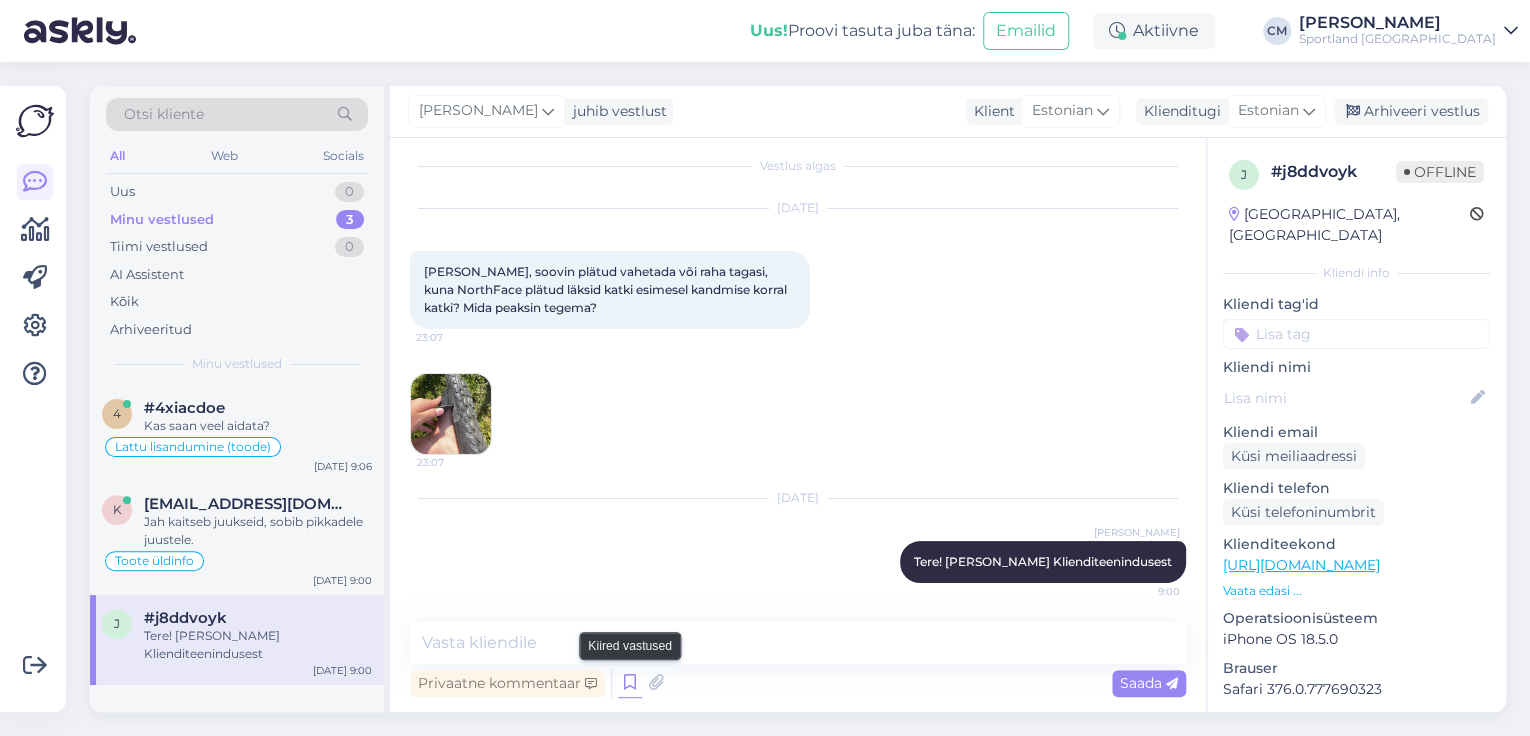 click at bounding box center (630, 683) 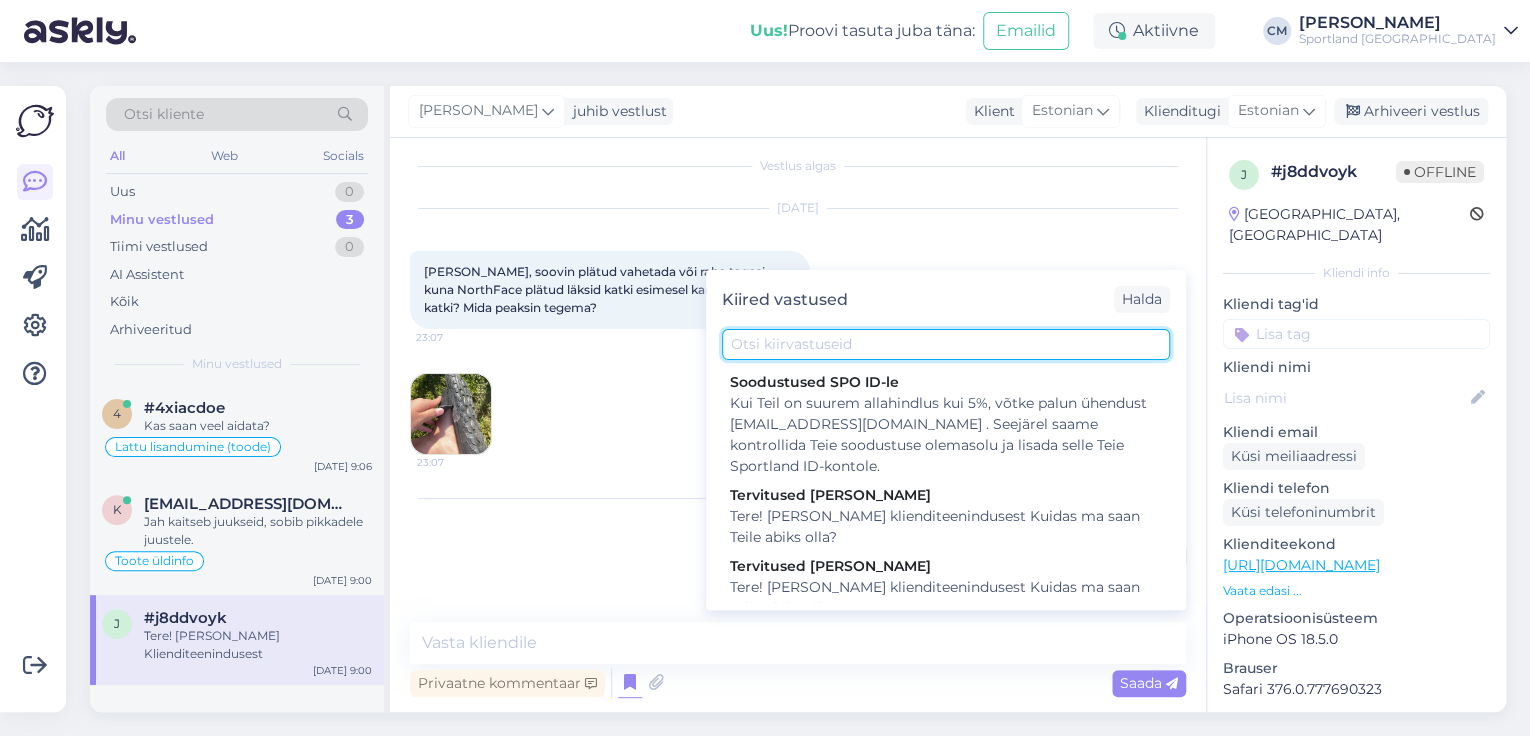 click at bounding box center [946, 344] 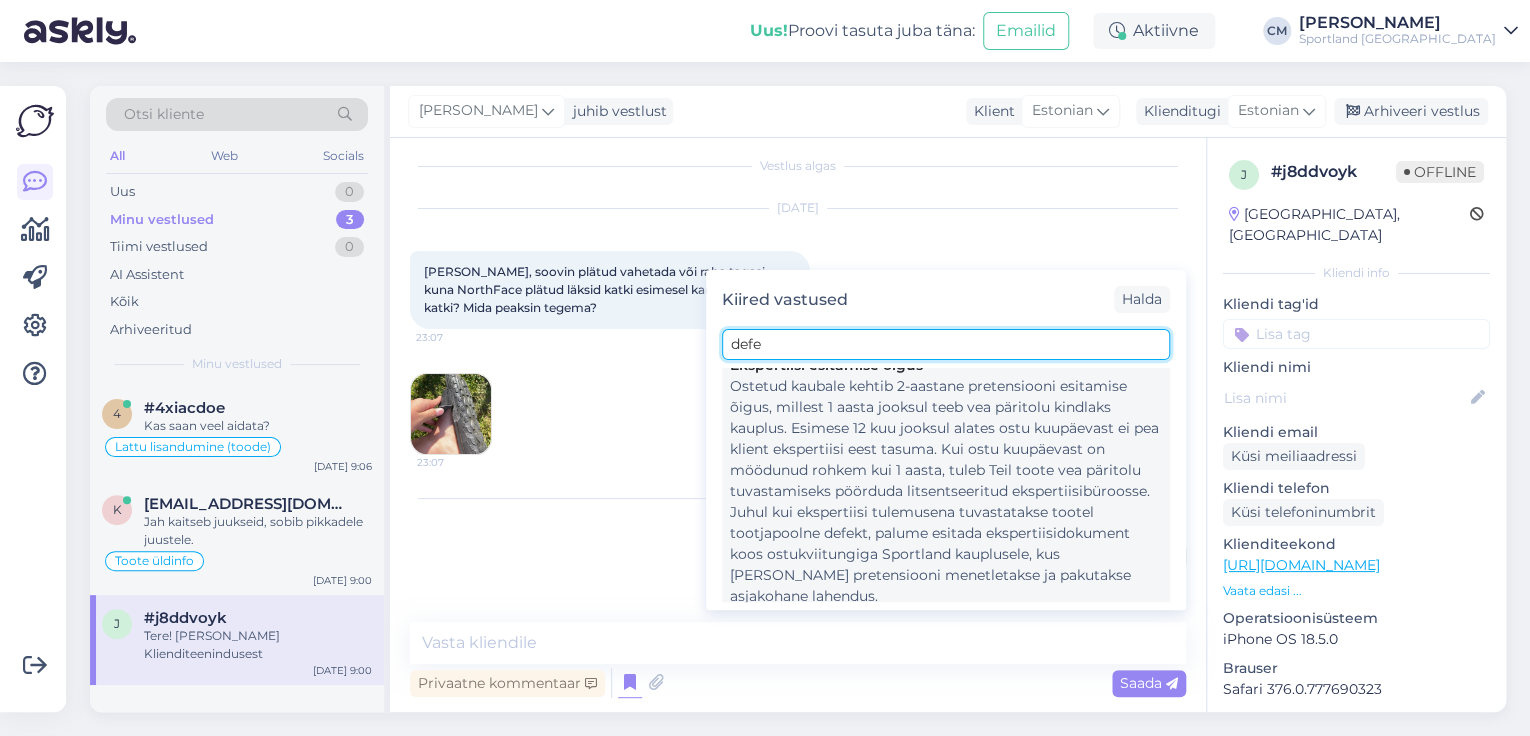 scroll, scrollTop: 0, scrollLeft: 0, axis: both 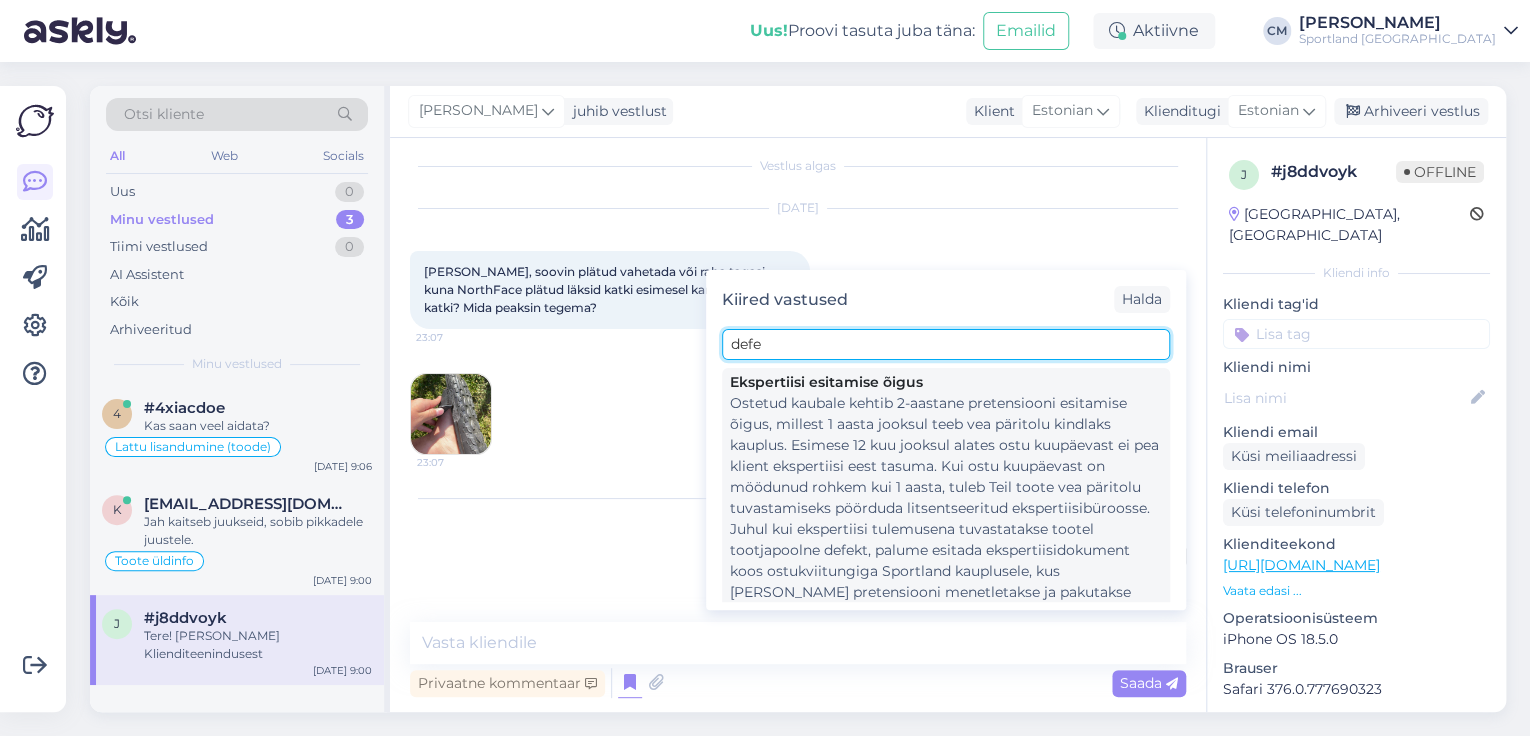 type on "defe" 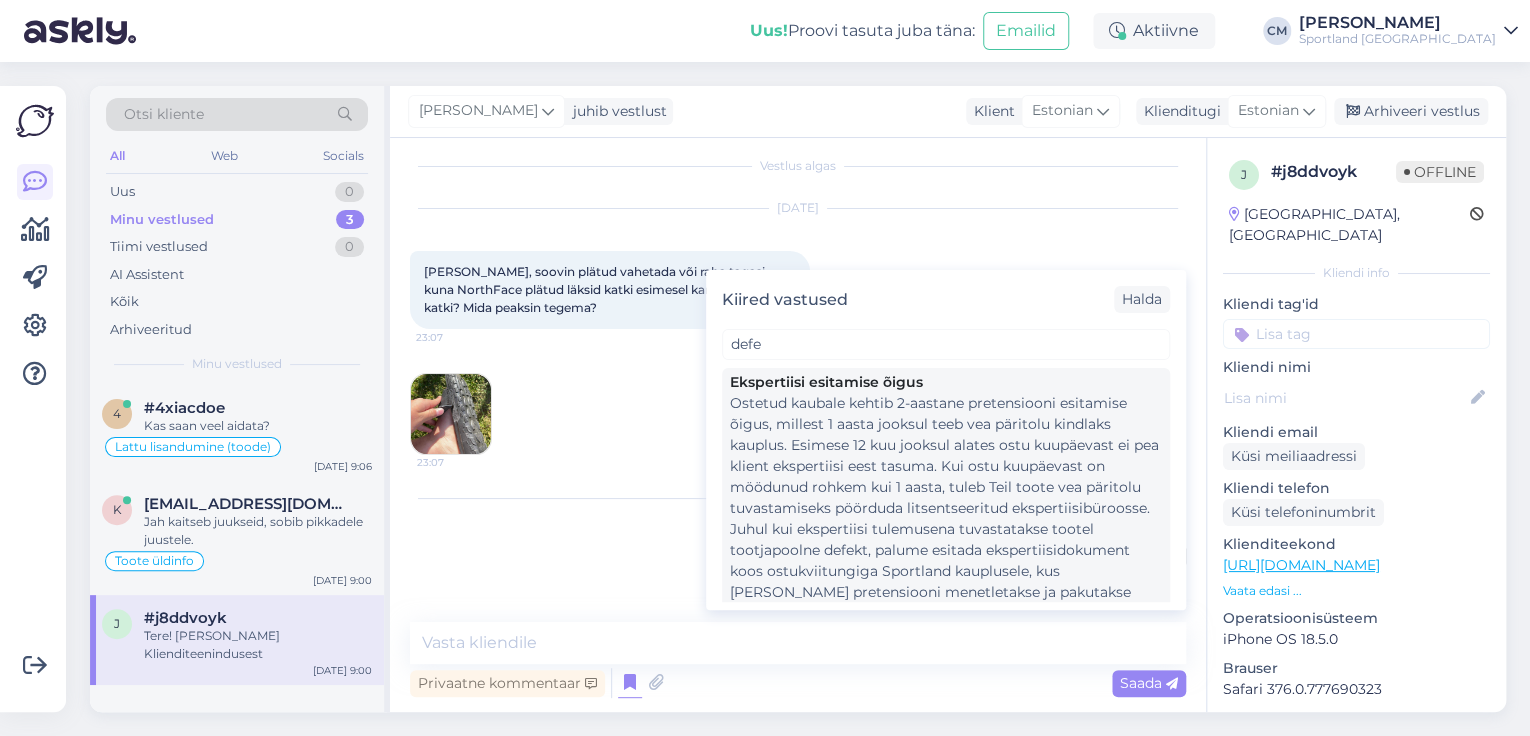 click on "Ostetud kaubale kehtib 2-aastane pretensiooni esitamise õigus, millest 1 aasta jooksul teeb vea päritolu kindlaks kauplus. Esimese 12 kuu jooksul alates ostu kuupäevast ei pea klient ekspertiisi eest tasuma. Kui ostu kuupäevast on möödunud rohkem kui 1 aasta, tuleb Teil toote vea päritolu tuvastamiseks pöörduda litsentseeritud ekspertiisibüroosse. Juhul kui ekspertiisi tulemusena tuvastatakse tootel tootjapoolne defekt, palume esitada ekspertiisidokument koos ostukviitungiga Sportland kauplusele, kus [PERSON_NAME] pretensiooni menetletakse ja pakutakse asjakohane lahendus." at bounding box center (946, 508) 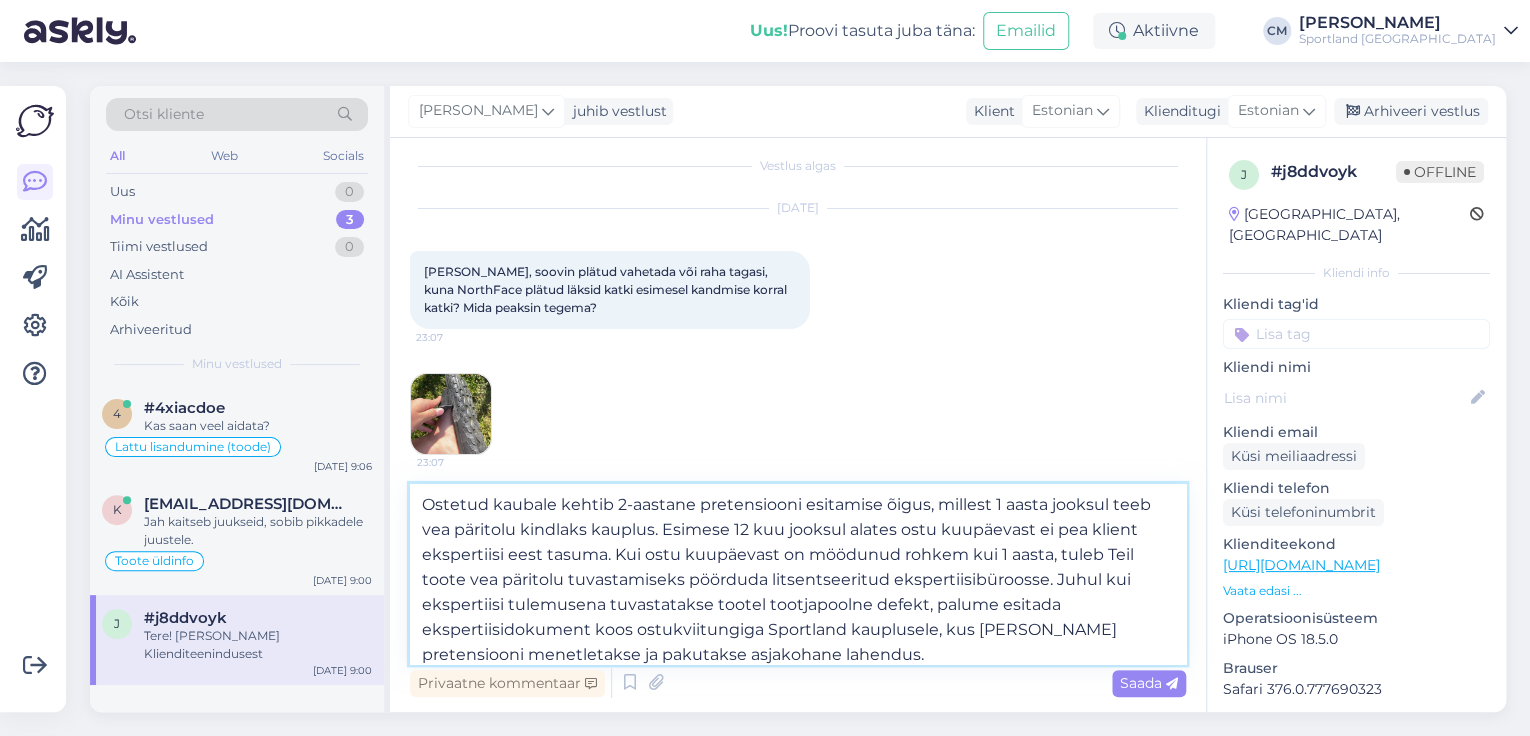 click on "Ostetud kaubale kehtib 2-aastane pretensiooni esitamise õigus, millest 1 aasta jooksul teeb vea päritolu kindlaks kauplus. Esimese 12 kuu jooksul alates ostu kuupäevast ei pea klient ekspertiisi eest tasuma. Kui ostu kuupäevast on möödunud rohkem kui 1 aasta, tuleb Teil toote vea päritolu tuvastamiseks pöörduda litsentseeritud ekspertiisibüroosse. Juhul kui ekspertiisi tulemusena tuvastatakse tootel tootjapoolne defekt, palume esitada ekspertiisidokument koos ostukviitungiga Sportland kauplusele, kus [PERSON_NAME] pretensiooni menetletakse ja pakutakse asjakohane lahendus." at bounding box center [798, 574] 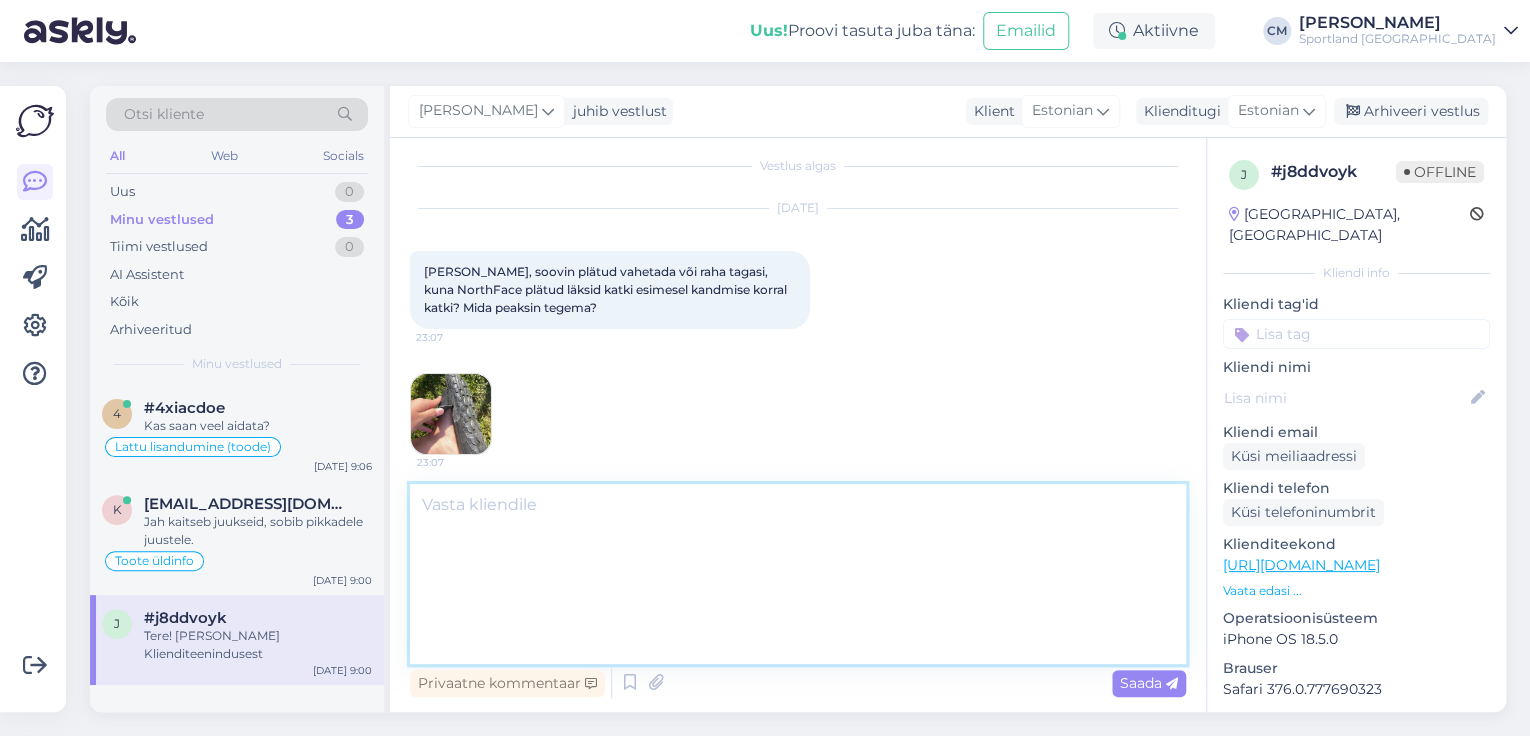 scroll, scrollTop: 279, scrollLeft: 0, axis: vertical 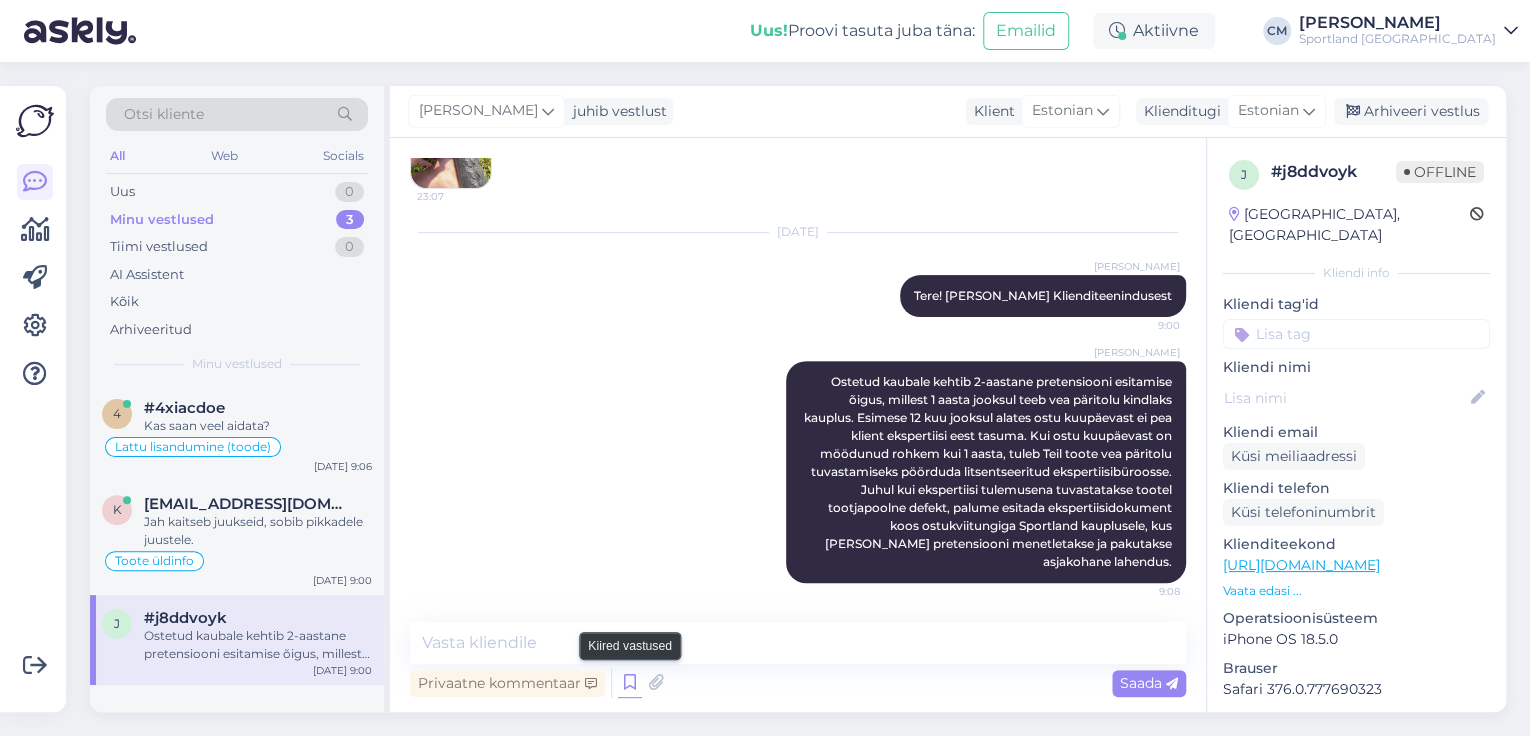 click at bounding box center (630, 683) 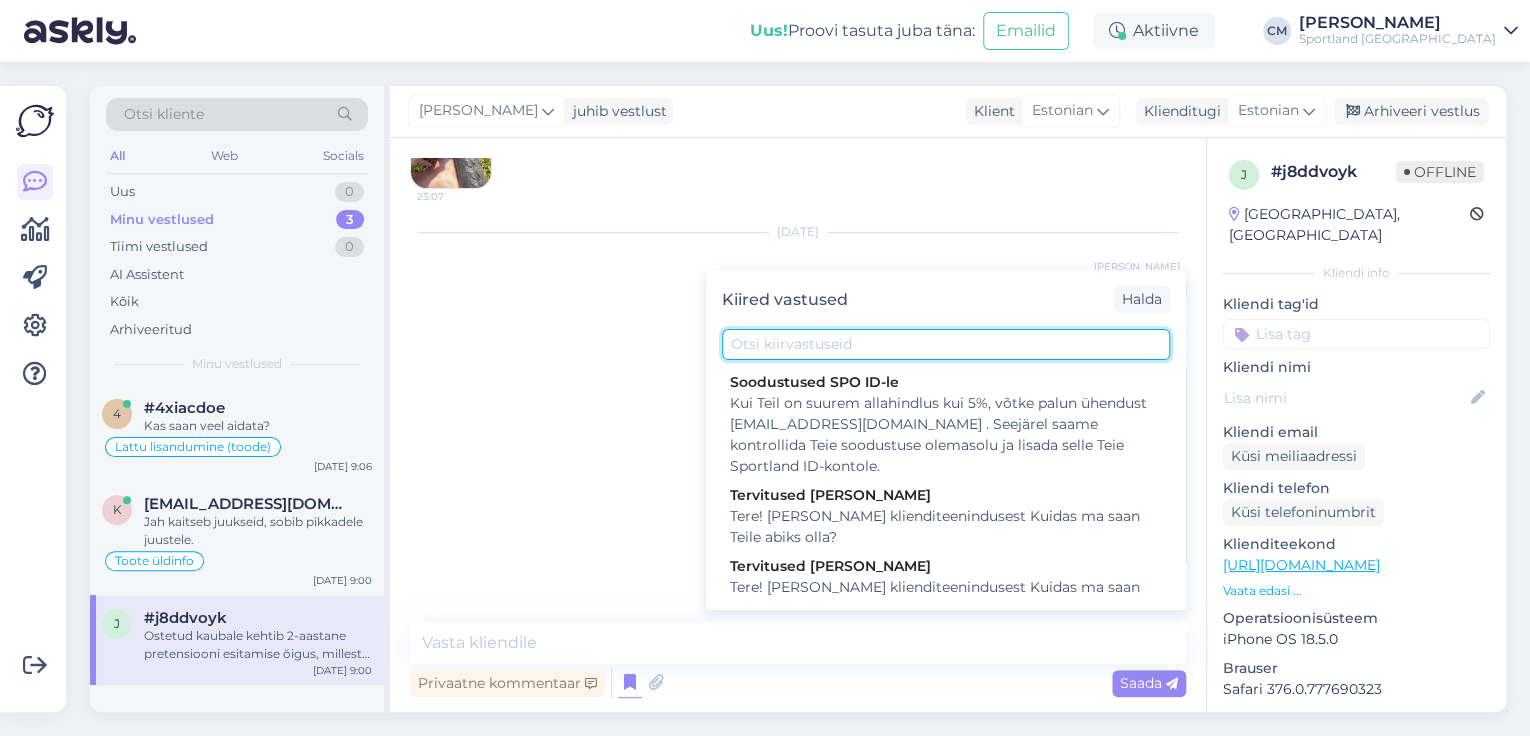 click at bounding box center [946, 344] 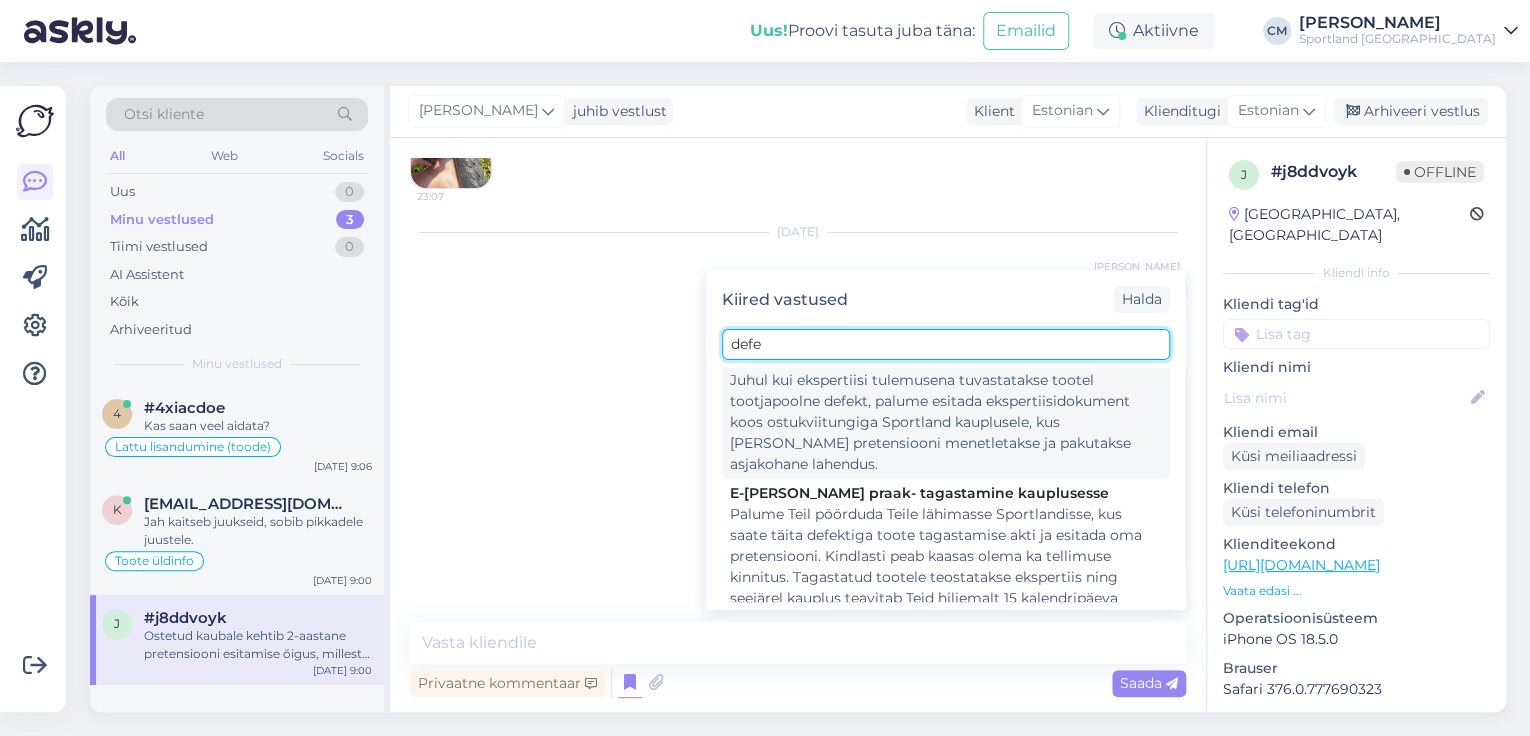scroll, scrollTop: 160, scrollLeft: 0, axis: vertical 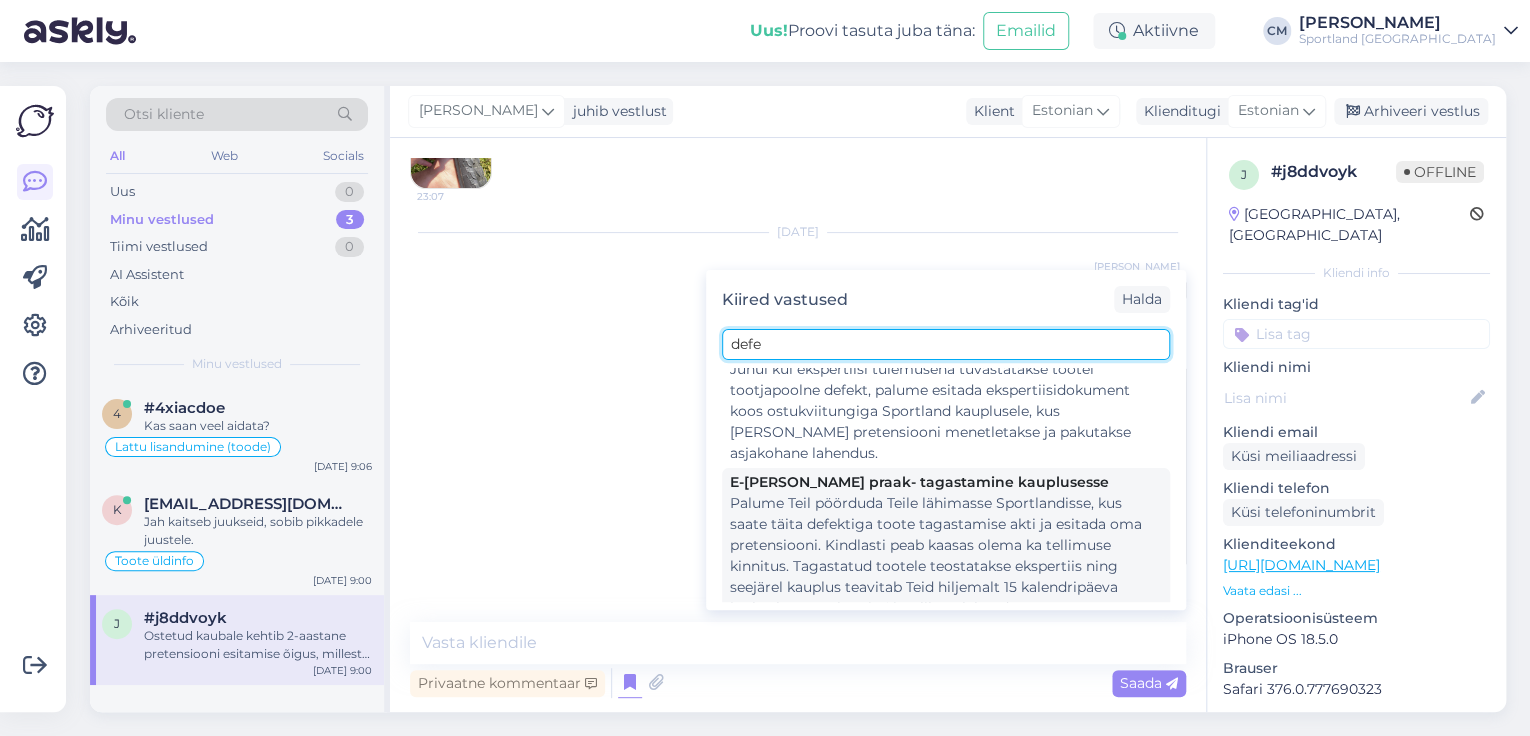 type on "defe" 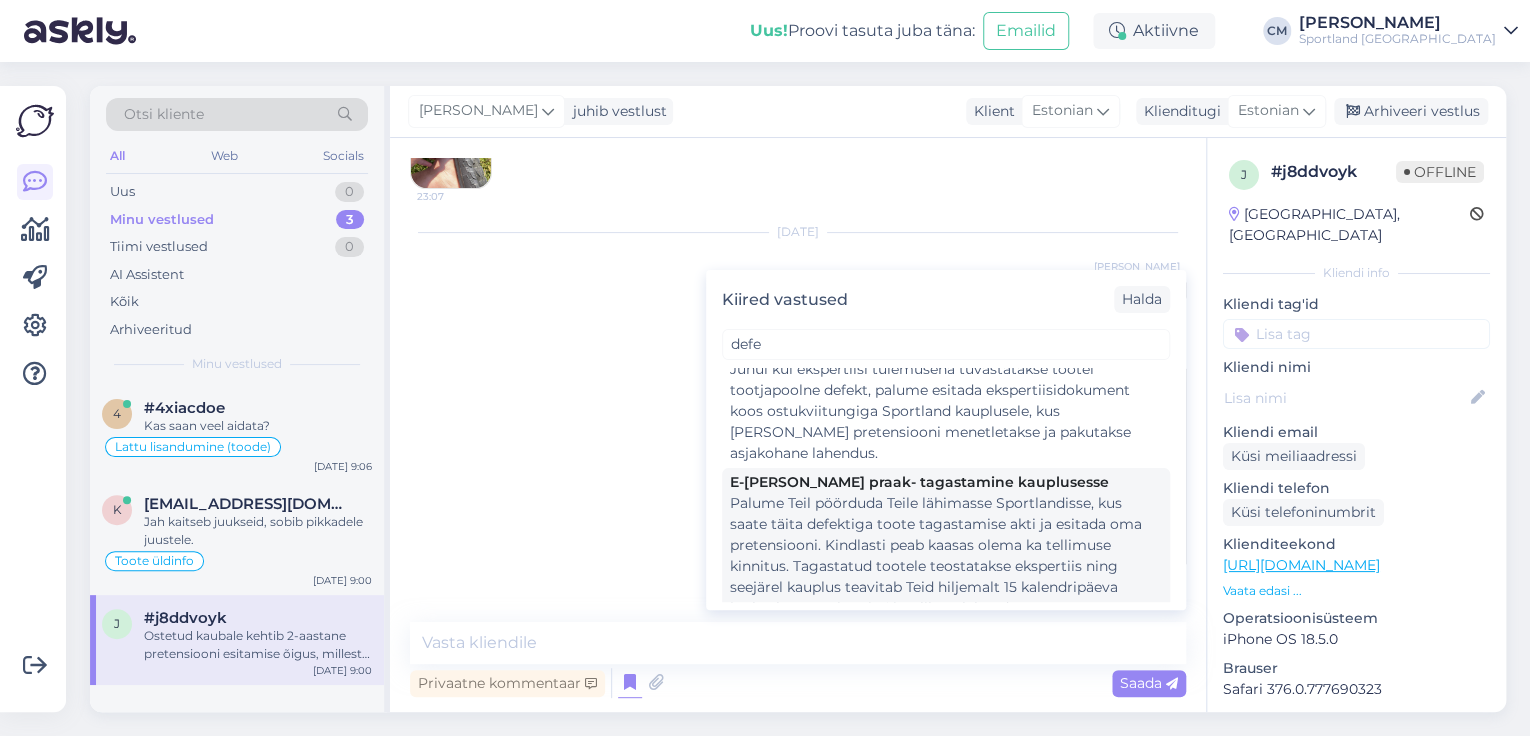 click on "E-[PERSON_NAME] praak- tagastamine kauplusesse" at bounding box center (946, 482) 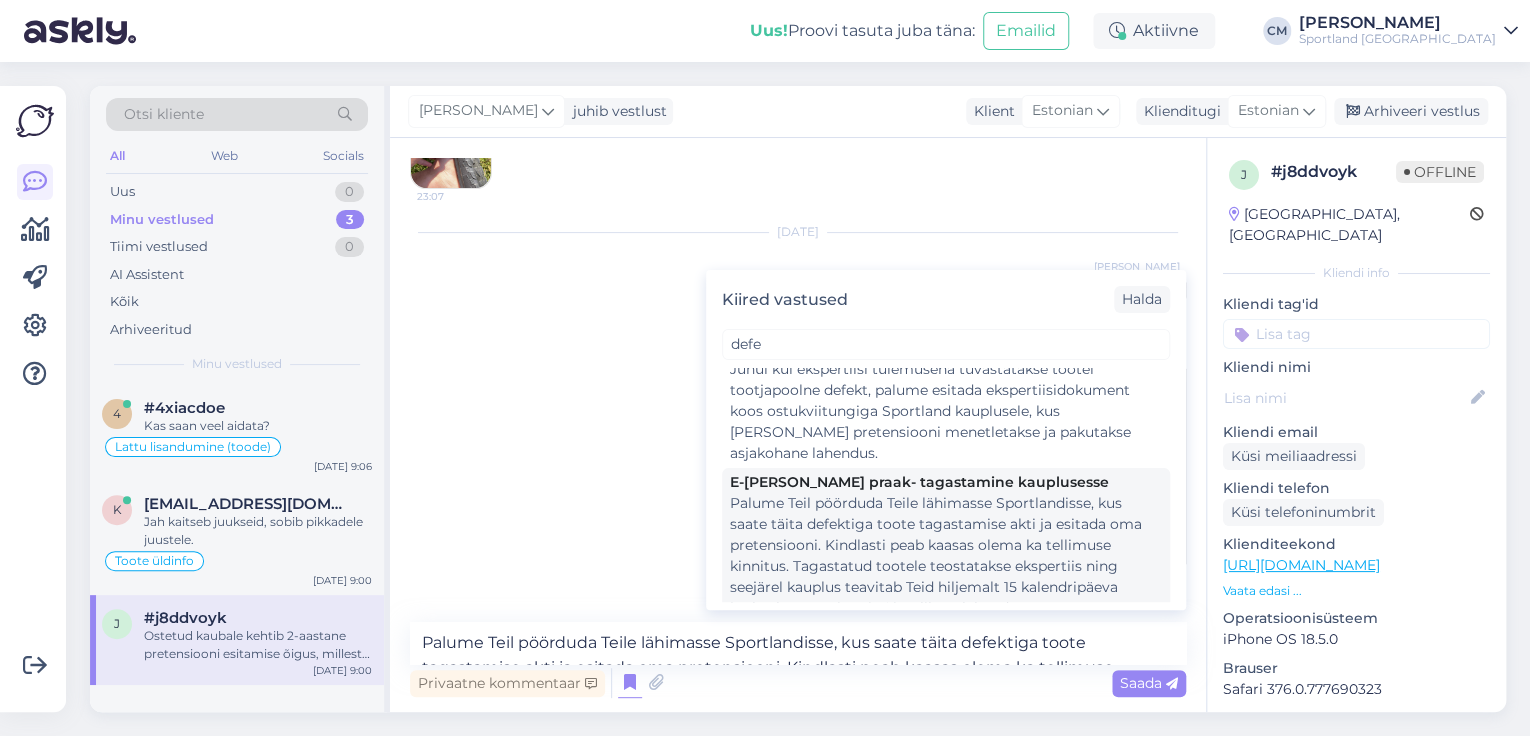 scroll, scrollTop: 353, scrollLeft: 0, axis: vertical 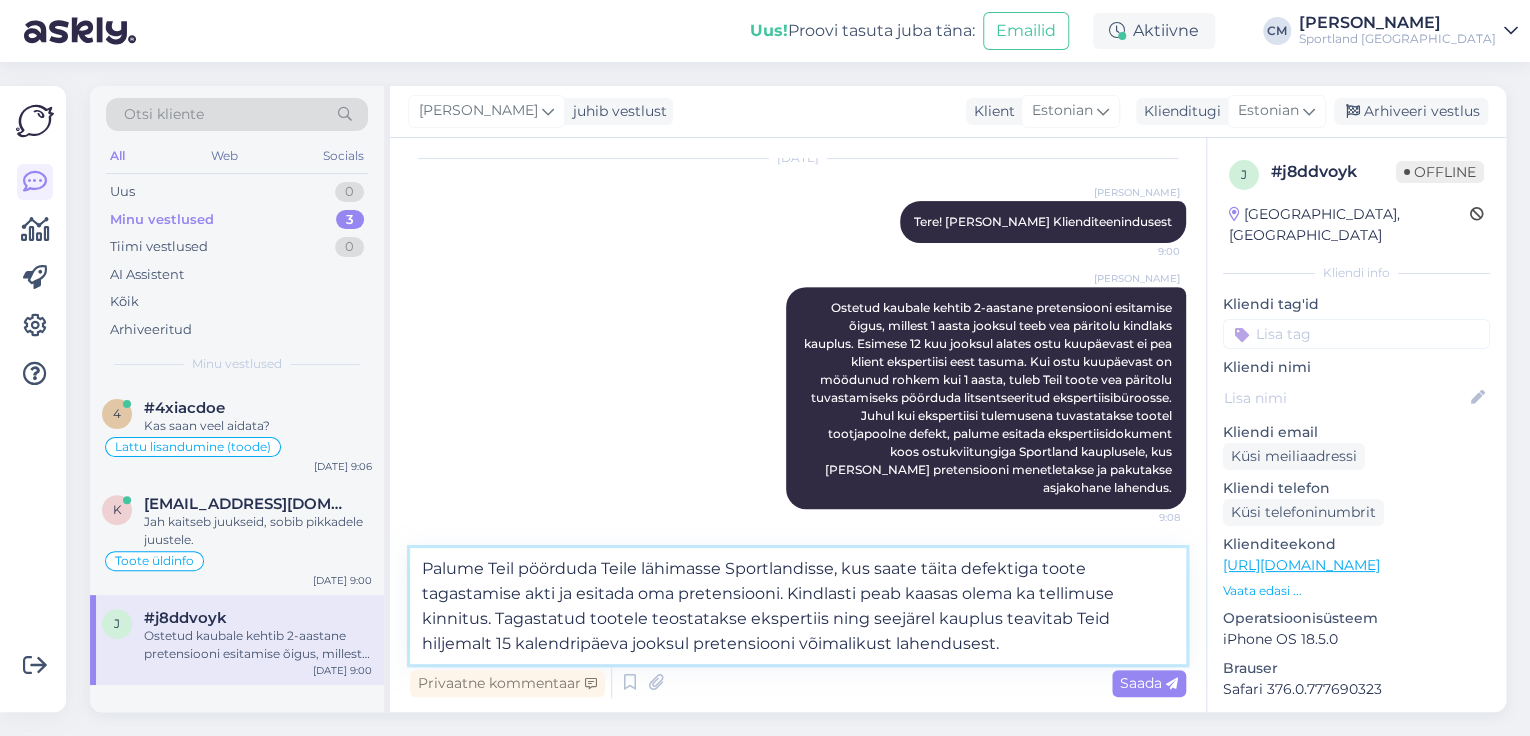 click on "Palume Teil pöörduda Teile lähimasse Sportlandisse, kus saate täita defektiga toote tagastamise akti ja esitada oma pretensiooni. Kindlasti peab kaasas olema ka tellimuse kinnitus. Tagastatud tootele teostatakse ekspertiis ning seejärel kauplus teavitab Teid hiljemalt 15 kalendripäeva jooksul pretensiooni võimalikust lahendusest." at bounding box center [798, 606] 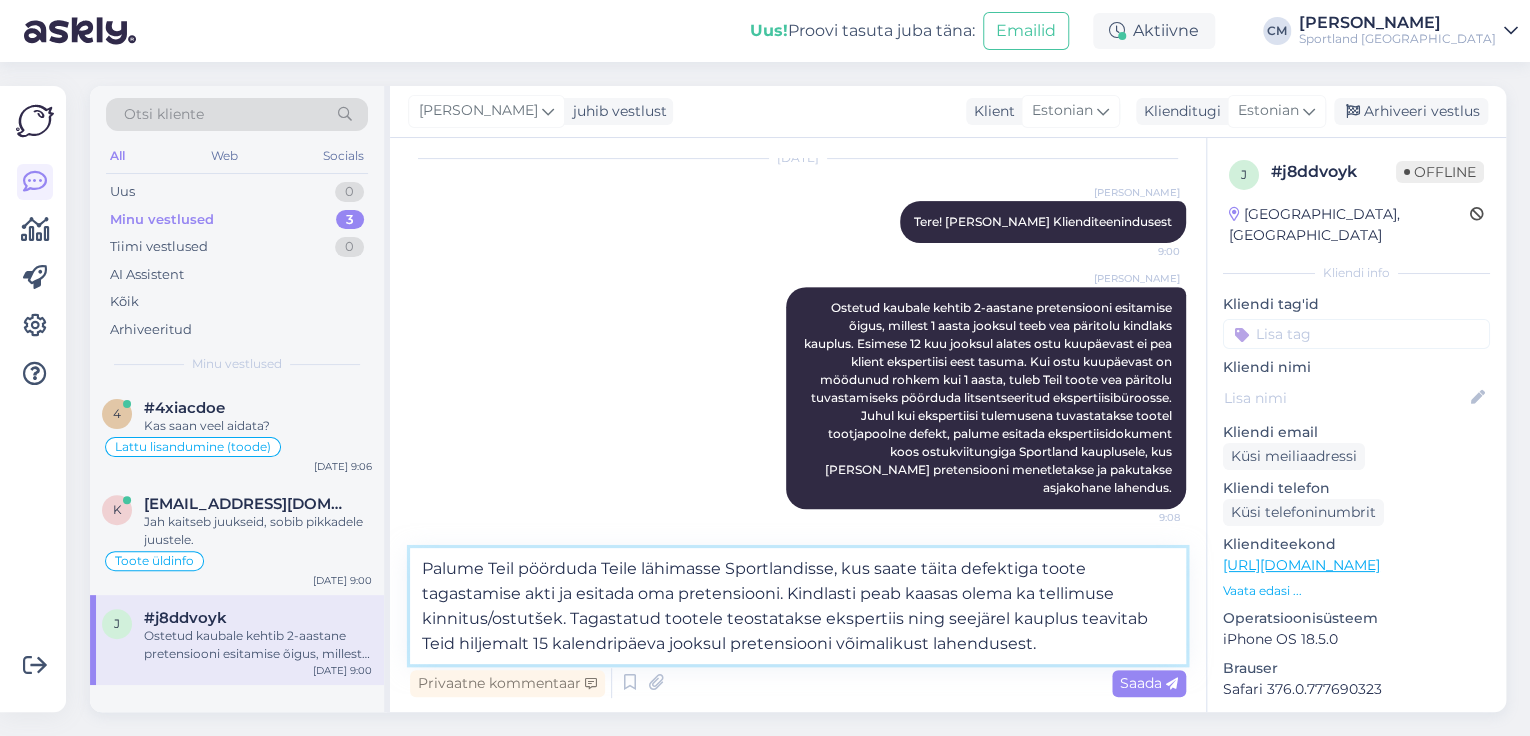 type on "Palume Teil pöörduda Teile lähimasse Sportlandisse, kus saate täita defektiga toote tagastamise akti ja esitada oma pretensiooni. Kindlasti peab kaasas olema ka tellimuse kinnitus/ostutšekk. Tagastatud tootele teostatakse ekspertiis ning seejärel kauplus teavitab Teid hiljemalt 15 kalendripäeva jooksul pretensiooni võimalikust lahendusest." 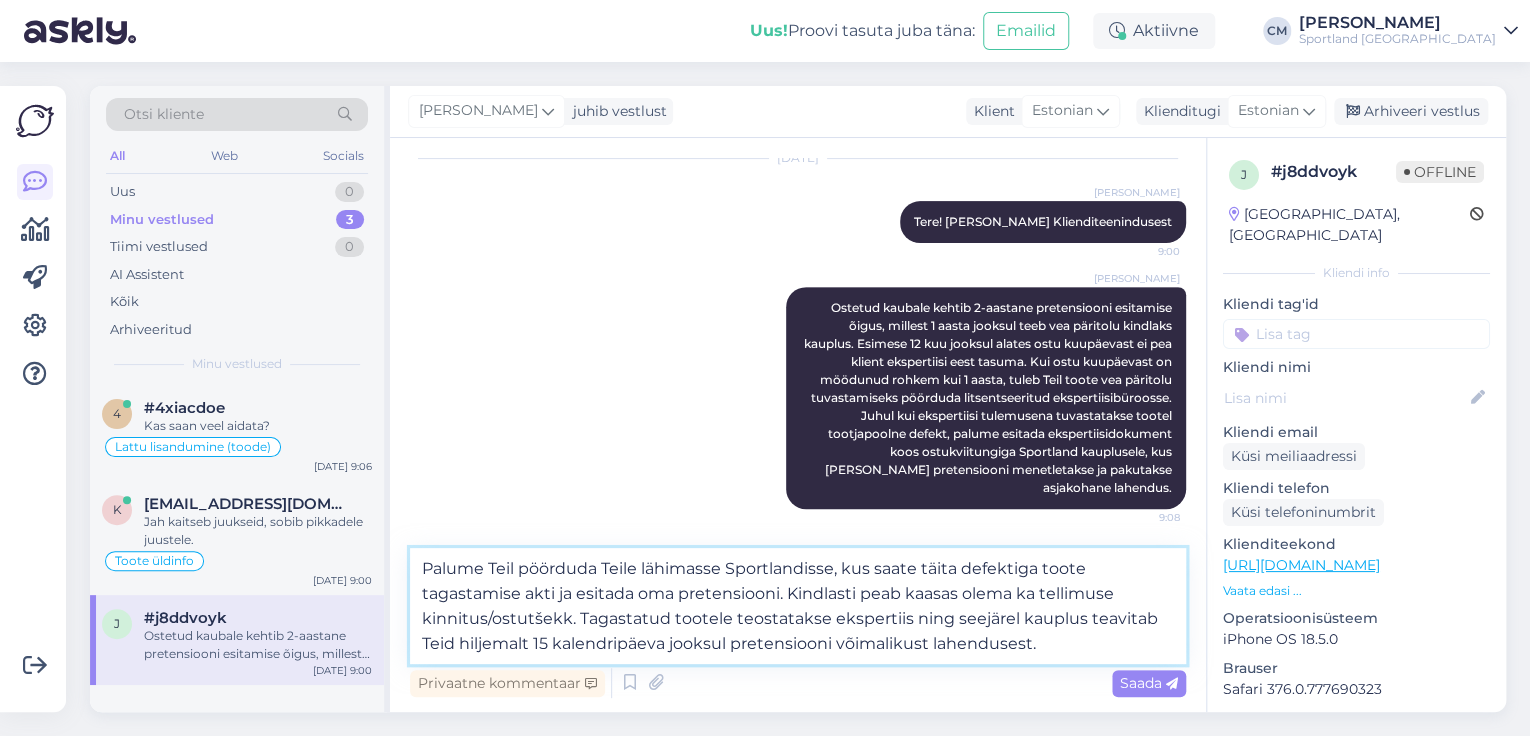 click on "Palume Teil pöörduda Teile lähimasse Sportlandisse, kus saate täita defektiga toote tagastamise akti ja esitada oma pretensiooni. Kindlasti peab kaasas olema ka tellimuse kinnitus/ostutšekk. Tagastatud tootele teostatakse ekspertiis ning seejärel kauplus teavitab Teid hiljemalt 15 kalendripäeva jooksul pretensiooni võimalikust lahendusest." at bounding box center [798, 606] 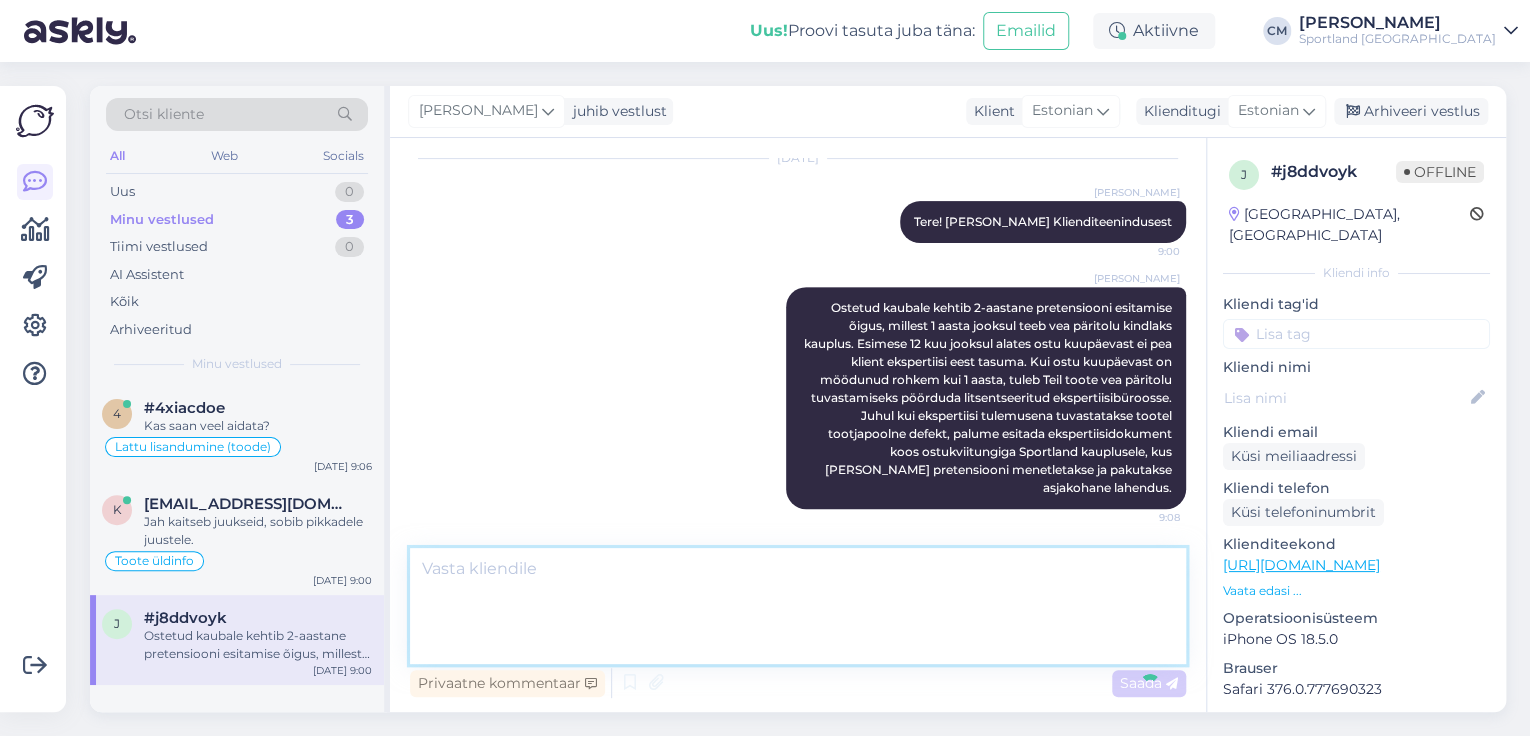 scroll, scrollTop: 455, scrollLeft: 0, axis: vertical 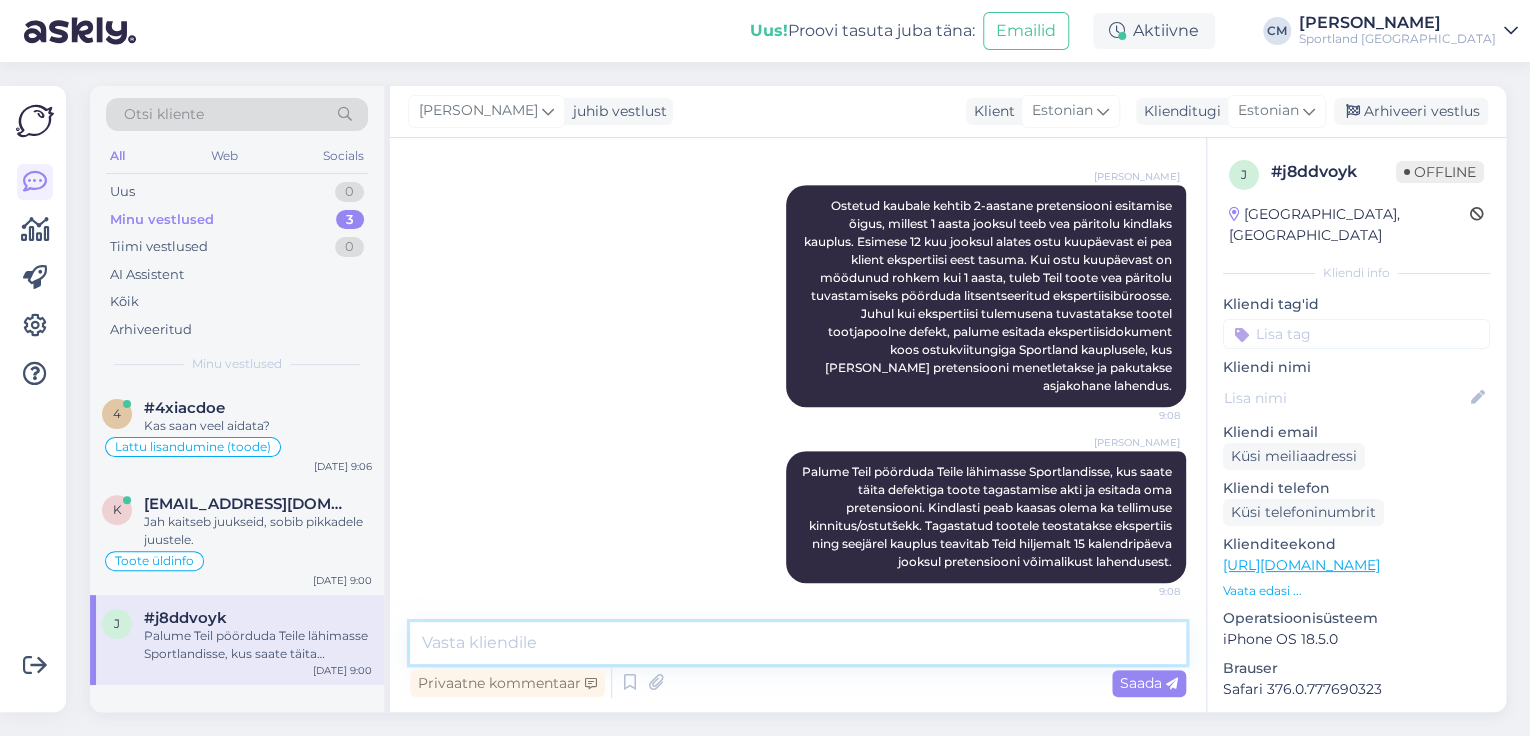 type 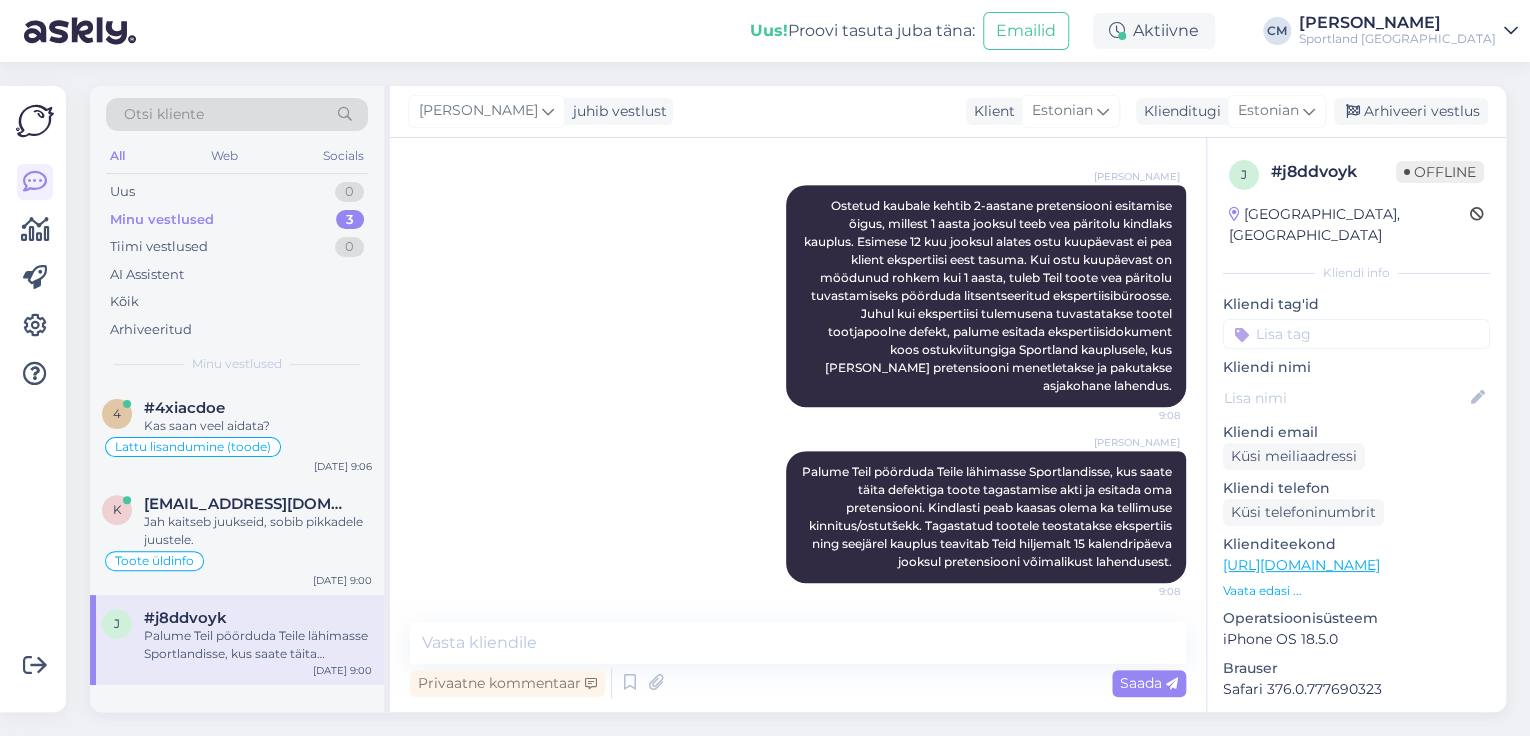 click at bounding box center (1356, 334) 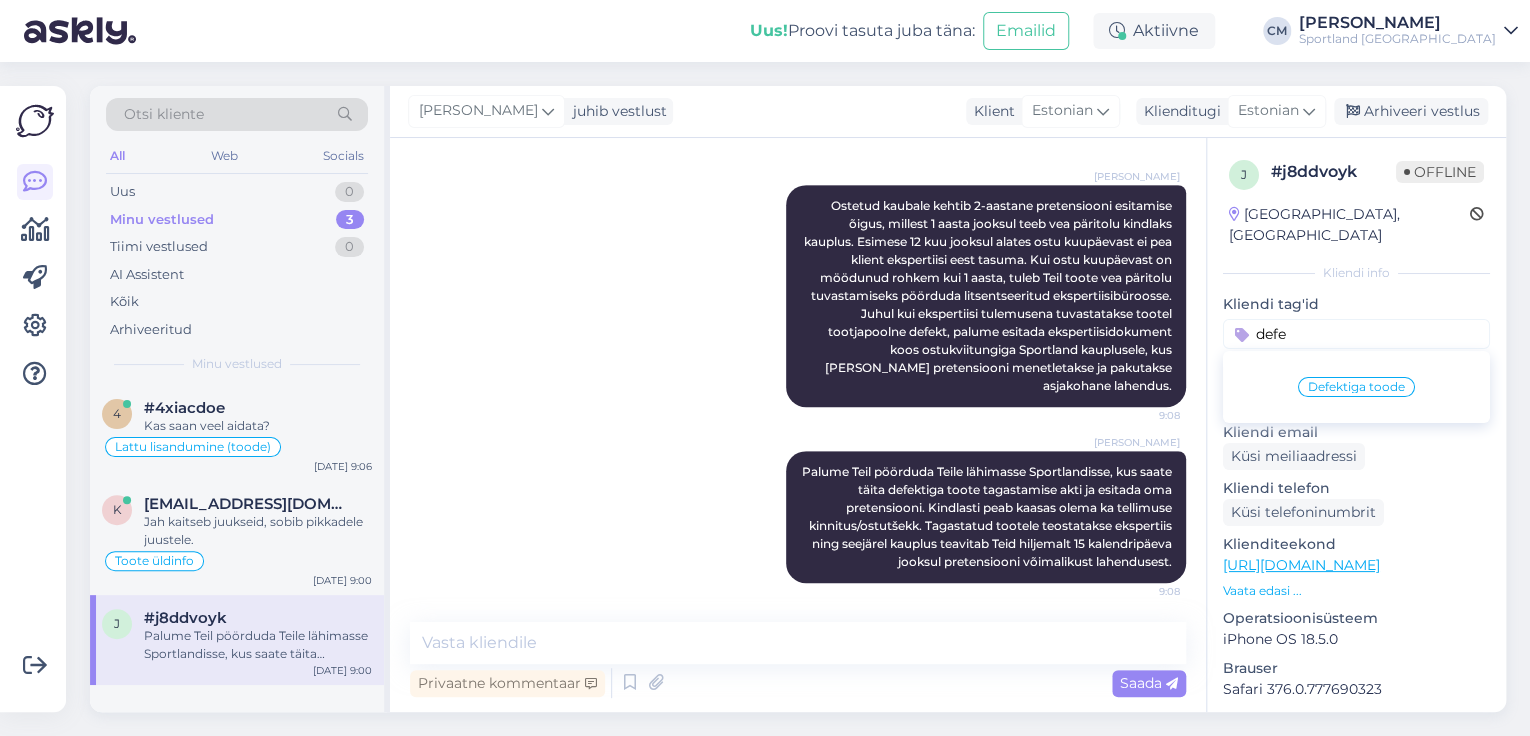 type on "defe" 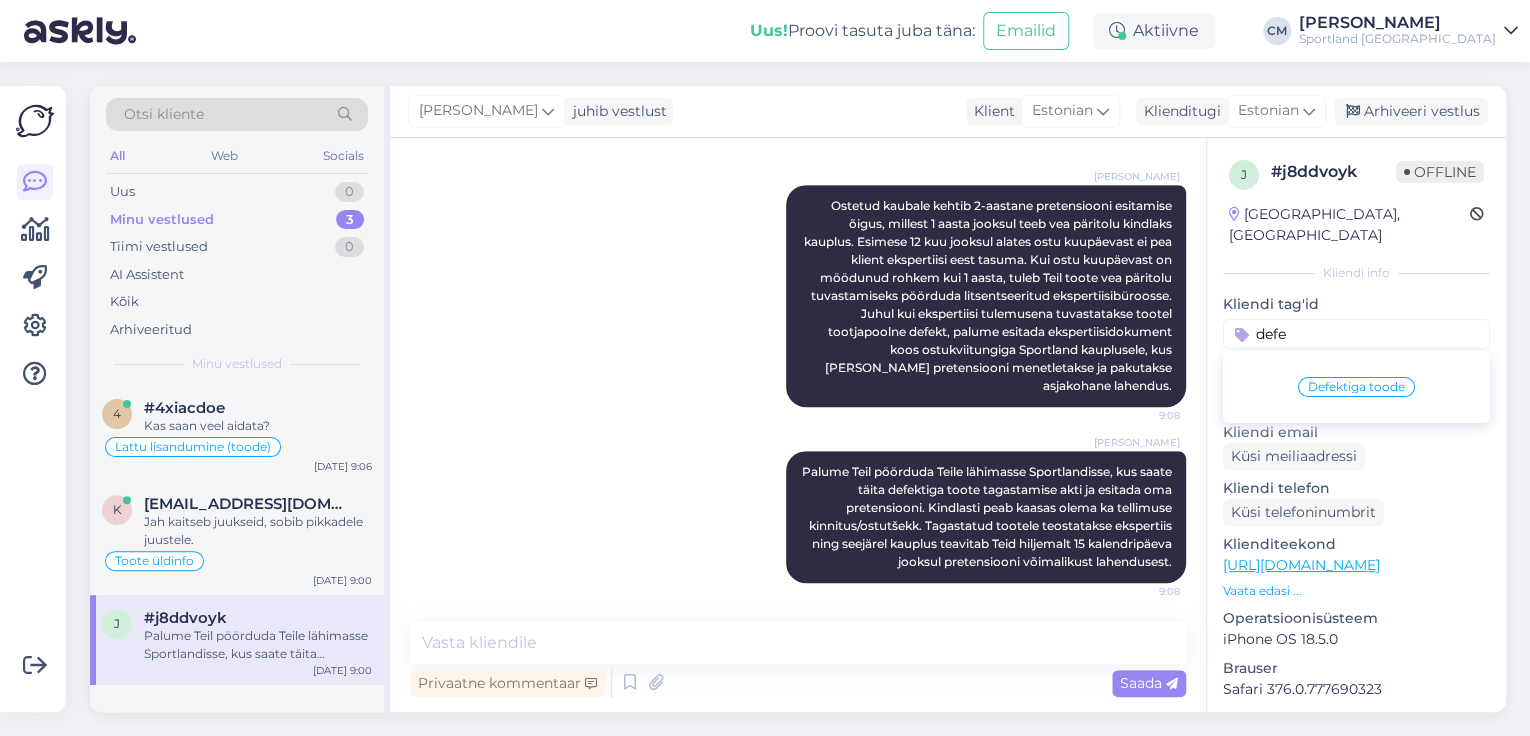 click on "Defektiga toode" at bounding box center [1356, 387] 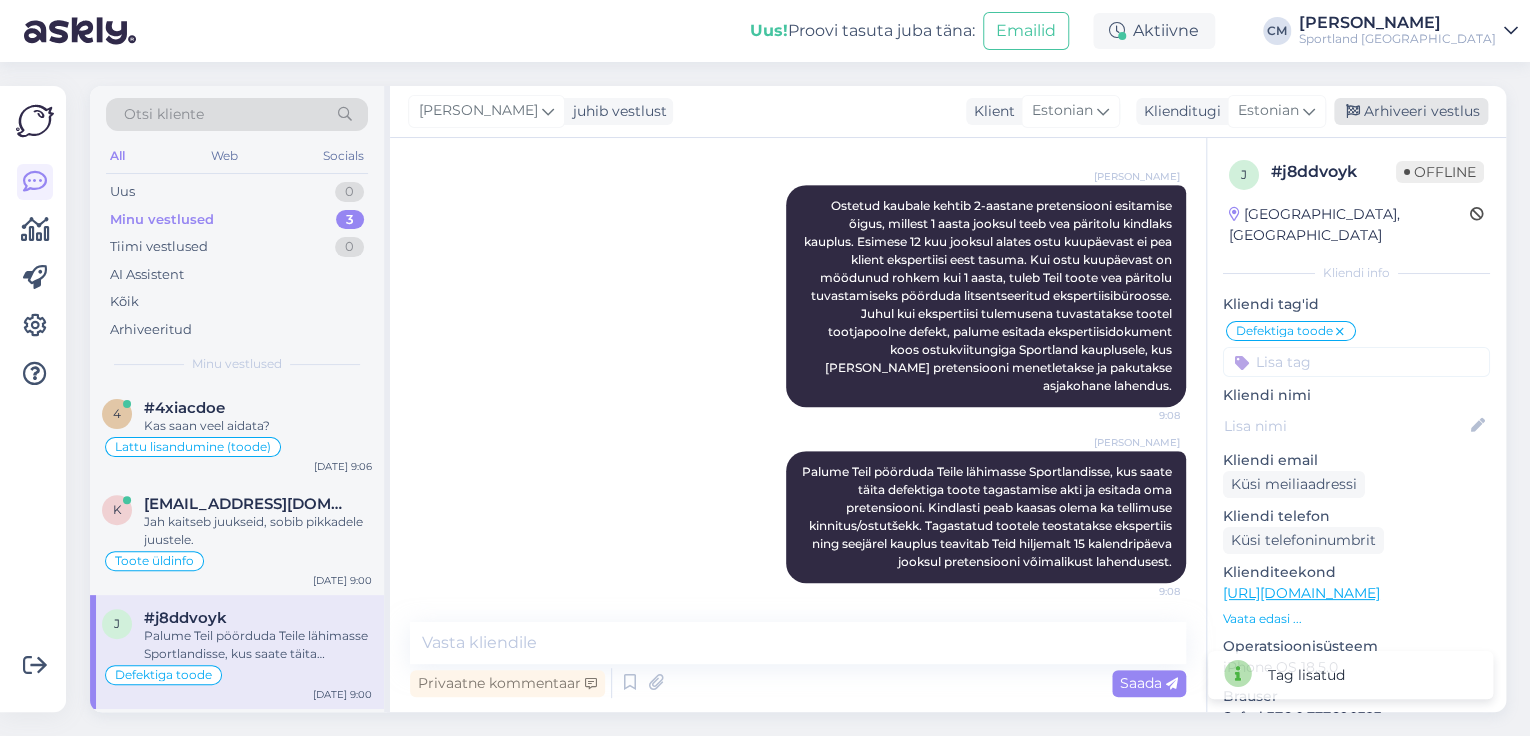 click on "Arhiveeri vestlus" at bounding box center [1411, 111] 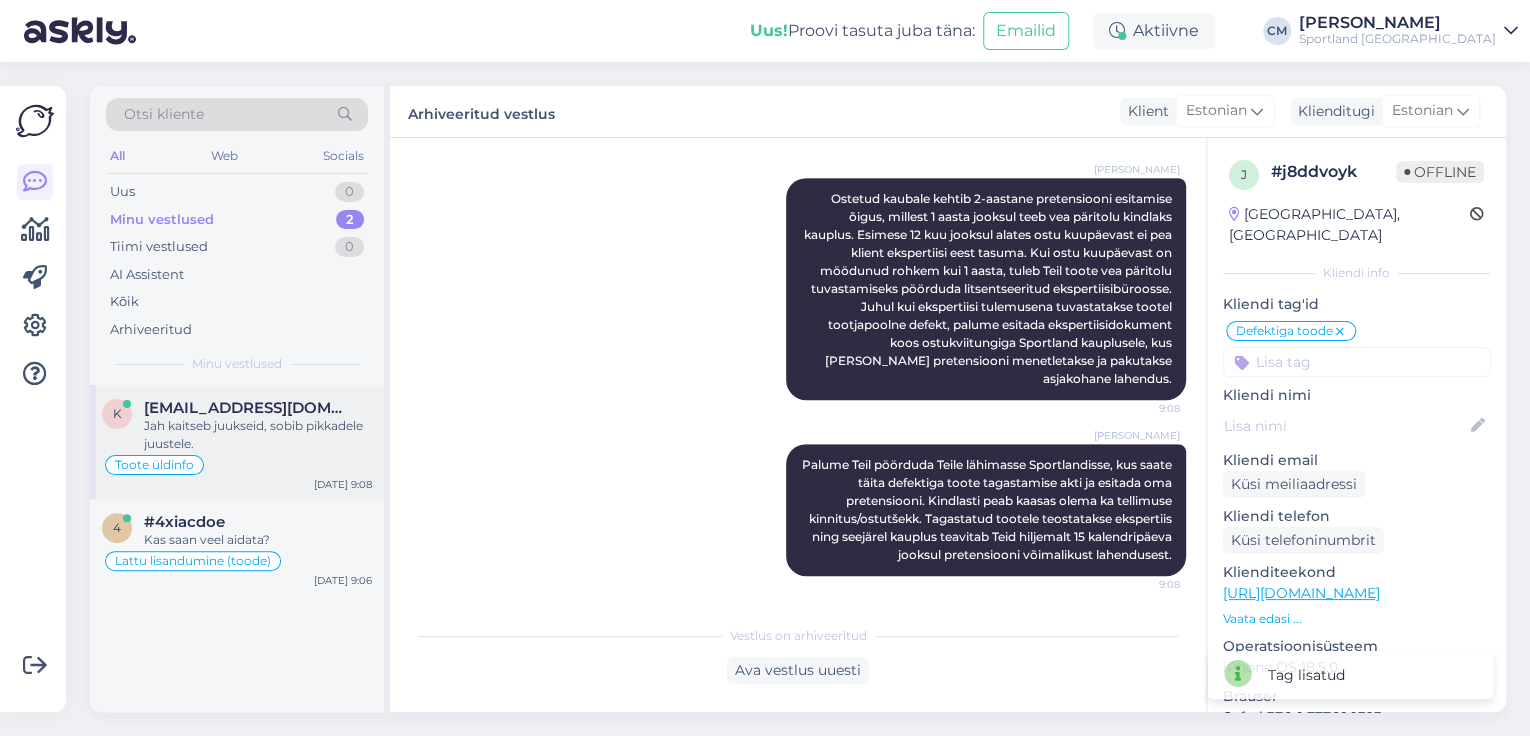 click on "Jah kaitseb juukseid, sobib pikkadele juustele." at bounding box center (258, 435) 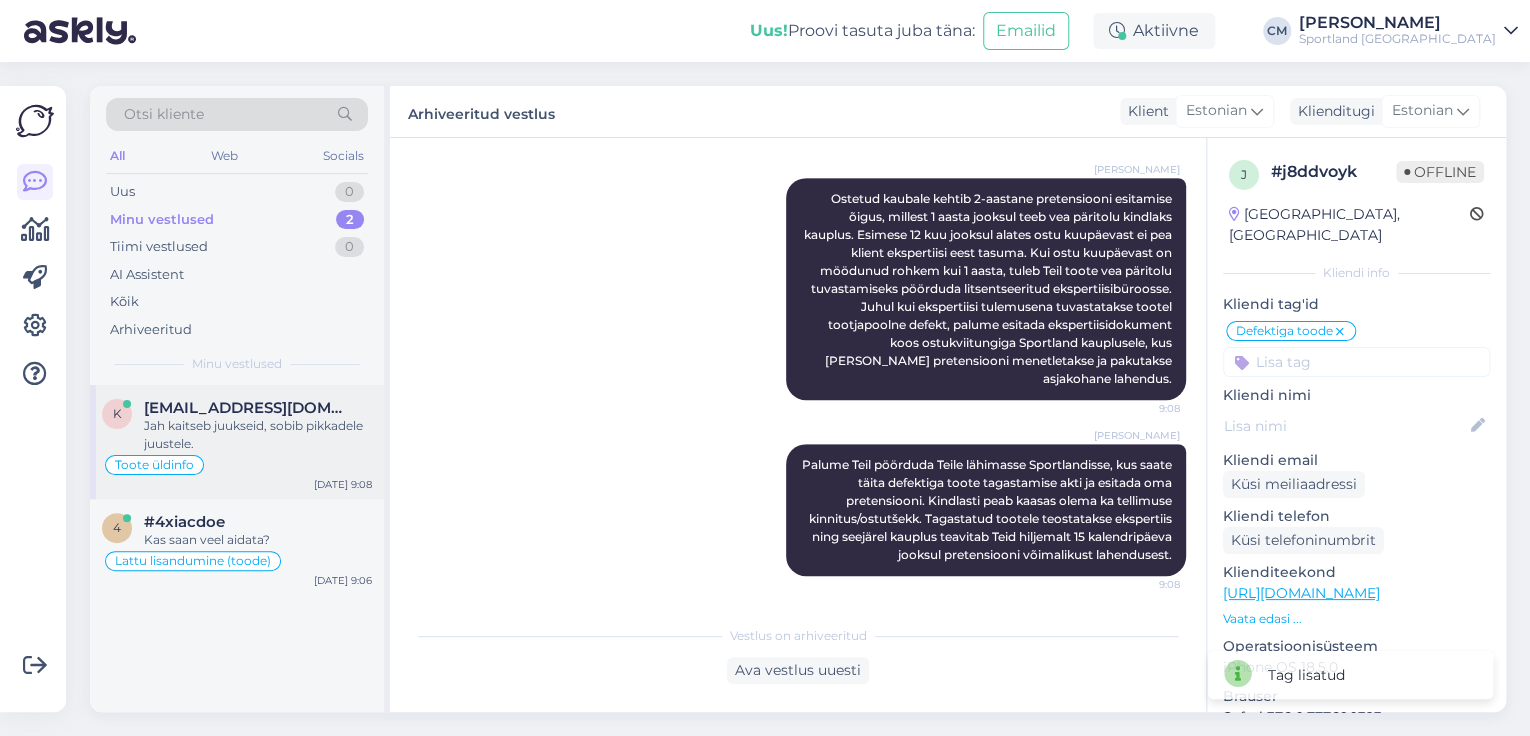 scroll, scrollTop: 77, scrollLeft: 0, axis: vertical 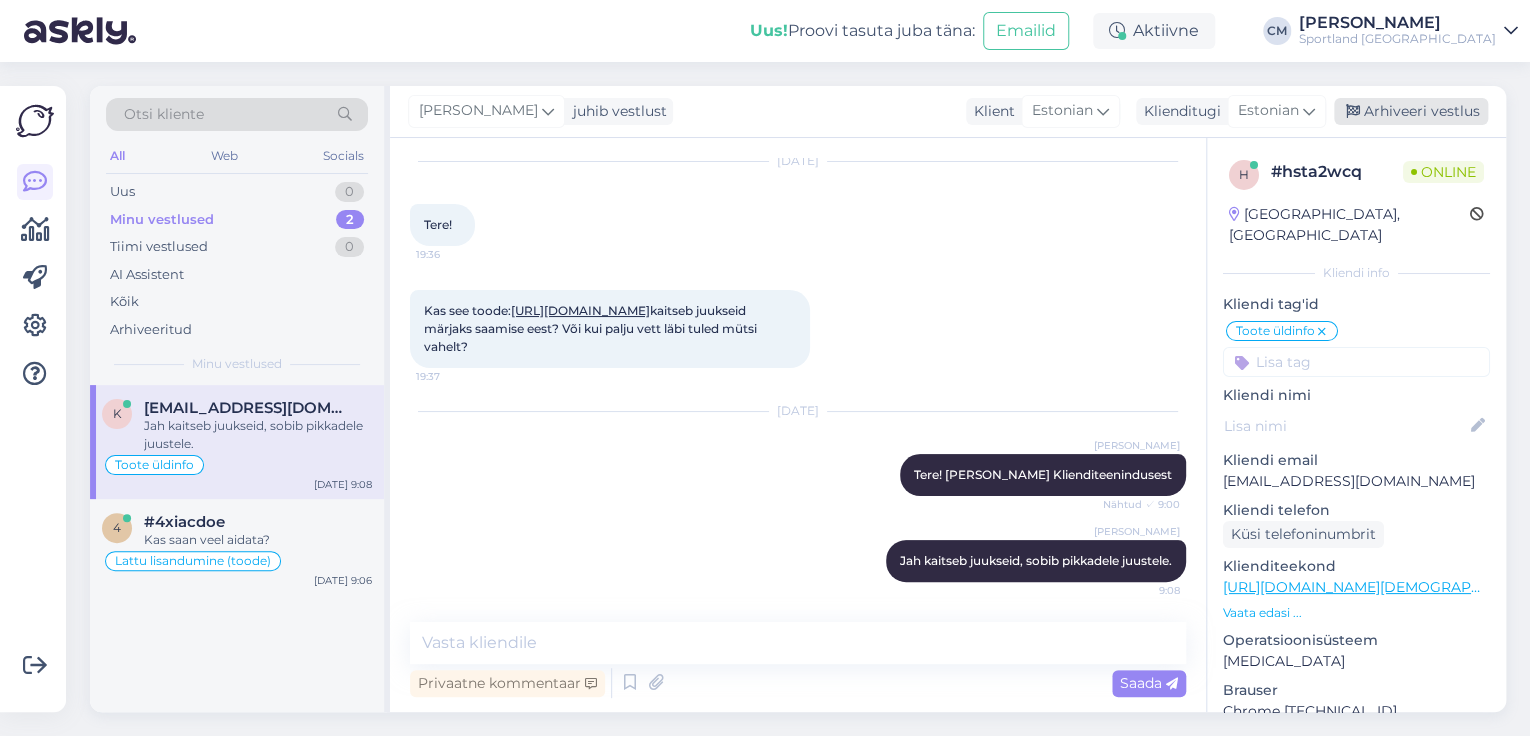 click on "Arhiveeri vestlus" at bounding box center (1411, 111) 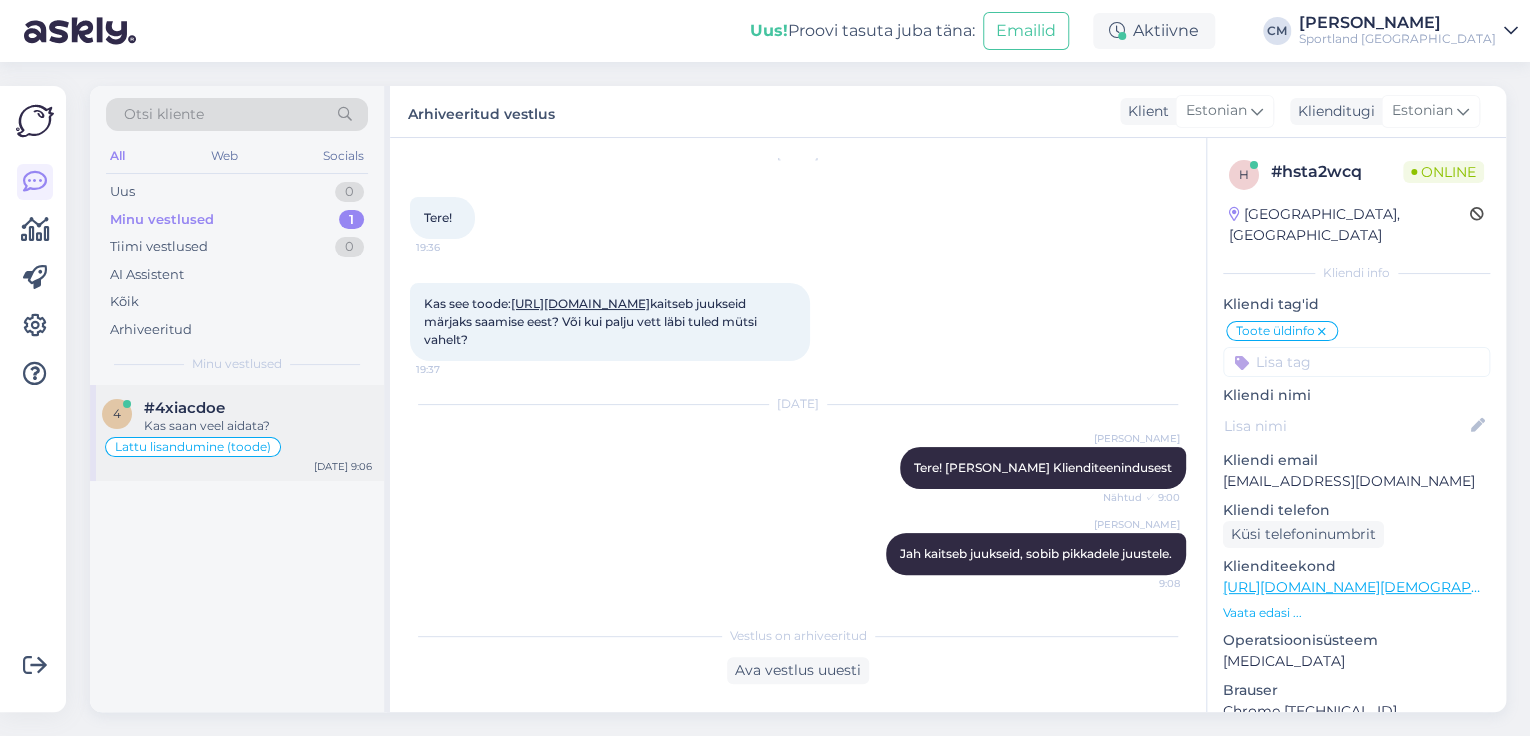 click on "#4xiacdoe" at bounding box center [258, 408] 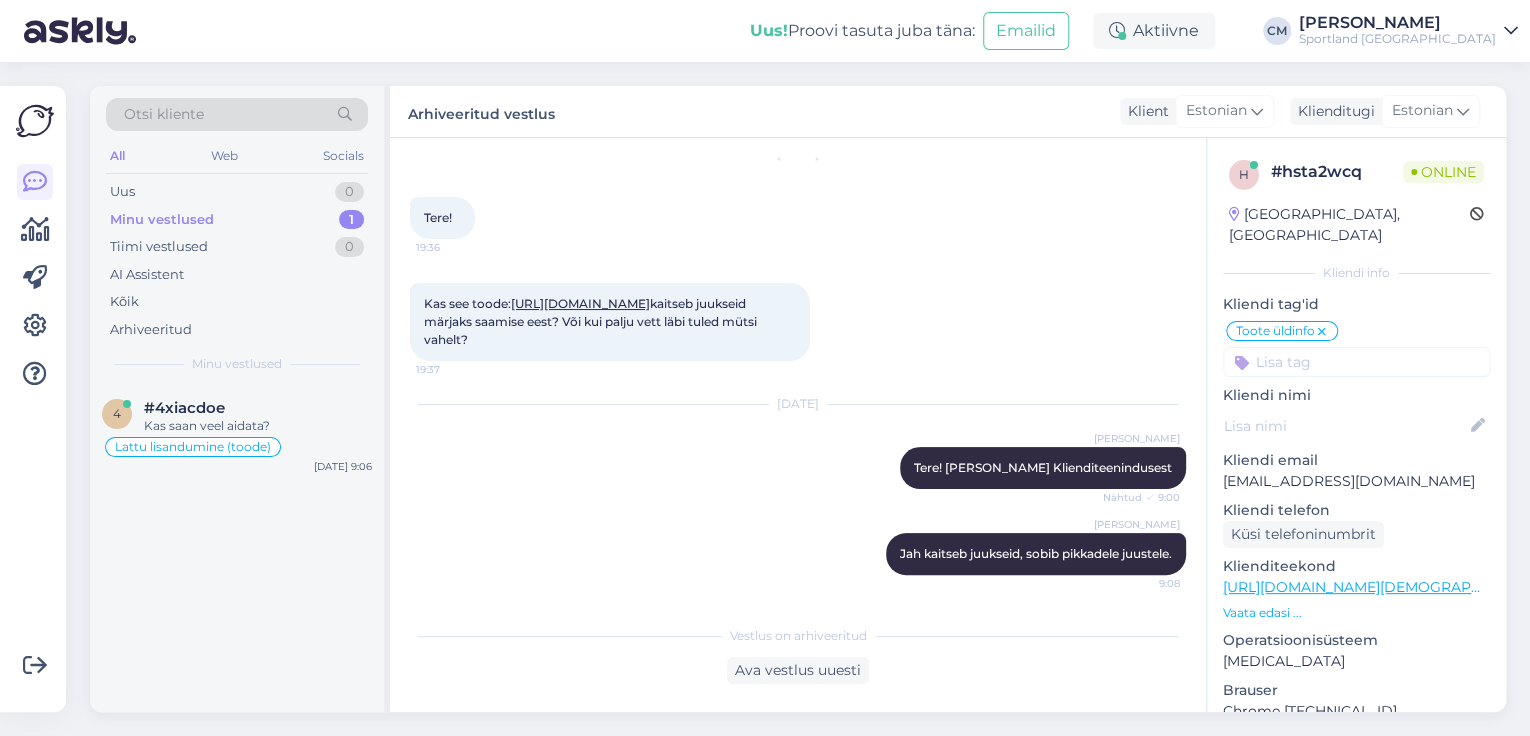 scroll, scrollTop: 121, scrollLeft: 0, axis: vertical 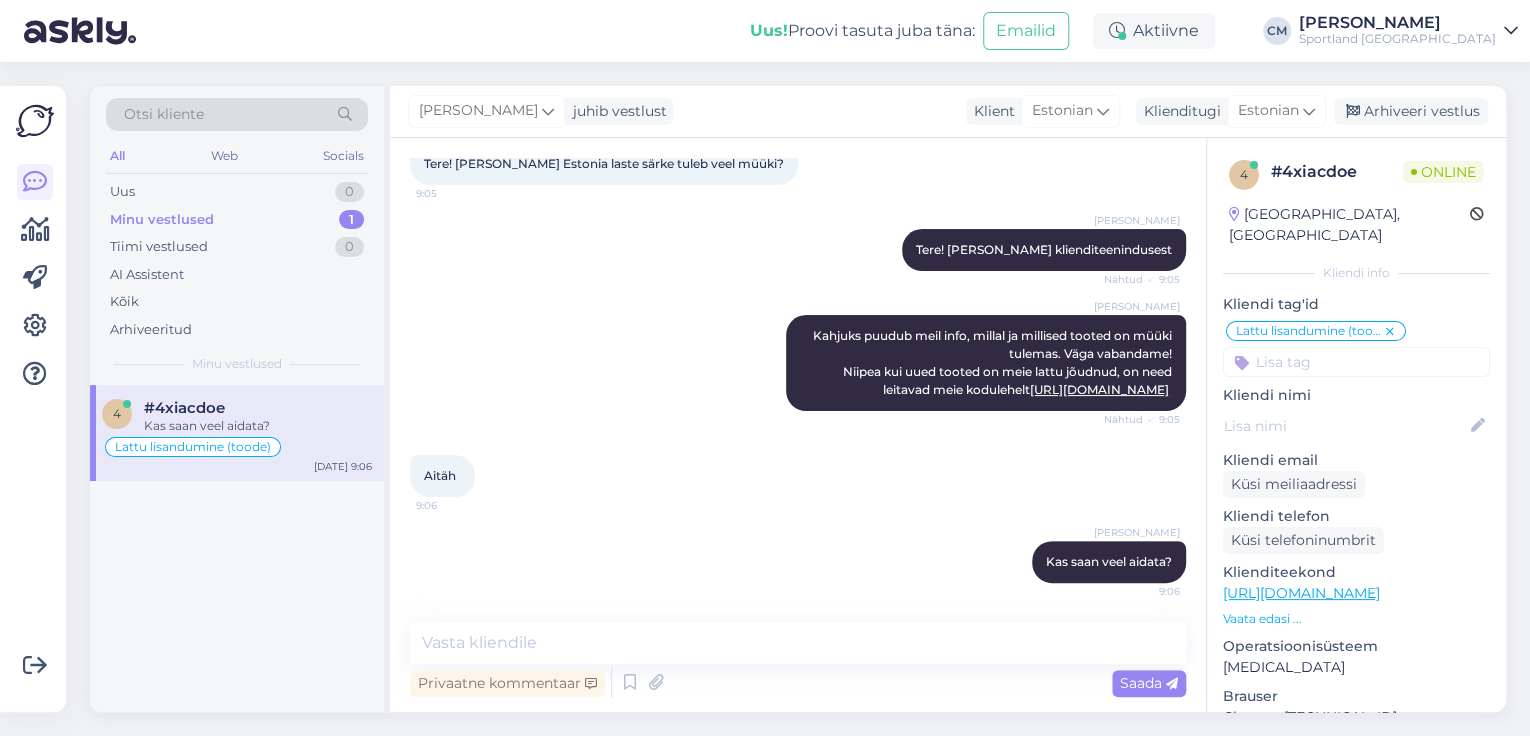 click on "[PERSON_NAME] juhib vestlust Klient [DEMOGRAPHIC_DATA] Klienditugi [DEMOGRAPHIC_DATA] Arhiveeri vestlus" at bounding box center [948, 112] 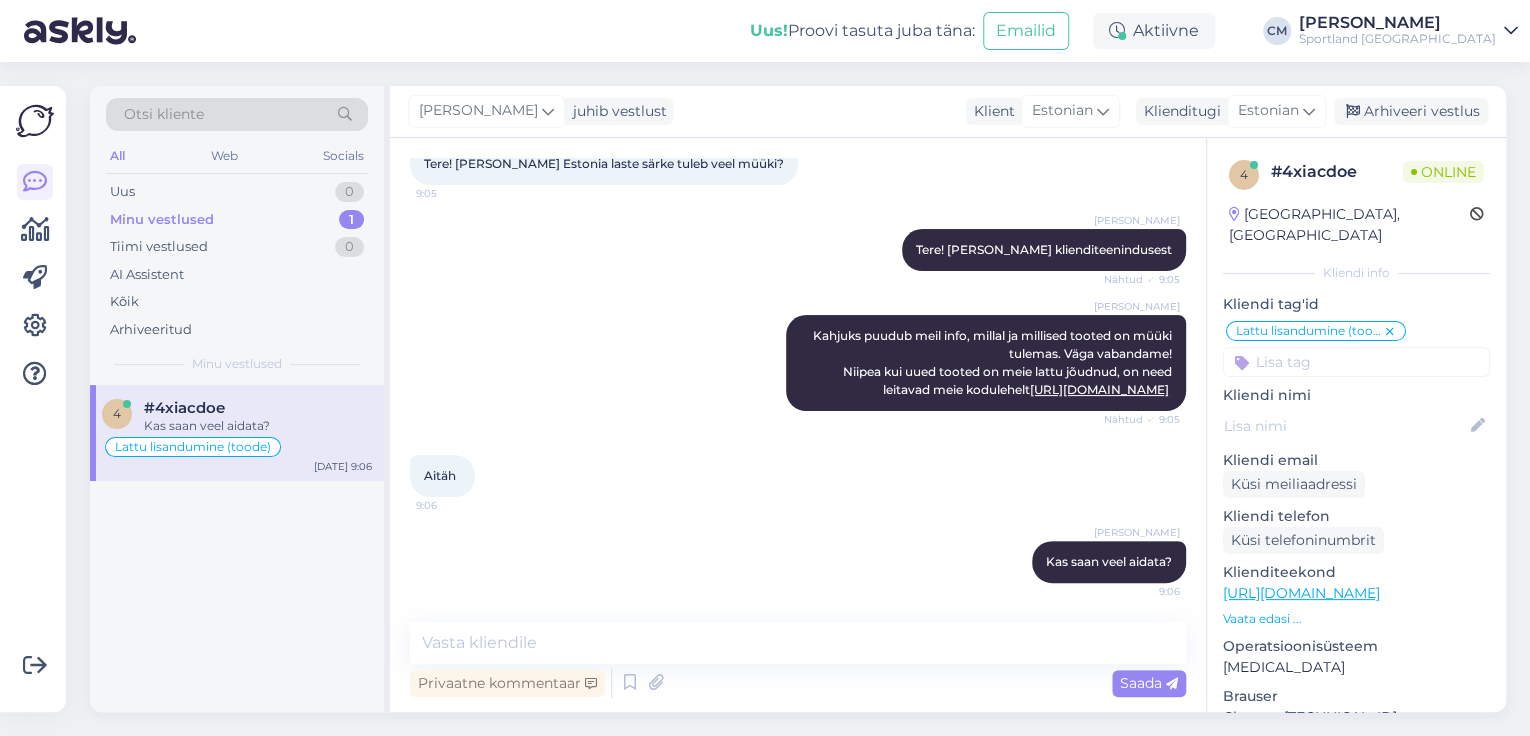 click on "[PERSON_NAME] juhib vestlust Klient [DEMOGRAPHIC_DATA] Klienditugi [DEMOGRAPHIC_DATA] Arhiveeri vestlus" at bounding box center (948, 112) 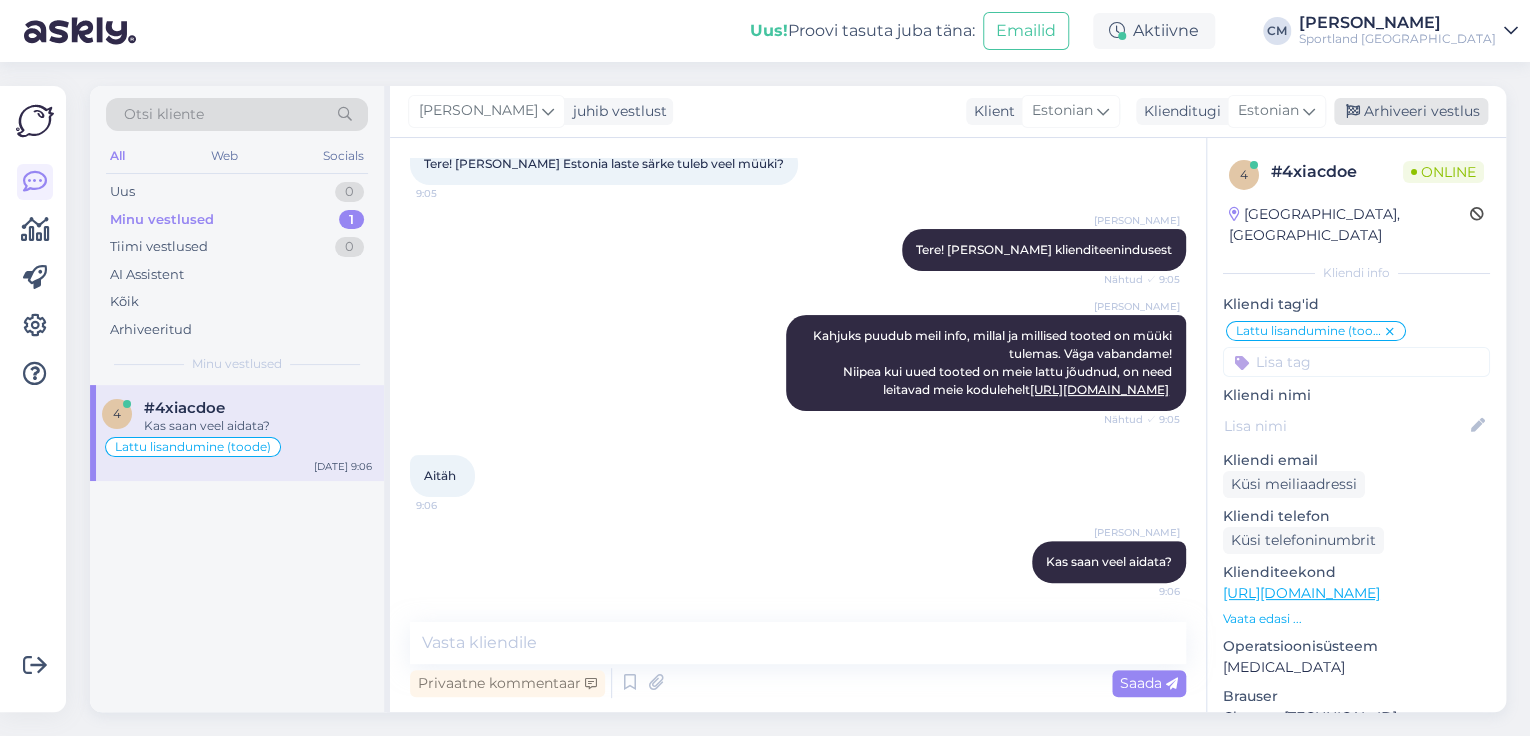 click on "Arhiveeri vestlus" at bounding box center [1411, 111] 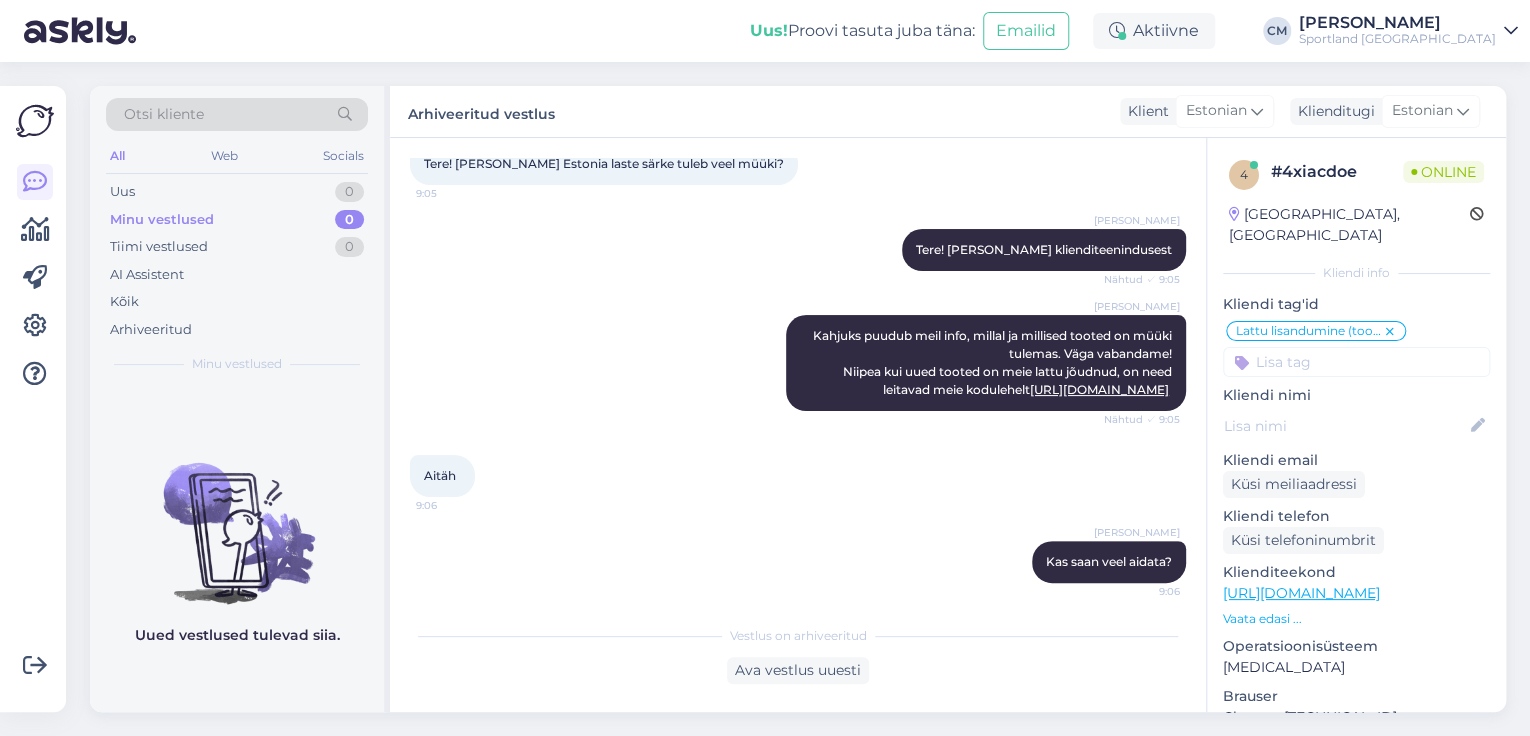 click on "Sportland [GEOGRAPHIC_DATA]" at bounding box center (1397, 39) 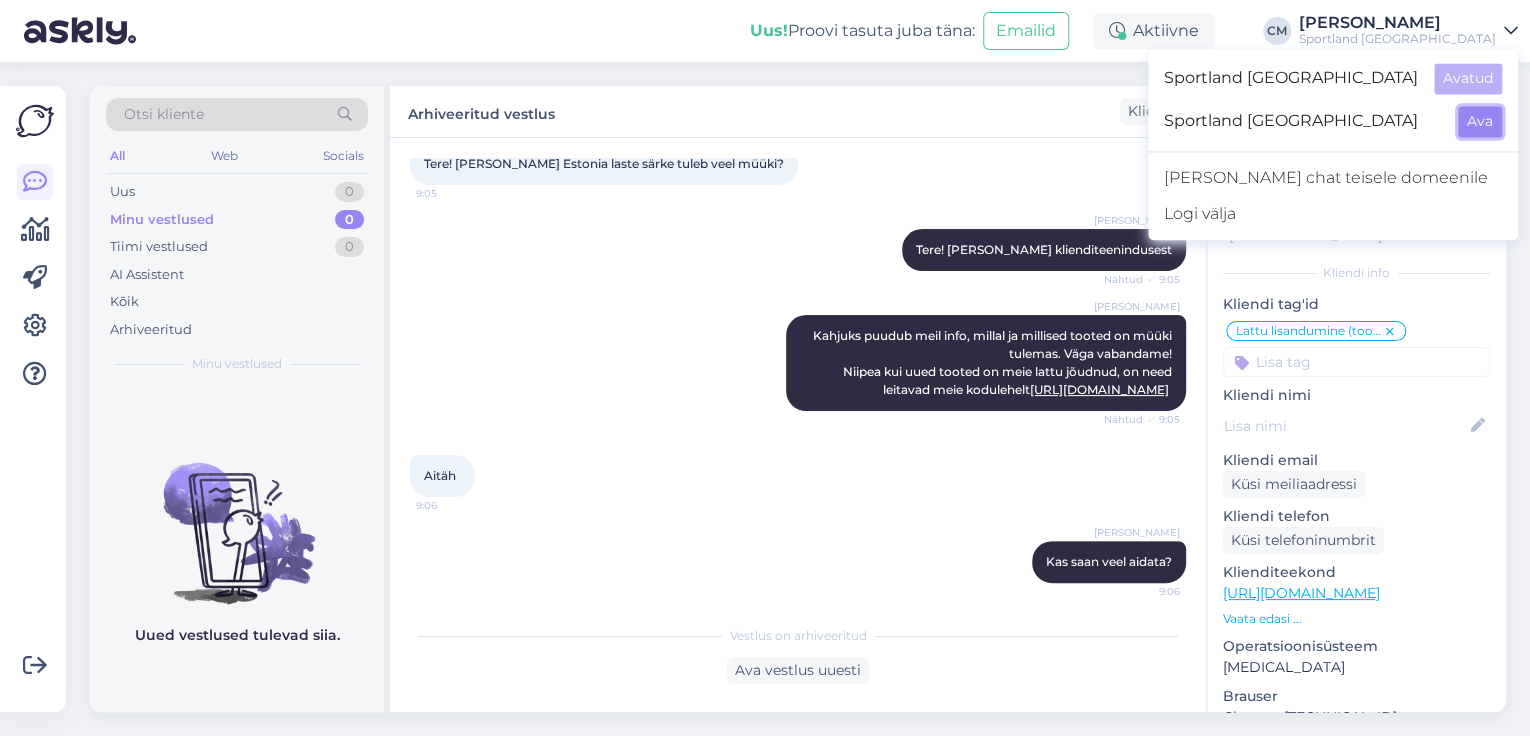 click on "Ava" at bounding box center (1480, 121) 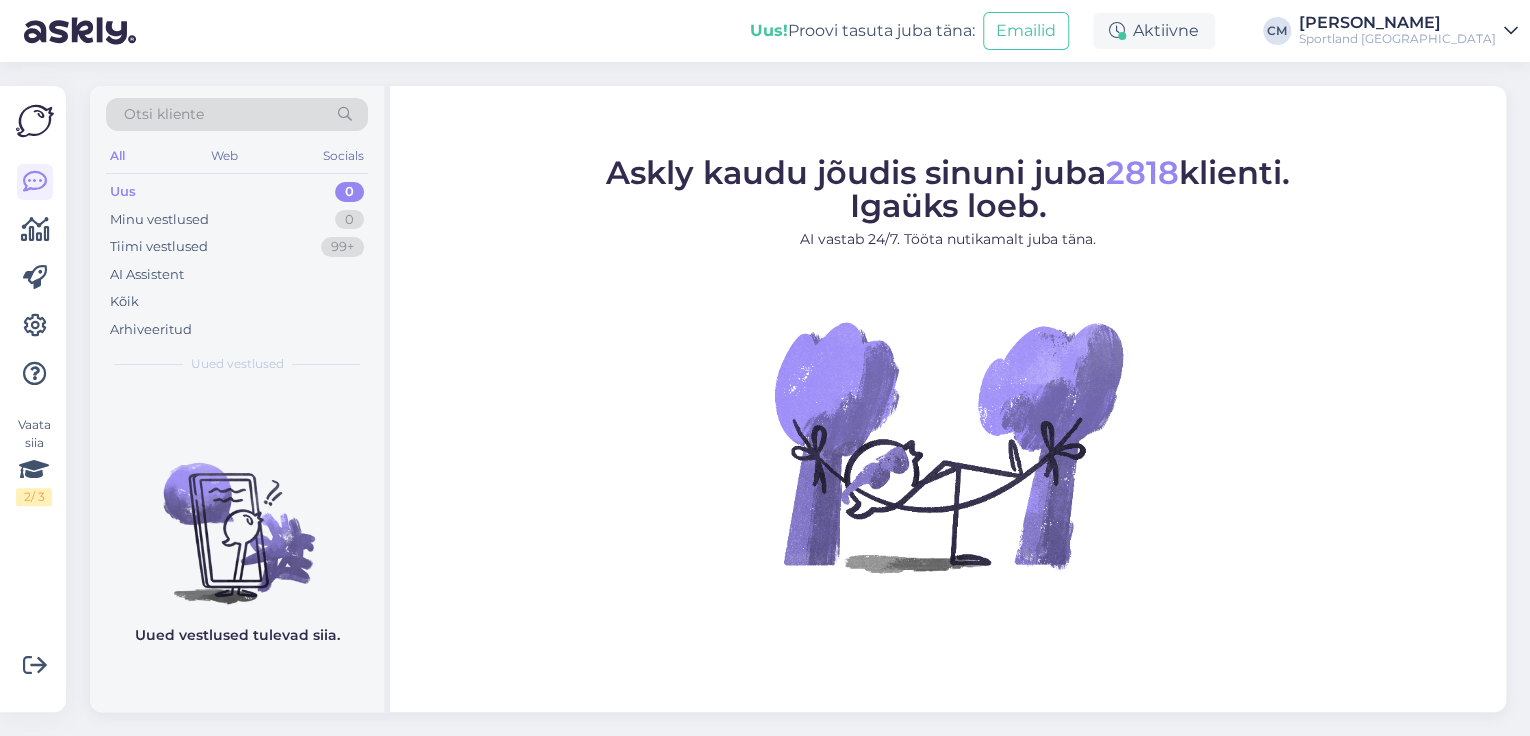 click on "Sportland [GEOGRAPHIC_DATA]" at bounding box center [1397, 39] 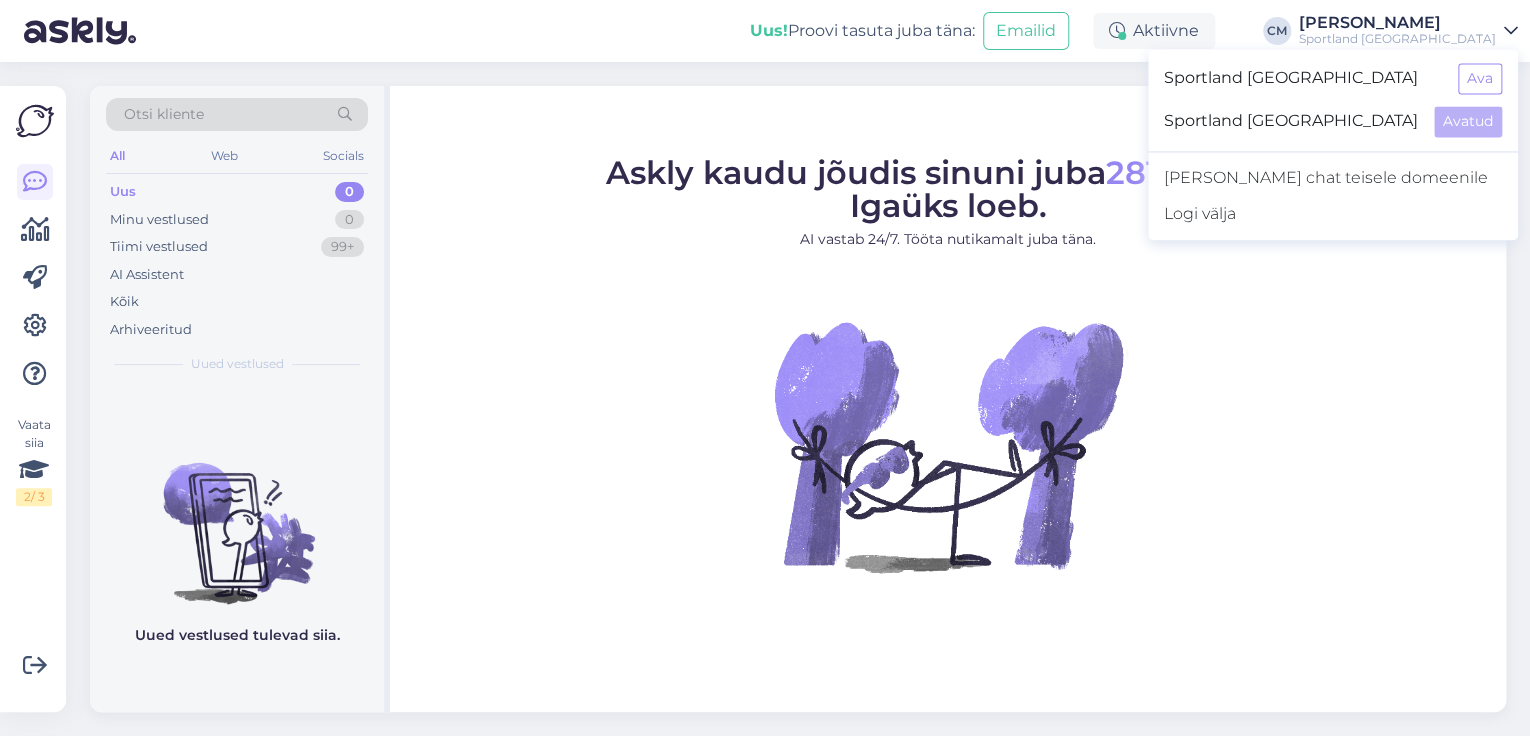click on "Sportland [GEOGRAPHIC_DATA] Avatud" at bounding box center (1333, 121) 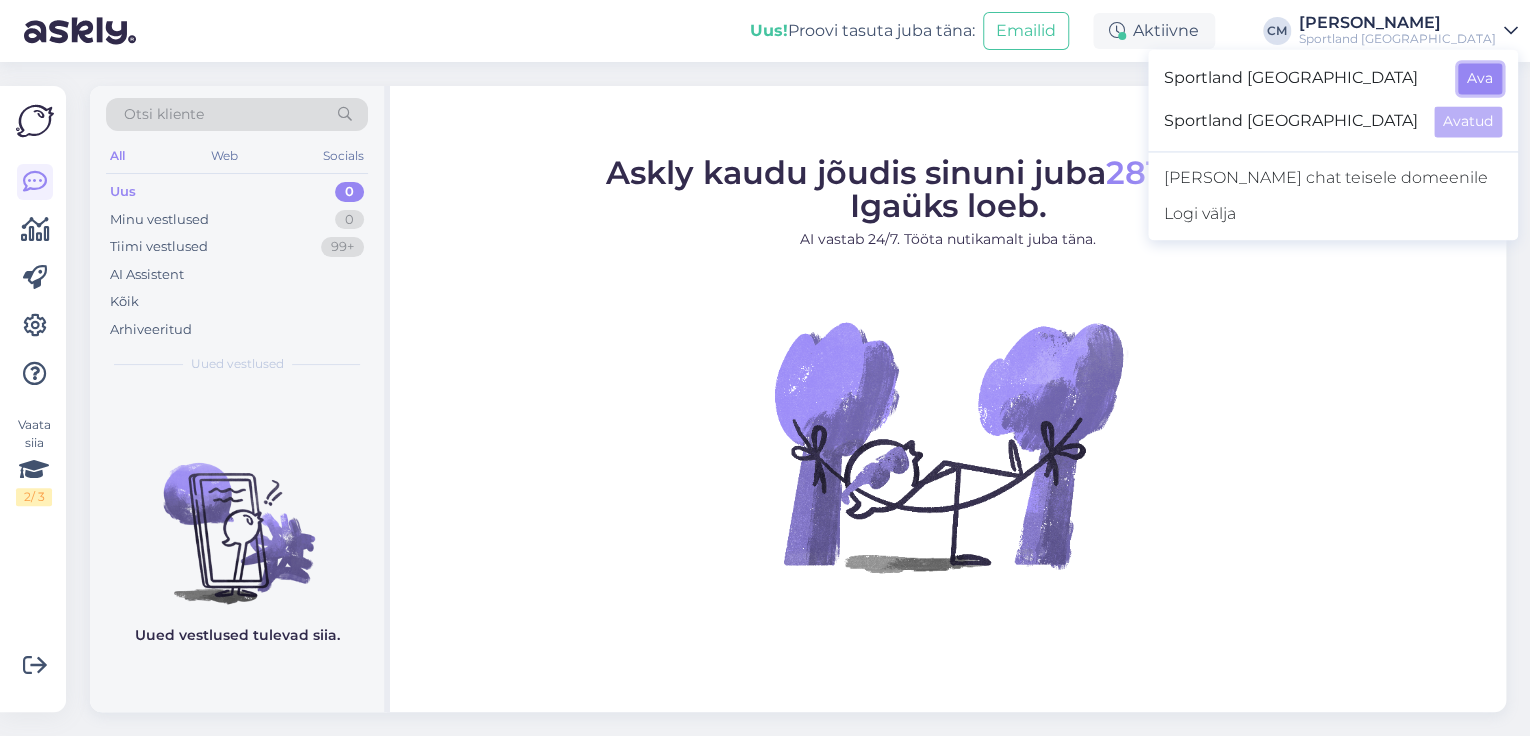 click on "Ava" at bounding box center [1480, 78] 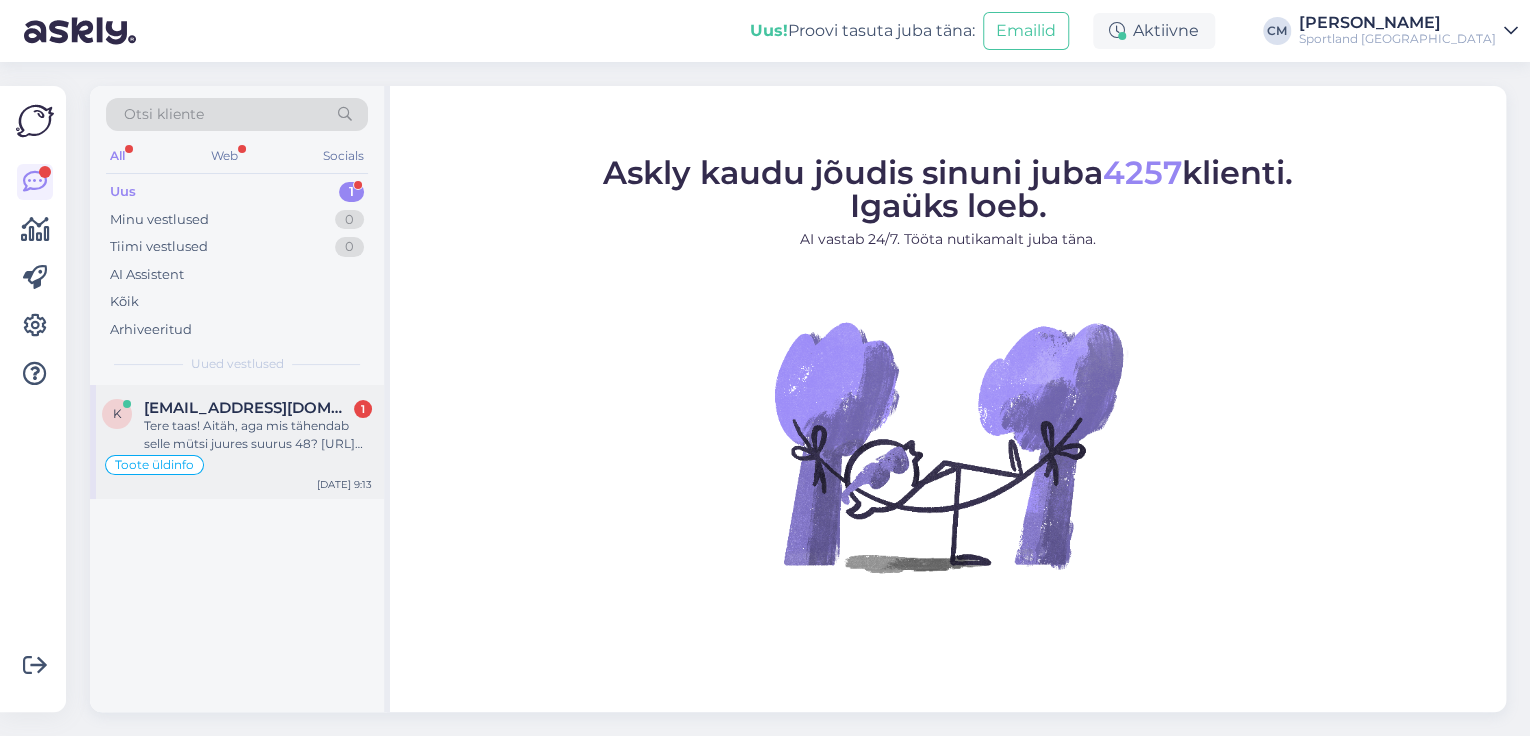 click on "[EMAIL_ADDRESS][DOMAIN_NAME]" at bounding box center [248, 408] 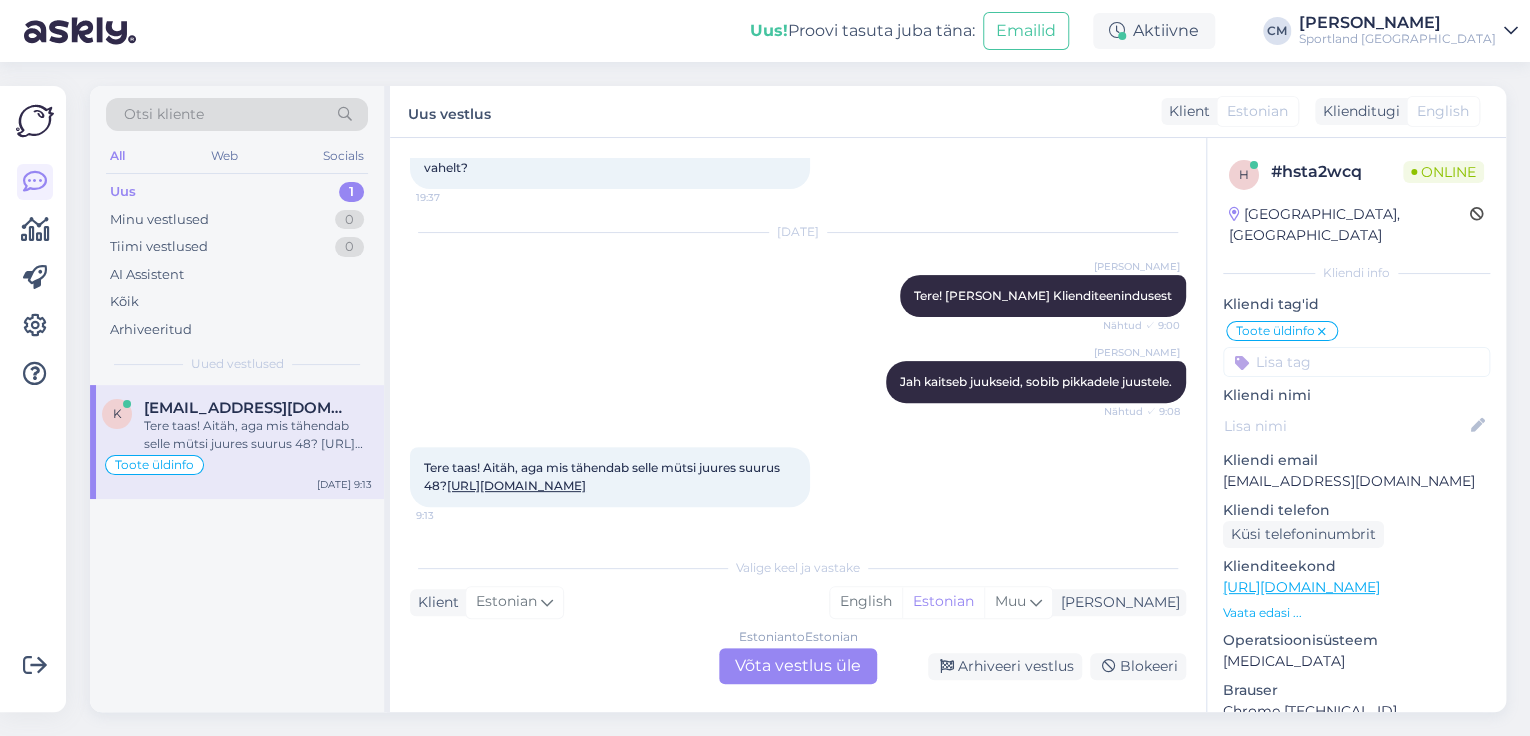 click on "Estonian  to  Estonian Võta vestlus üle" at bounding box center (798, 666) 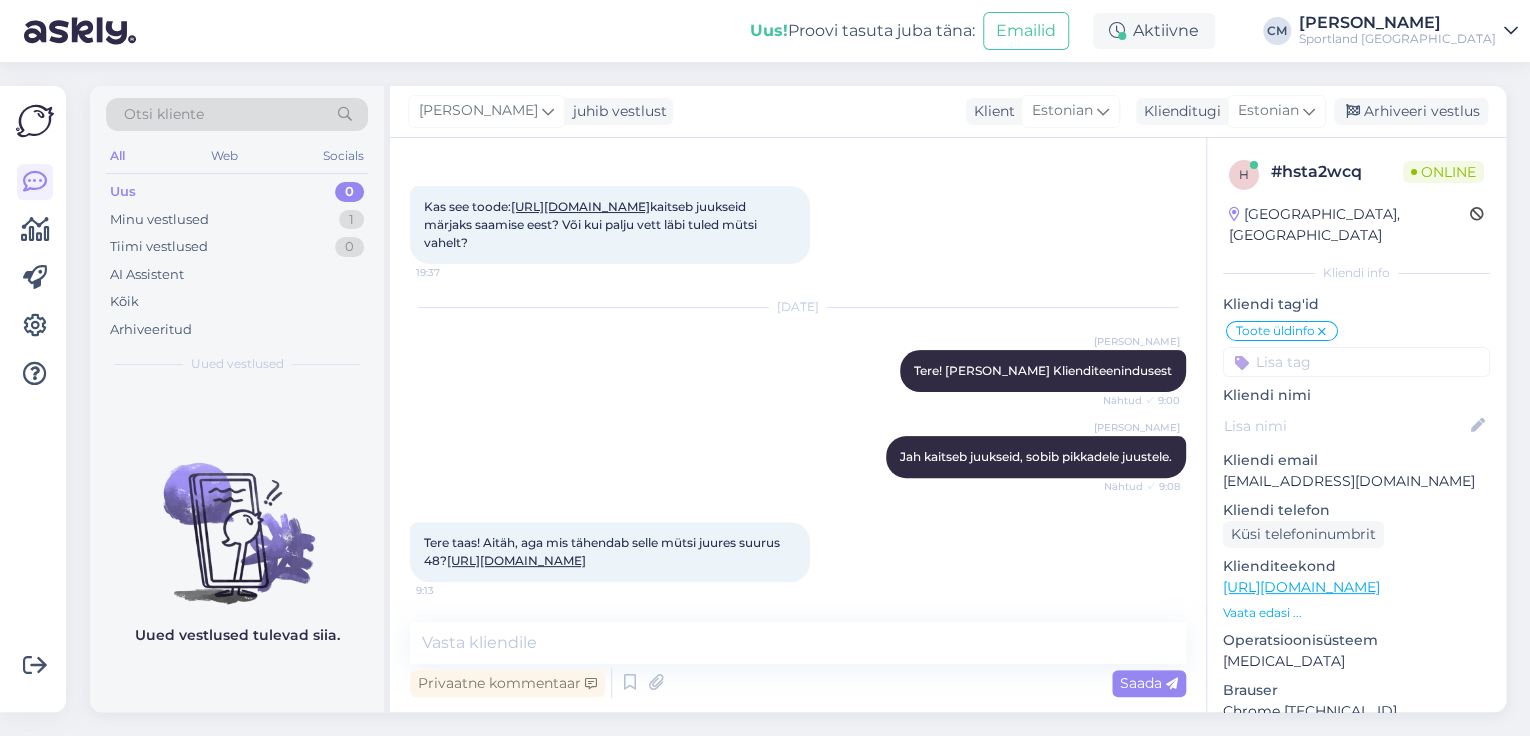click on "[URL][DOMAIN_NAME]" at bounding box center (516, 560) 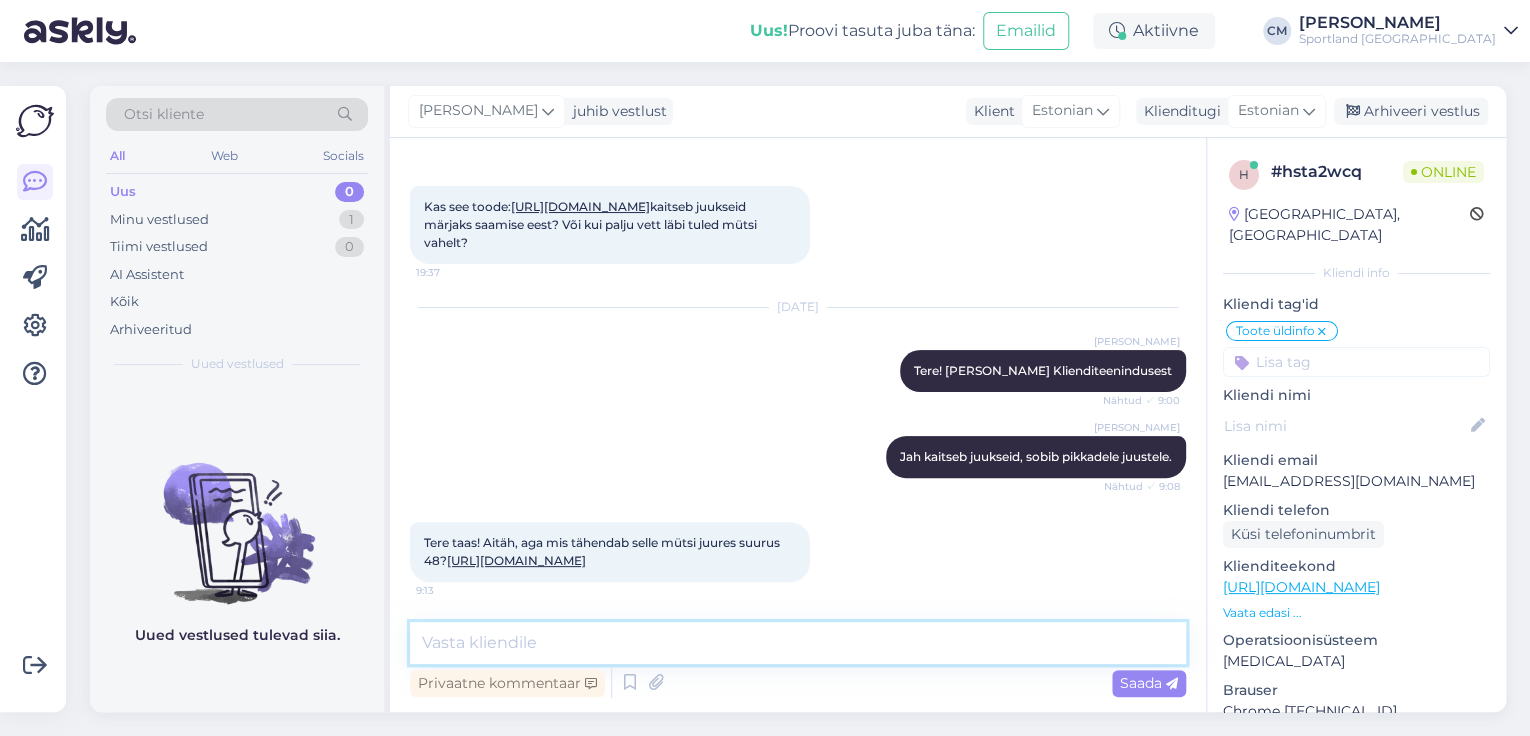 click at bounding box center [798, 643] 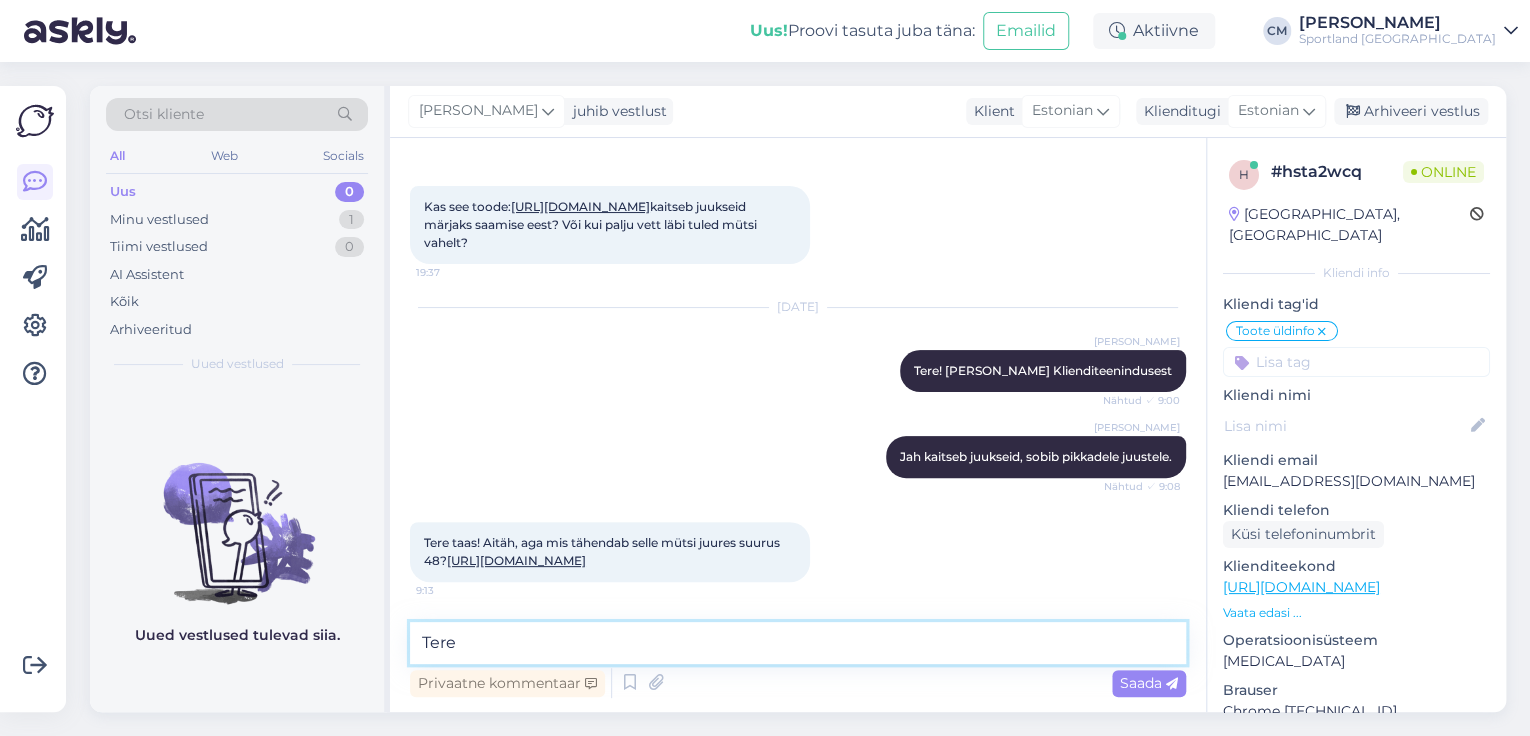 type on "Tere!" 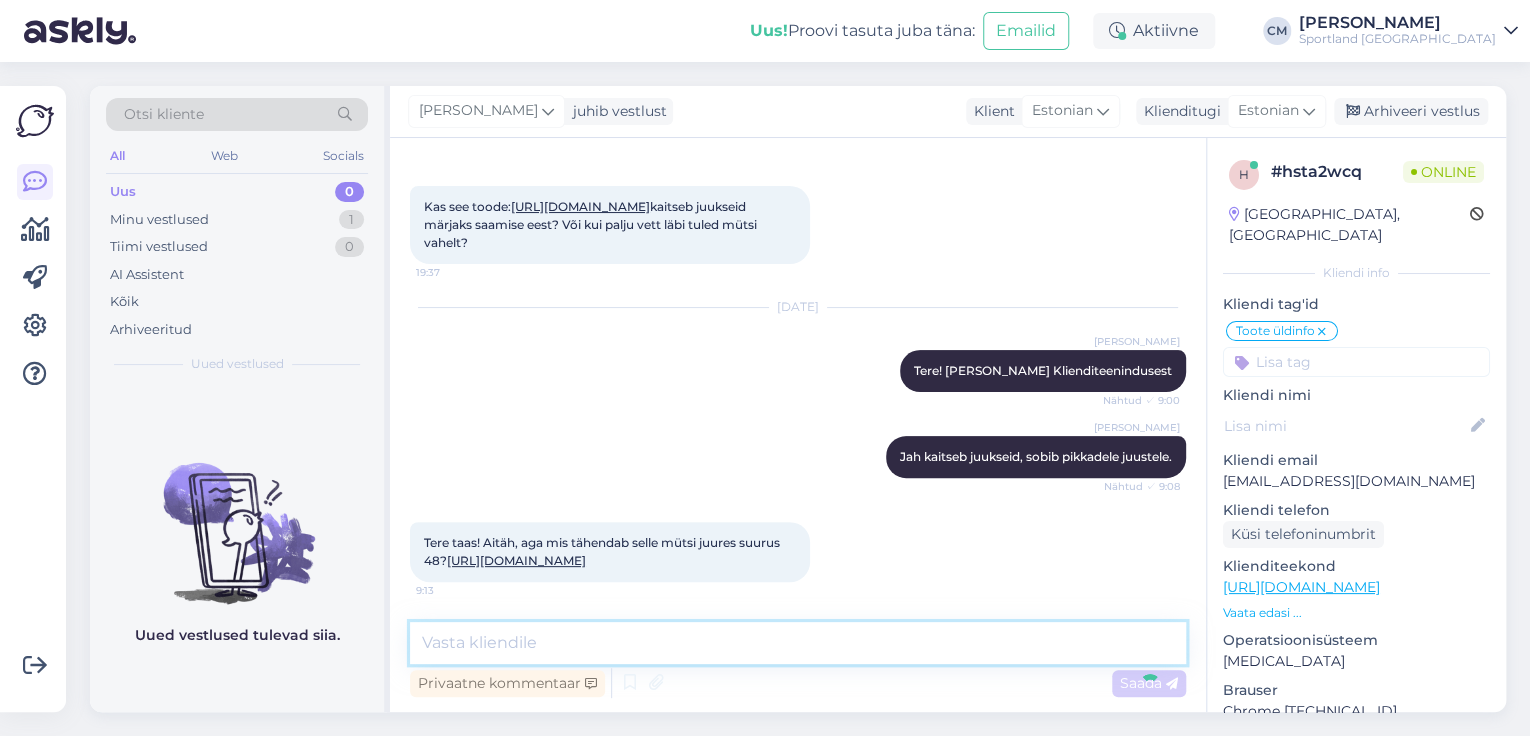 scroll, scrollTop: 304, scrollLeft: 0, axis: vertical 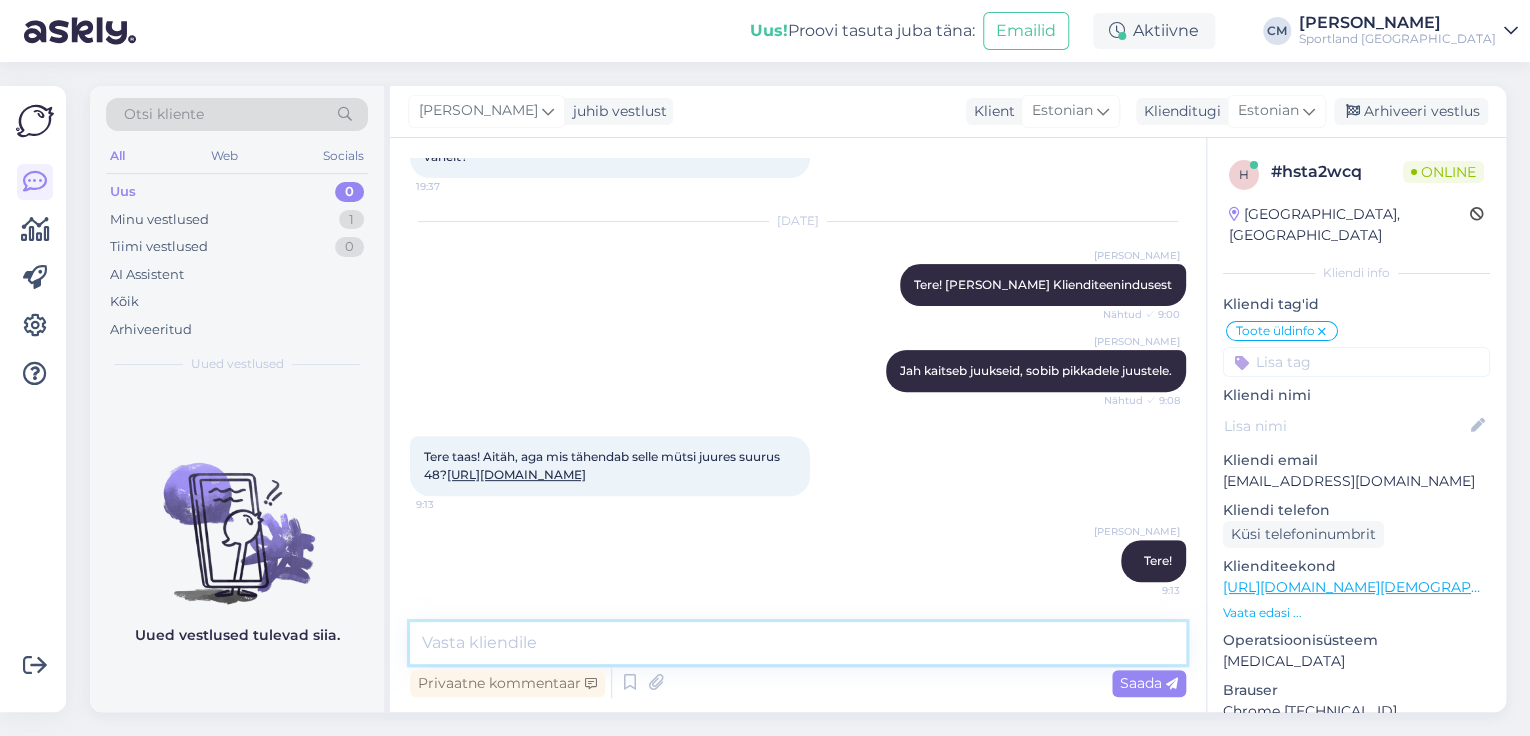 click at bounding box center [798, 643] 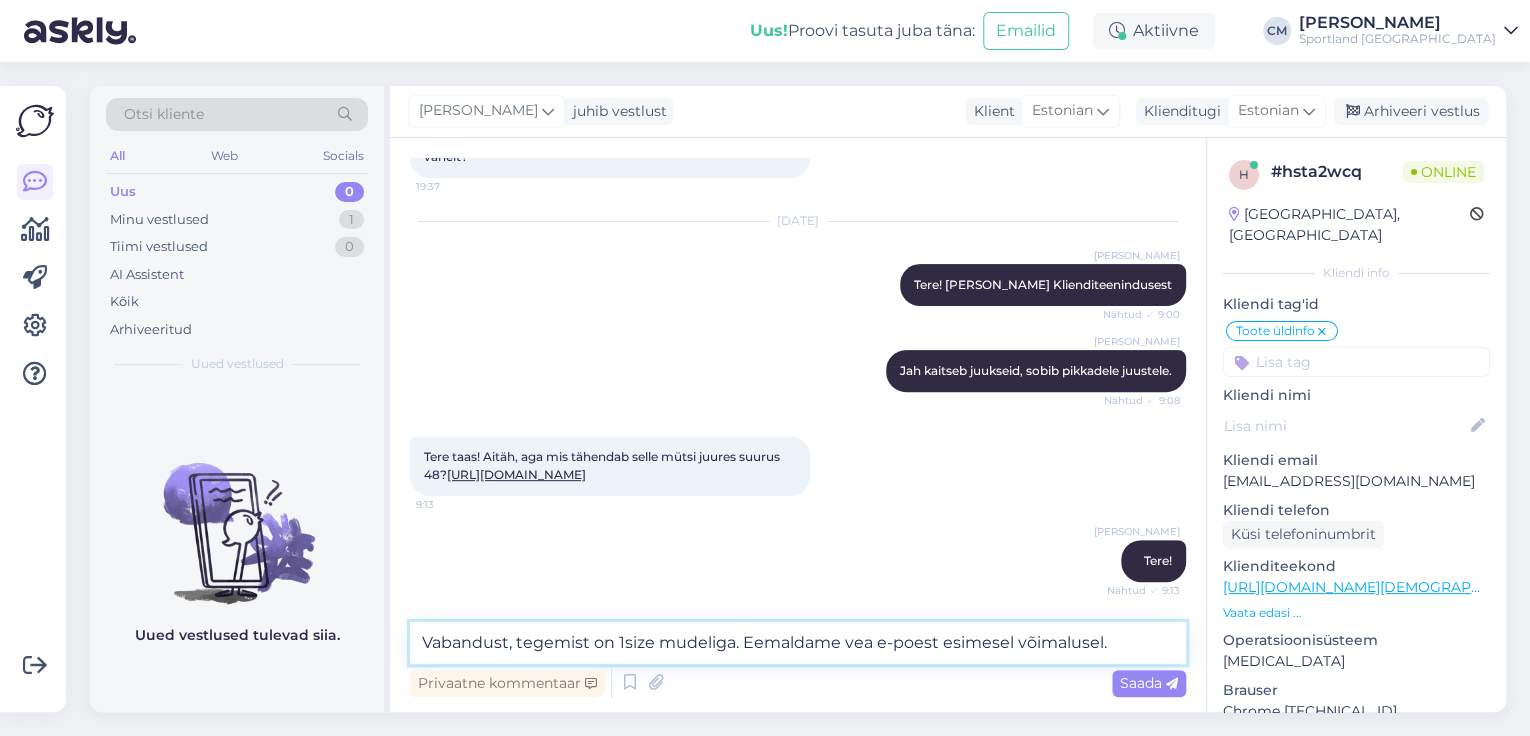 type on "Vabandust, tegemist on 1size mudeliga. Eemaldame vea e-poest esimesel võimalusel." 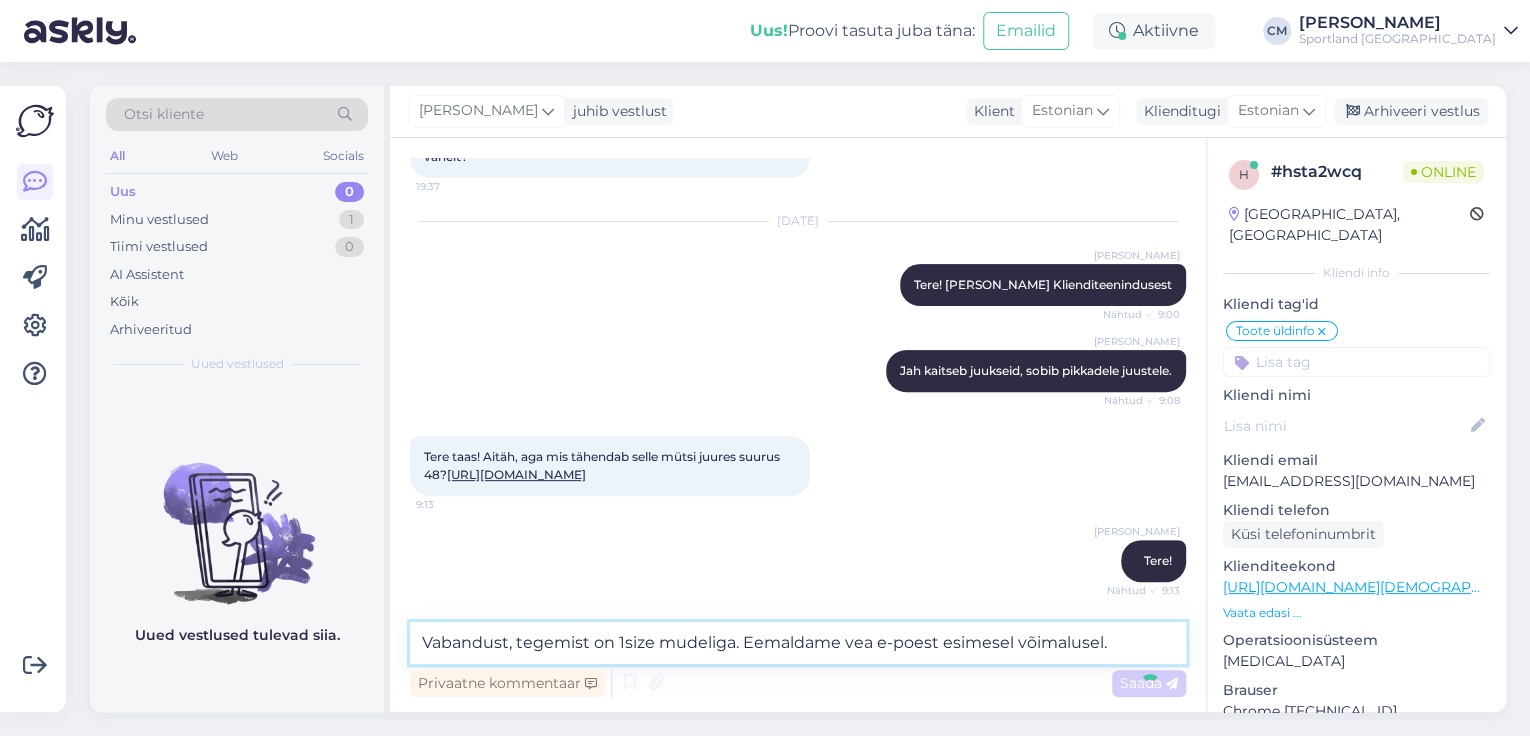 type 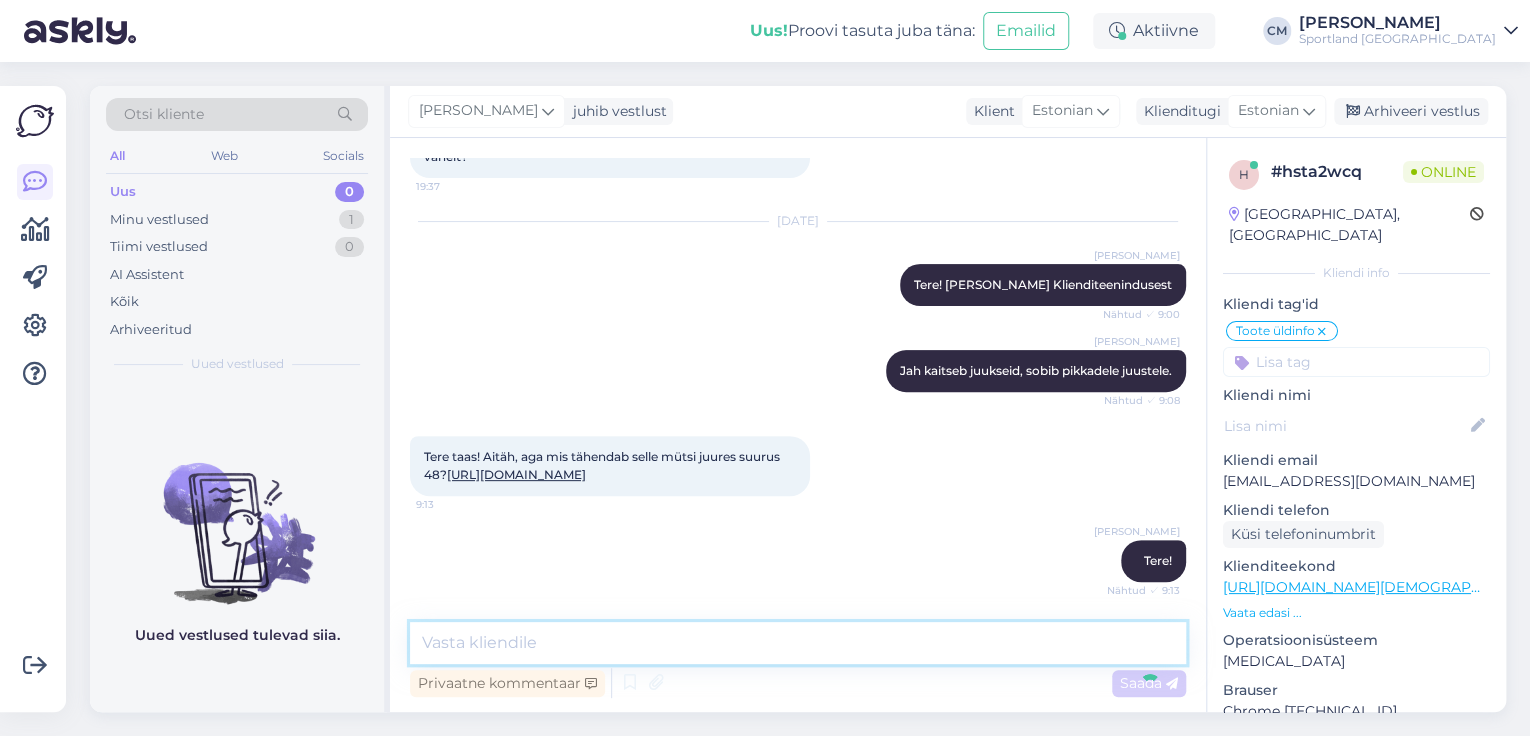 scroll, scrollTop: 408, scrollLeft: 0, axis: vertical 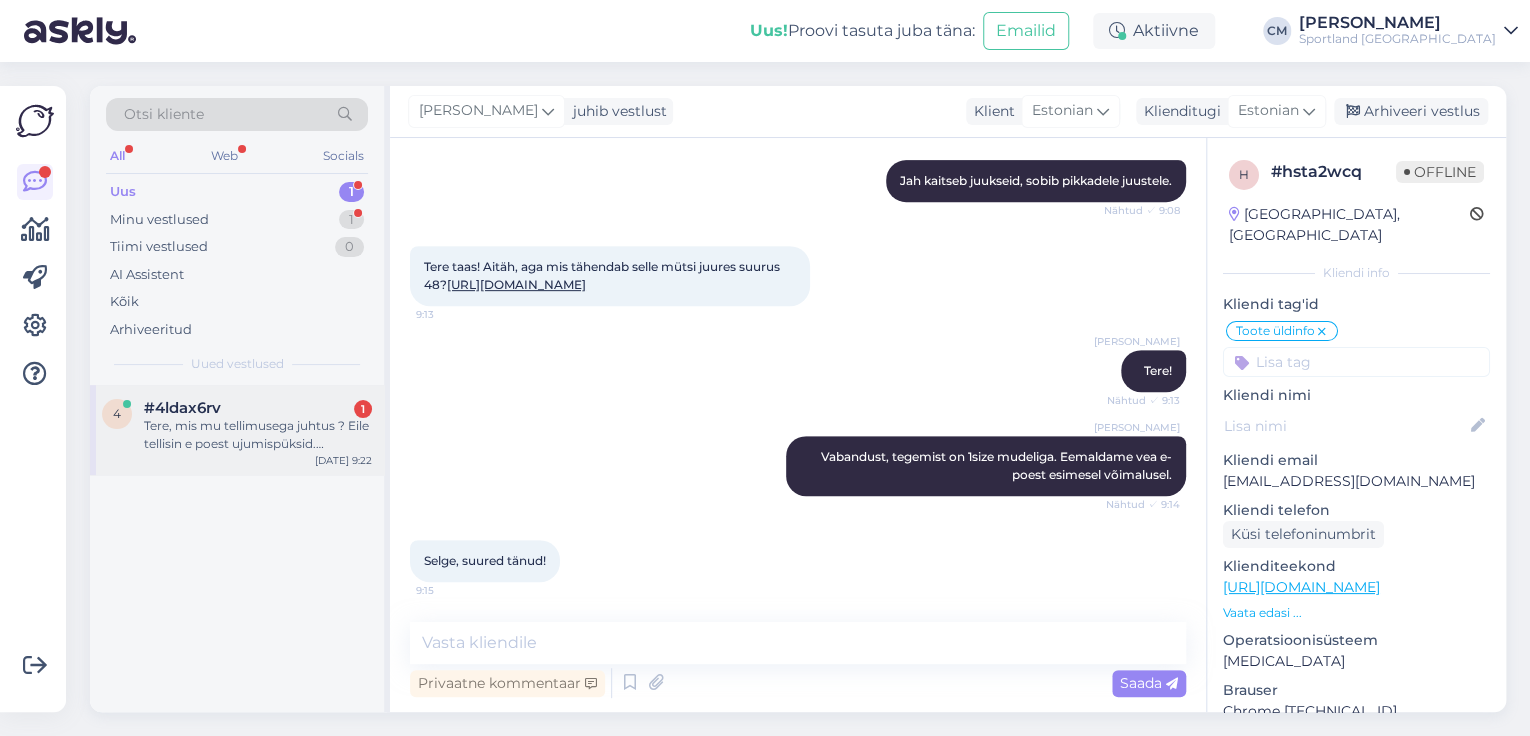 click on "#4ldax6rv 1" at bounding box center (258, 408) 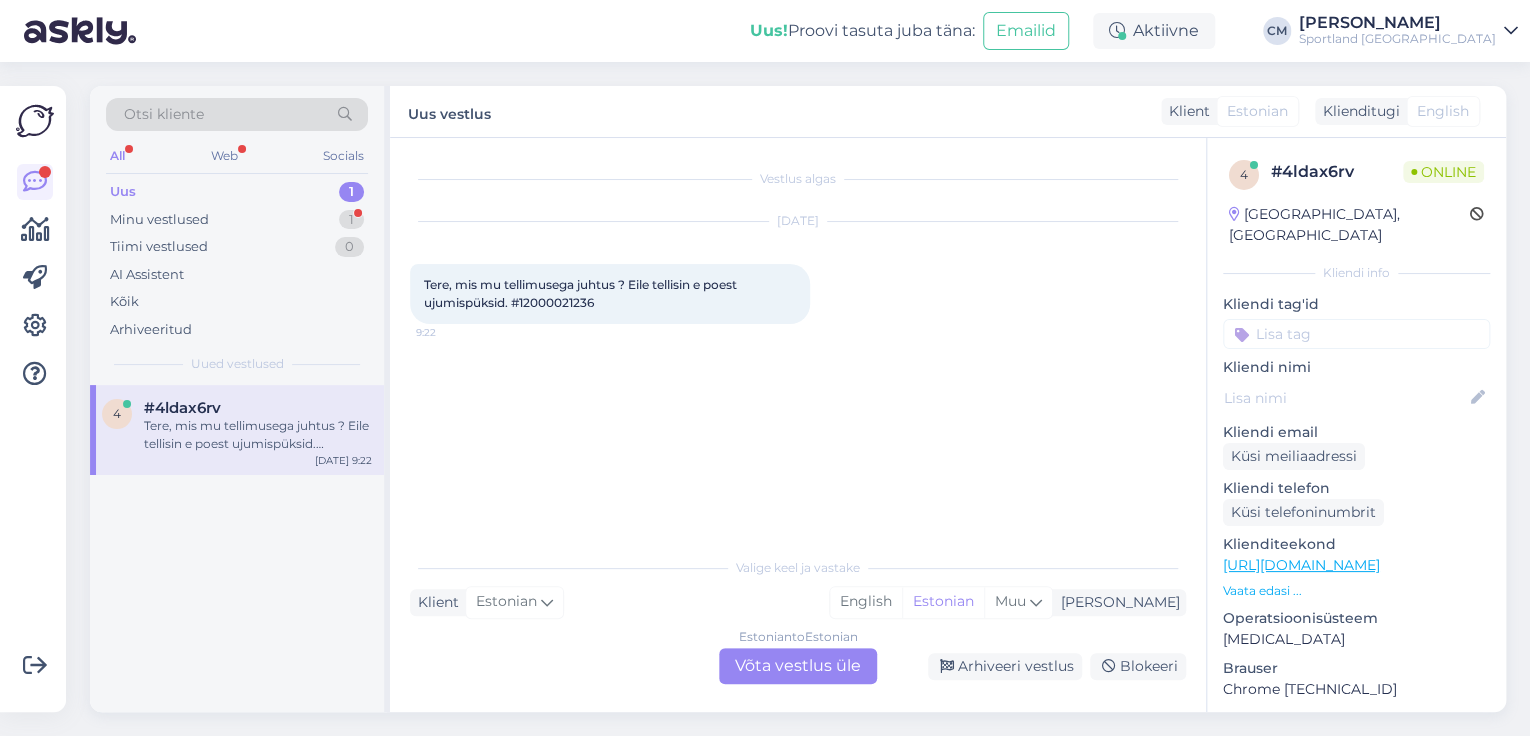 scroll, scrollTop: 0, scrollLeft: 0, axis: both 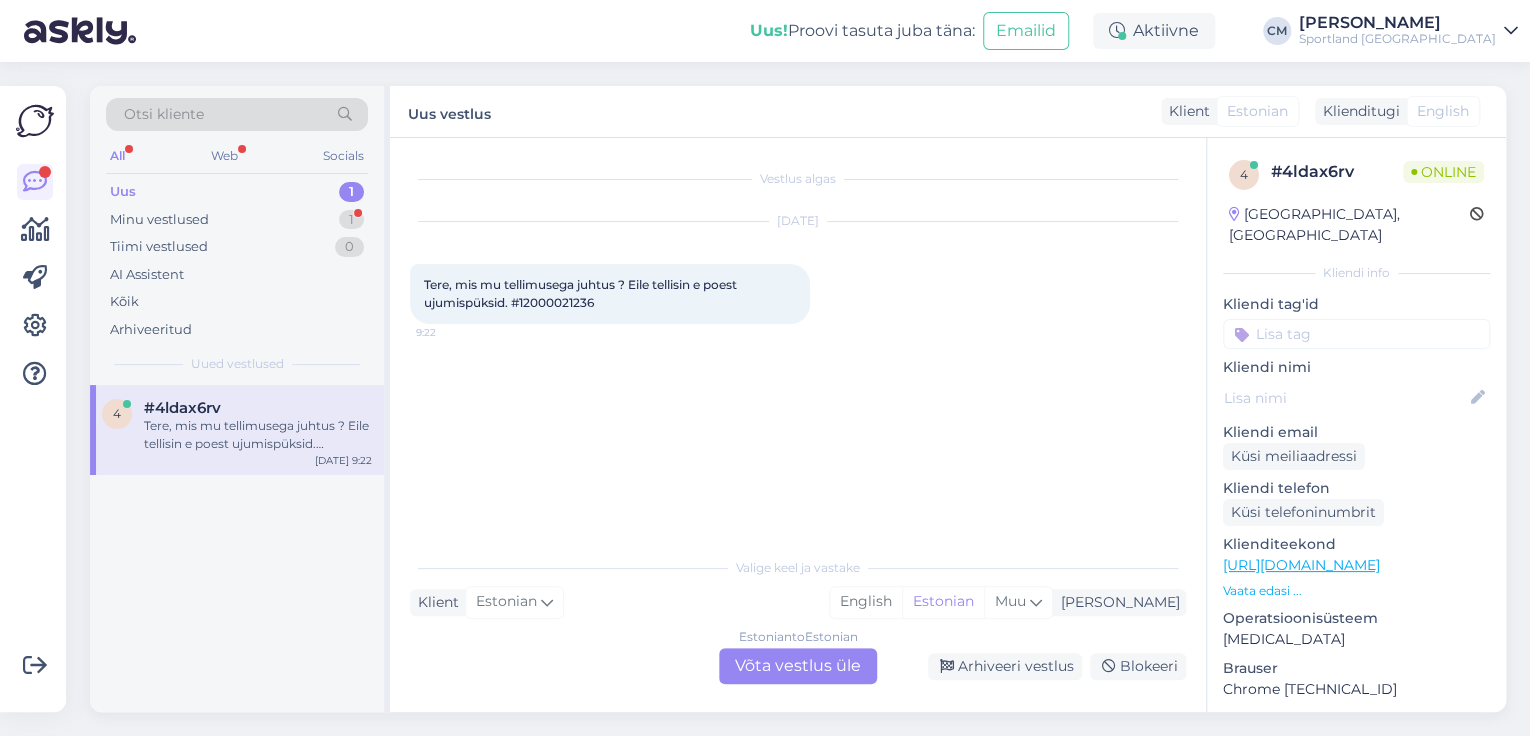 click on "Estonian  to  Estonian" at bounding box center (798, 637) 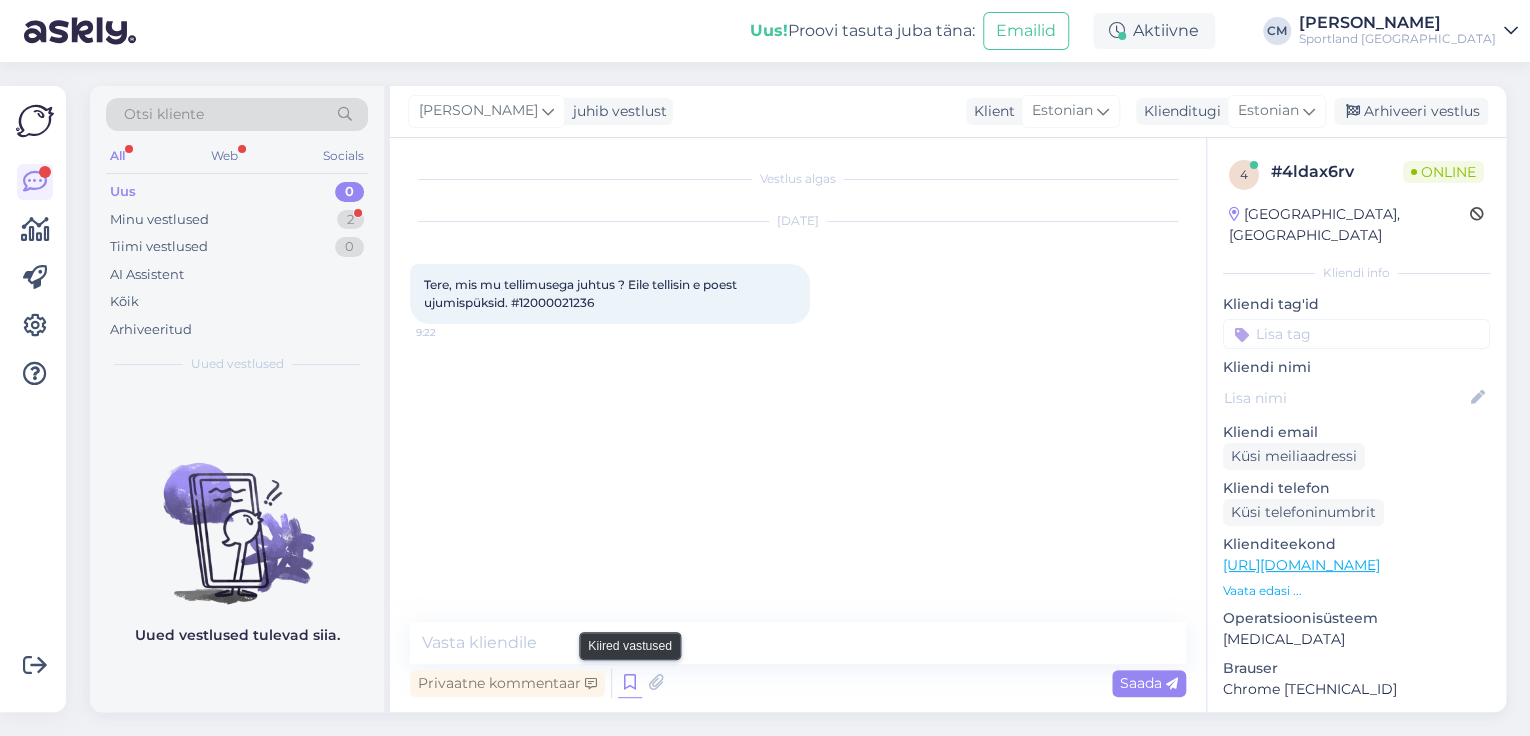 click at bounding box center [630, 683] 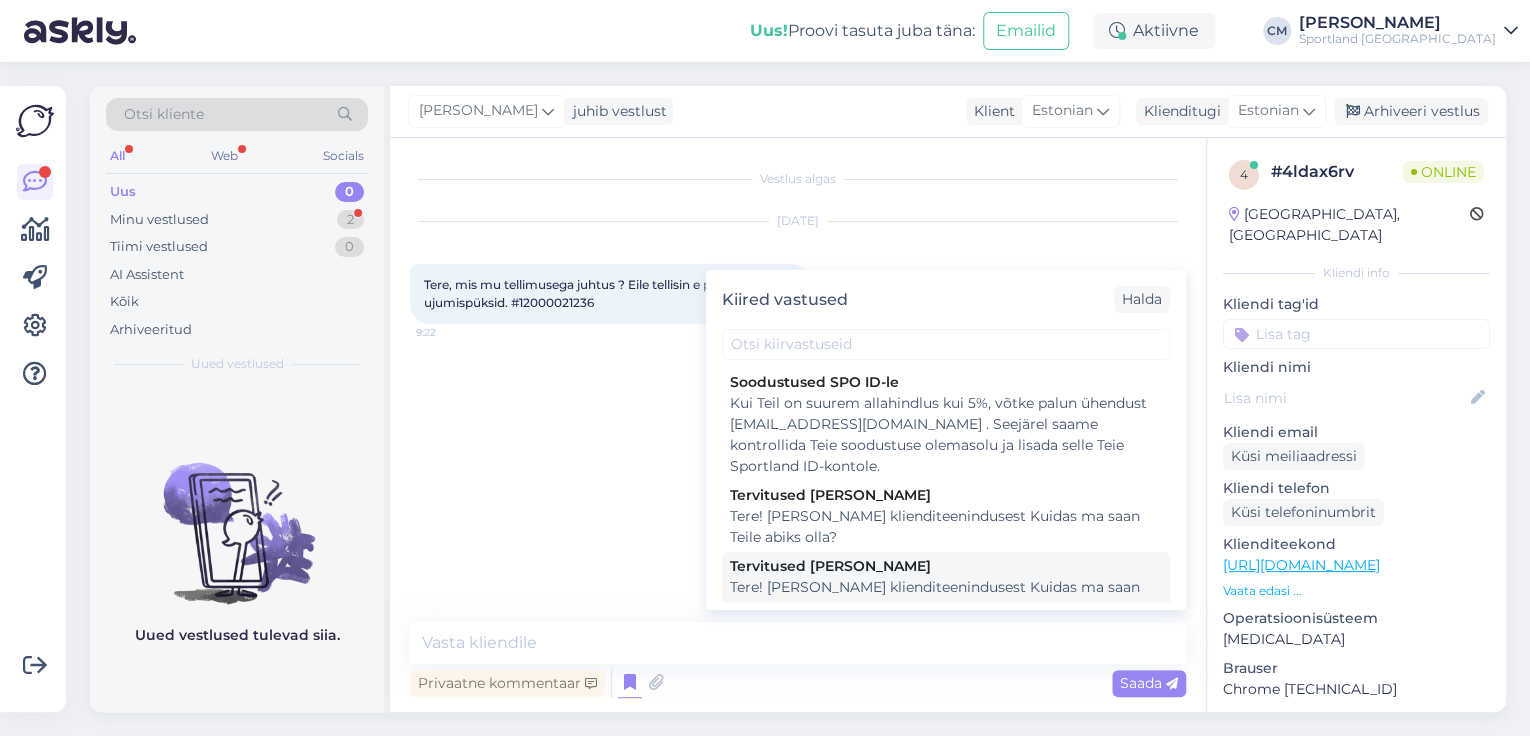 click on "Tervitused [PERSON_NAME]" at bounding box center (946, 566) 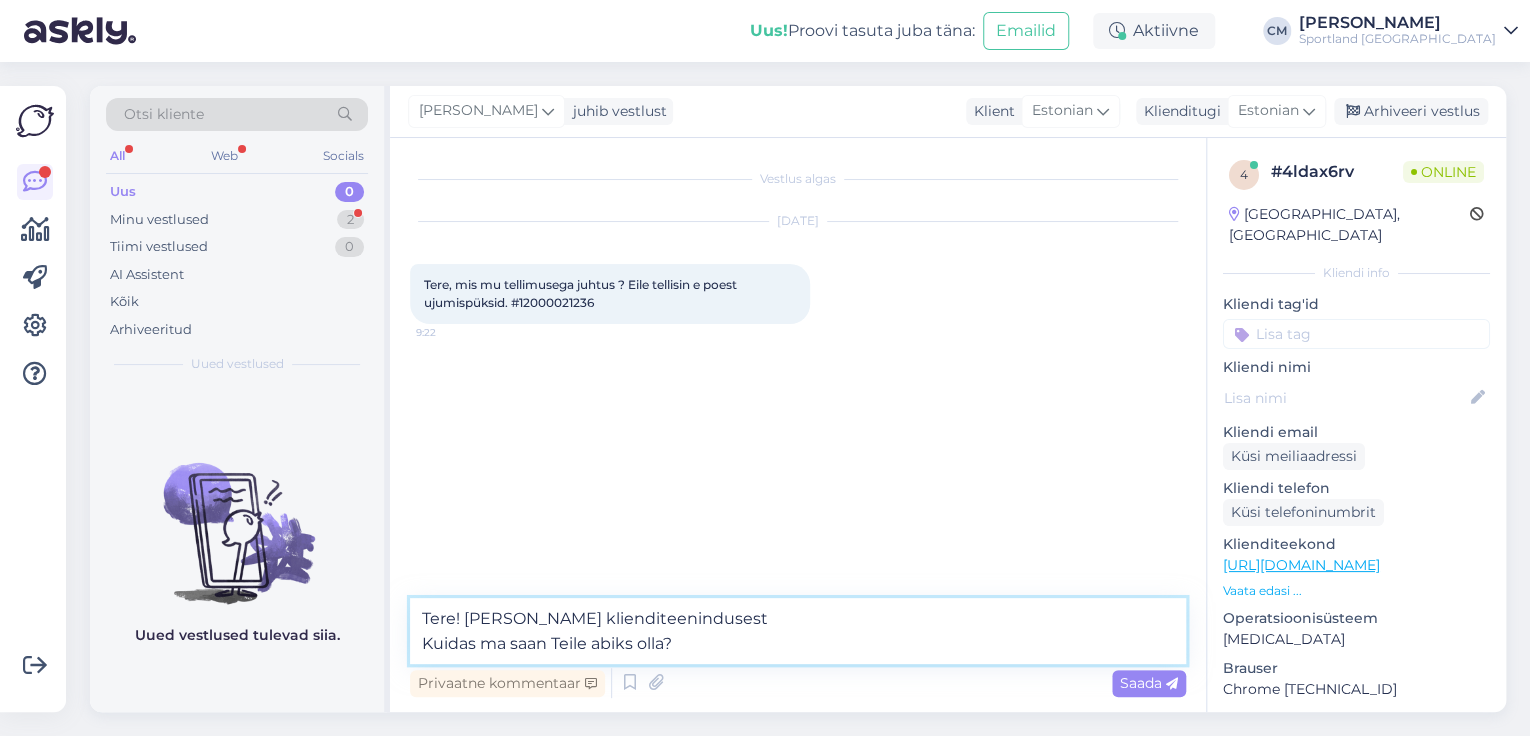 drag, startPoint x: 731, startPoint y: 637, endPoint x: 395, endPoint y: 652, distance: 336.33466 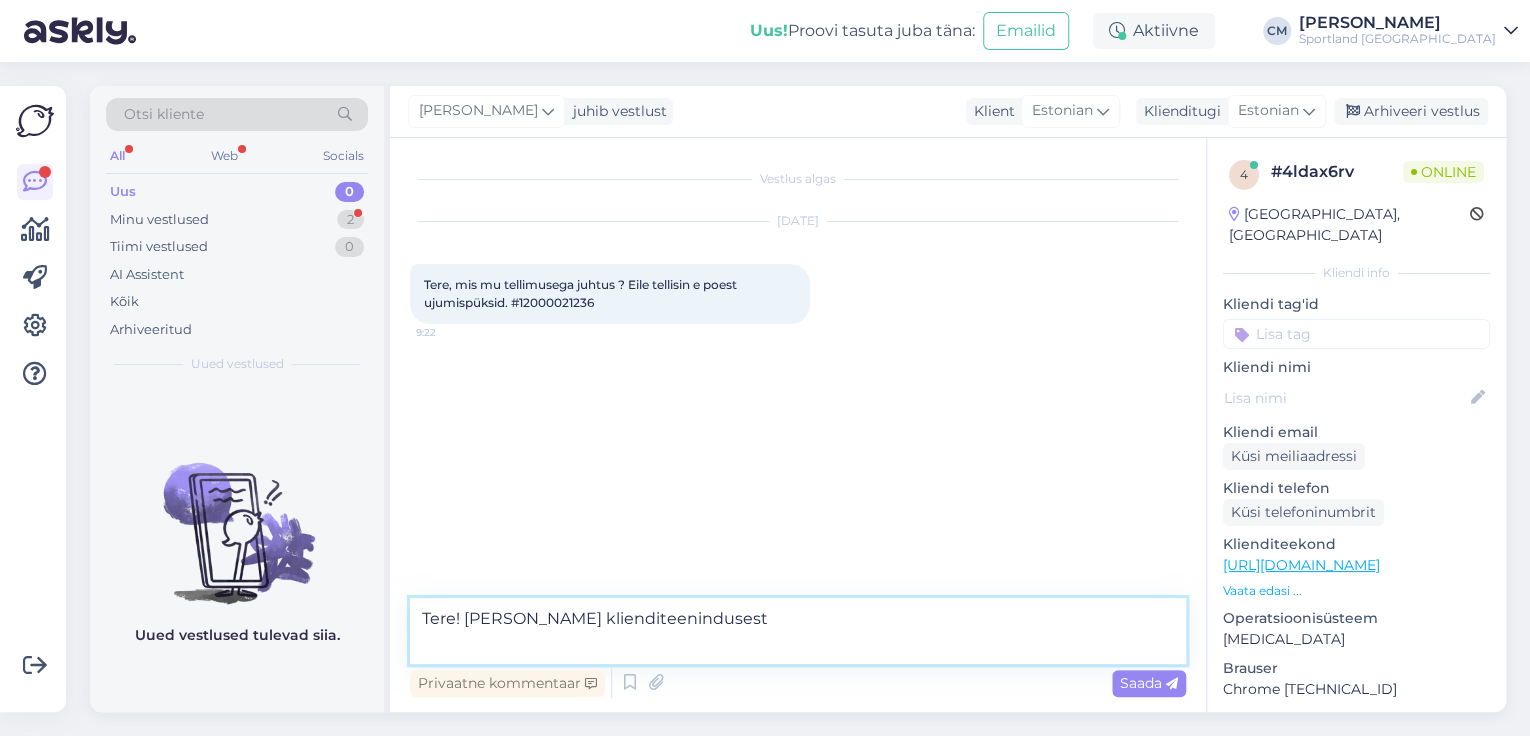 type on "Tere! [PERSON_NAME] klienditeenindusest" 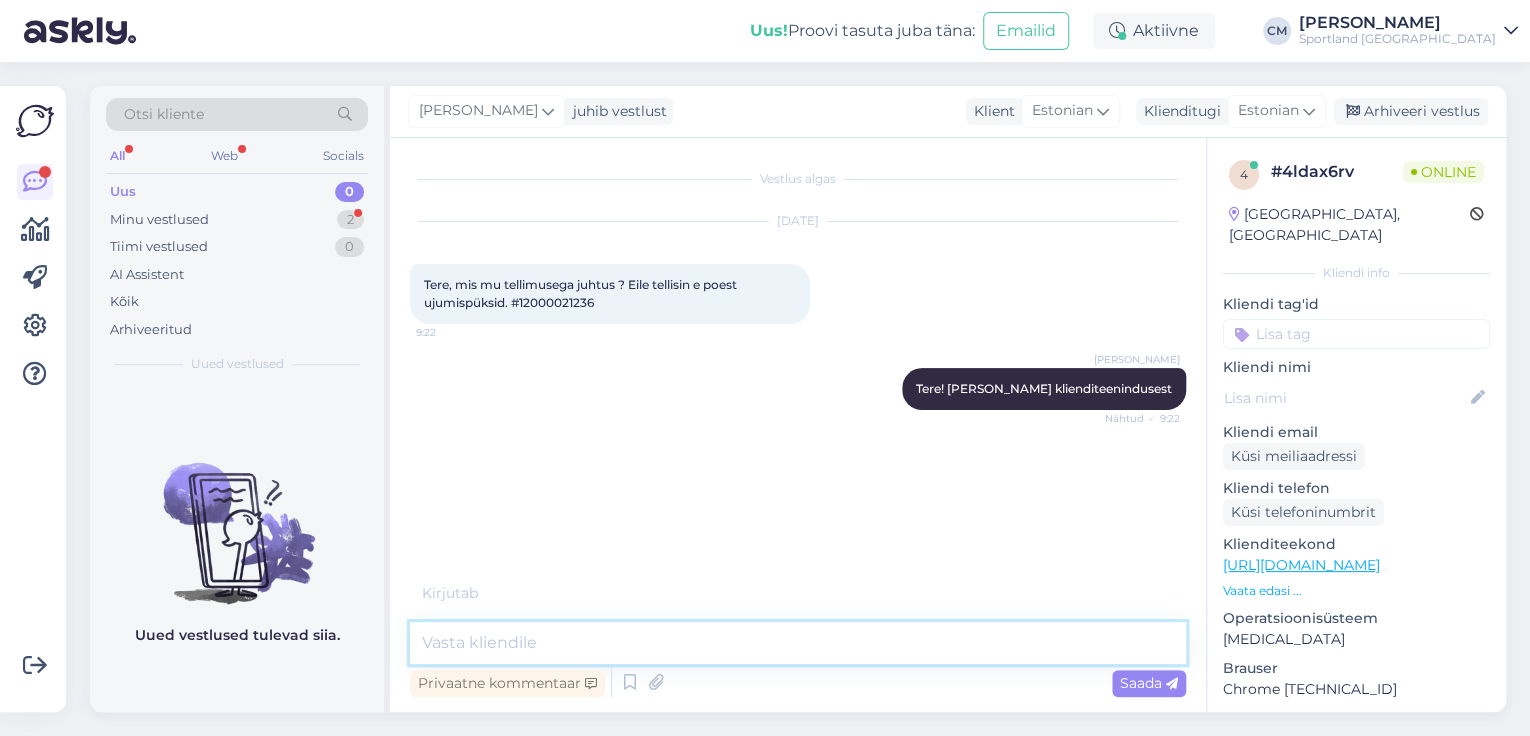 type 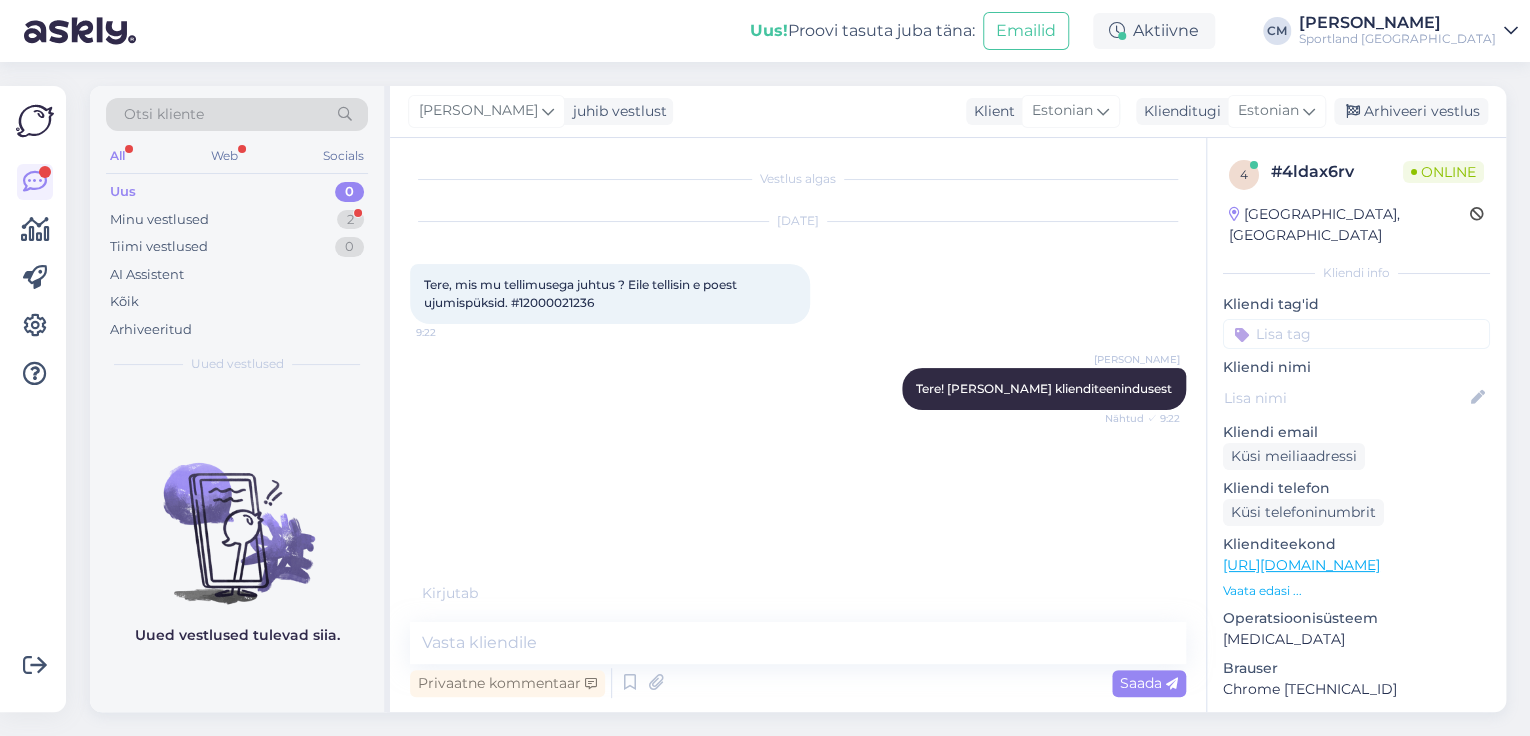 click on "Tere, mis mu tellimusega juhtus ? Eile tellisin e poest ujumispüksid. #12000021236" at bounding box center (582, 293) 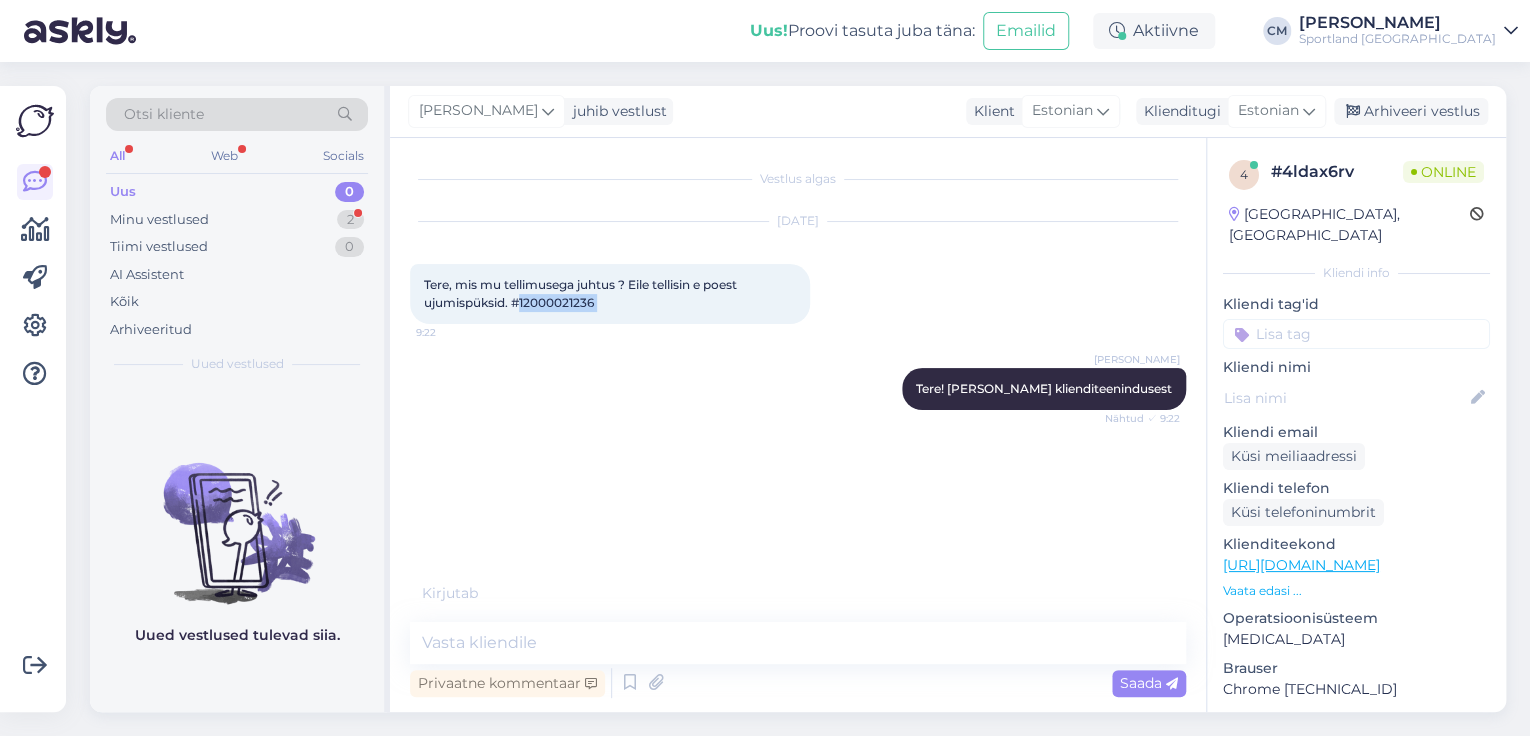 click on "Tere, mis mu tellimusega juhtus ? Eile tellisin e poest ujumispüksid. #12000021236" at bounding box center (582, 293) 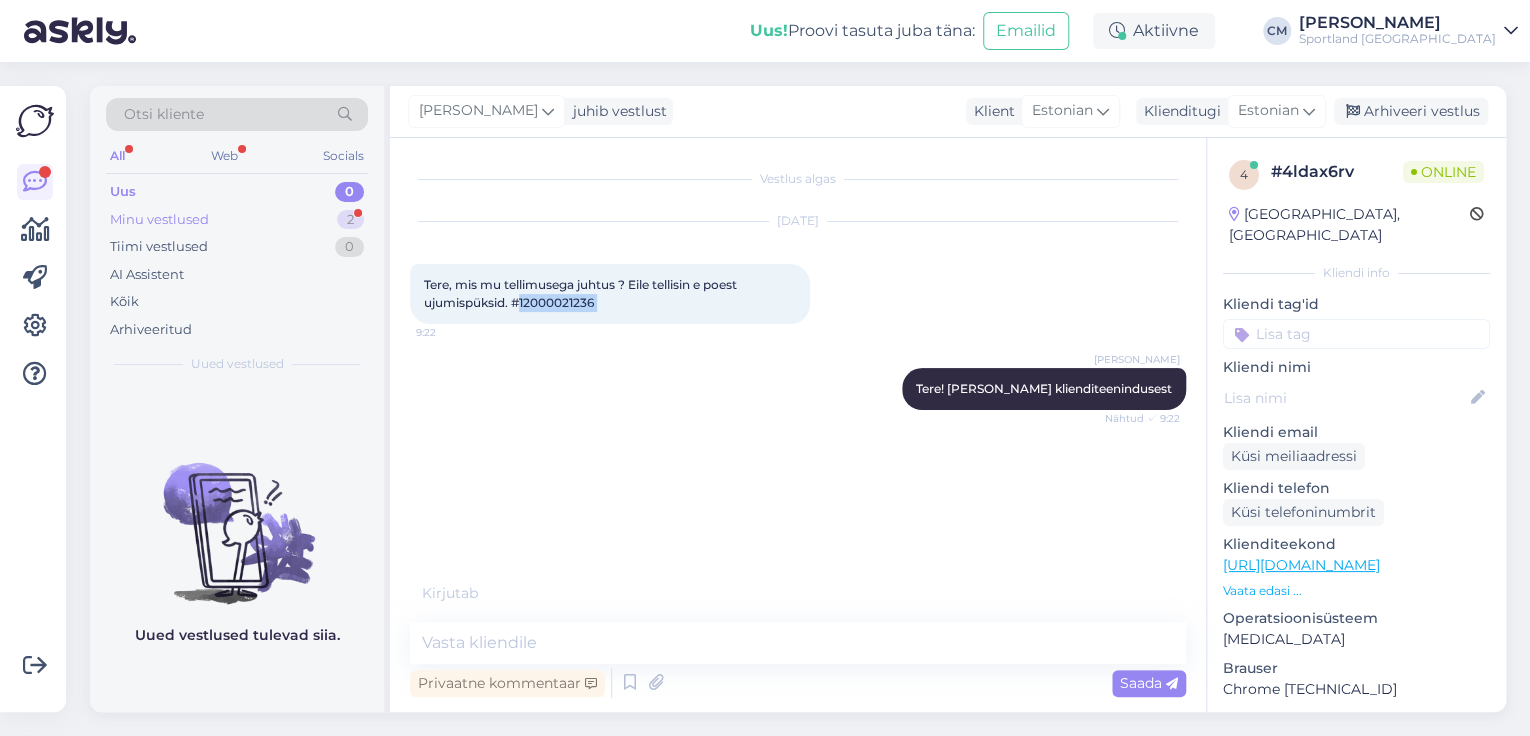 click on "Minu vestlused 2" at bounding box center [237, 220] 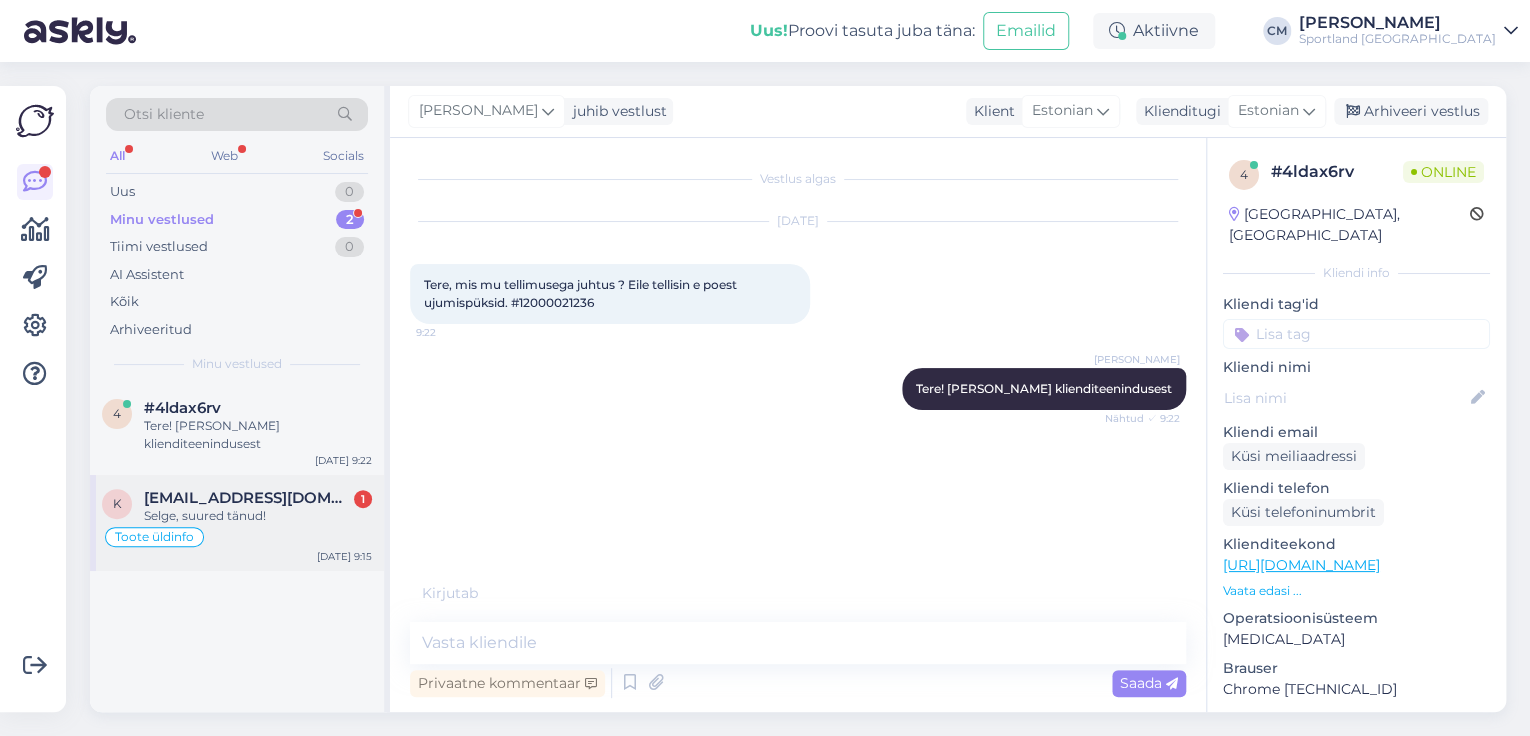 click on "[EMAIL_ADDRESS][DOMAIN_NAME]" at bounding box center (248, 498) 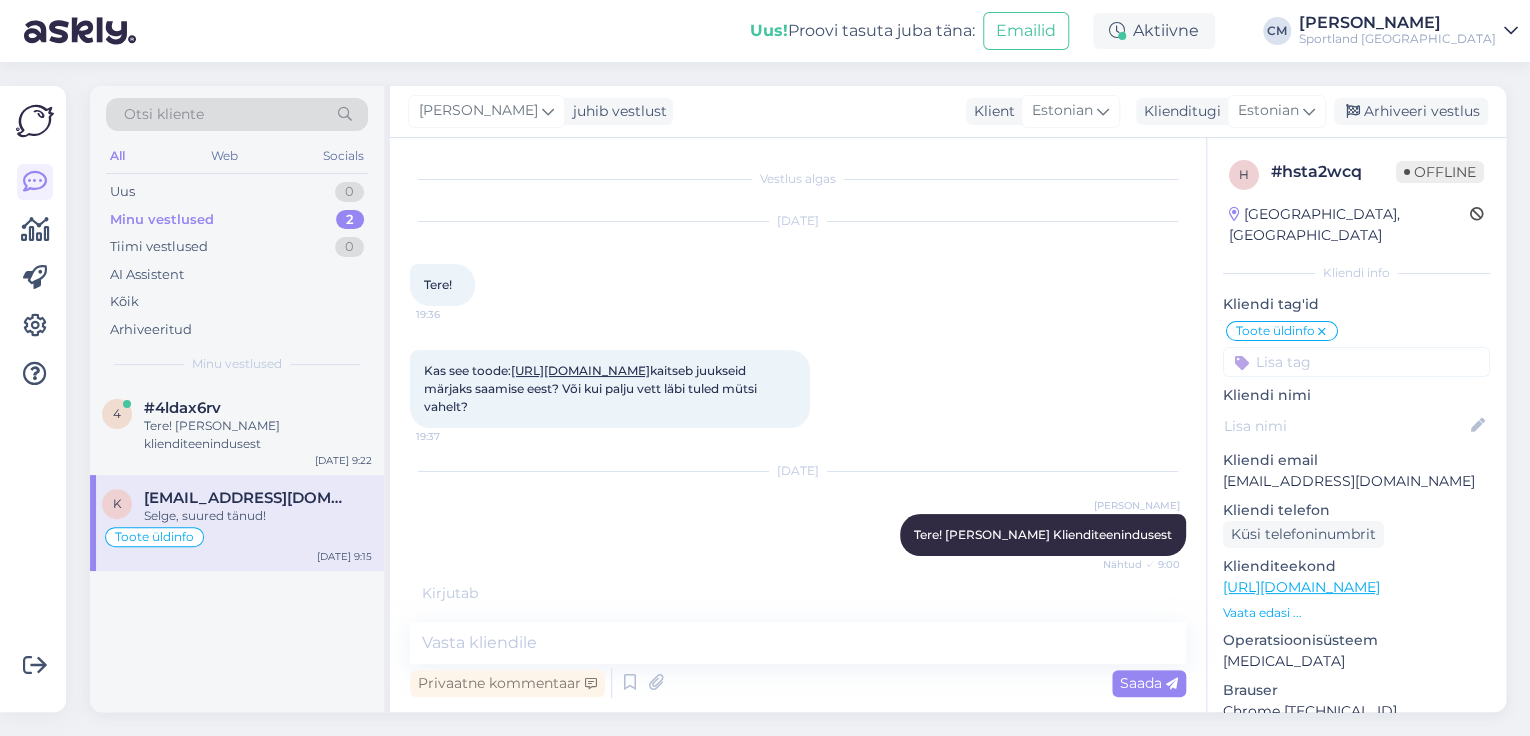 scroll, scrollTop: 515, scrollLeft: 0, axis: vertical 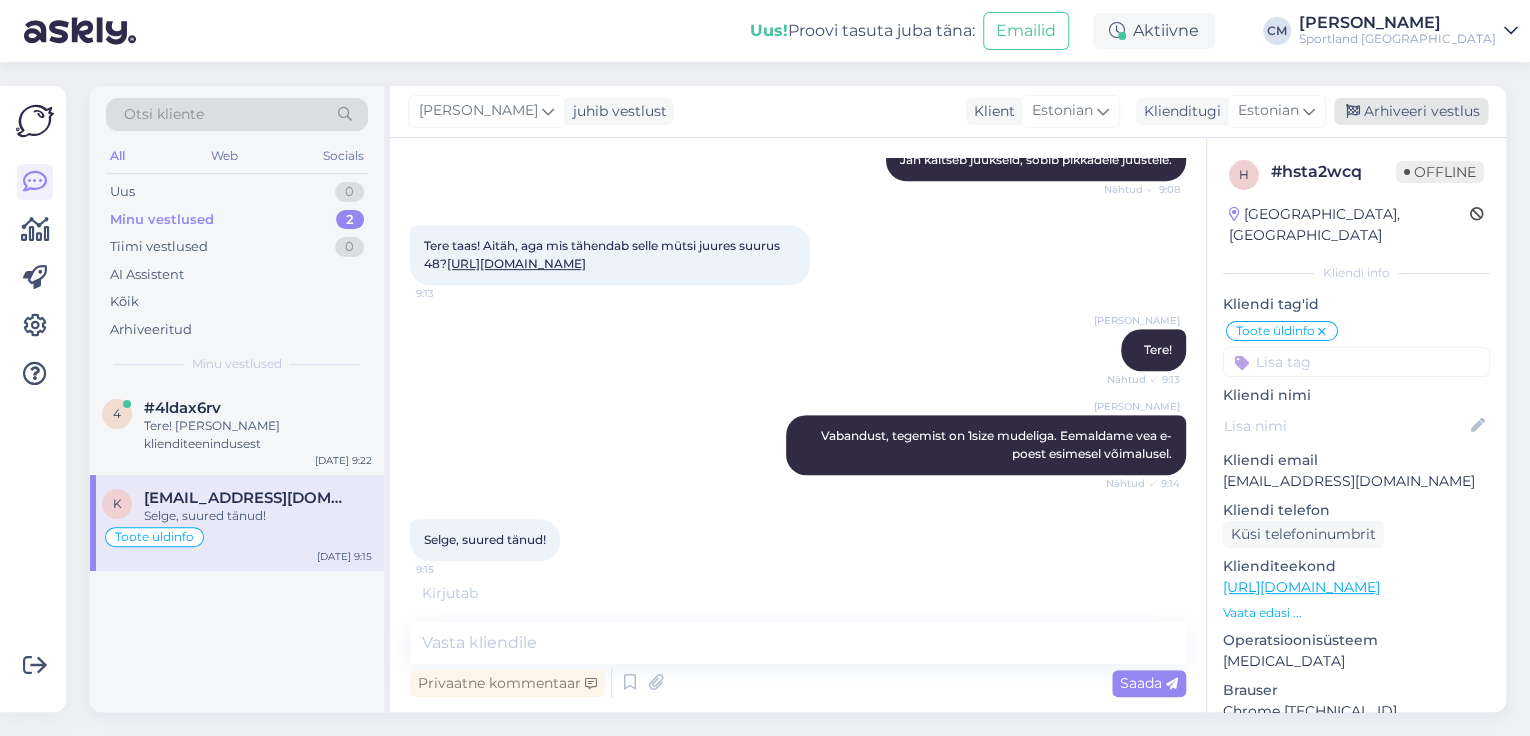 click on "Arhiveeri vestlus" at bounding box center (1411, 111) 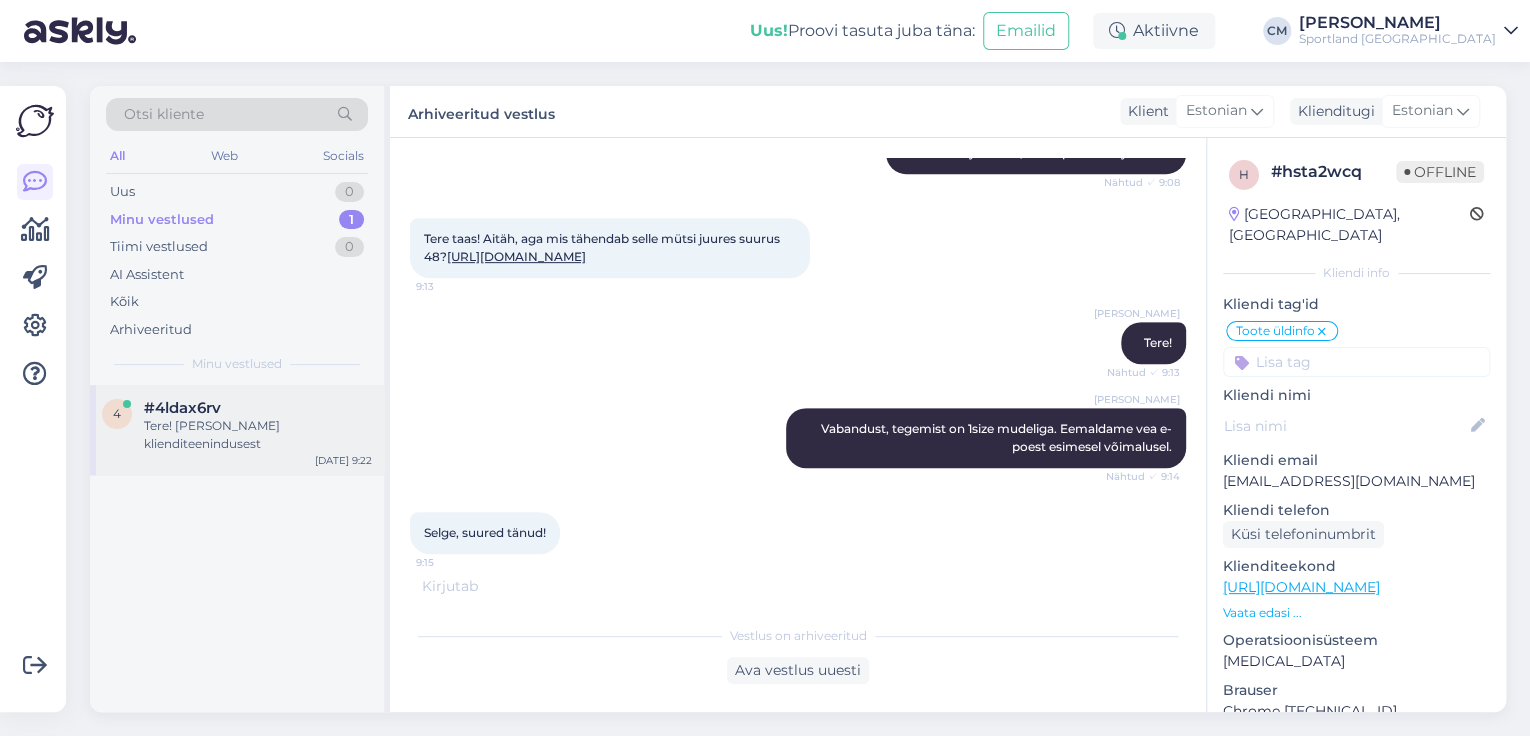click on "Tere! [PERSON_NAME] klienditeenindusest" at bounding box center [258, 435] 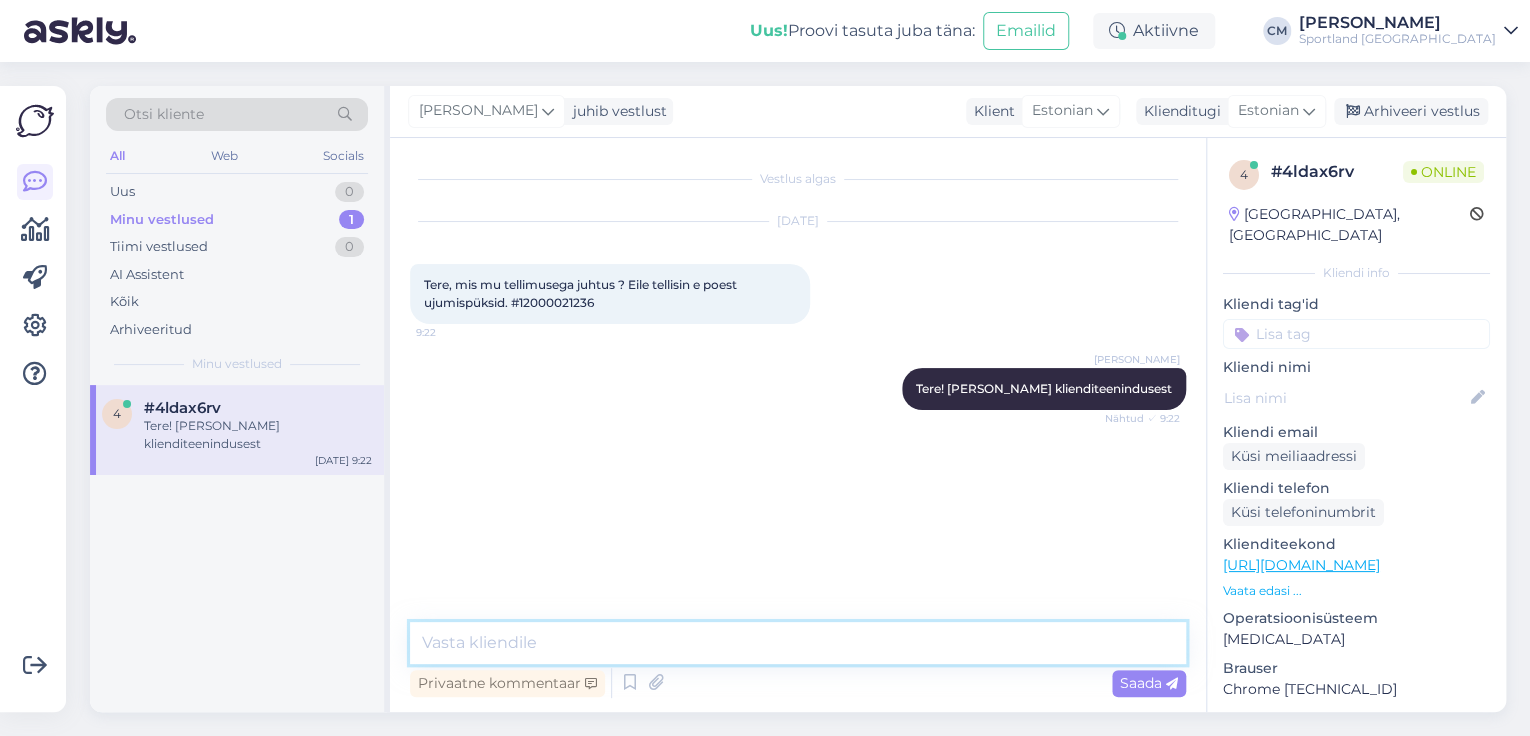 click at bounding box center [798, 643] 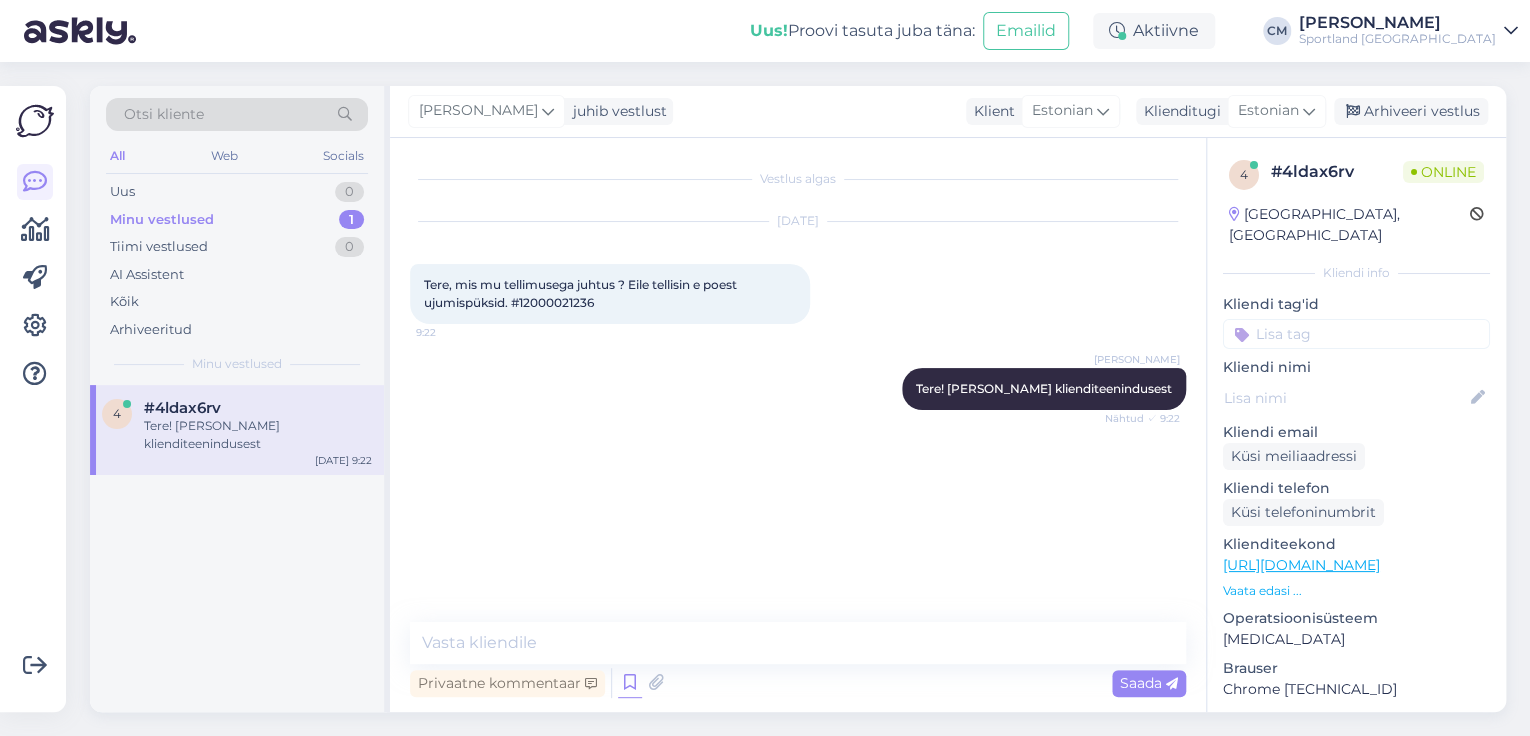 click at bounding box center [630, 683] 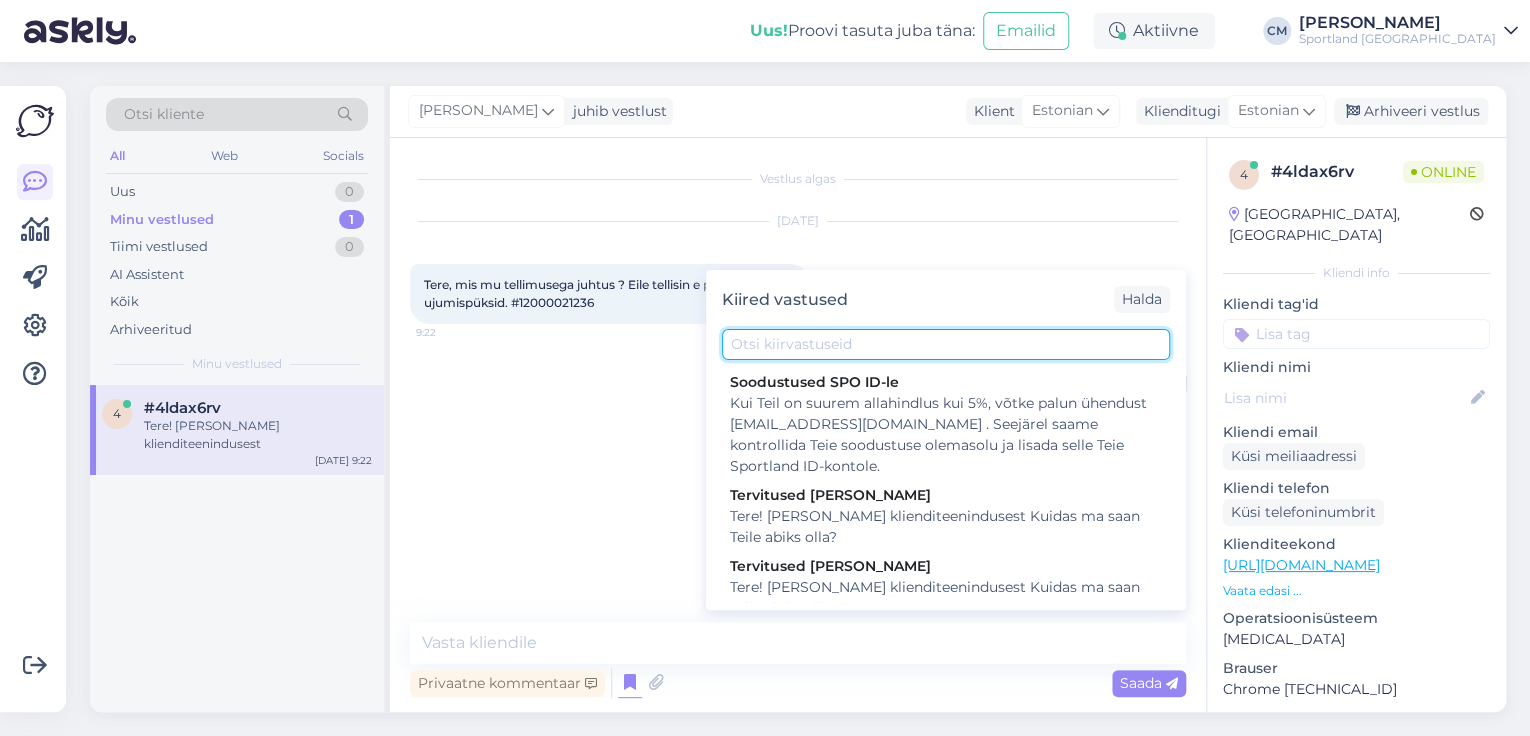 click at bounding box center [946, 344] 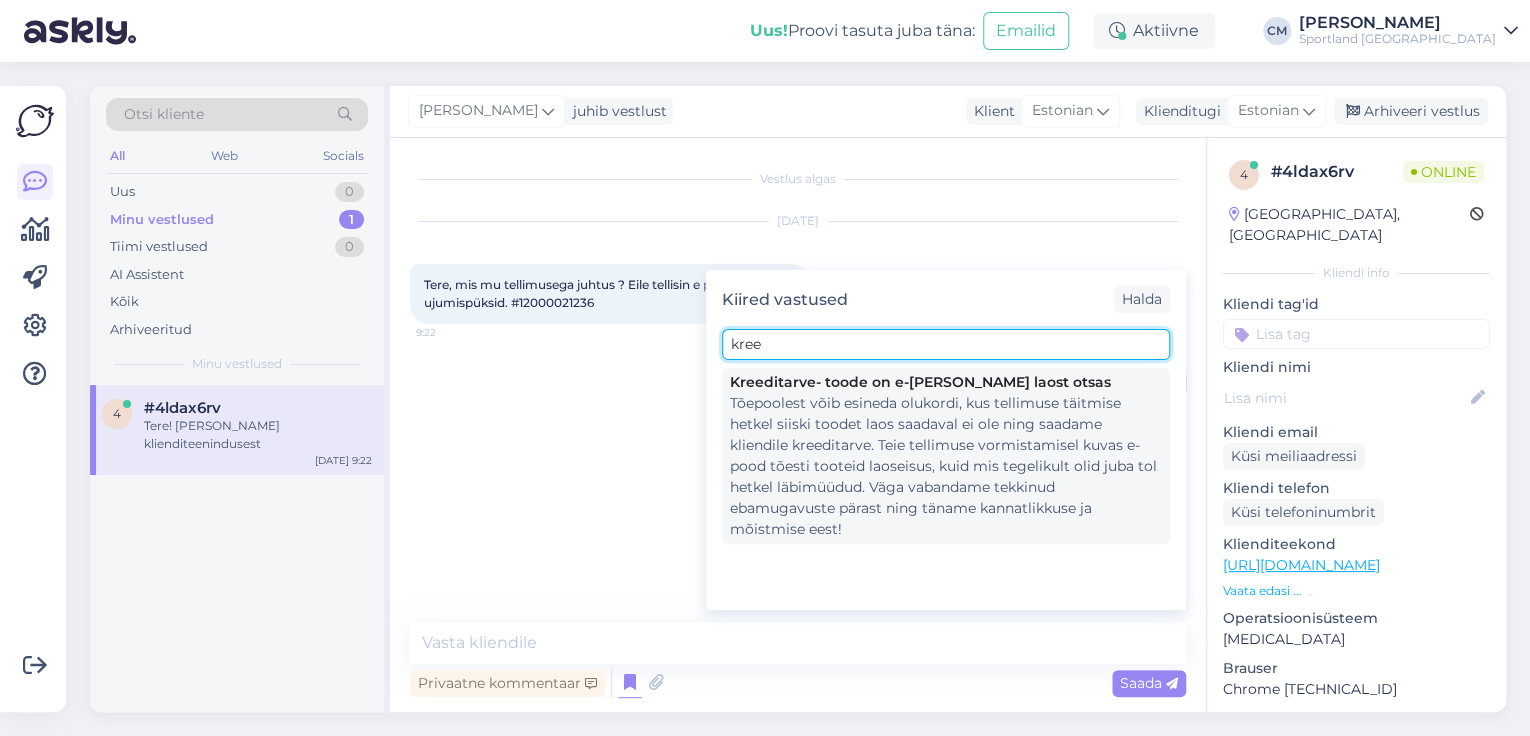 type on "kree" 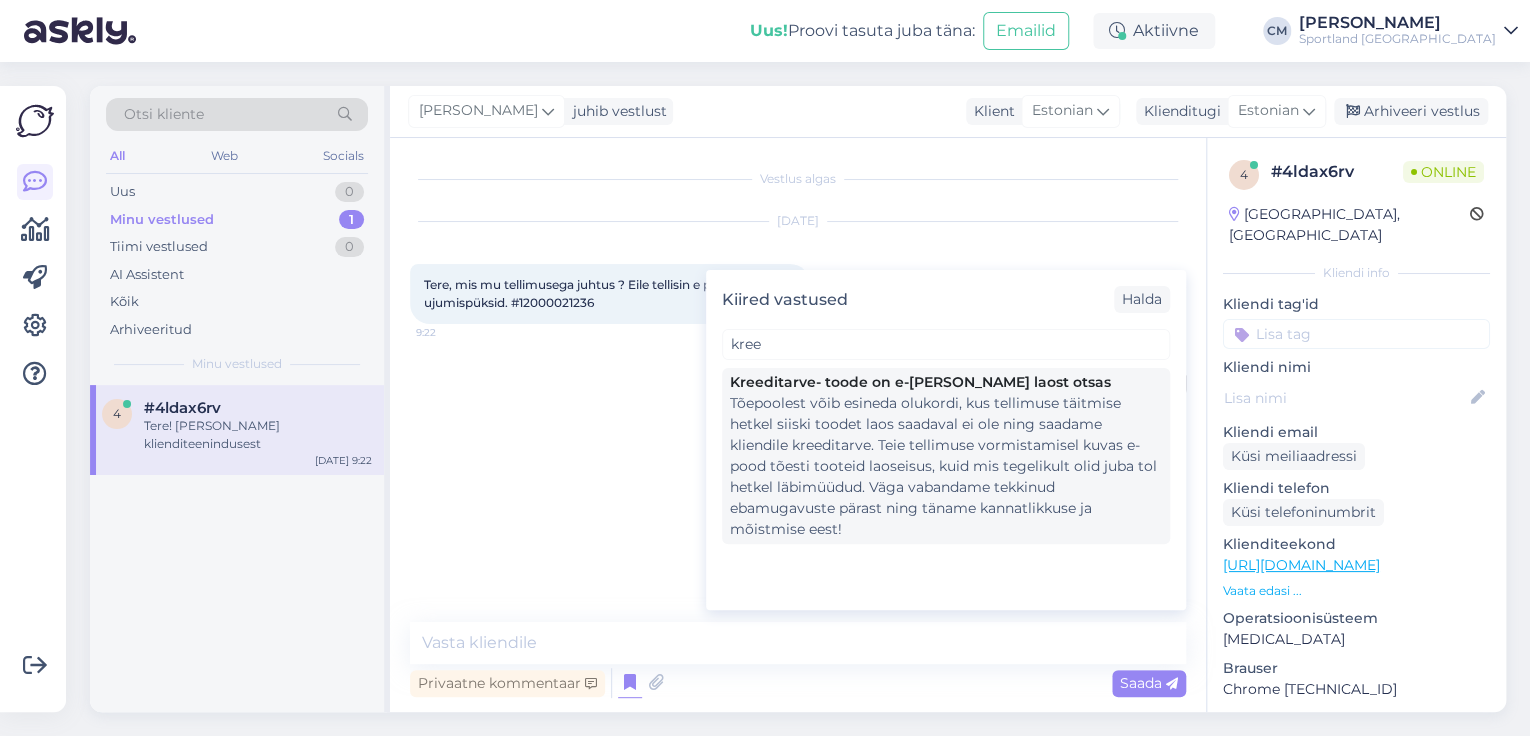 click on "Tõepoolest võib esineda olukordi, kus tellimuse täitmise hetkel siiski toodet laos saadaval ei ole ning saadame kliendile kreeditarve. Teie tellimuse vormistamisel kuvas e-pood tõesti tooteid laoseisus, kuid mis tegelikult olid juba tol hetkel läbimüüdud.
Väga vabandame tekkinud ebamugavuste pärast ning täname kannatlikkuse ja mõistmise eest!" at bounding box center (946, 466) 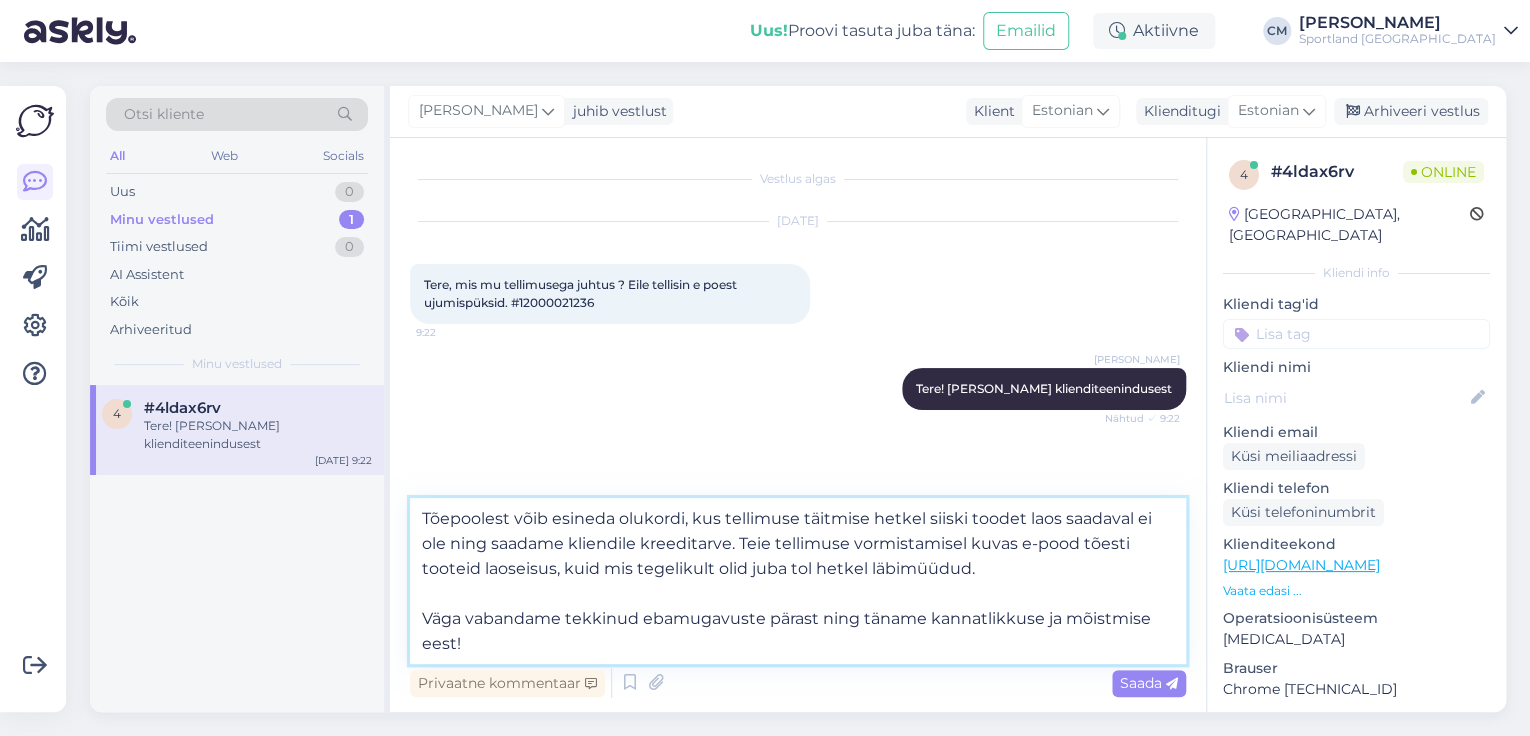 drag, startPoint x: 498, startPoint y: 649, endPoint x: 826, endPoint y: 617, distance: 329.55728 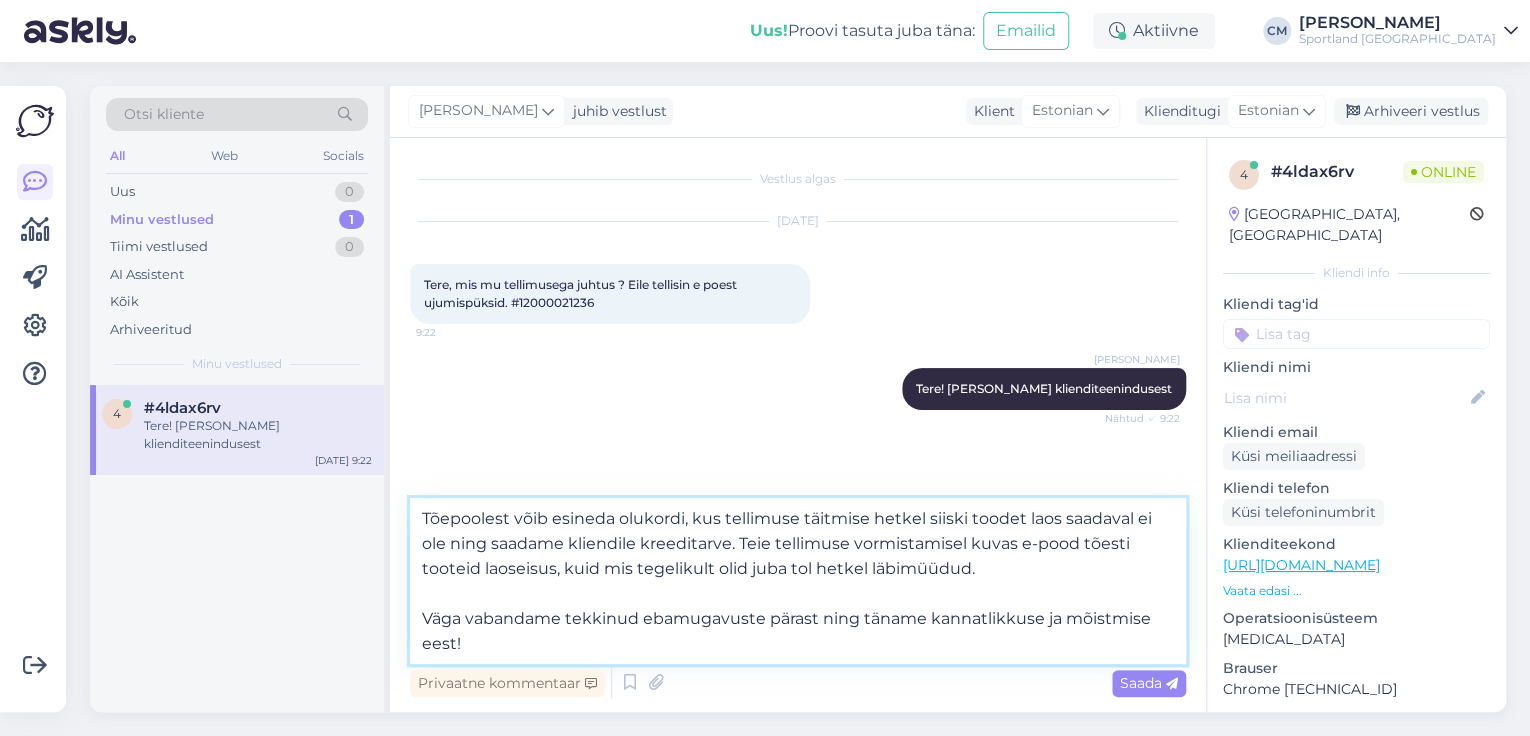 click on "Tõepoolest võib esineda olukordi, kus tellimuse täitmise hetkel siiski toodet laos saadaval ei ole ning saadame kliendile kreeditarve. Teie tellimuse vormistamisel kuvas e-pood tõesti tooteid laoseisus, kuid mis tegelikult olid juba tol hetkel läbimüüdud.
Väga vabandame tekkinud ebamugavuste pärast ning täname kannatlikkuse ja mõistmise eest!" at bounding box center [798, 581] 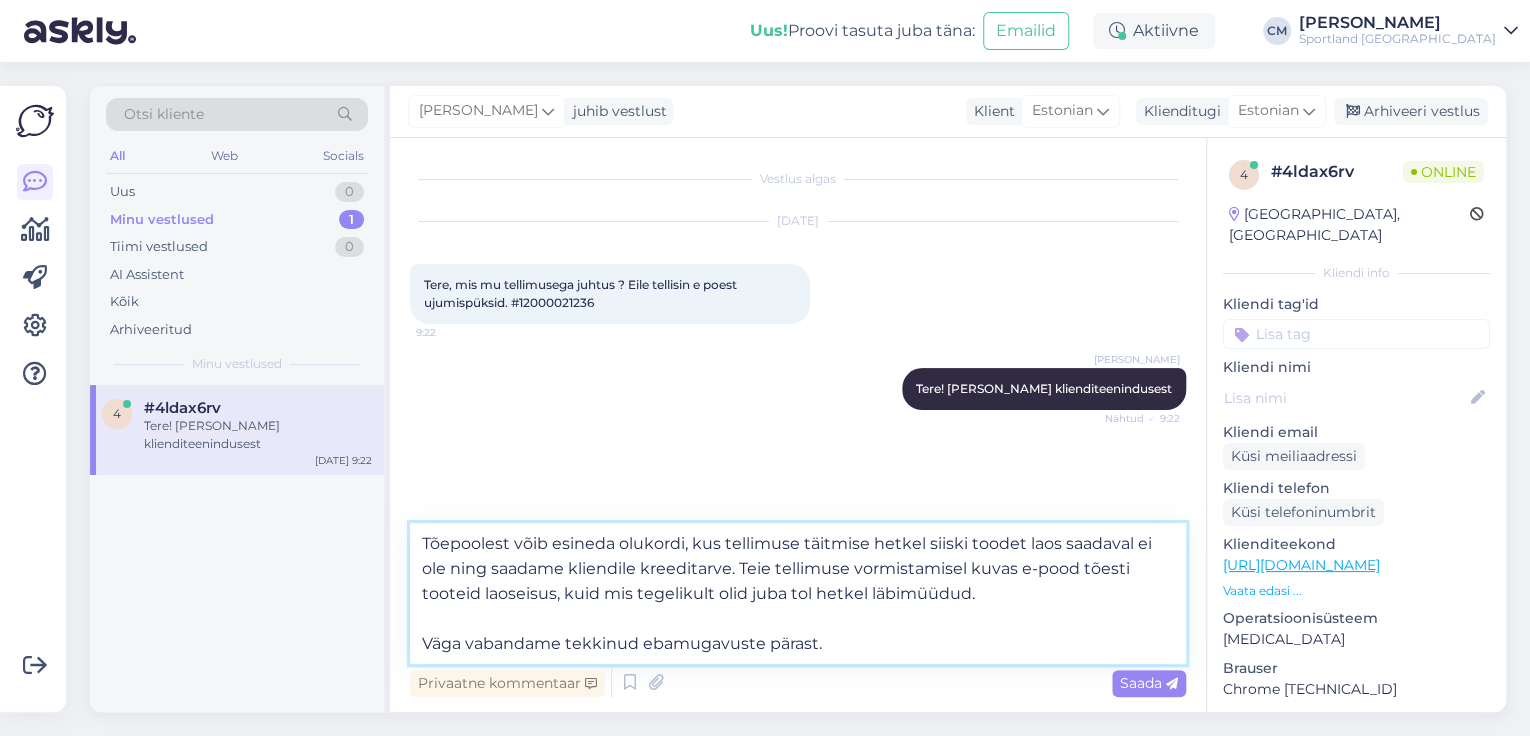 click on "Tõepoolest võib esineda olukordi, kus tellimuse täitmise hetkel siiski toodet laos saadaval ei ole ning saadame kliendile kreeditarve. Teie tellimuse vormistamisel kuvas e-pood tõesti tooteid laoseisus, kuid mis tegelikult olid juba tol hetkel läbimüüdud.
Väga vabandame tekkinud ebamugavuste pärast." at bounding box center [798, 593] 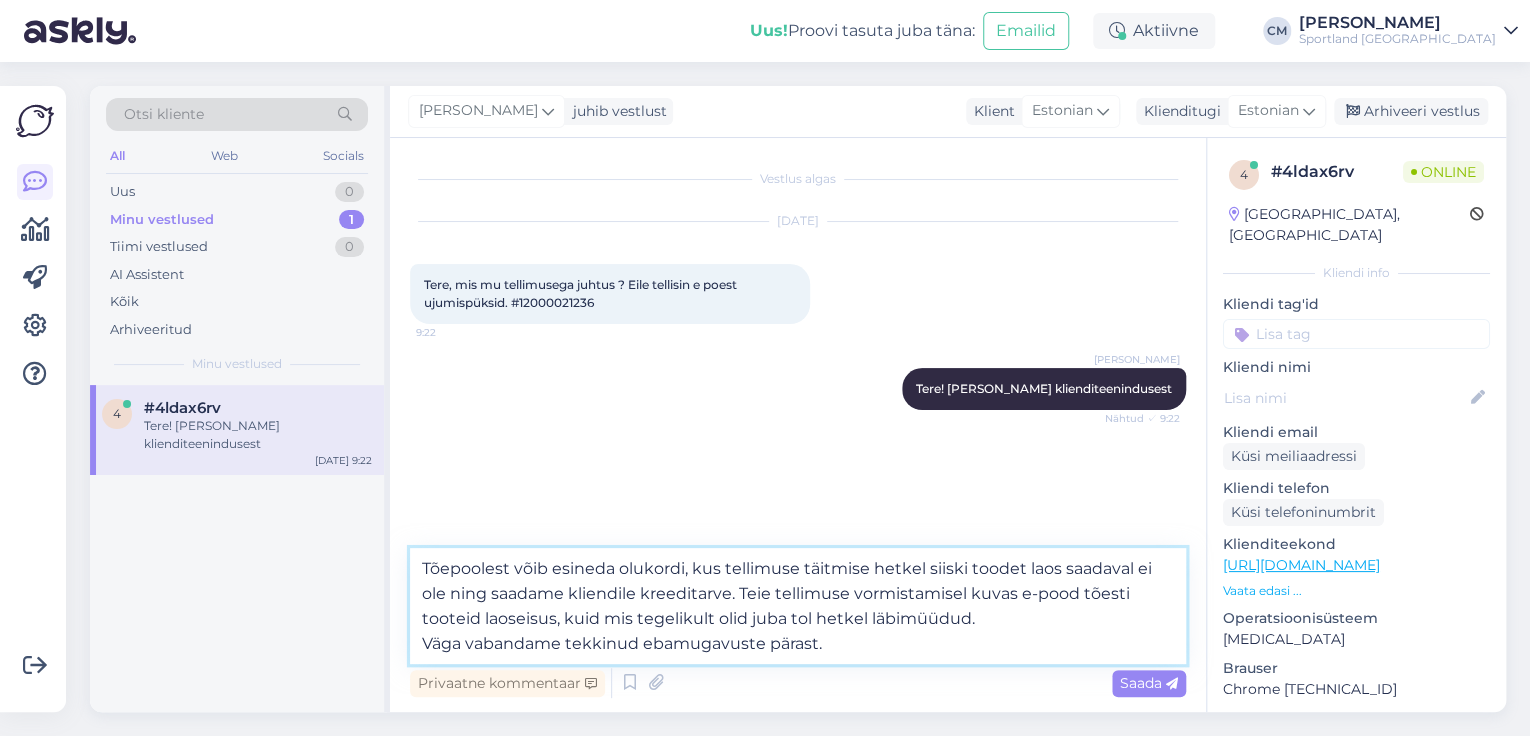 drag, startPoint x: 520, startPoint y: 563, endPoint x: 404, endPoint y: 561, distance: 116.01724 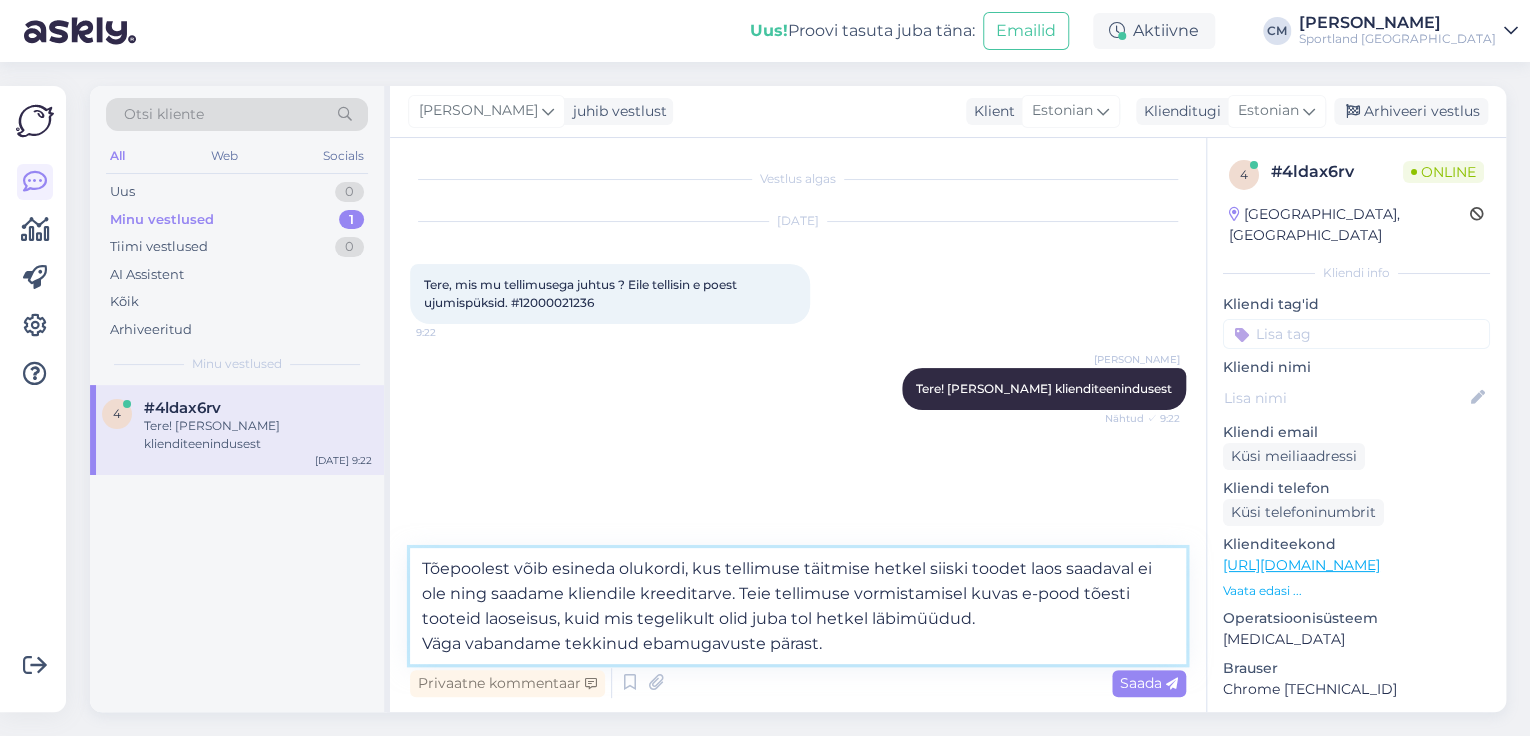 click on "Vestlus algas [DATE] Tere, mis mu tellimusega juhtus ? Eile tellisin e poest ujumispüksid. #12000021236 9:22  [PERSON_NAME] Tere! [PERSON_NAME] klienditeenindusest Nähtud ✓ 9:22  Tõepoolest võib esineda olukordi, kus tellimuse täitmise hetkel siiski toodet laos saadaval ei ole ning saadame kliendile kreeditarve. Teie tellimuse vormistamisel kuvas e-pood tõesti tooteid laoseisus, kuid mis tegelikult olid juba tol hetkel läbimüüdud.
Väga vabandame tekkinud ebamugavuste pärast. Privaatne kommentaar Saada" at bounding box center (798, 425) 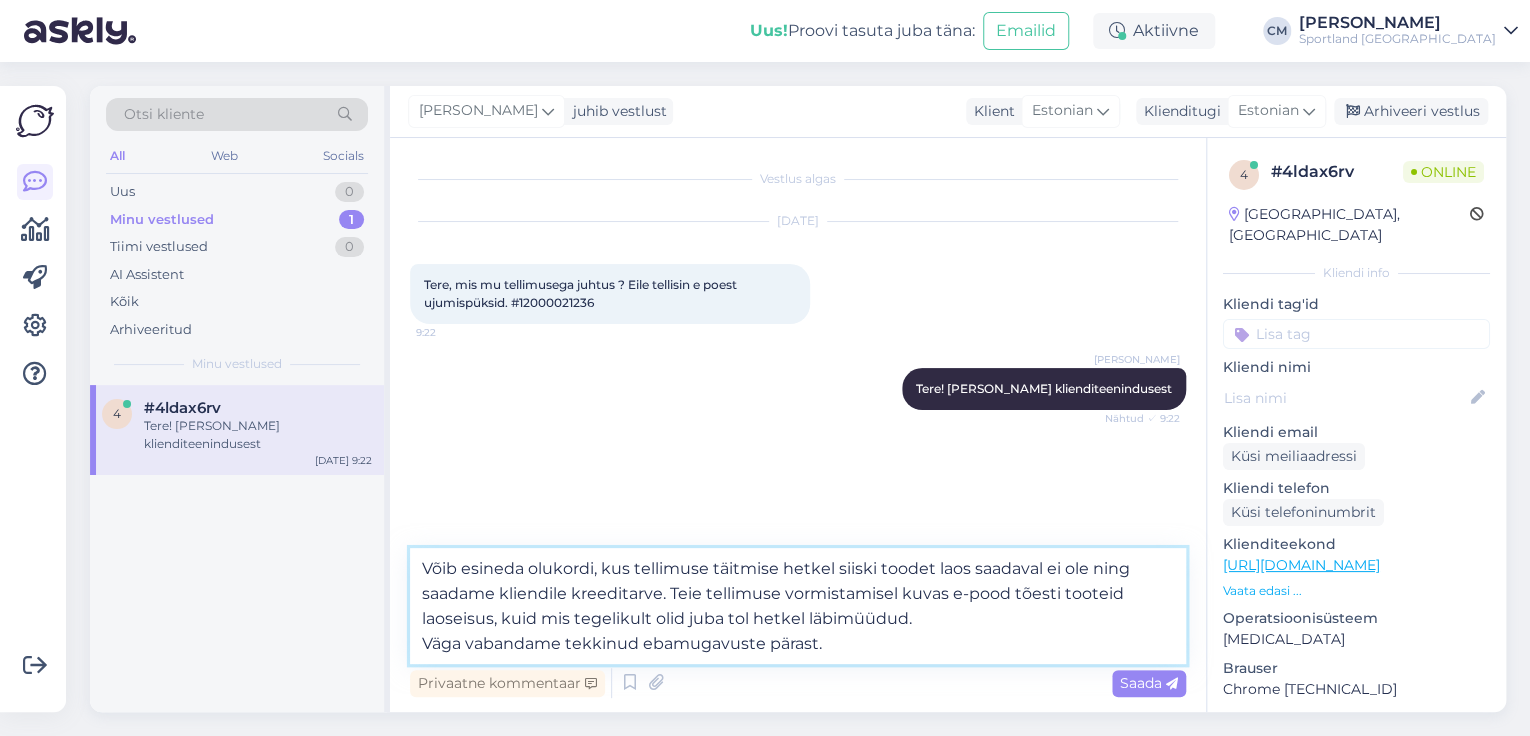 click on "Võib esineda olukordi, kus tellimuse täitmise hetkel siiski toodet laos saadaval ei ole ning saadame kliendile kreeditarve. Teie tellimuse vormistamisel kuvas e-pood tõesti tooteid laoseisus, kuid mis tegelikult olid juba tol hetkel läbimüüdud.
Väga vabandame tekkinud ebamugavuste pärast." at bounding box center (798, 606) 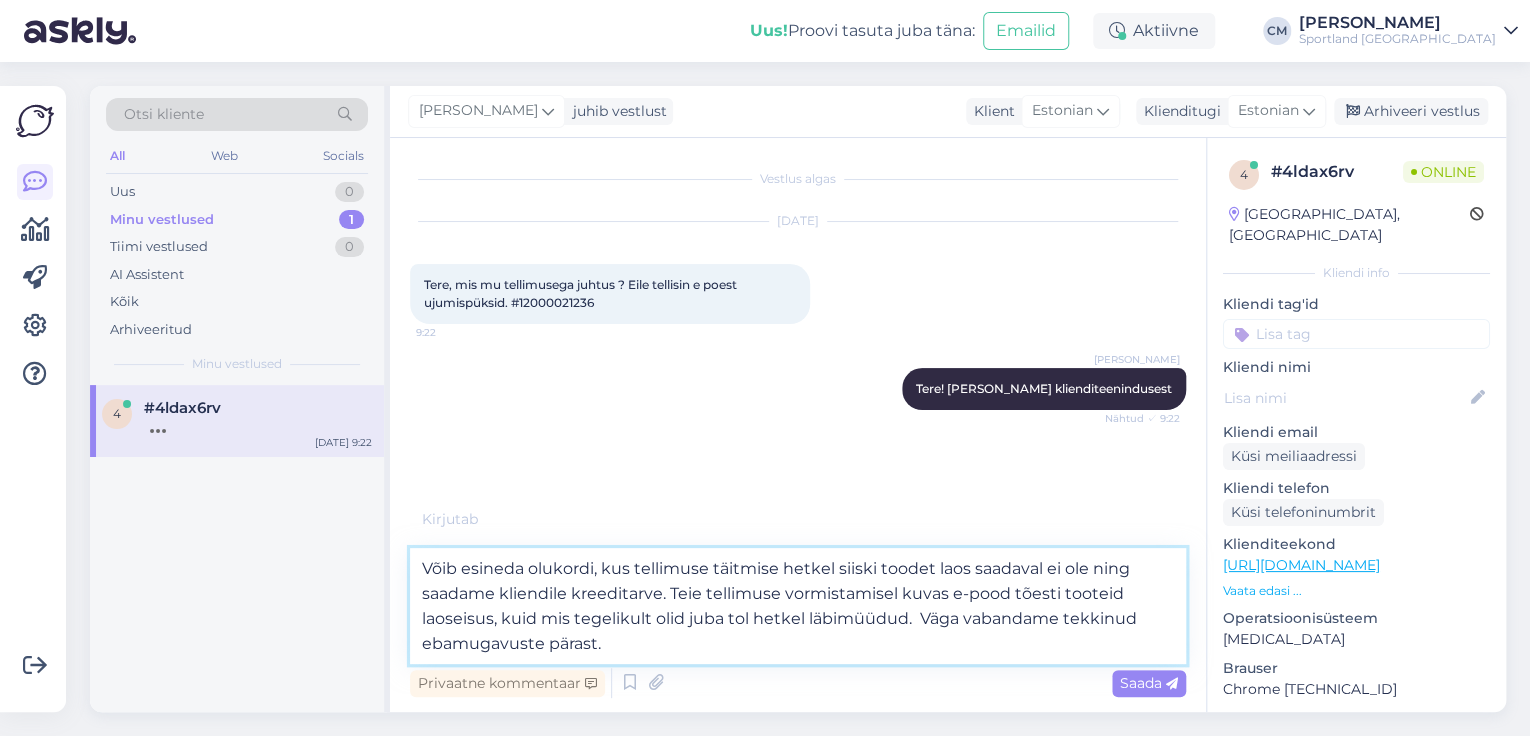 type on "Võib esineda olukordi, kus tellimuse täitmise hetkel siiski toodet laos saadaval ei ole ning saadame kliendile kreeditarve. Teie tellimuse vormistamisel kuvas e-pood tõesti tooteid laoseisus, kuid mis tegelikult olid juba tol hetkel läbimüüdud. Väga vabandame tekkinud ebamugavuste pärast." 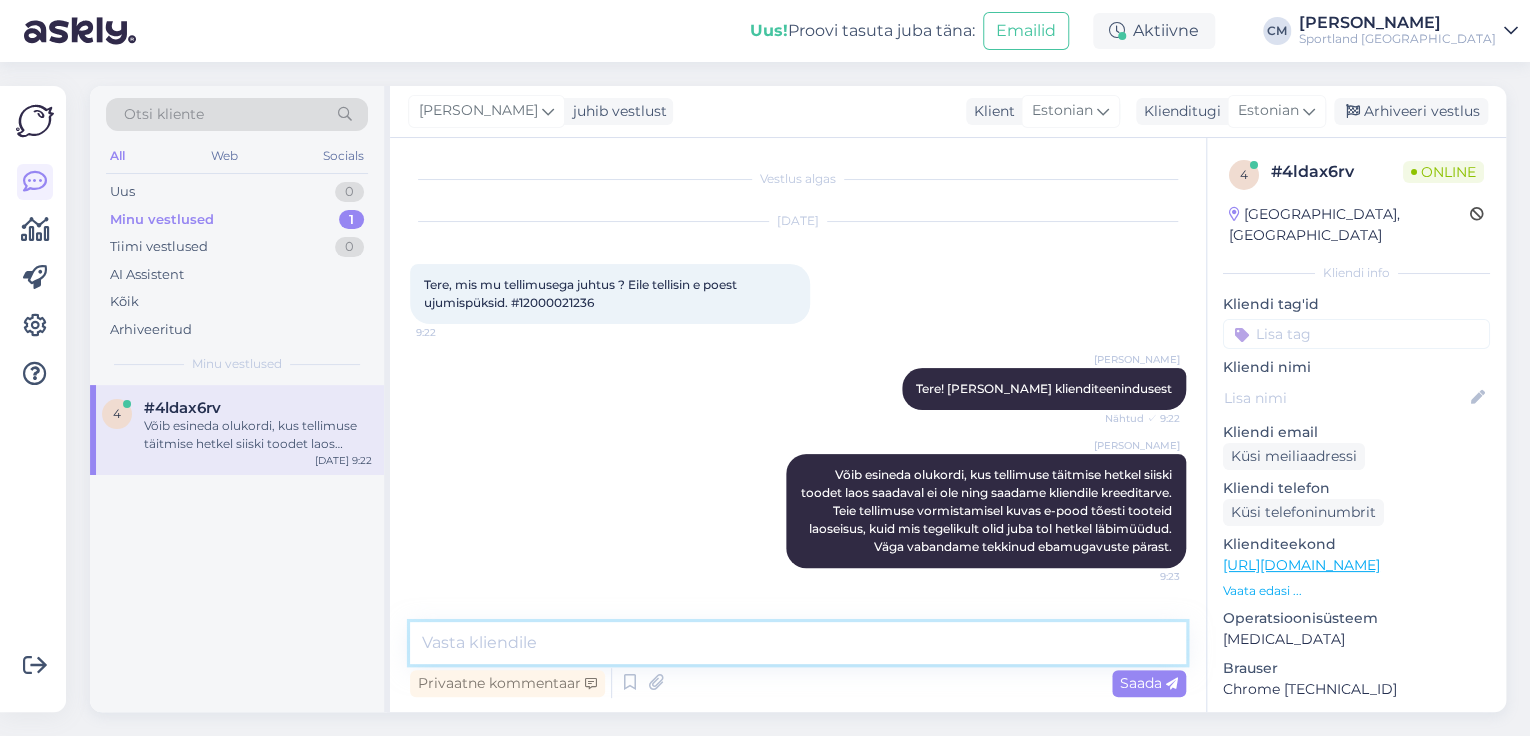 scroll, scrollTop: 4, scrollLeft: 0, axis: vertical 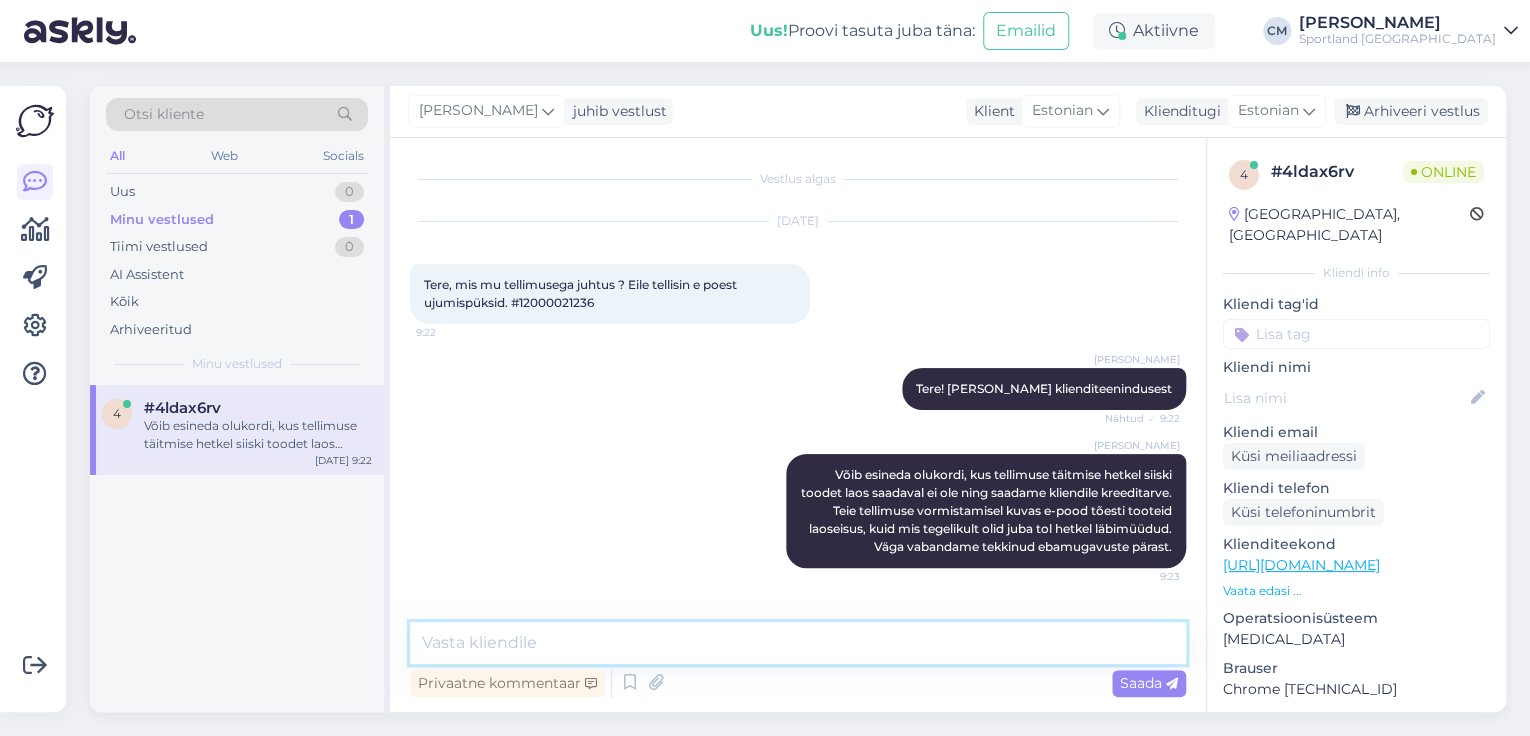 type 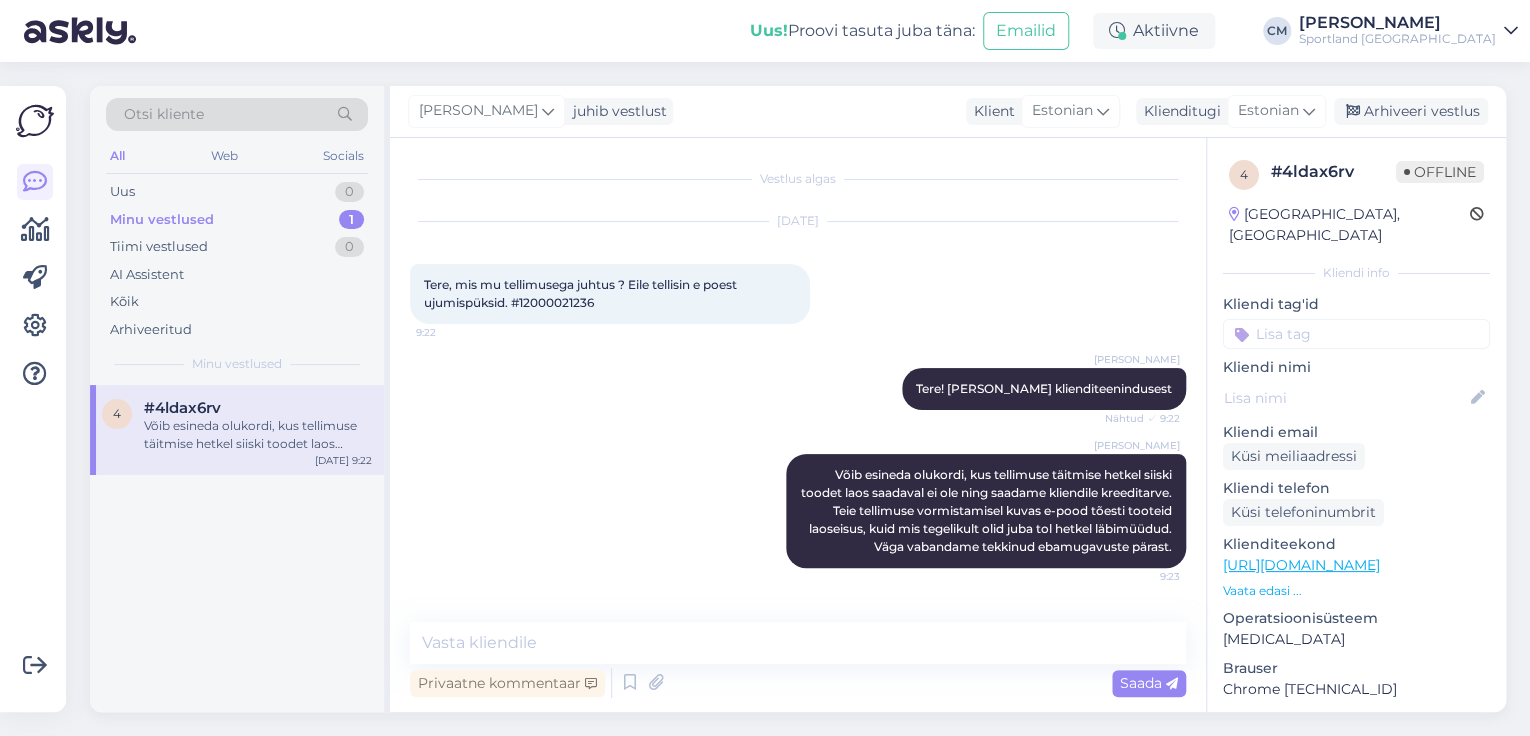 click on "[PERSON_NAME] juhib vestlust Klient [DEMOGRAPHIC_DATA] Klienditugi [DEMOGRAPHIC_DATA] Arhiveeri vestlus" at bounding box center [948, 112] 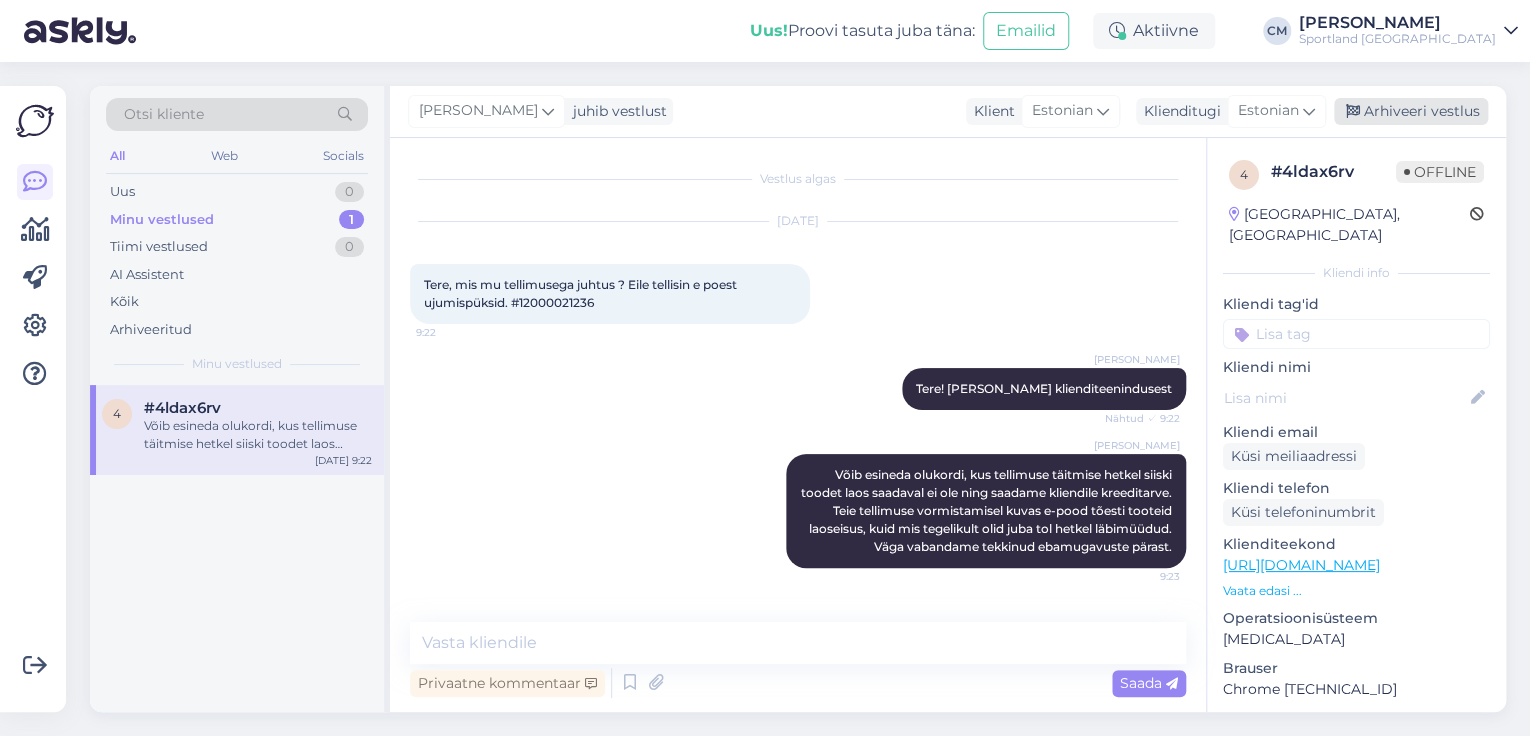 click on "Arhiveeri vestlus" at bounding box center [1411, 111] 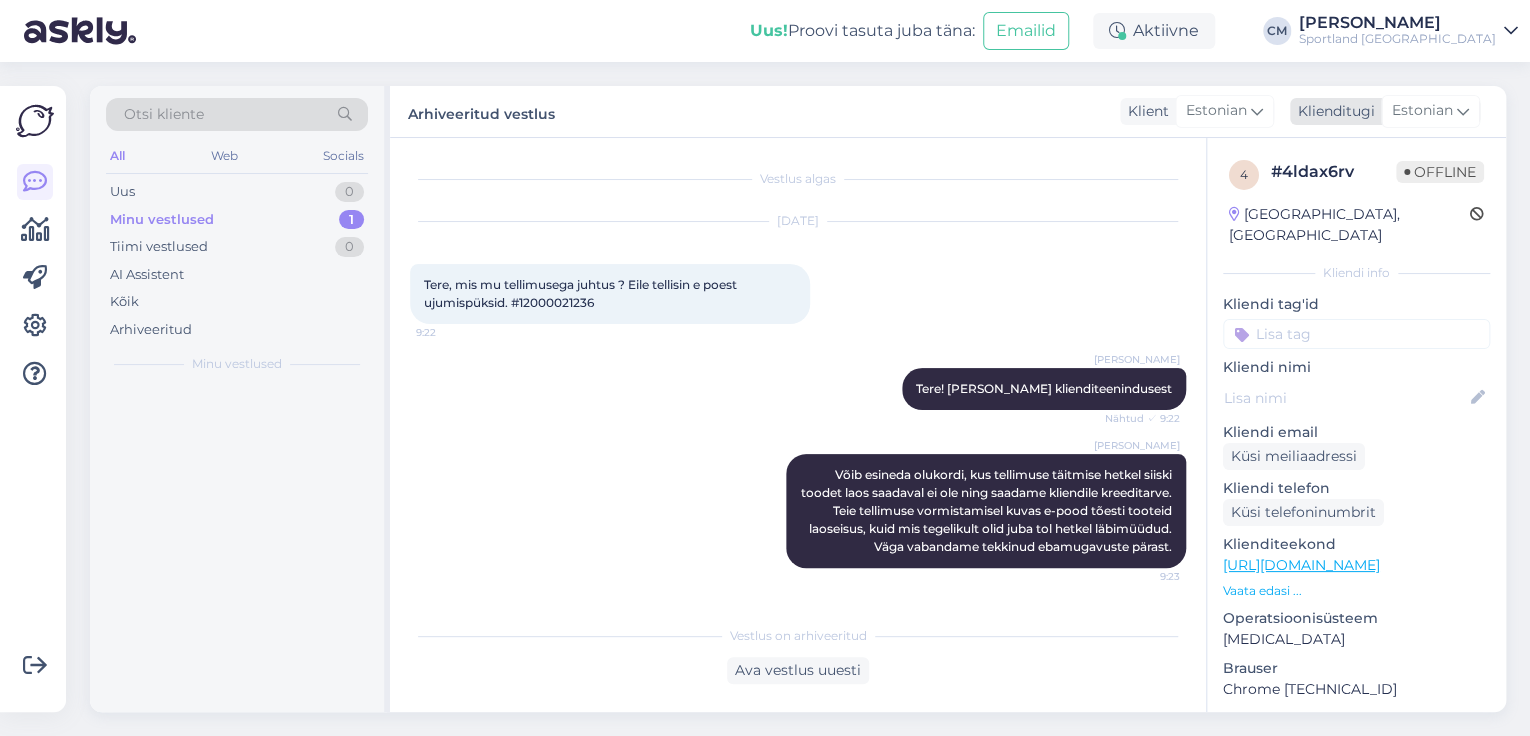 scroll, scrollTop: 11, scrollLeft: 0, axis: vertical 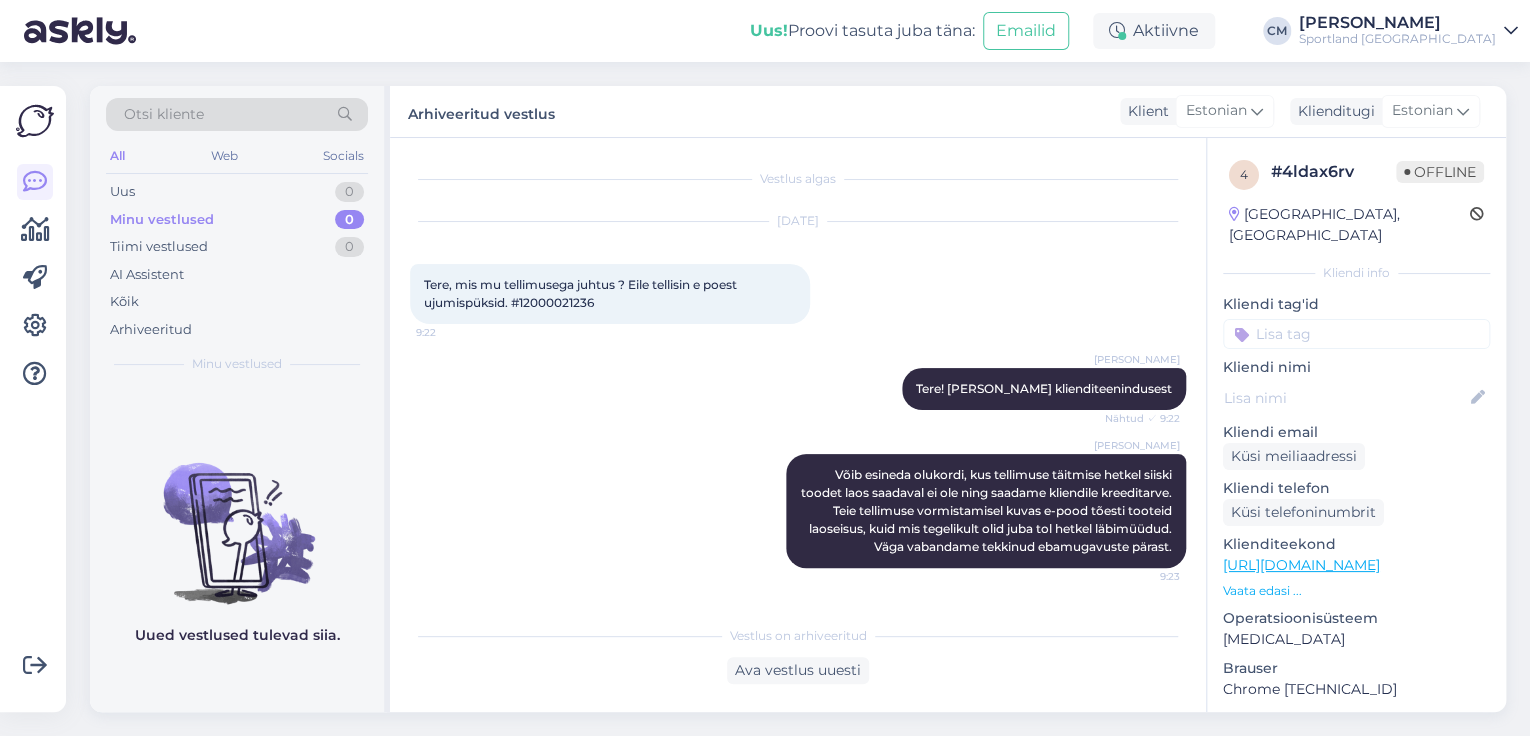 click at bounding box center [1356, 334] 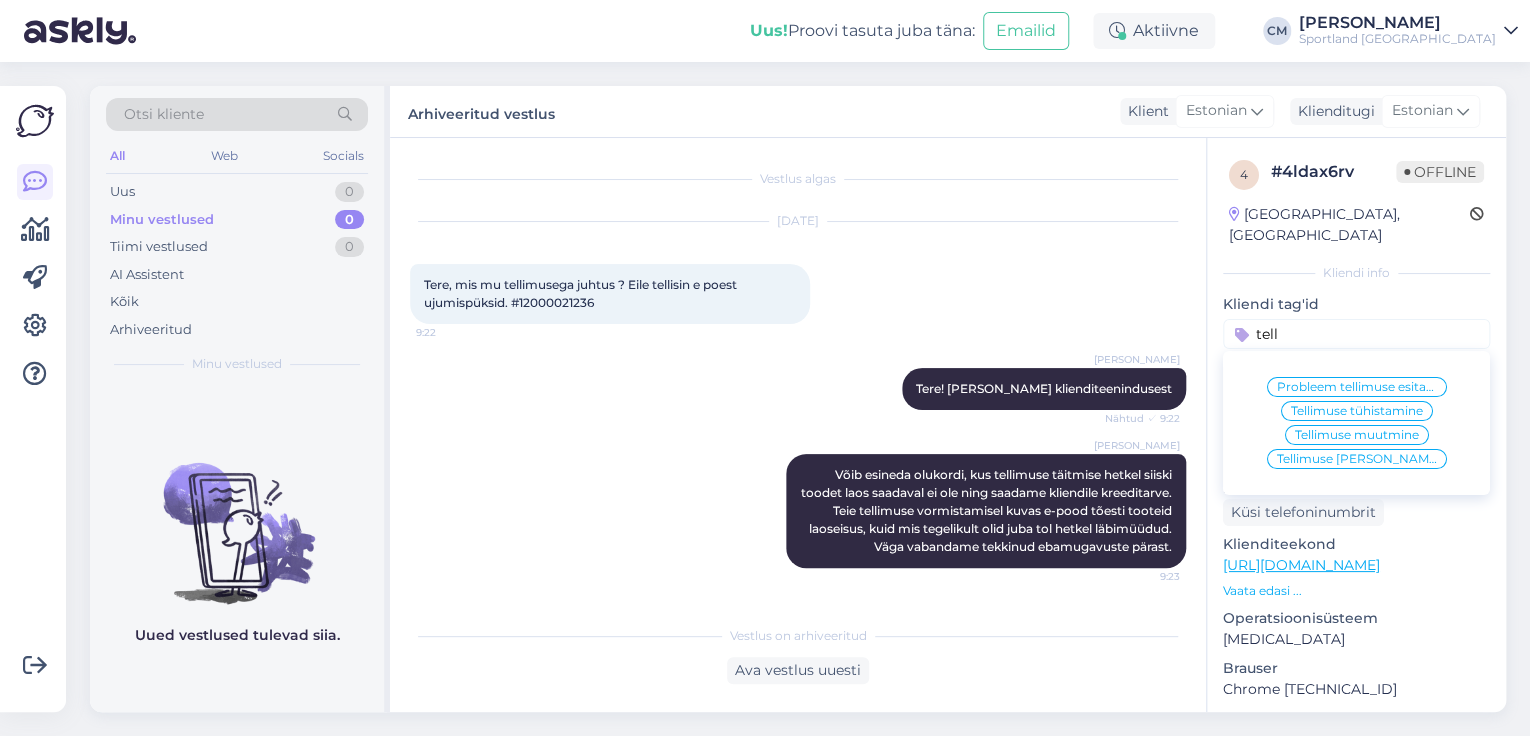 type on "tell" 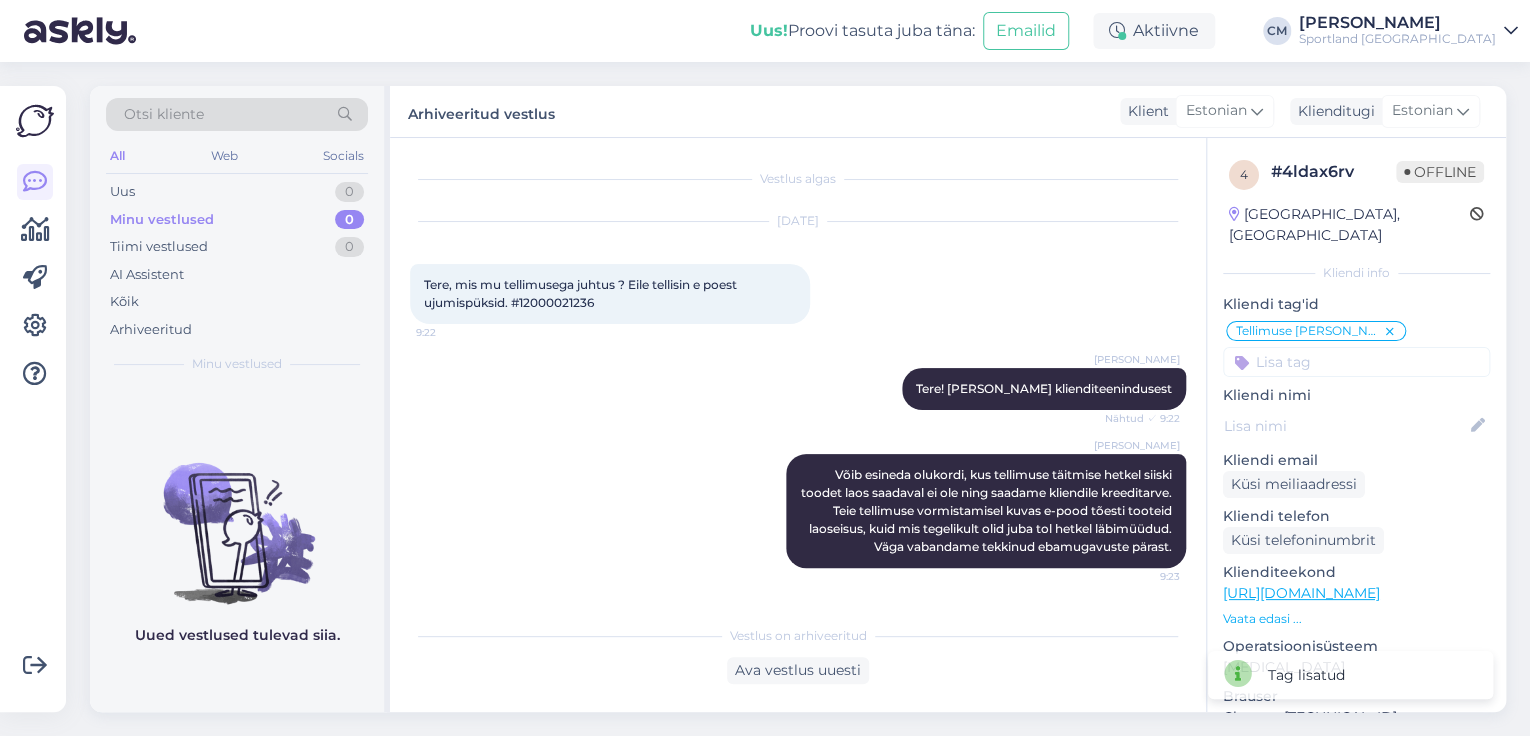 click on "Uus!  Proovi tasuta [PERSON_NAME]: Emailid Aktiivne [PERSON_NAME] Sportland [GEOGRAPHIC_DATA]" at bounding box center (765, 31) 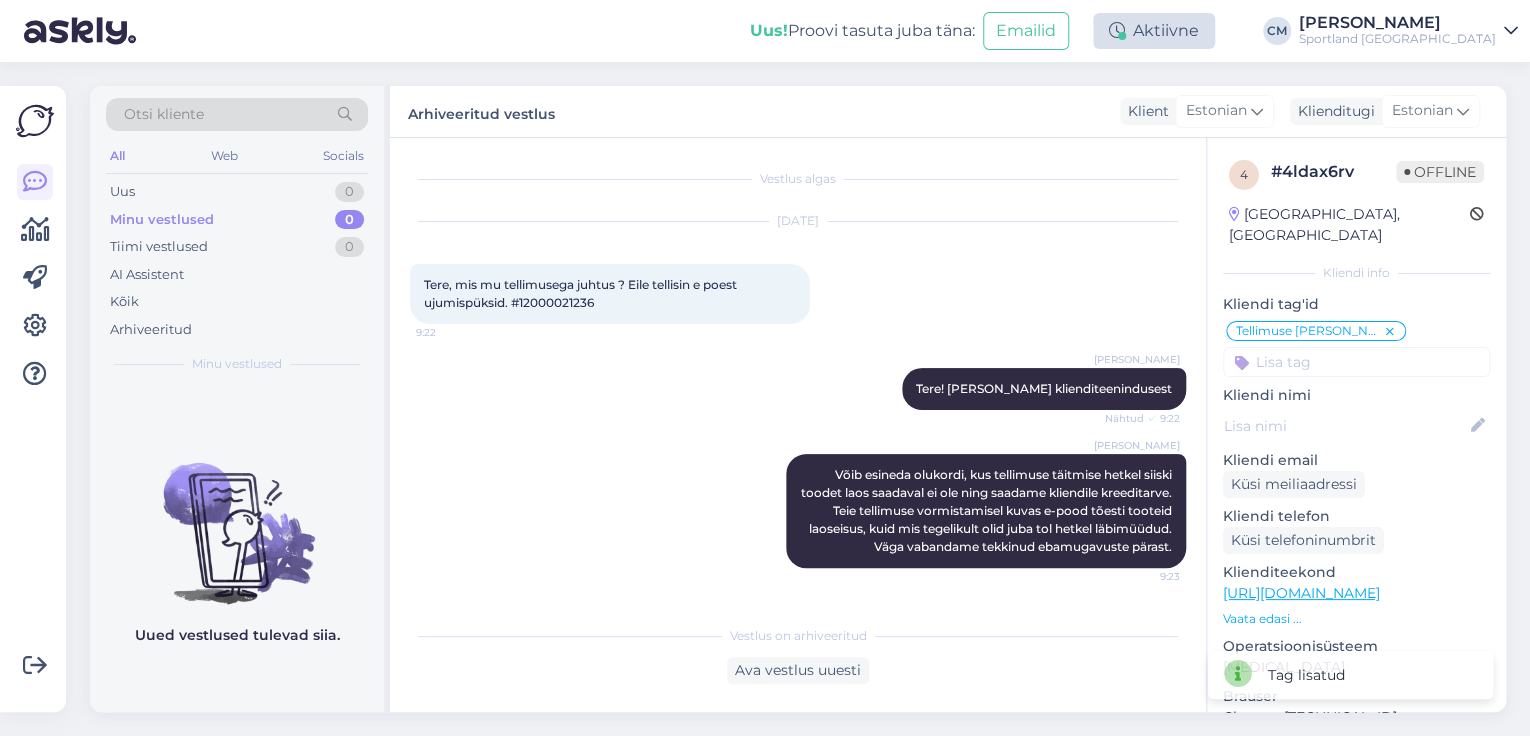 click on "Aktiivne" at bounding box center [1154, 31] 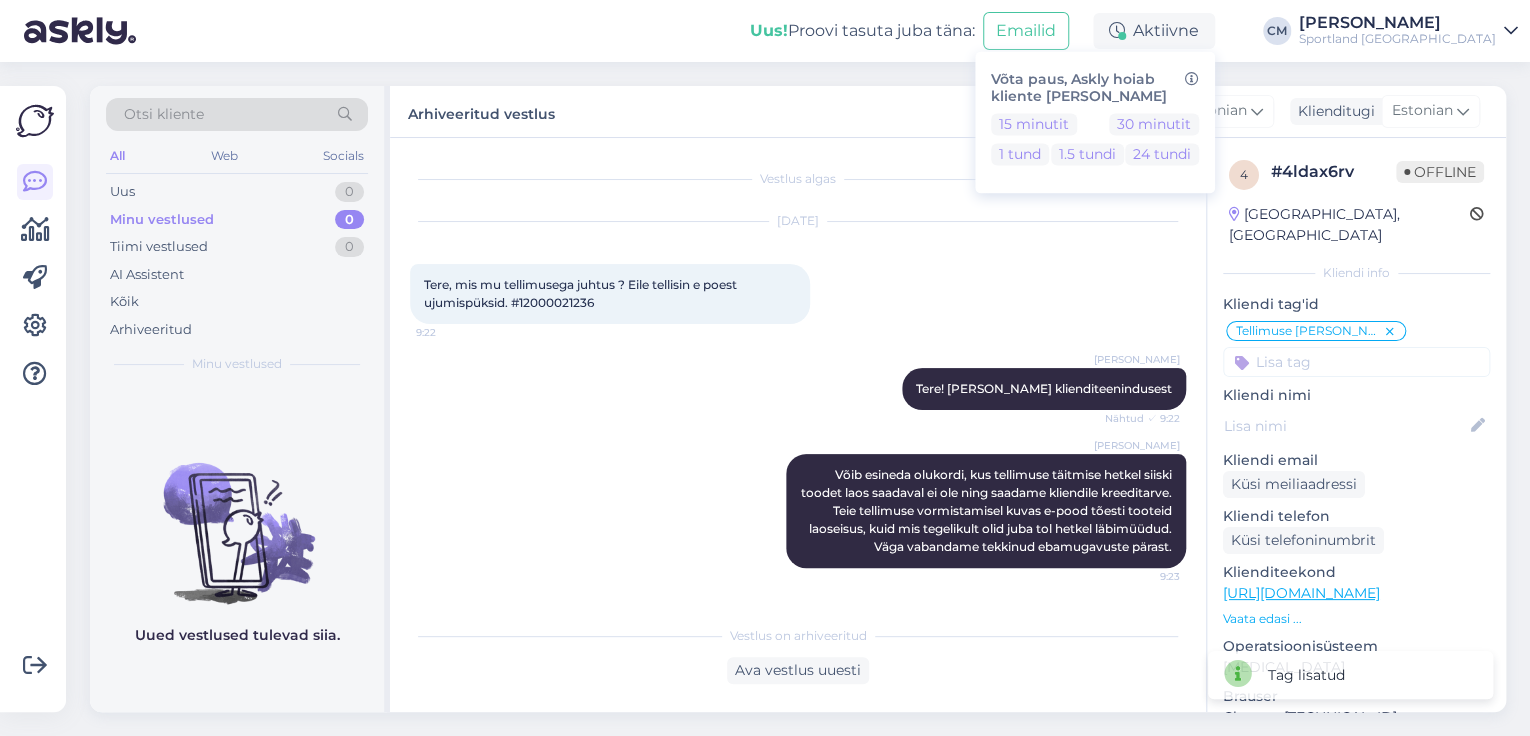 click on "Võta paus, Askly hoiab kliente [PERSON_NAME]" at bounding box center (1095, 88) 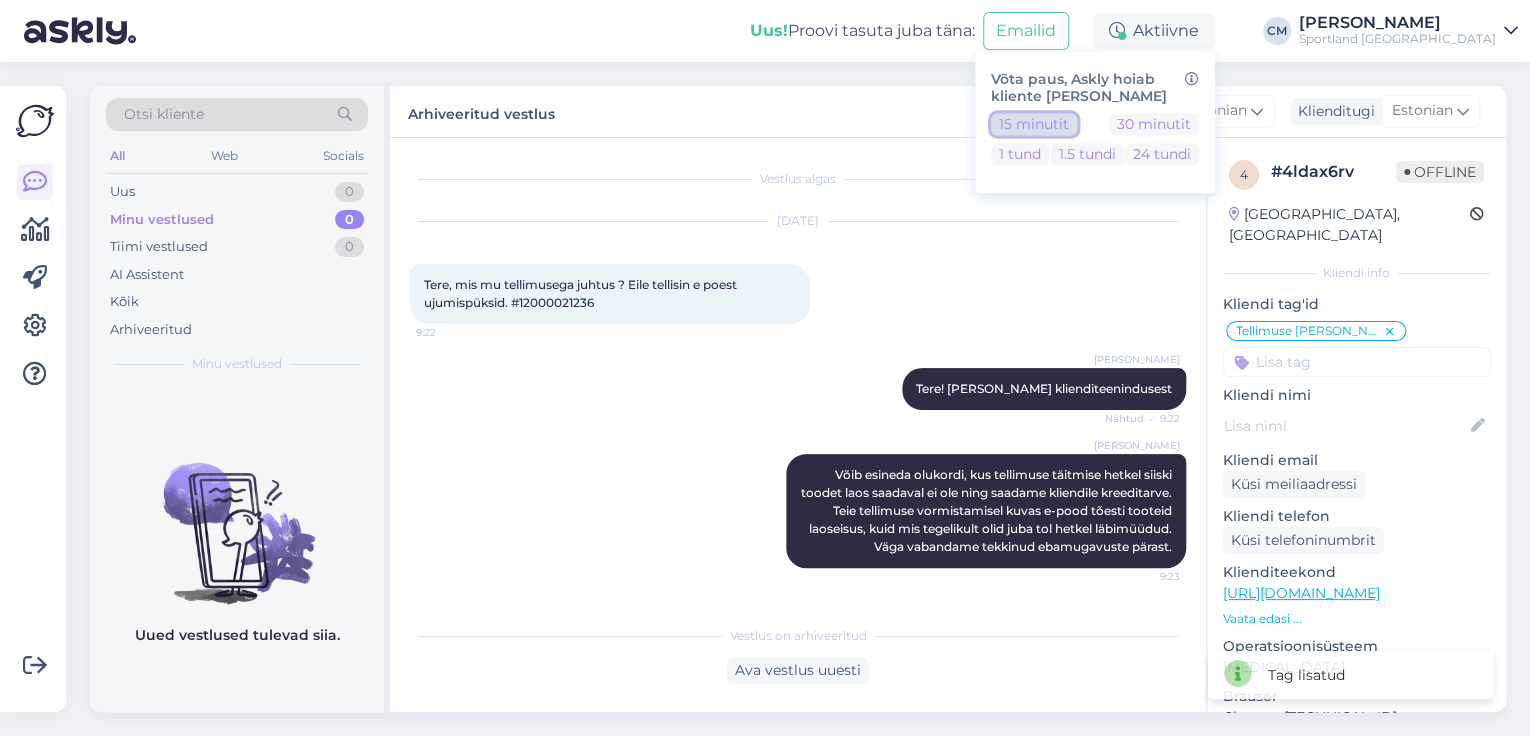 click on "15 minutit" at bounding box center [1034, 124] 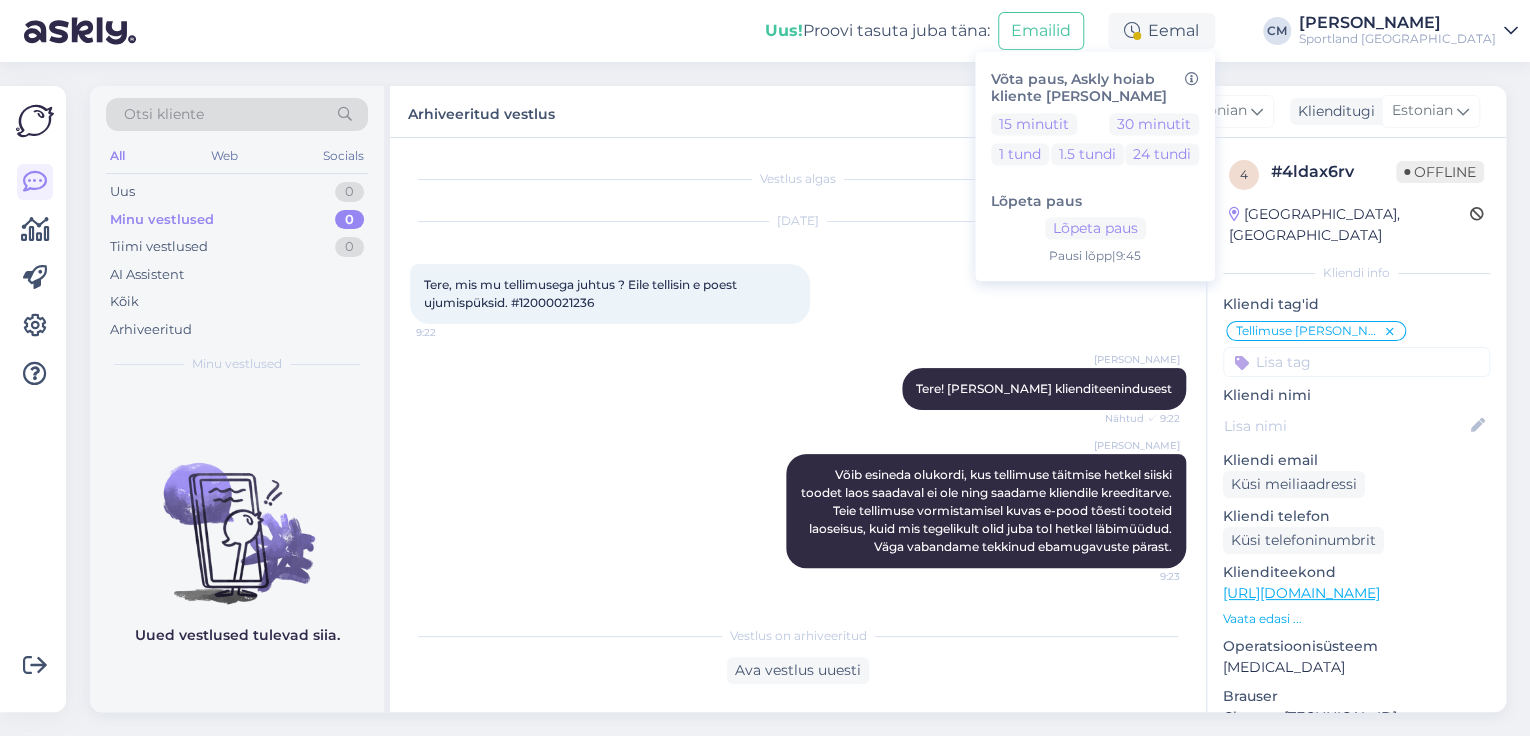 click on "Uus!  Proovi tasuta [PERSON_NAME]: Emailid Eemal Võta paus, Askly hoiab kliente [PERSON_NAME] 15 minutit 30 minutit 1 tund 1.5 tundi 24 tundi Lõpeta paus Lõpeta paus   Pausi [PERSON_NAME]  |  9:45  [PERSON_NAME] Sportland [GEOGRAPHIC_DATA]" at bounding box center (765, 31) 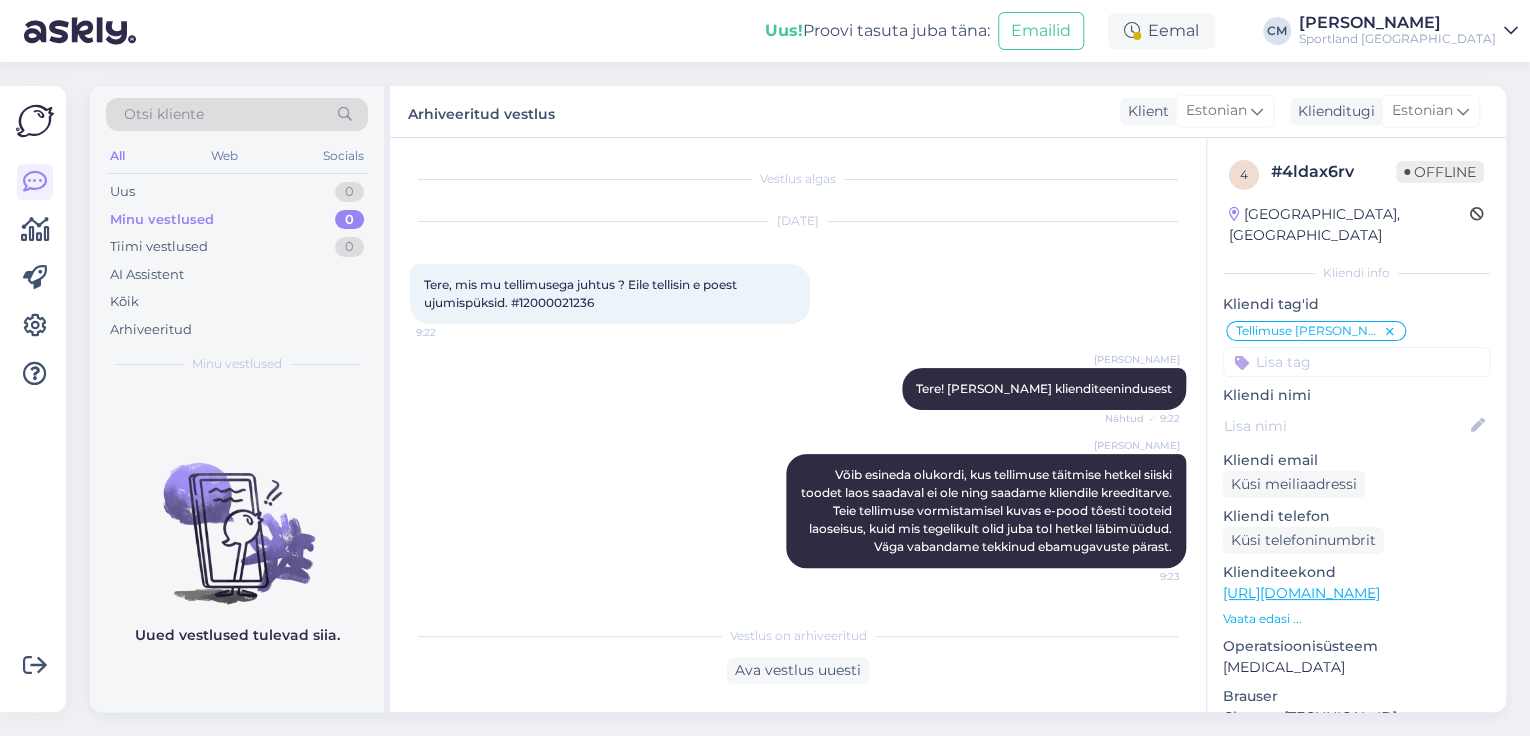 click on "Uus!  Proovi tasuta [PERSON_NAME]: Emailid Eemal Võta paus, Askly hoiab kliente [PERSON_NAME] 15 minutit 30 minutit 1 tund 1.5 tundi 24 tundi Lõpeta paus Lõpeta paus   Pausi [PERSON_NAME]  |  9:45  [PERSON_NAME] Sportland [GEOGRAPHIC_DATA]" at bounding box center [765, 31] 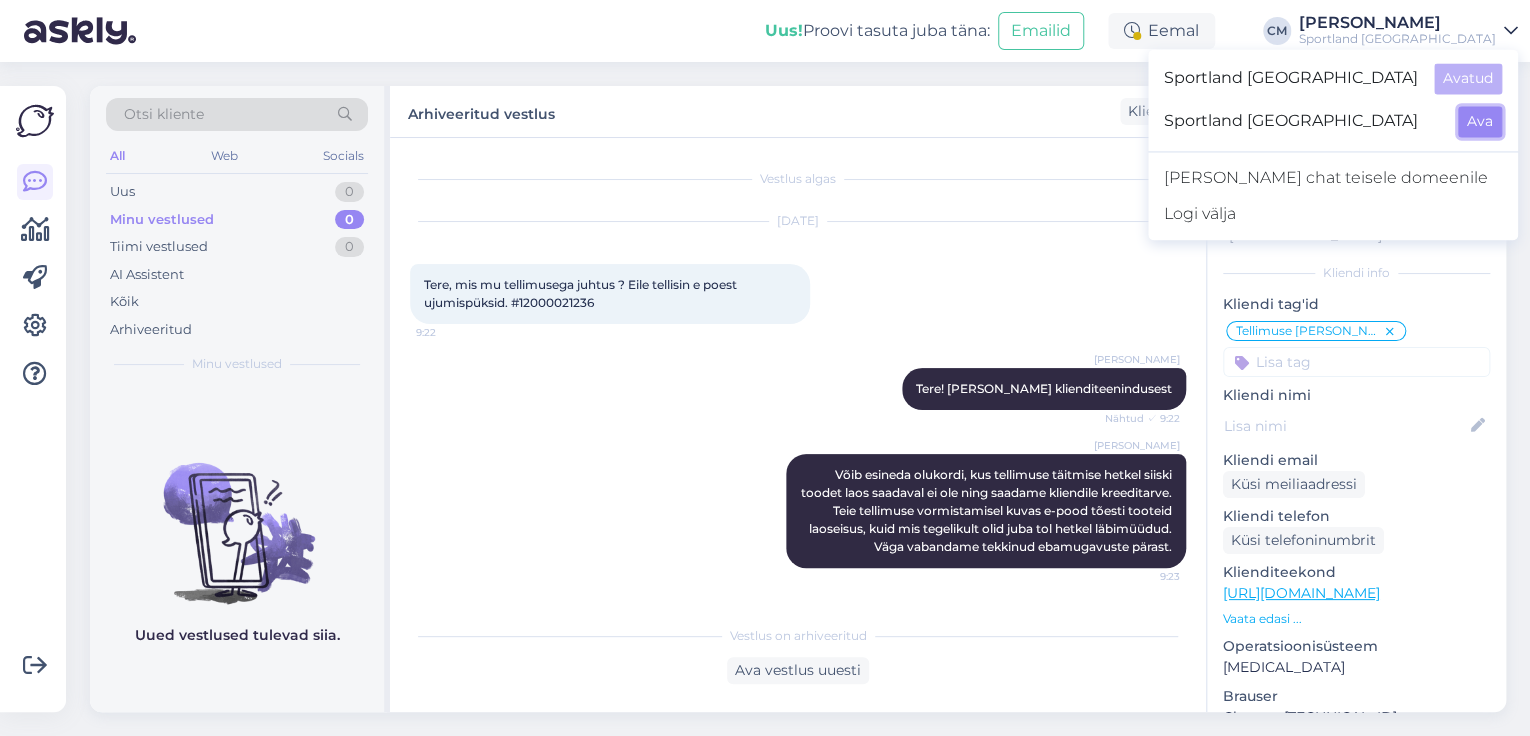 click on "Ava" at bounding box center (1480, 121) 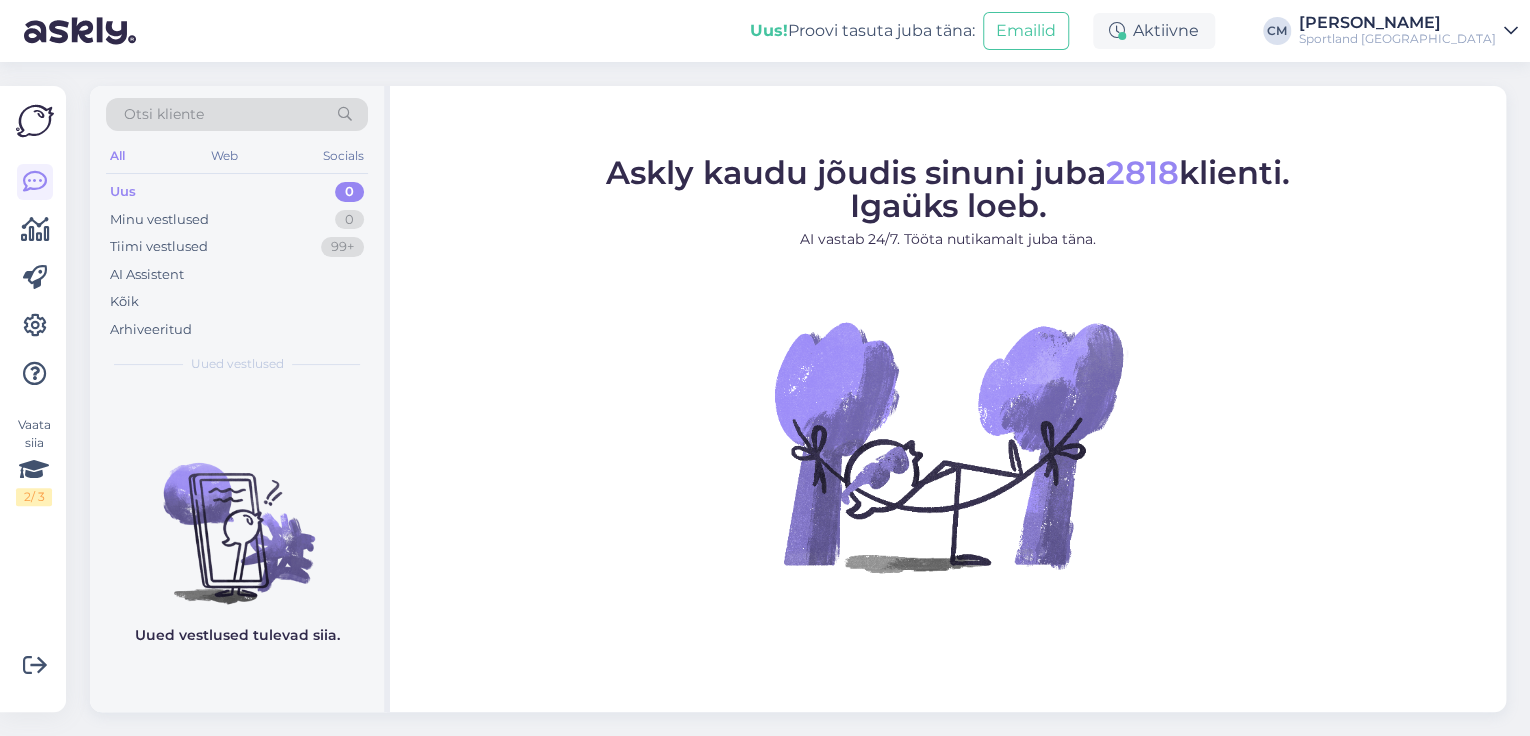 click on "Uus!  Proovi tasuta [PERSON_NAME]: Emailid Aktiivne [PERSON_NAME] Sportland [GEOGRAPHIC_DATA]" at bounding box center [765, 31] 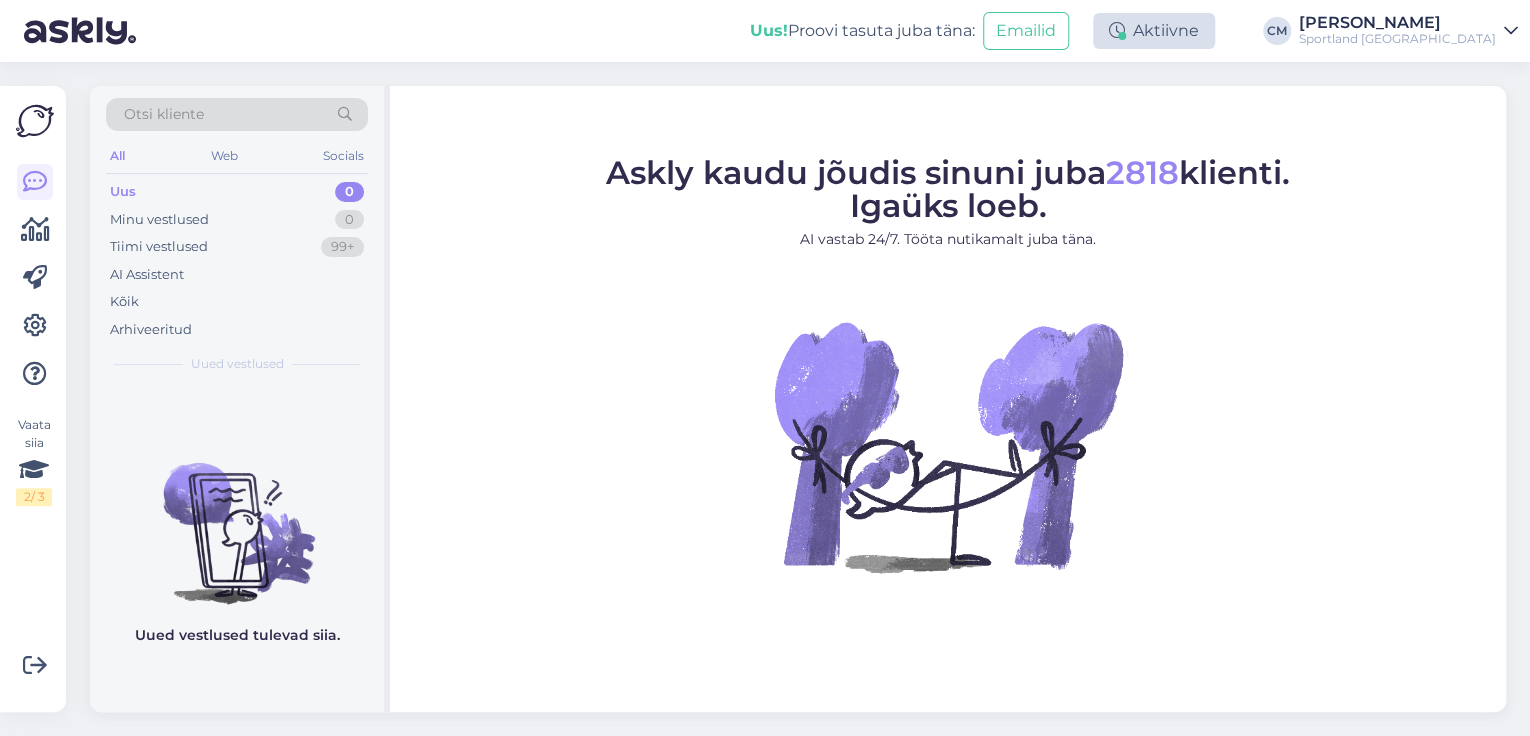 click on "Aktiivne" at bounding box center (1154, 31) 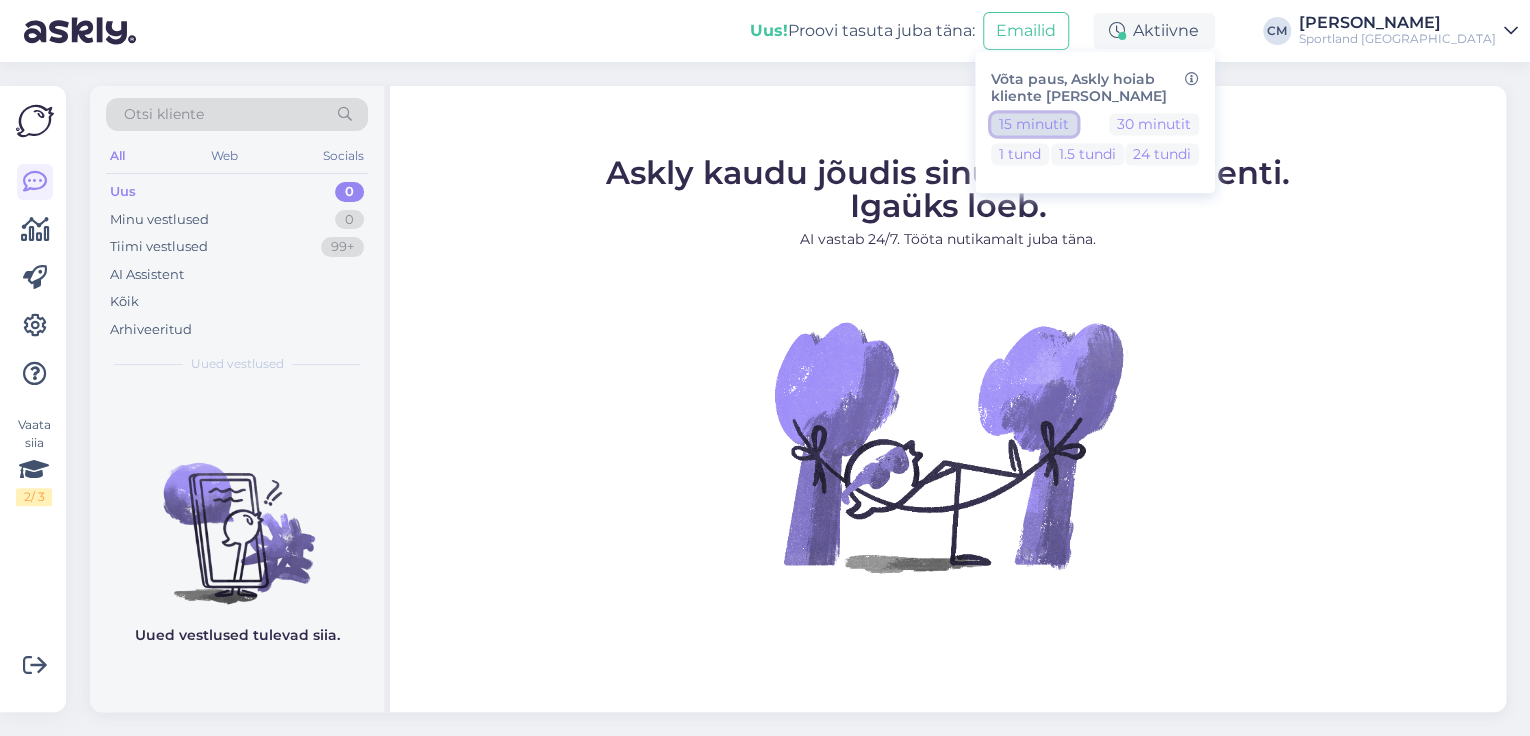 click on "15 minutit" at bounding box center [1034, 124] 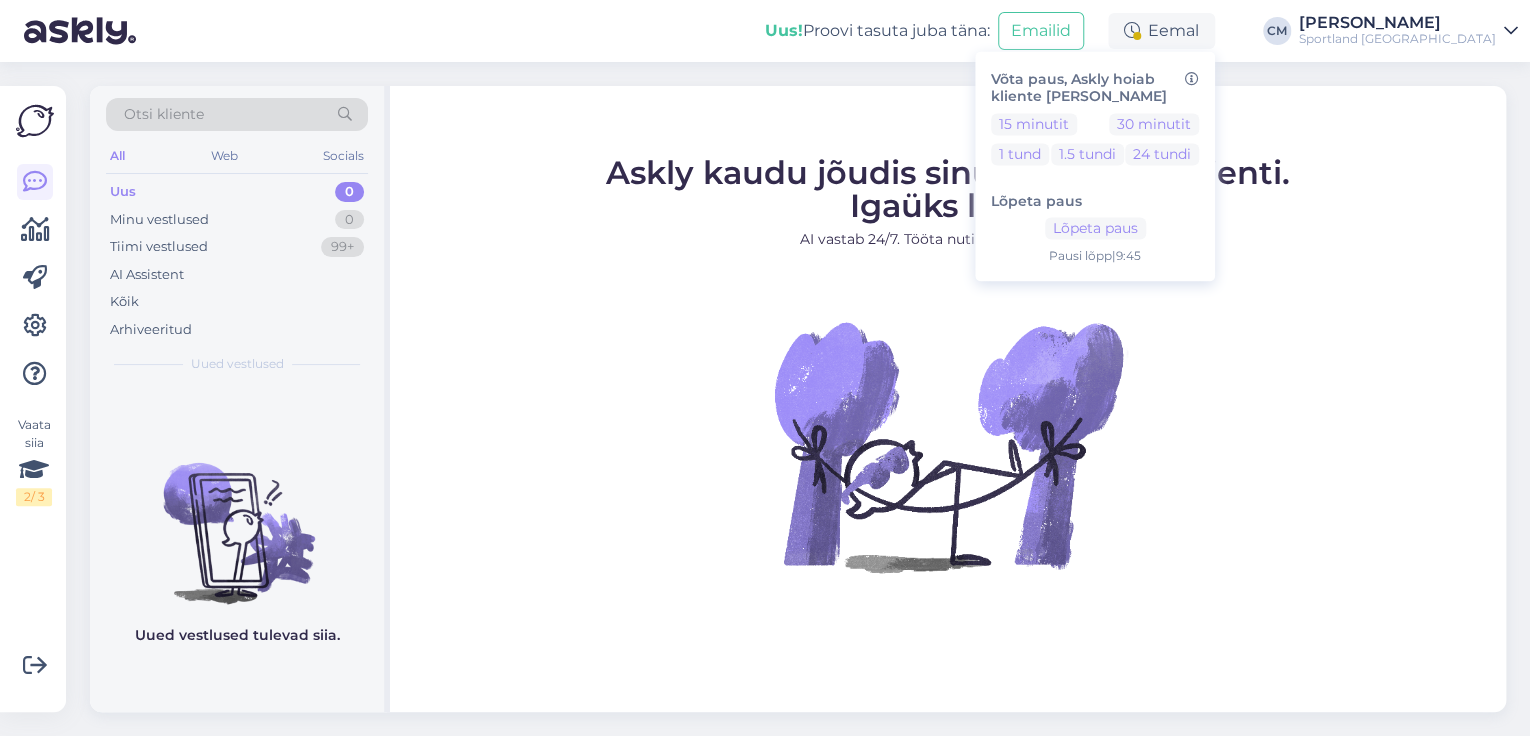 click at bounding box center [948, 446] 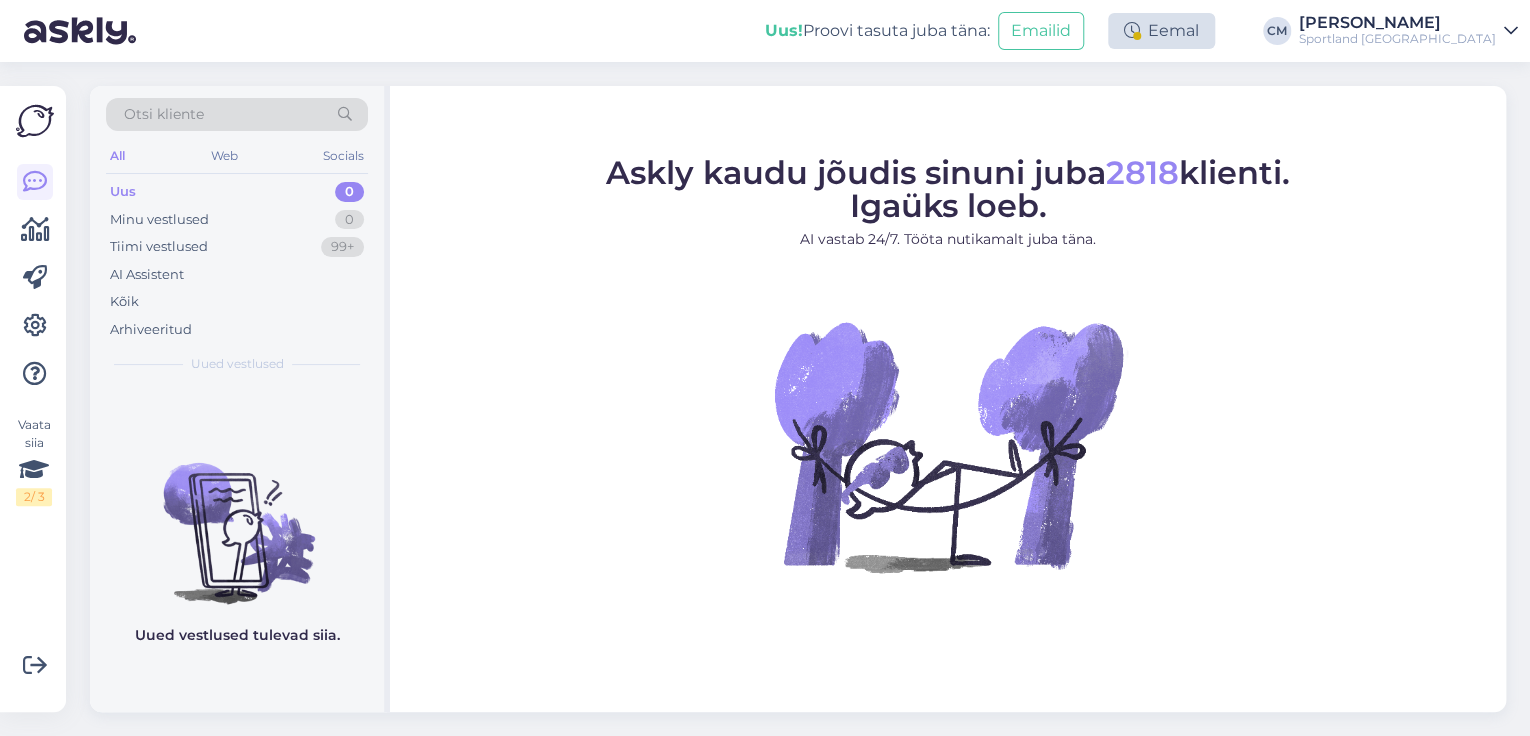 click on "Eemal" at bounding box center (1161, 31) 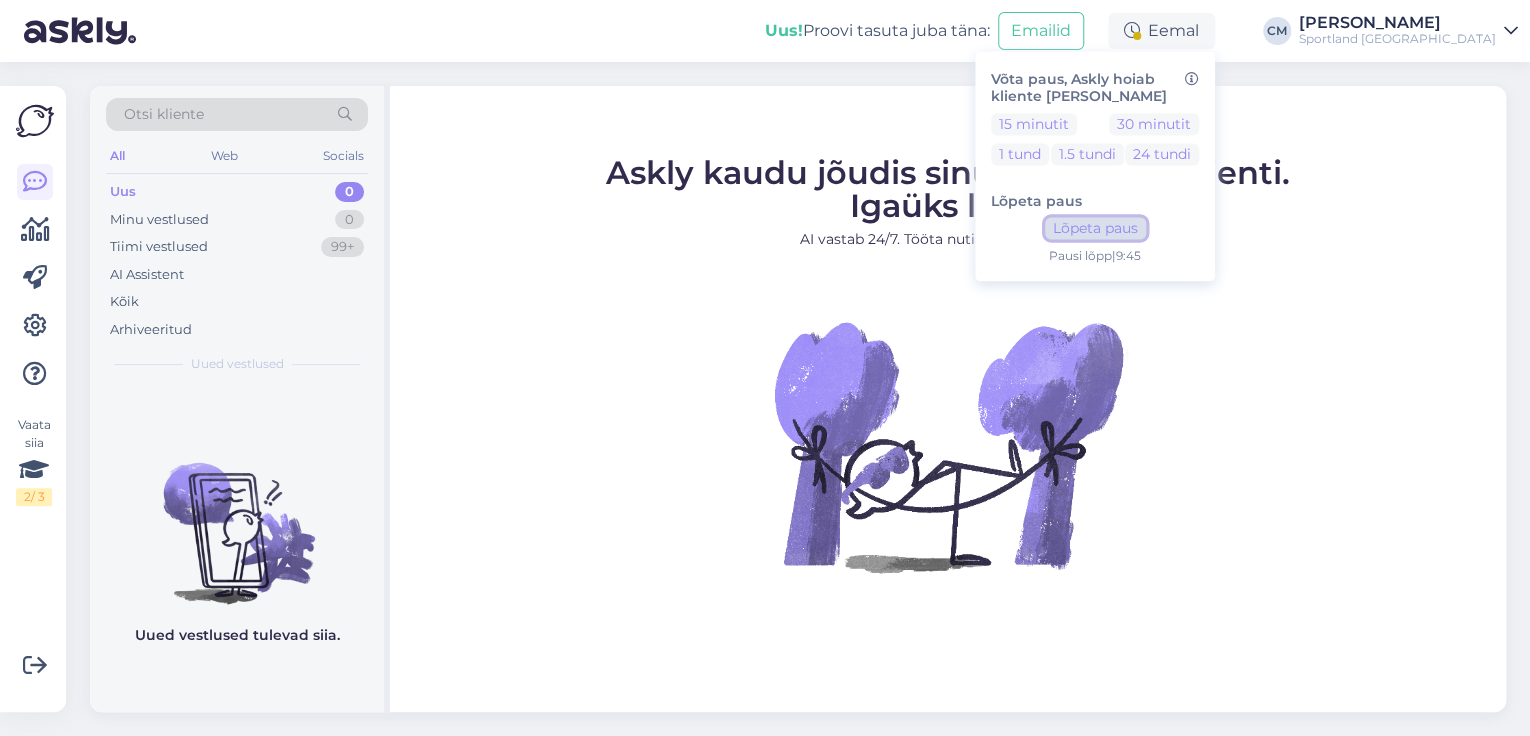 click on "Lõpeta paus" at bounding box center (1095, 229) 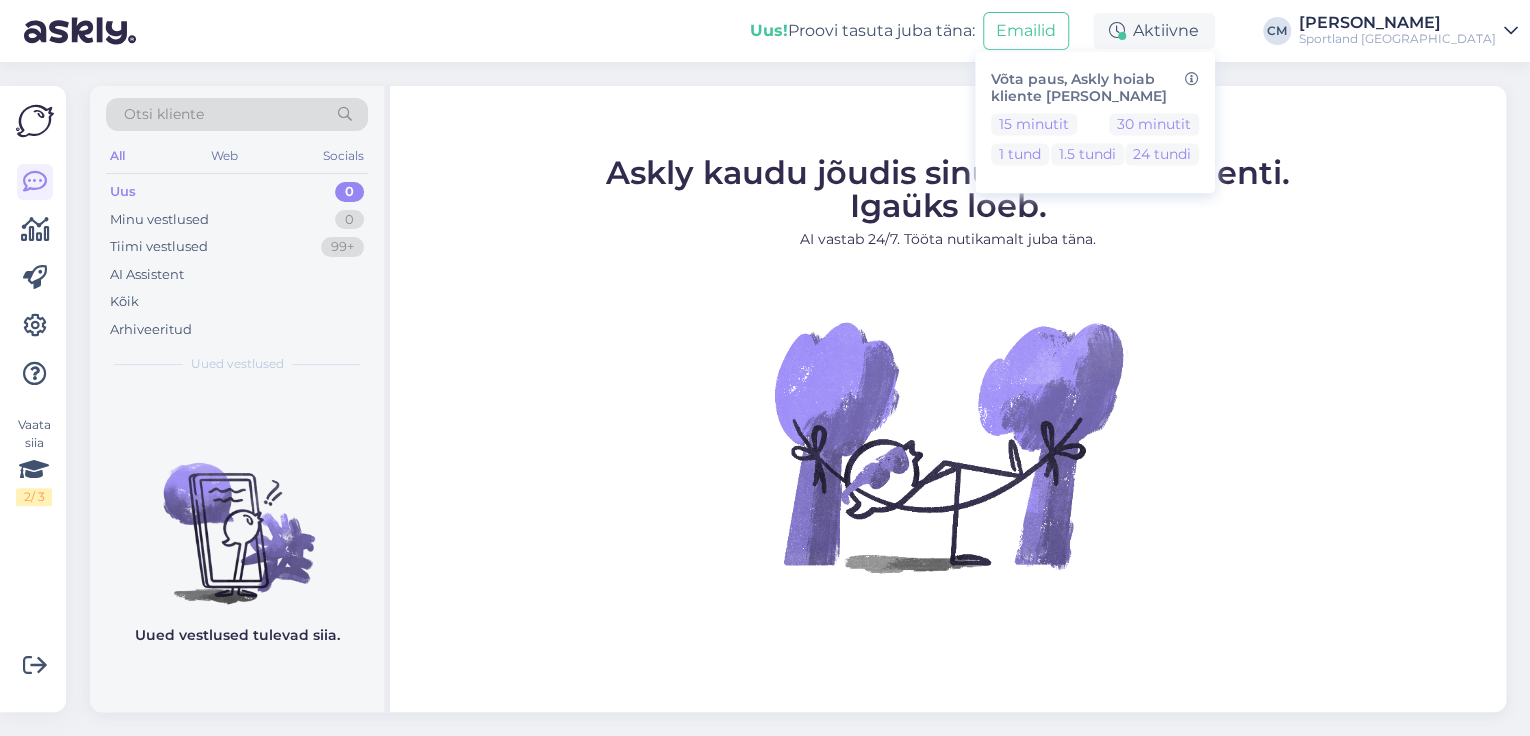 click on "Sportland [GEOGRAPHIC_DATA]" at bounding box center [1397, 39] 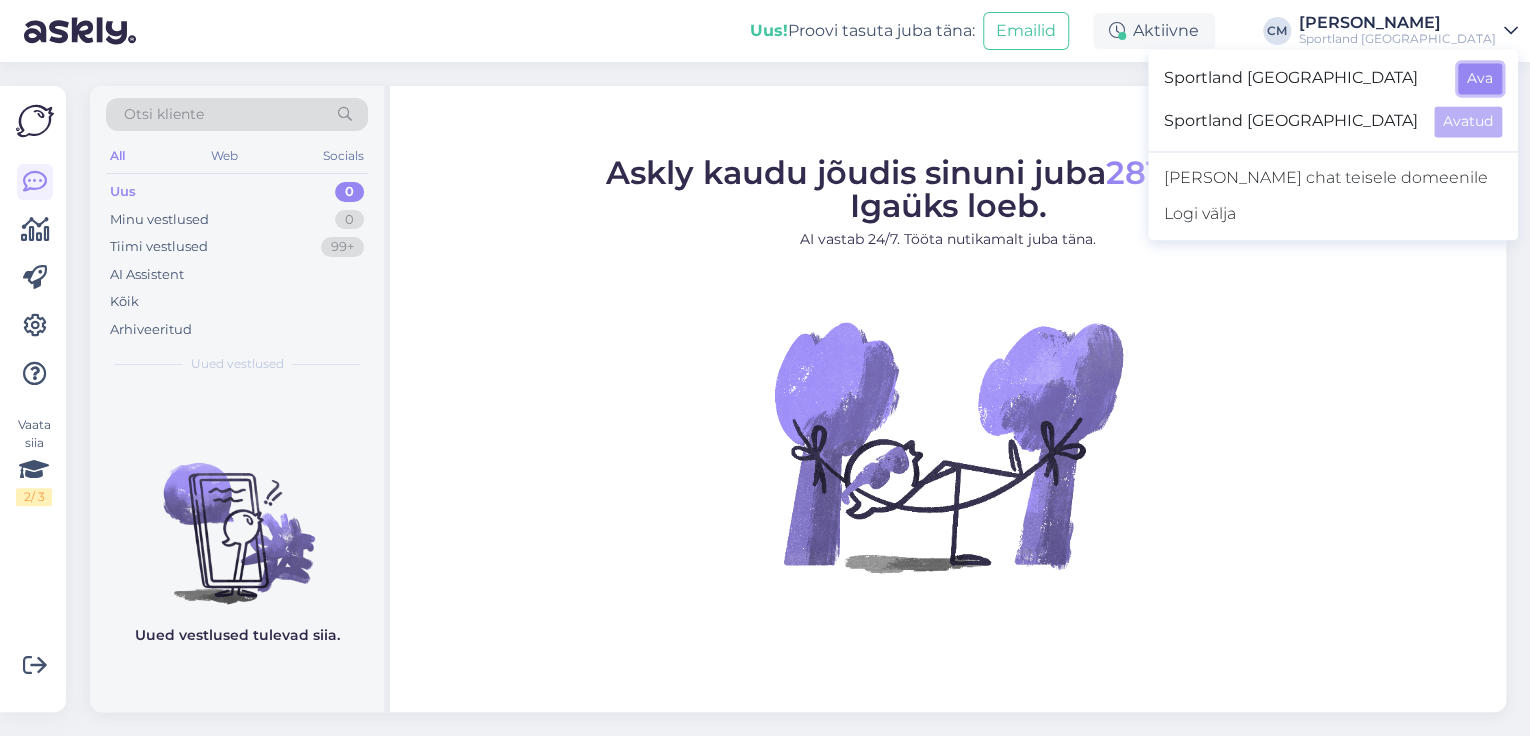 click on "Ava" at bounding box center [1480, 78] 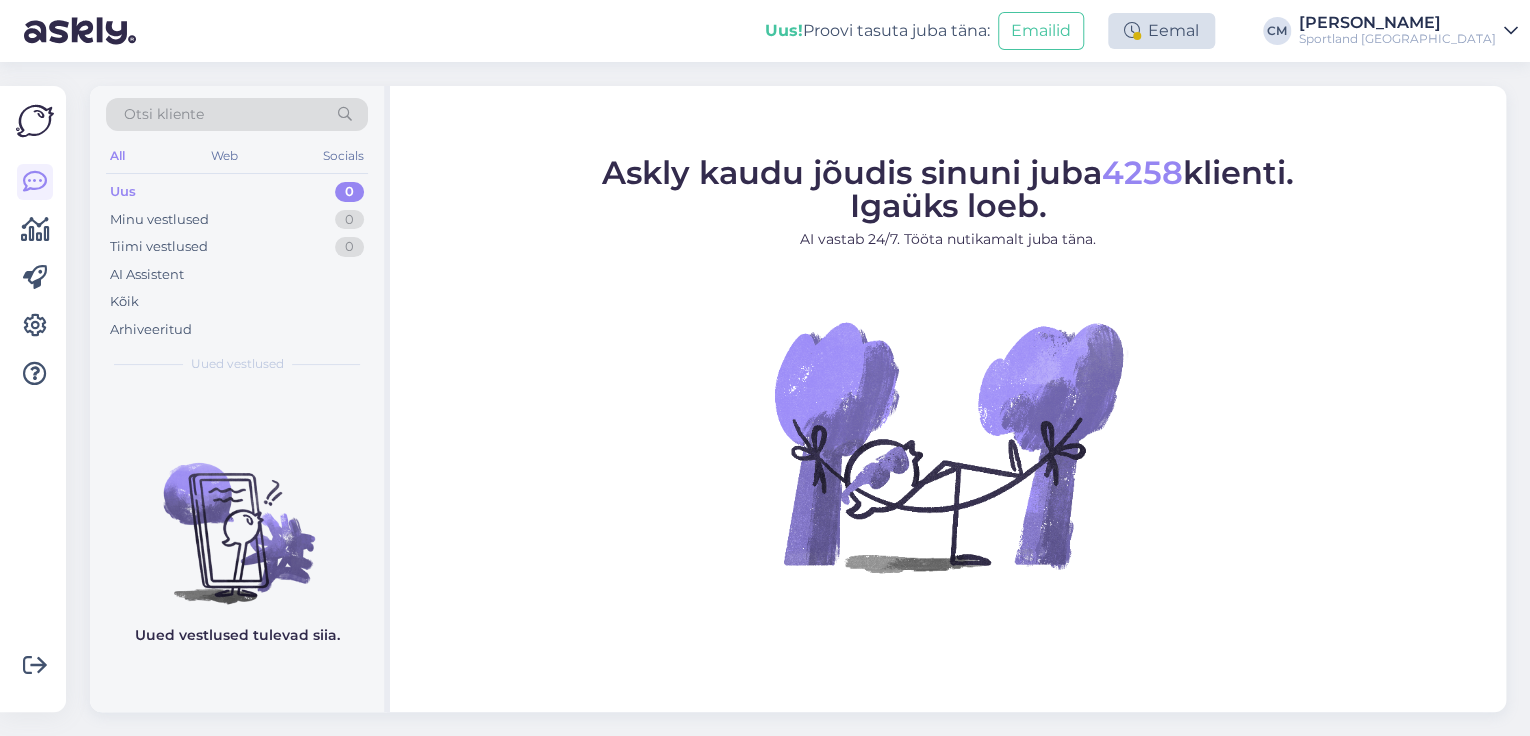 click on "Eemal" at bounding box center [1161, 31] 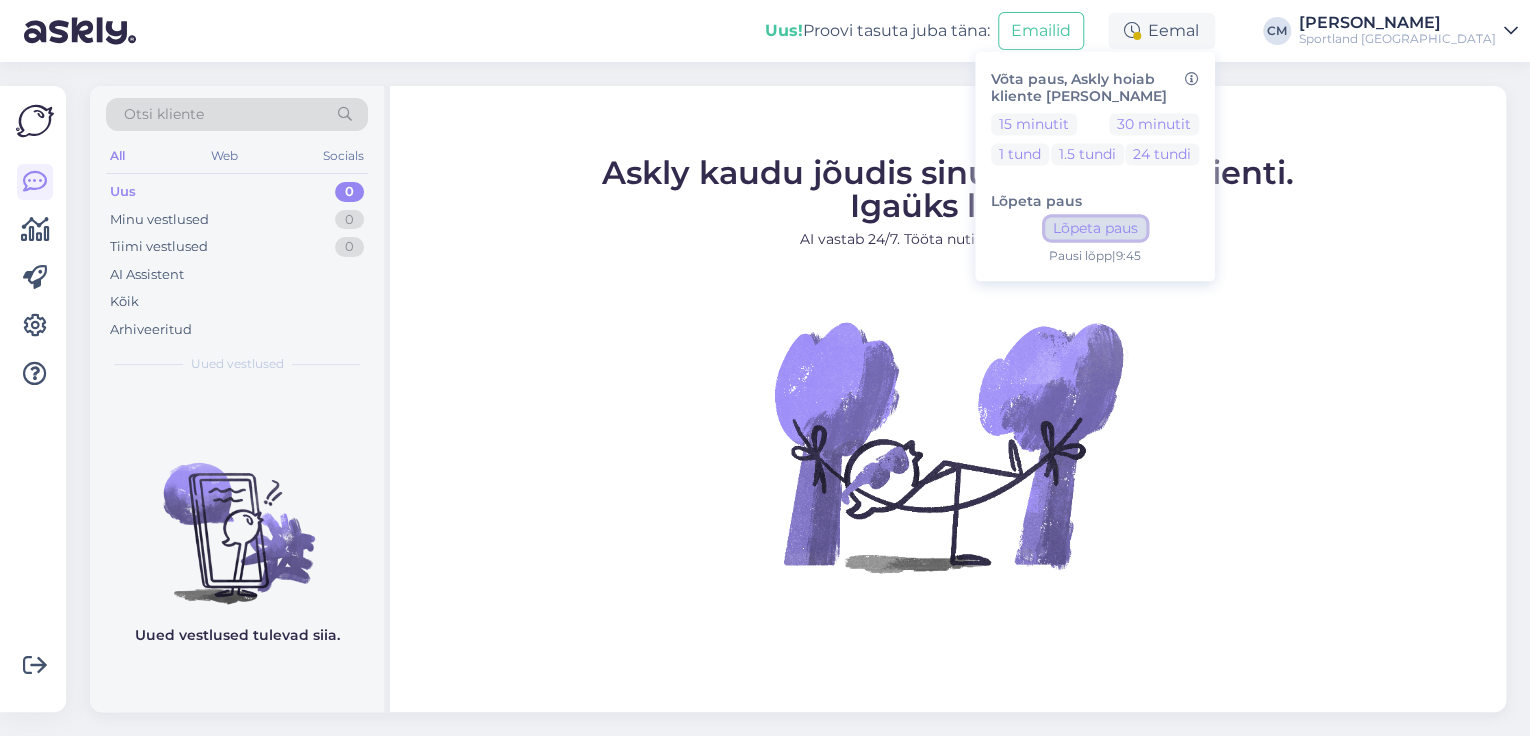 click on "Lõpeta paus" at bounding box center [1095, 229] 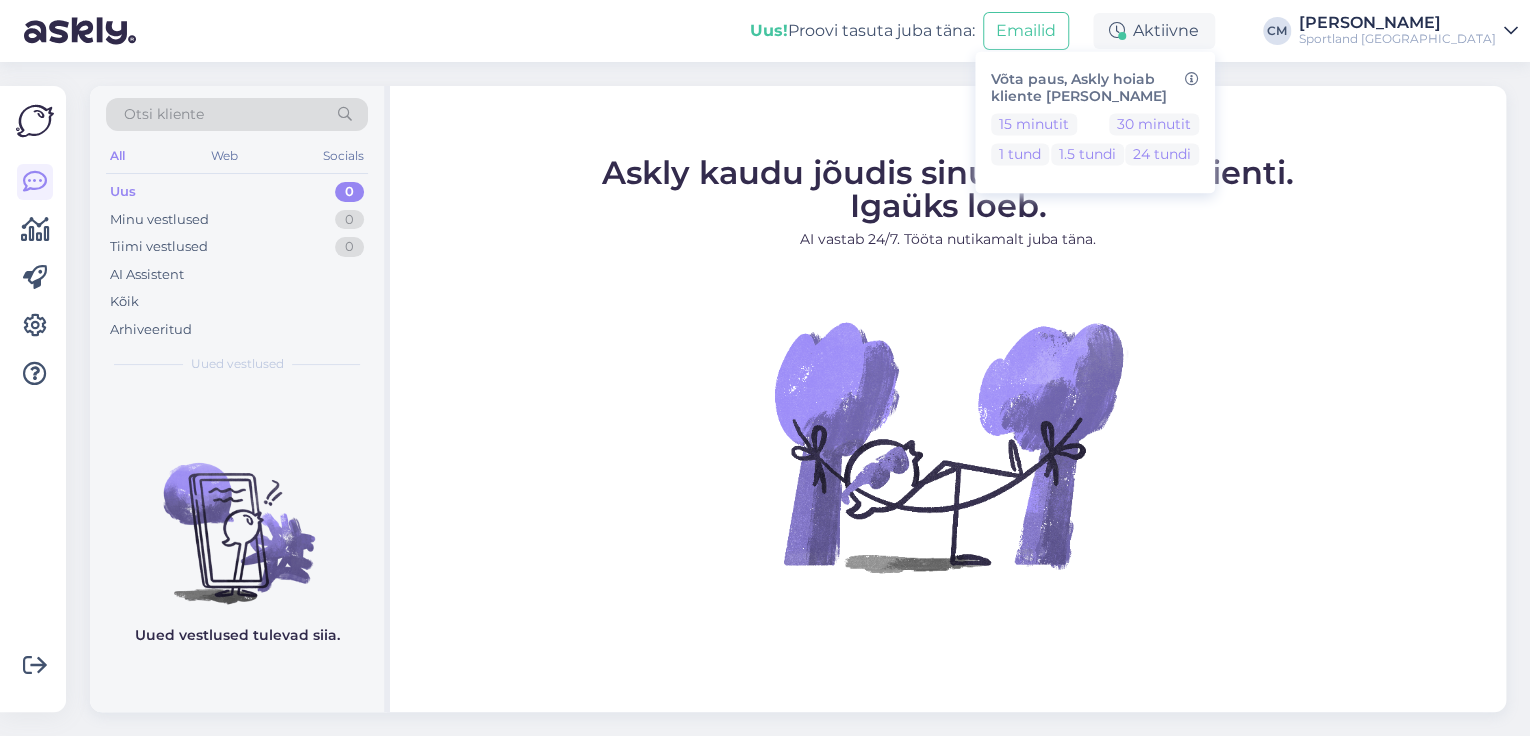 click on "AI vastab 24/7. Tööta nutikamalt juba täna." at bounding box center (948, 239) 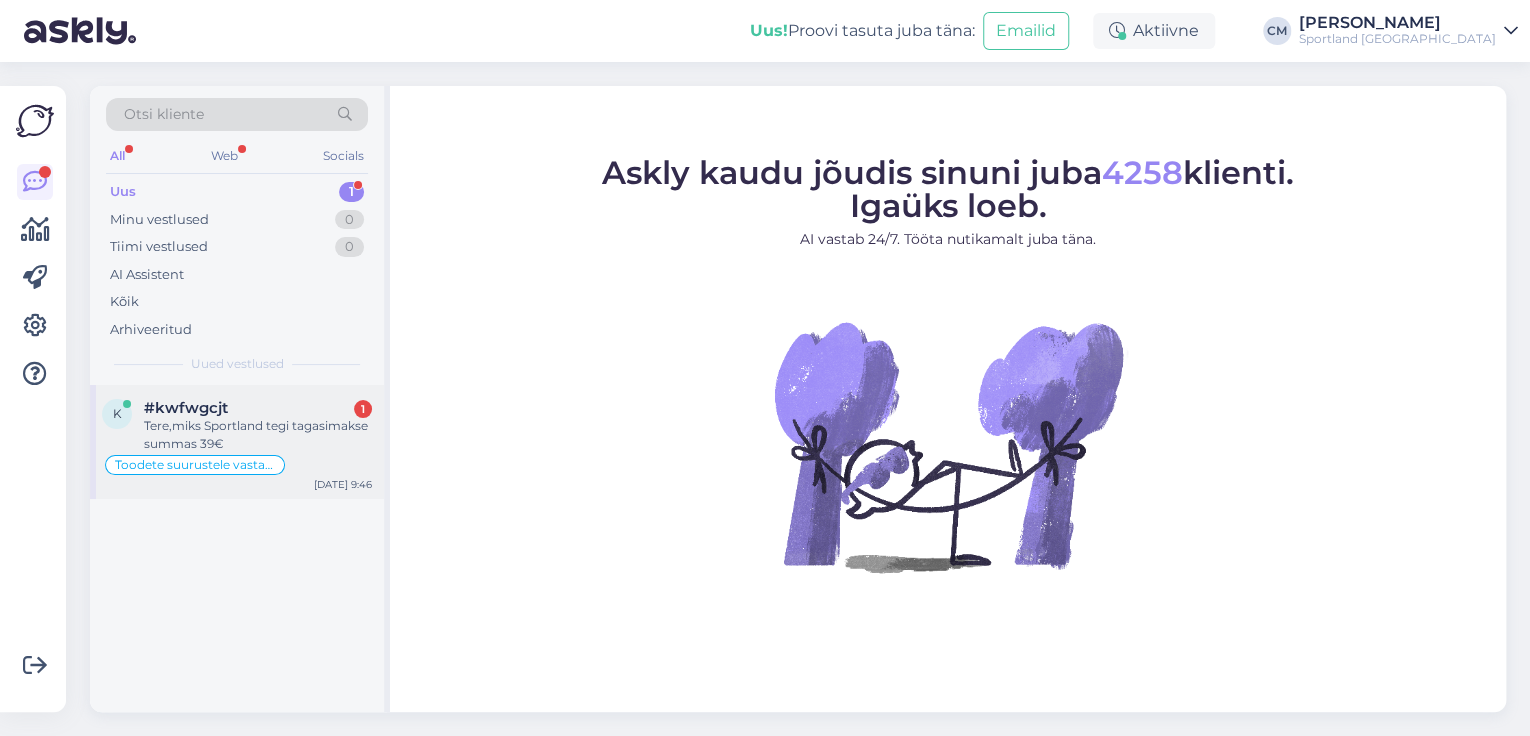 click on "Tere,miks Sportland tegi tagasimakse summas 39€" at bounding box center [258, 435] 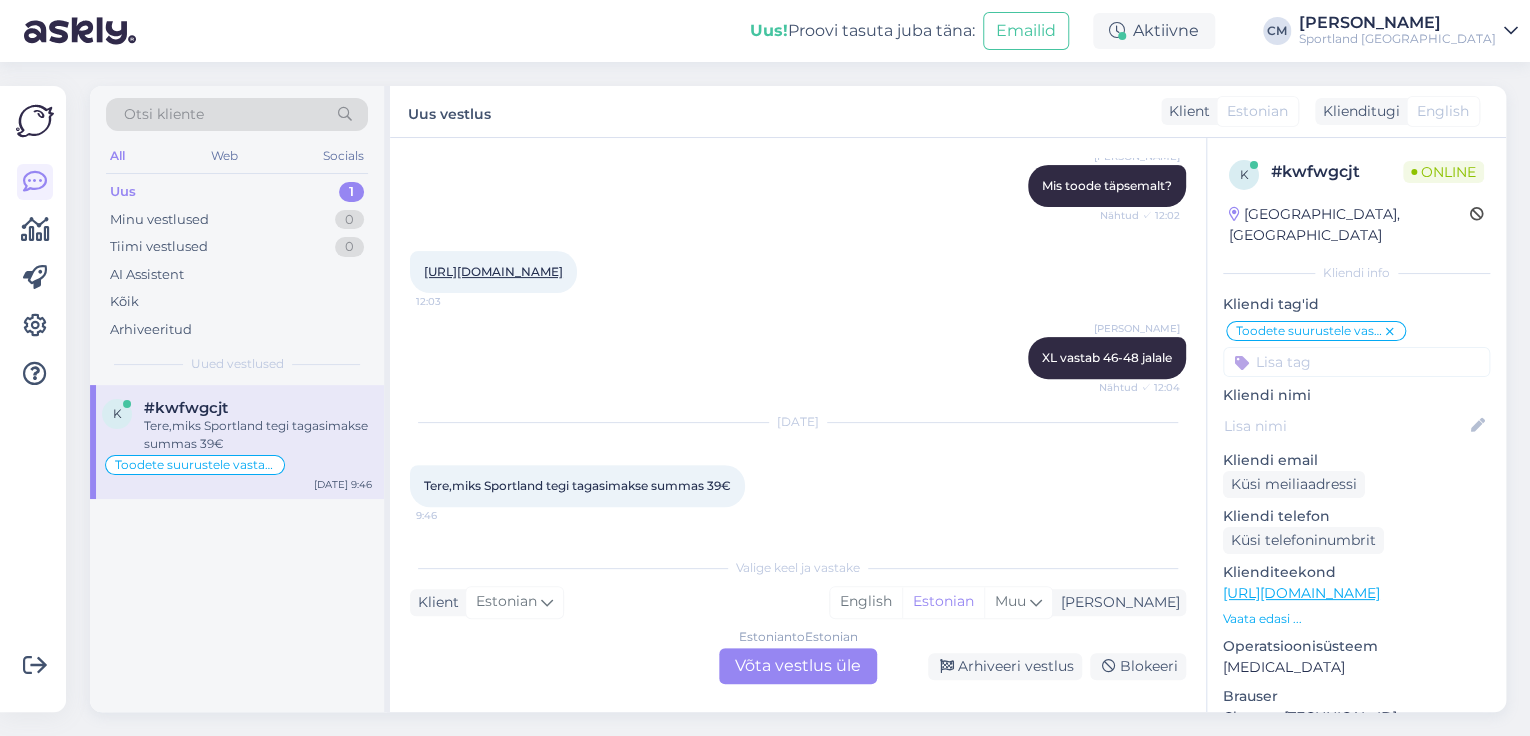 click on "Estonian  to  Estonian Võta vestlus üle" at bounding box center [798, 666] 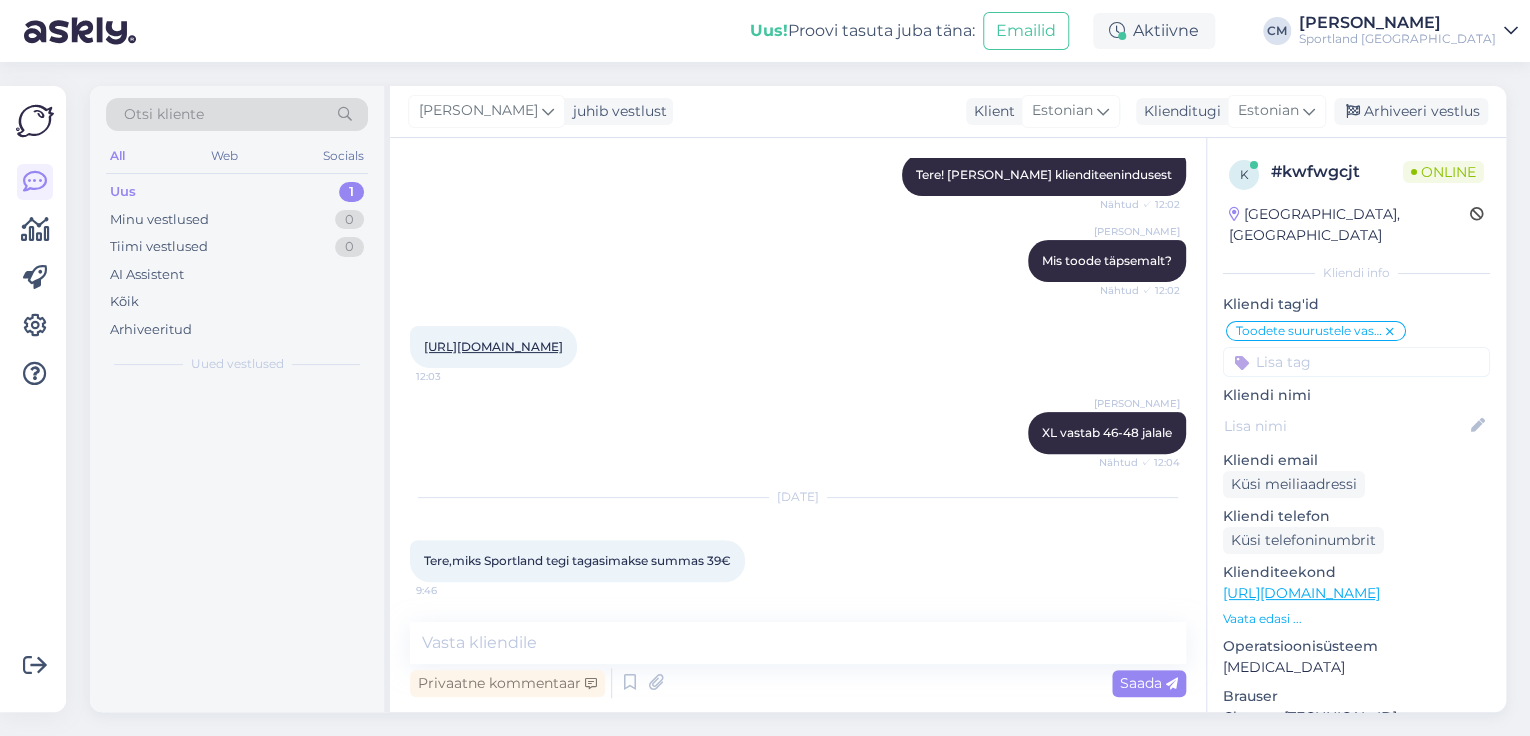 scroll, scrollTop: 213, scrollLeft: 0, axis: vertical 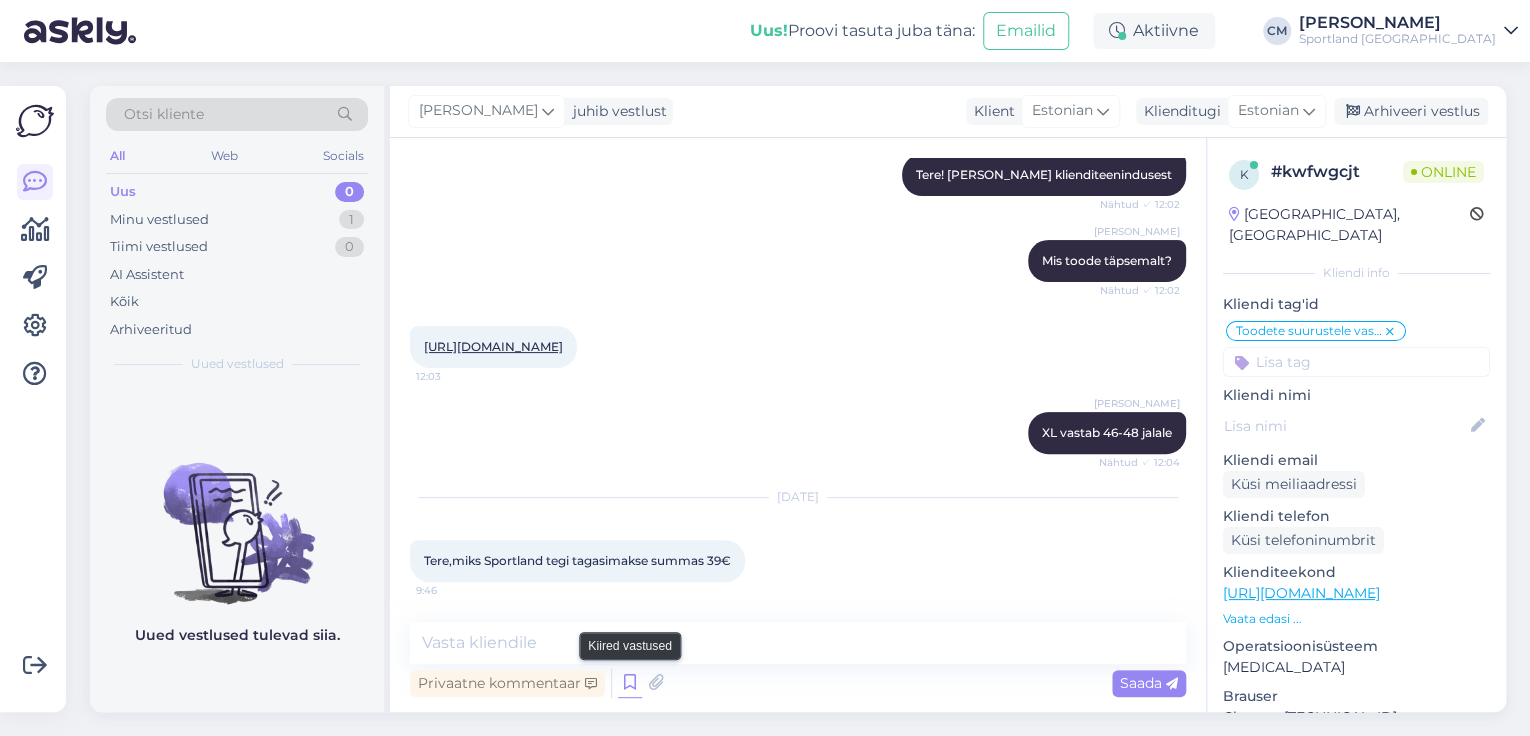 click at bounding box center [630, 683] 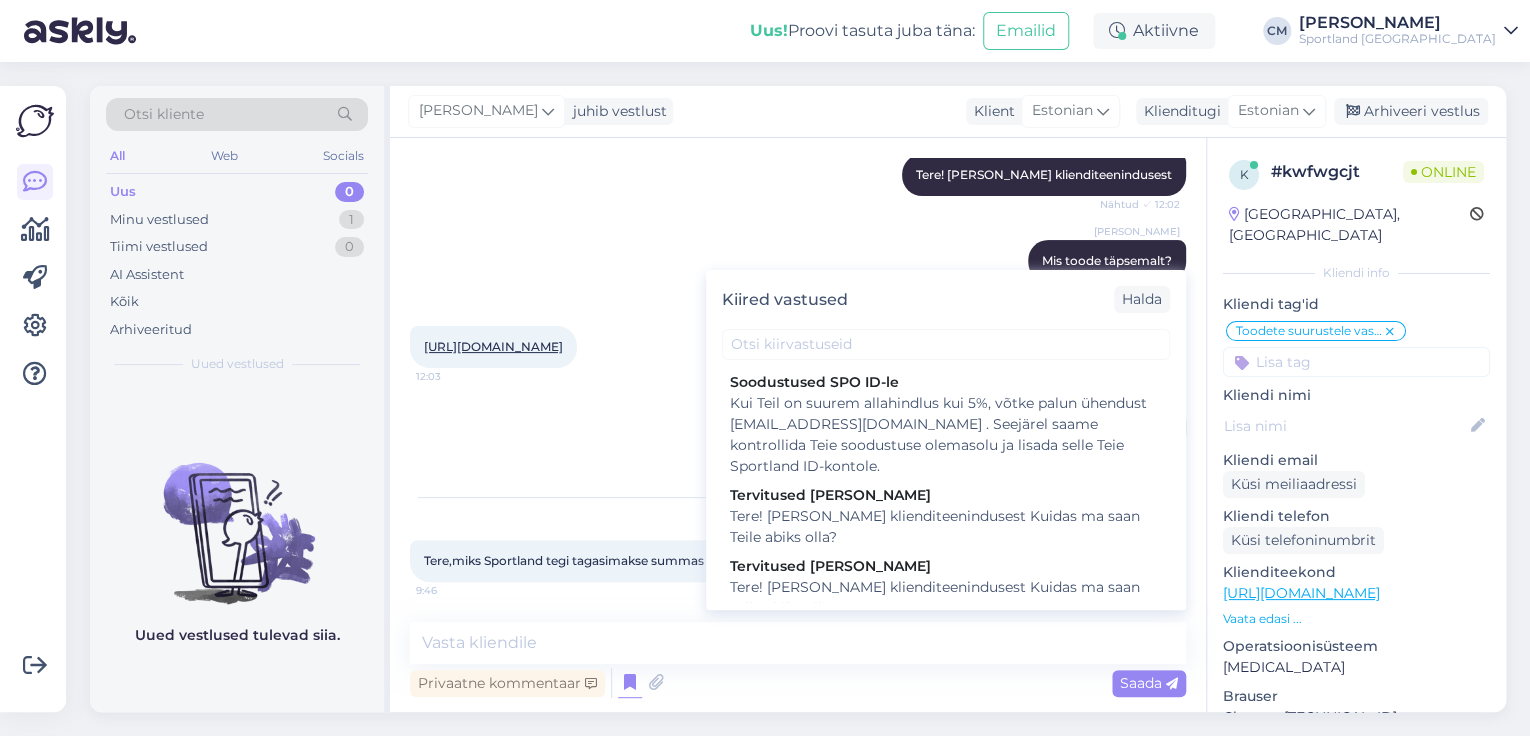 click on "Tere! [PERSON_NAME] klienditeenindusest
Kuidas ma saan Teile abiks olla?" at bounding box center [946, 598] 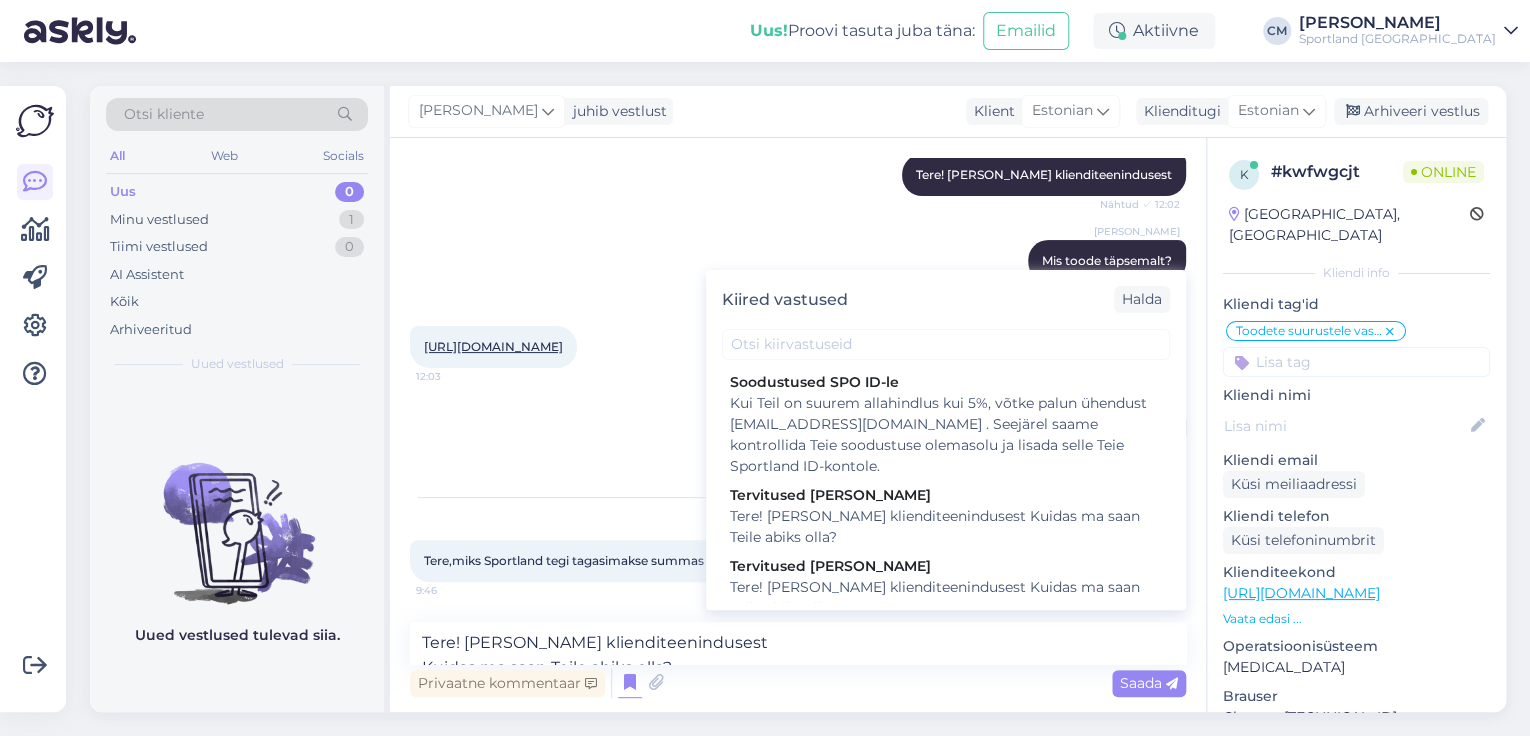 scroll, scrollTop: 237, scrollLeft: 0, axis: vertical 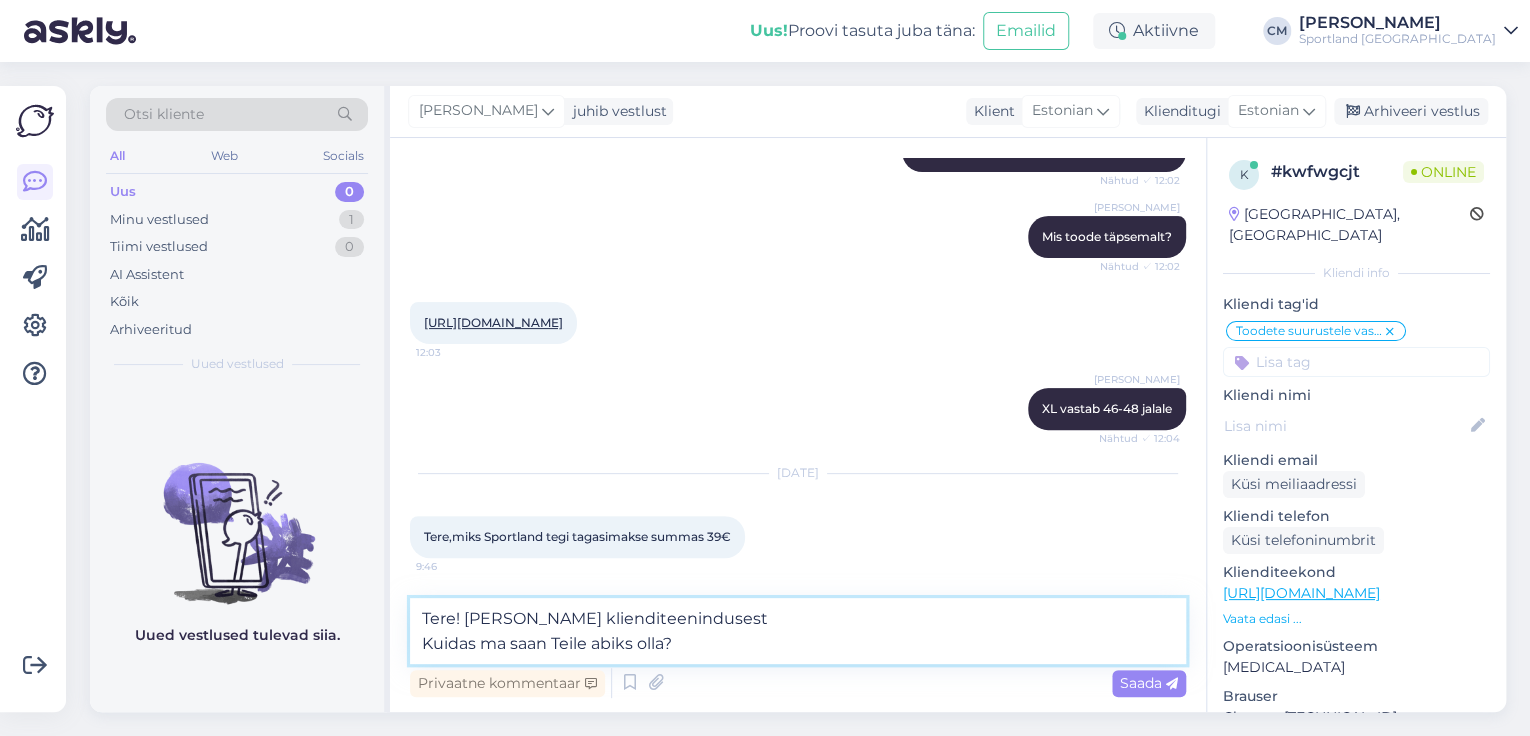 drag, startPoint x: 783, startPoint y: 632, endPoint x: 545, endPoint y: 647, distance: 238.47221 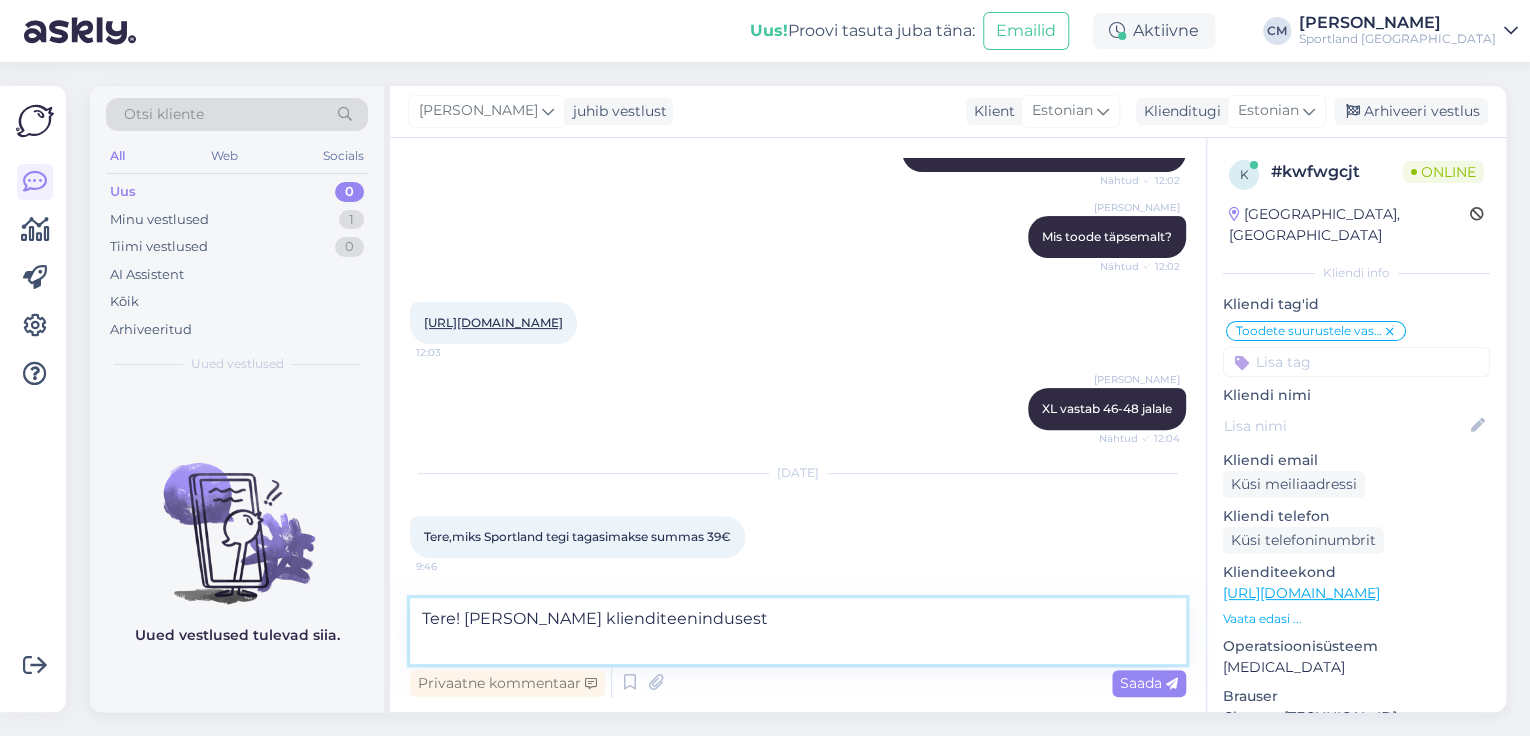 type on "Tere! [PERSON_NAME] klienditeenindusest" 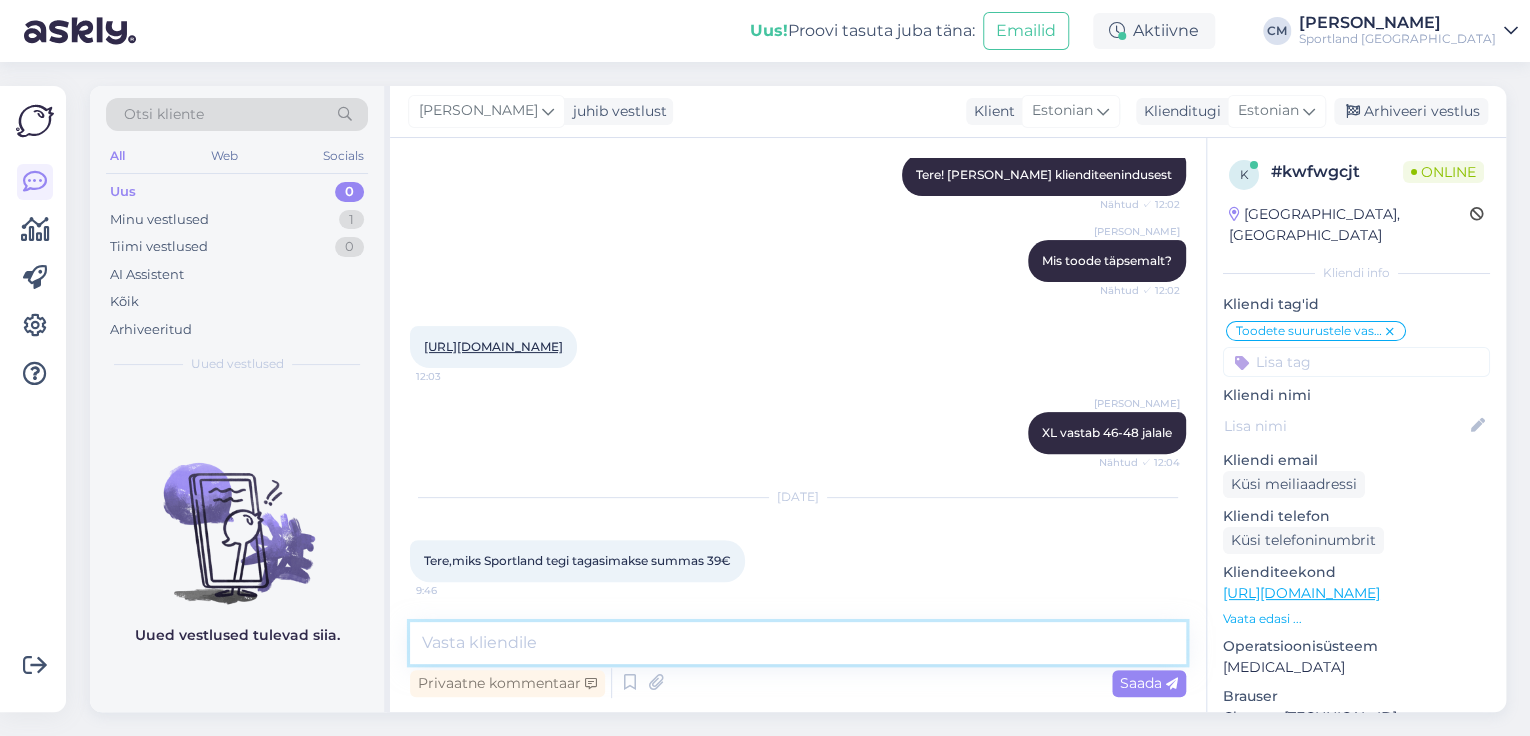 scroll, scrollTop: 300, scrollLeft: 0, axis: vertical 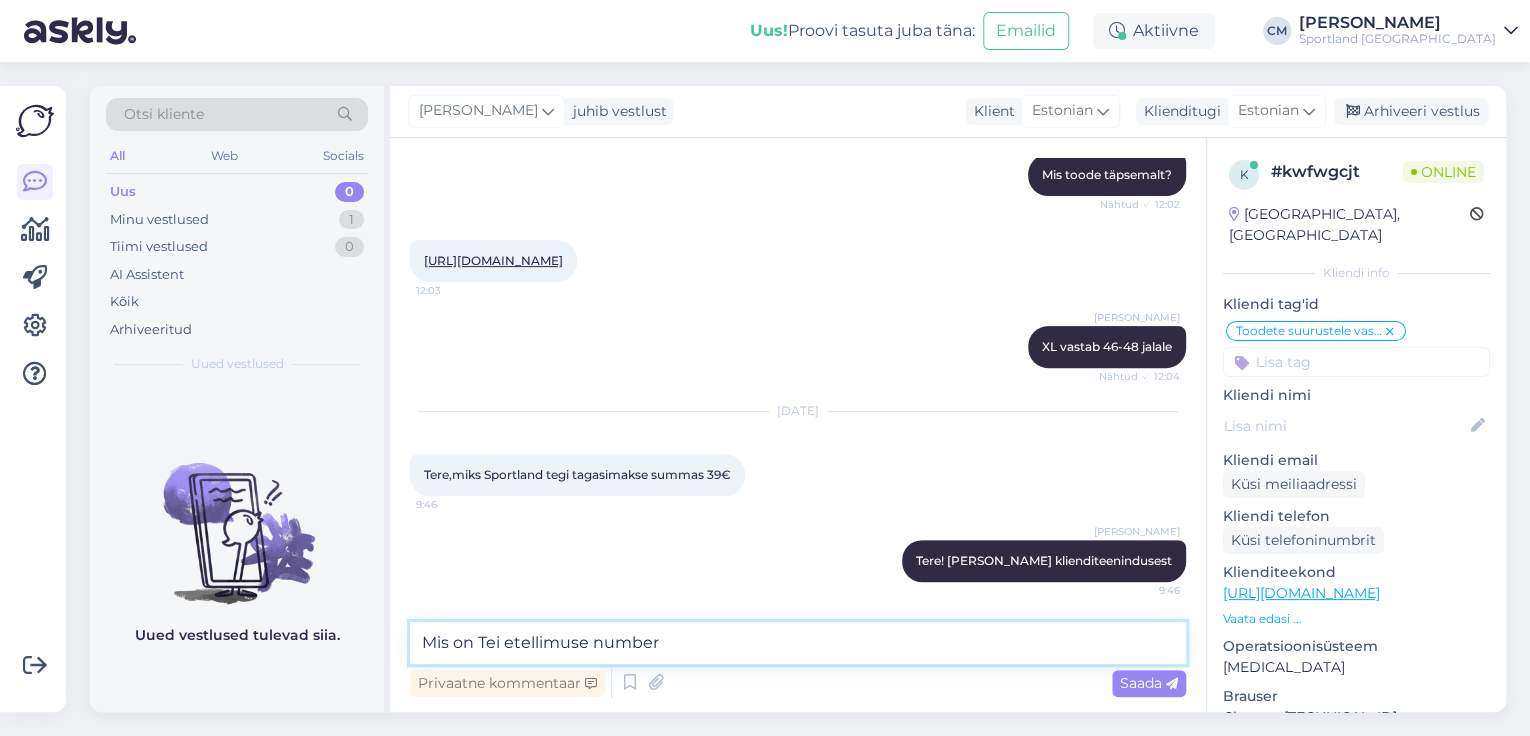 type on "Mis on Tei etellimuse number?" 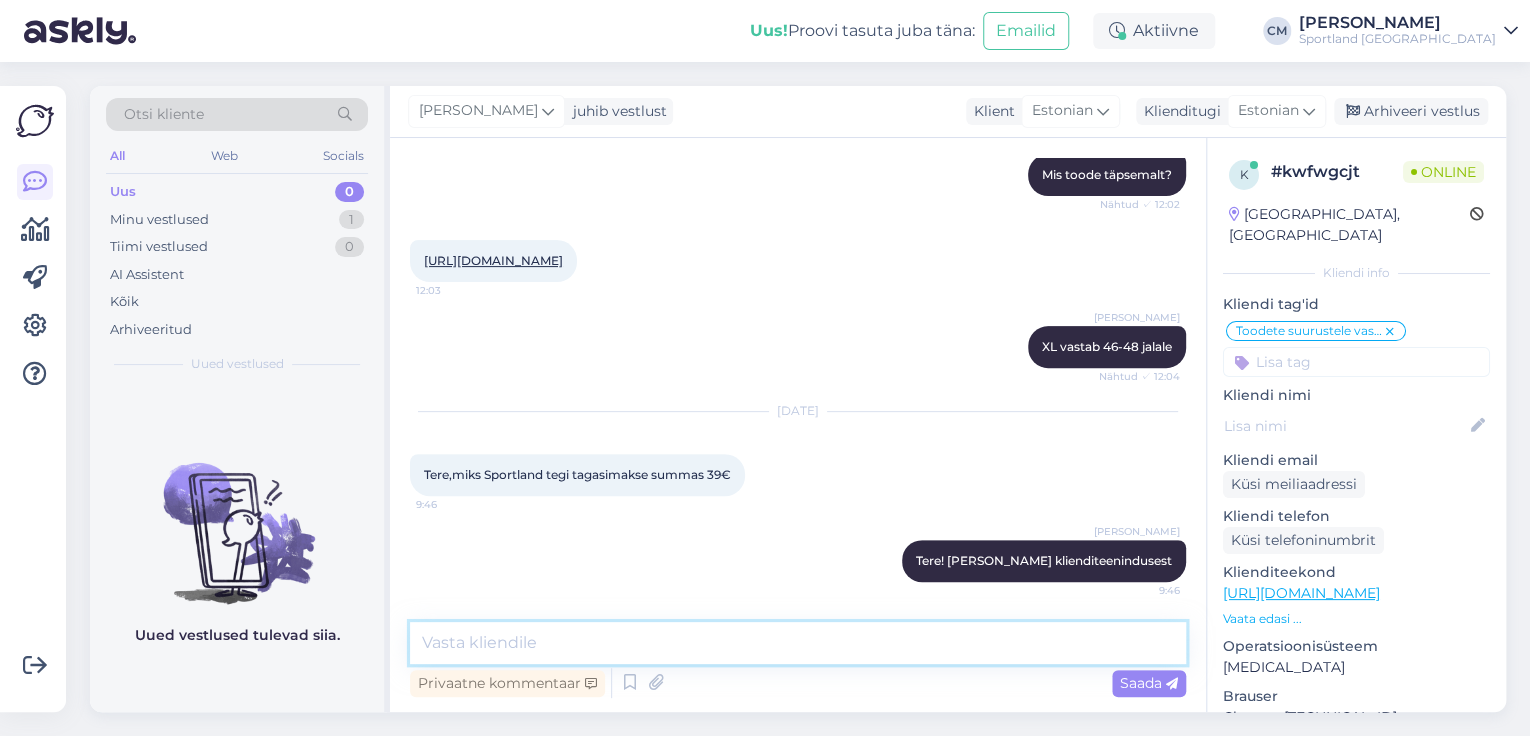 scroll, scrollTop: 385, scrollLeft: 0, axis: vertical 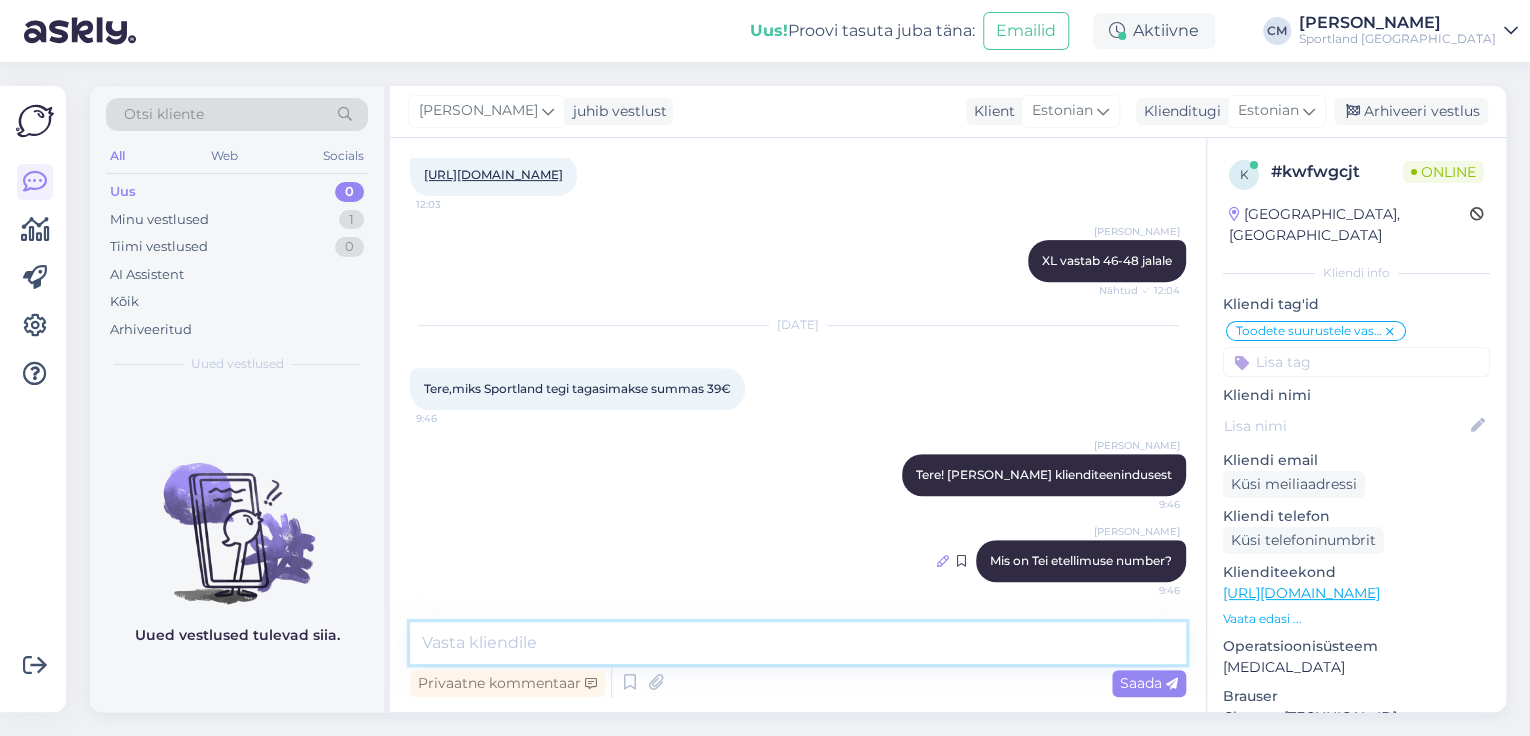 type 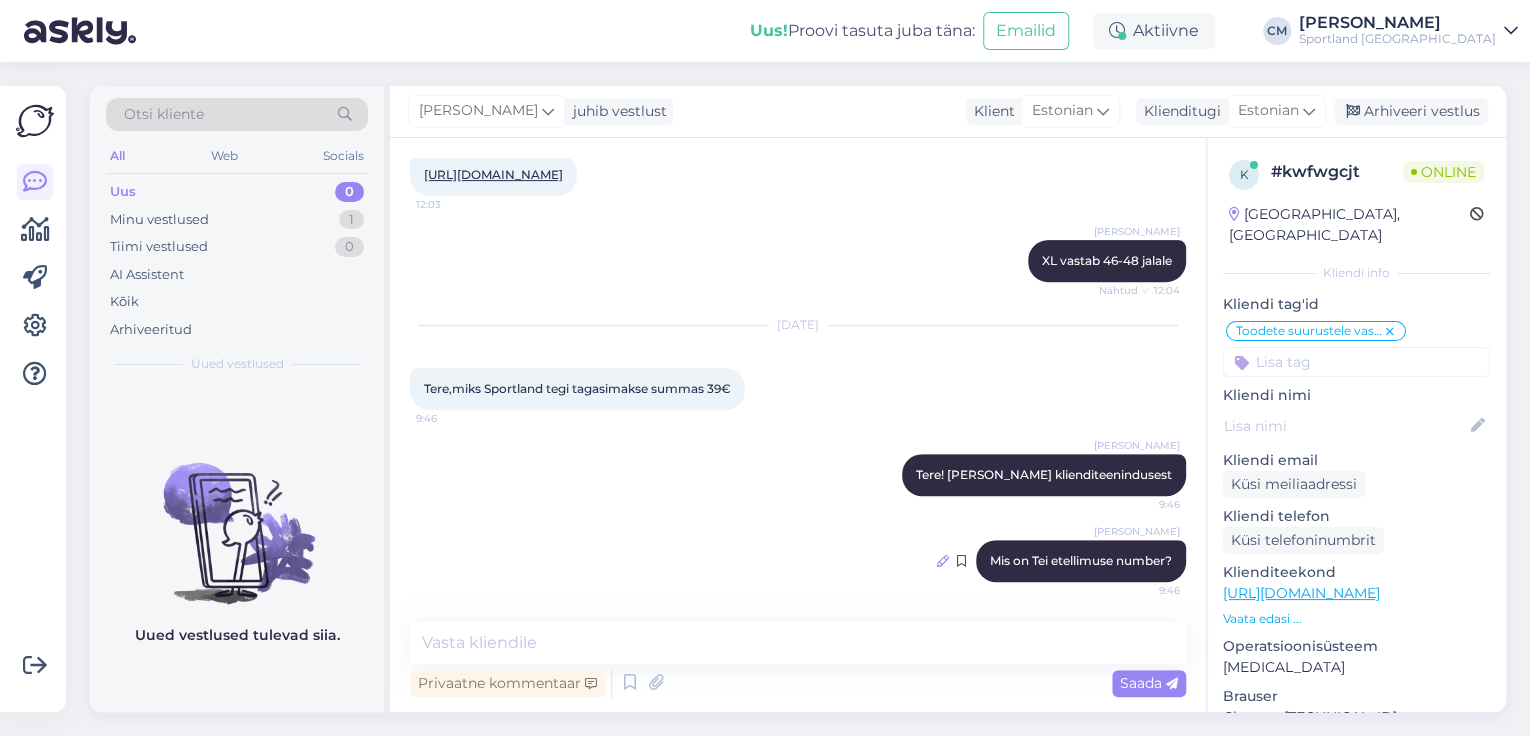 click at bounding box center (943, 561) 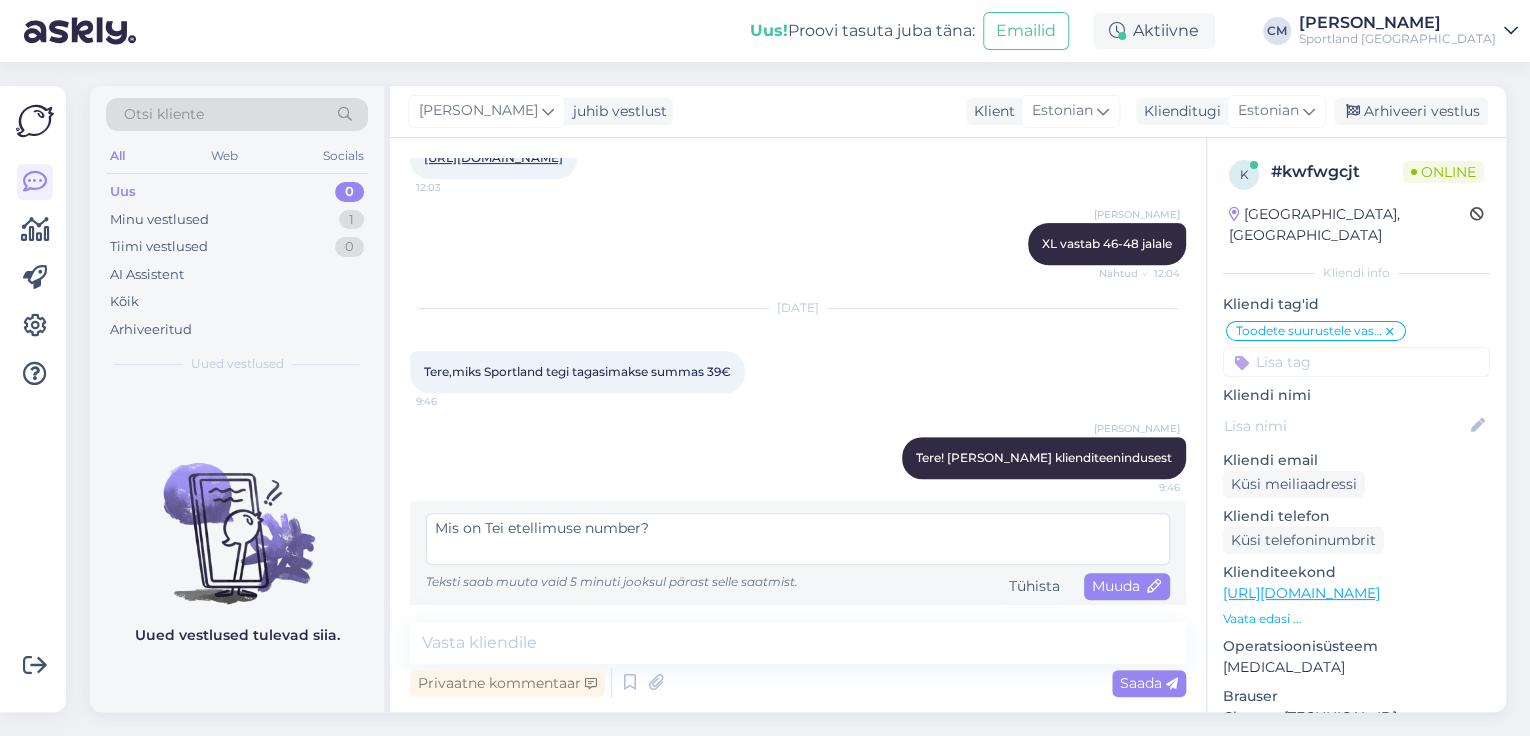 click on "Mis on Tei etellimuse number?" at bounding box center (798, 539) 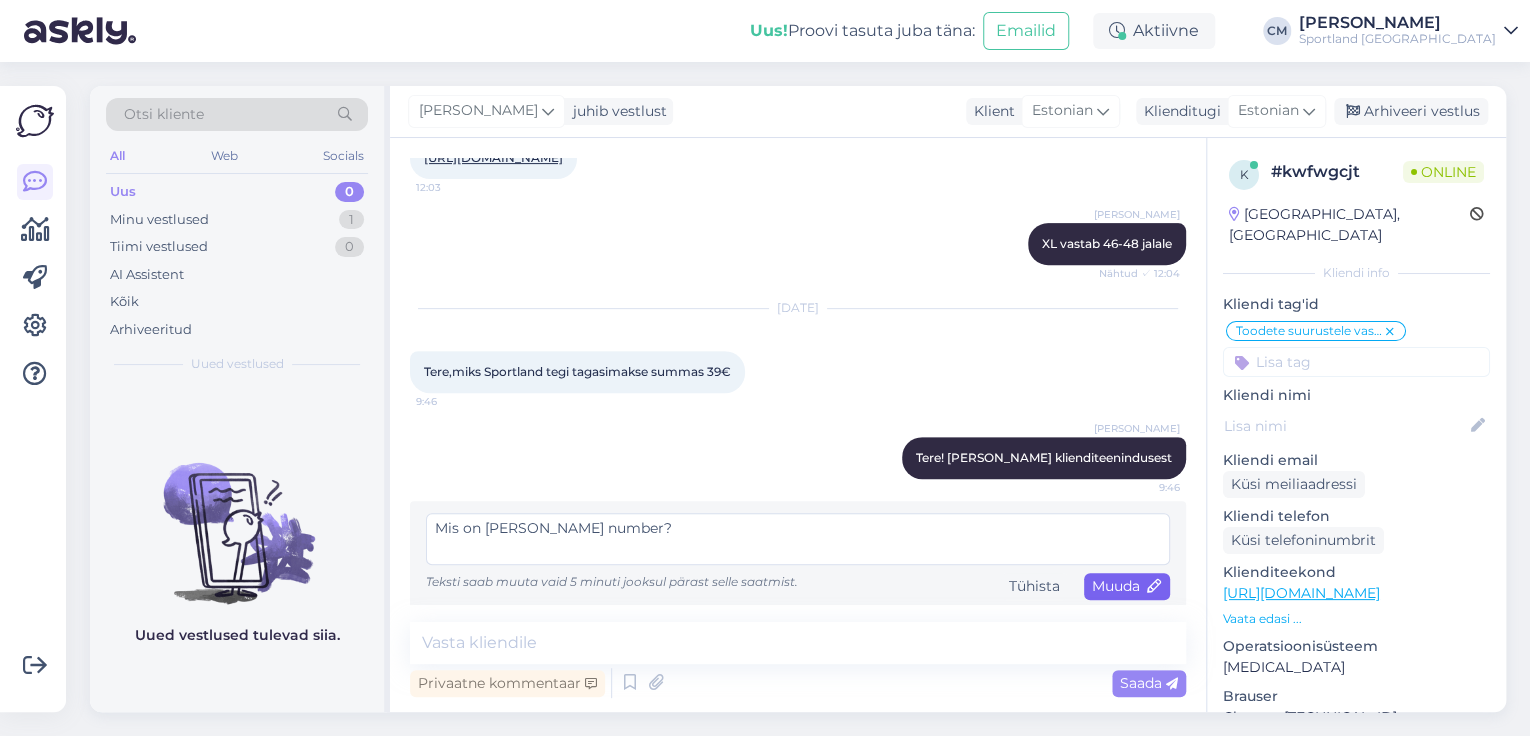type on "Mis on [PERSON_NAME] number?" 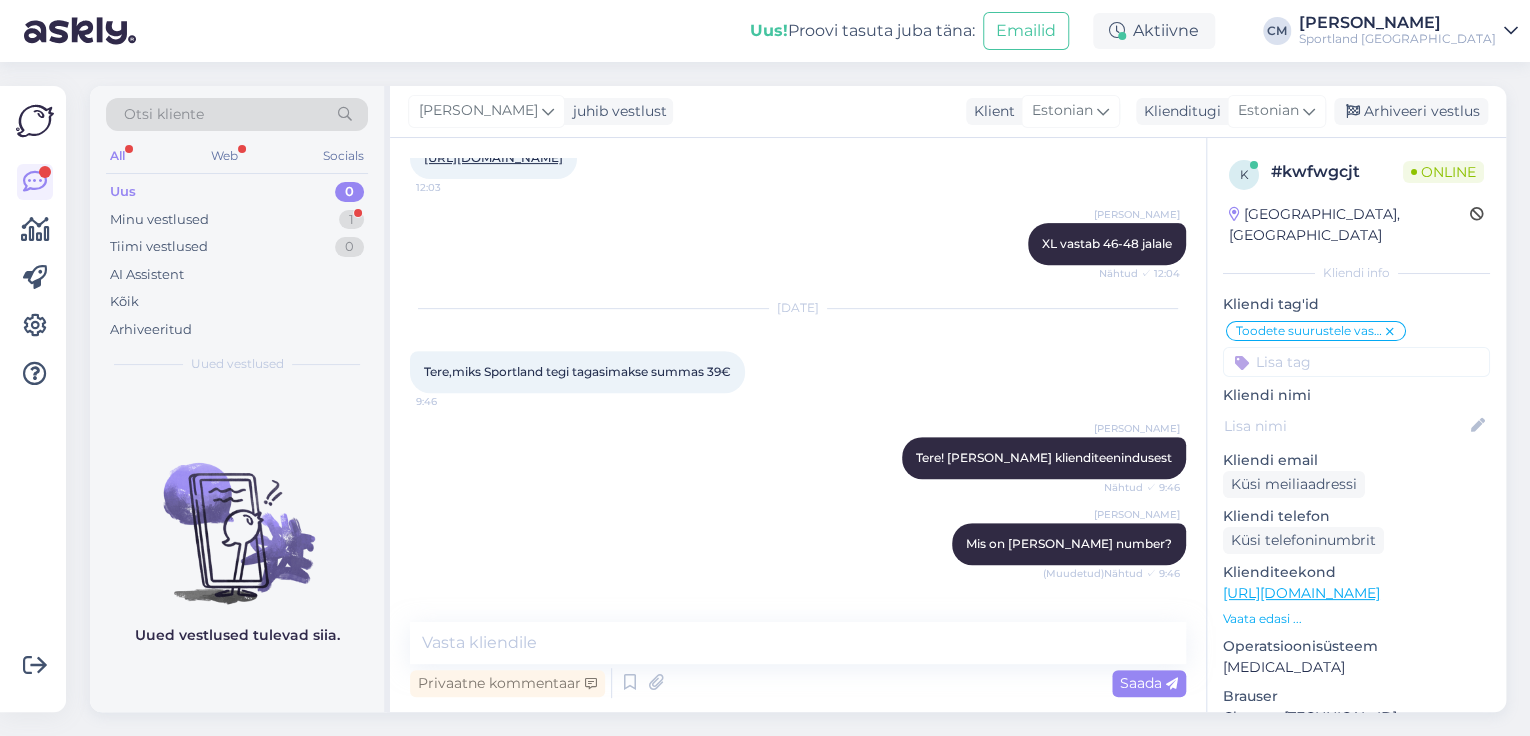 scroll, scrollTop: 472, scrollLeft: 0, axis: vertical 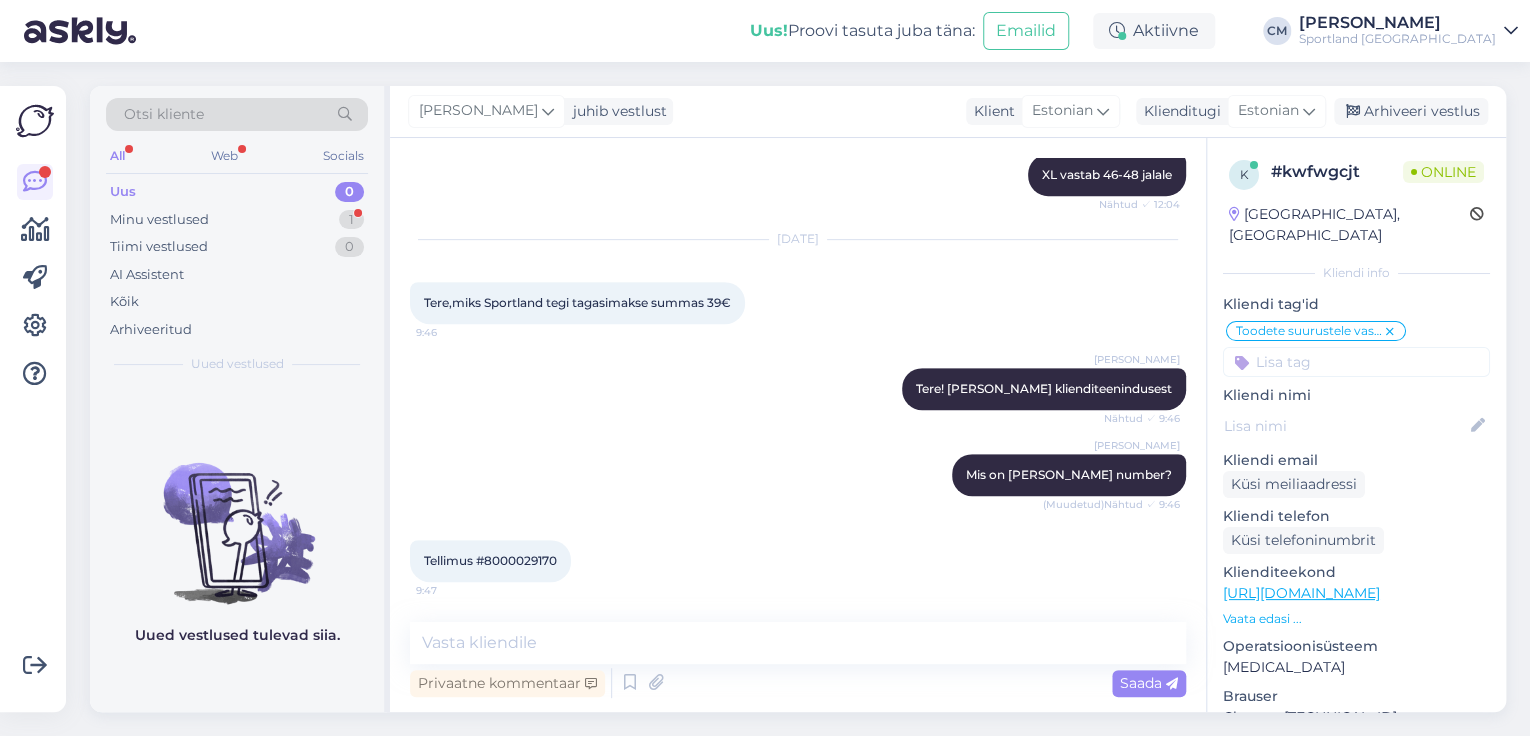 click on "Tellimus #8000029170" at bounding box center [490, 560] 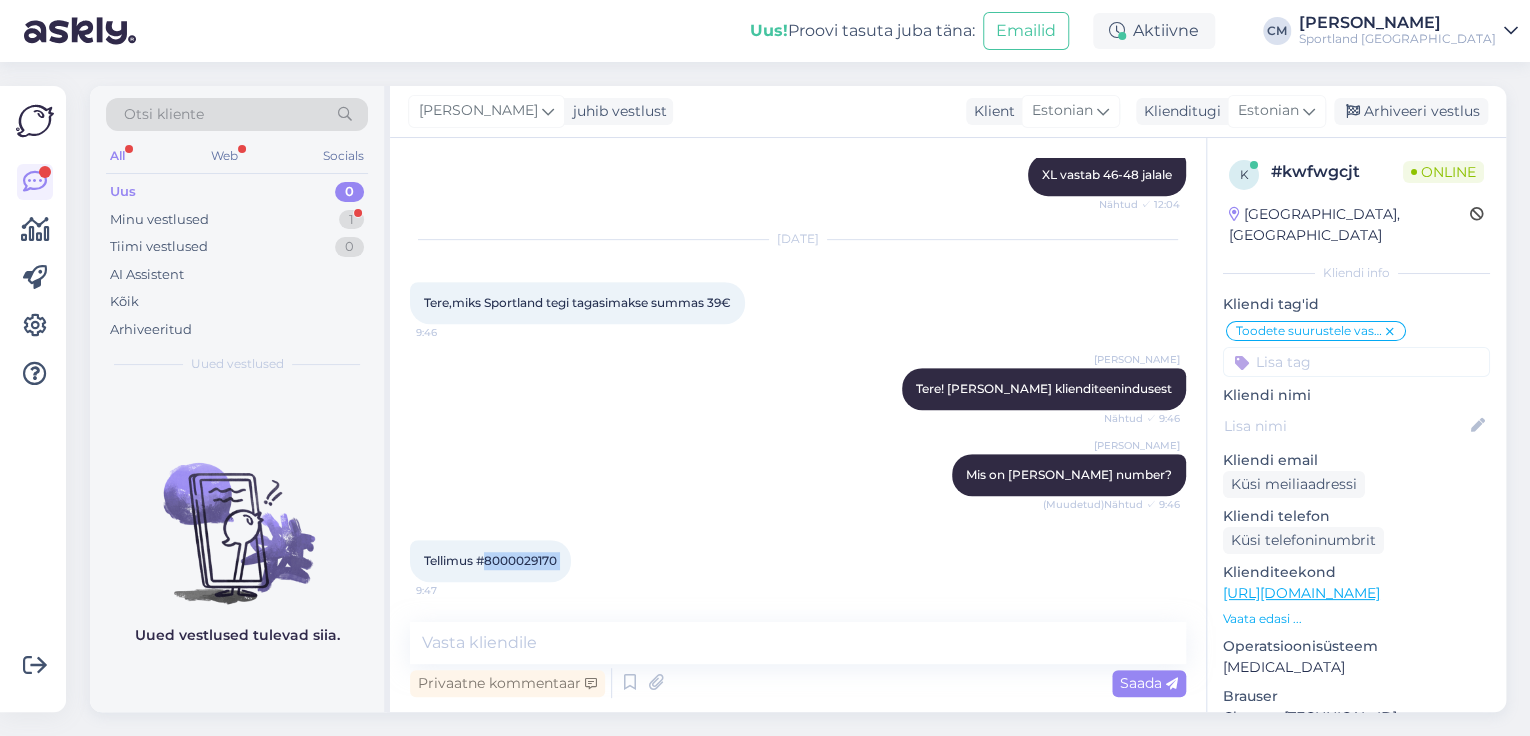 click on "Tellimus #8000029170" at bounding box center (490, 560) 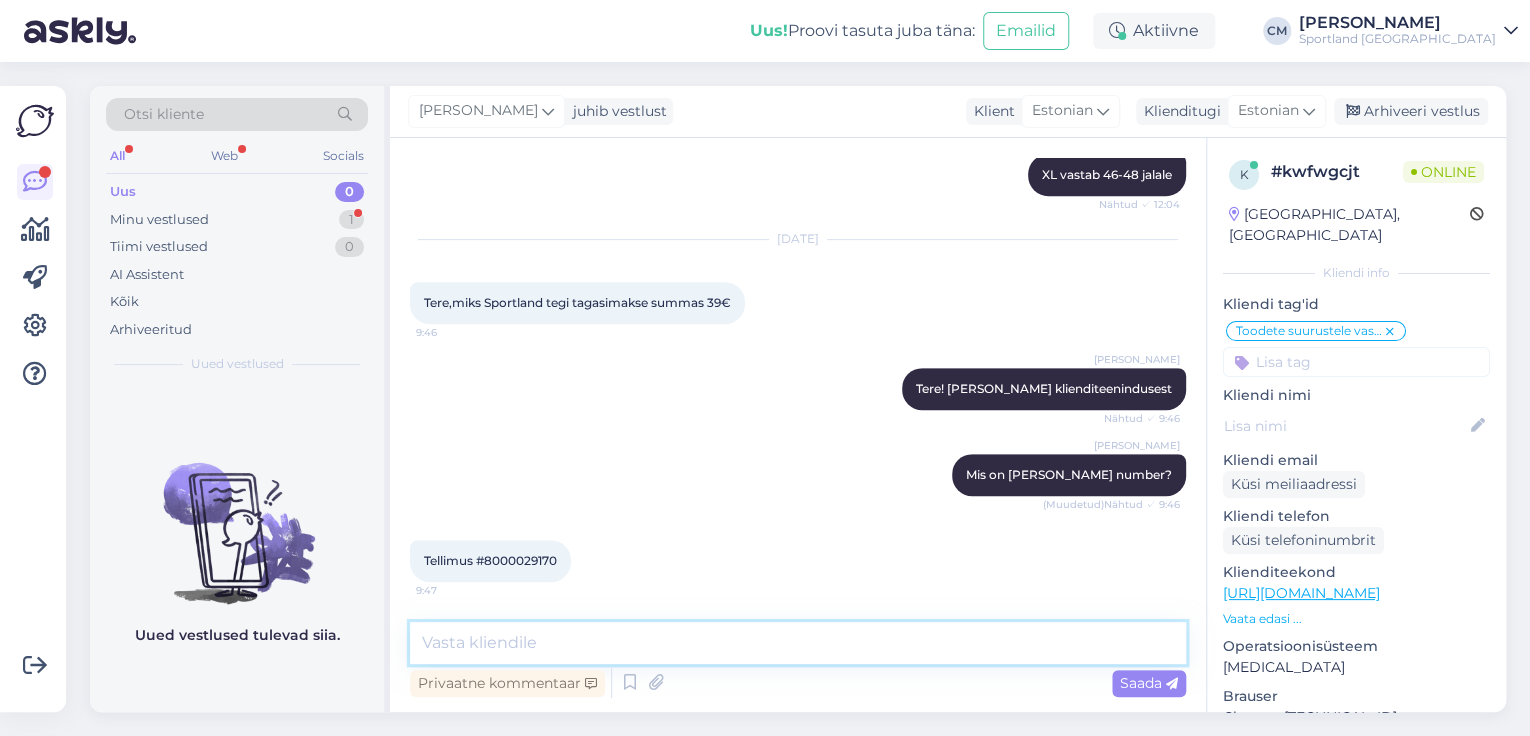 click at bounding box center (798, 643) 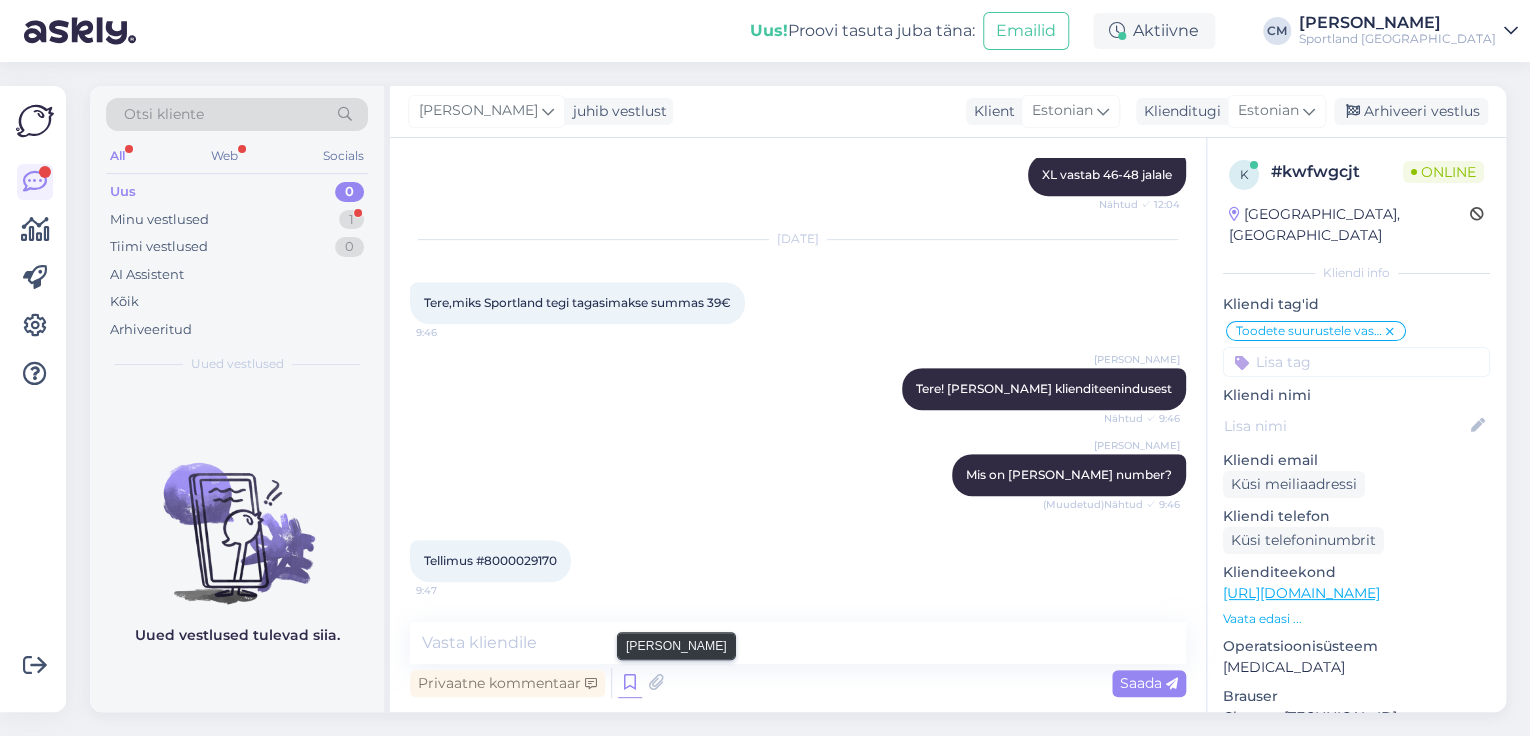 click at bounding box center [630, 683] 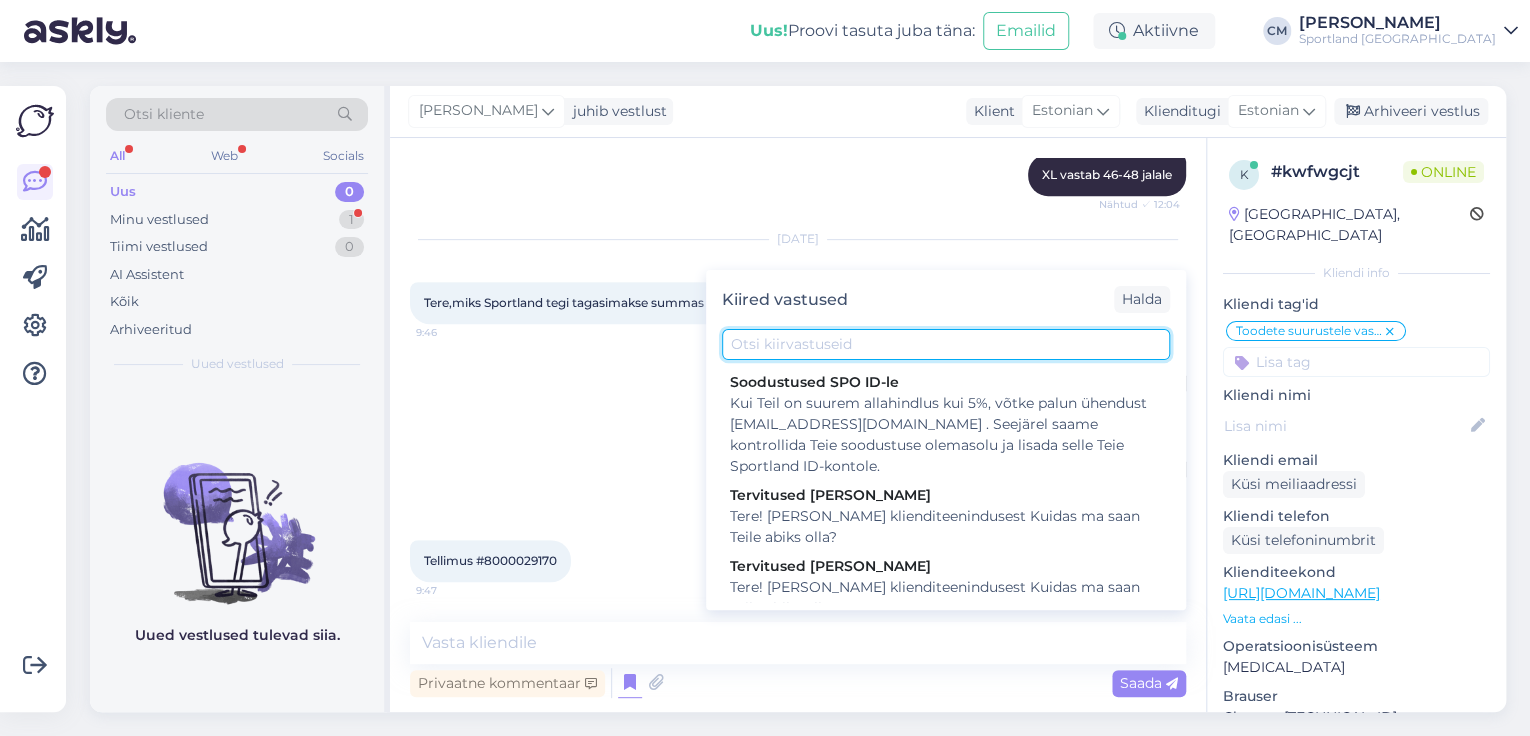click at bounding box center (946, 344) 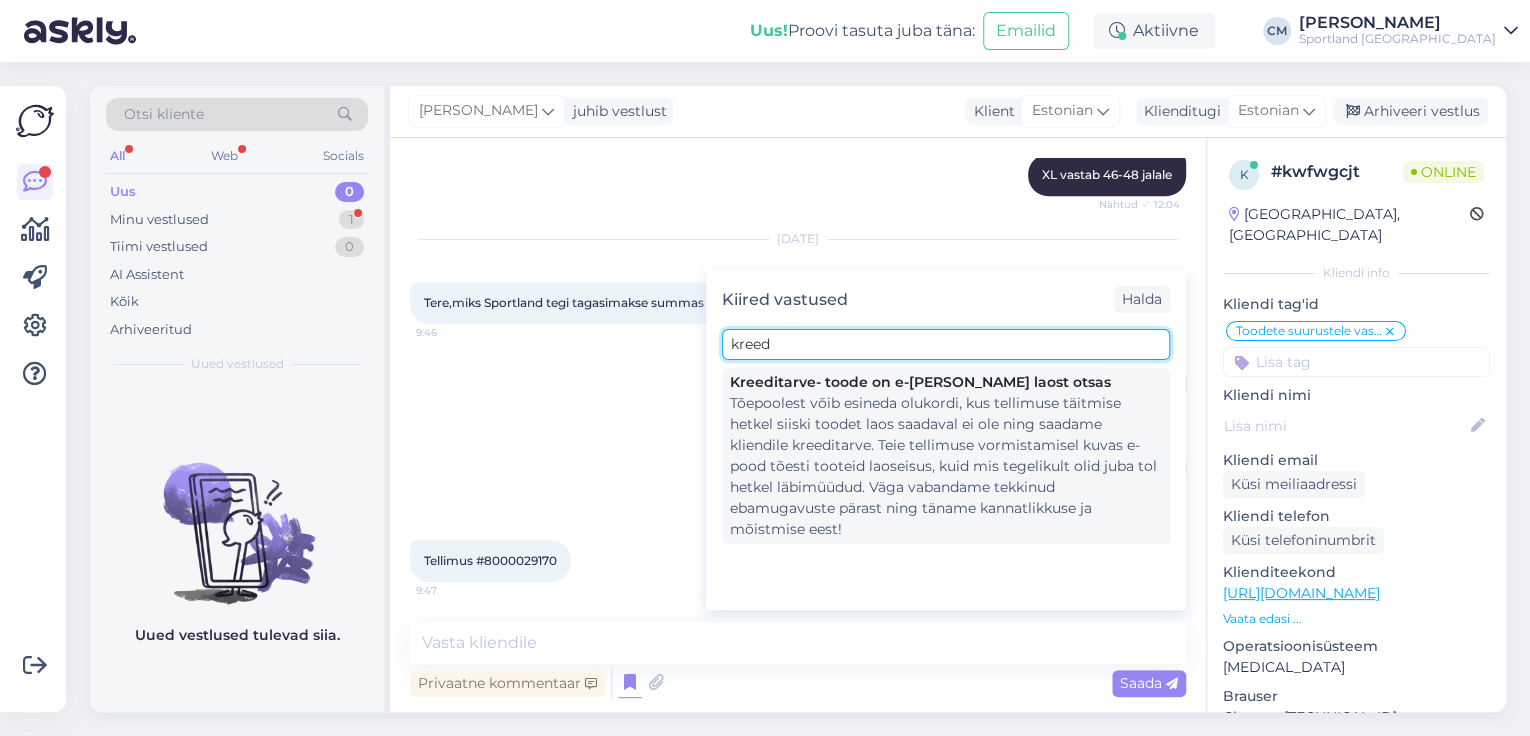 type on "kreed" 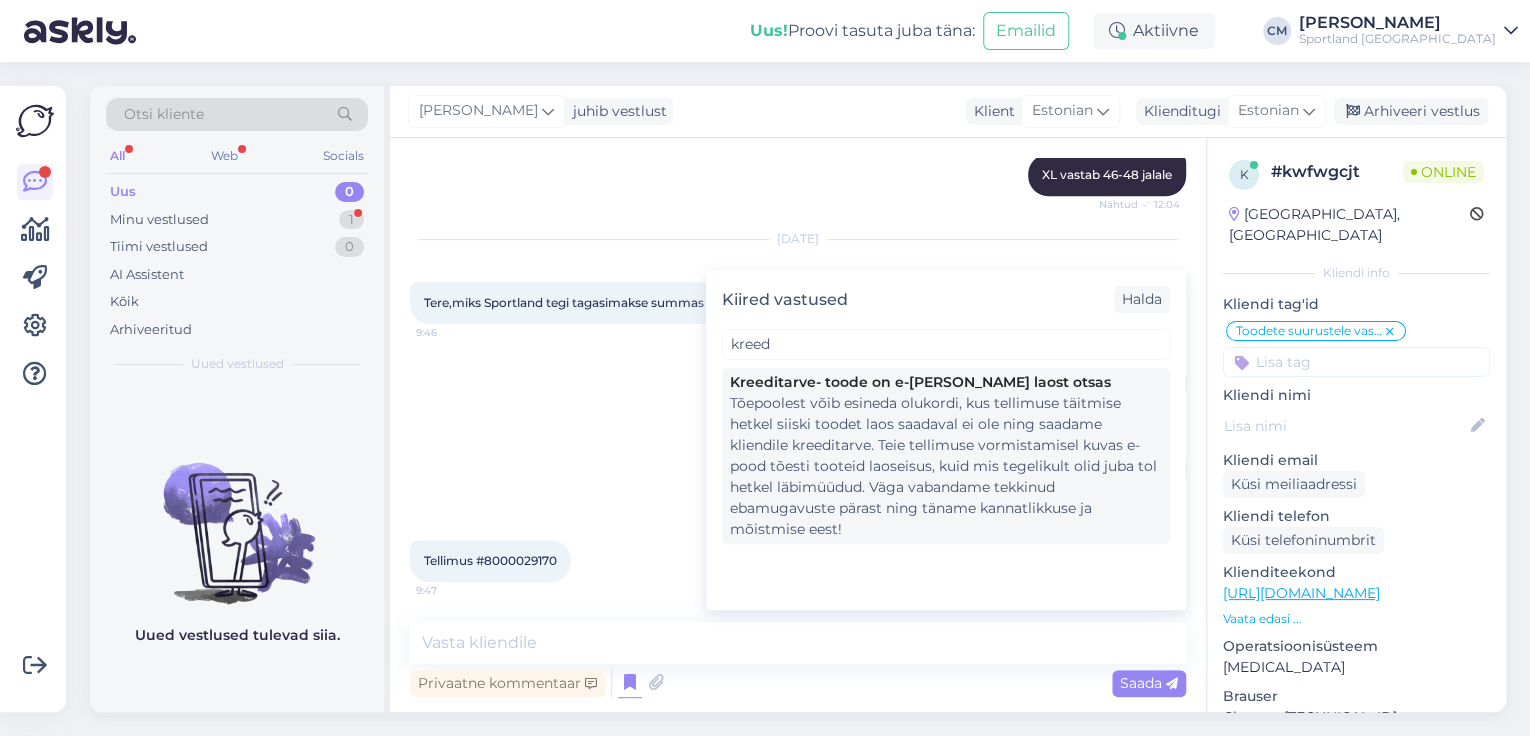 click on "Tõepoolest võib esineda olukordi, kus tellimuse täitmise hetkel siiski toodet laos saadaval ei ole ning saadame kliendile kreeditarve. Teie tellimuse vormistamisel kuvas e-pood tõesti tooteid laoseisus, kuid mis tegelikult olid juba tol hetkel läbimüüdud.
Väga vabandame tekkinud ebamugavuste pärast ning täname kannatlikkuse ja mõistmise eest!" at bounding box center (946, 466) 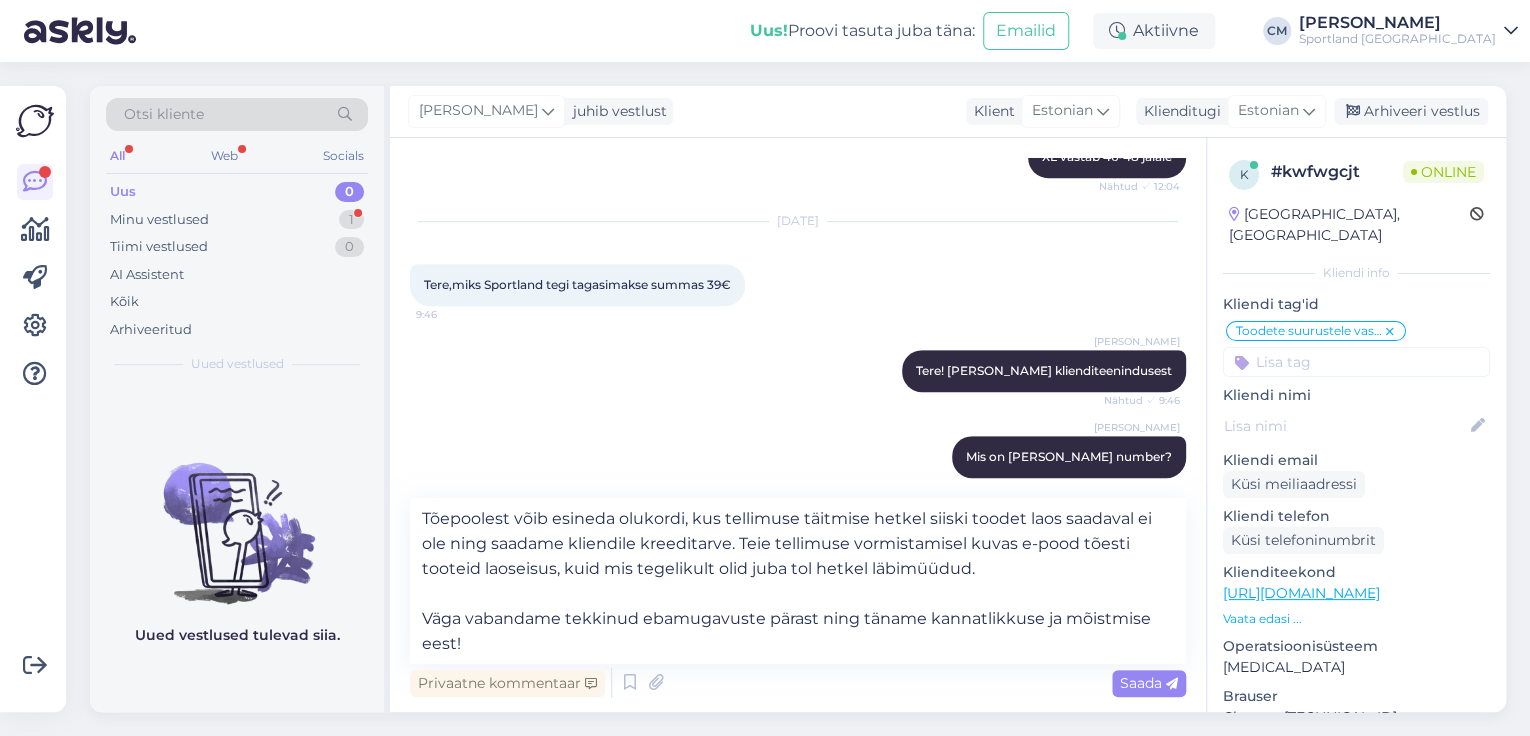 scroll, scrollTop: 493, scrollLeft: 0, axis: vertical 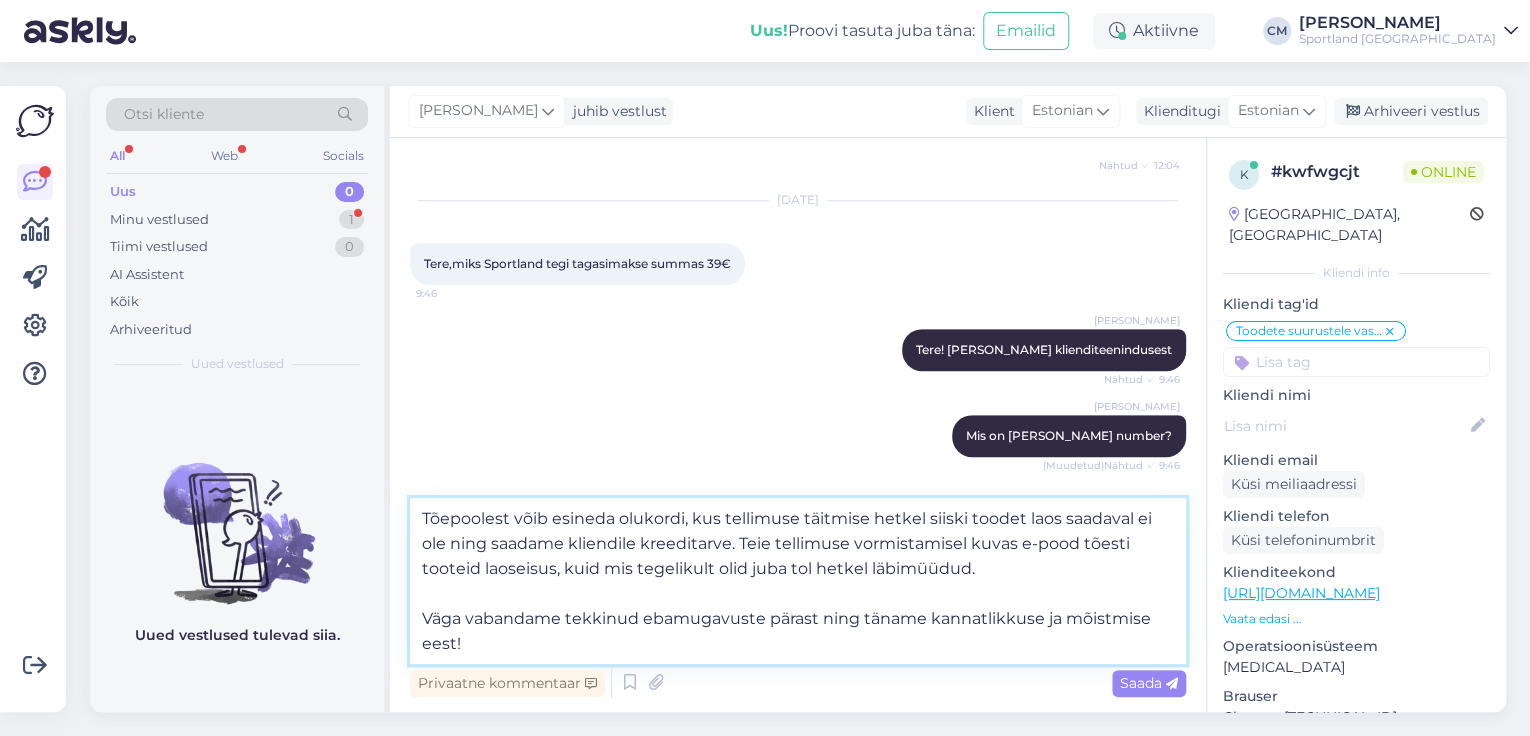 drag, startPoint x: 519, startPoint y: 516, endPoint x: 418, endPoint y: 512, distance: 101.07918 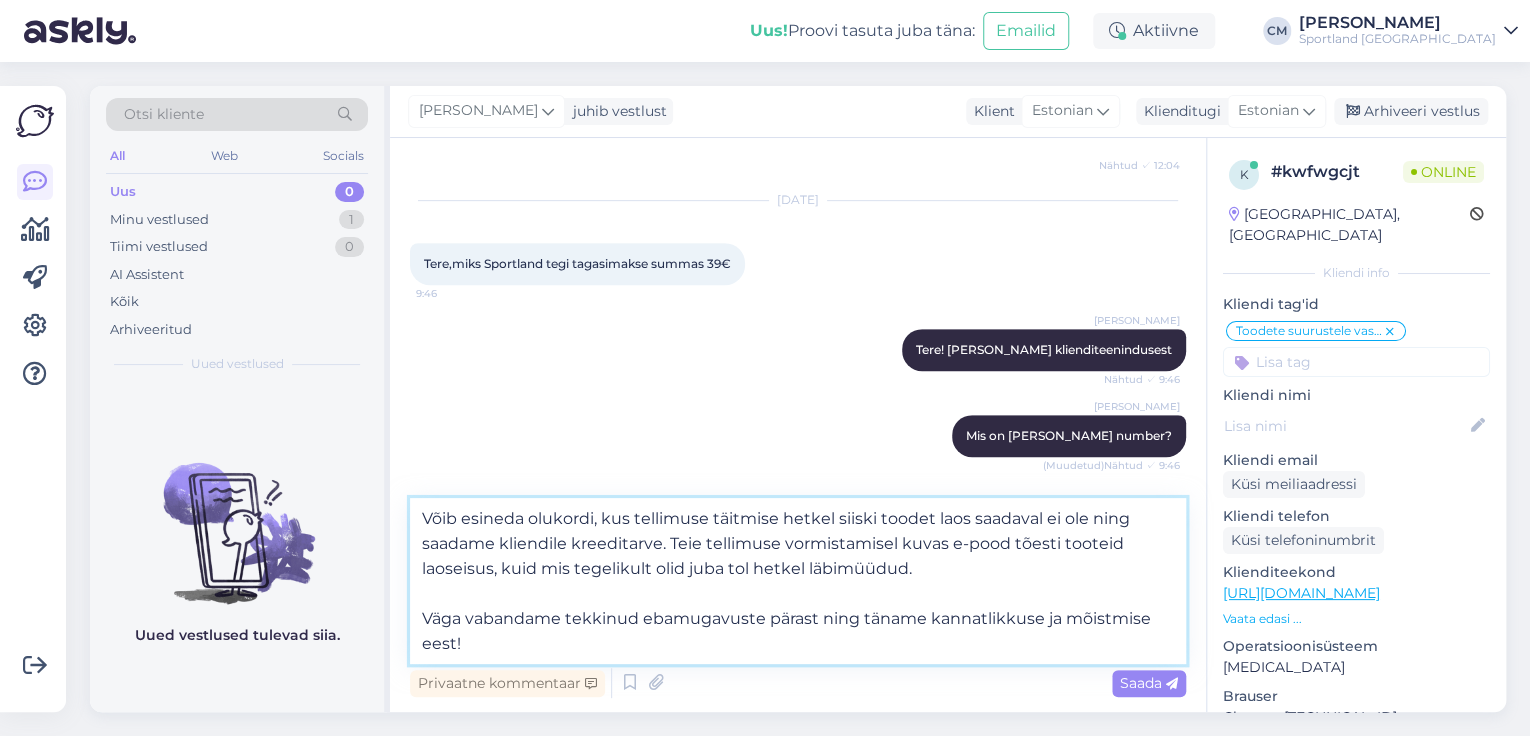 drag, startPoint x: 473, startPoint y: 663, endPoint x: 461, endPoint y: 649, distance: 18.439089 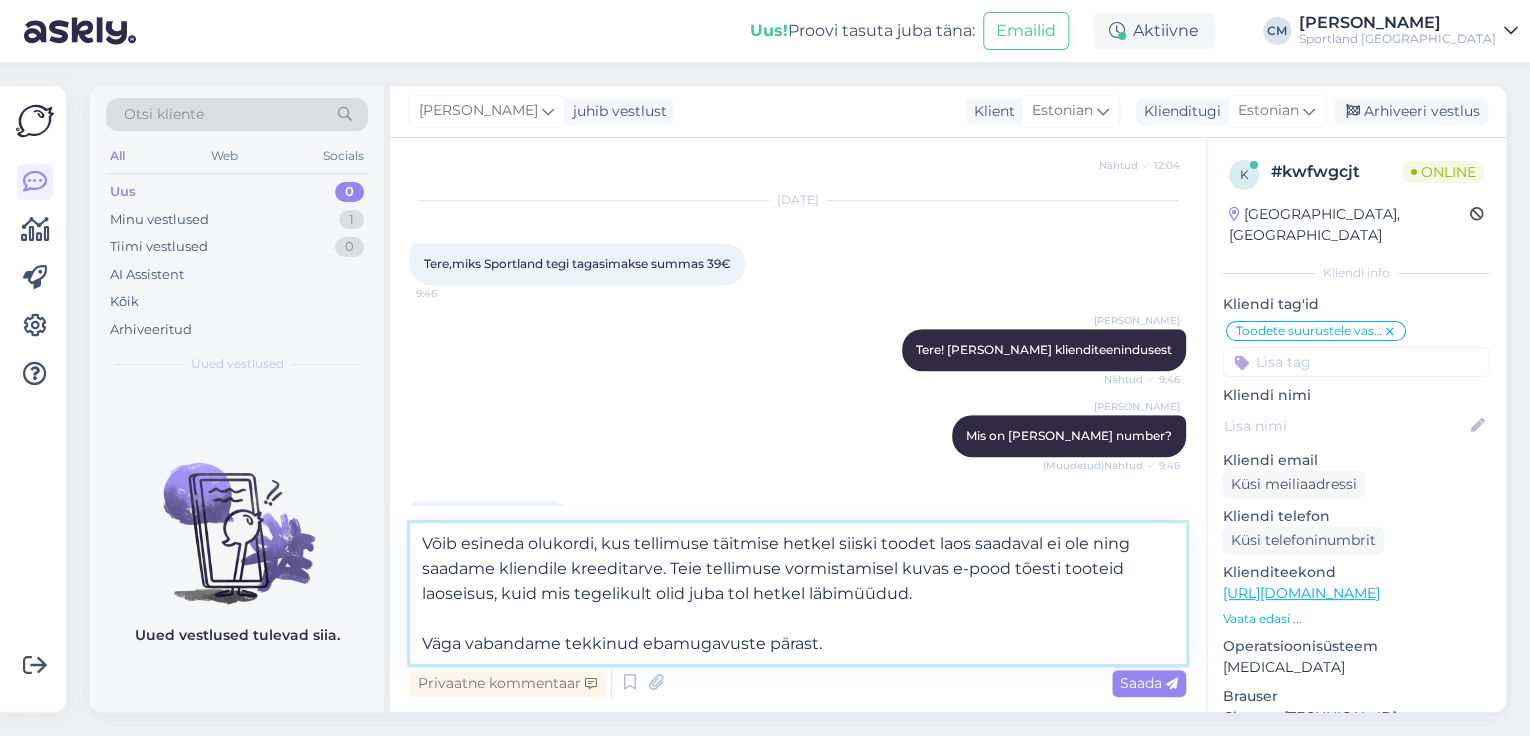 click on "Võib esineda olukordi, kus tellimuse täitmise hetkel siiski toodet laos saadaval ei ole ning saadame kliendile kreeditarve. Teie tellimuse vormistamisel kuvas e-pood tõesti tooteid laoseisus, kuid mis tegelikult olid juba tol hetkel läbimüüdud.
Väga vabandame tekkinud ebamugavuste pärast." at bounding box center [798, 593] 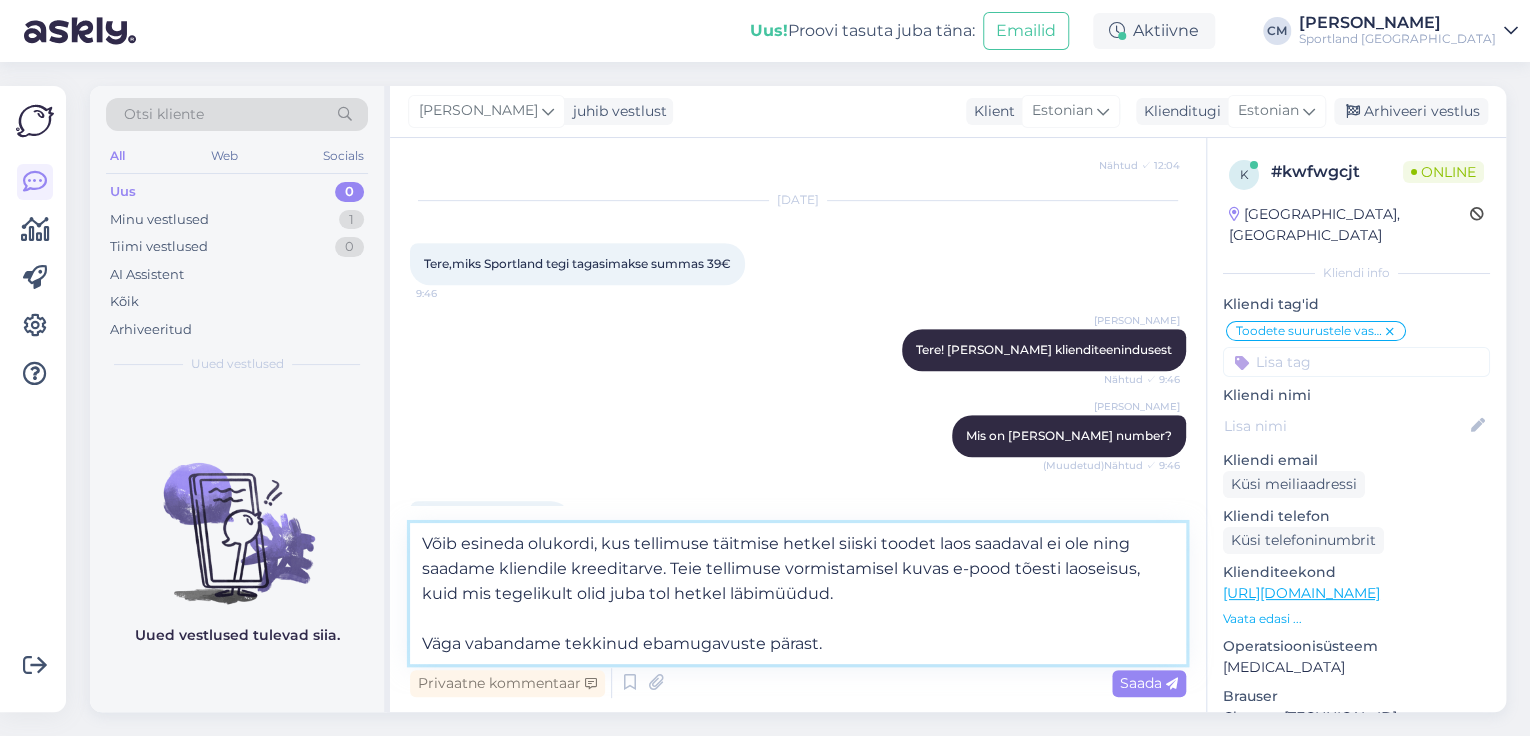 paste on "ADIDAS [PERSON_NAME] SHOES" 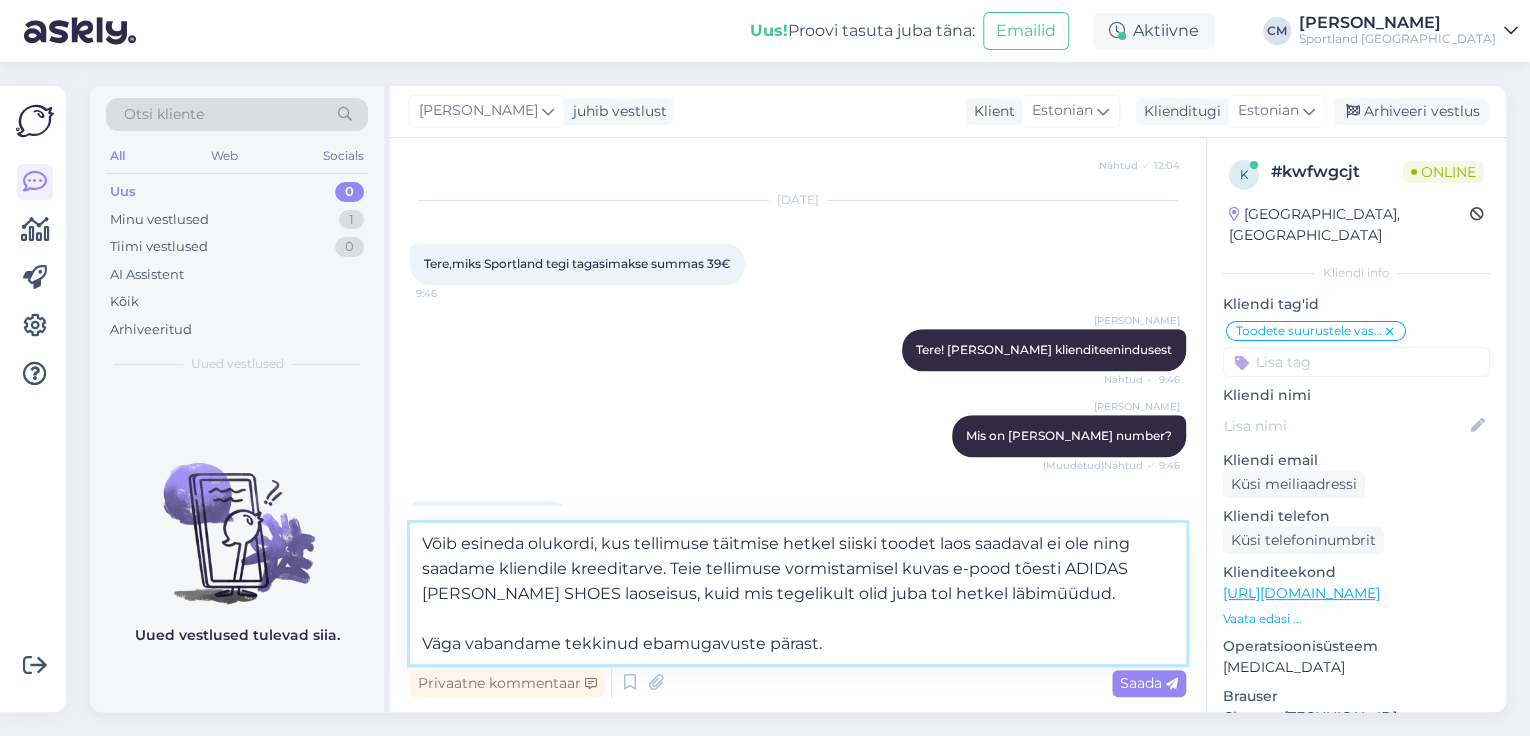 click on "Võib esineda olukordi, kus tellimuse täitmise hetkel siiski toodet laos saadaval ei ole ning saadame kliendile kreeditarve. Teie tellimuse vormistamisel kuvas e-pood tõesti ADIDAS [PERSON_NAME] SHOES laoseisus, kuid mis tegelikult olid juba tol hetkel läbimüüdud.
Väga vabandame tekkinud ebamugavuste pärast." at bounding box center [798, 593] 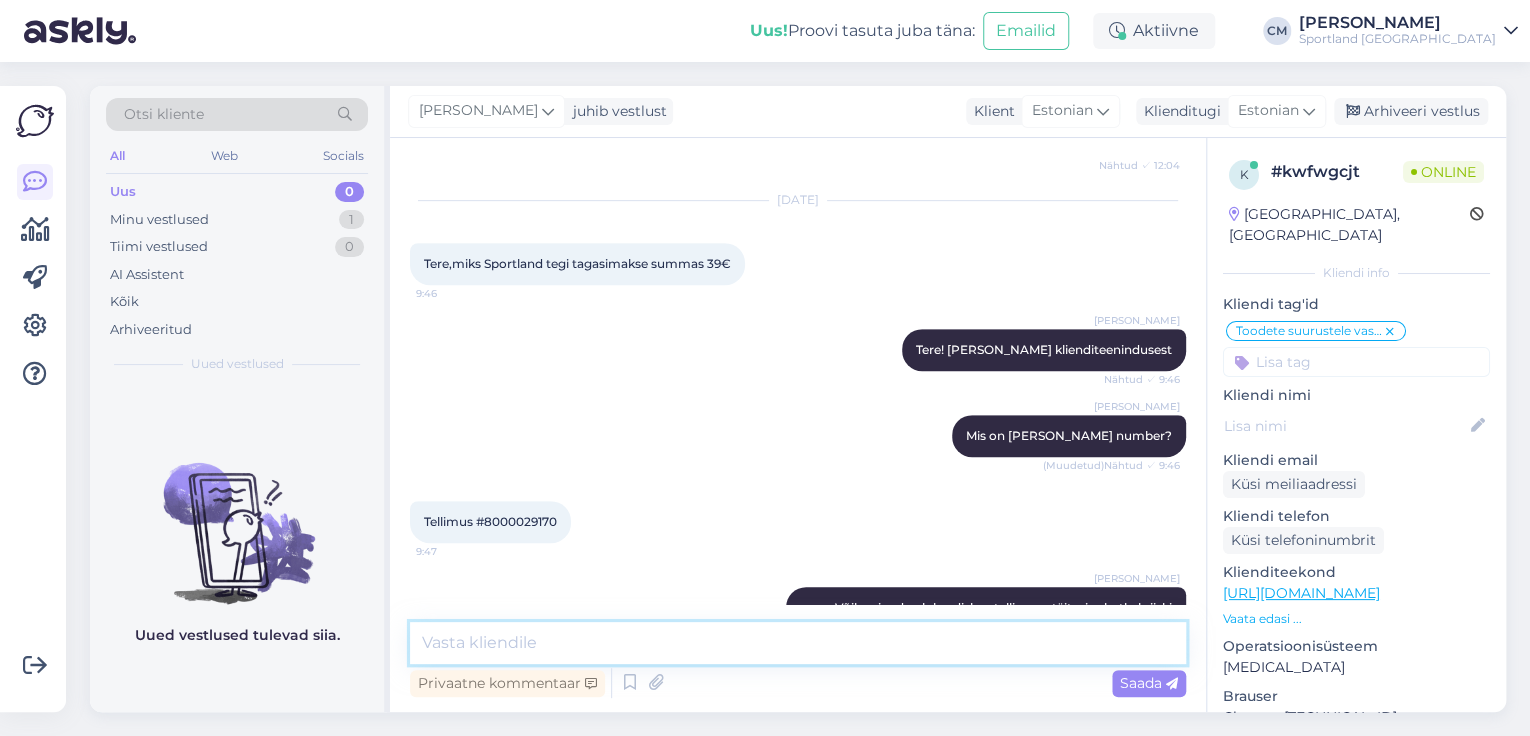 scroll, scrollTop: 648, scrollLeft: 0, axis: vertical 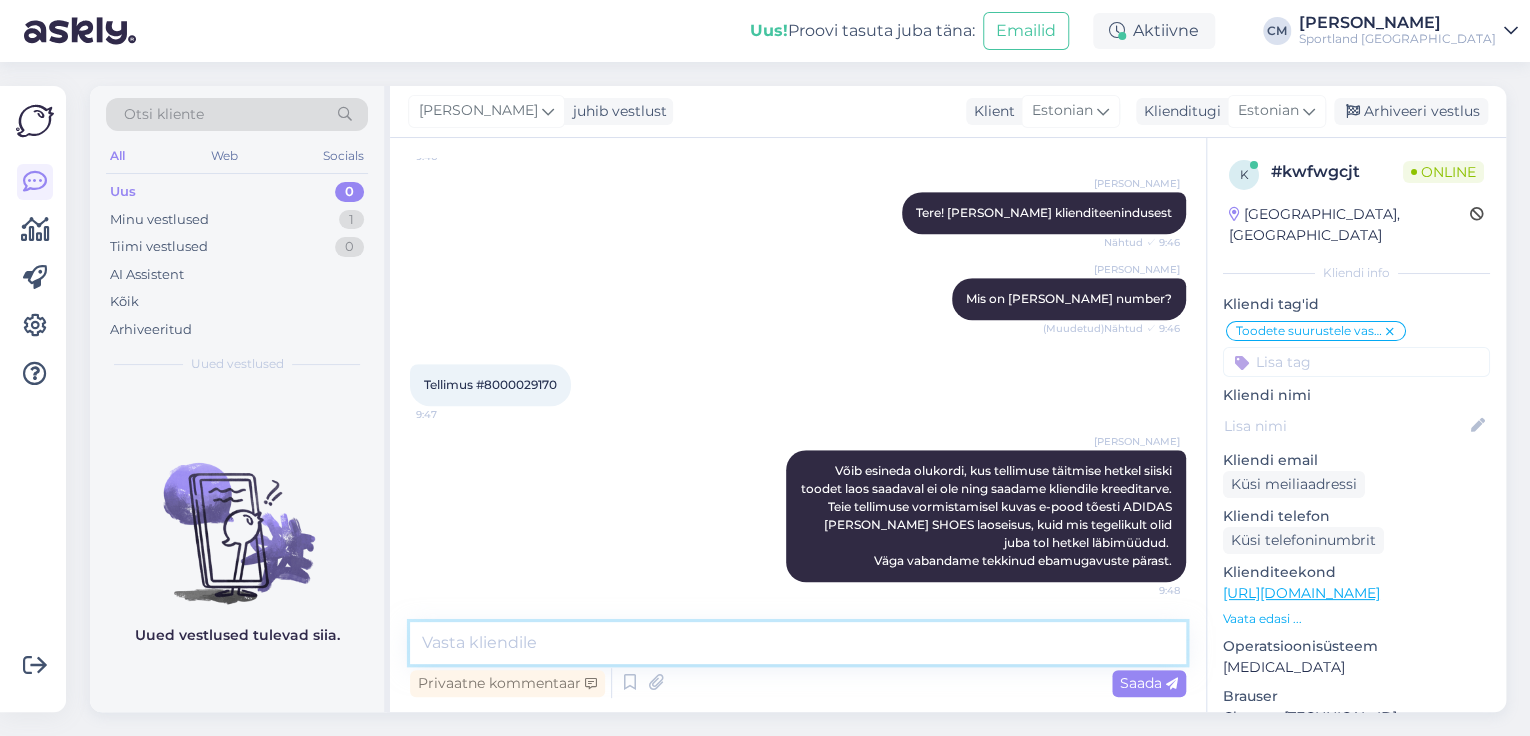 type 